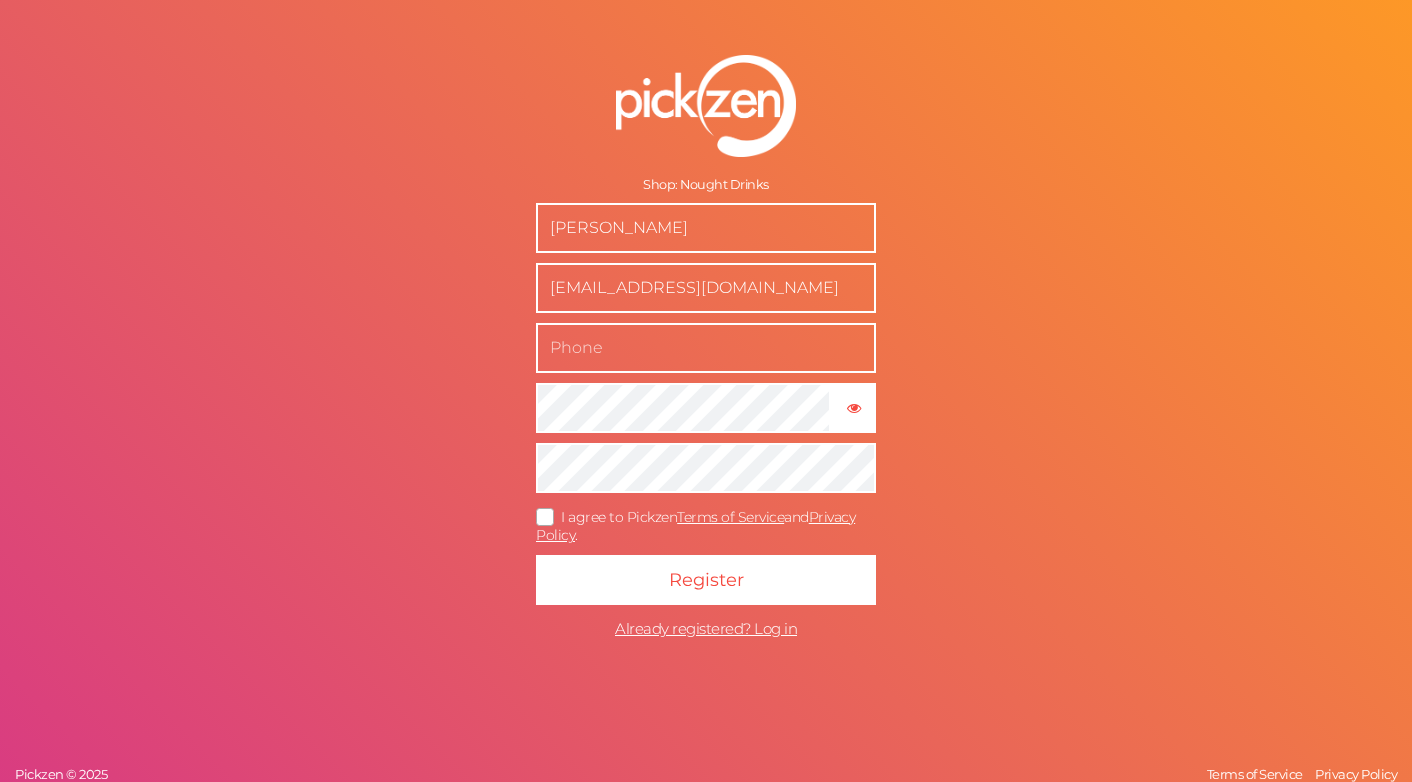 scroll, scrollTop: 0, scrollLeft: 0, axis: both 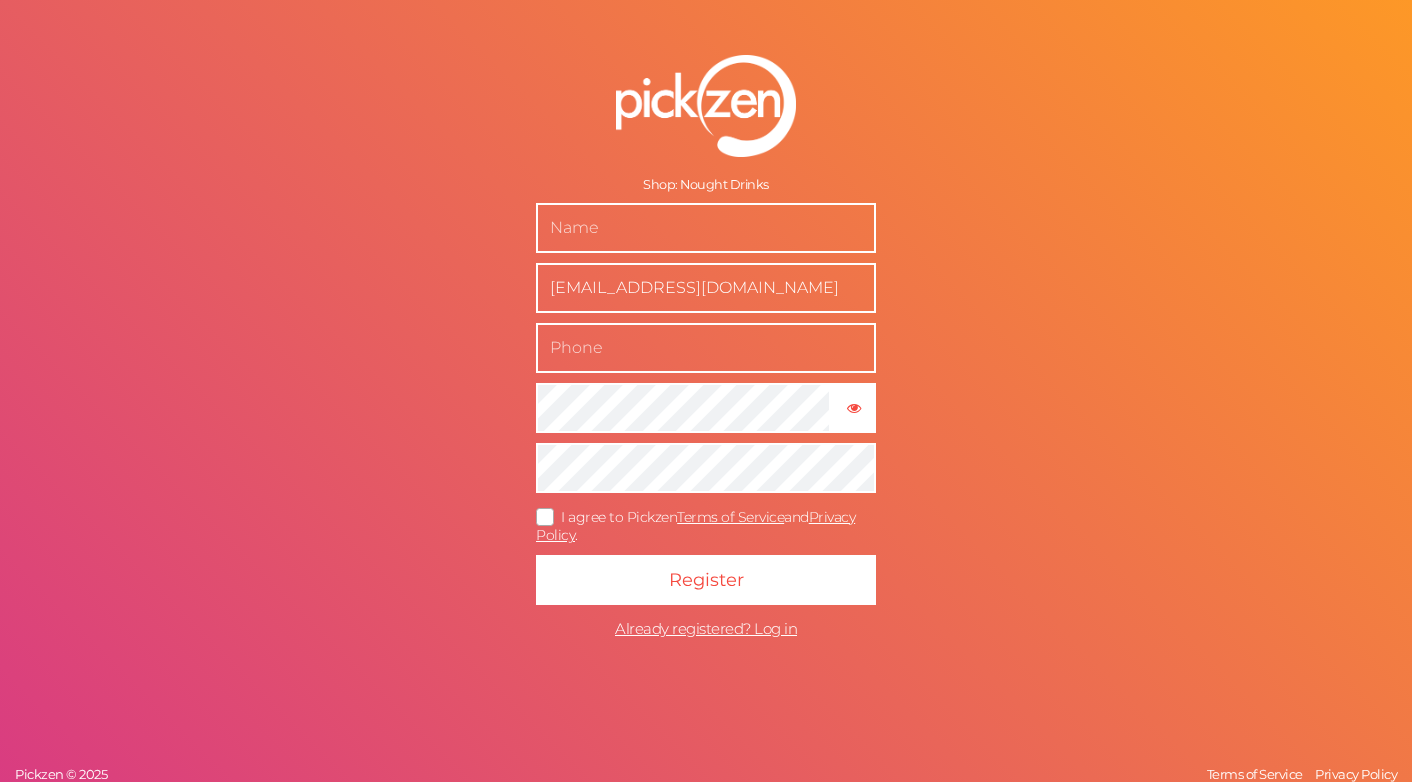 type 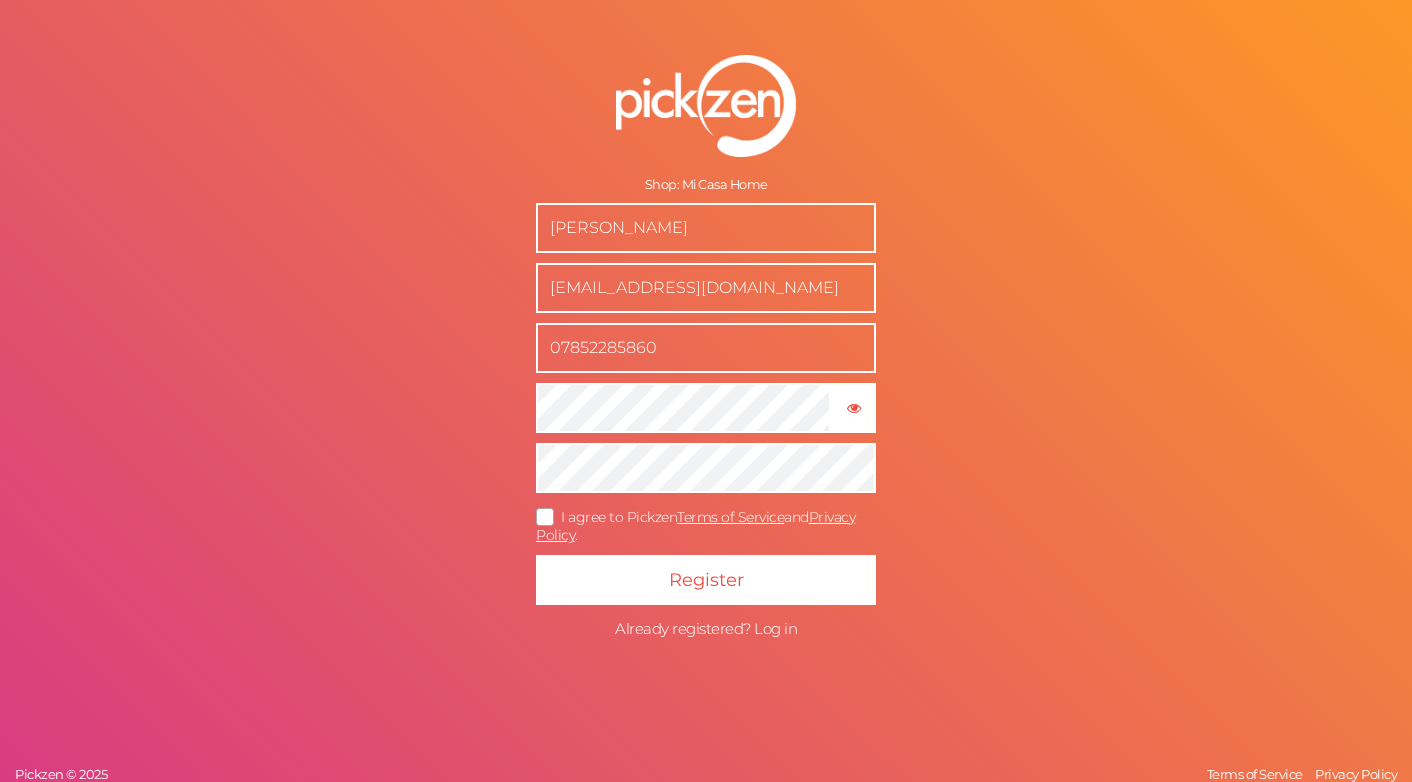 scroll, scrollTop: 0, scrollLeft: 0, axis: both 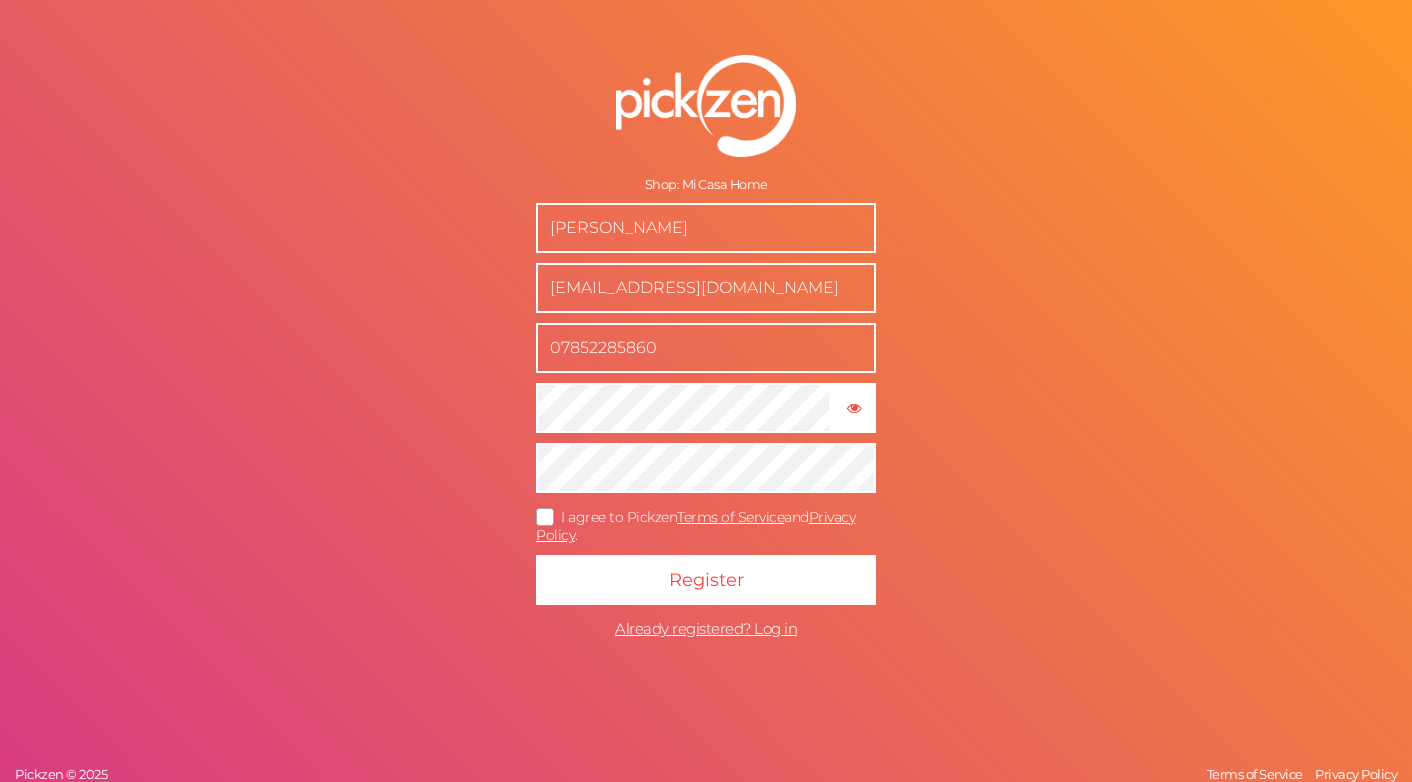 drag, startPoint x: 735, startPoint y: 235, endPoint x: 404, endPoint y: 229, distance: 331.05438 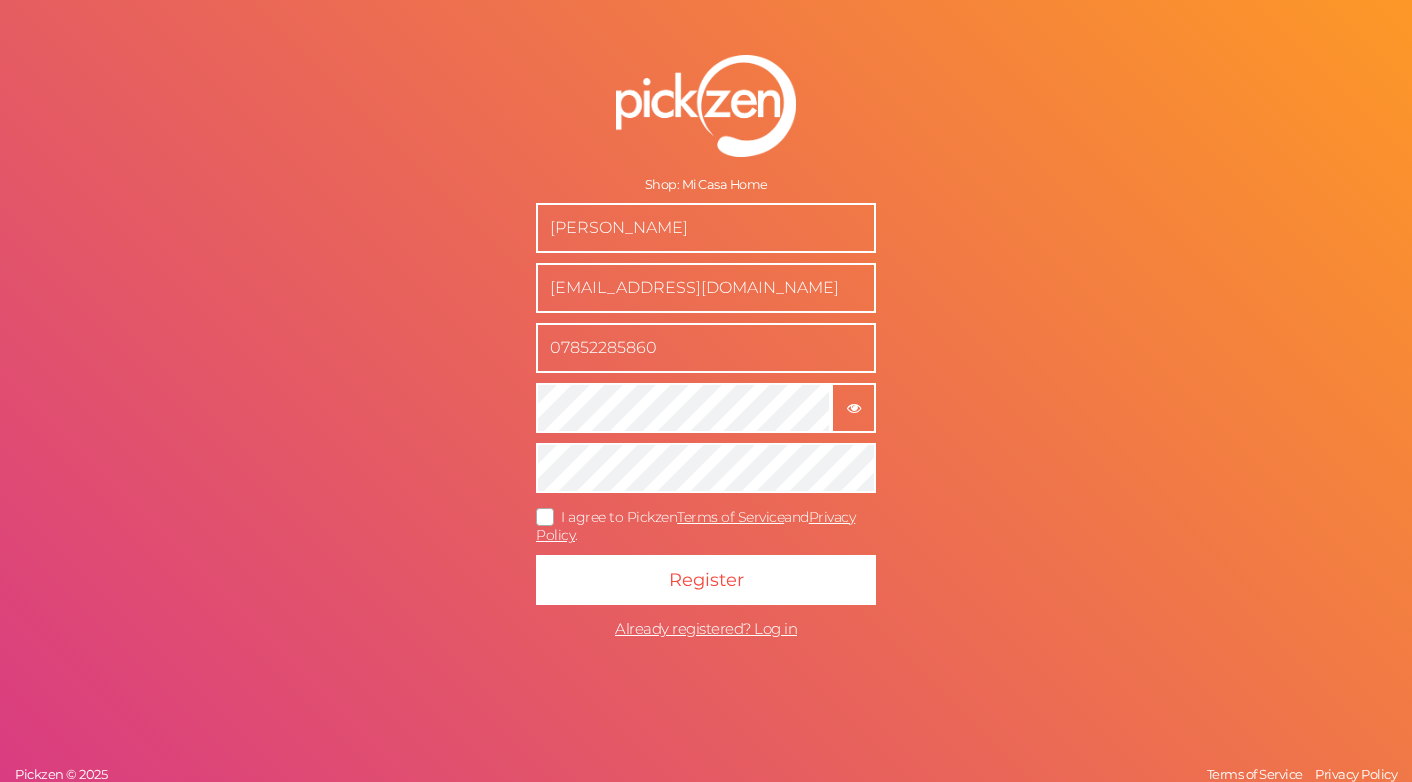 click on "× Show password" 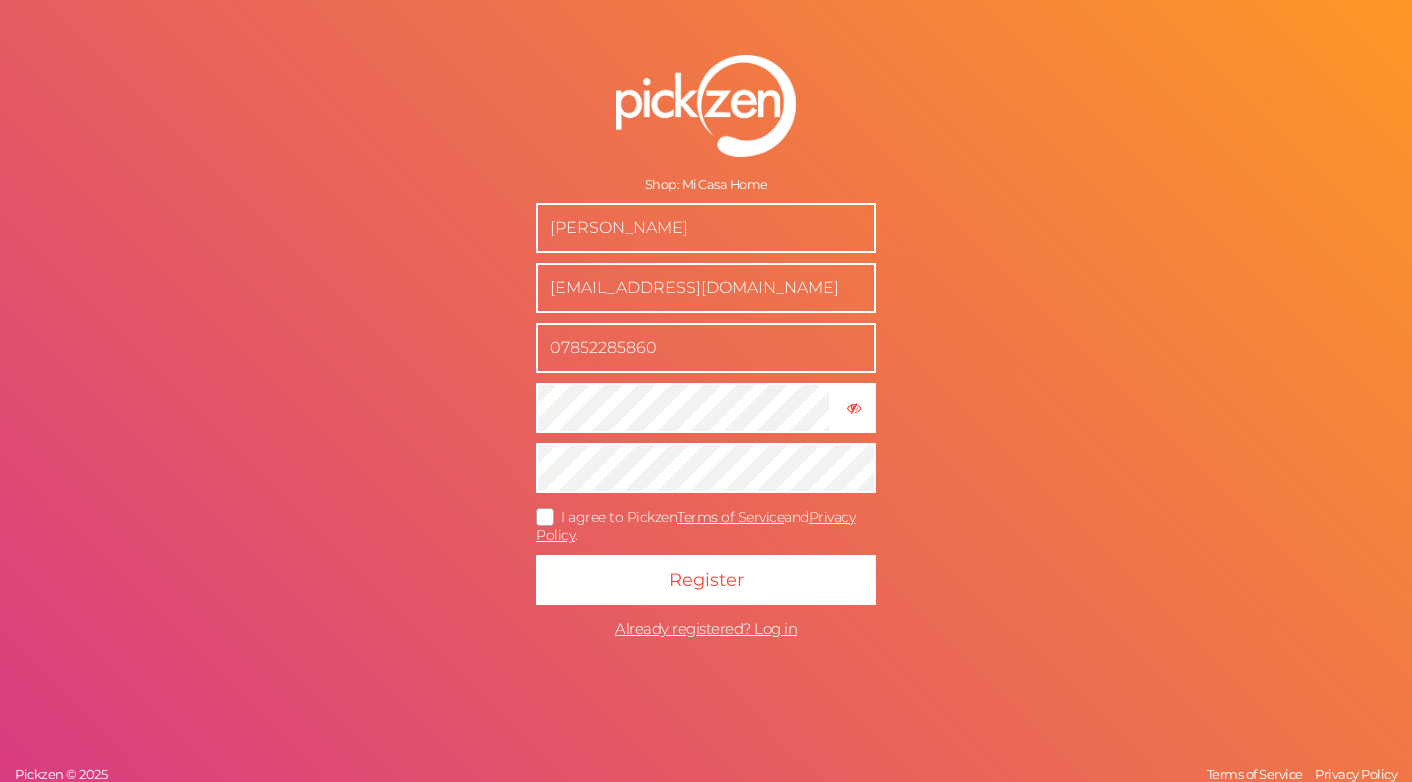 click on "Shop: Mi Casa Home   Courtney Connell   enquiries@micasahome.co.uk   07852285860       × Hide password                 I agree to Pickzen  Terms of Service  and  Privacy Policy .           Register             Already registered? Log in" at bounding box center (706, 352) 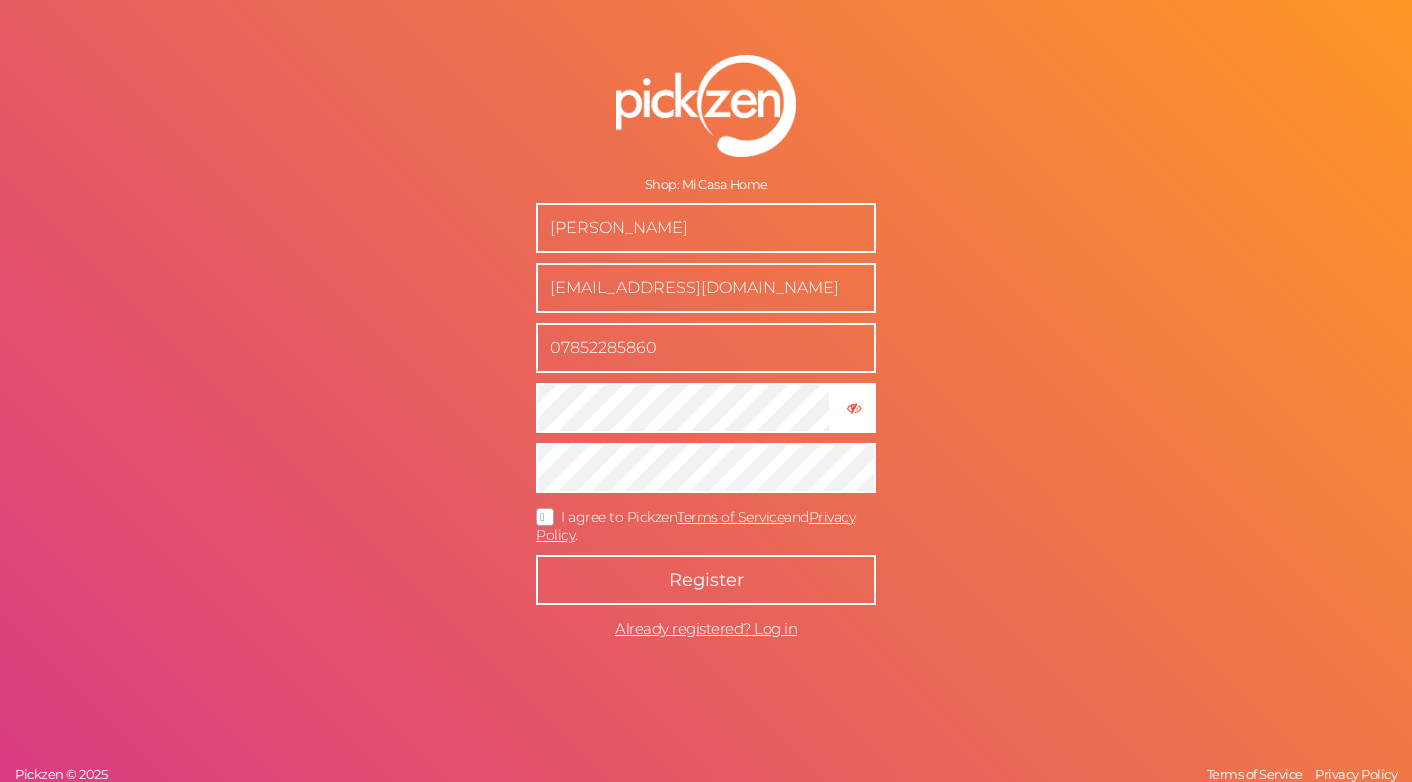 click on "Register" at bounding box center (706, 580) 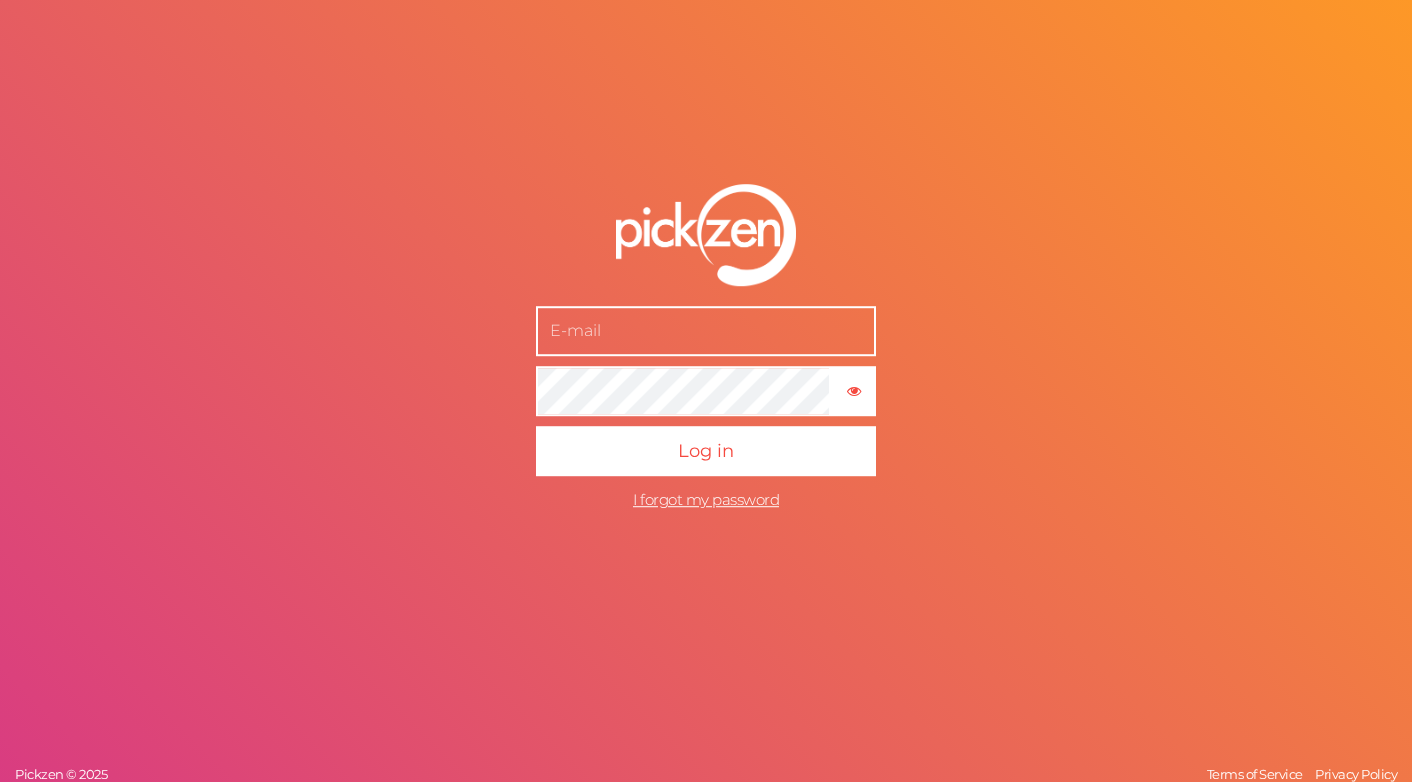 scroll, scrollTop: 0, scrollLeft: 0, axis: both 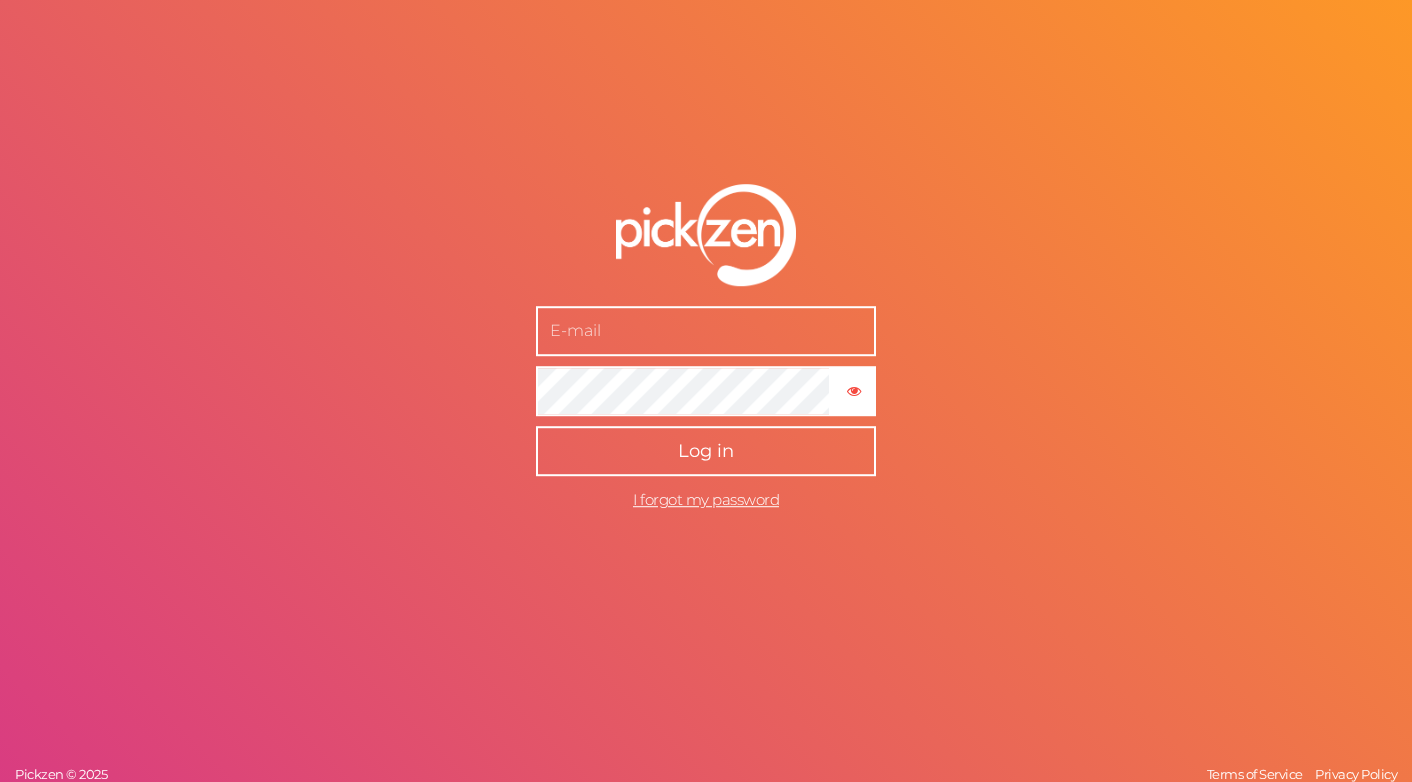 type on "[EMAIL_ADDRESS][DOMAIN_NAME]" 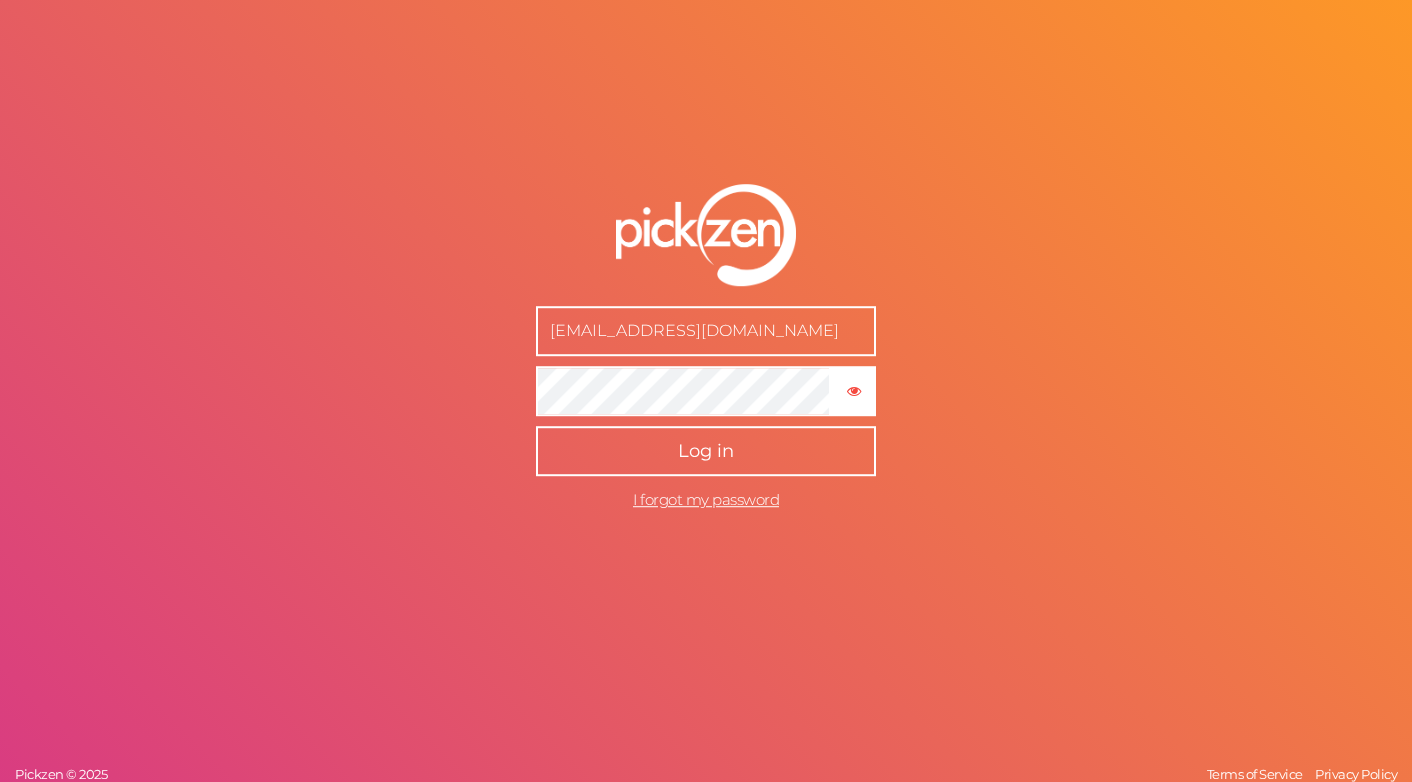 click on "Log in" at bounding box center [706, 451] 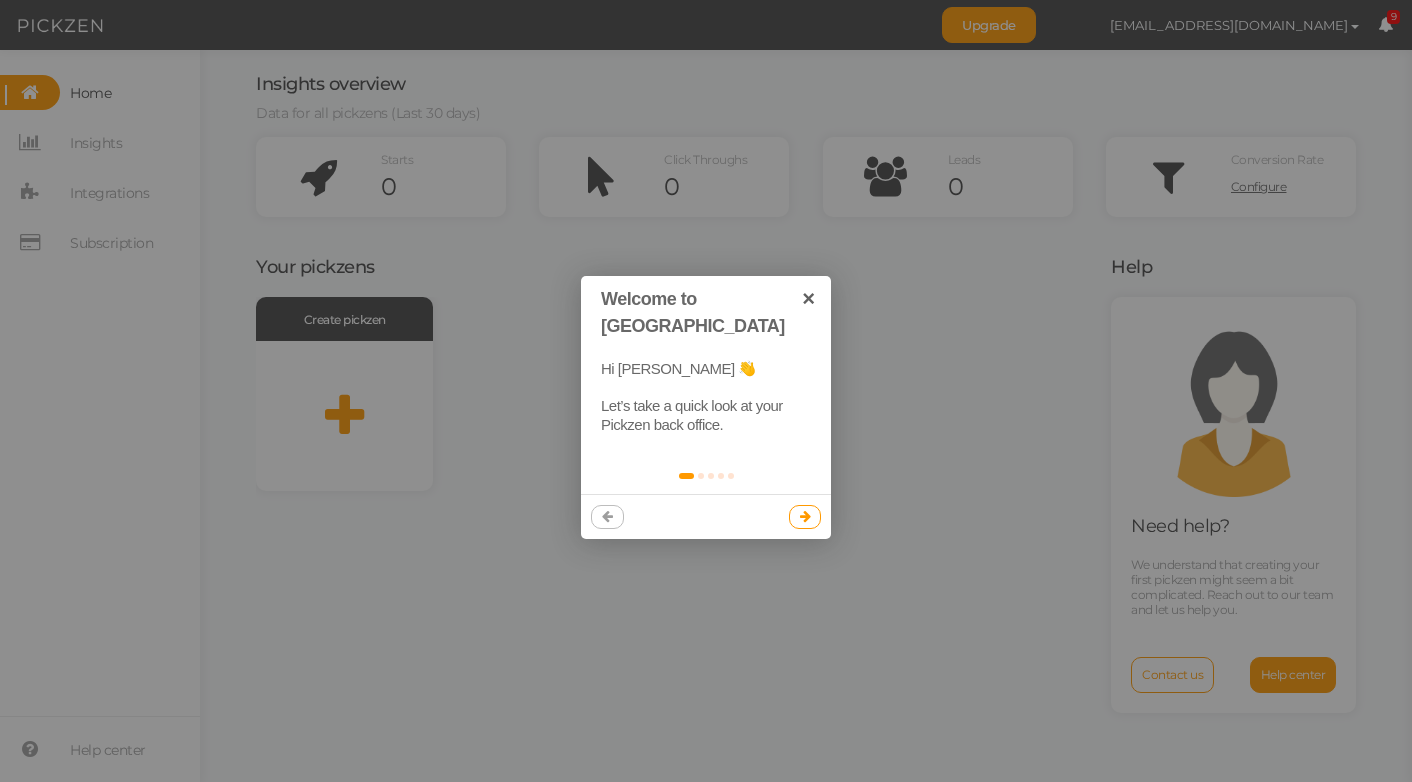 click at bounding box center [805, 516] 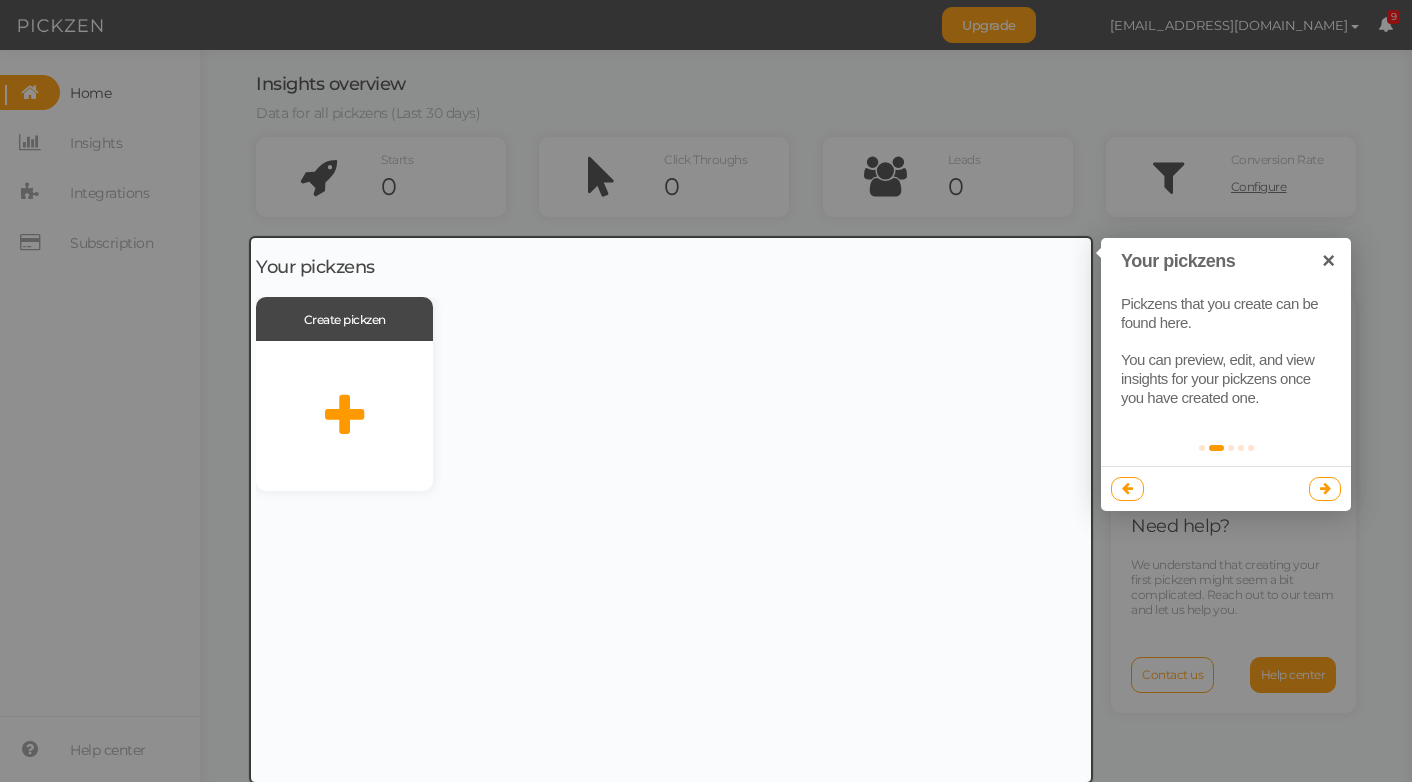 click at bounding box center [1325, 489] 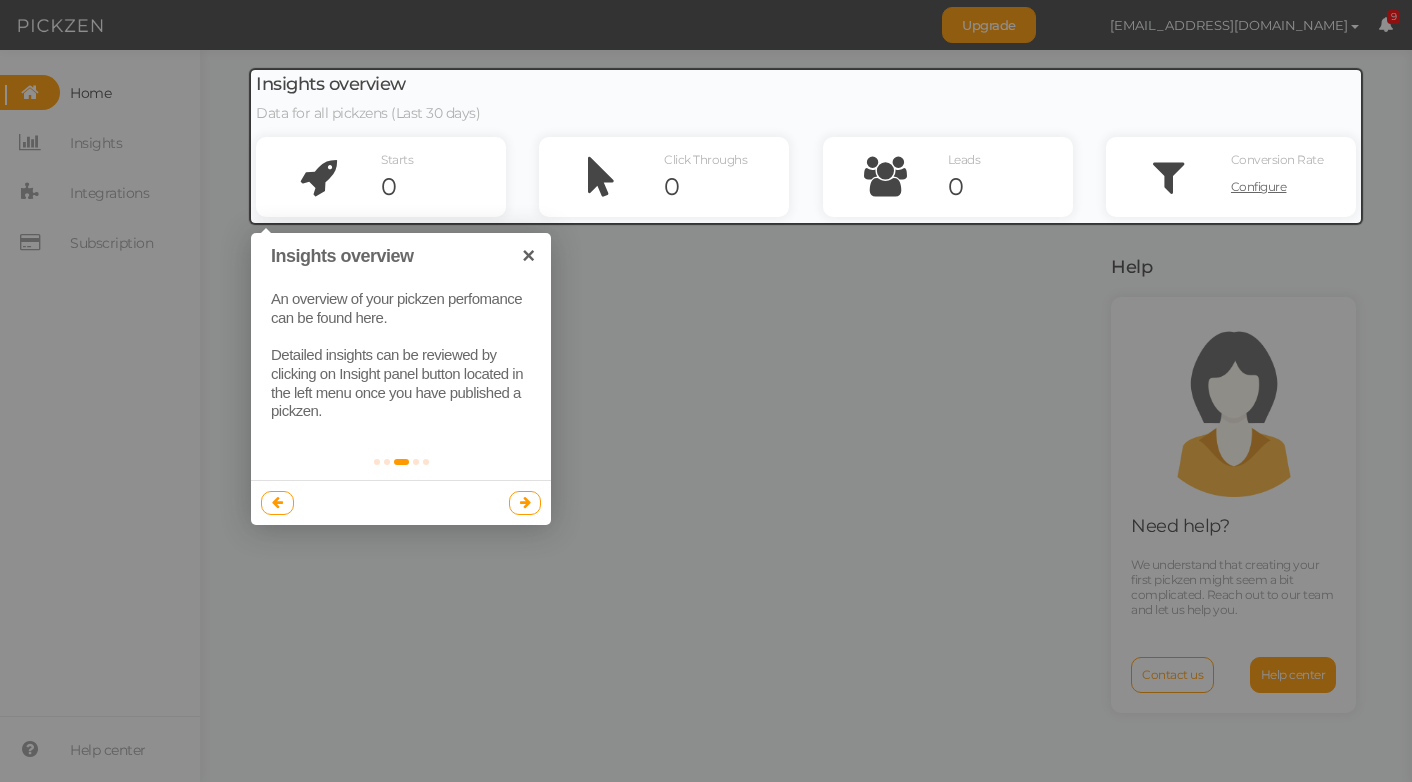 click at bounding box center [525, 503] 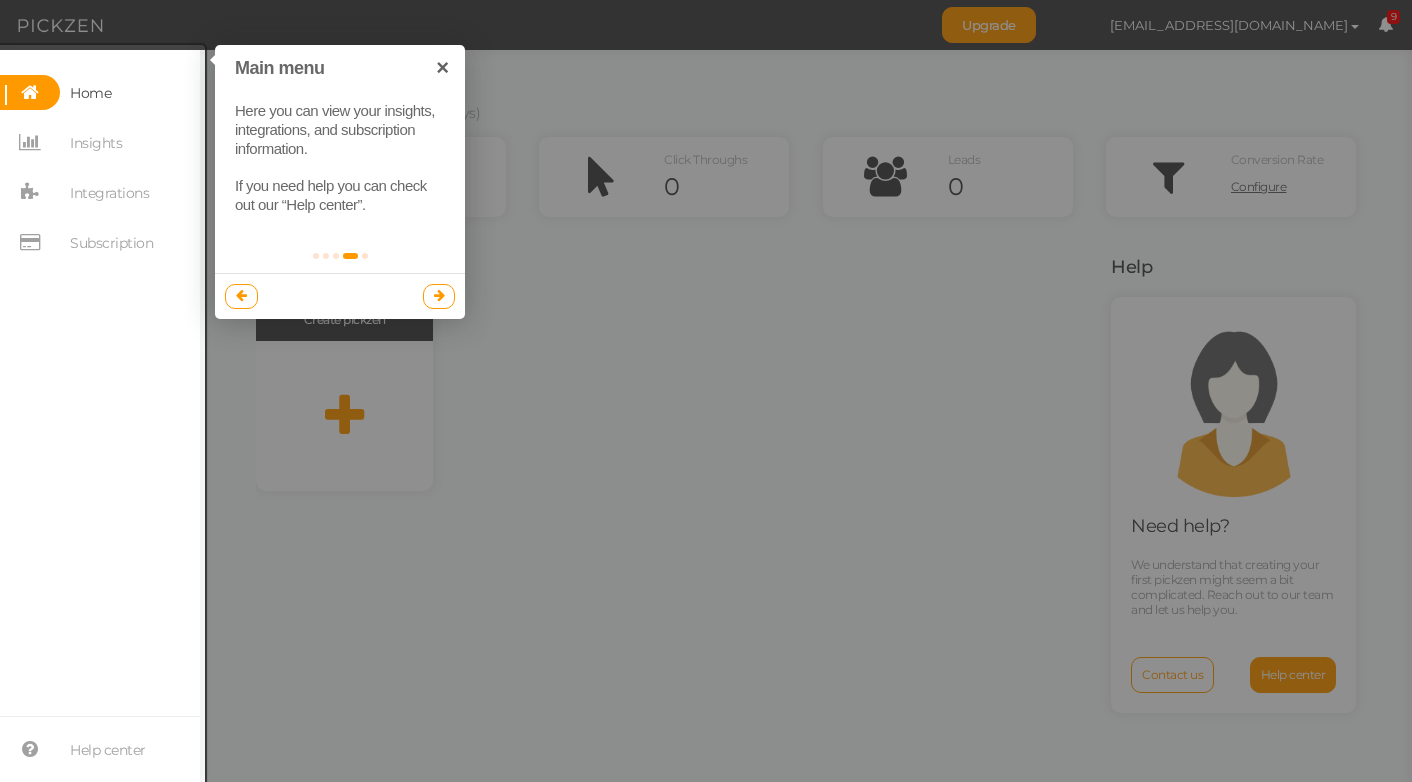 click at bounding box center [439, 295] 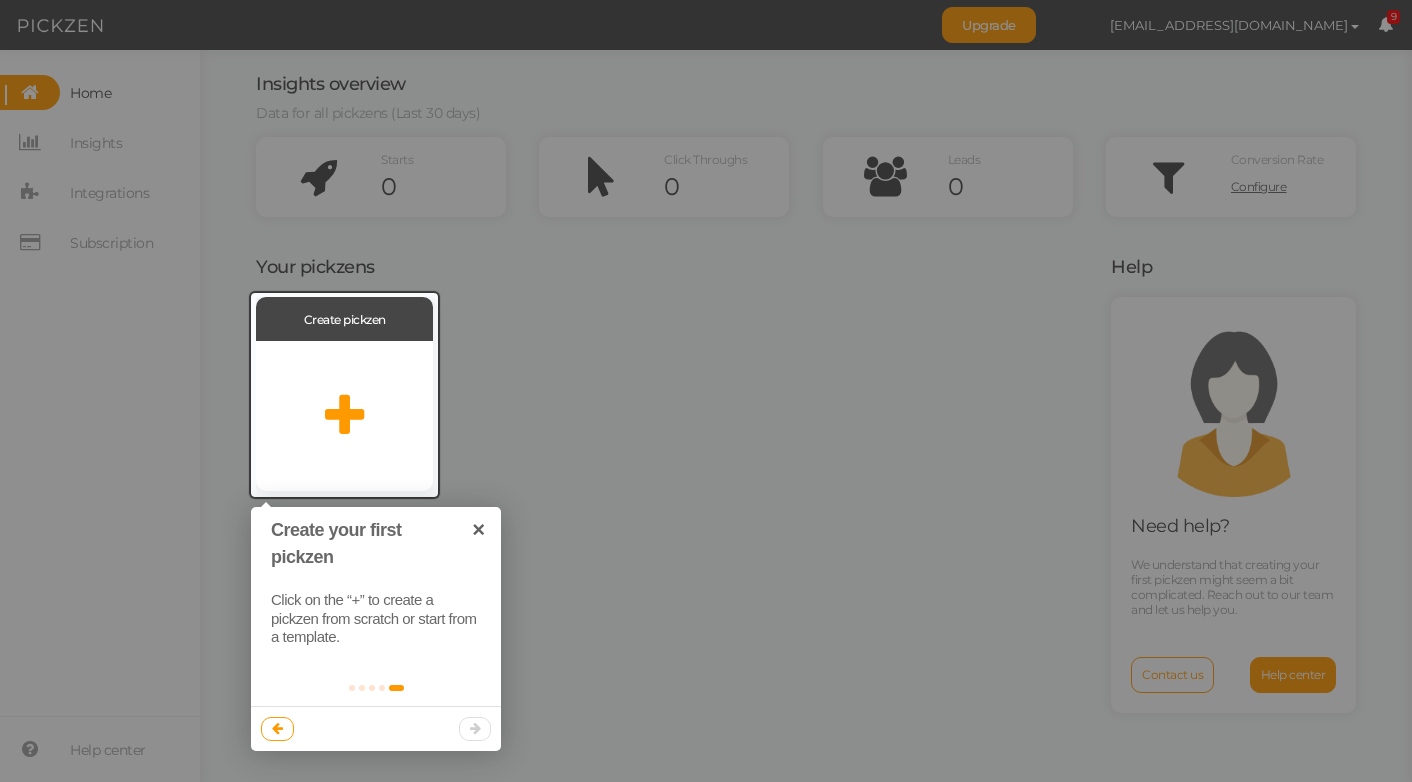 click at bounding box center (376, 728) 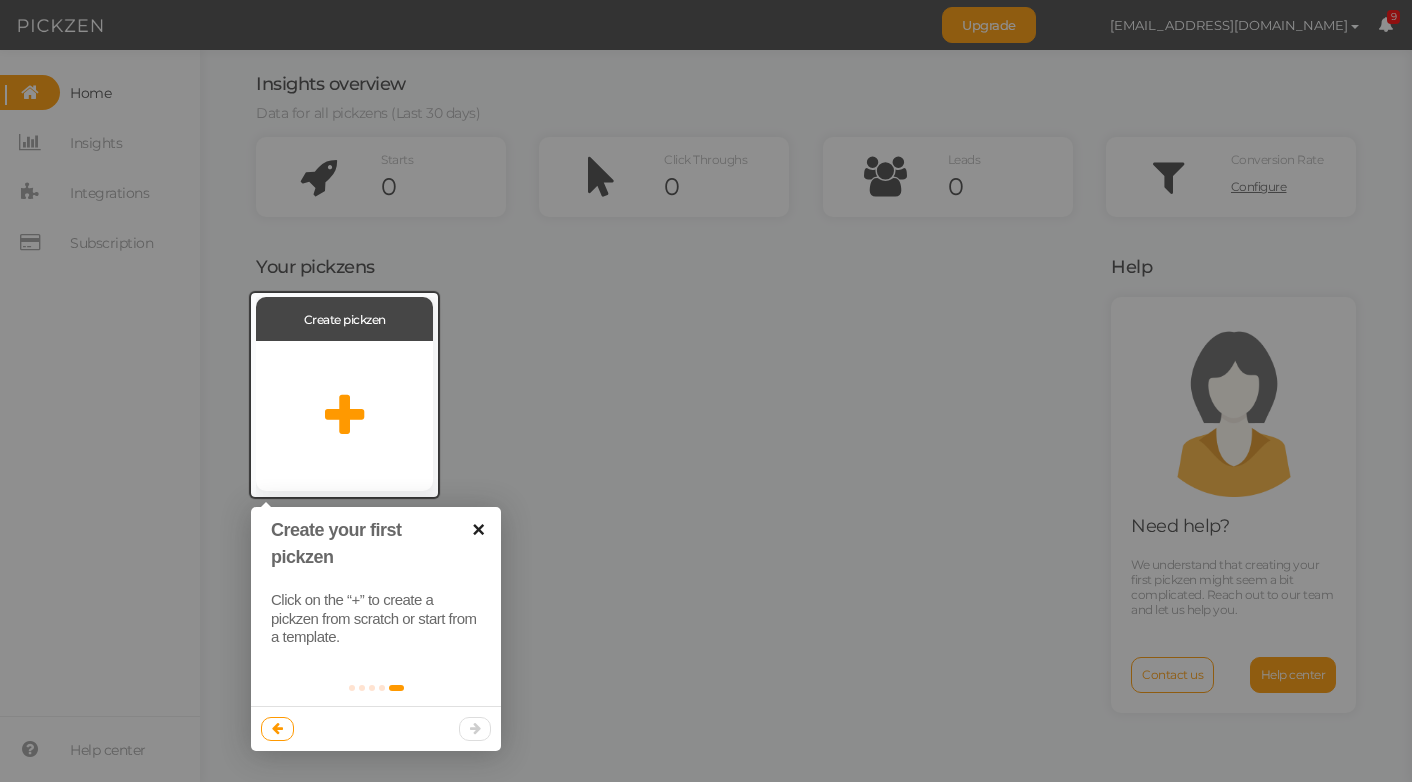 click on "×" at bounding box center [478, 529] 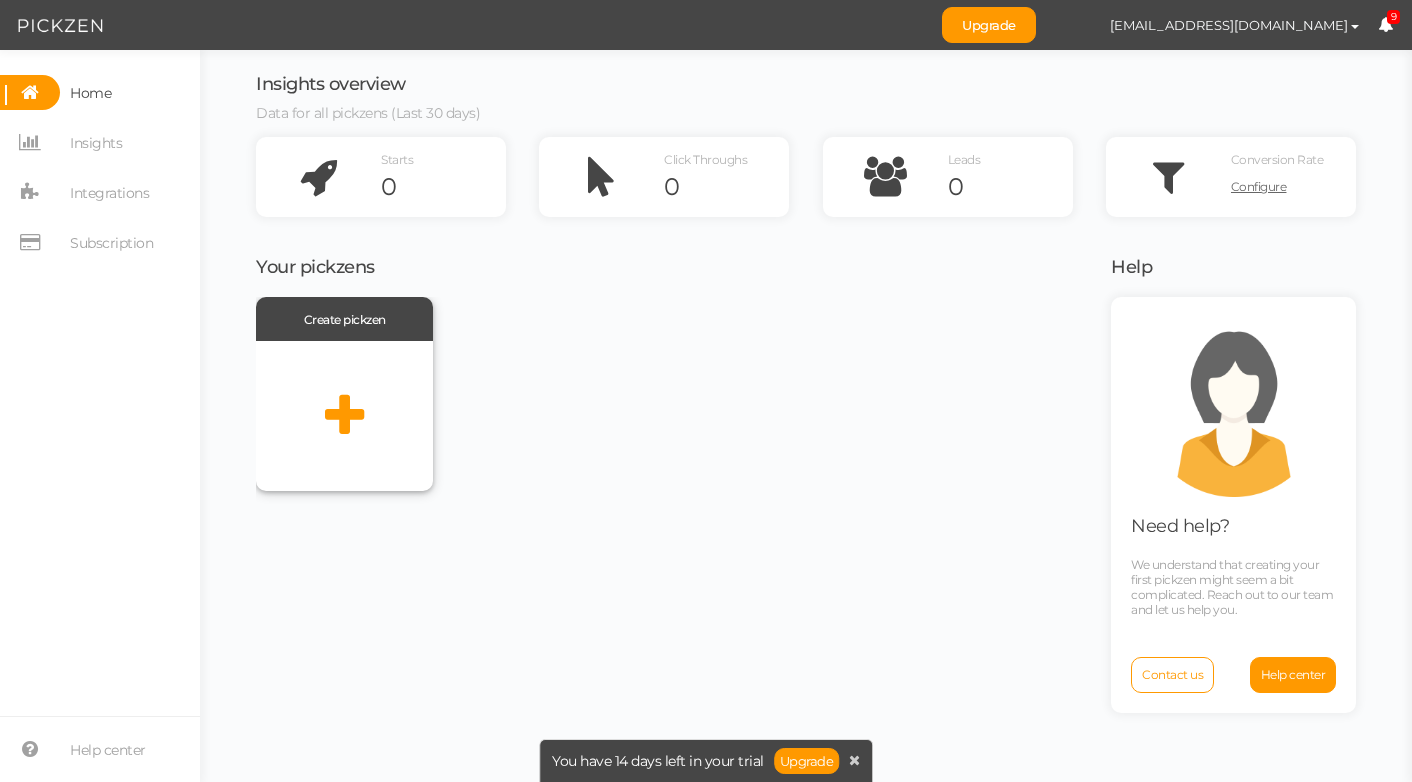 click at bounding box center (344, 416) 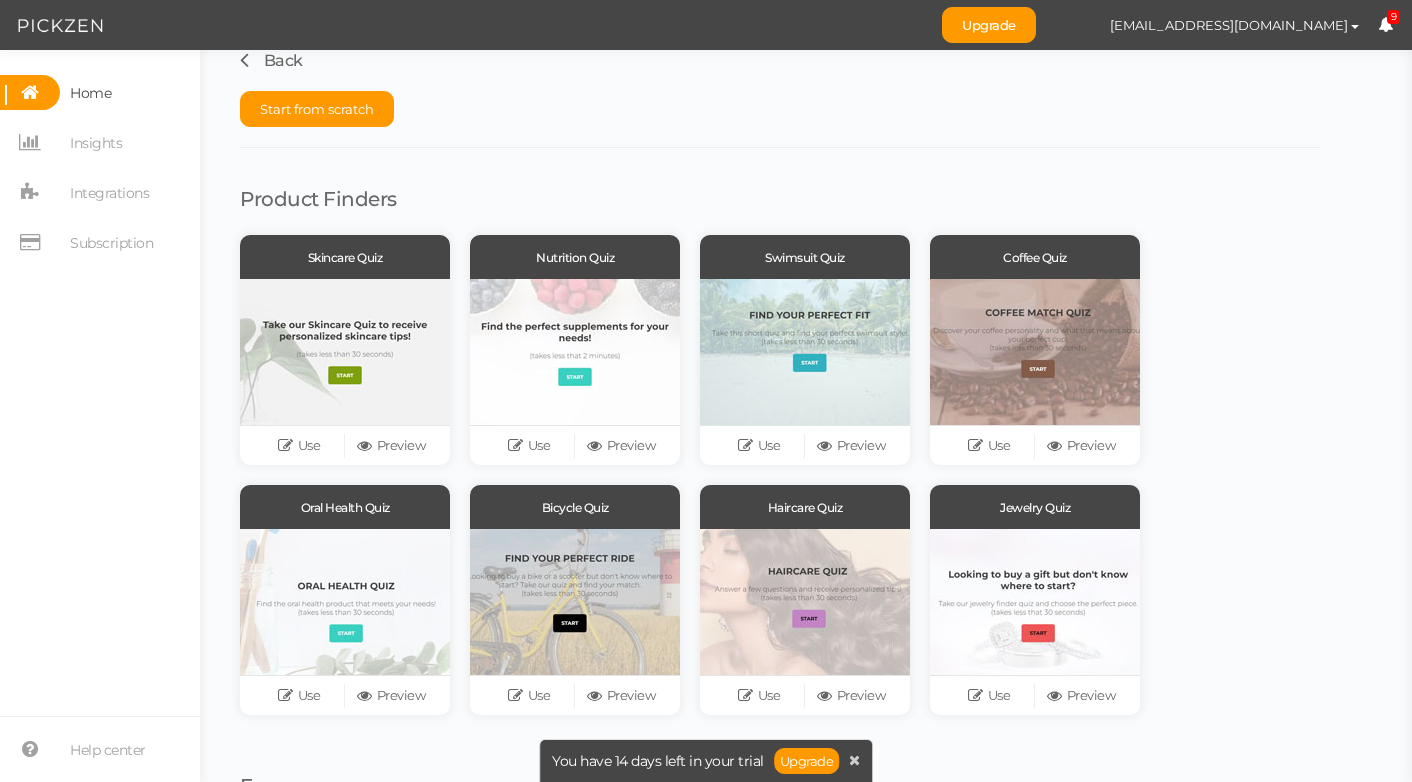 scroll, scrollTop: 30, scrollLeft: 0, axis: vertical 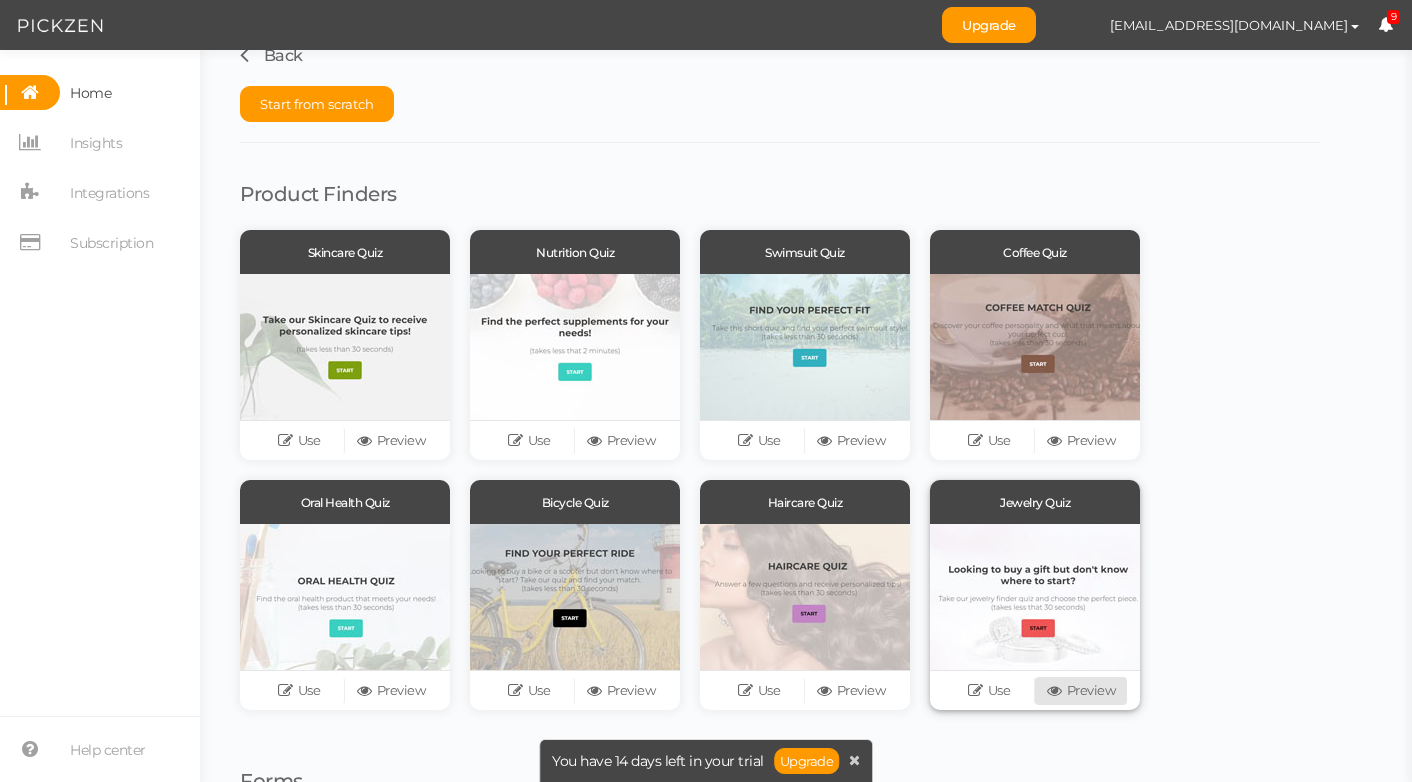 click on "Preview" at bounding box center [1081, 691] 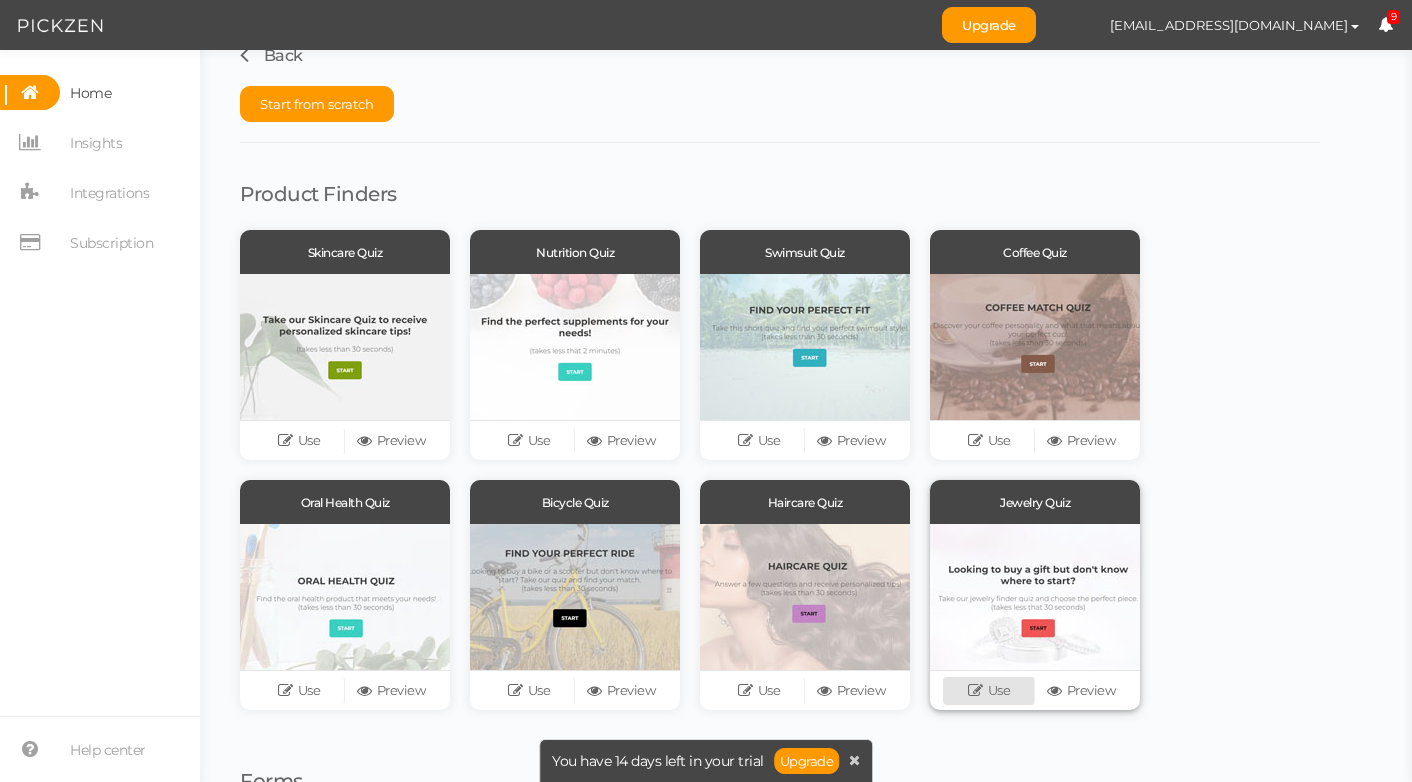click on "Use" at bounding box center [989, 691] 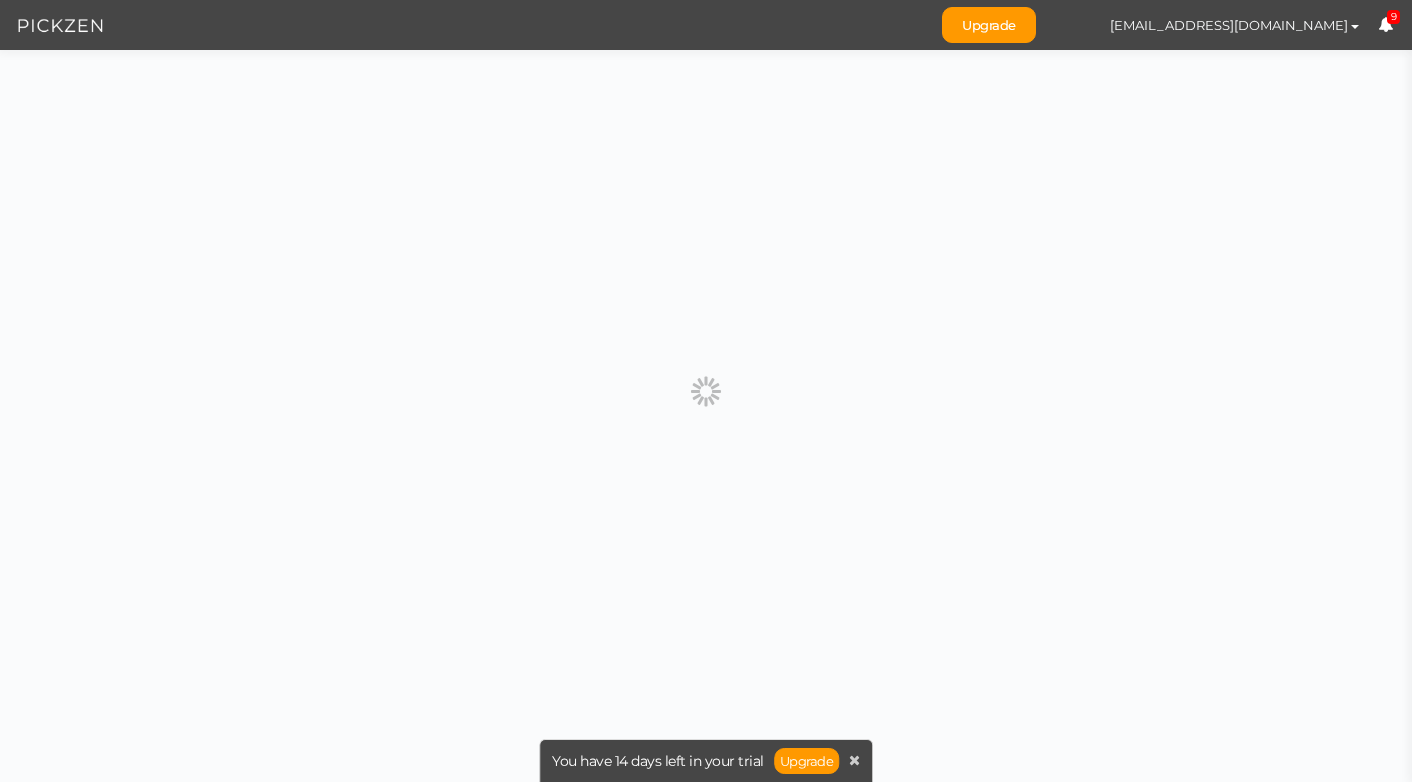 scroll, scrollTop: 0, scrollLeft: 0, axis: both 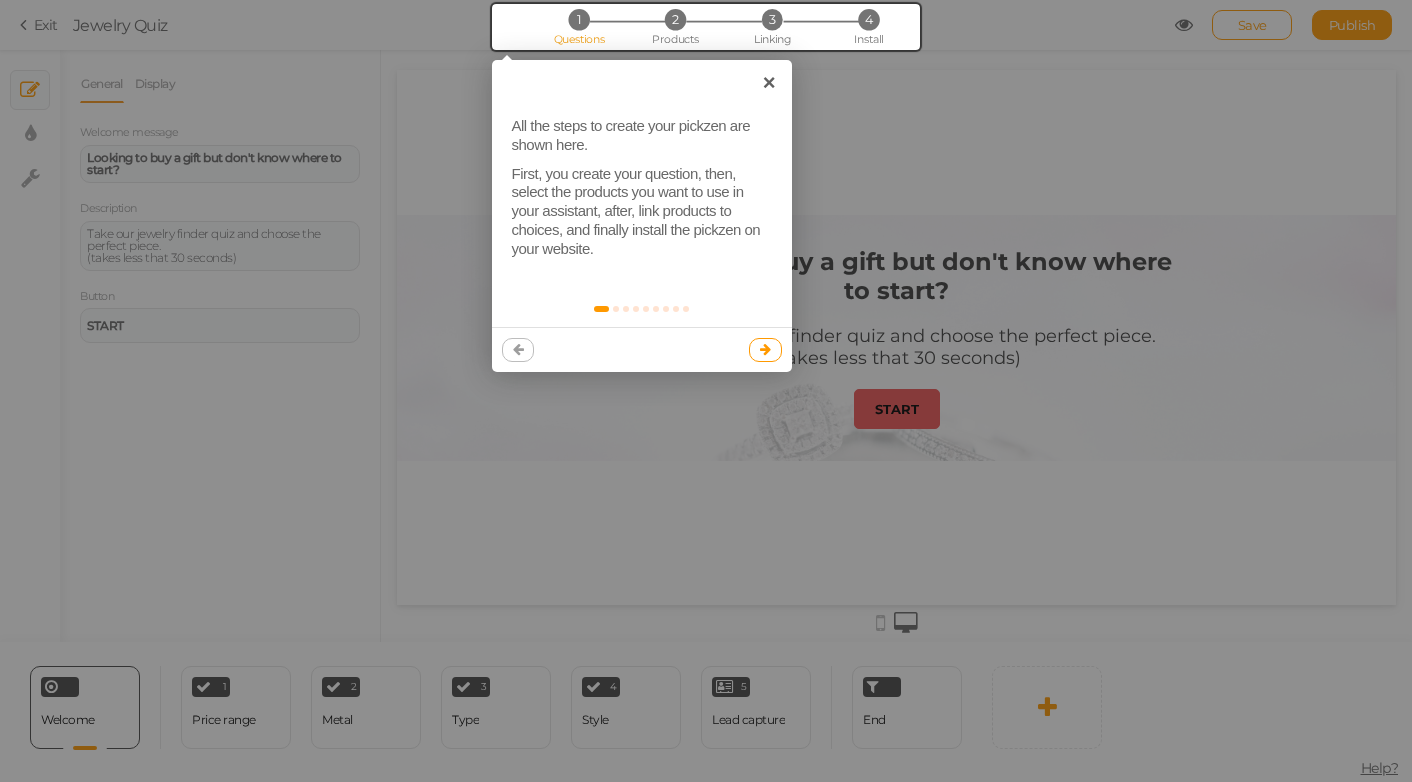 click at bounding box center [765, 350] 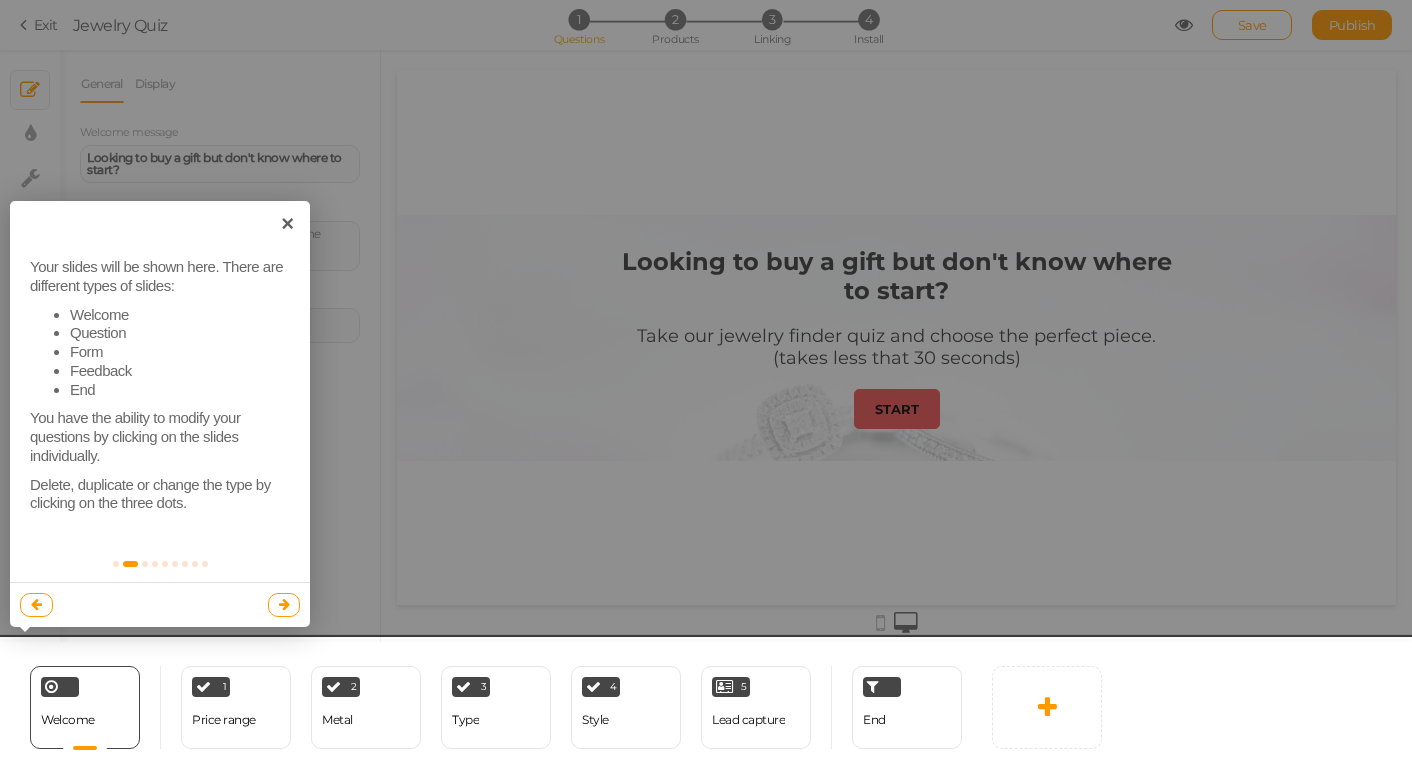 click at bounding box center (284, 605) 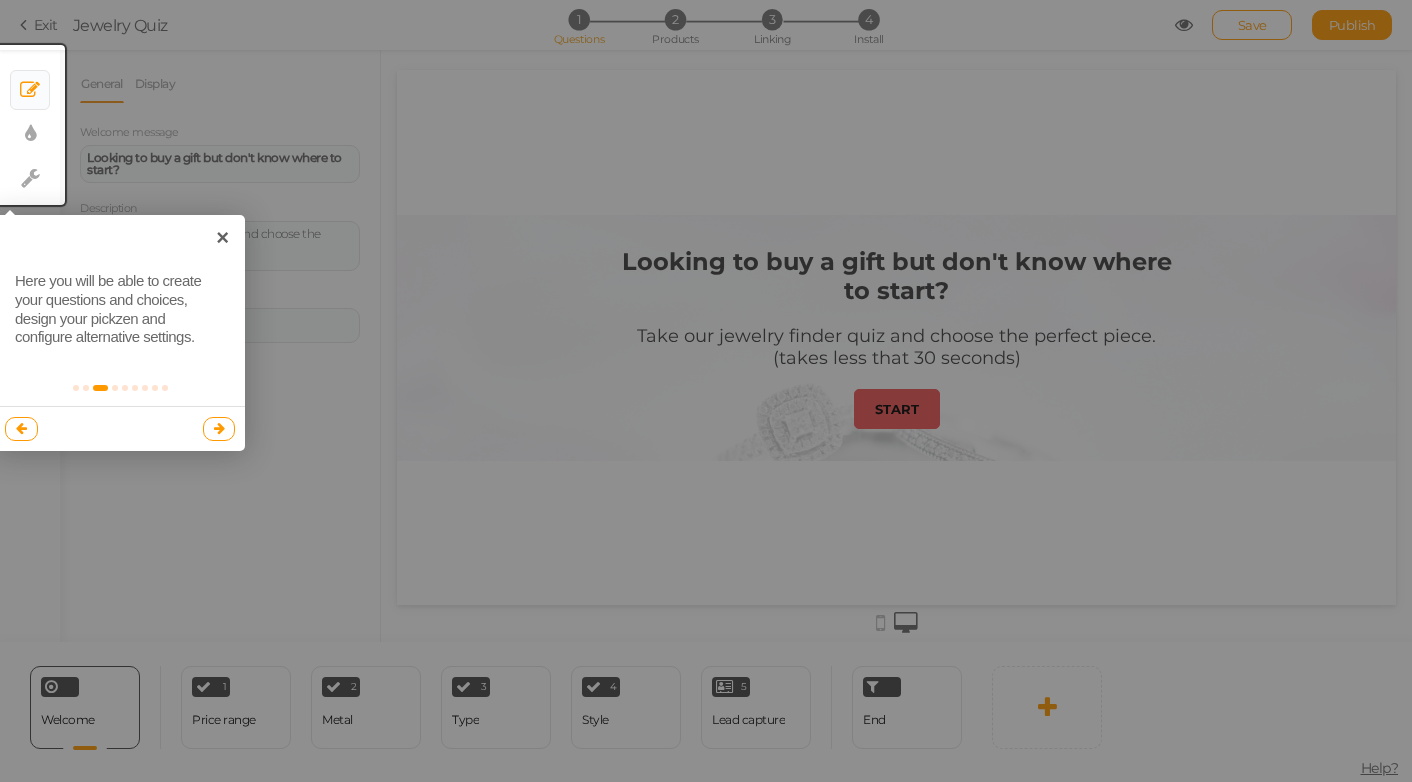 click at bounding box center [219, 428] 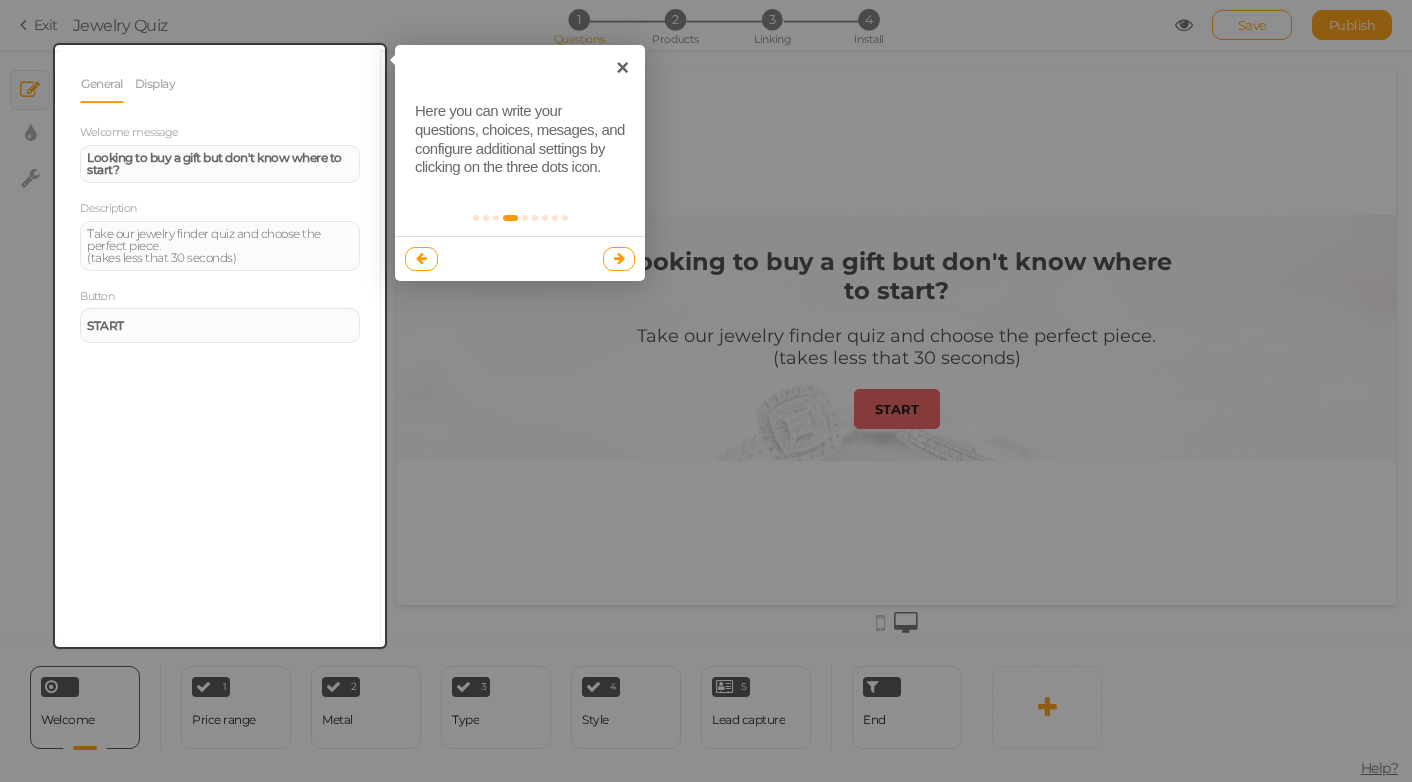 click at bounding box center (619, 258) 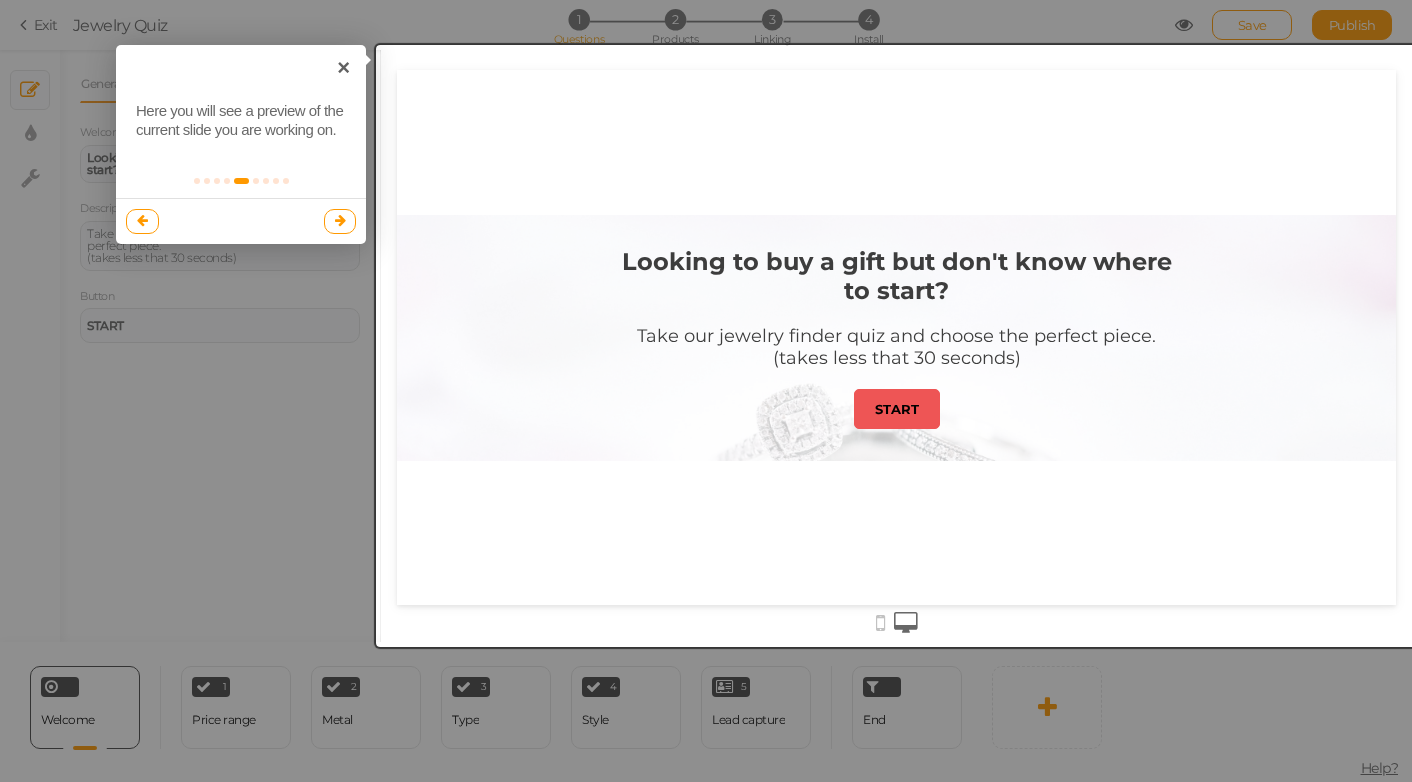 click at bounding box center (340, 220) 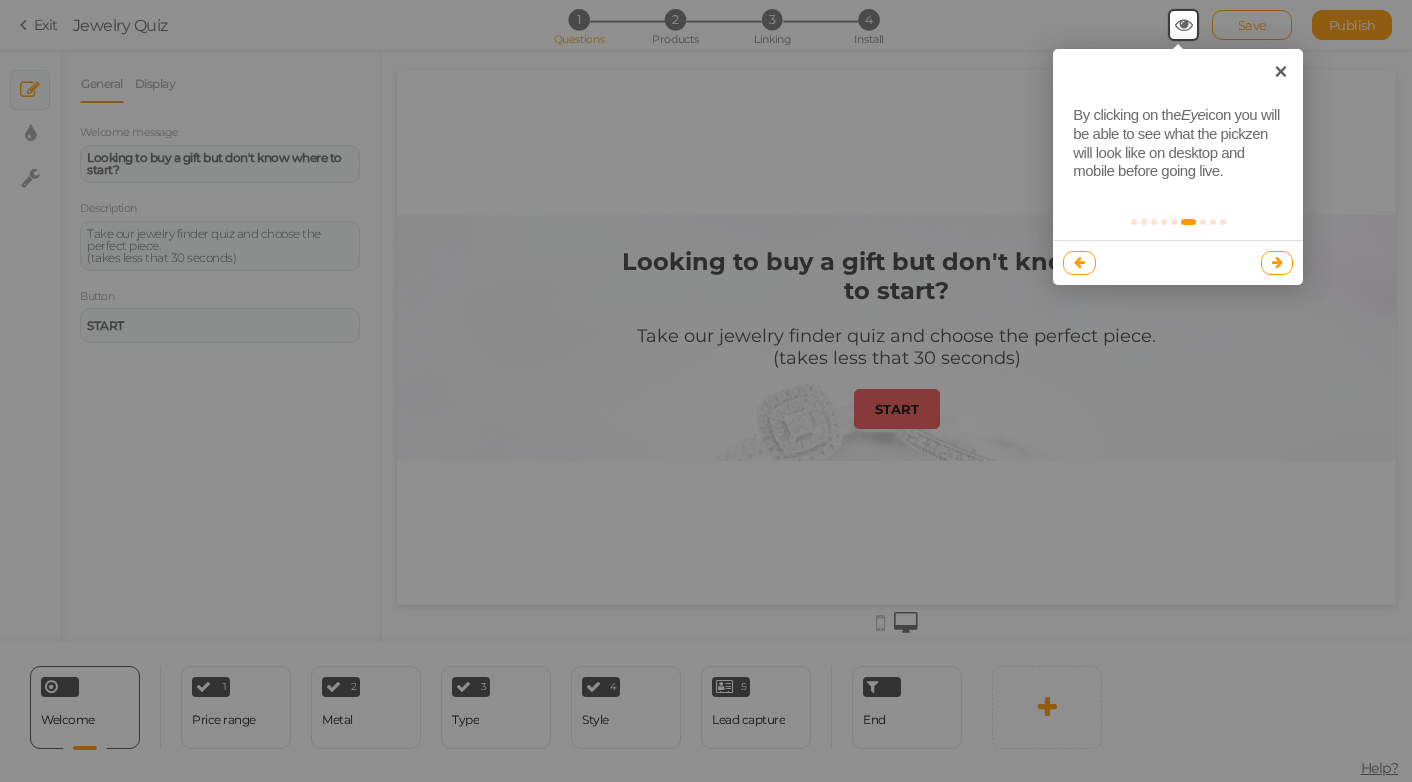 click at bounding box center [1277, 262] 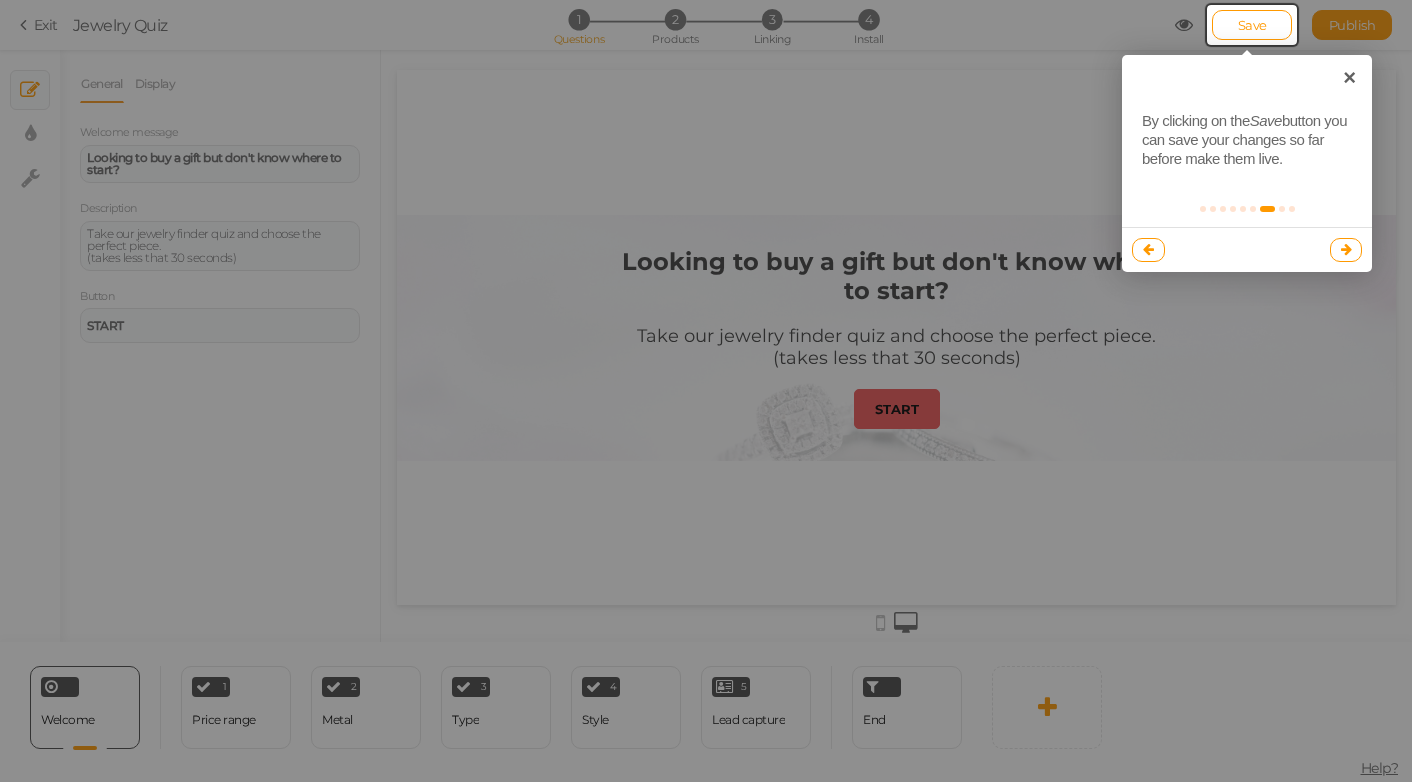 click at bounding box center [1346, 249] 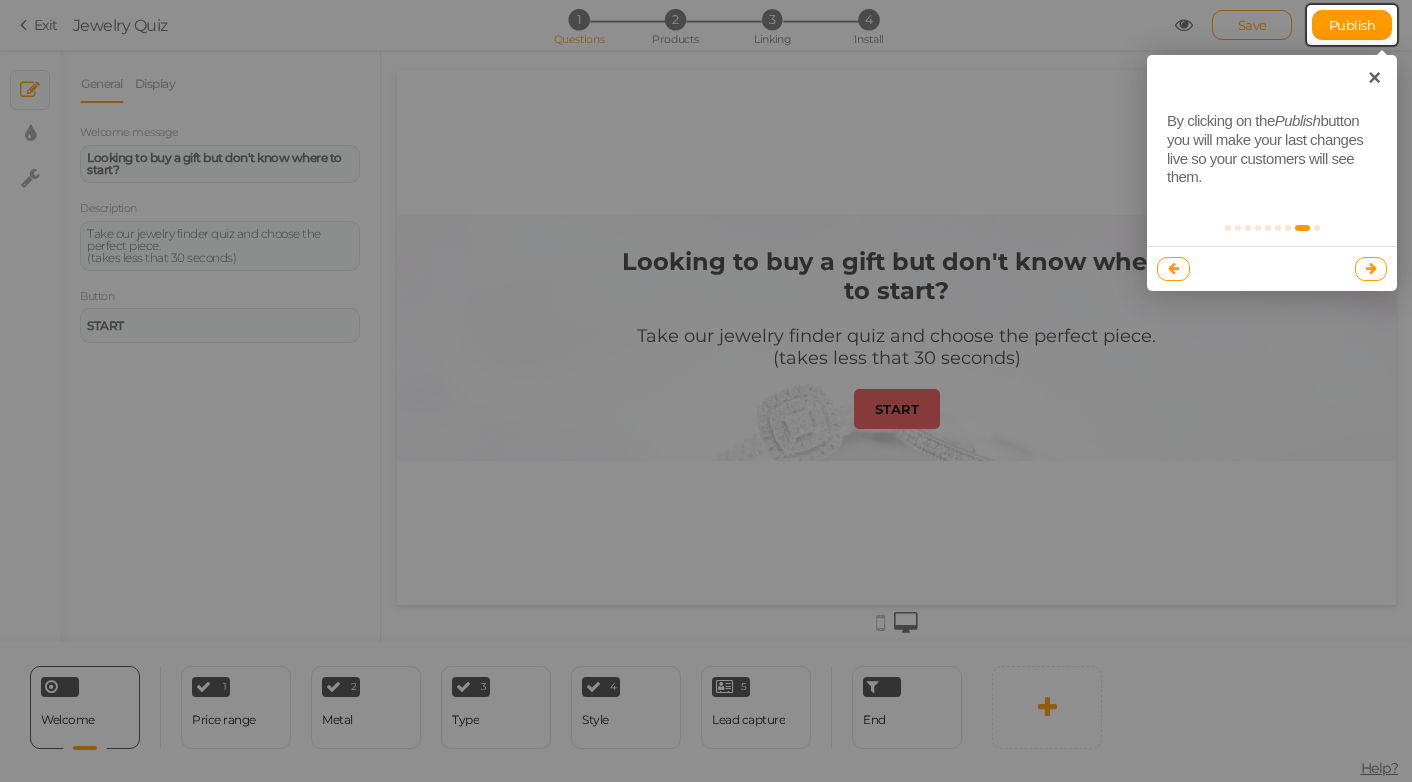 click at bounding box center (1371, 268) 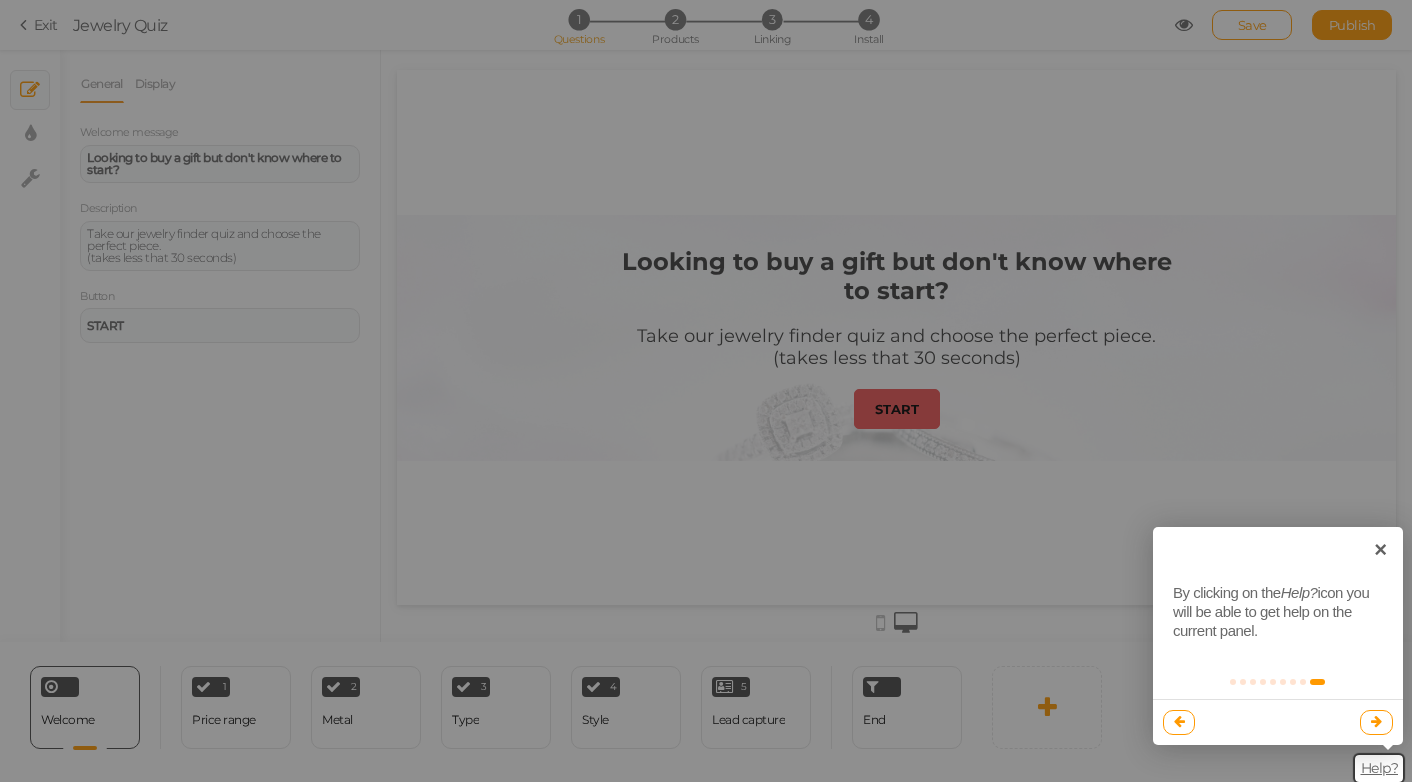 click at bounding box center (1376, 721) 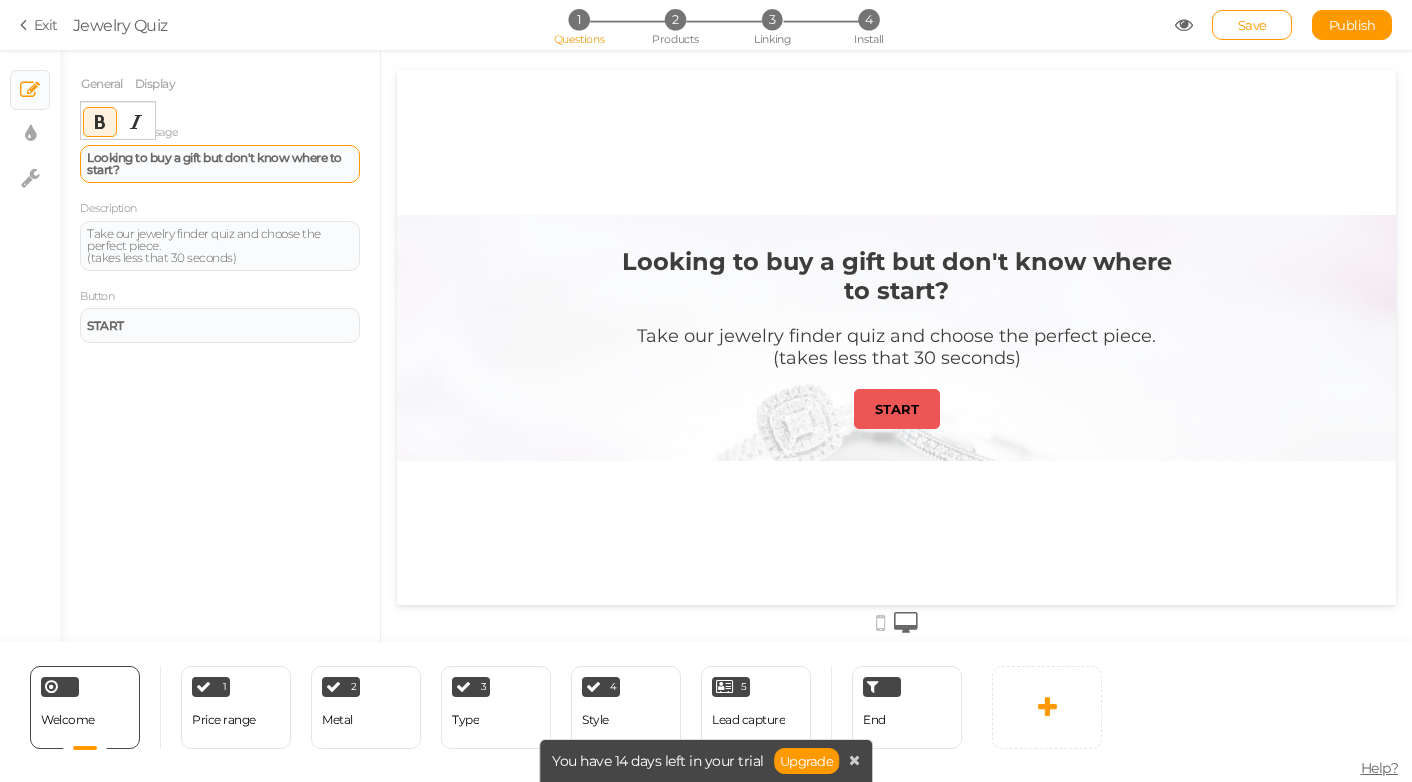 click on "Looking to buy a gift but don't know where to start?" at bounding box center (220, 164) 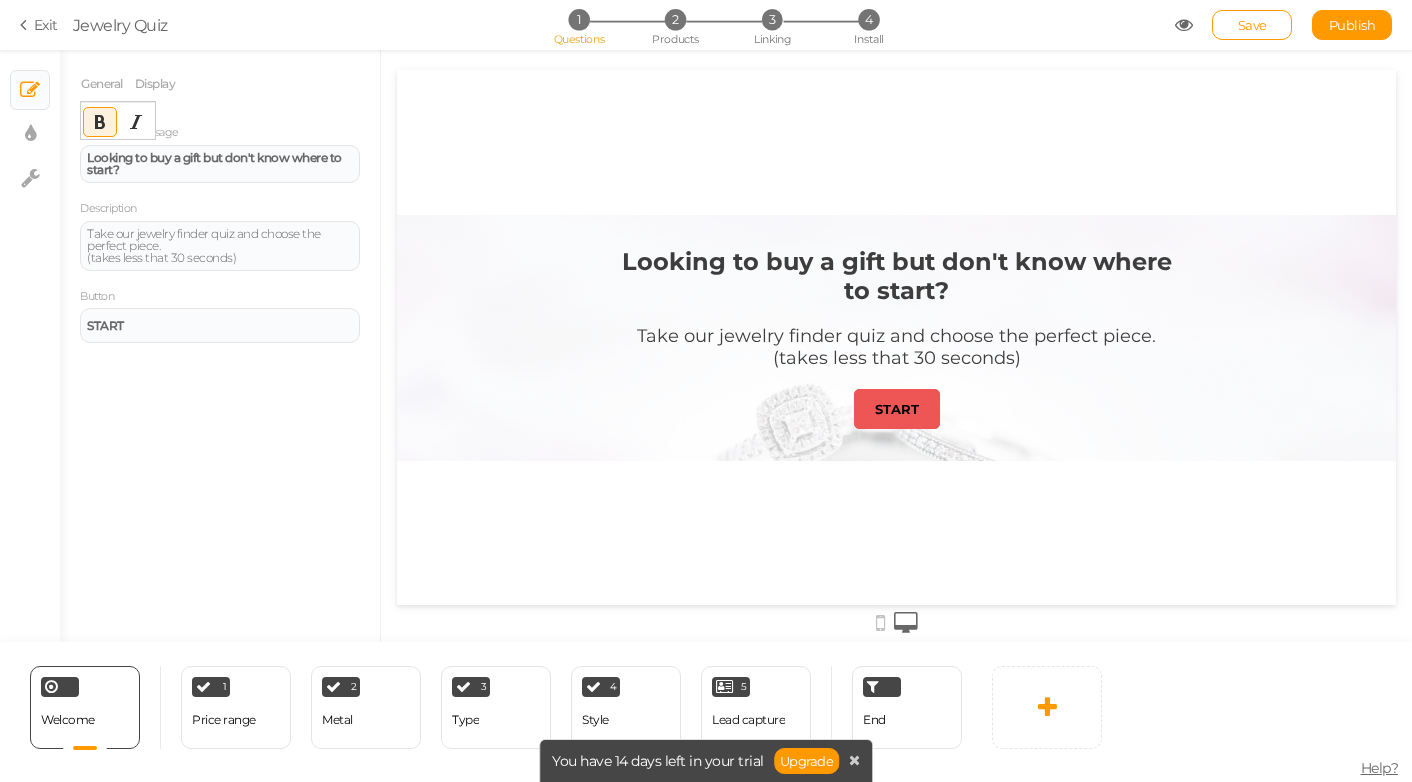 type 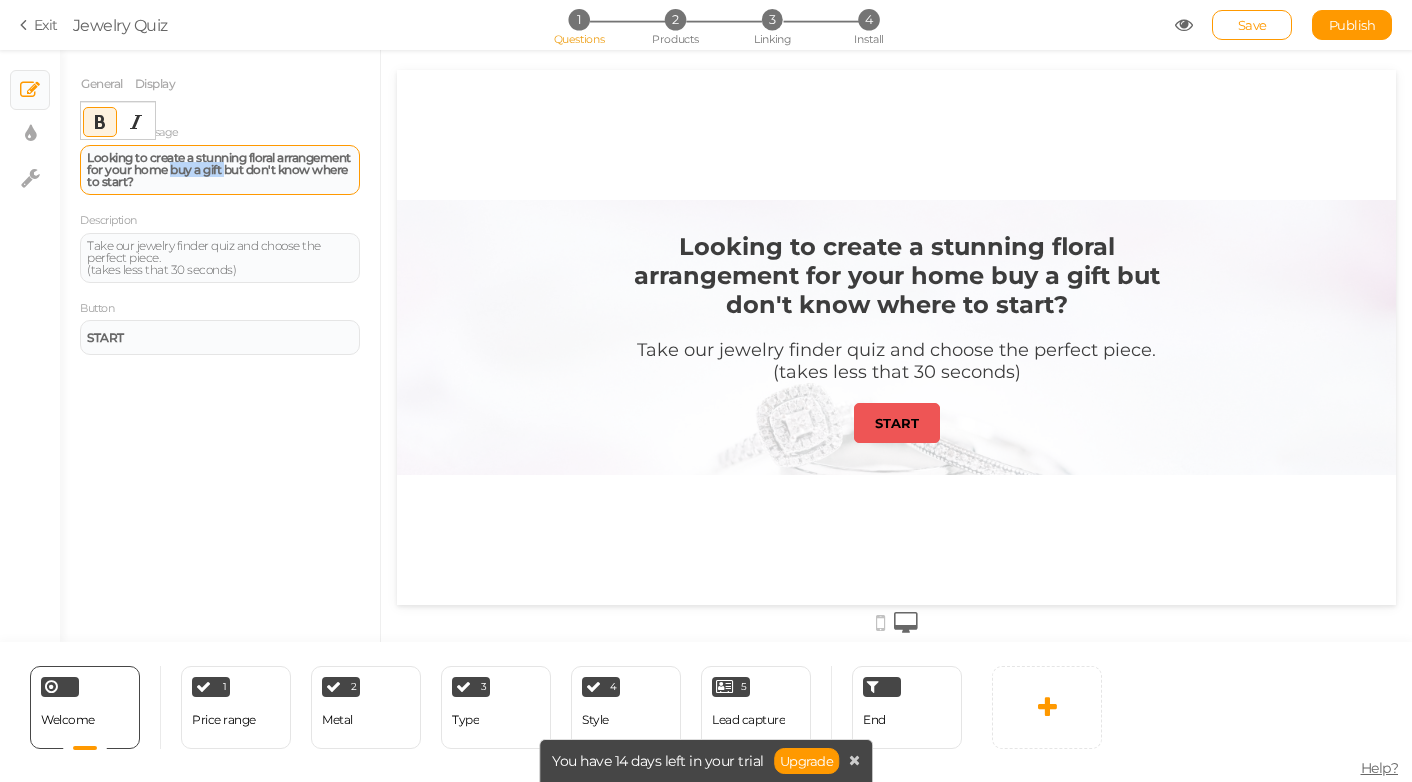 drag, startPoint x: 246, startPoint y: 170, endPoint x: 301, endPoint y: 172, distance: 55.03635 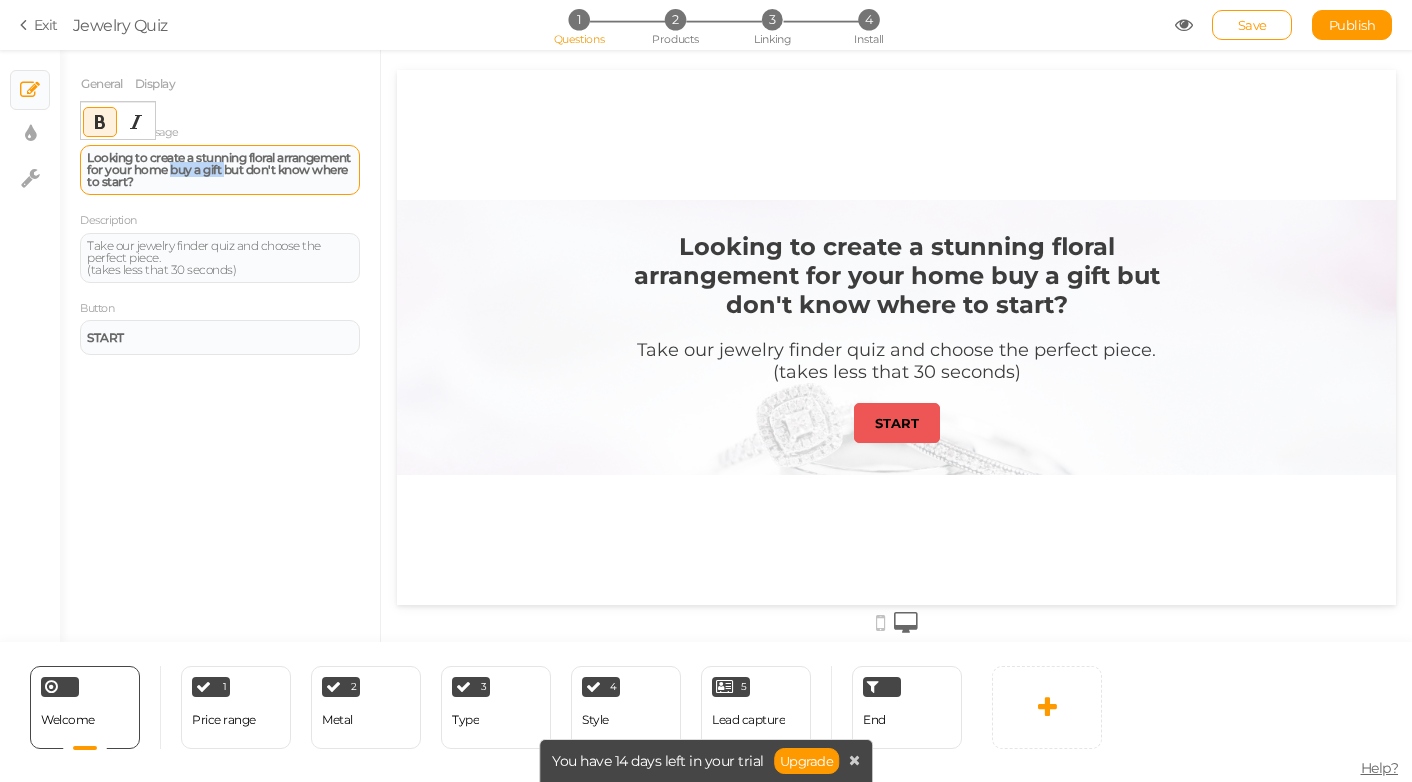 click on "Looking to create a stunning floral arrangement for your home buy a gift but don't know where to start?" at bounding box center (219, 169) 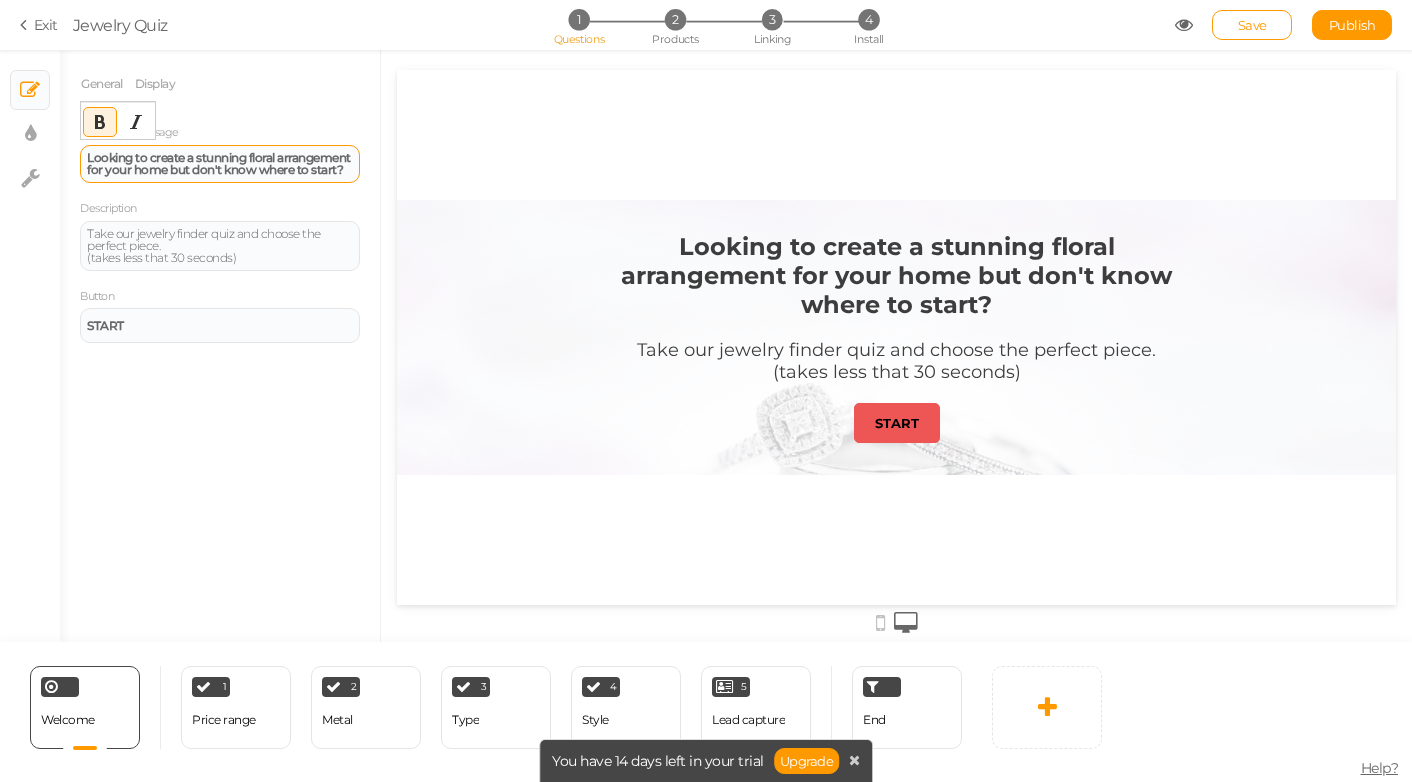 click on "Looking to create a stunning floral arrangement for your home but don't know where to start?" at bounding box center (219, 163) 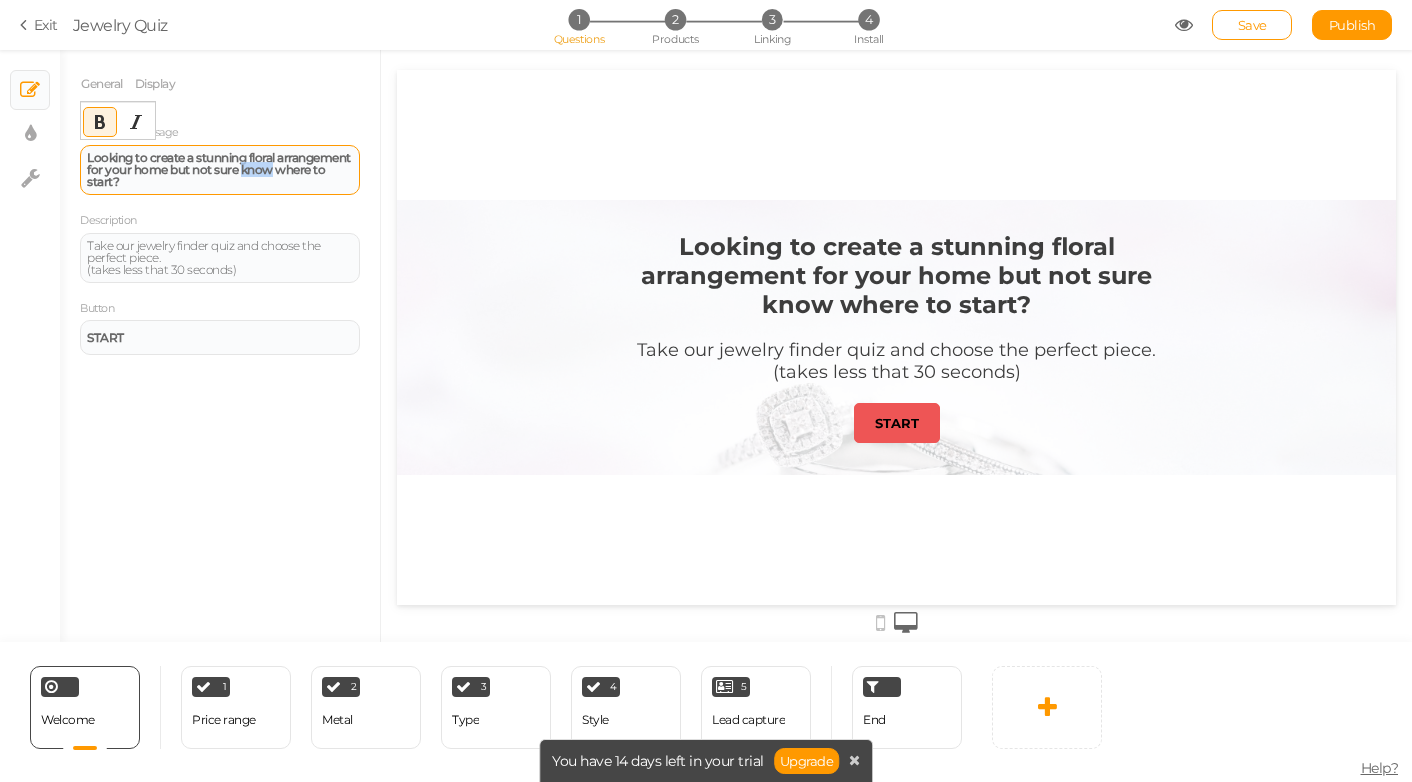 drag, startPoint x: 319, startPoint y: 170, endPoint x: 353, endPoint y: 170, distance: 34 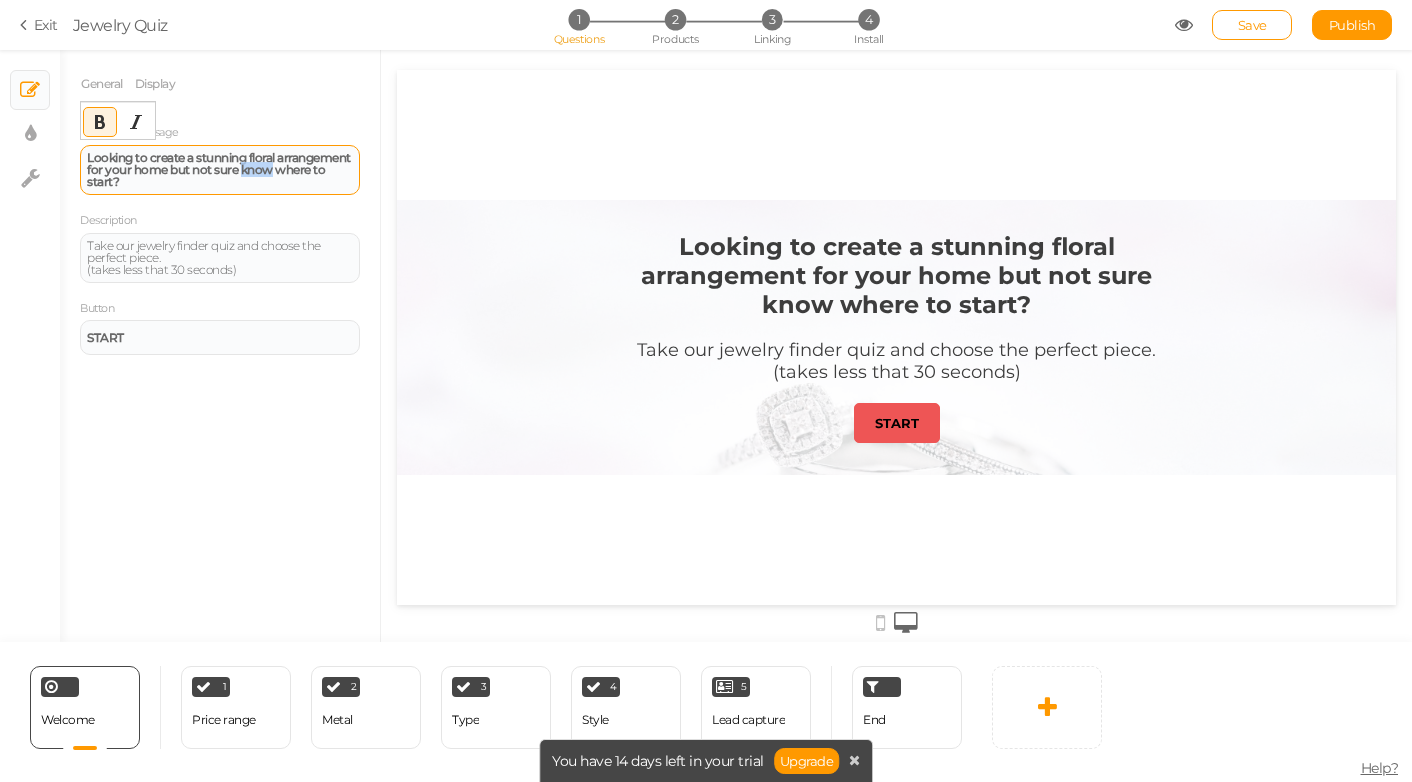 click on "Looking to create a stunning floral arrangement for your home but not sure know where to start?" at bounding box center [220, 170] 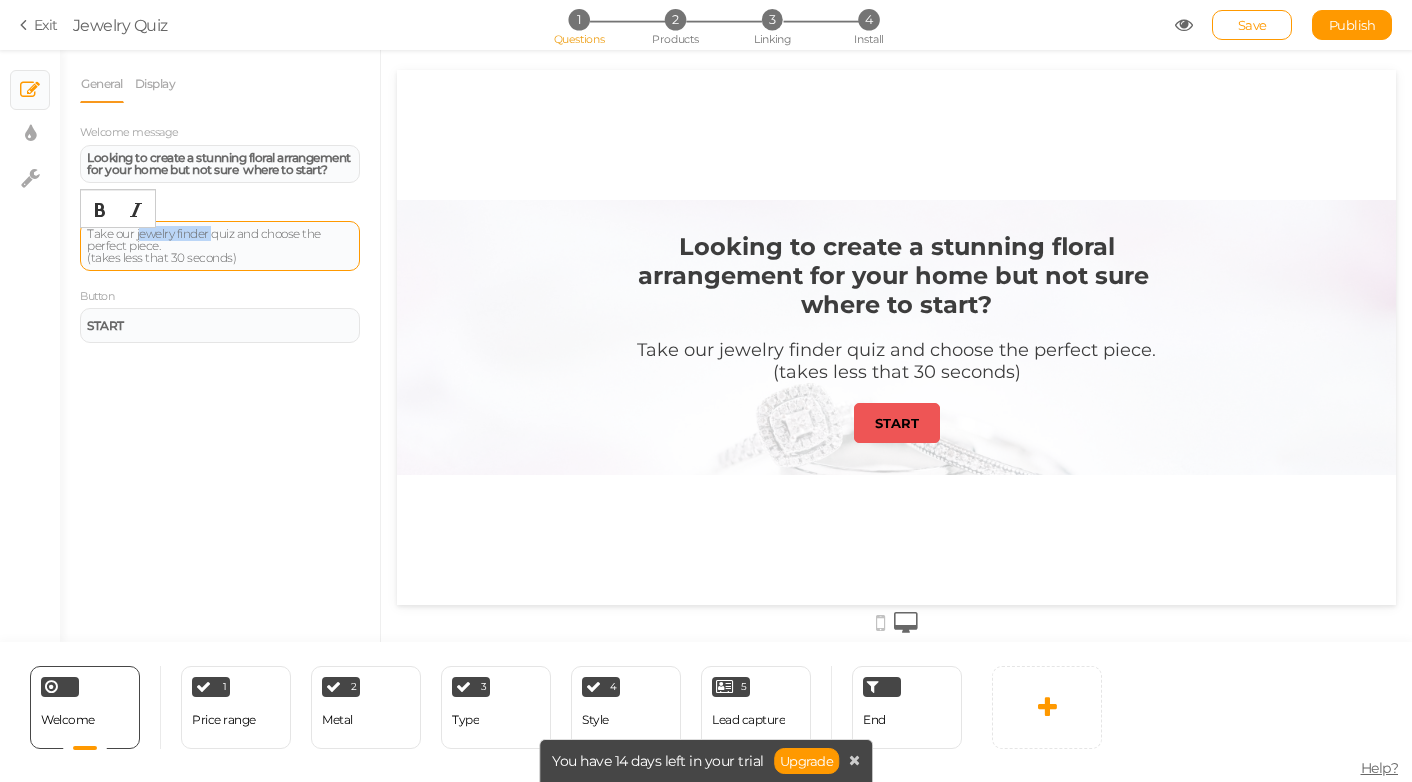 drag, startPoint x: 138, startPoint y: 248, endPoint x: 211, endPoint y: 245, distance: 73.061615 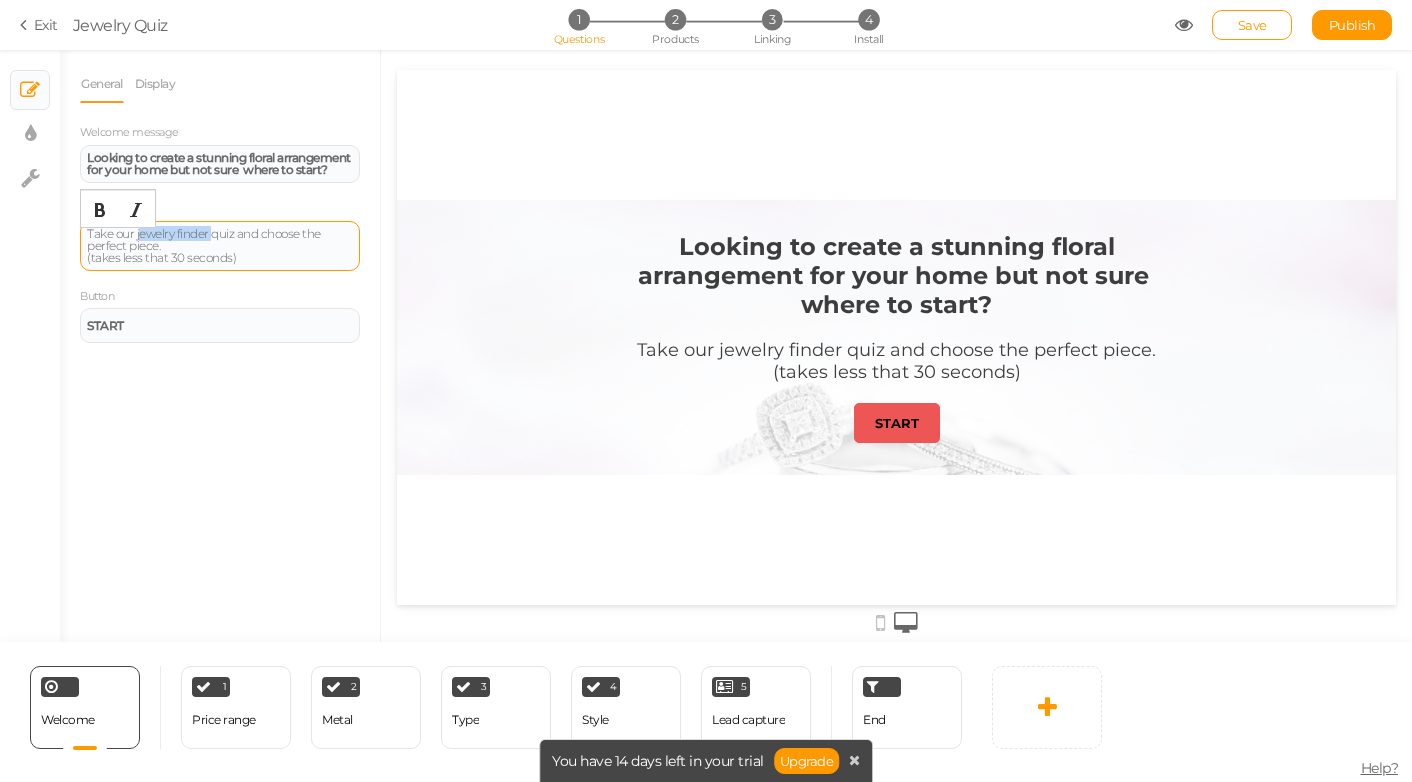 click on "Take our jewelry finder quiz and choose the perfect piece. (takes less that 30 seconds)" at bounding box center (220, 246) 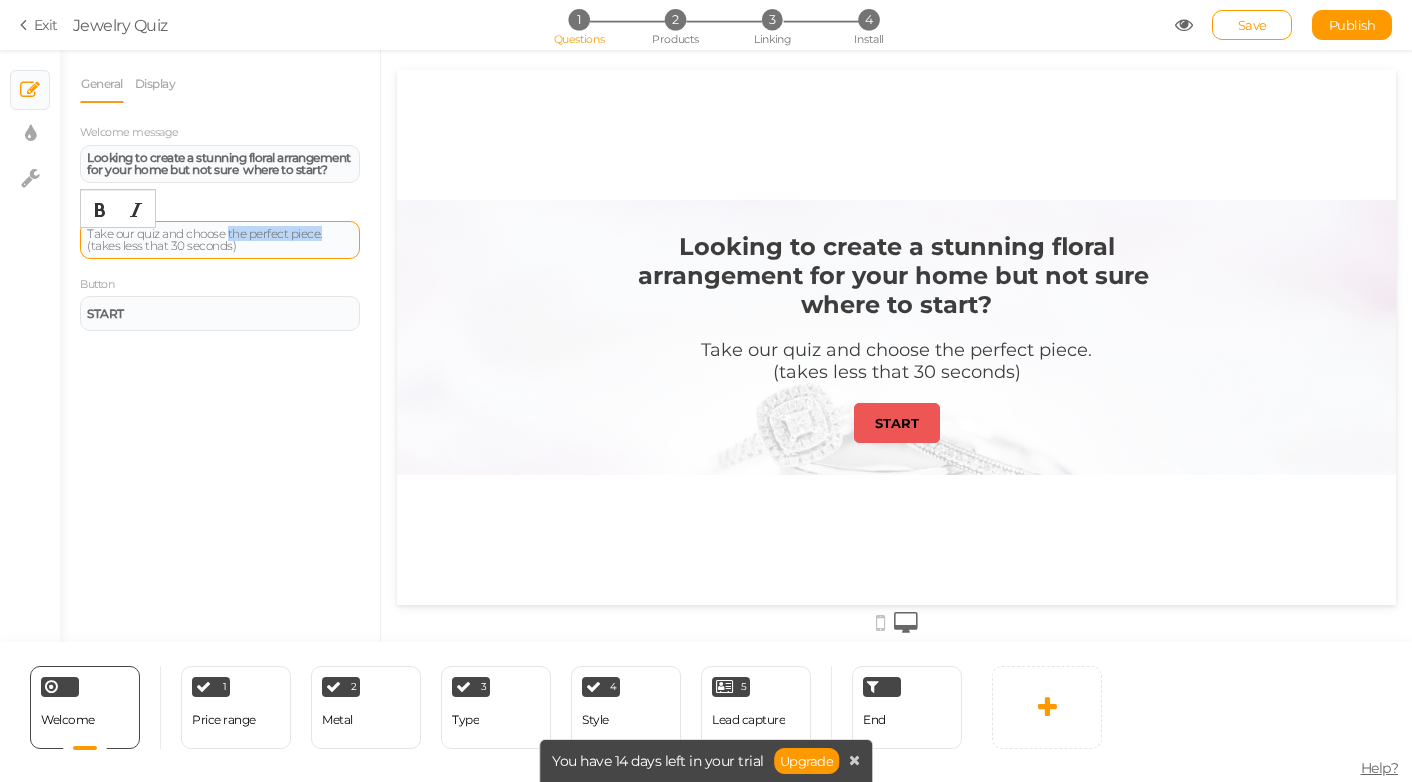drag, startPoint x: 322, startPoint y: 246, endPoint x: 227, endPoint y: 247, distance: 95.005264 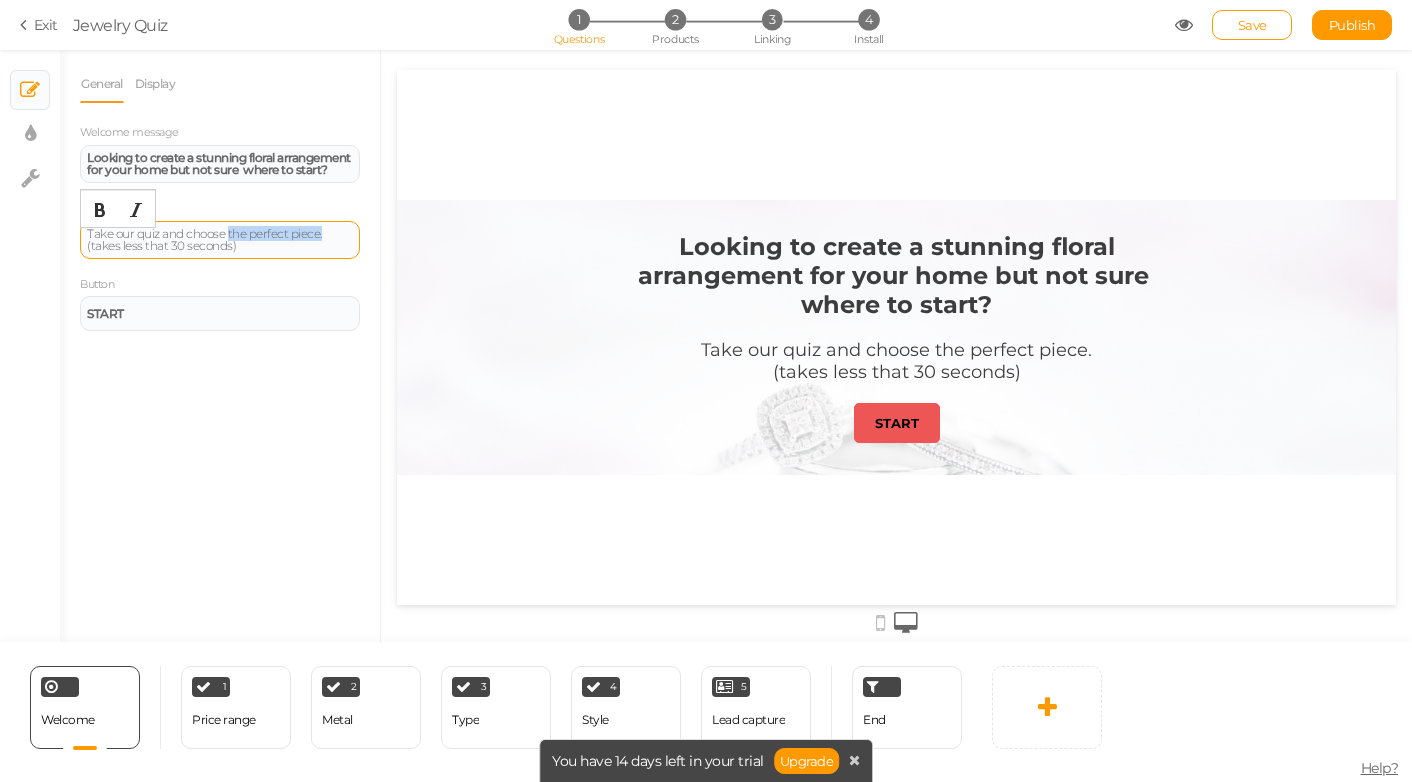 click on "Take our quiz and choose the perfect piece. (takes less that 30 seconds)" at bounding box center (220, 240) 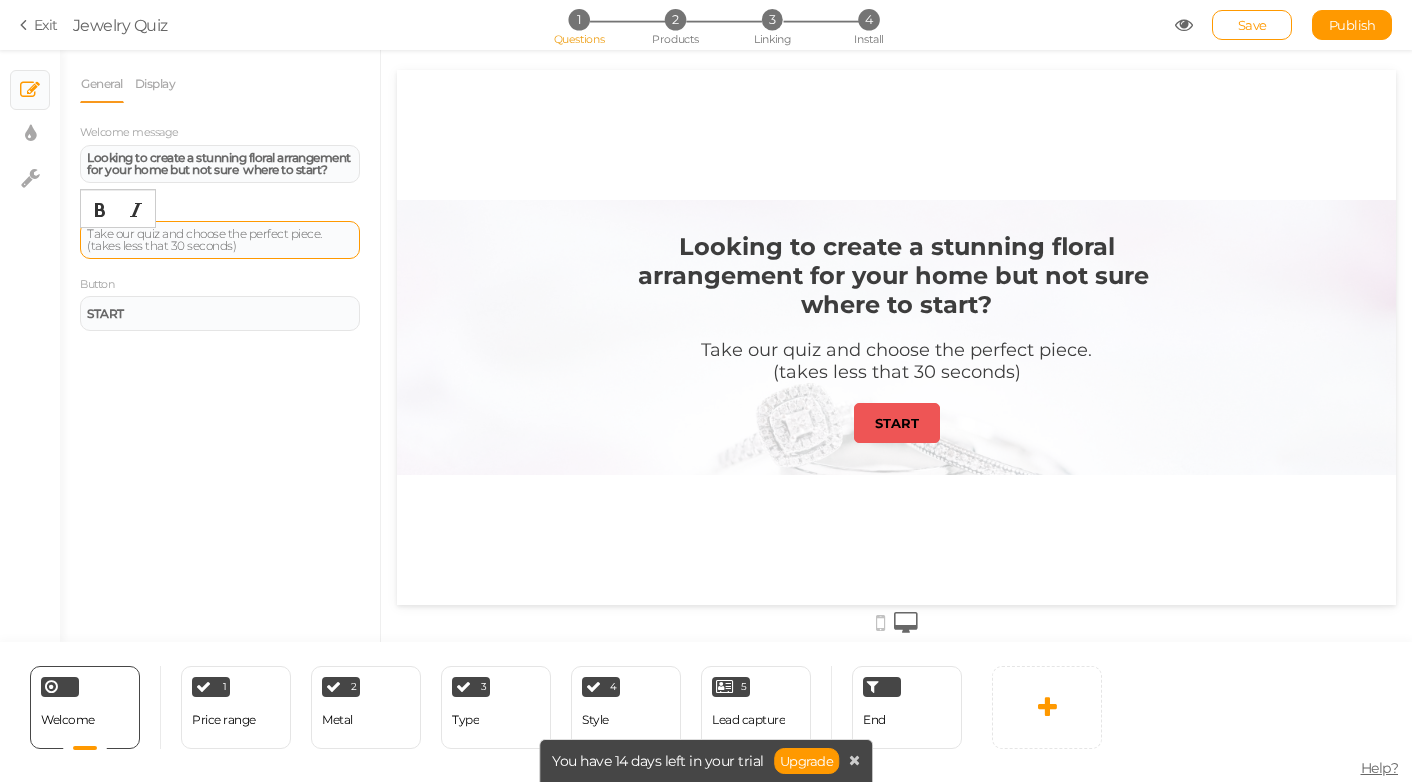 click on "Take our quiz and choose the perfect piece. (takes less that 30 seconds)" at bounding box center (220, 240) 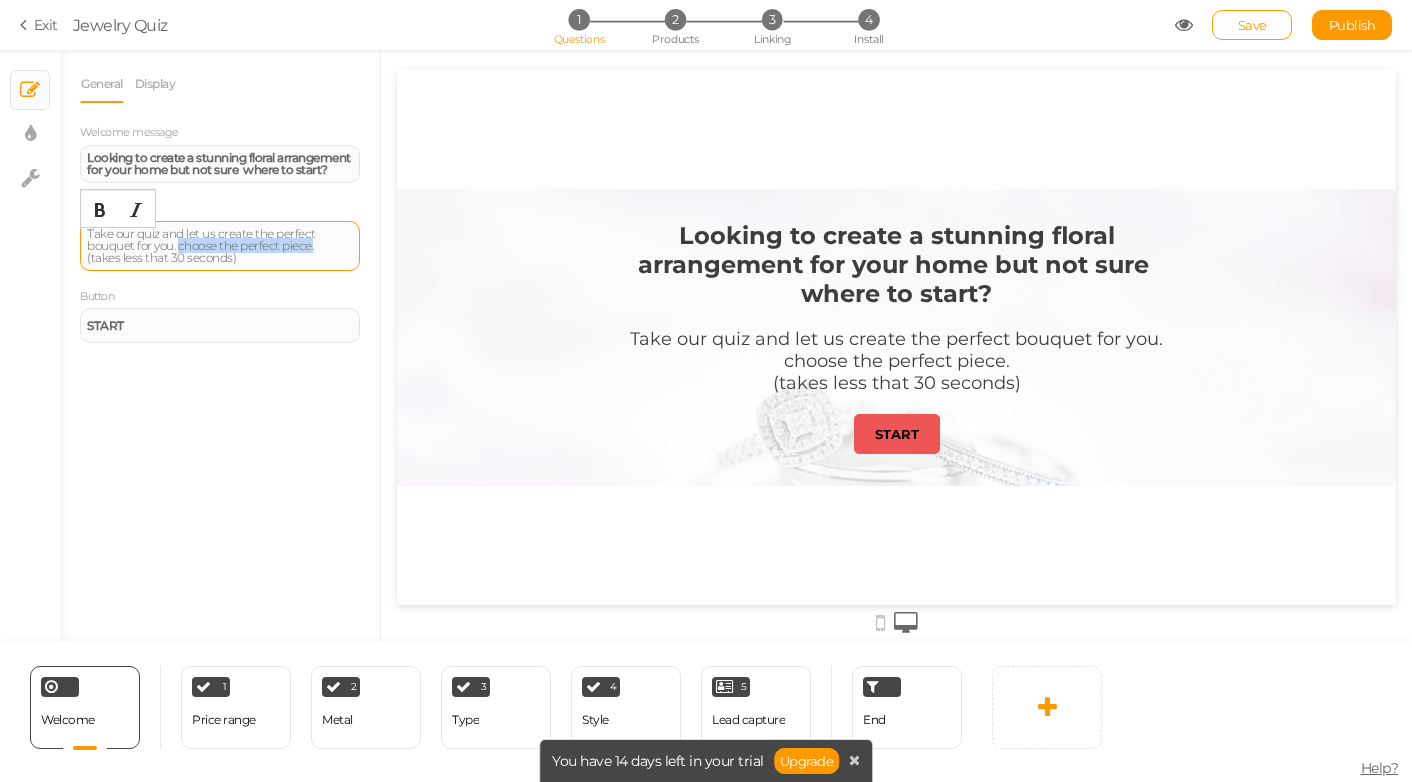 drag, startPoint x: 181, startPoint y: 258, endPoint x: 334, endPoint y: 258, distance: 153 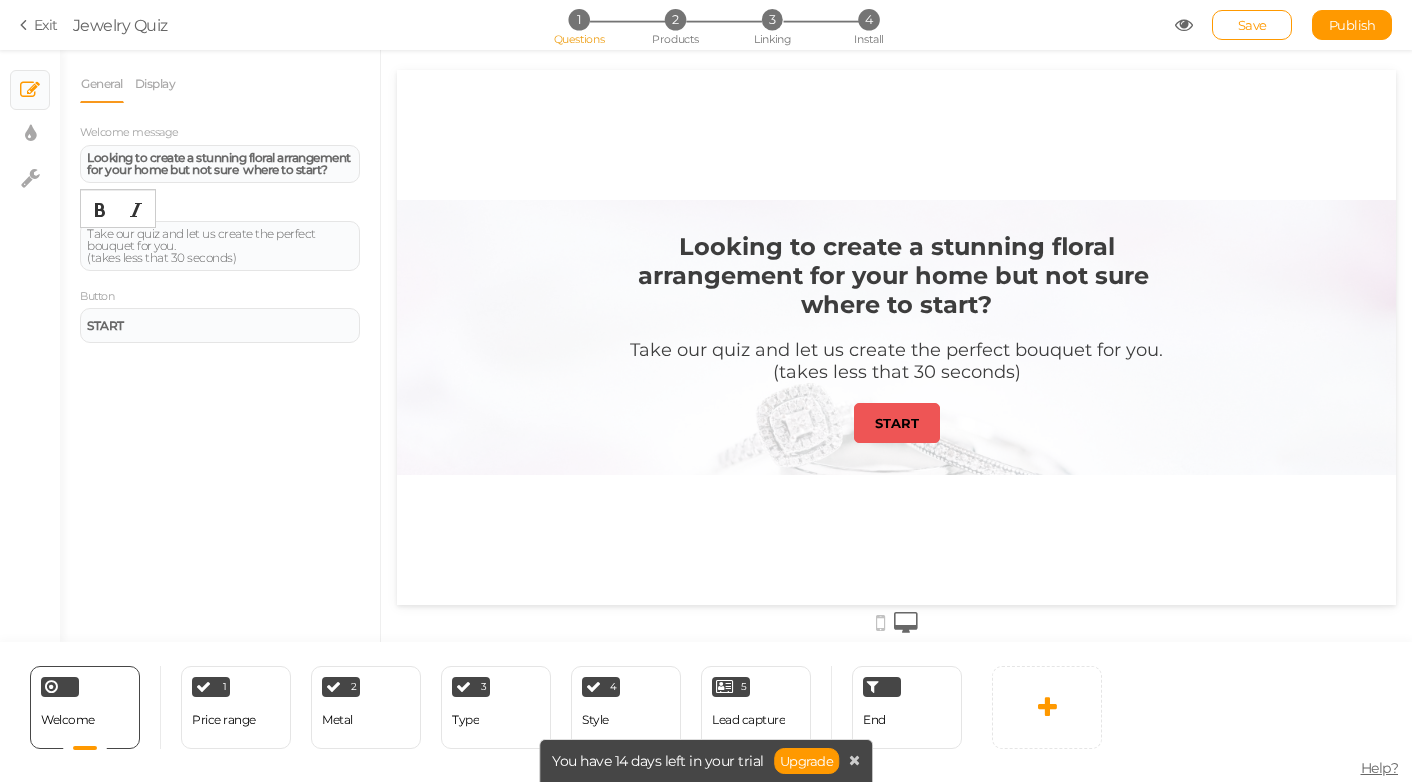 click on "General
Display
Welcome message   Looking to create a stunning floral arrangement for your home but not sure  where to start?                         Description   Take our quiz and let us create the perfect bouquet for you.  (takes less that 30 seconds)                         Button   START
Background color         Set" at bounding box center [220, 353] 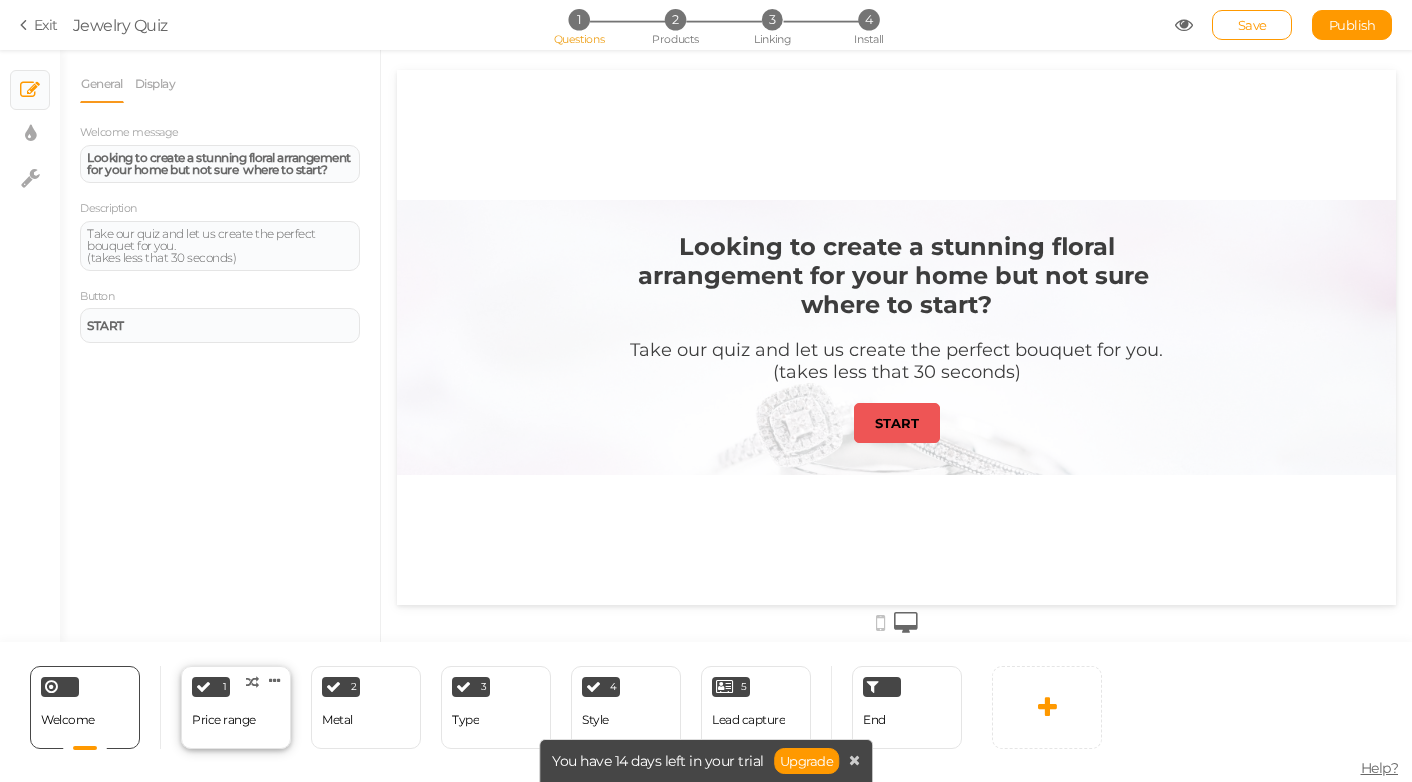click on "1         Price range         × Define the conditions to show this slide.                     Clone             Change type             Delete" at bounding box center (236, 707) 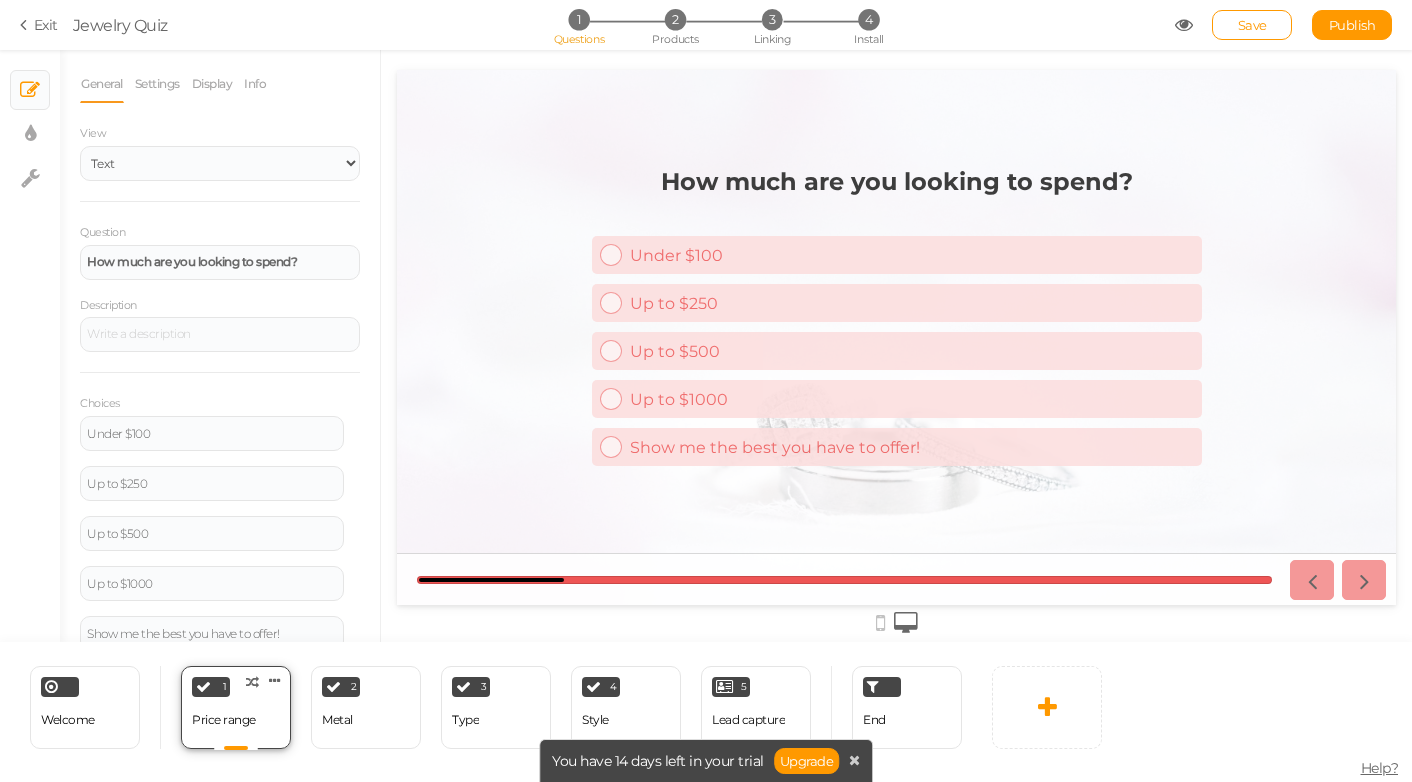 scroll, scrollTop: 0, scrollLeft: 0, axis: both 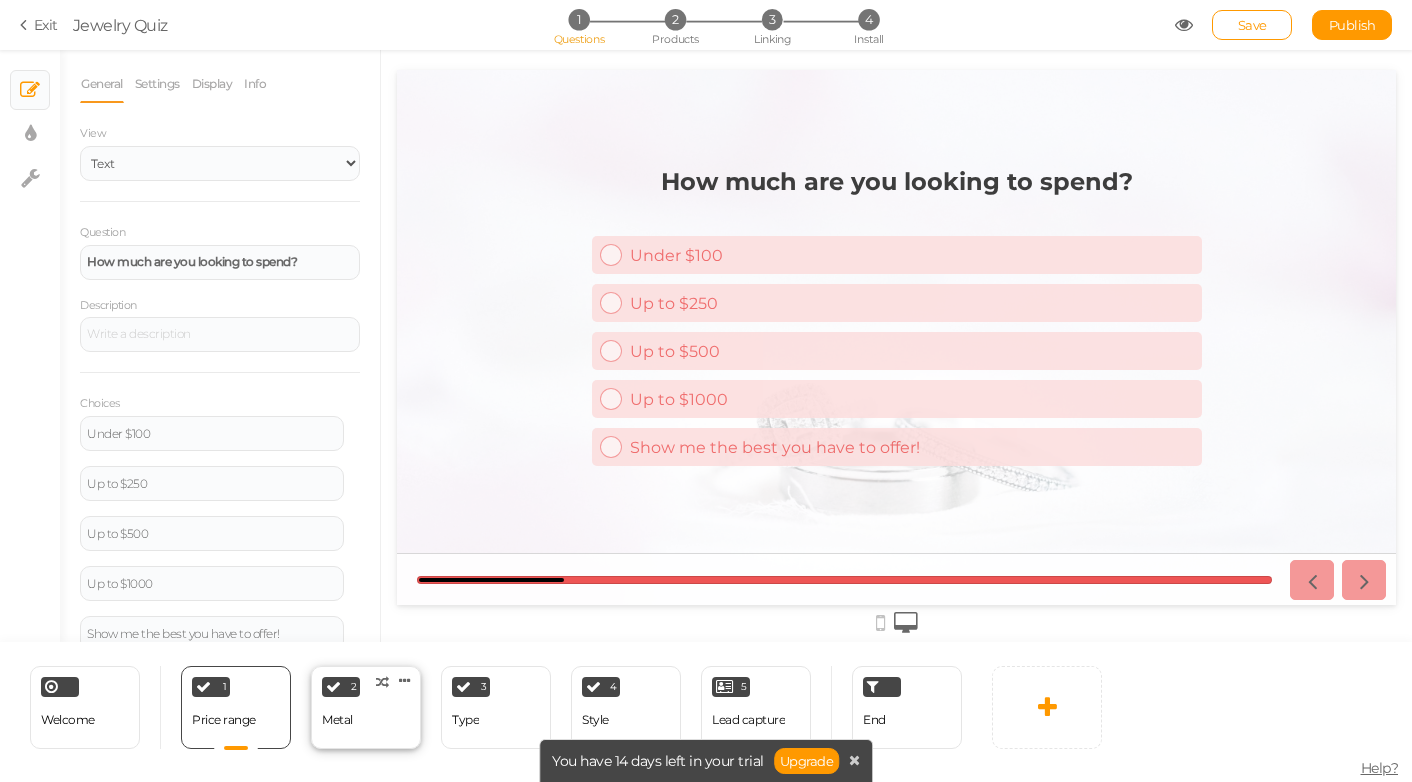 click on "2         Metal         × Define the conditions to show this slide.                     Clone             Change type             Delete" at bounding box center (366, 707) 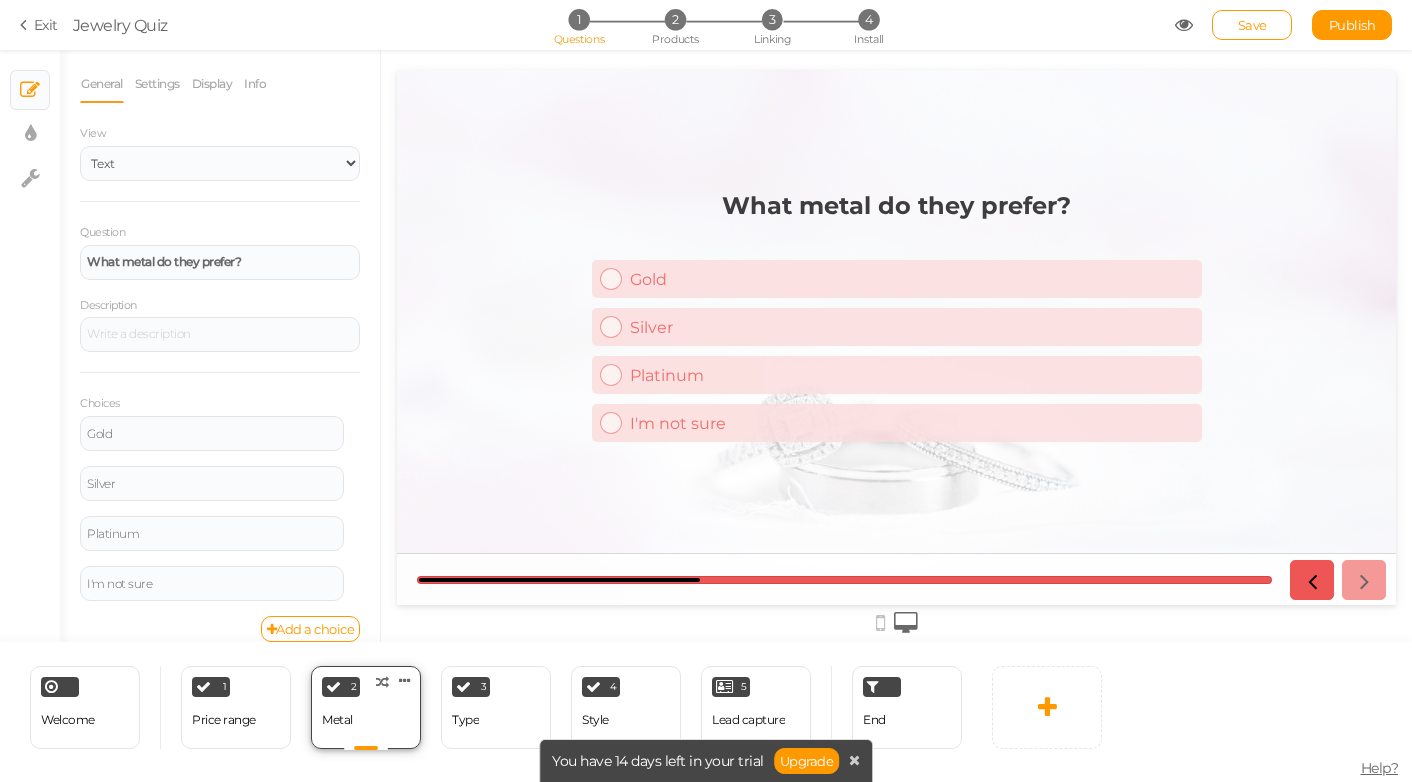 scroll, scrollTop: 0, scrollLeft: 0, axis: both 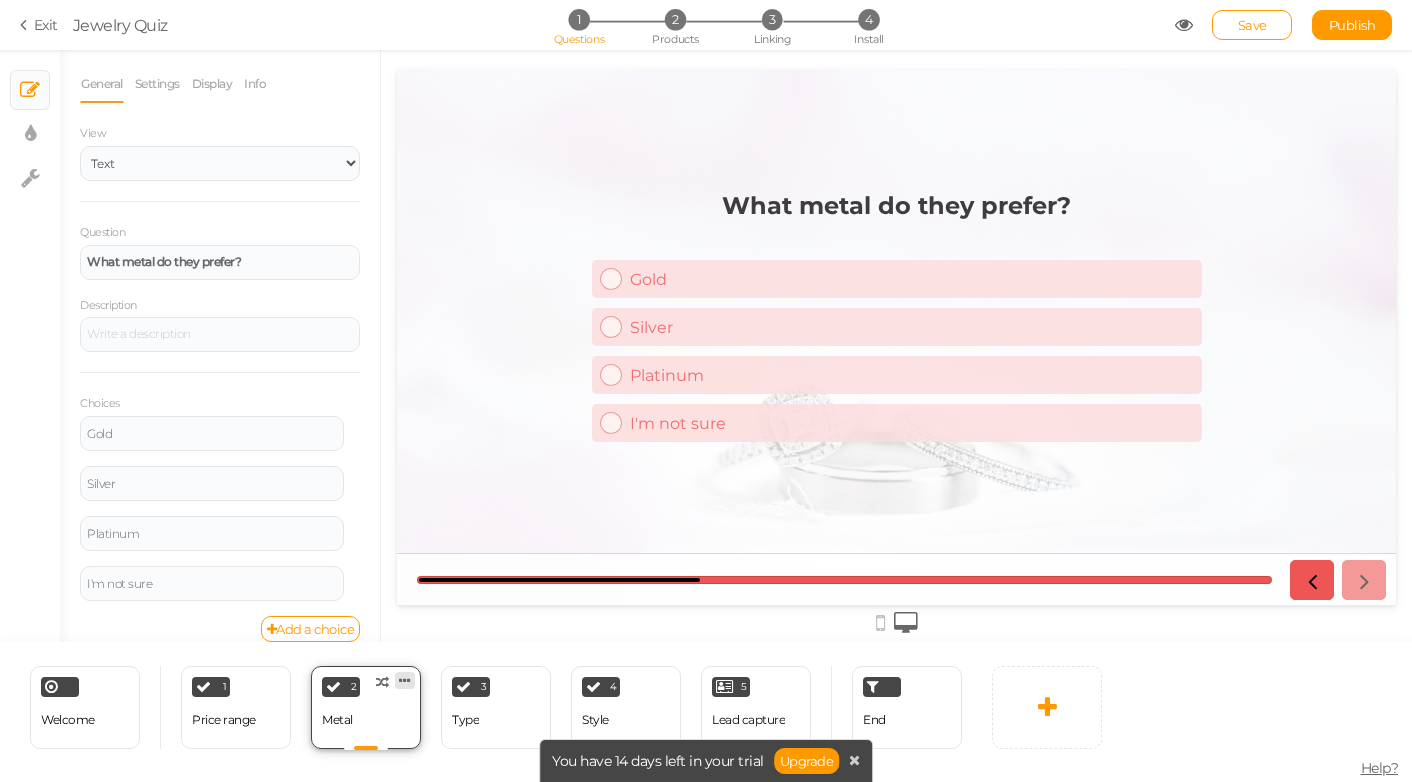 click at bounding box center [405, 680] 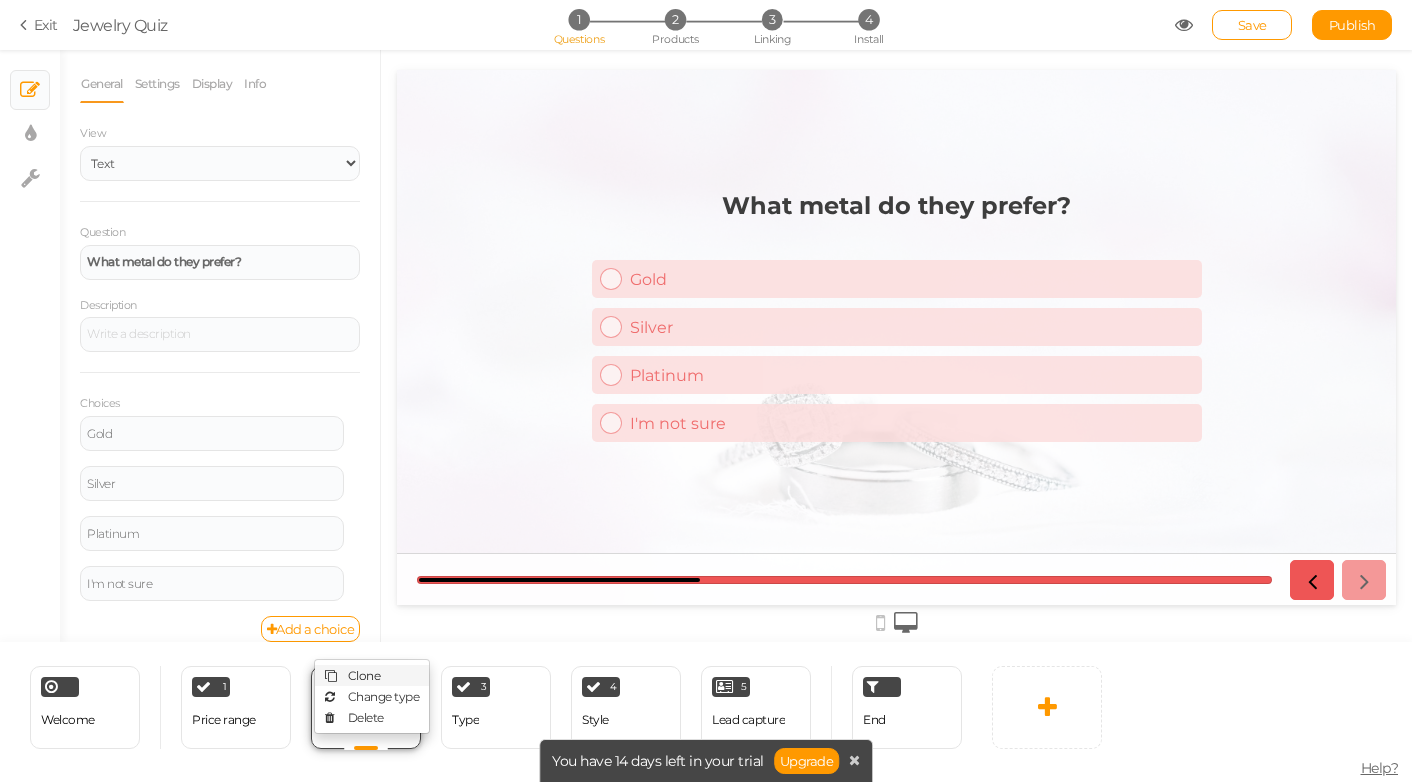 click on "Clone" at bounding box center (372, 675) 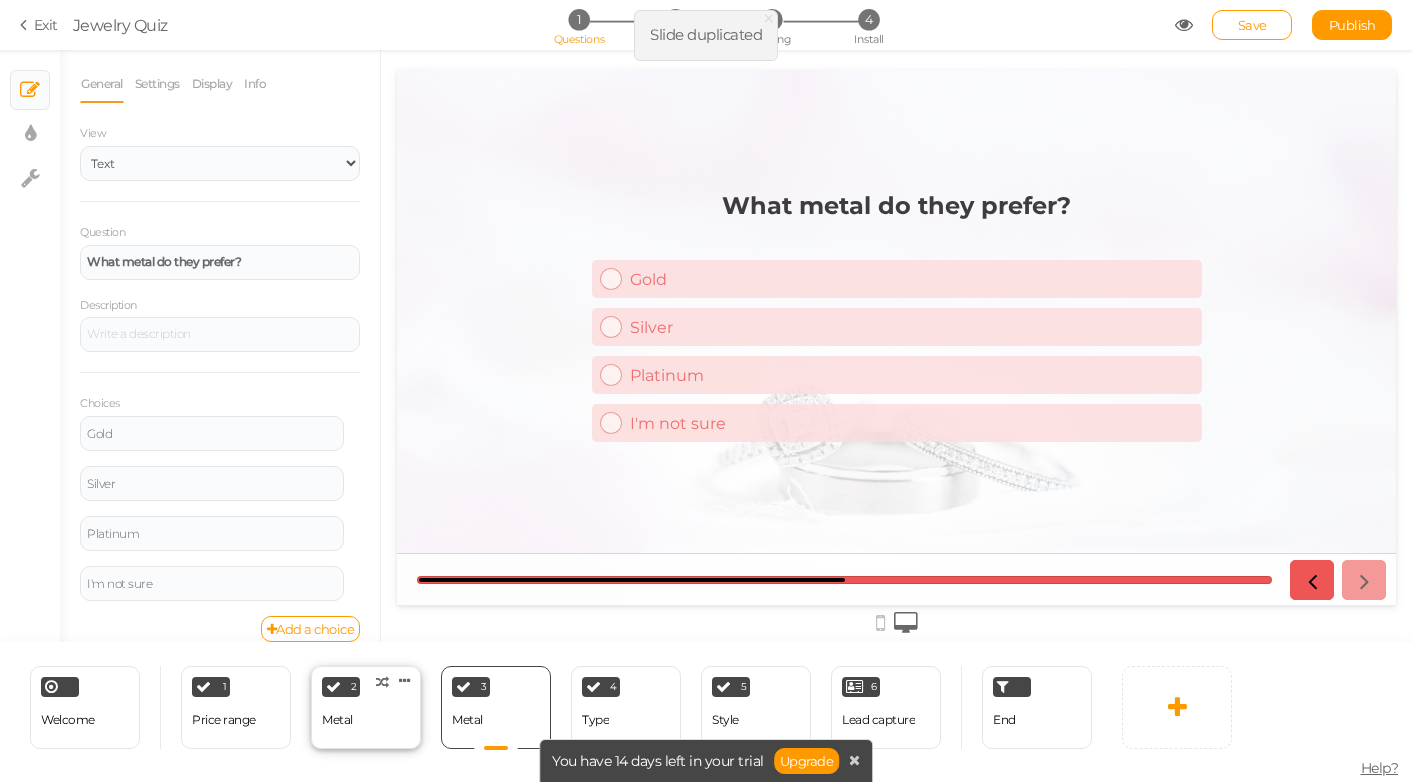 scroll, scrollTop: 0, scrollLeft: 0, axis: both 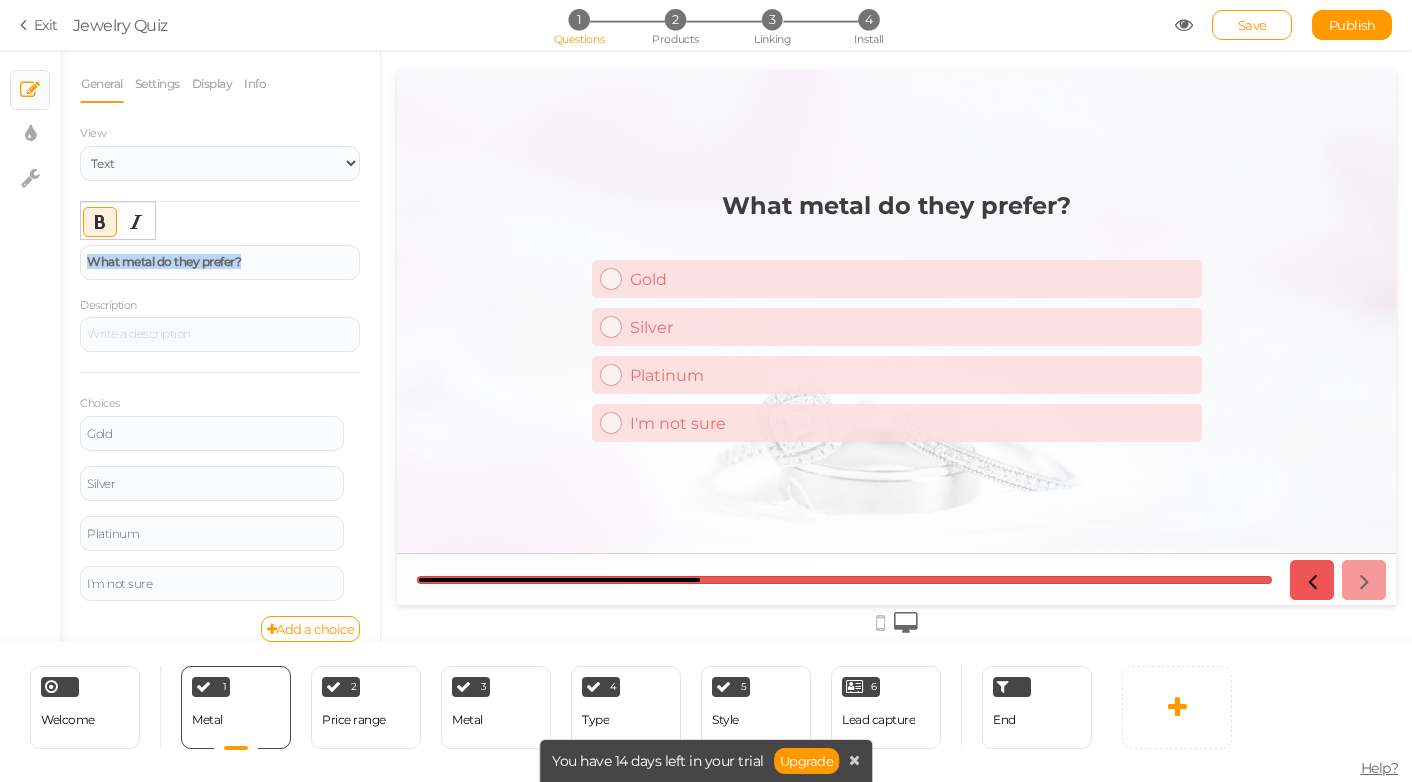 drag, startPoint x: 287, startPoint y: 256, endPoint x: 61, endPoint y: 255, distance: 226.00221 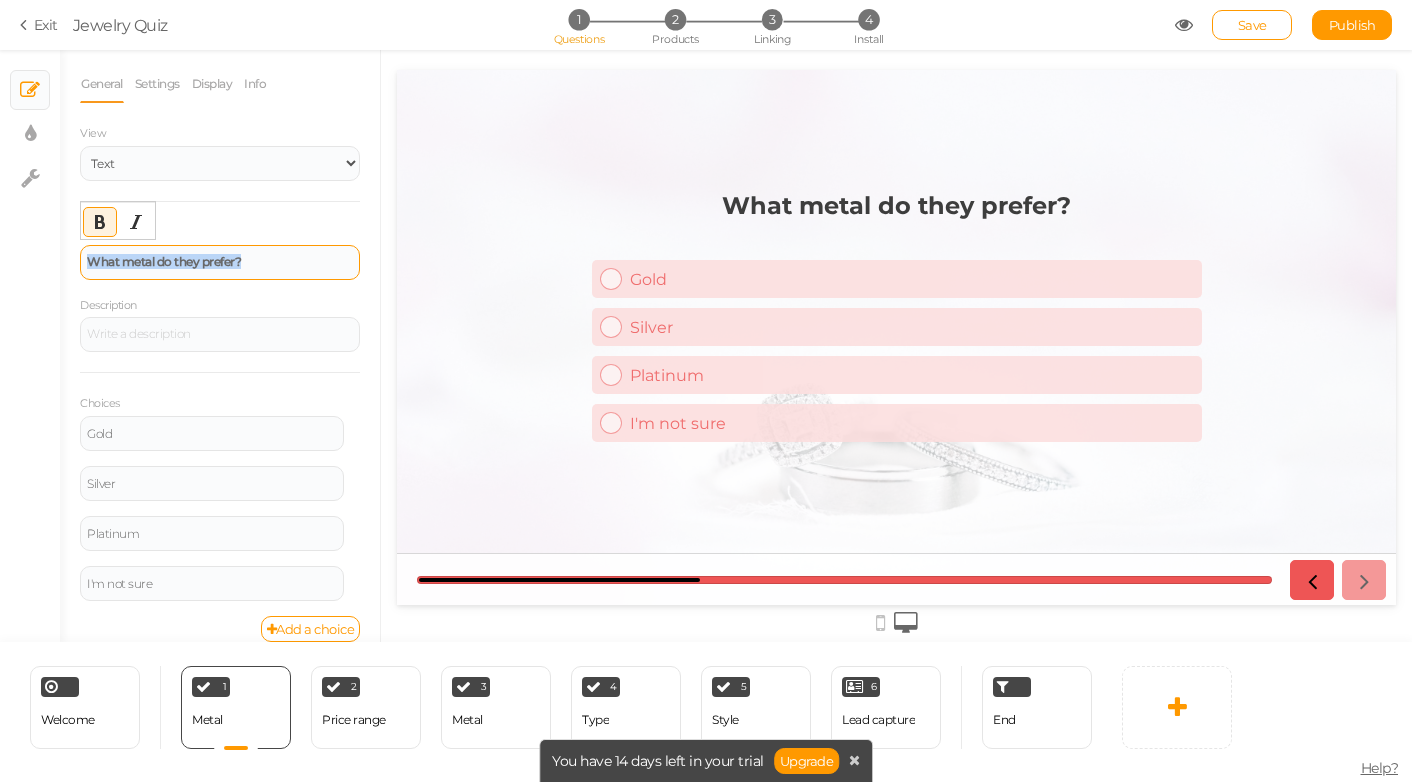 click on "What metal do they prefer?" at bounding box center [220, 262] 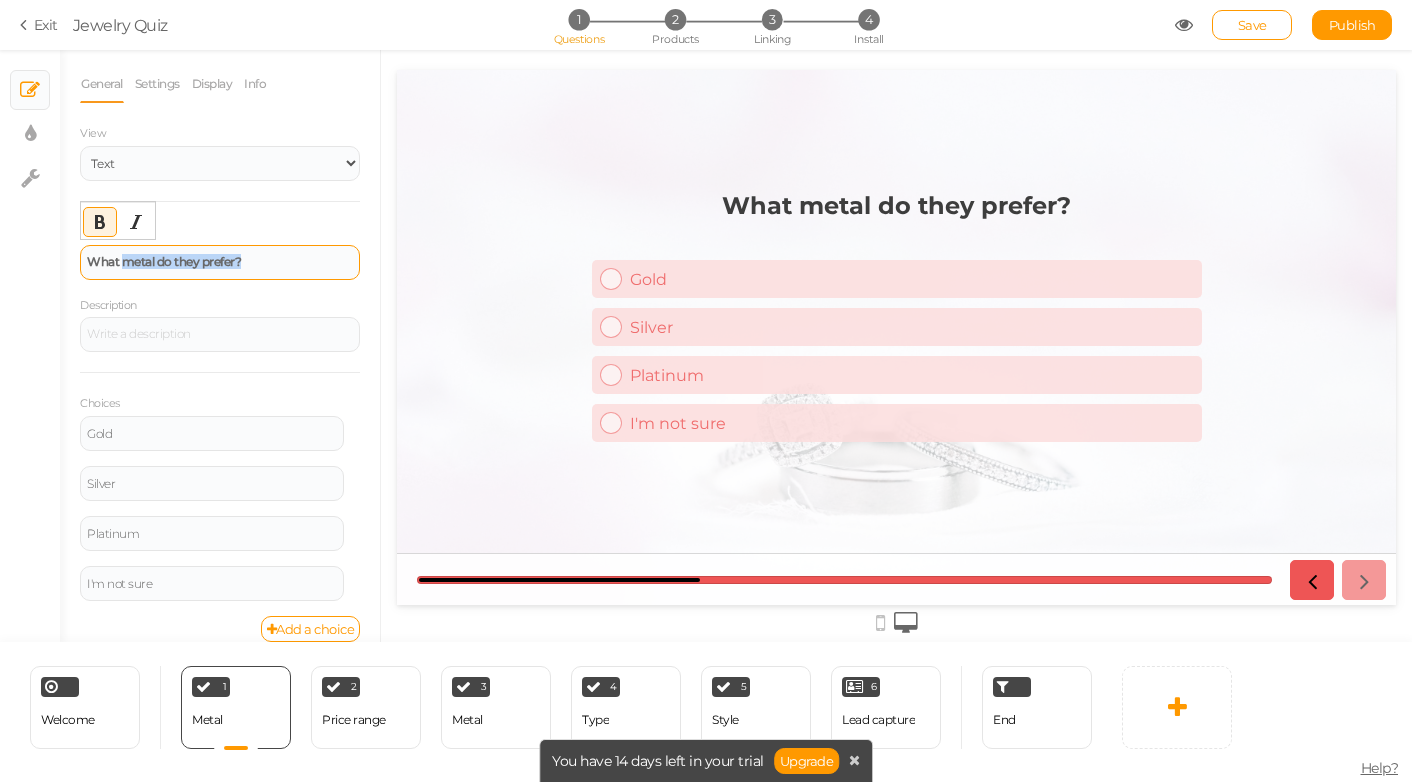 drag, startPoint x: 298, startPoint y: 260, endPoint x: 123, endPoint y: 264, distance: 175.04572 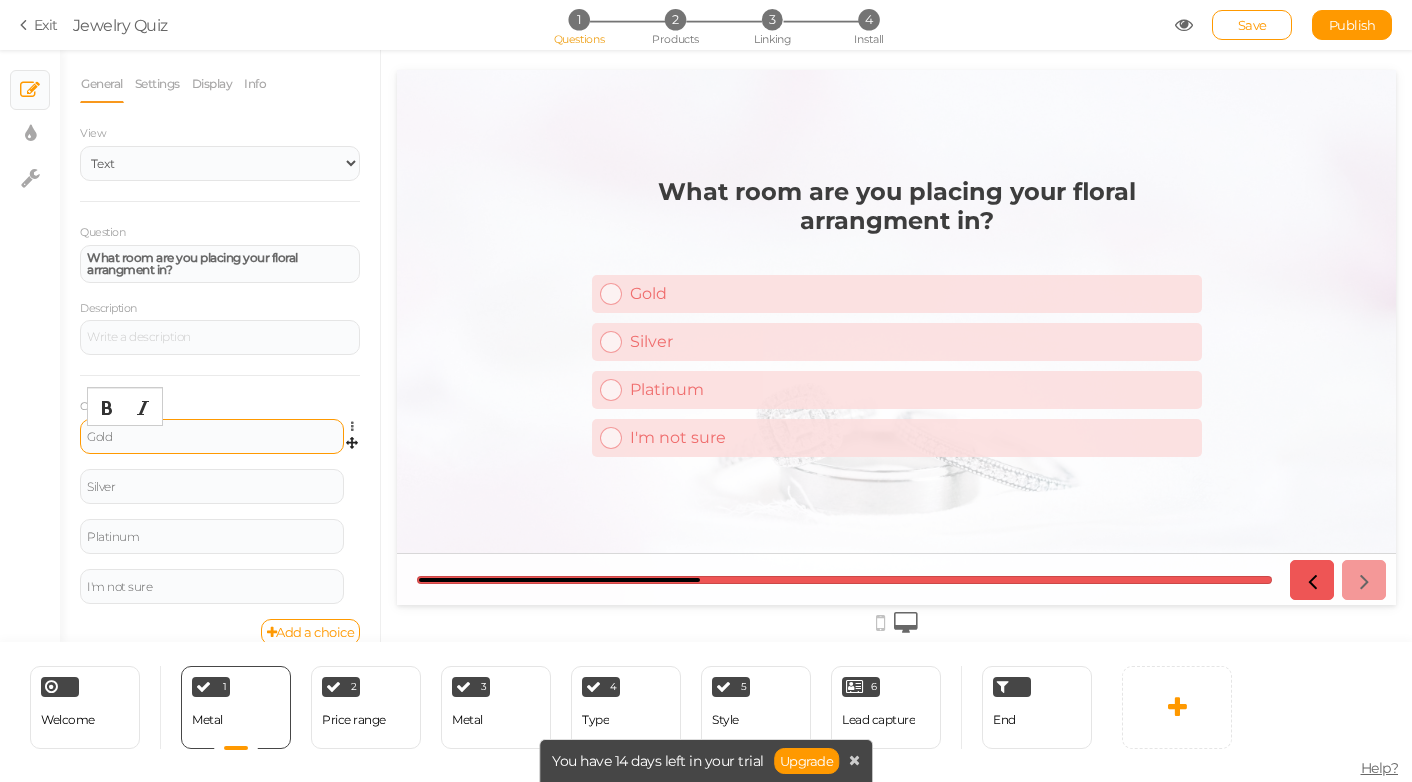 click on "Gold" at bounding box center [212, 437] 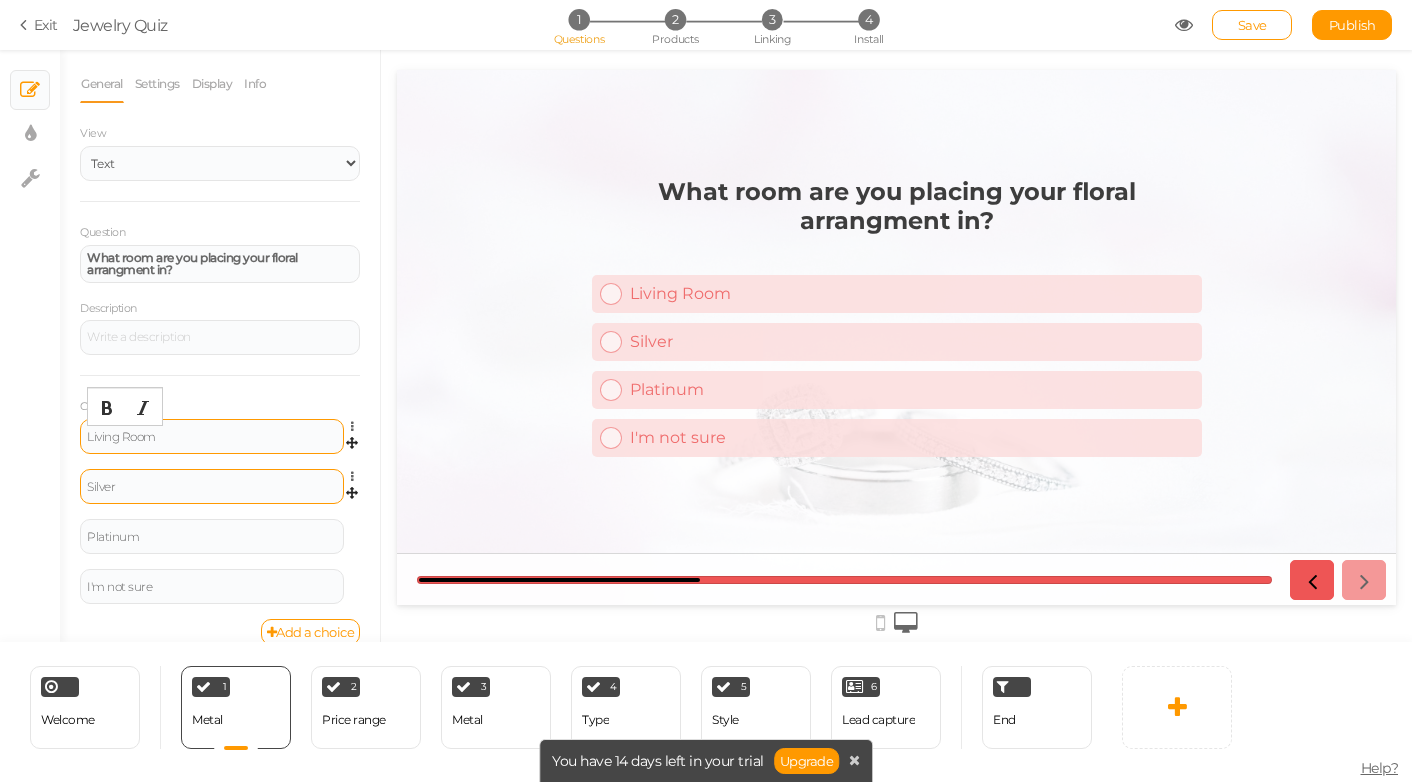 click on "Silver" at bounding box center [212, 486] 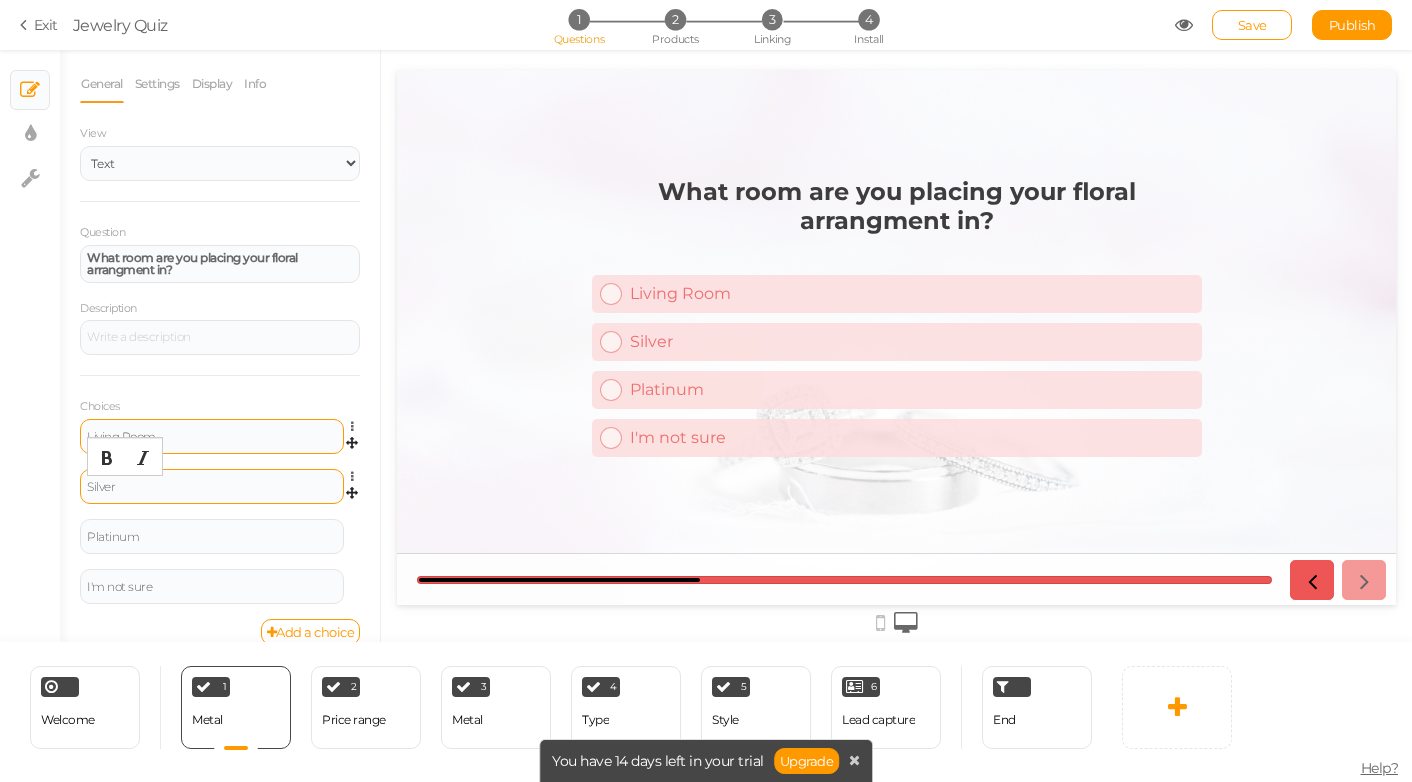 type 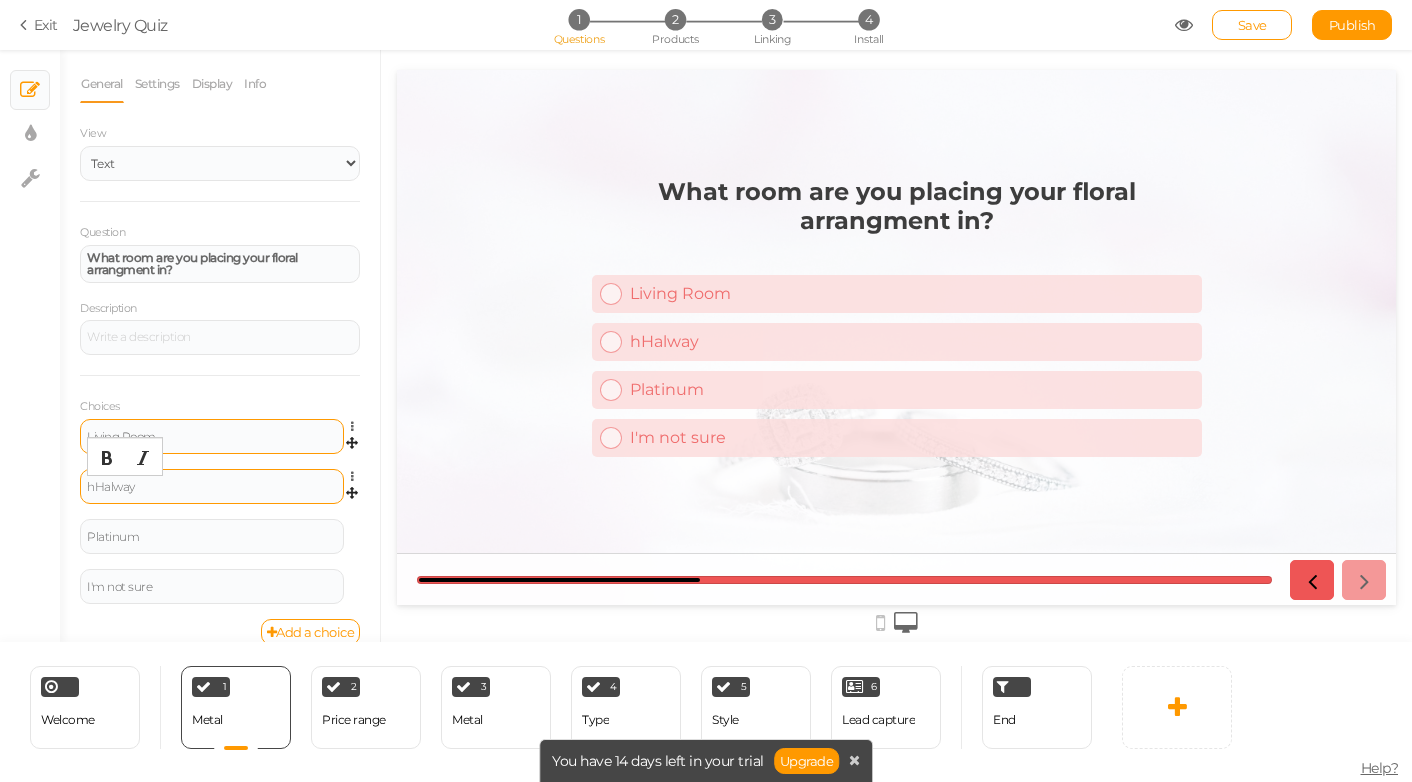 click on "hHalway" at bounding box center (212, 487) 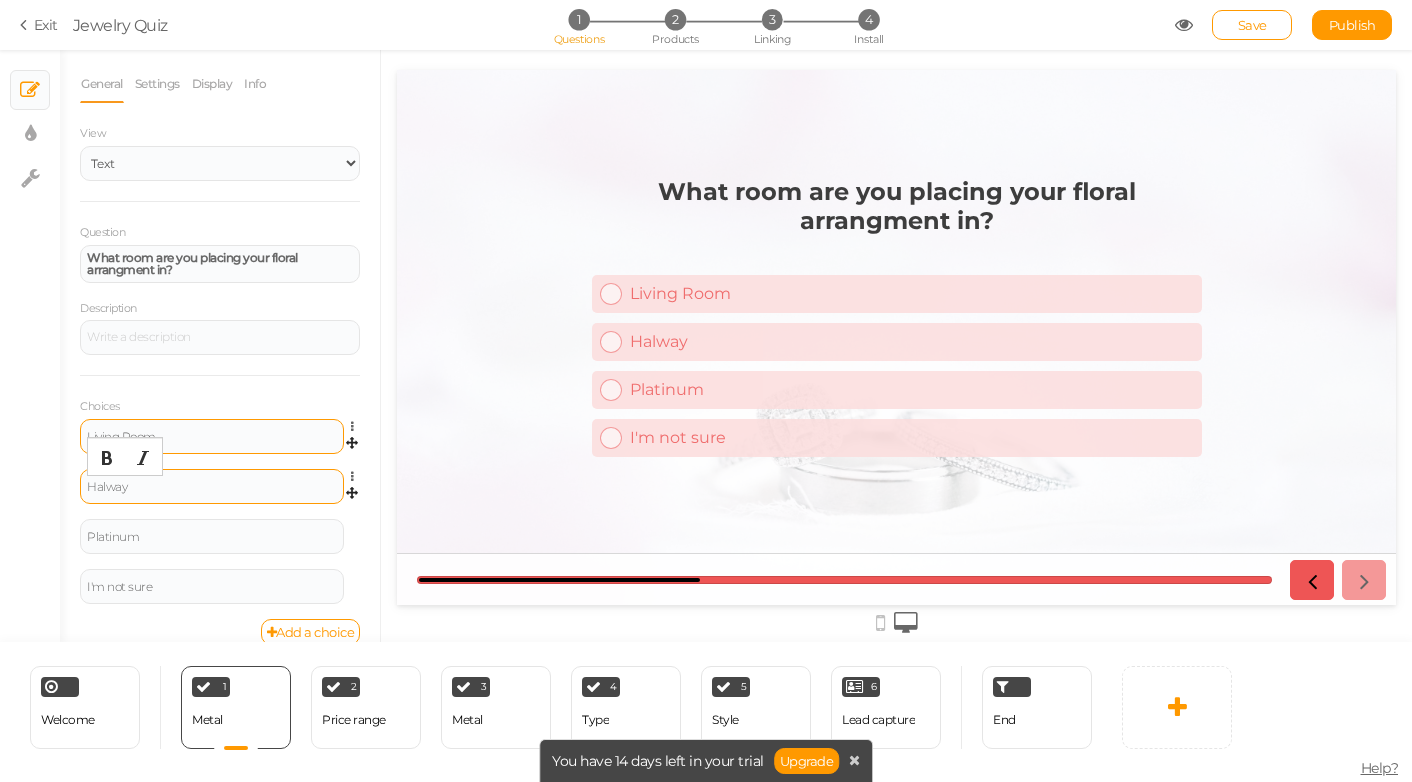 click on "Halway" at bounding box center [212, 487] 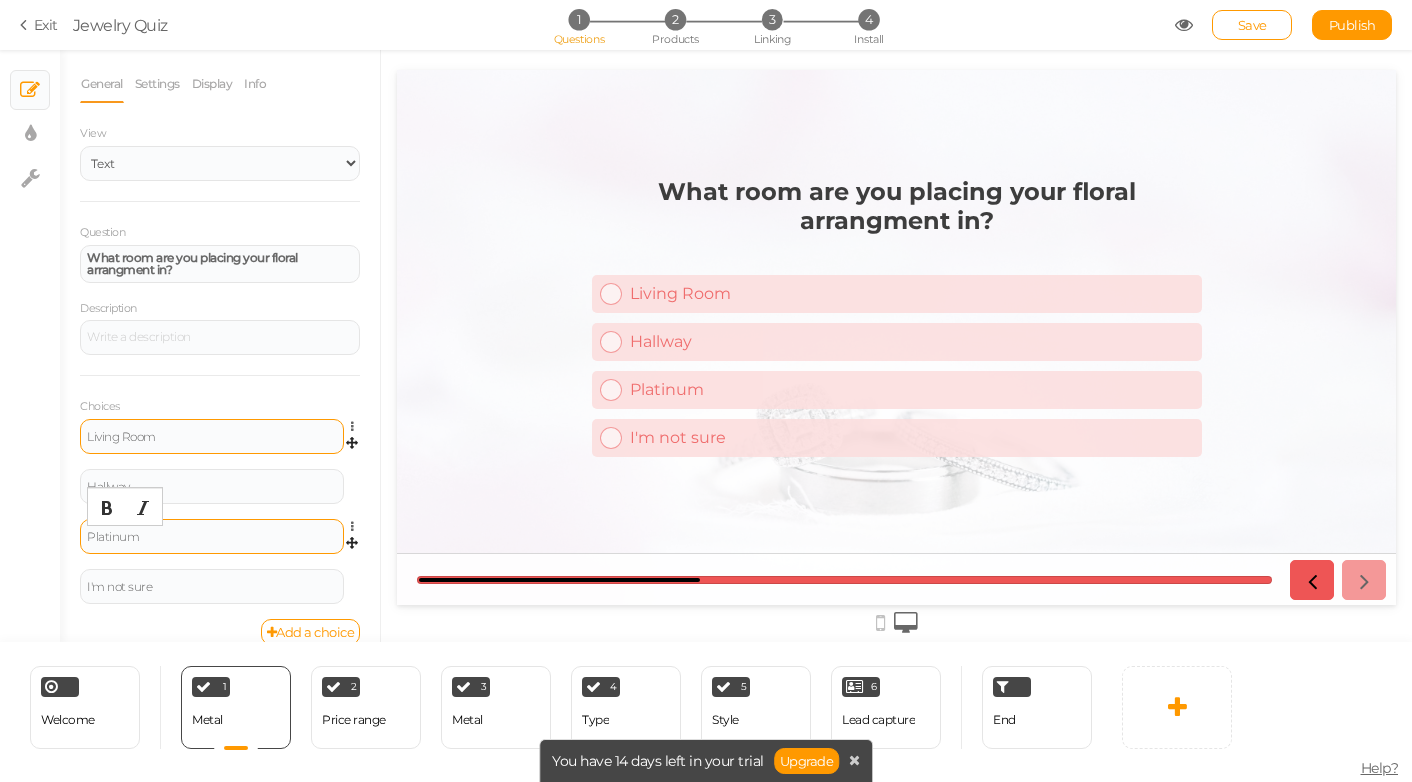 click on "Platinum" at bounding box center [212, 537] 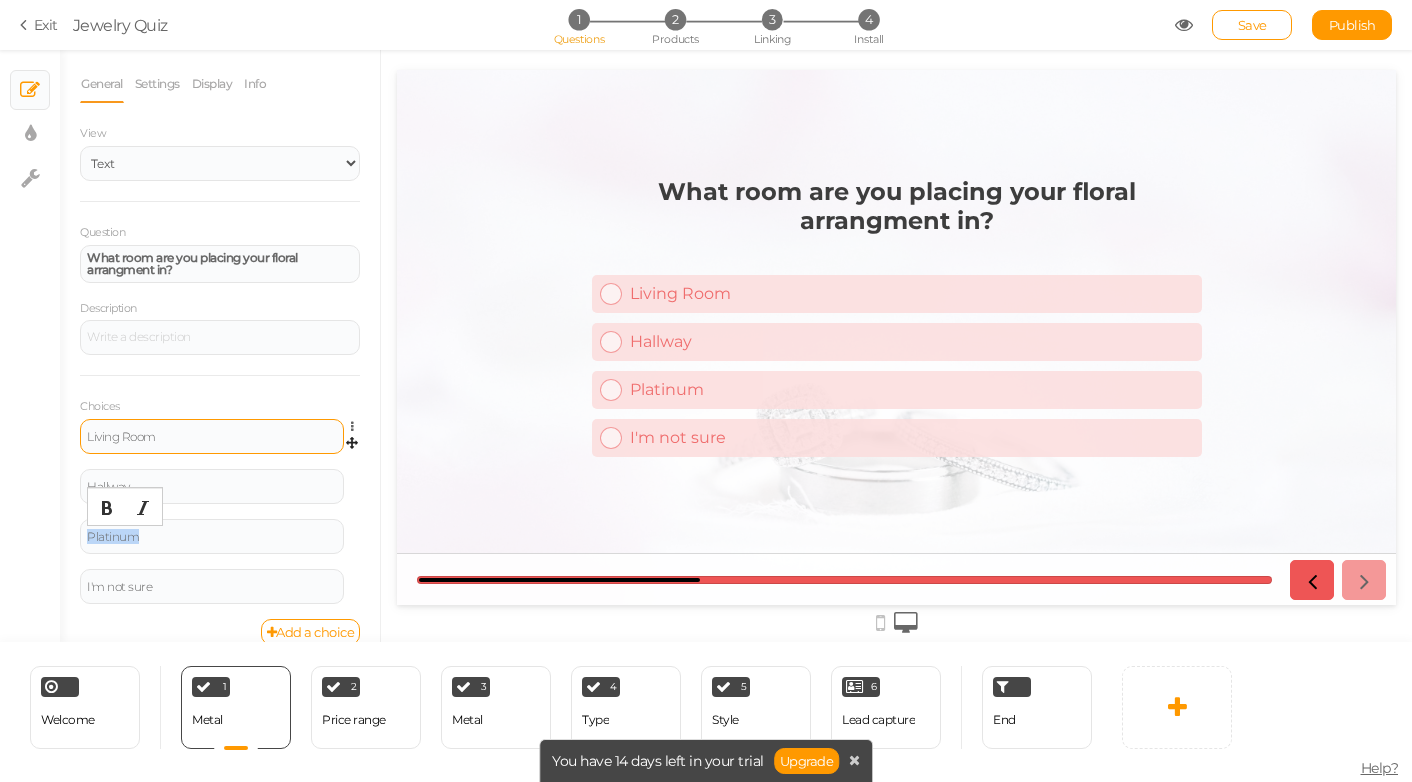drag, startPoint x: 142, startPoint y: 539, endPoint x: 76, endPoint y: 536, distance: 66.068146 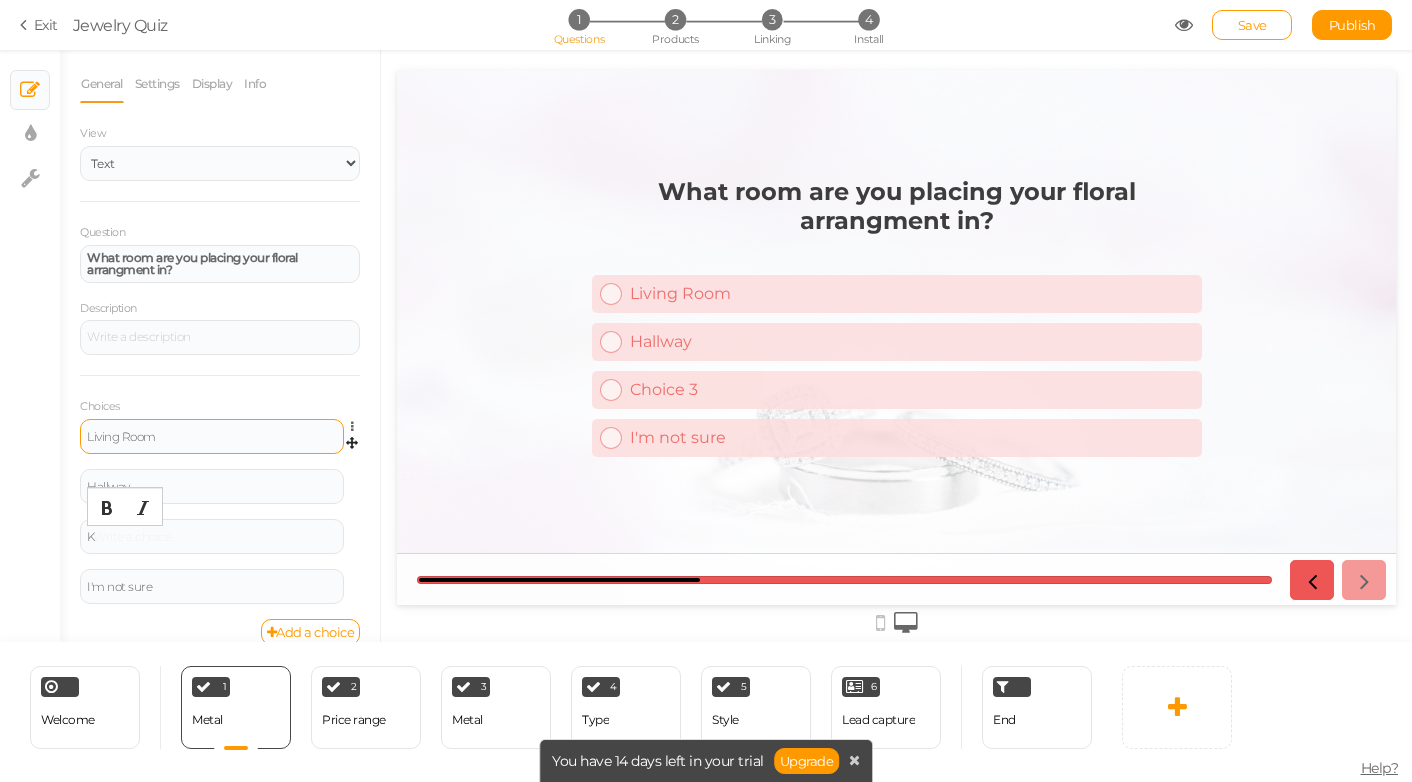 type 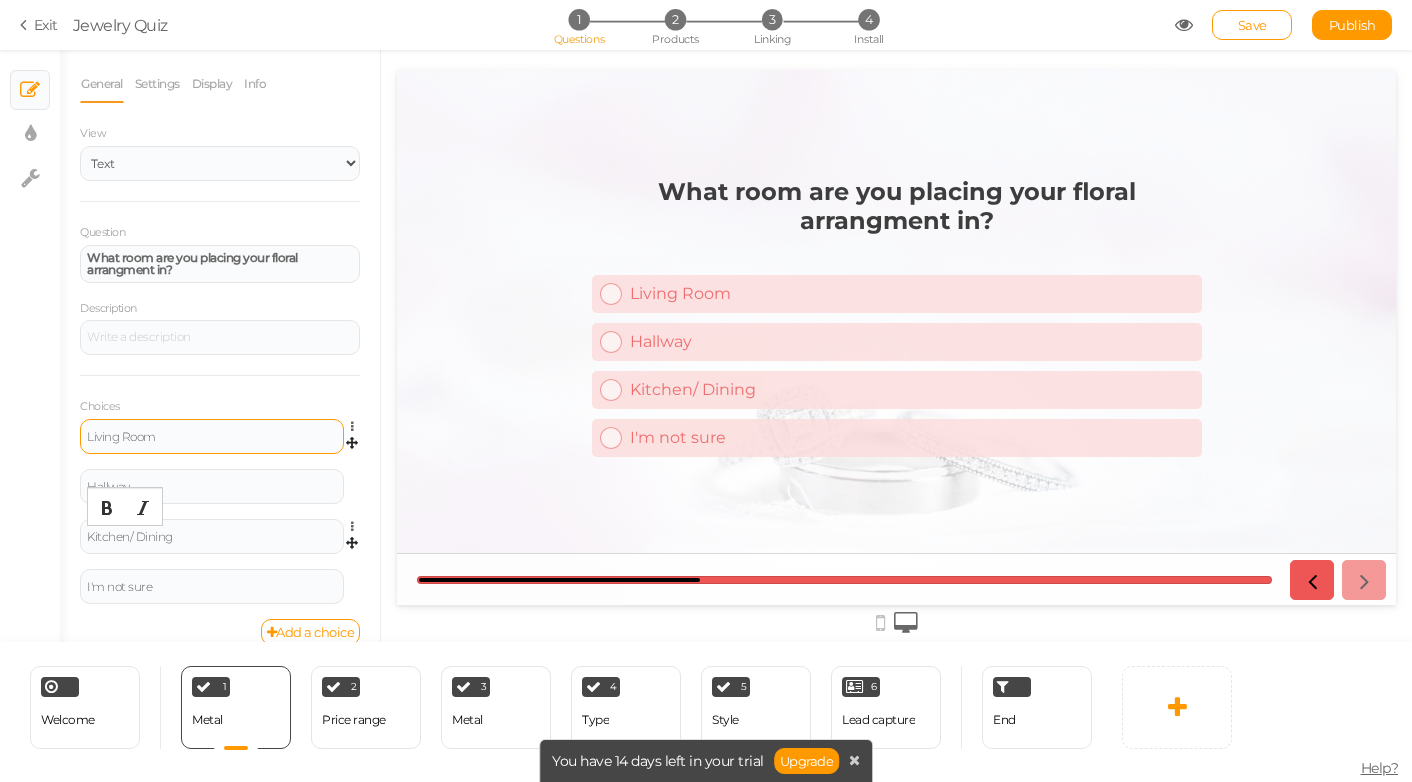 scroll, scrollTop: 23, scrollLeft: 0, axis: vertical 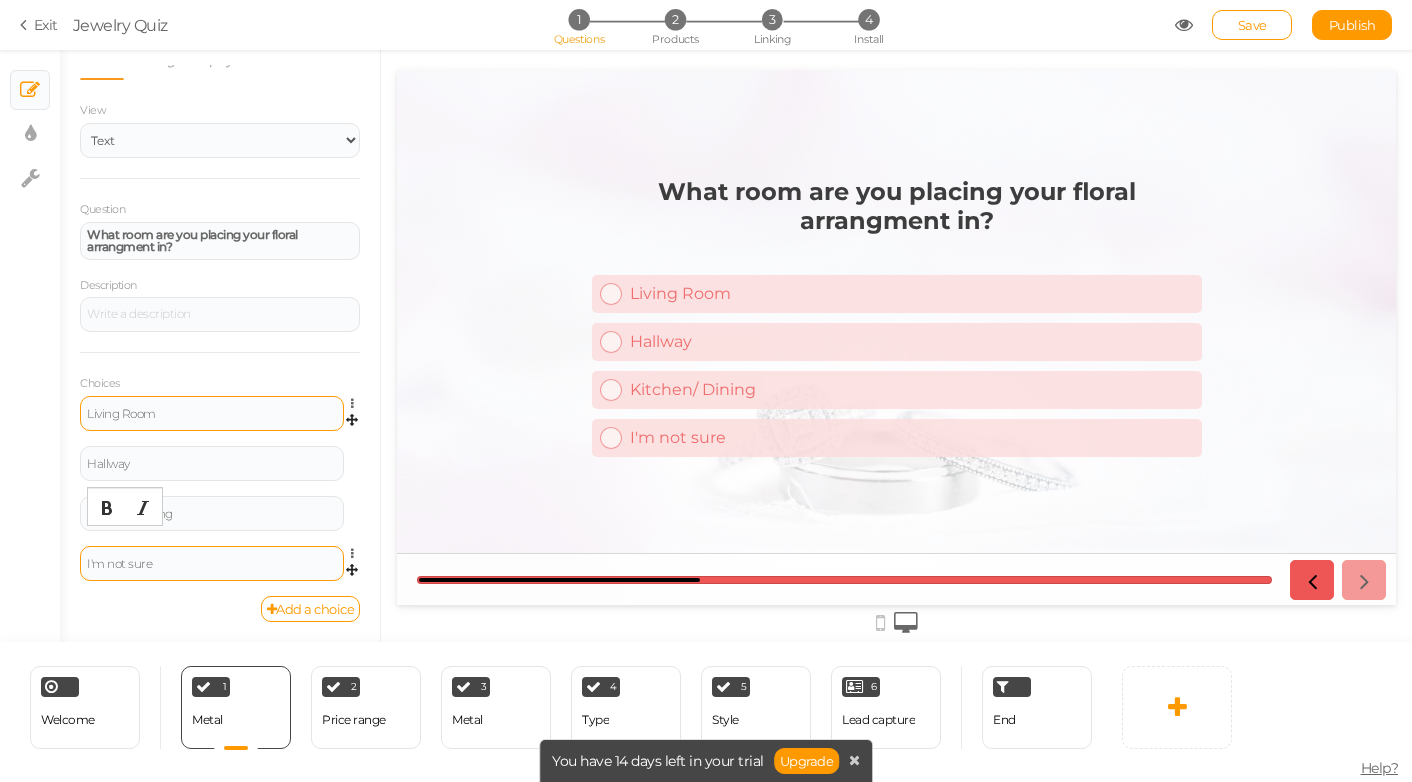 click on "I'm not sure" at bounding box center (212, 563) 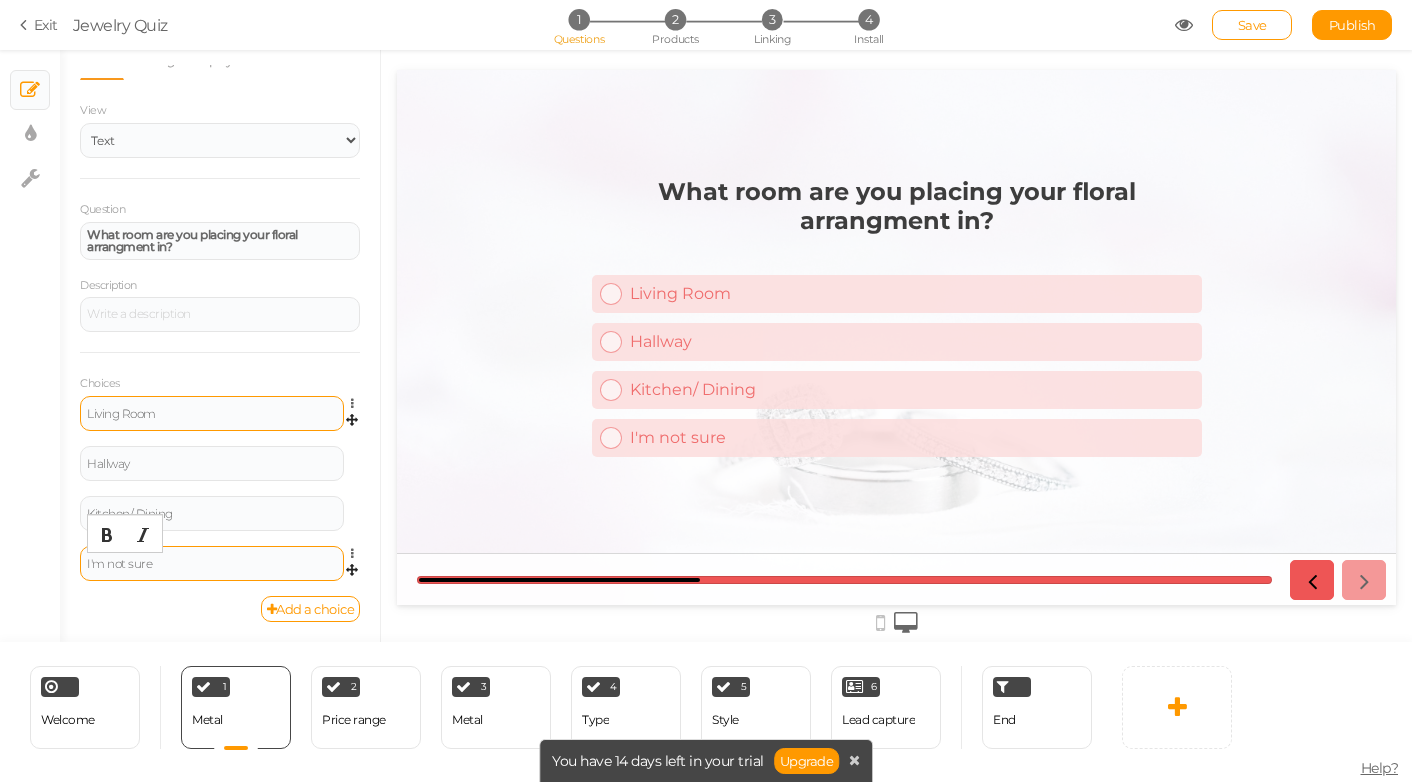 type 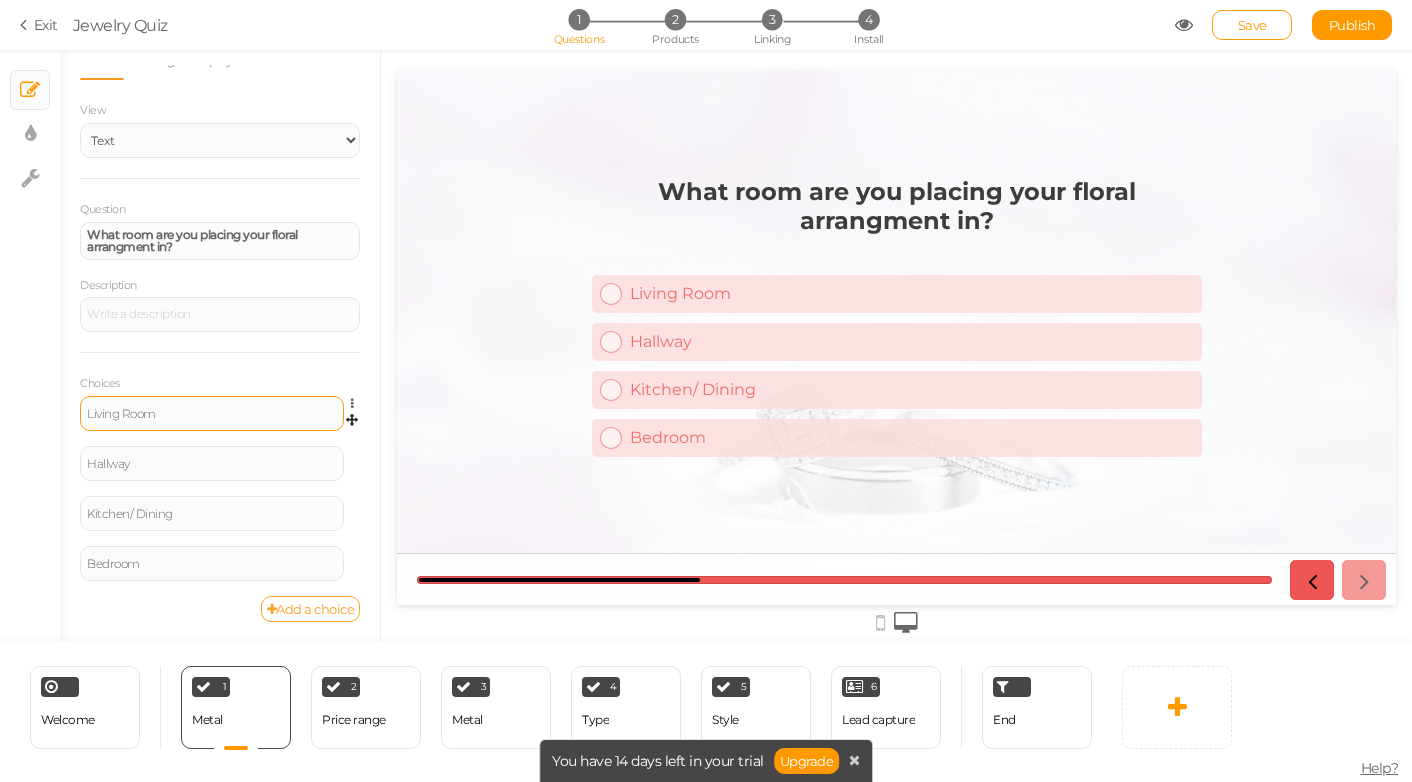 click on "Add a choice" at bounding box center [311, 609] 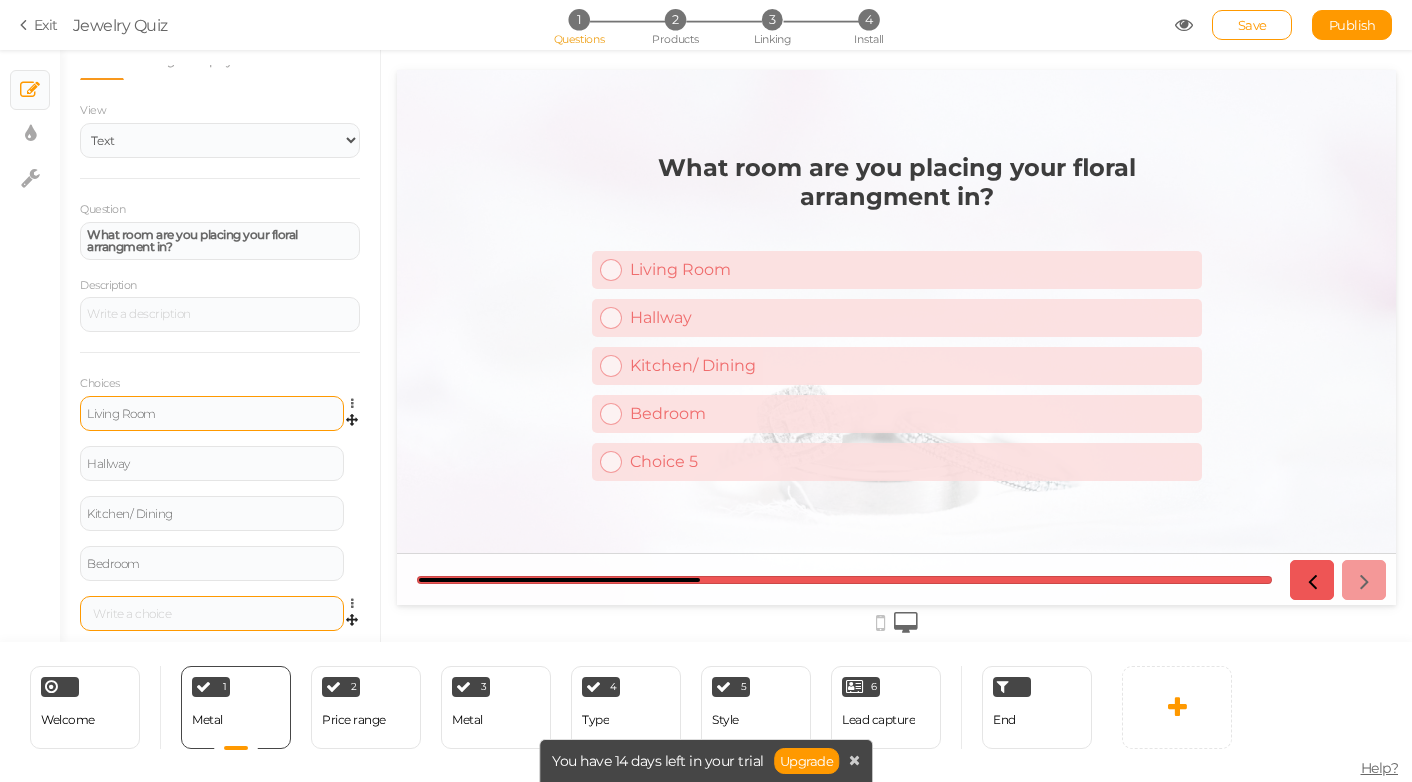click at bounding box center (212, 614) 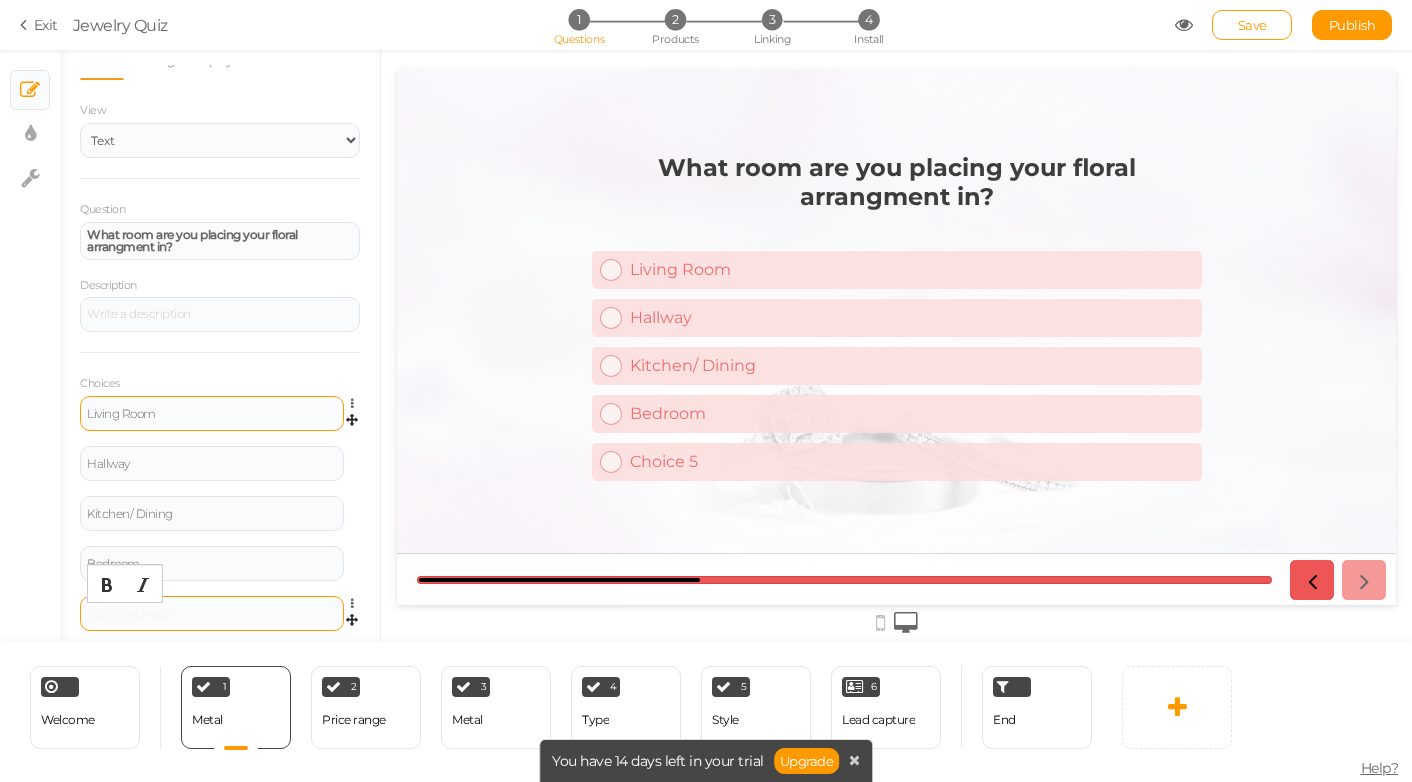 type 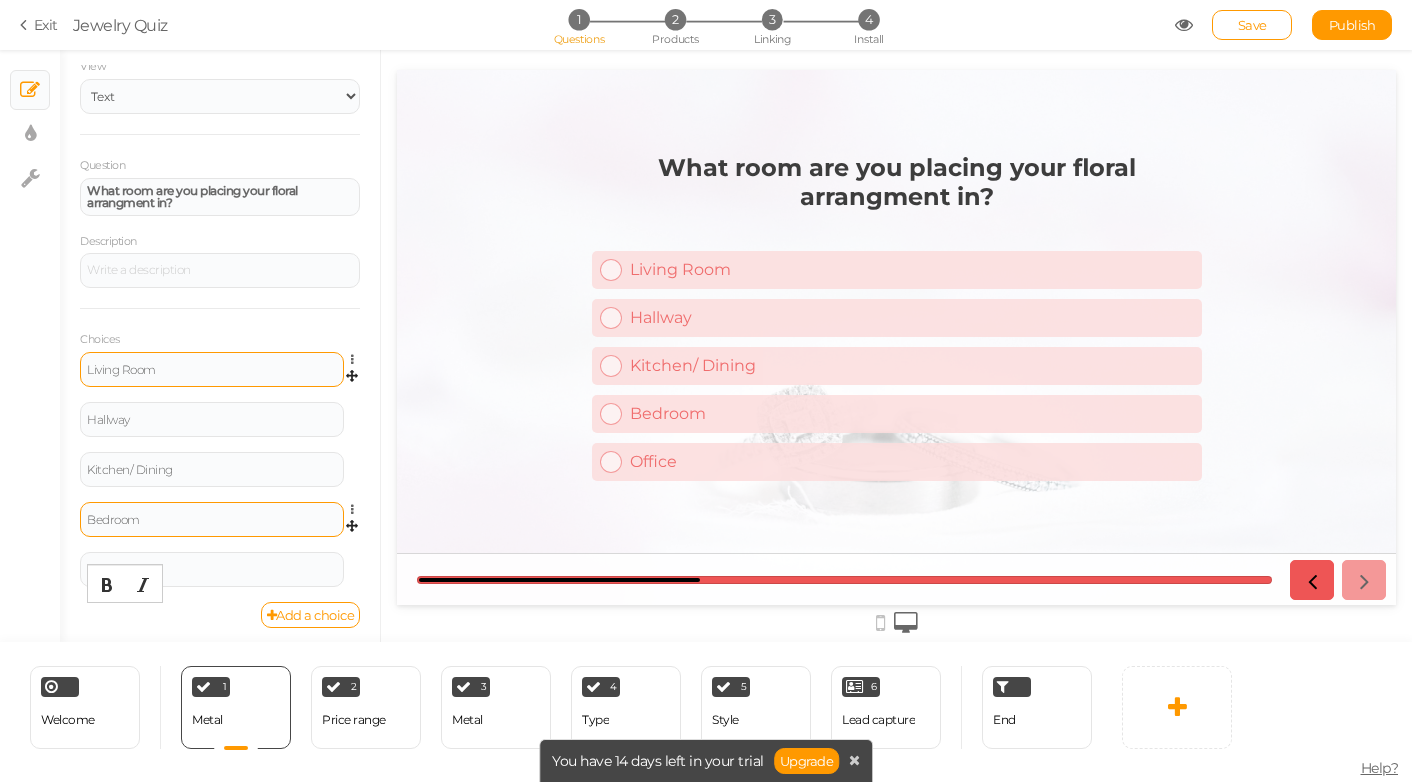 scroll, scrollTop: 73, scrollLeft: 0, axis: vertical 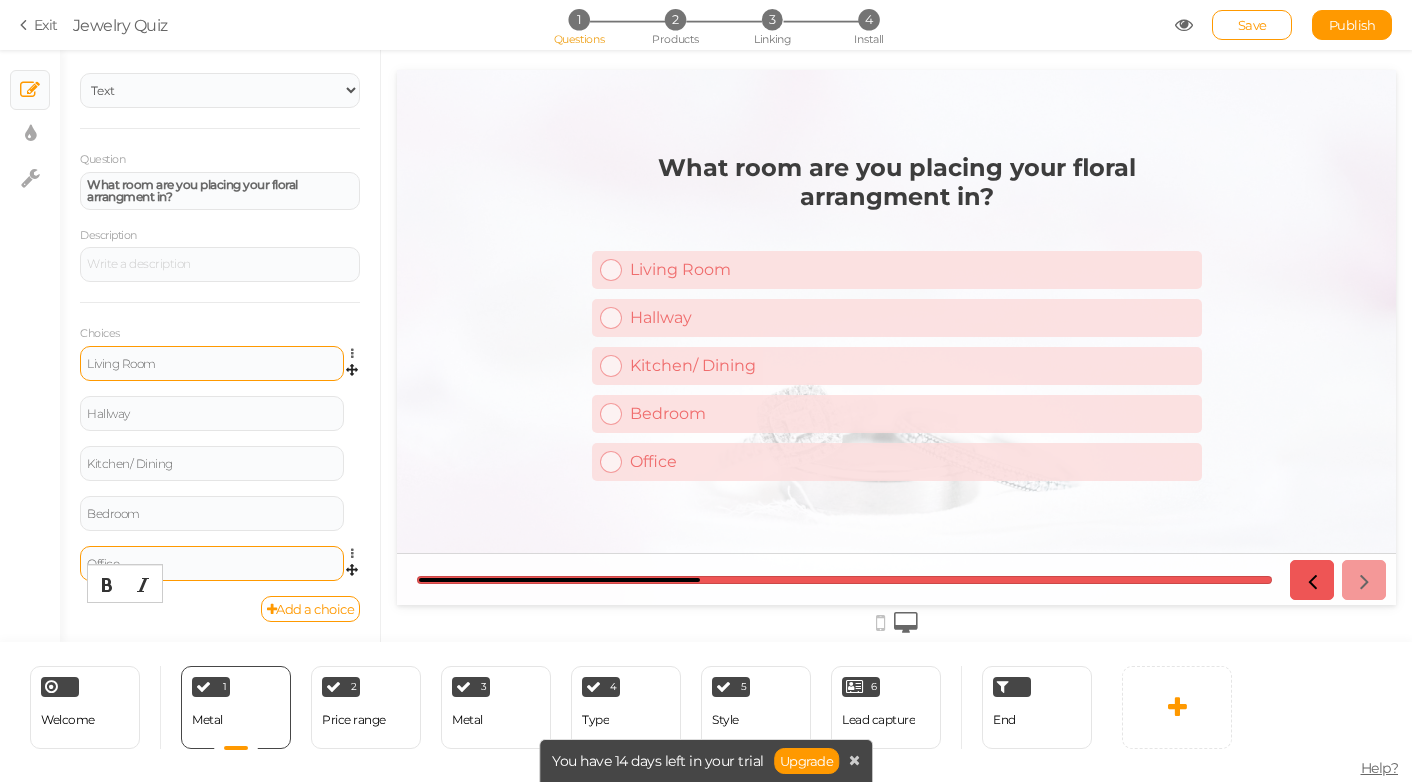 click on "Office" at bounding box center [212, 564] 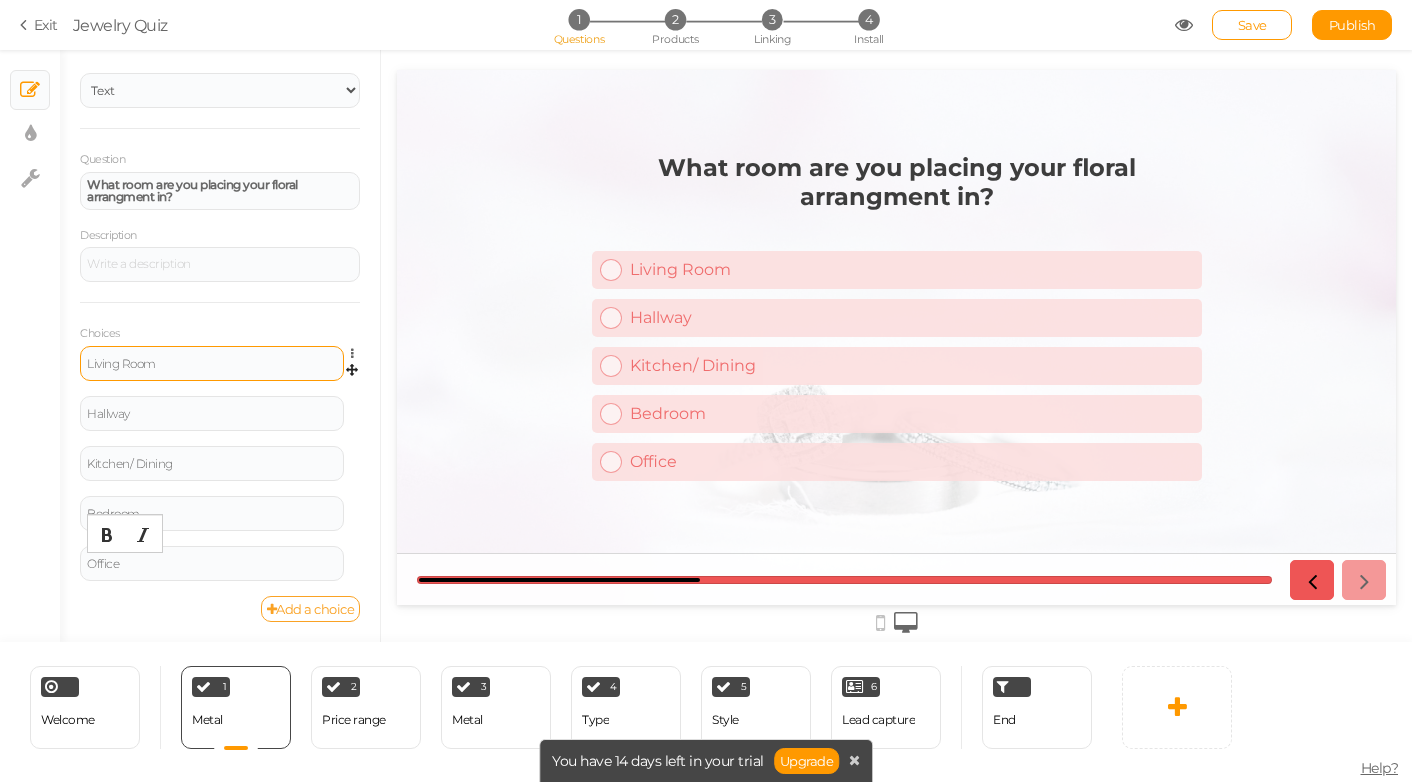 click on "Add a choice" at bounding box center (311, 609) 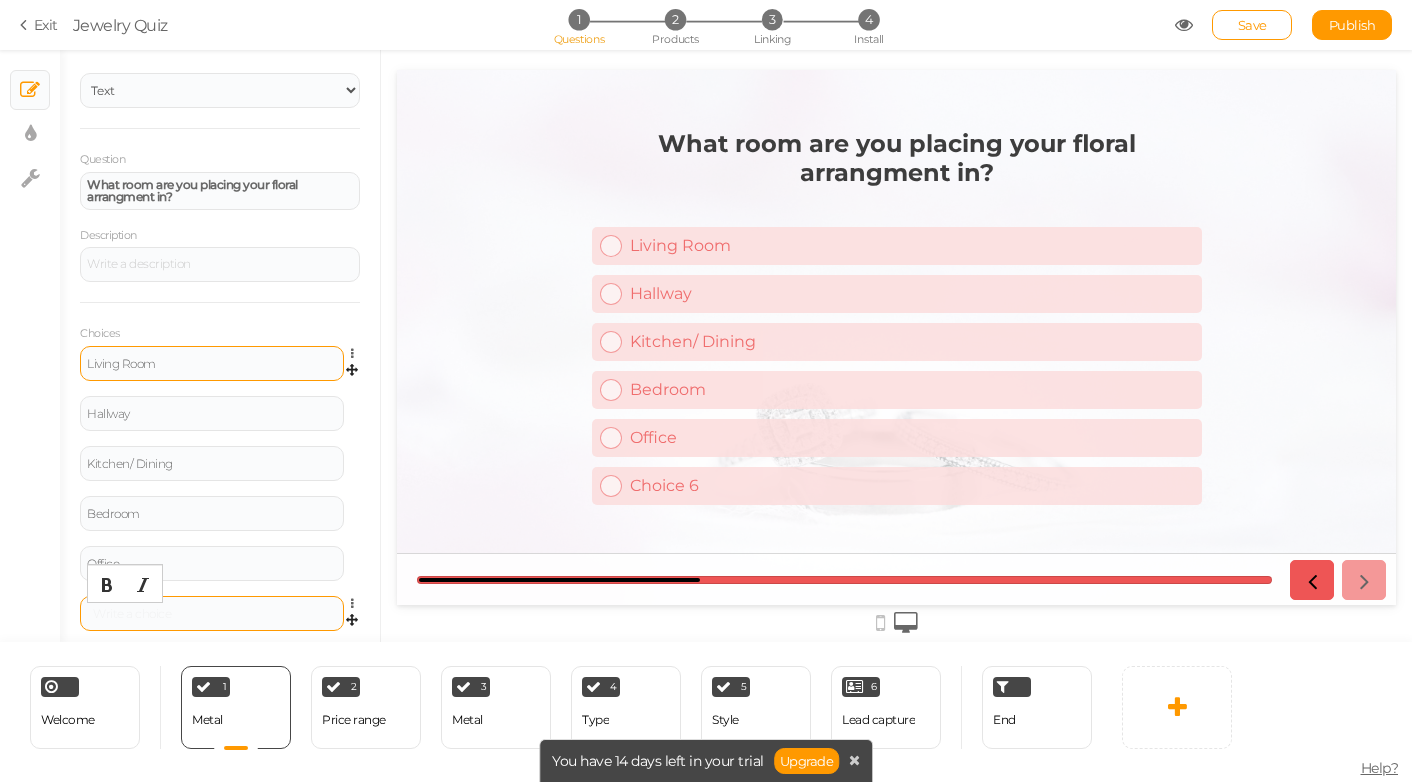 click at bounding box center (212, 614) 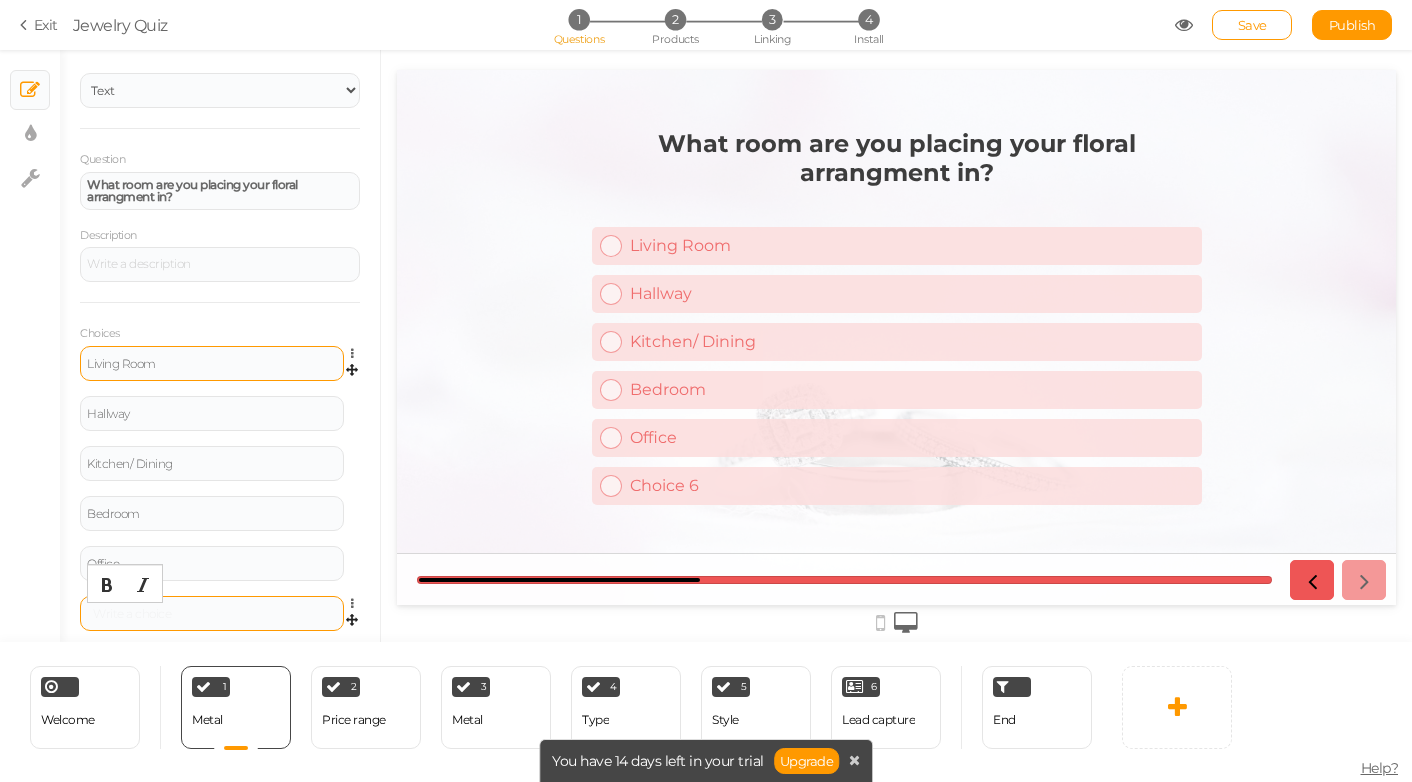 type 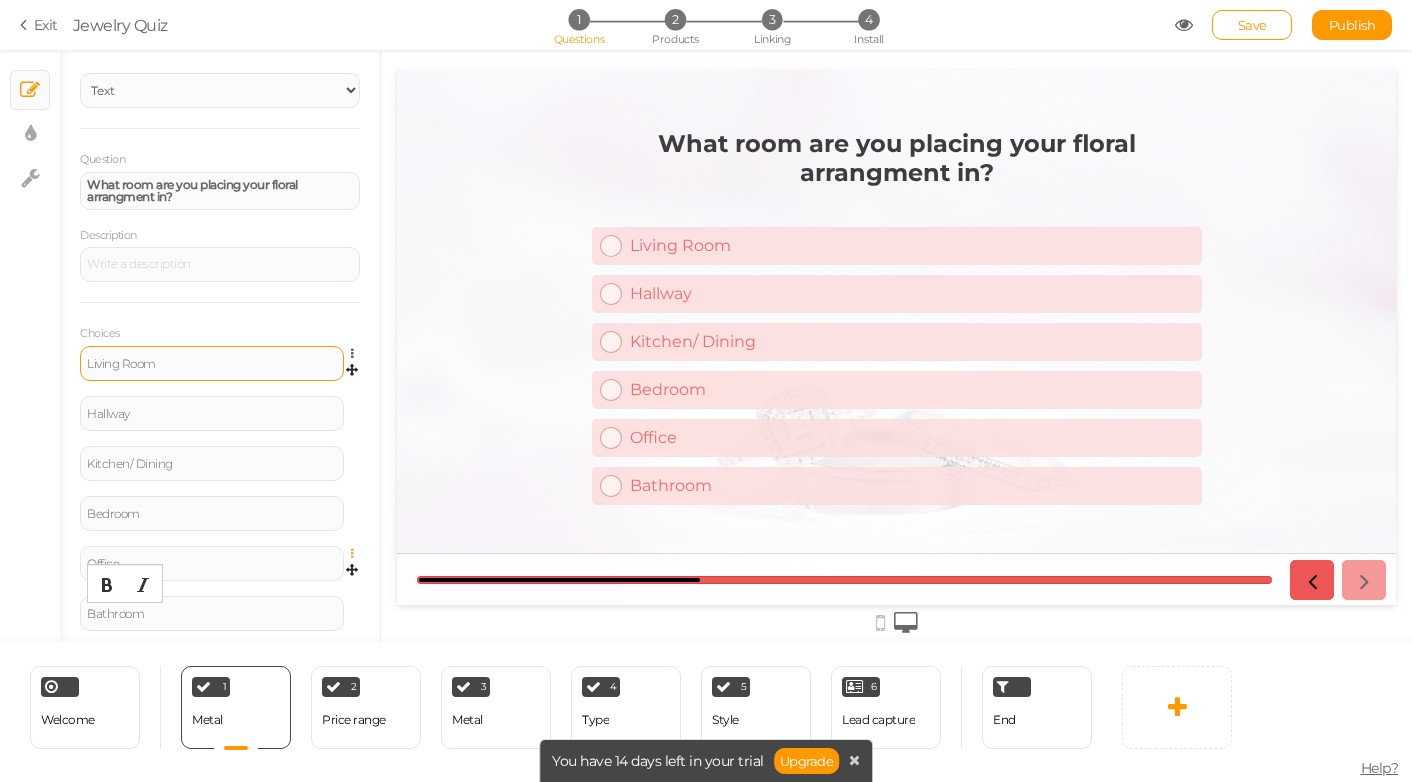 click at bounding box center [357, 554] 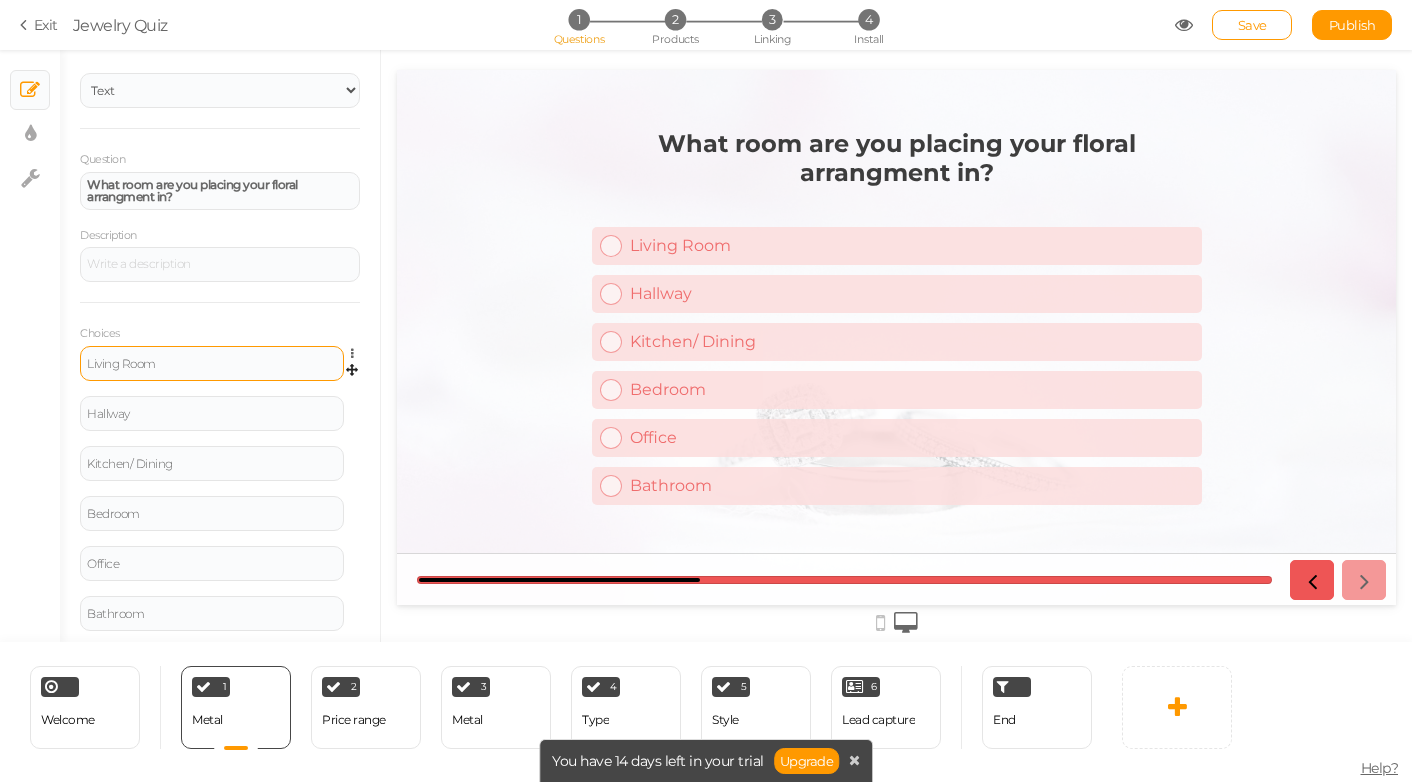 scroll, scrollTop: 123, scrollLeft: 0, axis: vertical 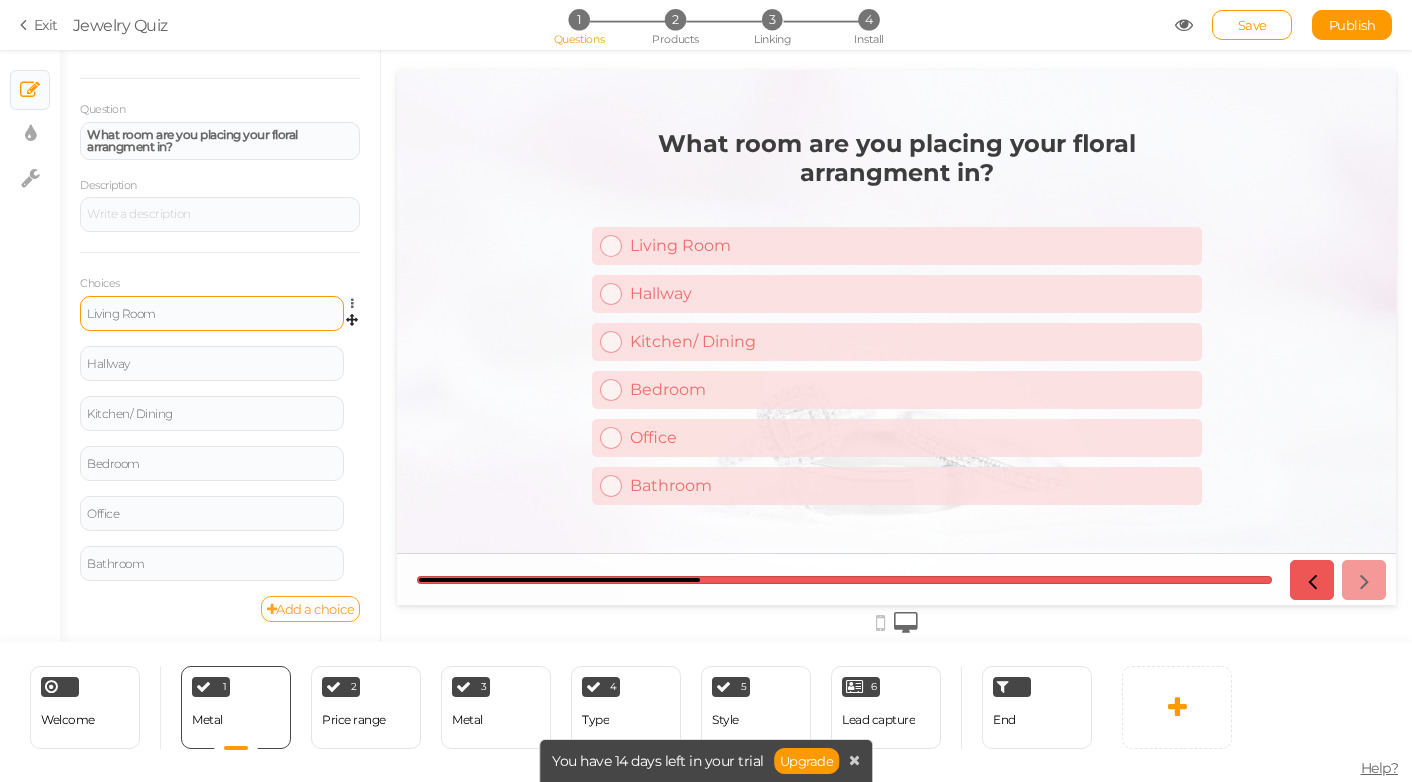 click on "Add a choice" at bounding box center [311, 609] 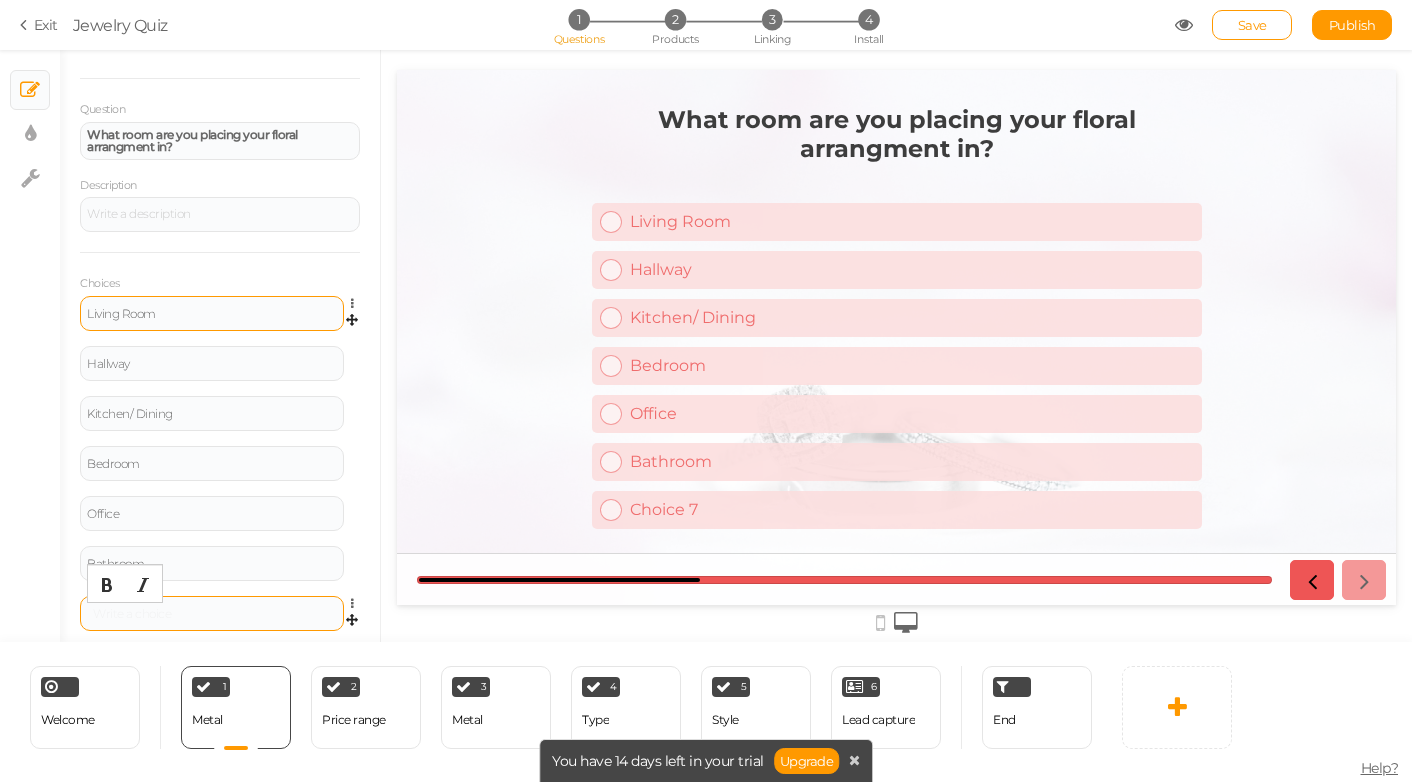 click at bounding box center (212, 614) 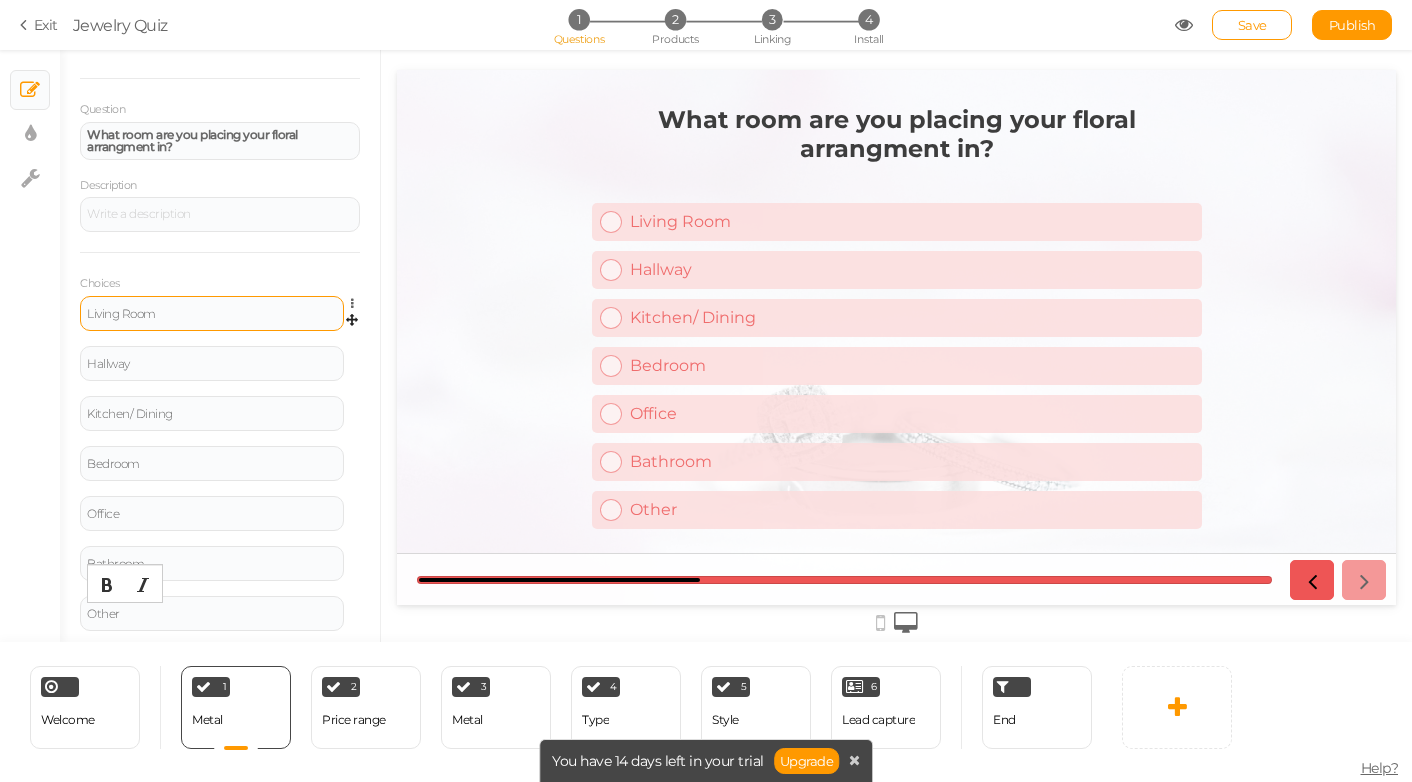 click on "General
Settings
Display
Info
View     Text Images Slider Dropdown                                 Question   What room are you placing your floral arrangment in?                         Description                                                       Choices                 Living Room                         Settings             Delete                             Hallway                         Settings             Delete                             Kitchen/ Dining                          Settings             Delete                             Bedroom                          Settings             Delete                             Office                          Settings             Delete                             Bathroom                          Settings             Delete                             Other                          Settings             Delete                                        Add a choice" at bounding box center (220, 353) 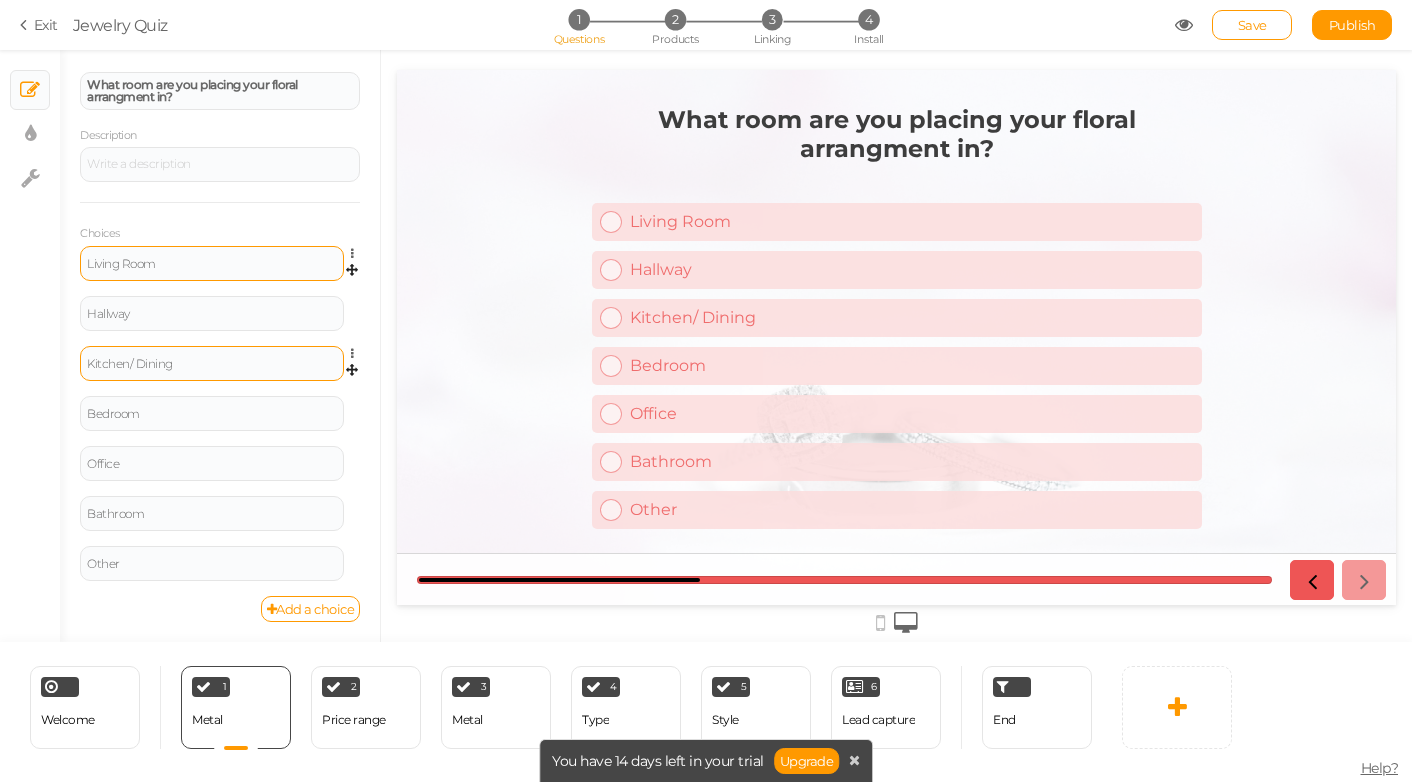 scroll, scrollTop: 0, scrollLeft: 0, axis: both 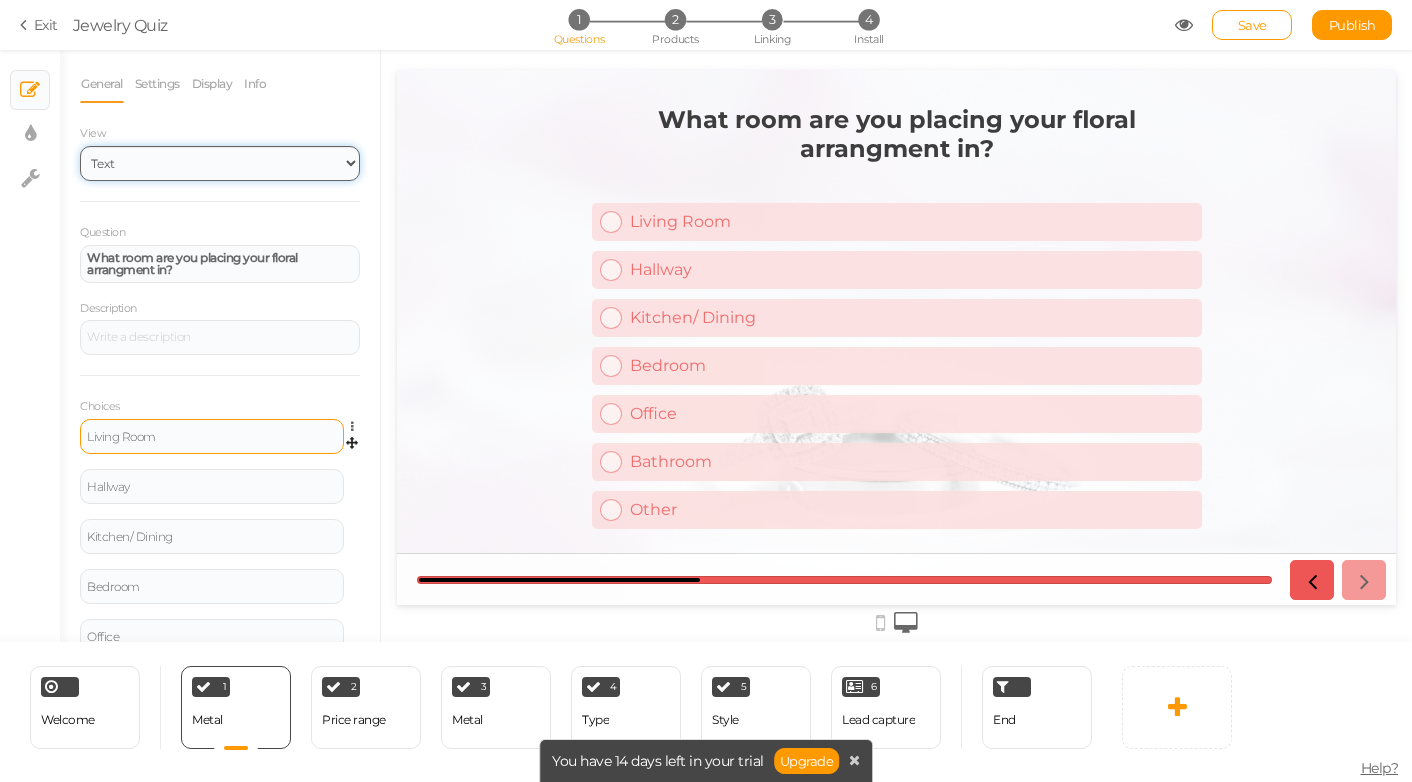 click on "Text Images Slider Dropdown" at bounding box center [220, 163] 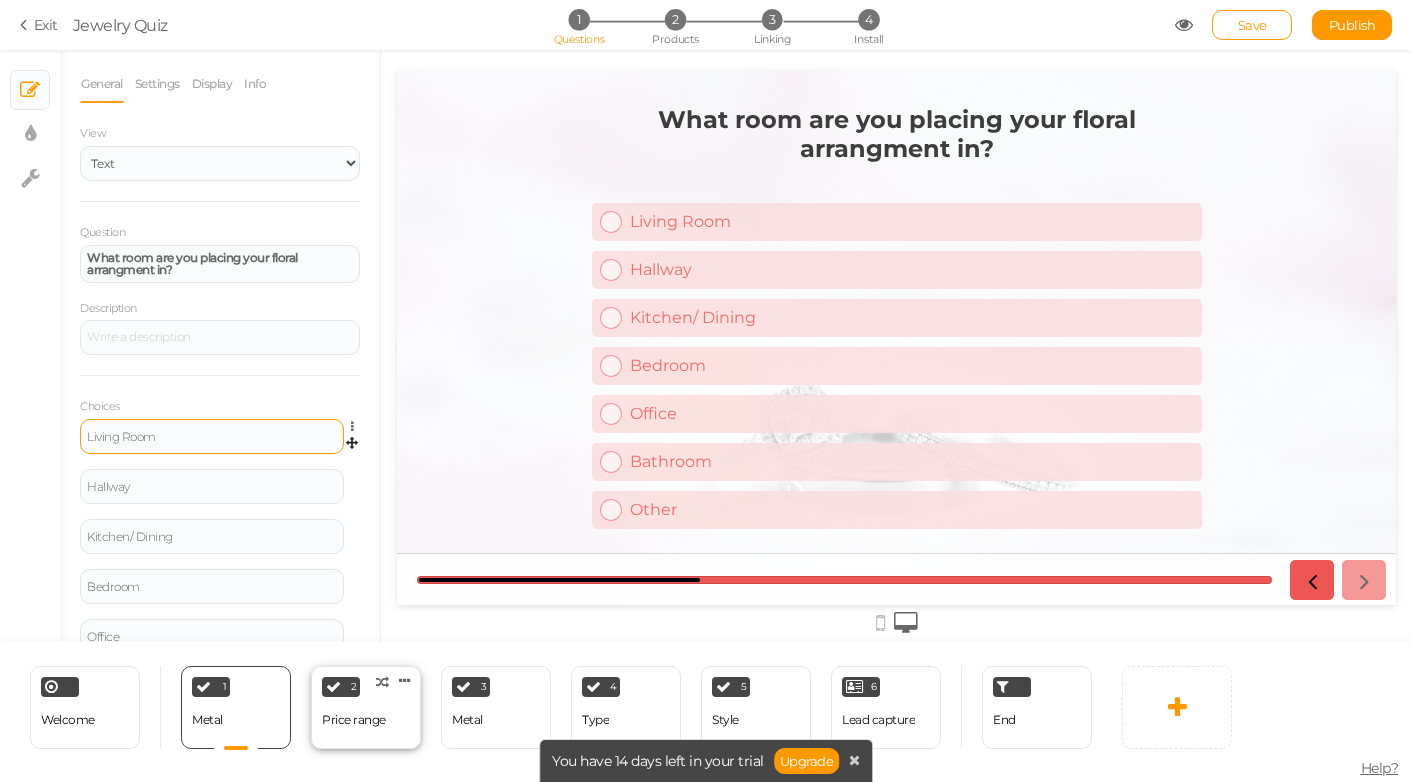 click on "2         Price range         × Define the conditions to show this slide.                     Clone             Change type             Delete" at bounding box center [366, 707] 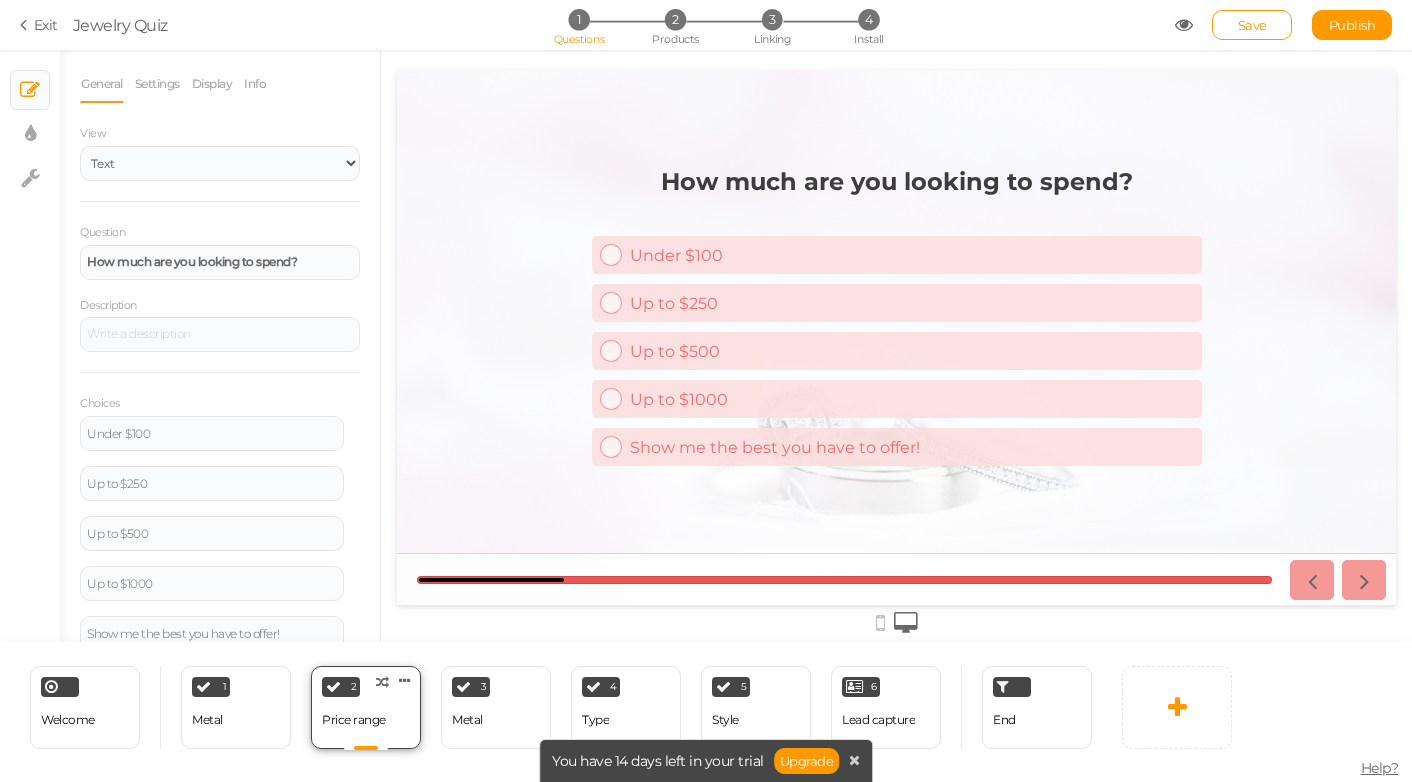 scroll, scrollTop: 0, scrollLeft: 0, axis: both 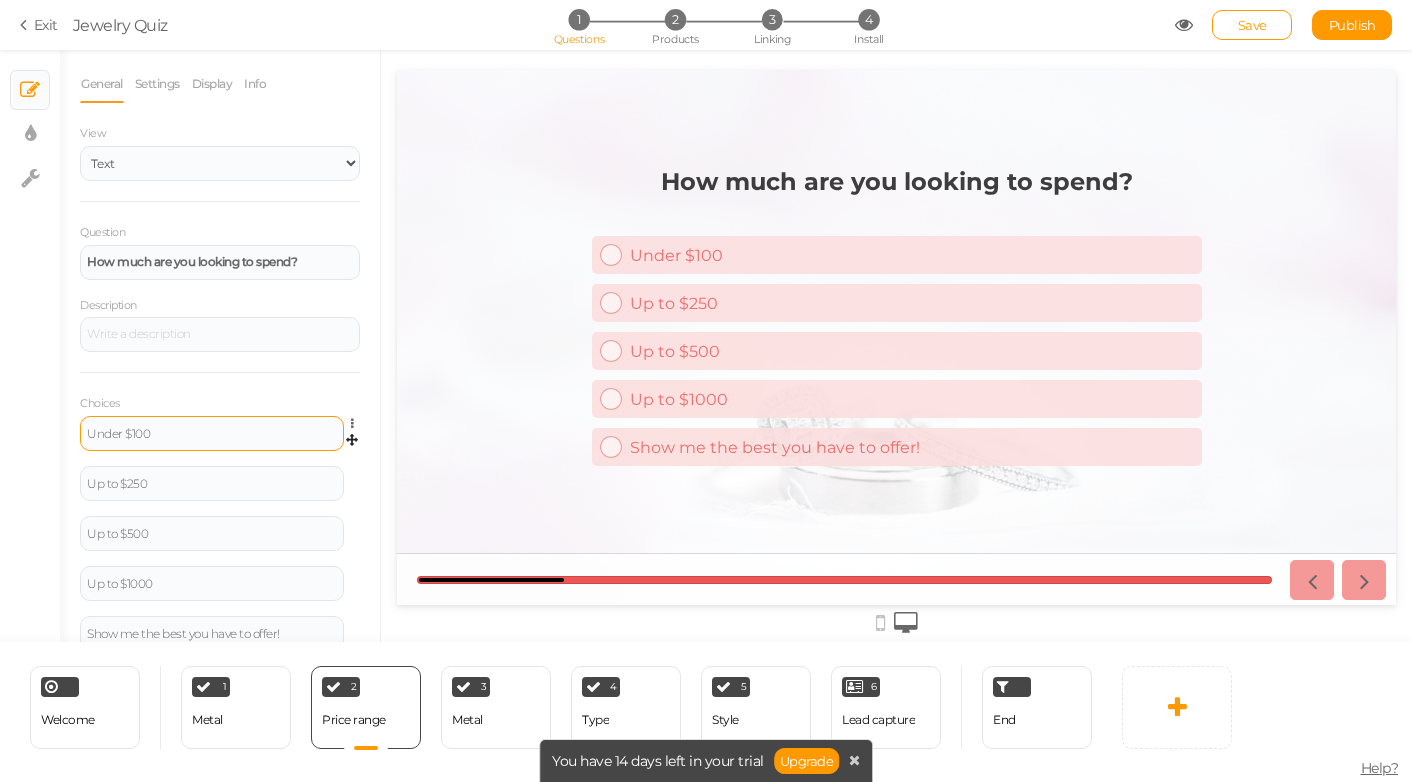 click on "Under $100" at bounding box center (212, 434) 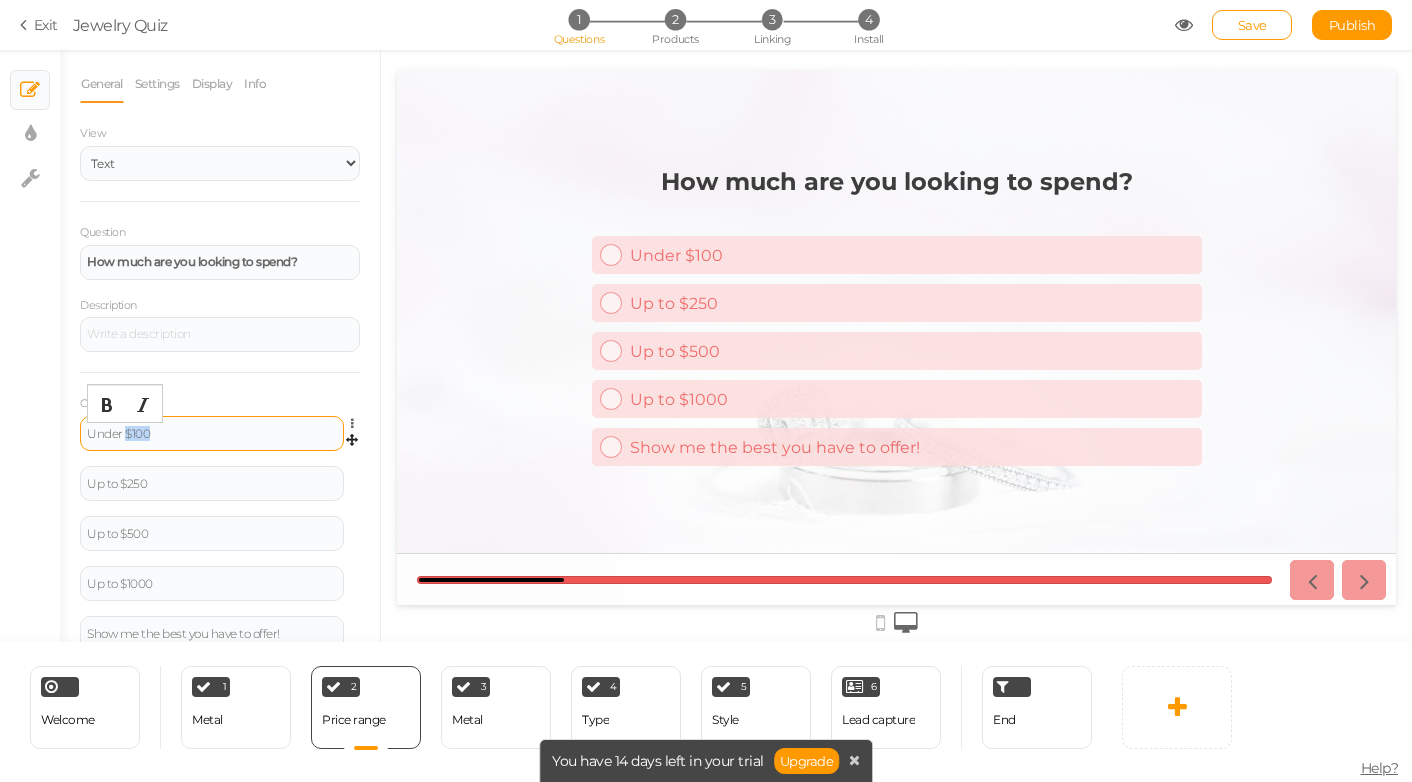 drag, startPoint x: 180, startPoint y: 437, endPoint x: 126, endPoint y: 436, distance: 54.00926 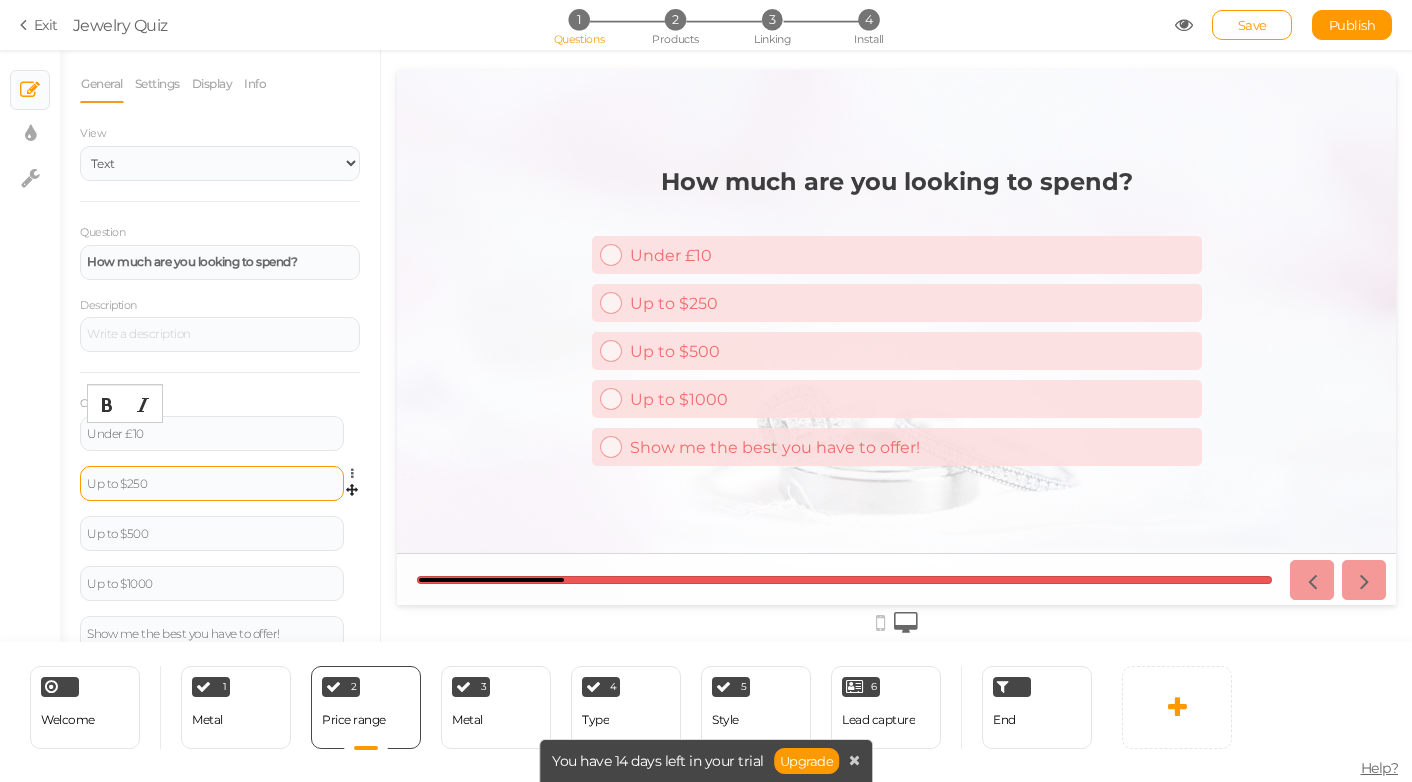 click on "Up to $250" at bounding box center (212, 483) 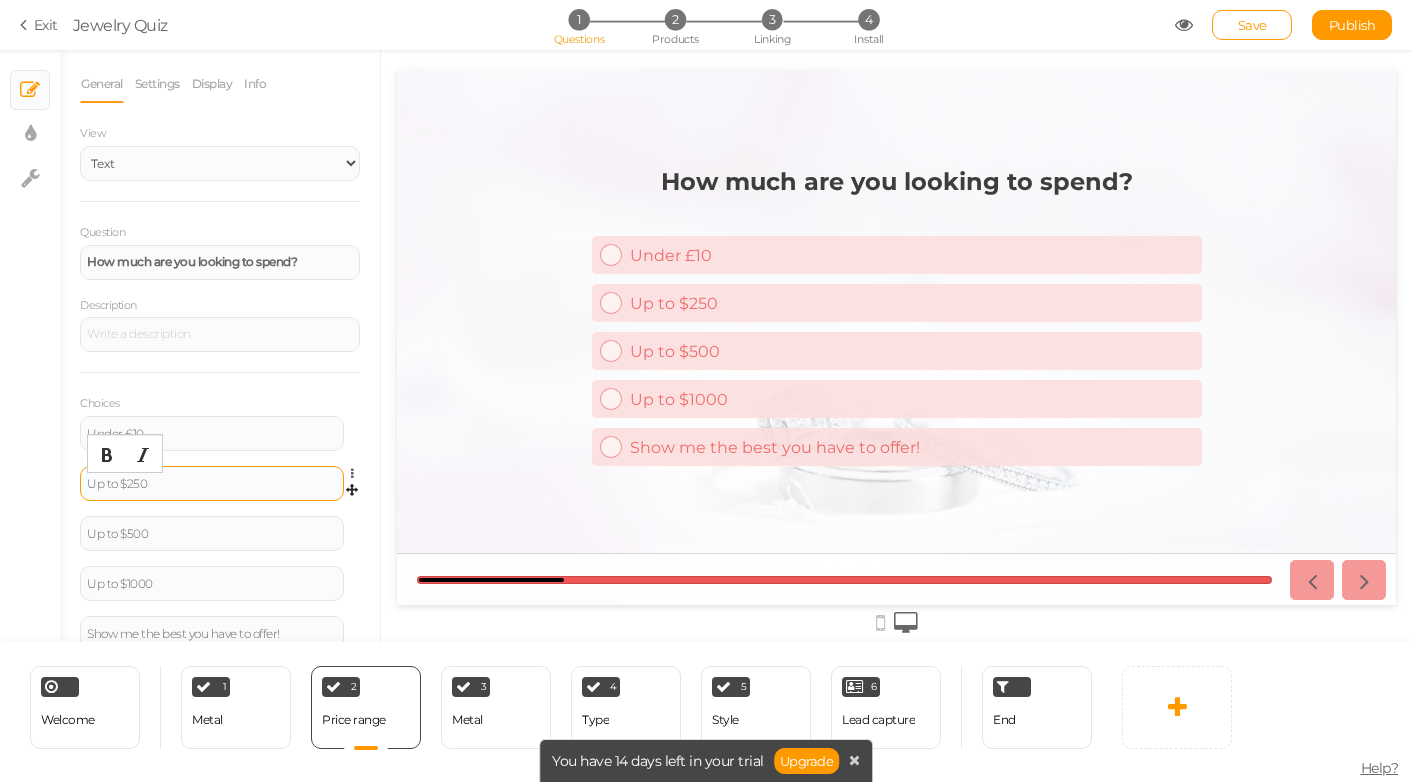 click on "Up to $250" at bounding box center (212, 484) 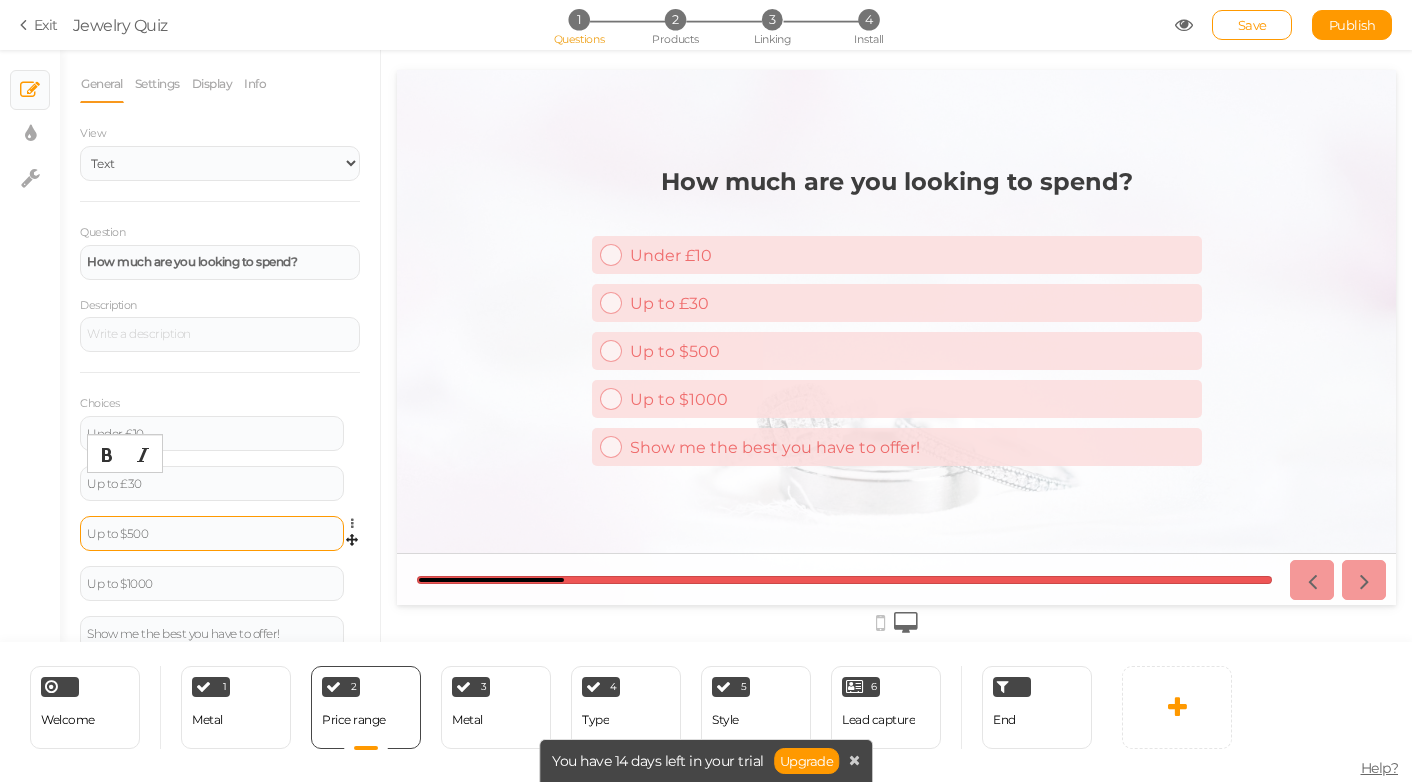 click on "Up to $500" at bounding box center [212, 534] 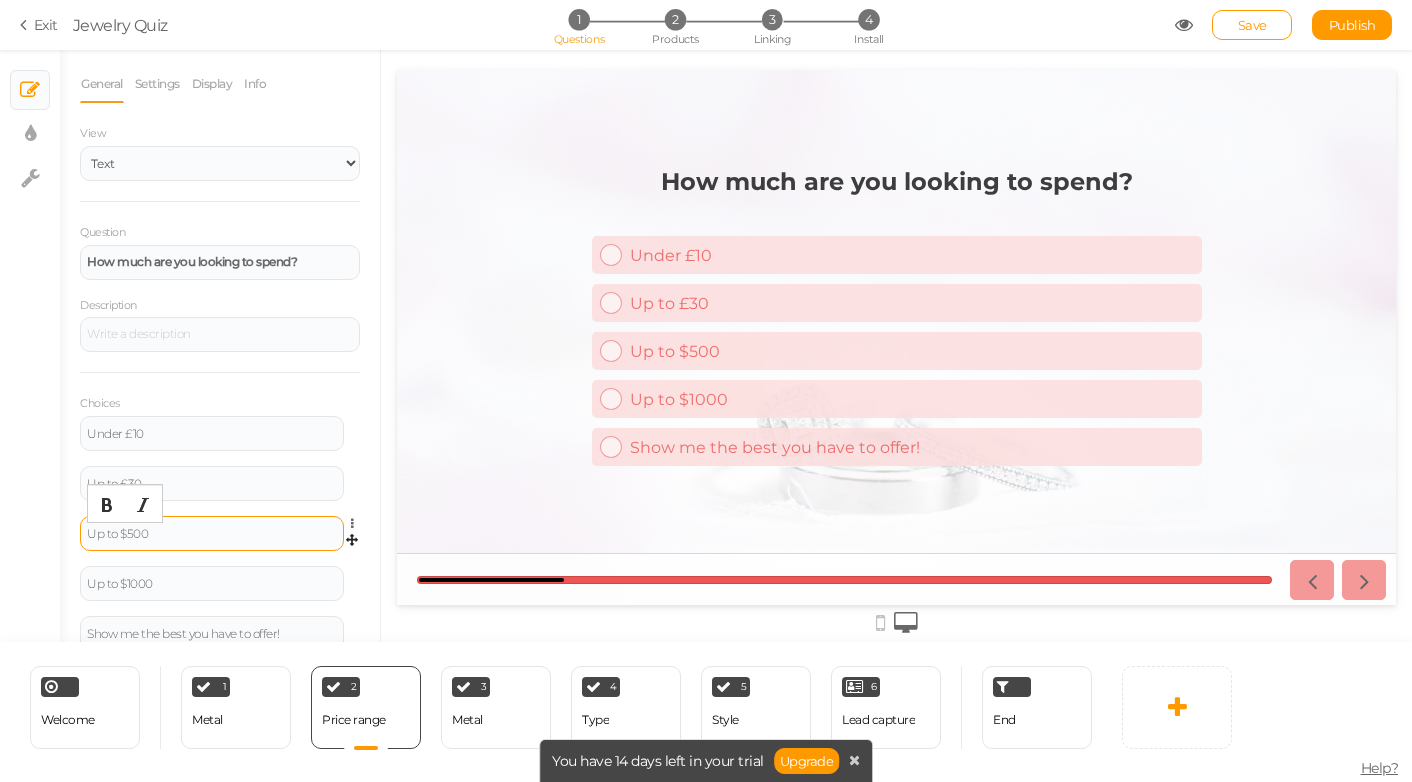 type 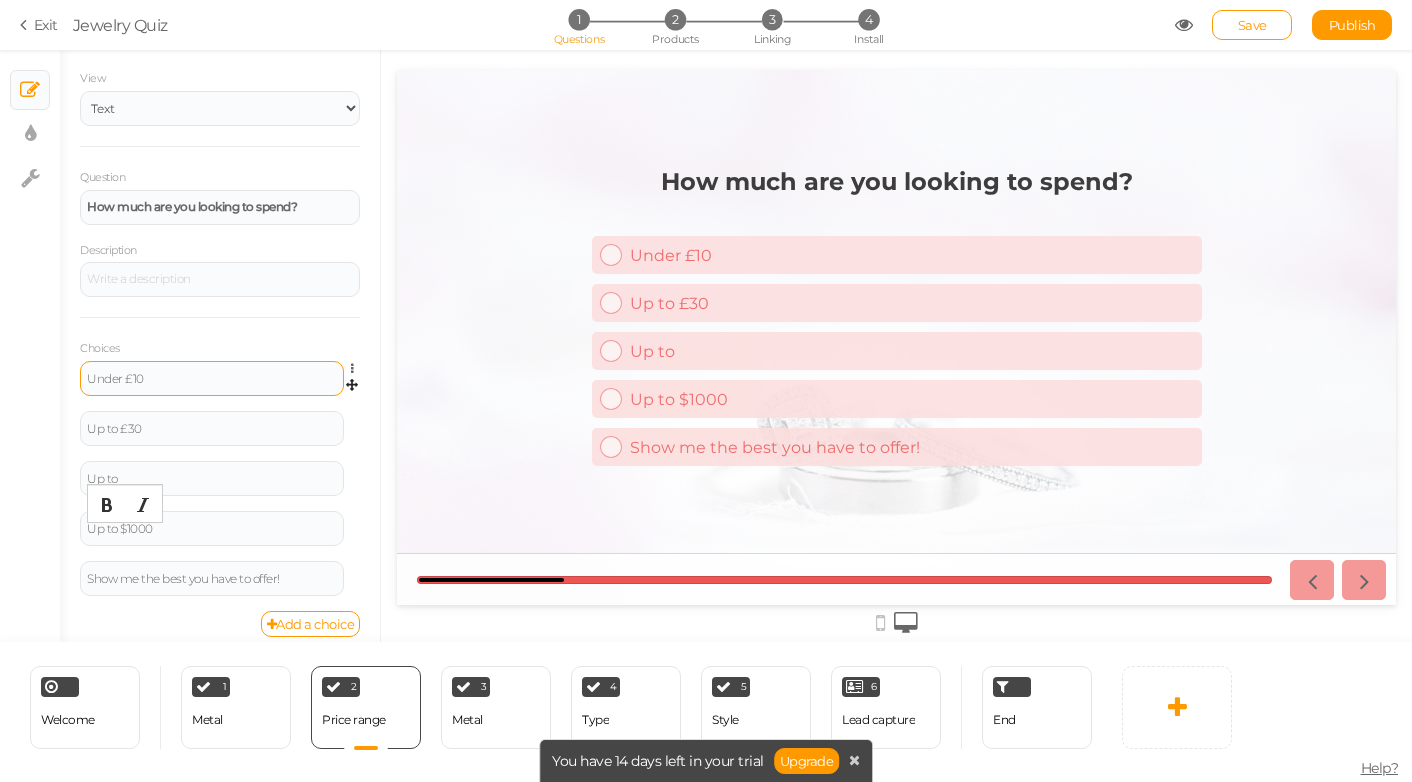 scroll, scrollTop: 70, scrollLeft: 0, axis: vertical 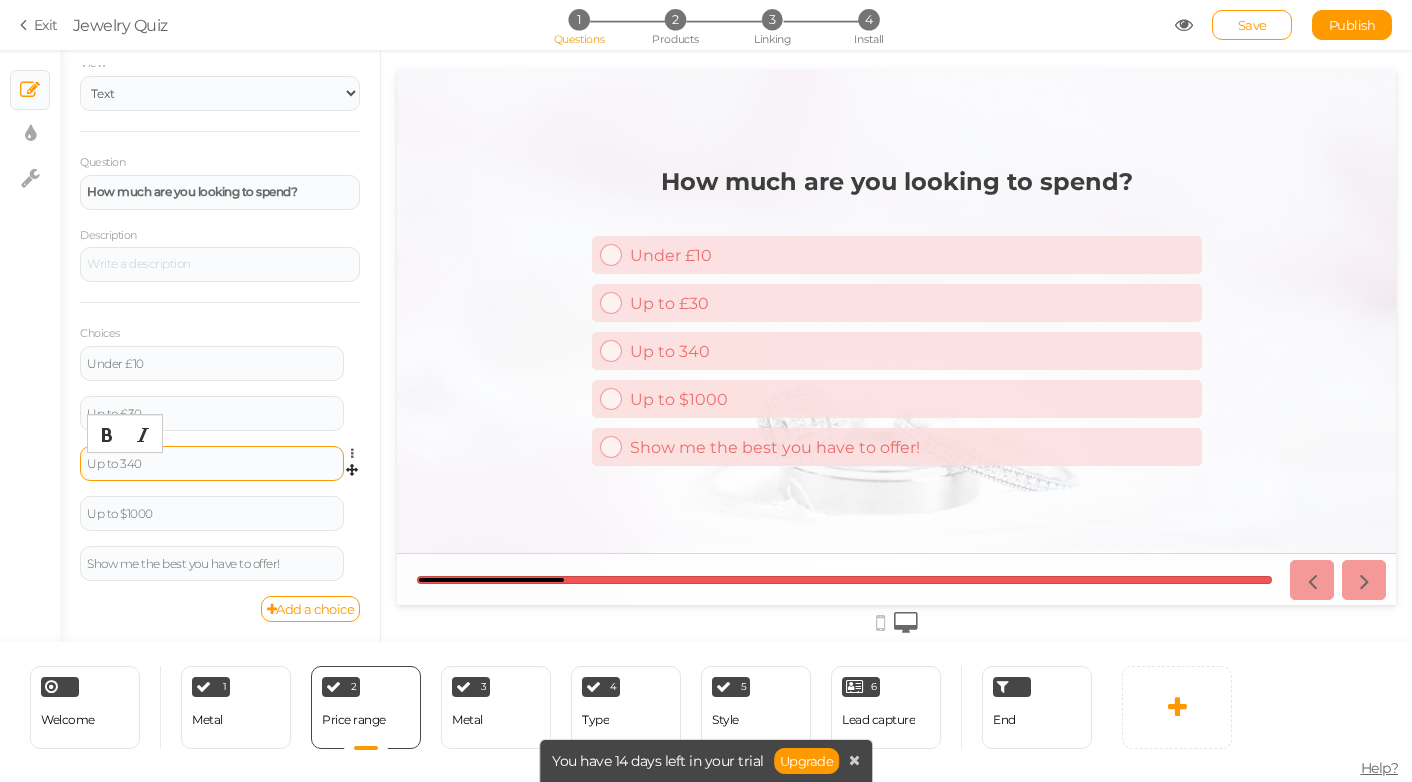 click on "Up to 340" at bounding box center (212, 464) 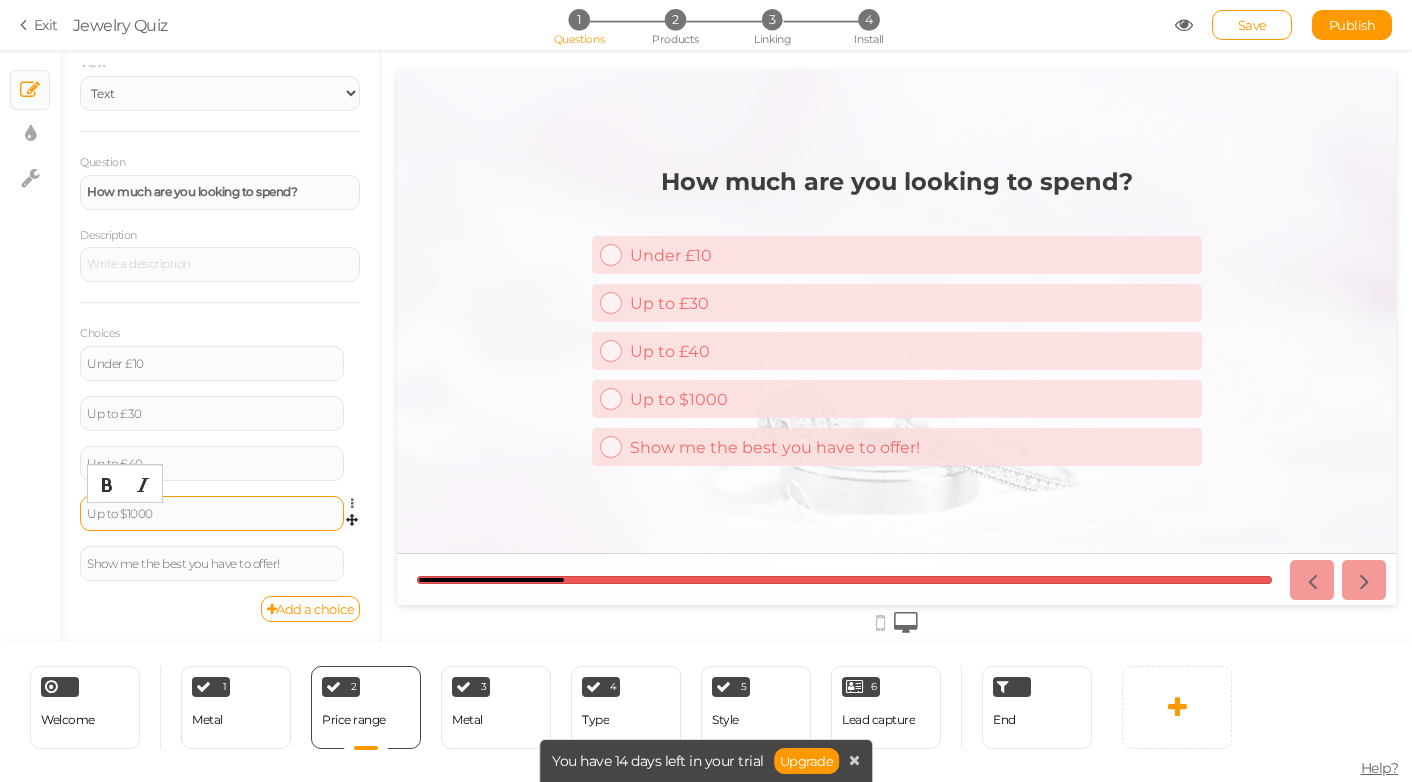 click on "Up to $1000" at bounding box center [212, 514] 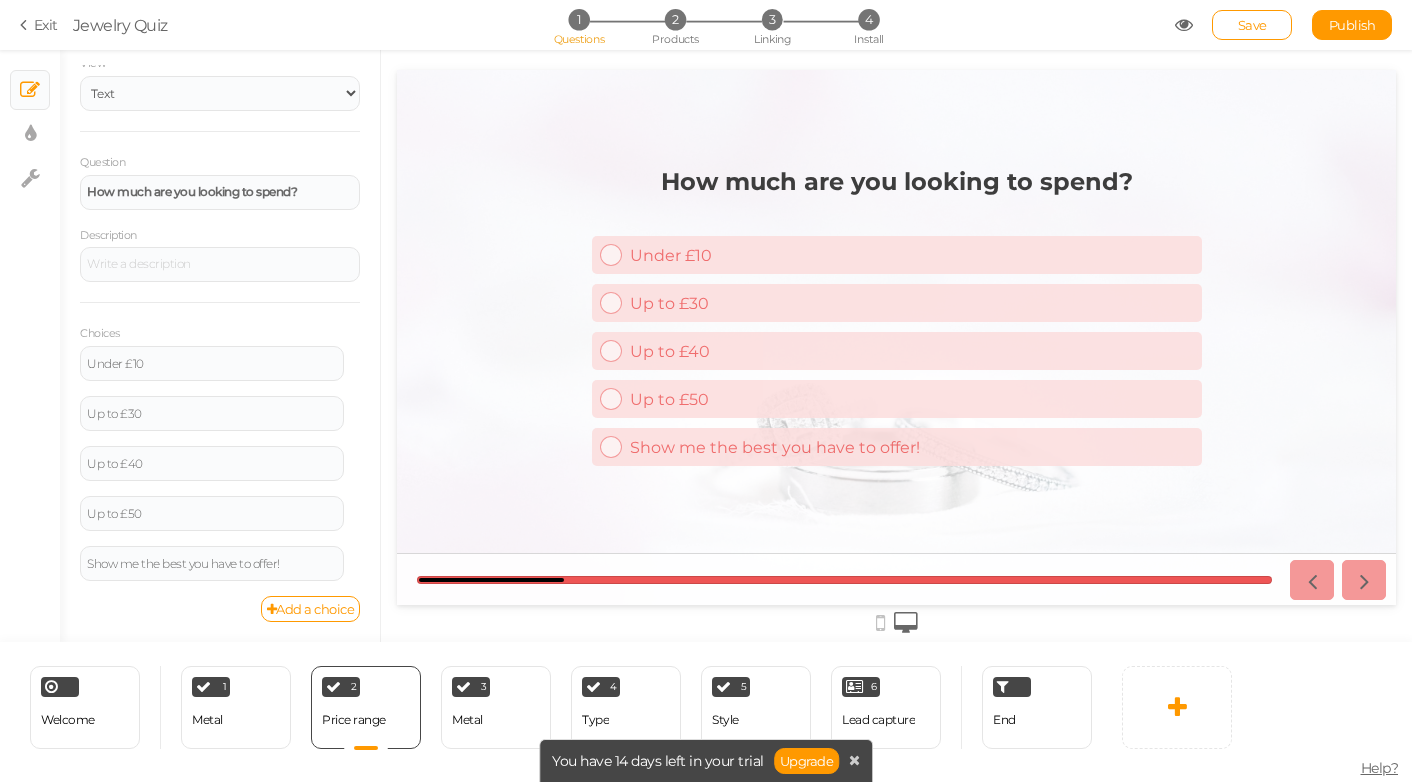 click on "Add a choice" at bounding box center (220, 609) 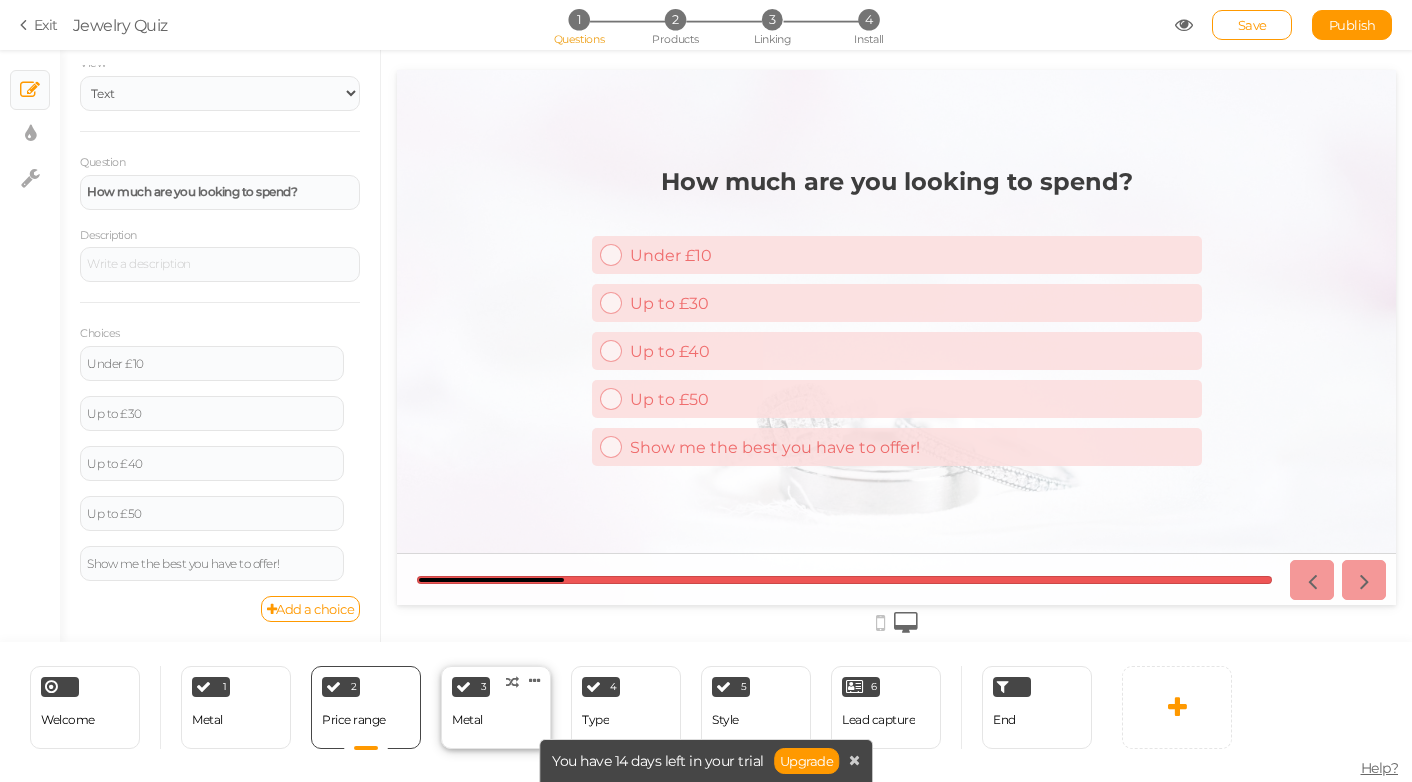 click on "3         Metal         × Define the conditions to show this slide.                     Clone             Change type             Delete" at bounding box center (496, 707) 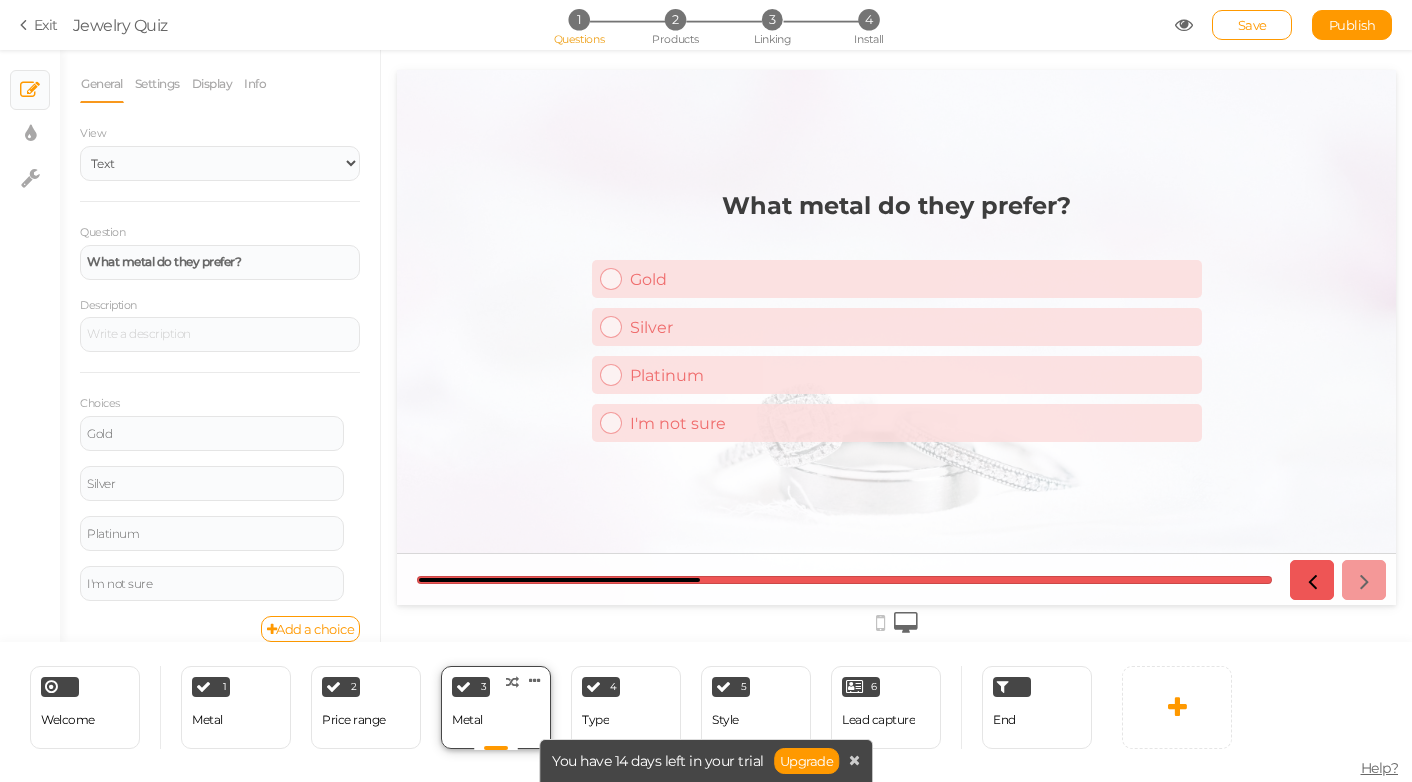 scroll, scrollTop: 0, scrollLeft: 0, axis: both 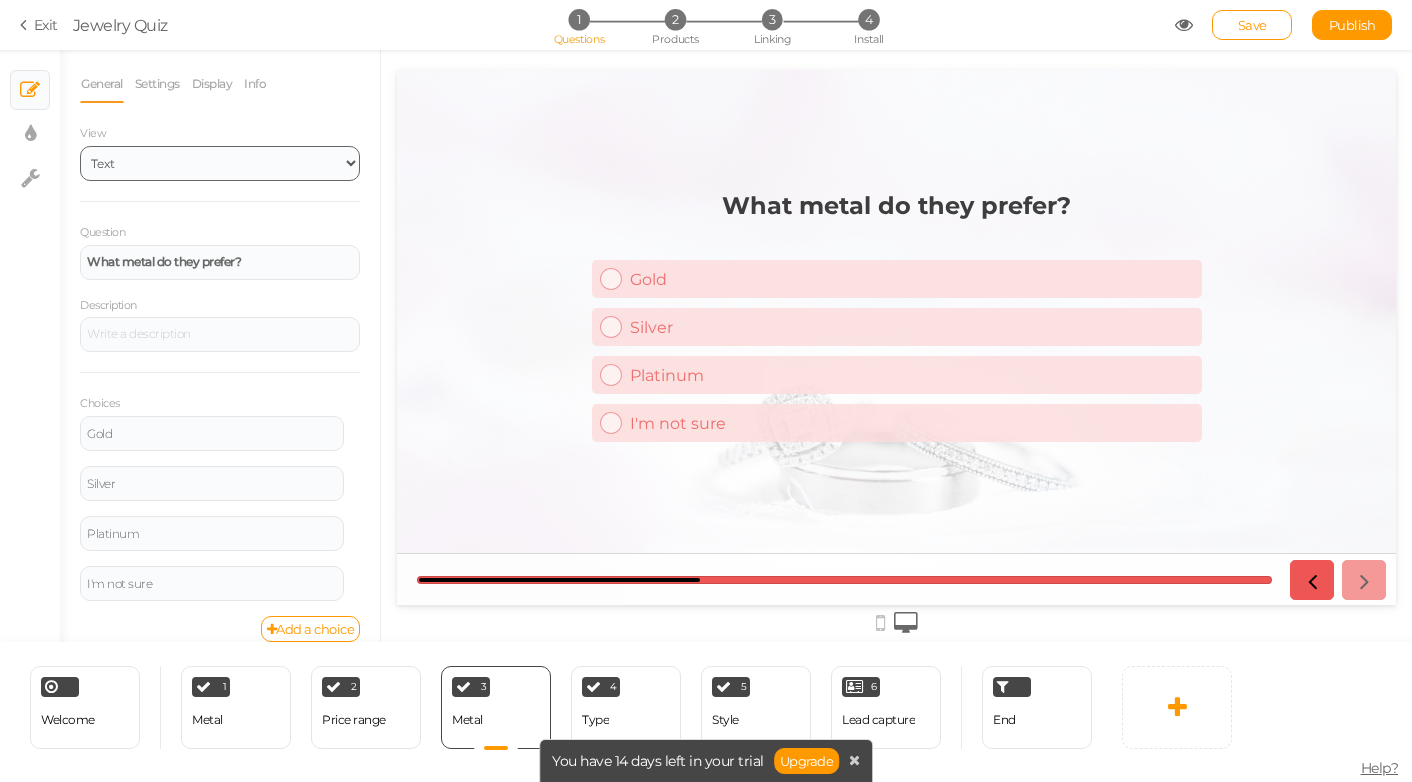 click on "Text Images Slider Dropdown" at bounding box center [220, 163] 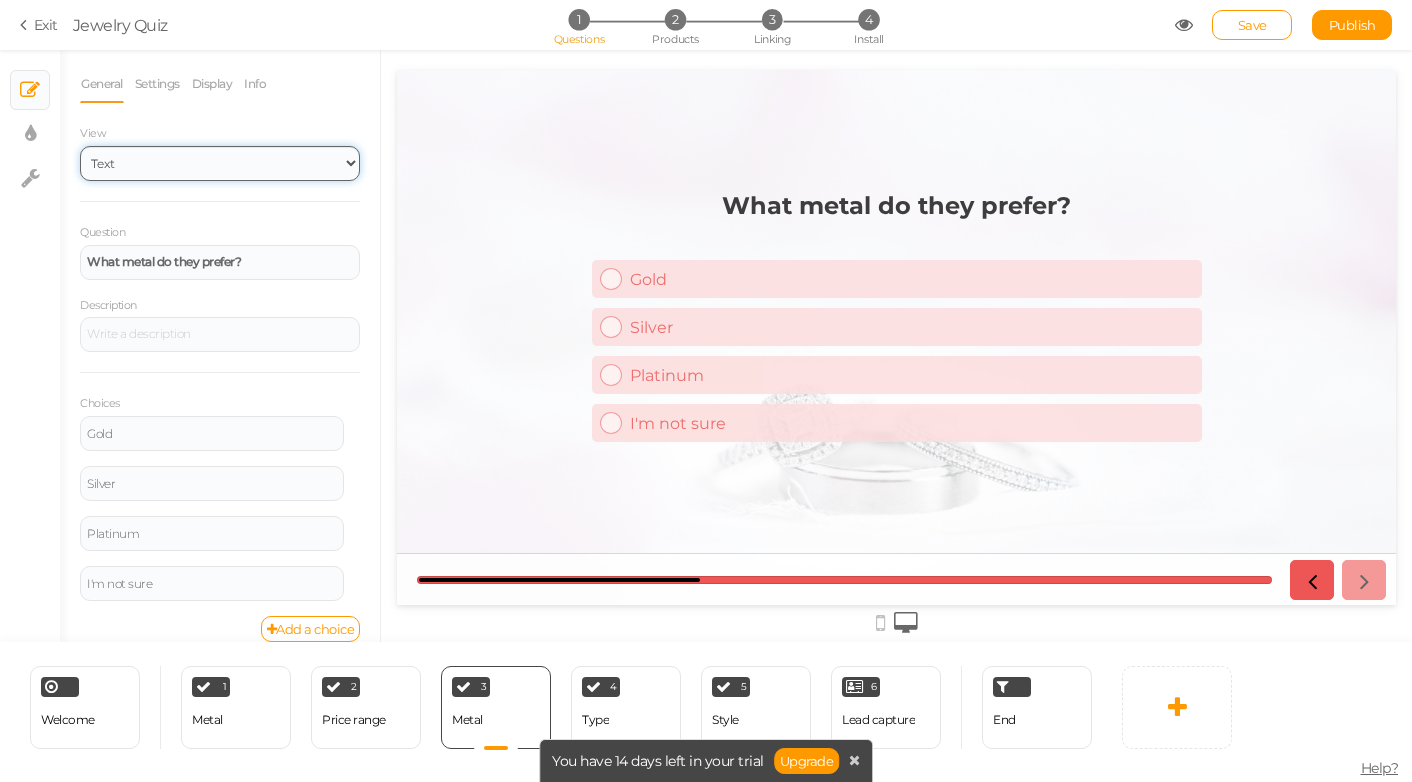 select on "2" 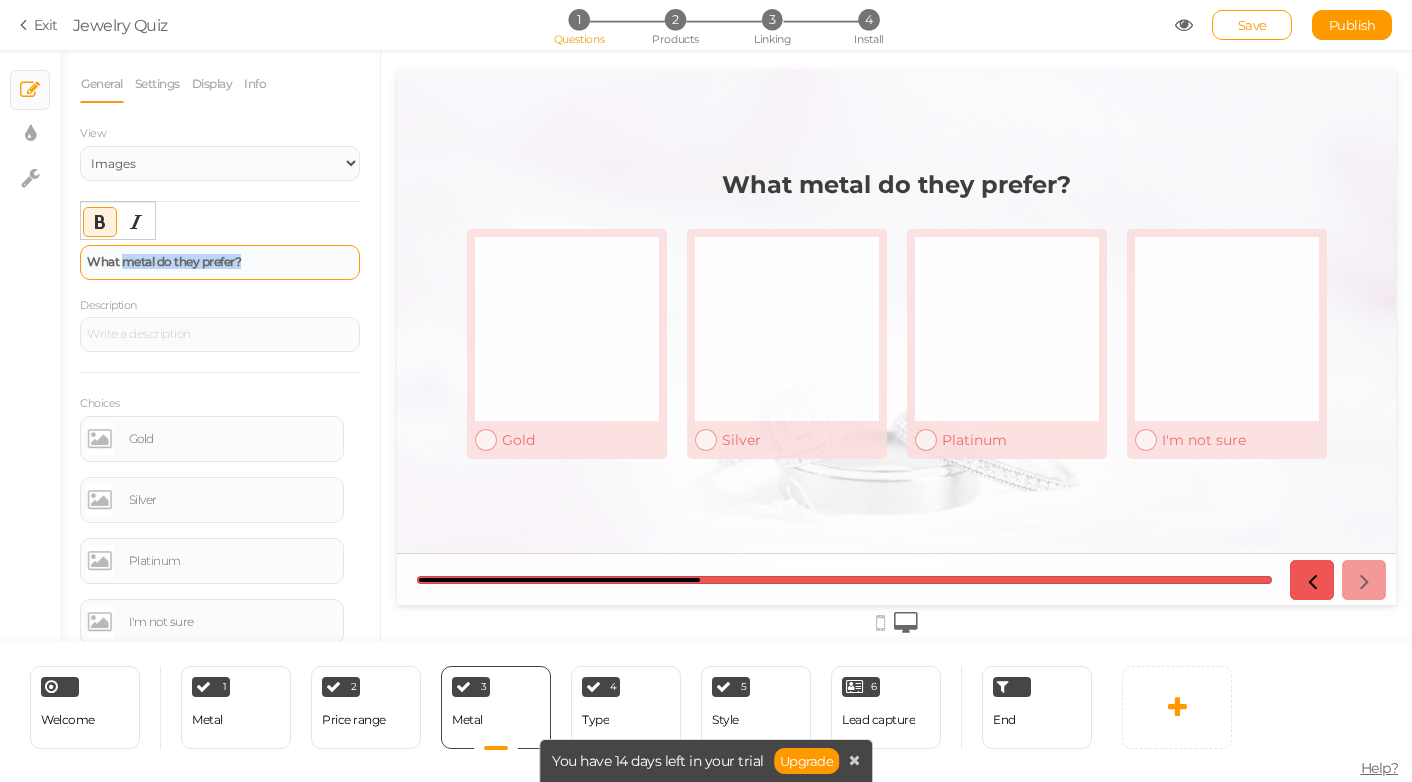 drag, startPoint x: 291, startPoint y: 262, endPoint x: 122, endPoint y: 266, distance: 169.04733 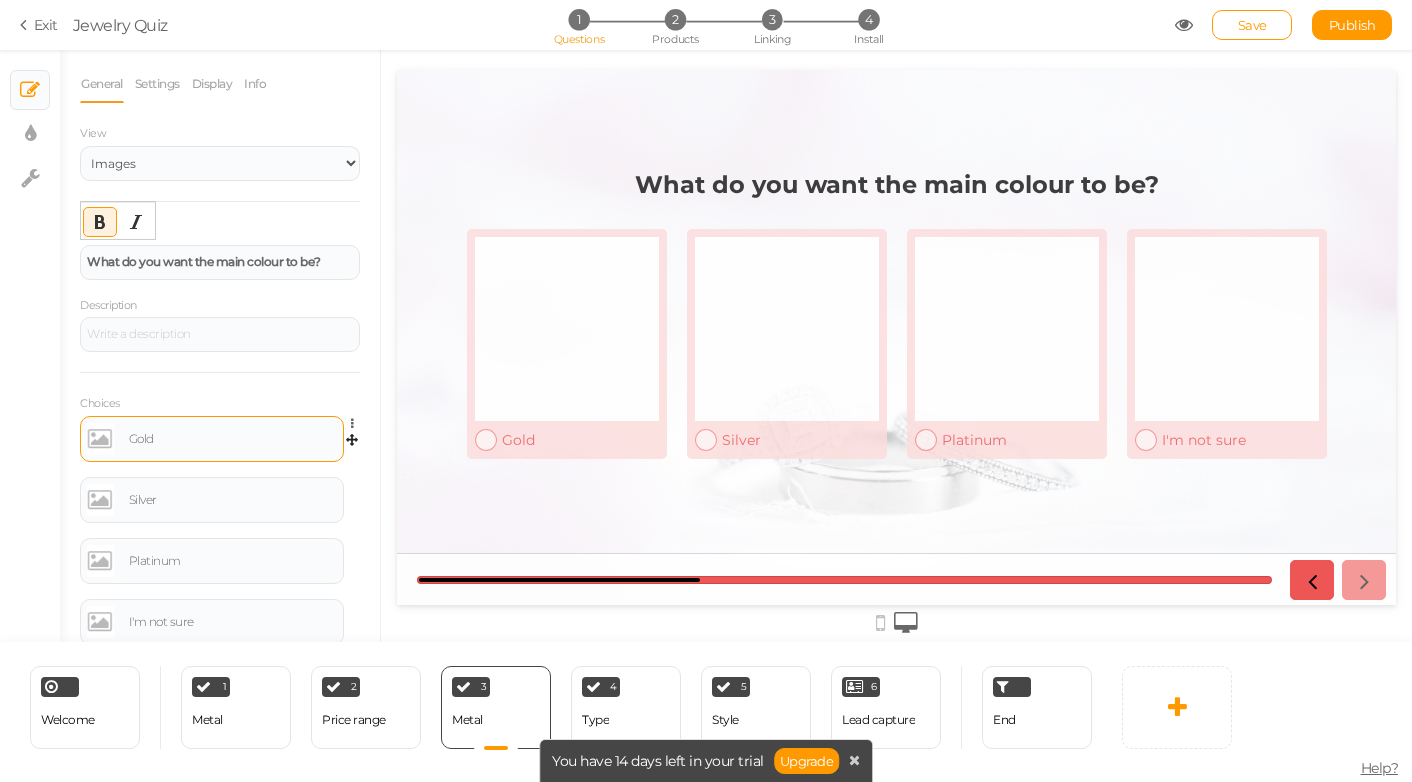 click on "Gold" at bounding box center (233, 439) 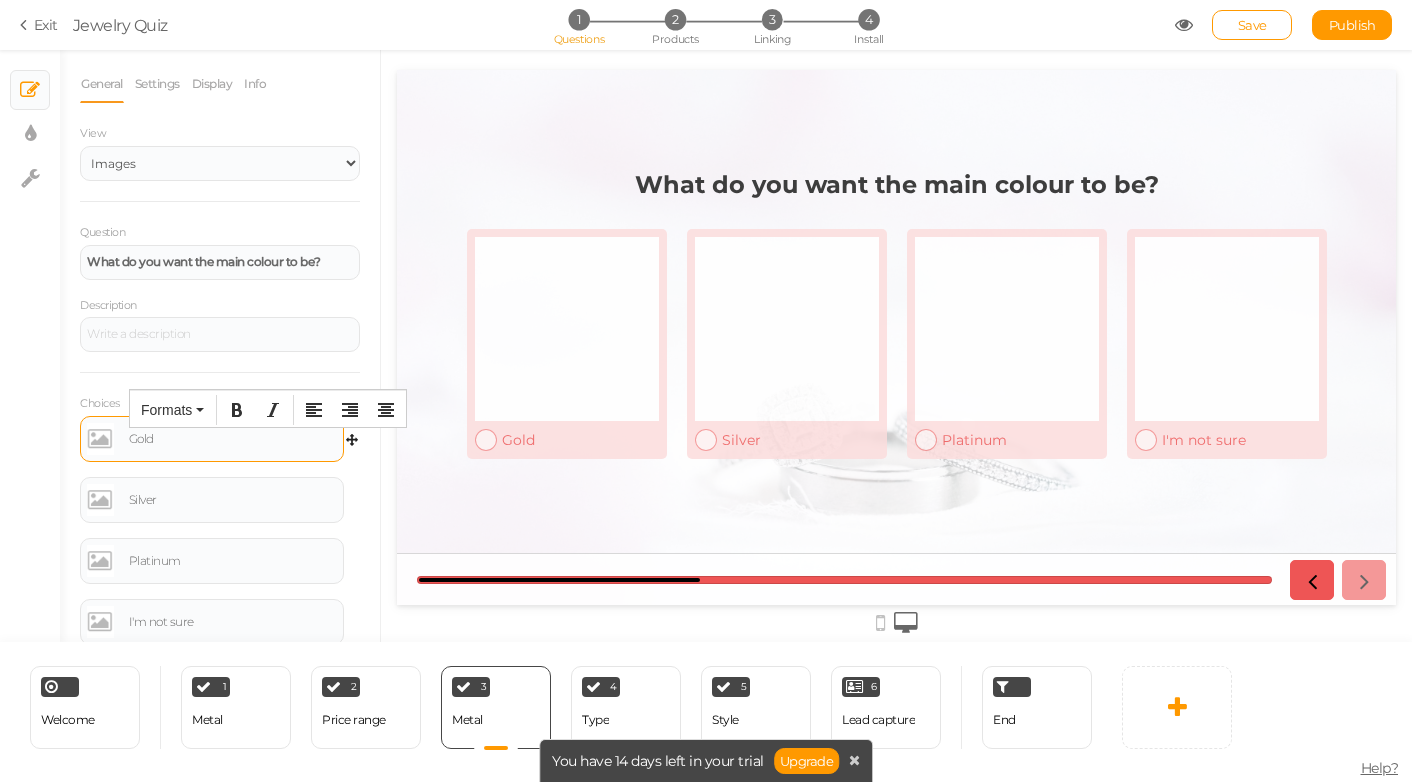 type 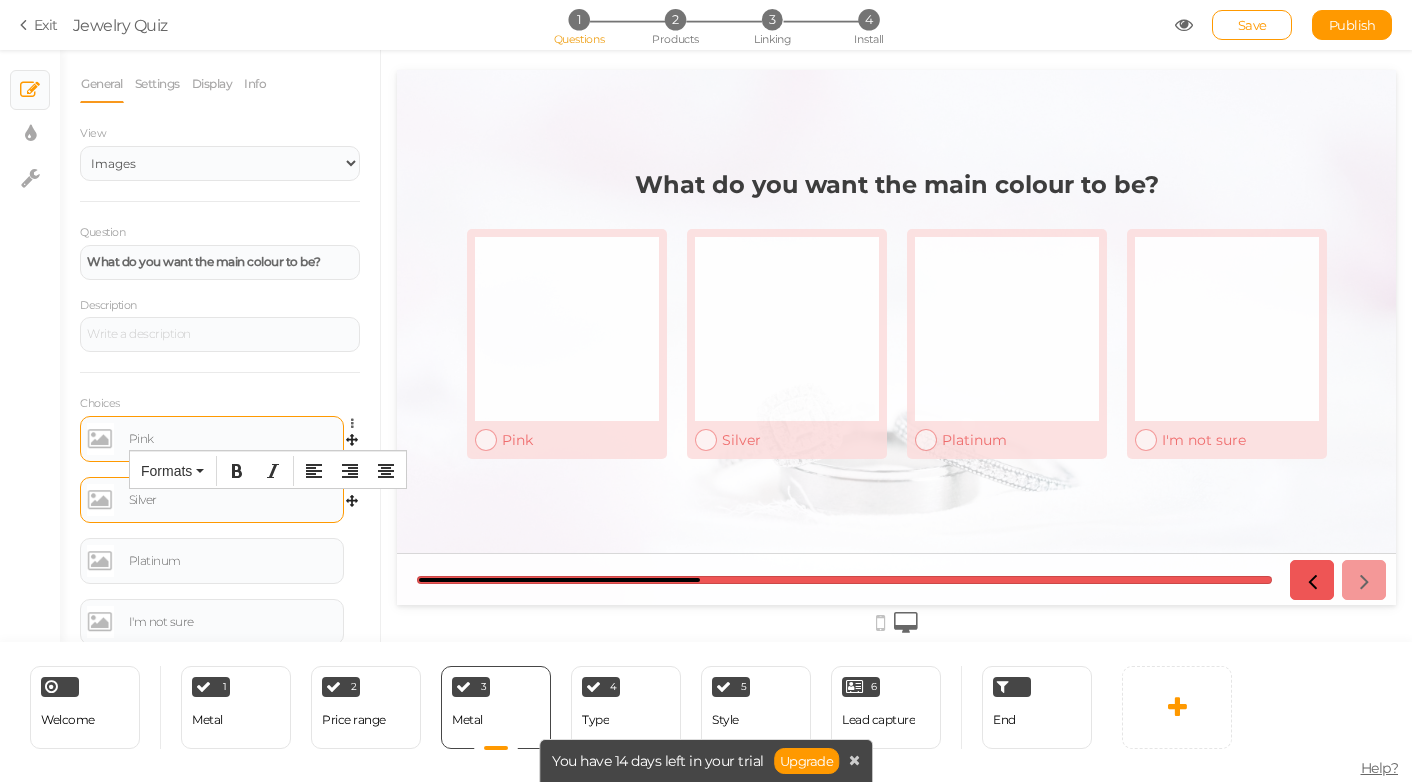 click on "Silver" at bounding box center [212, 500] 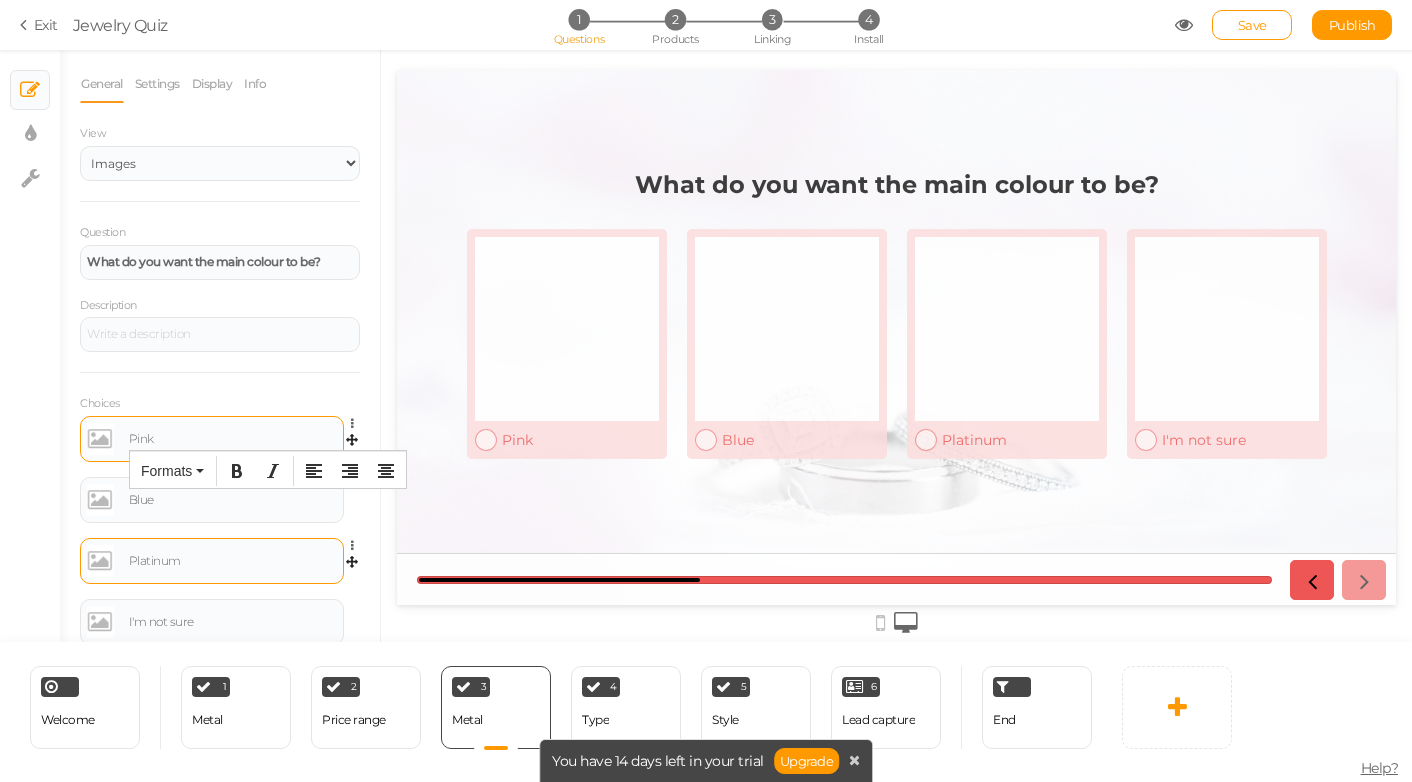 click on "Platinum" at bounding box center [233, 561] 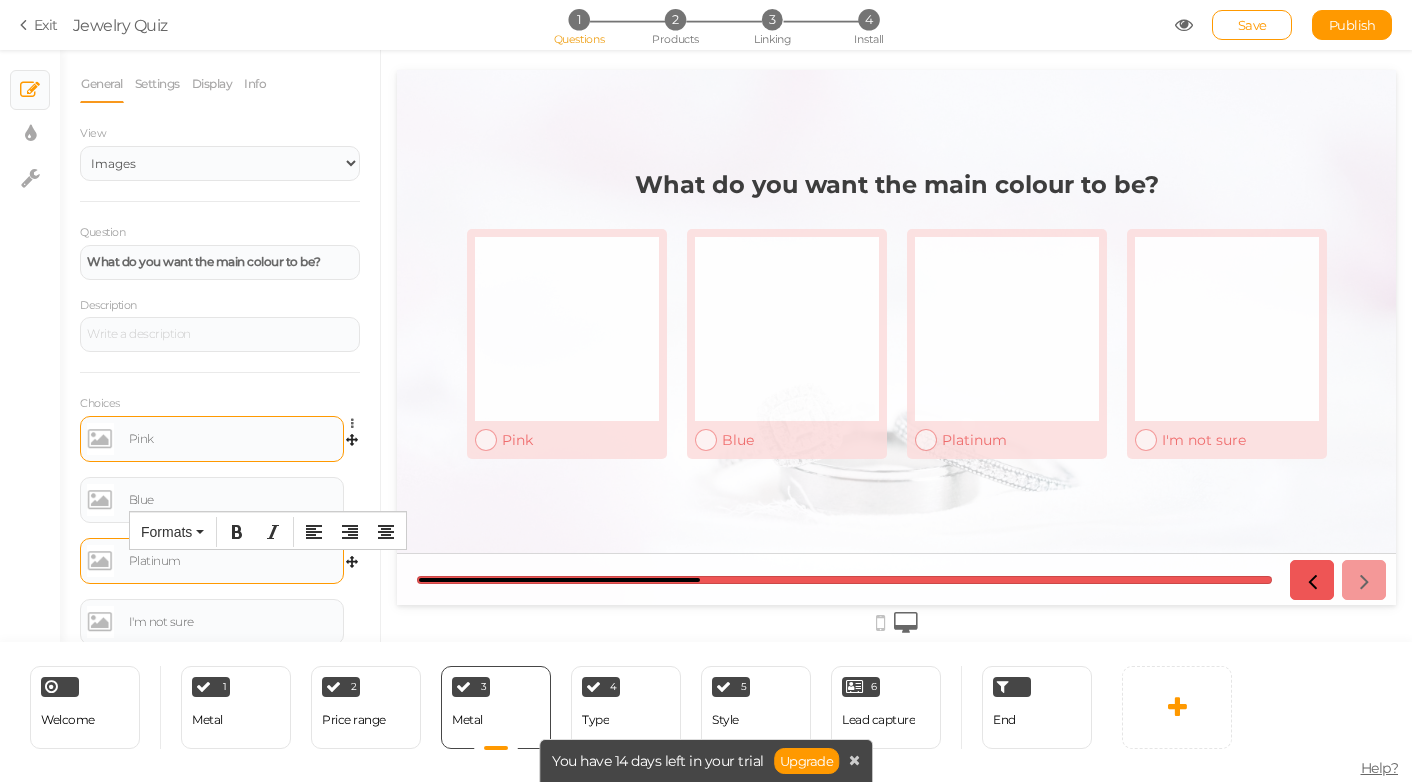 type 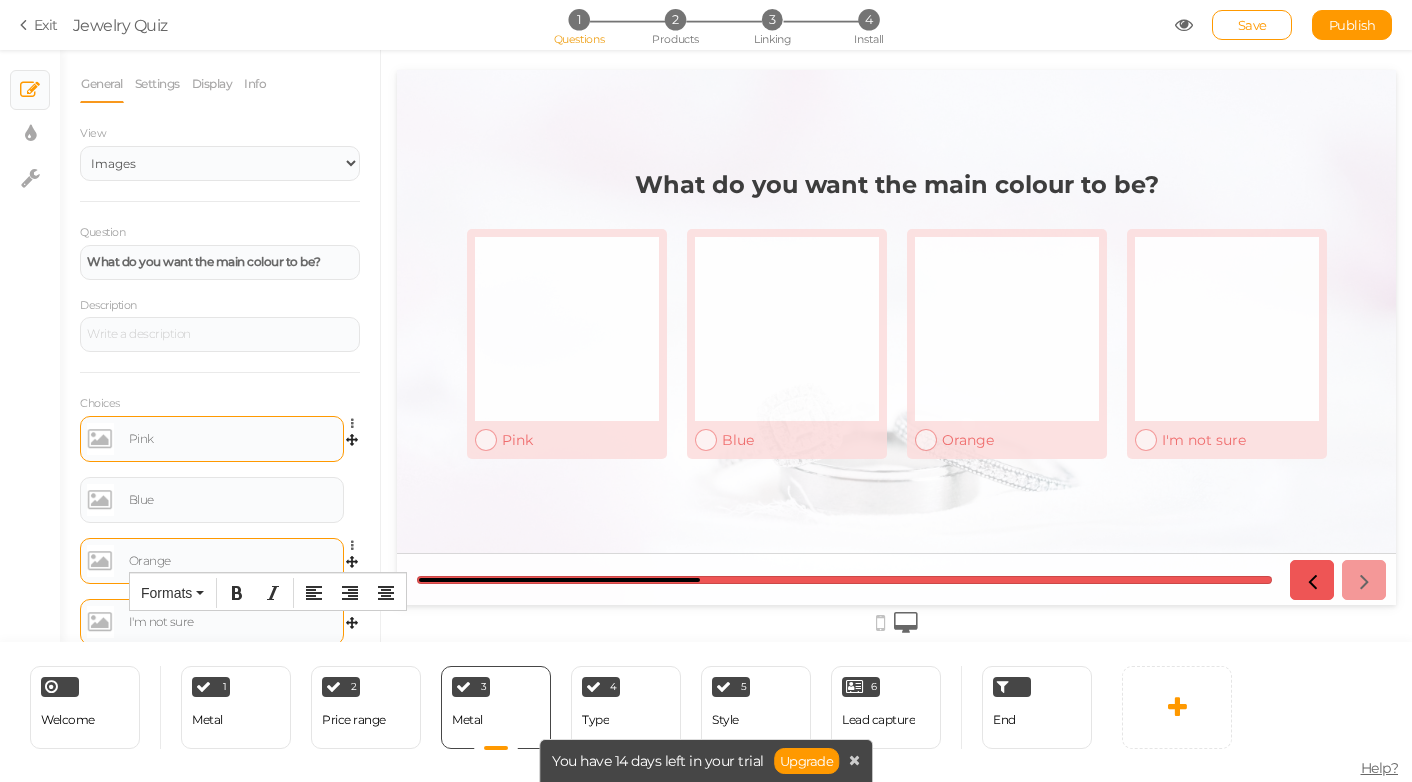 click on "I'm not sure" at bounding box center (212, 622) 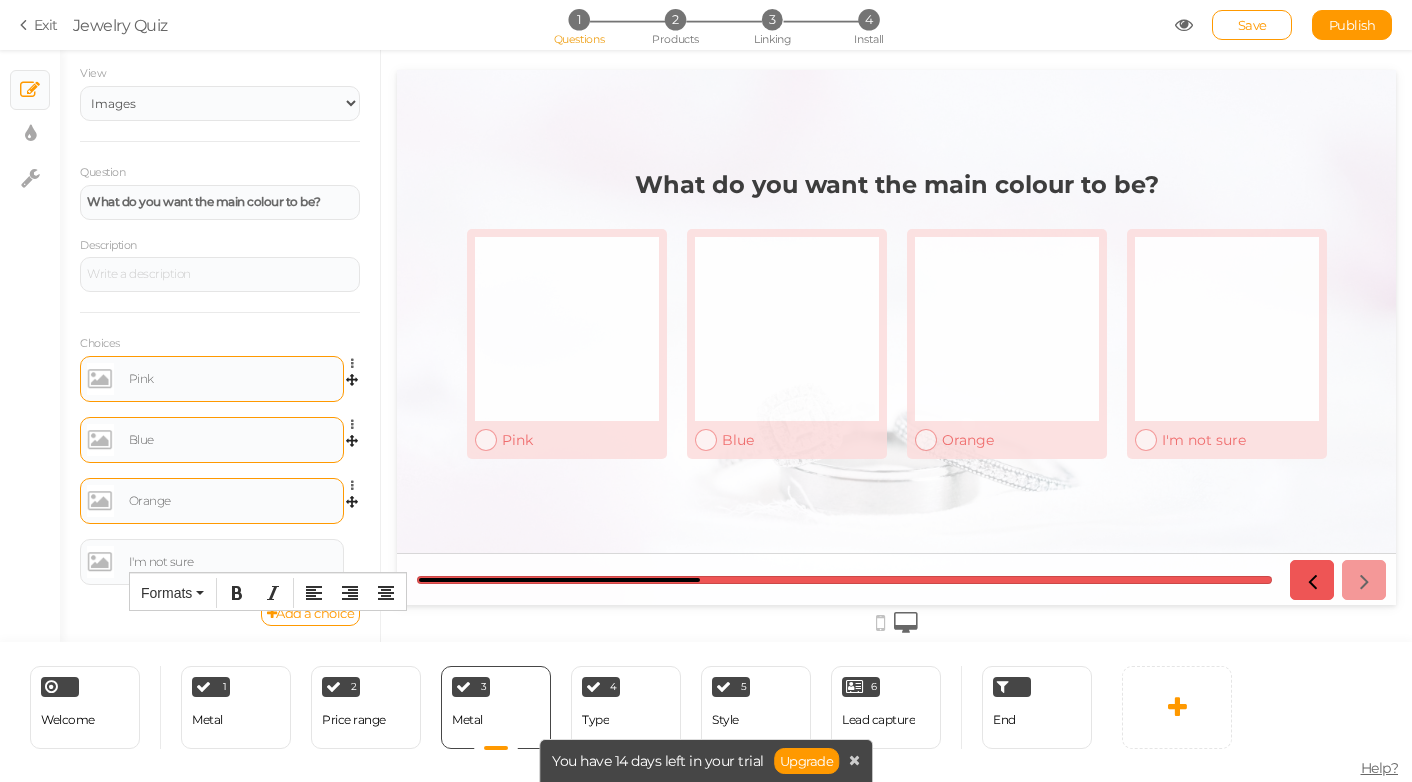 scroll, scrollTop: 64, scrollLeft: 0, axis: vertical 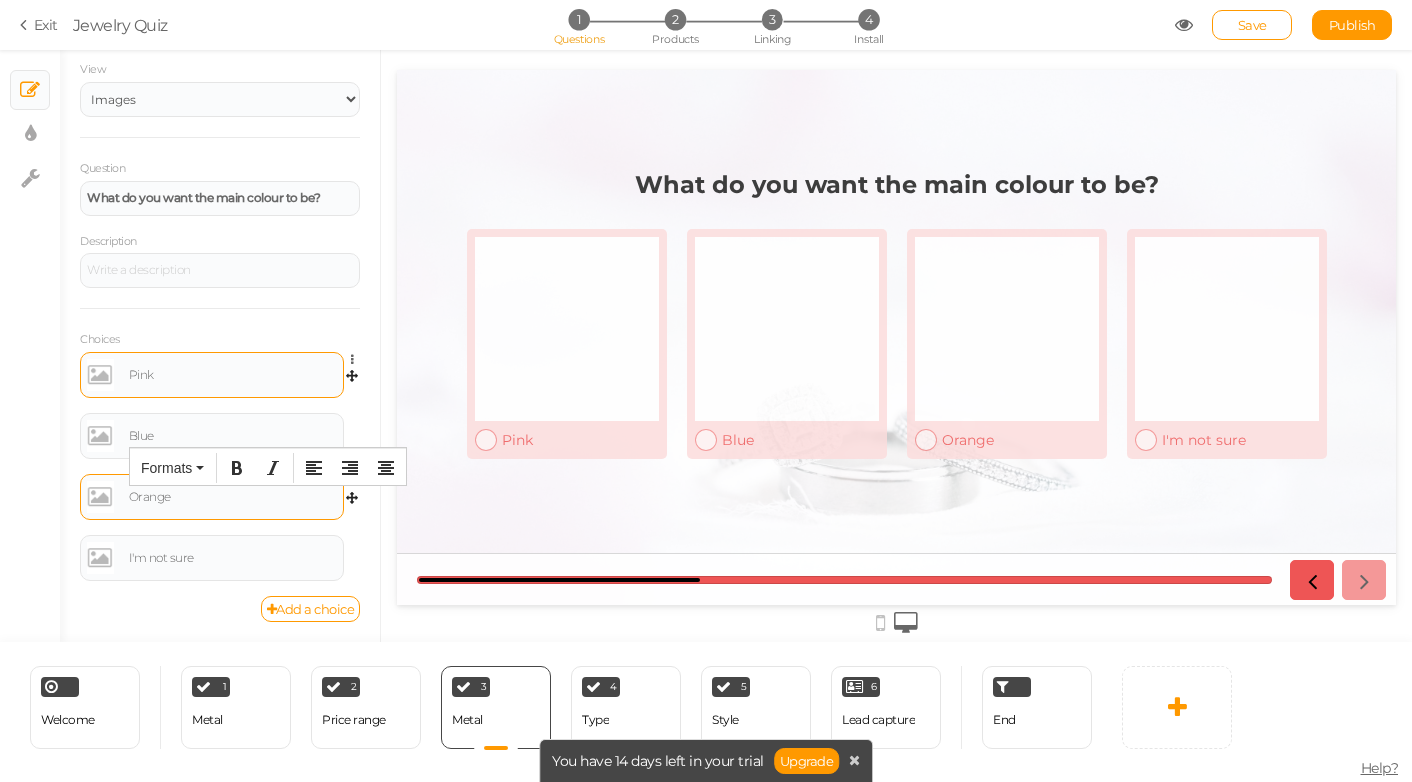 click on "Orange" at bounding box center [212, 497] 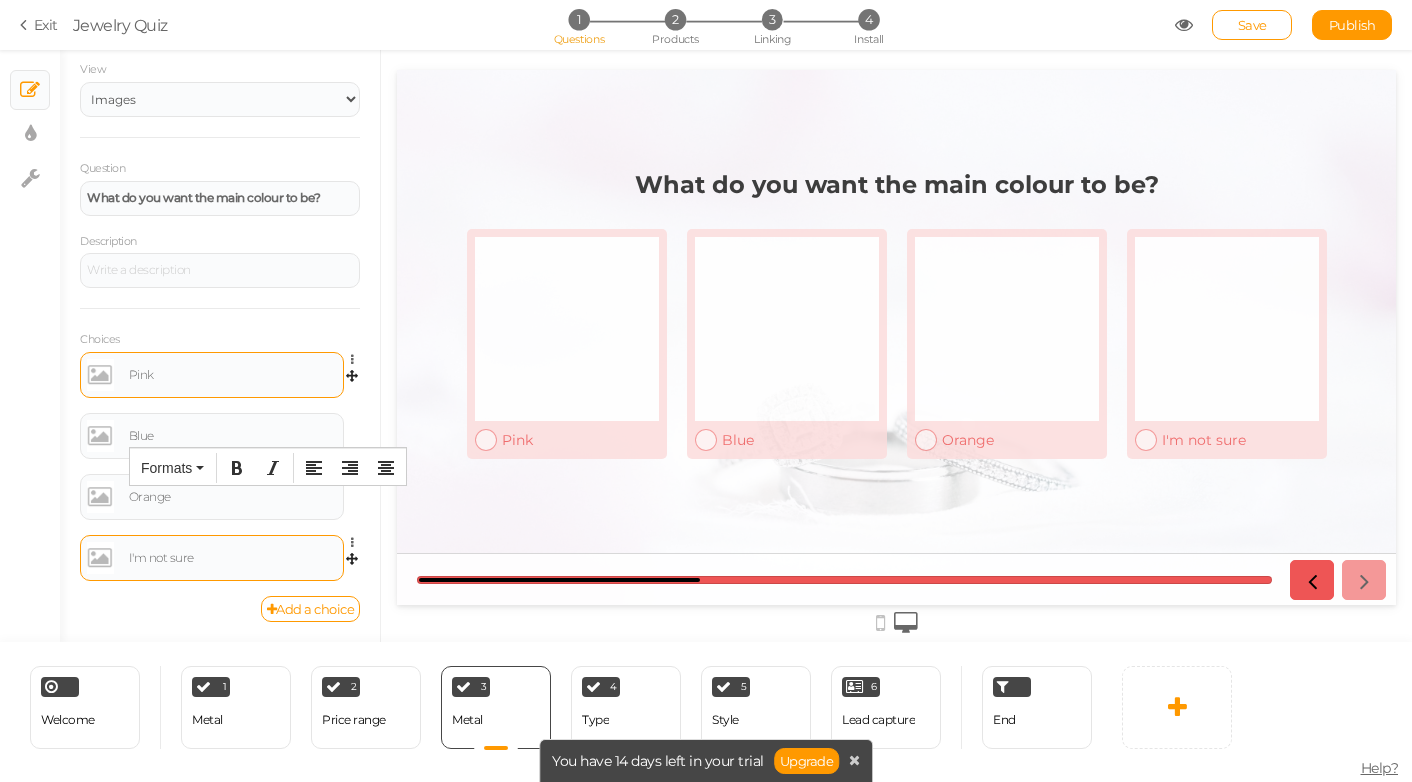 click on "I'm not sure" at bounding box center [212, 558] 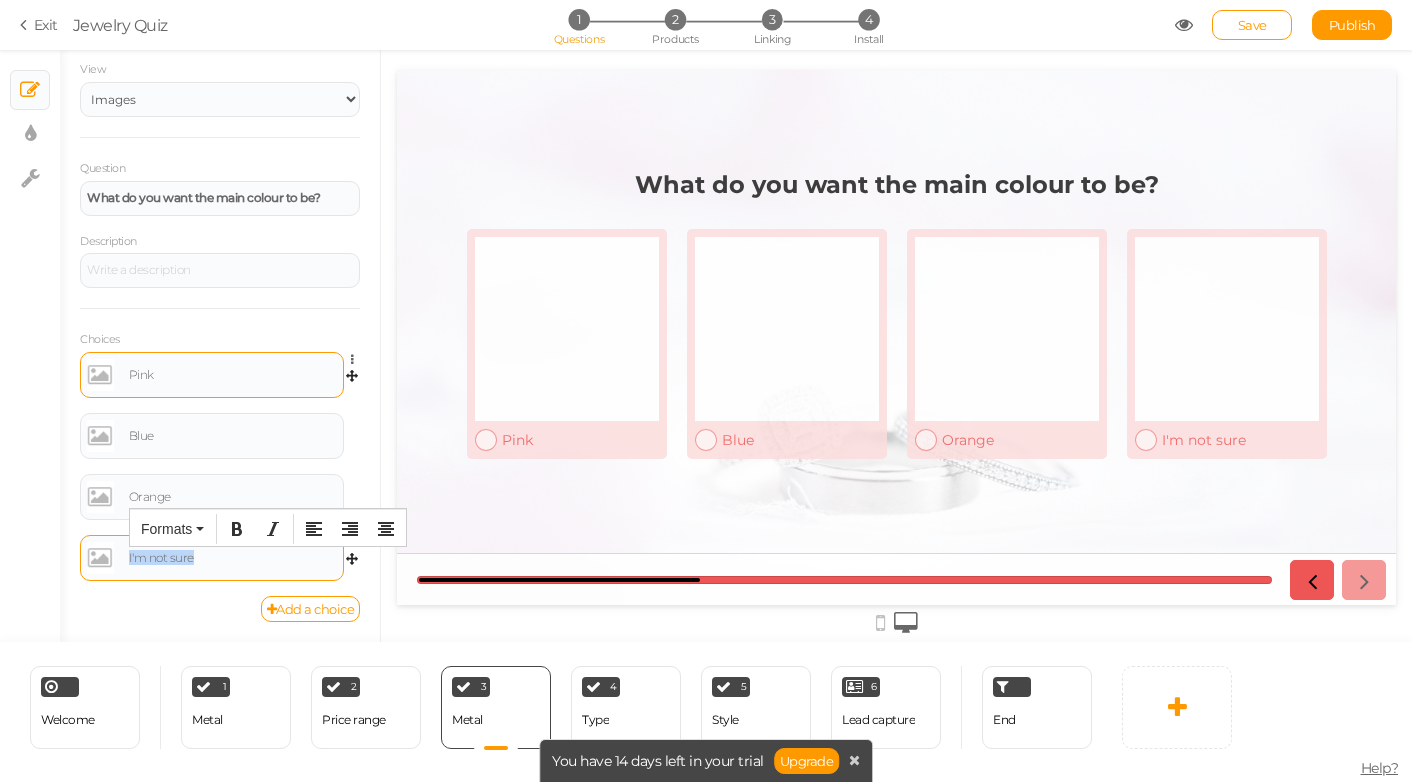 drag, startPoint x: 203, startPoint y: 562, endPoint x: 123, endPoint y: 558, distance: 80.09994 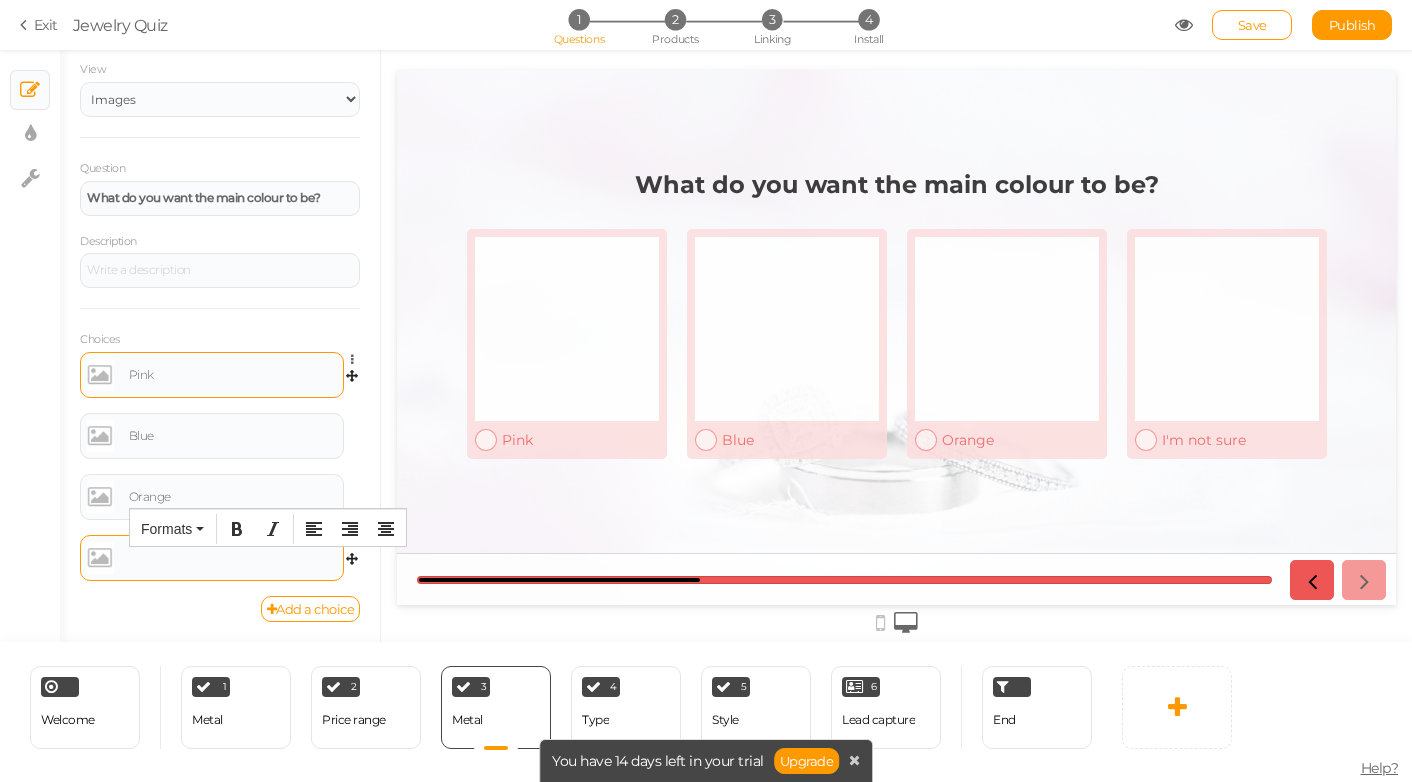 type 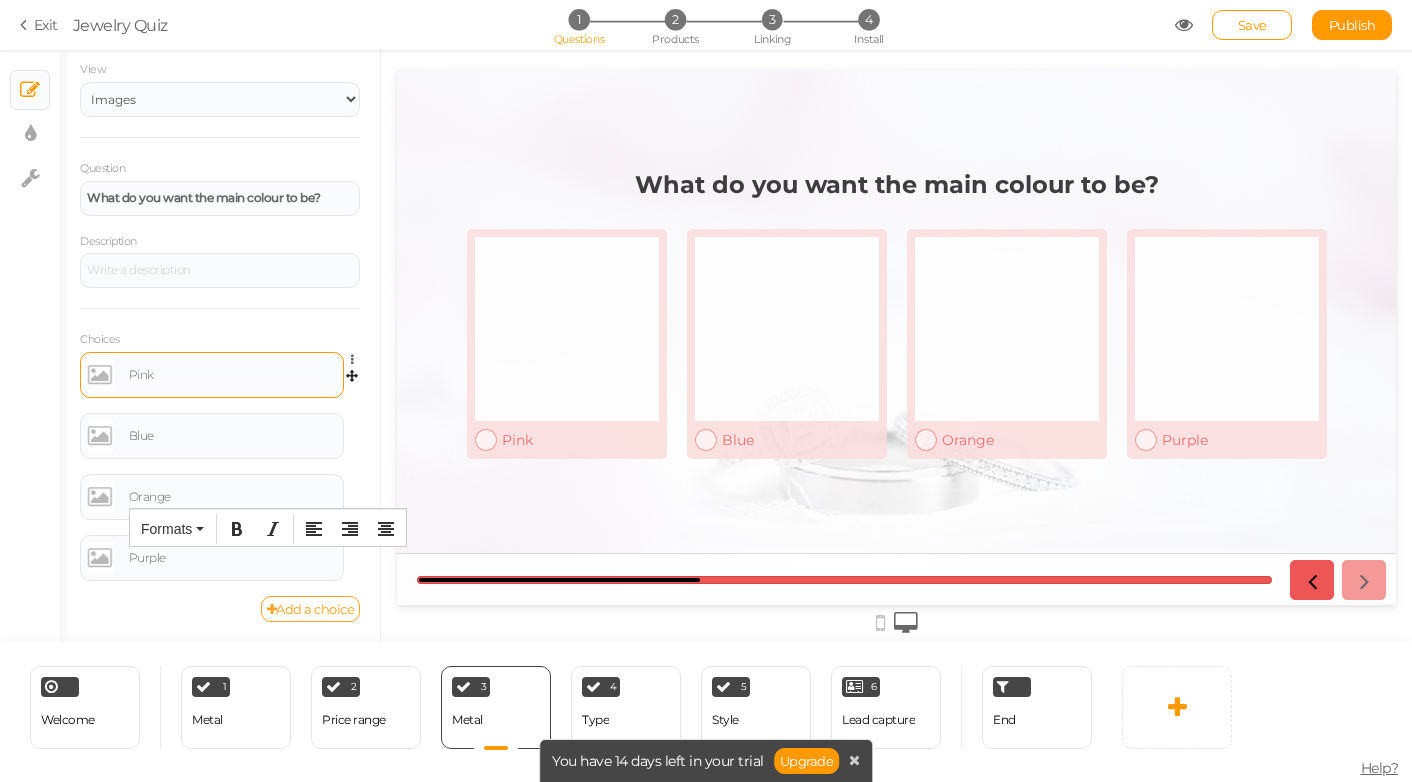 click on "Add a choice" at bounding box center (311, 609) 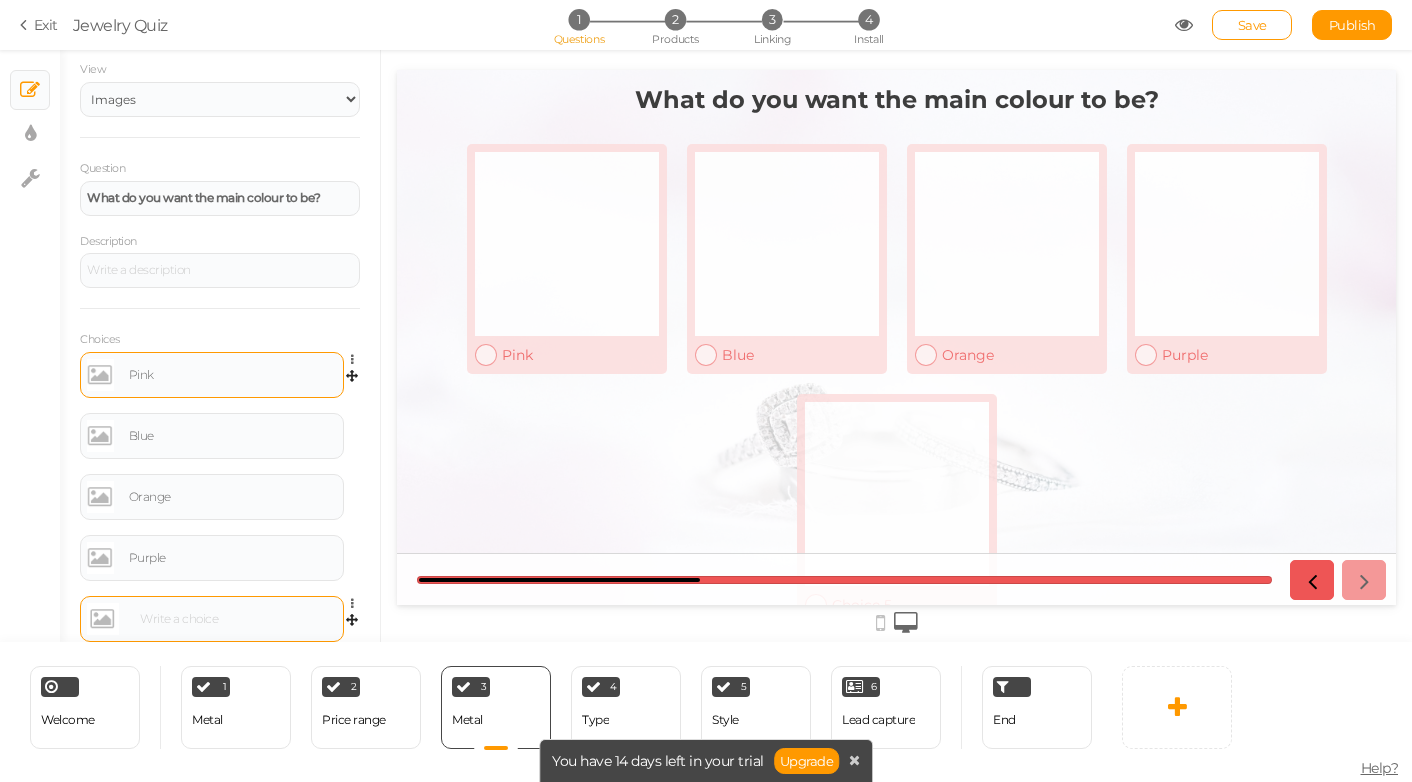 click at bounding box center [235, 619] 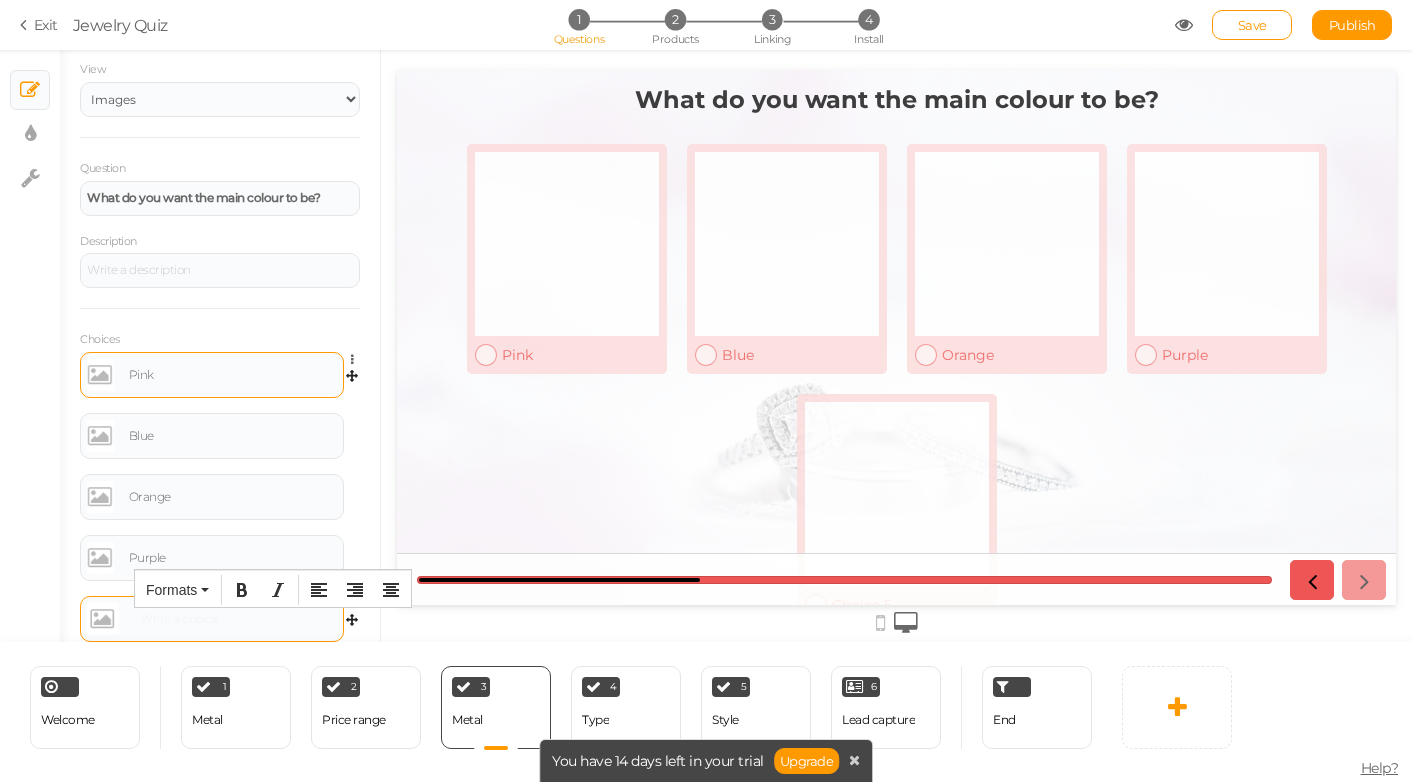 type 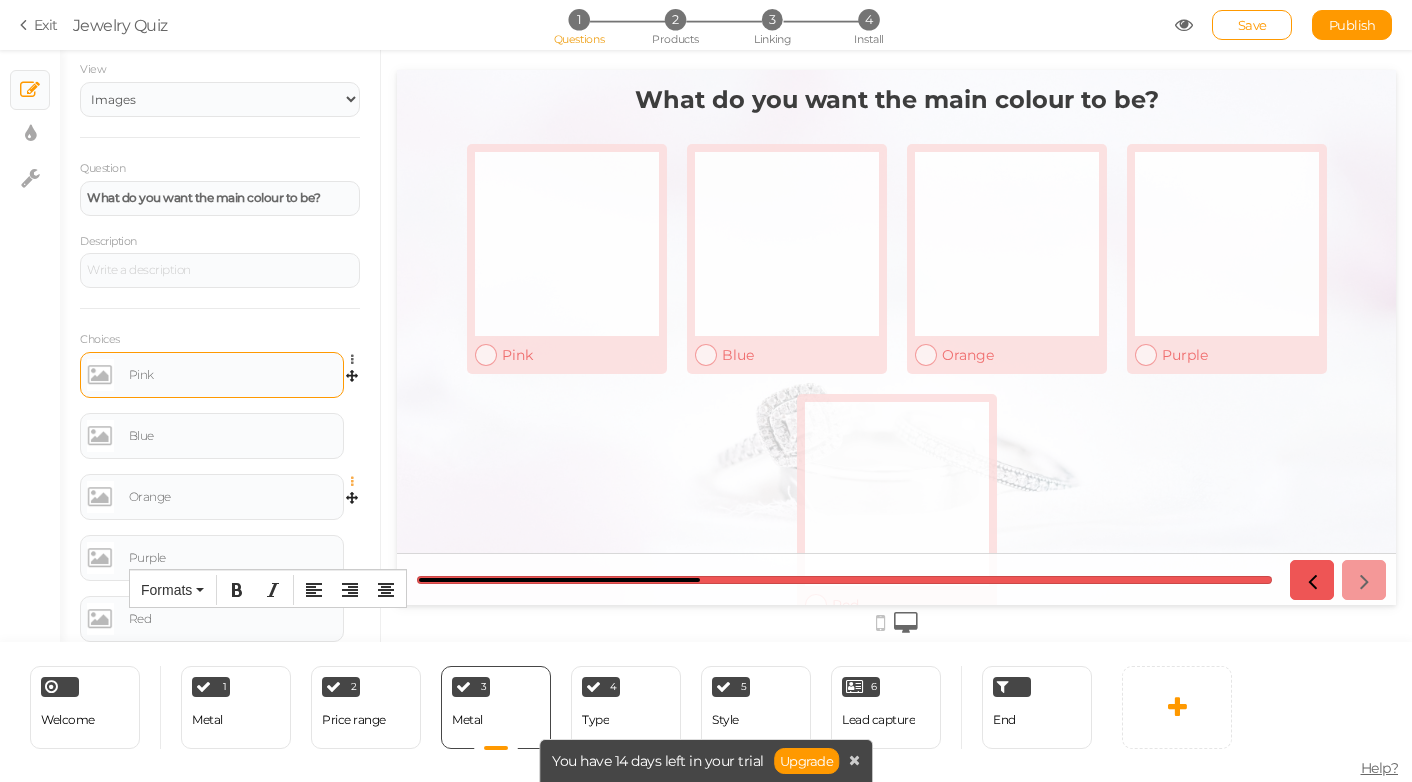 scroll, scrollTop: 125, scrollLeft: 0, axis: vertical 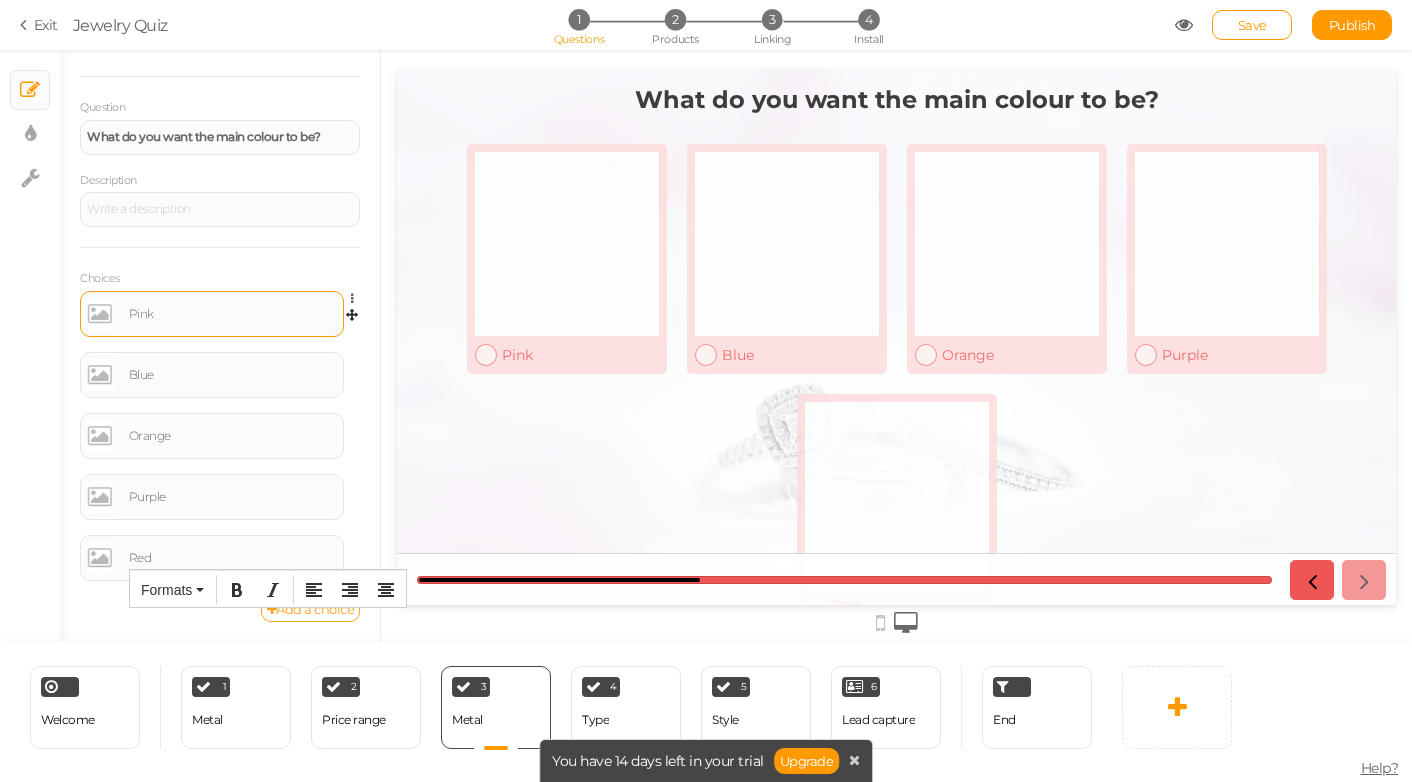 click on "Add a choice" at bounding box center (311, 609) 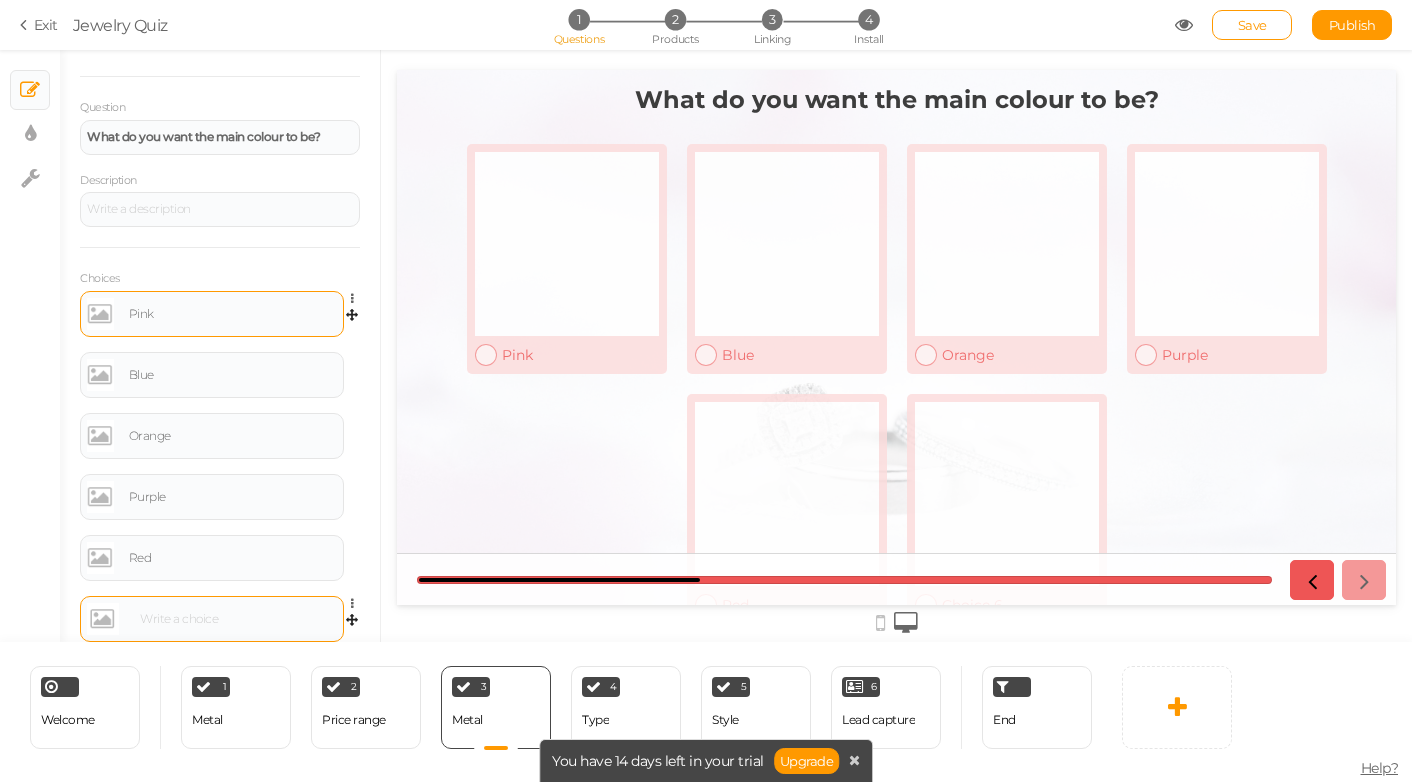 click at bounding box center [212, 619] 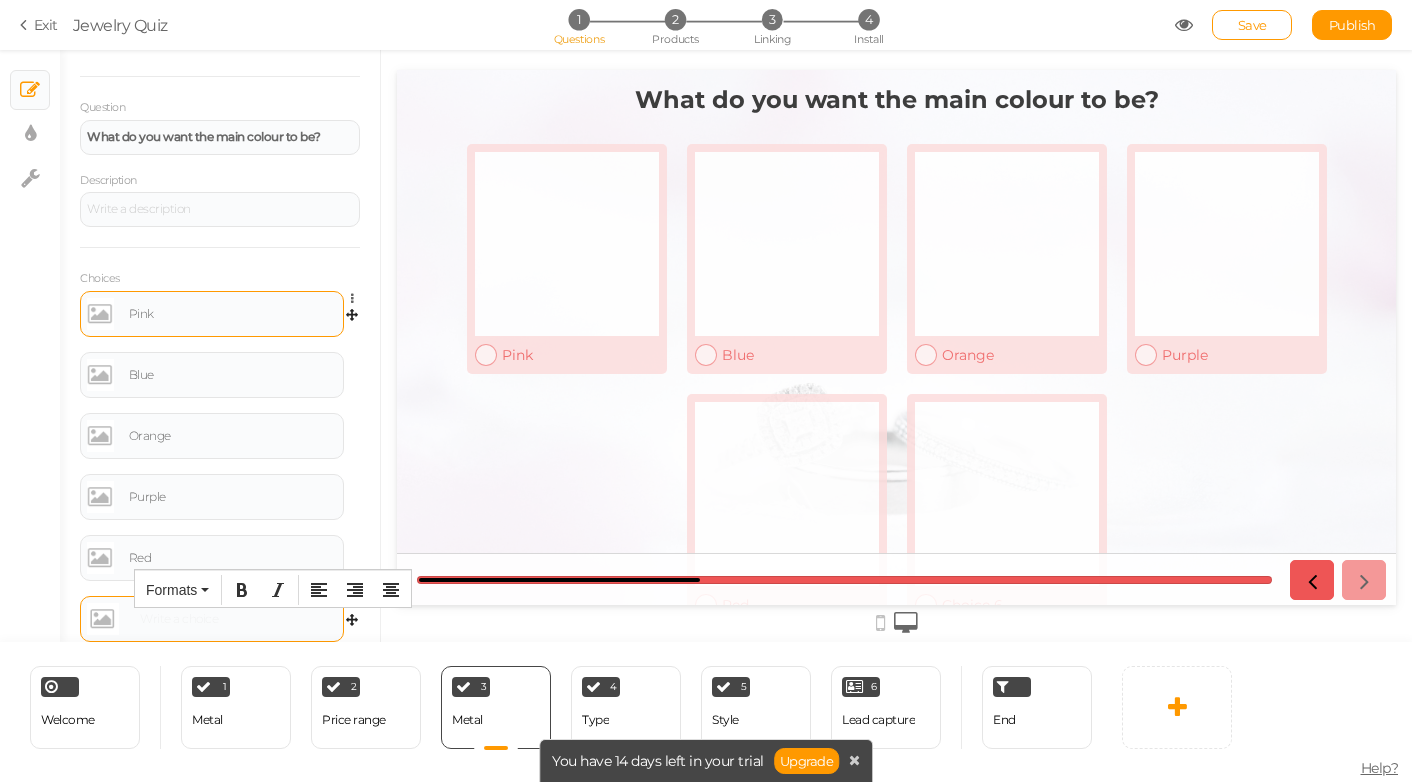 type 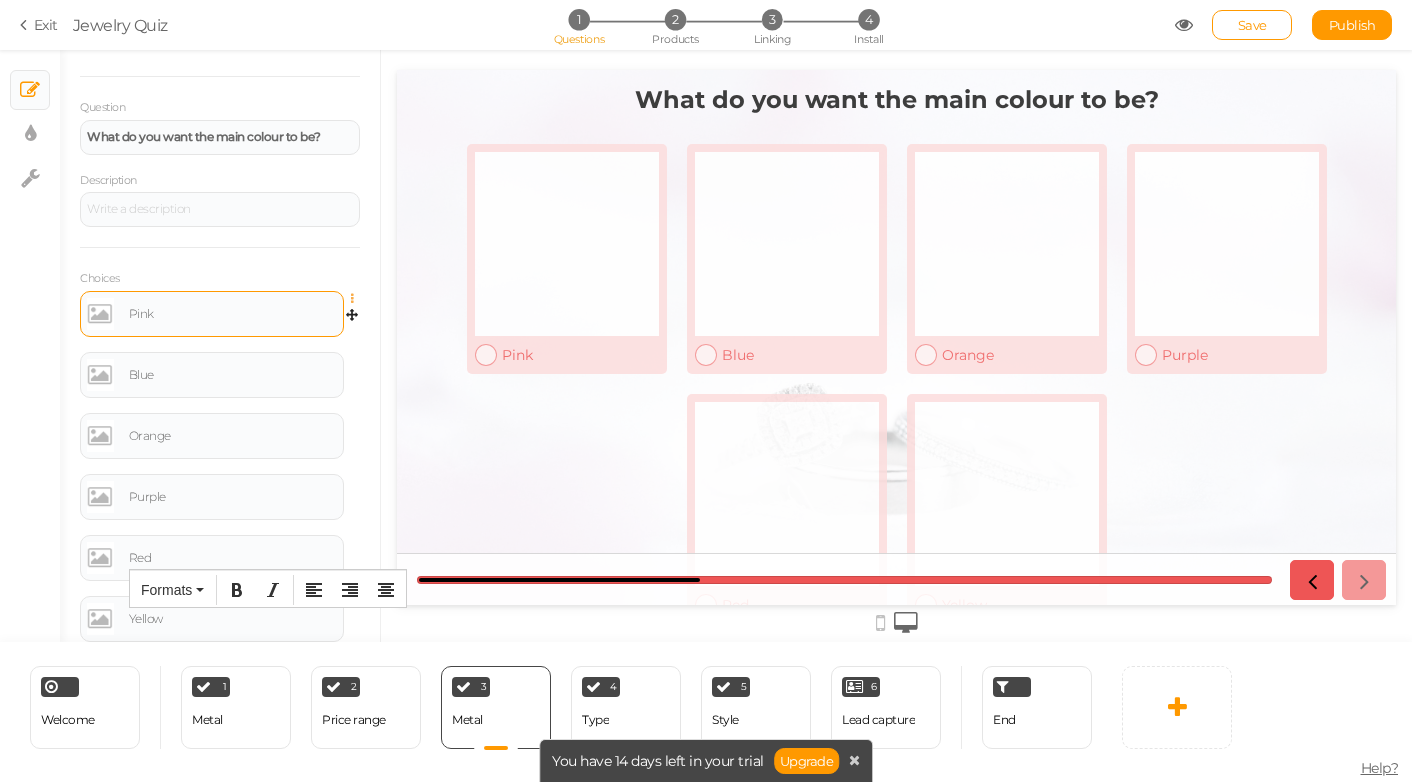 click at bounding box center (357, 299) 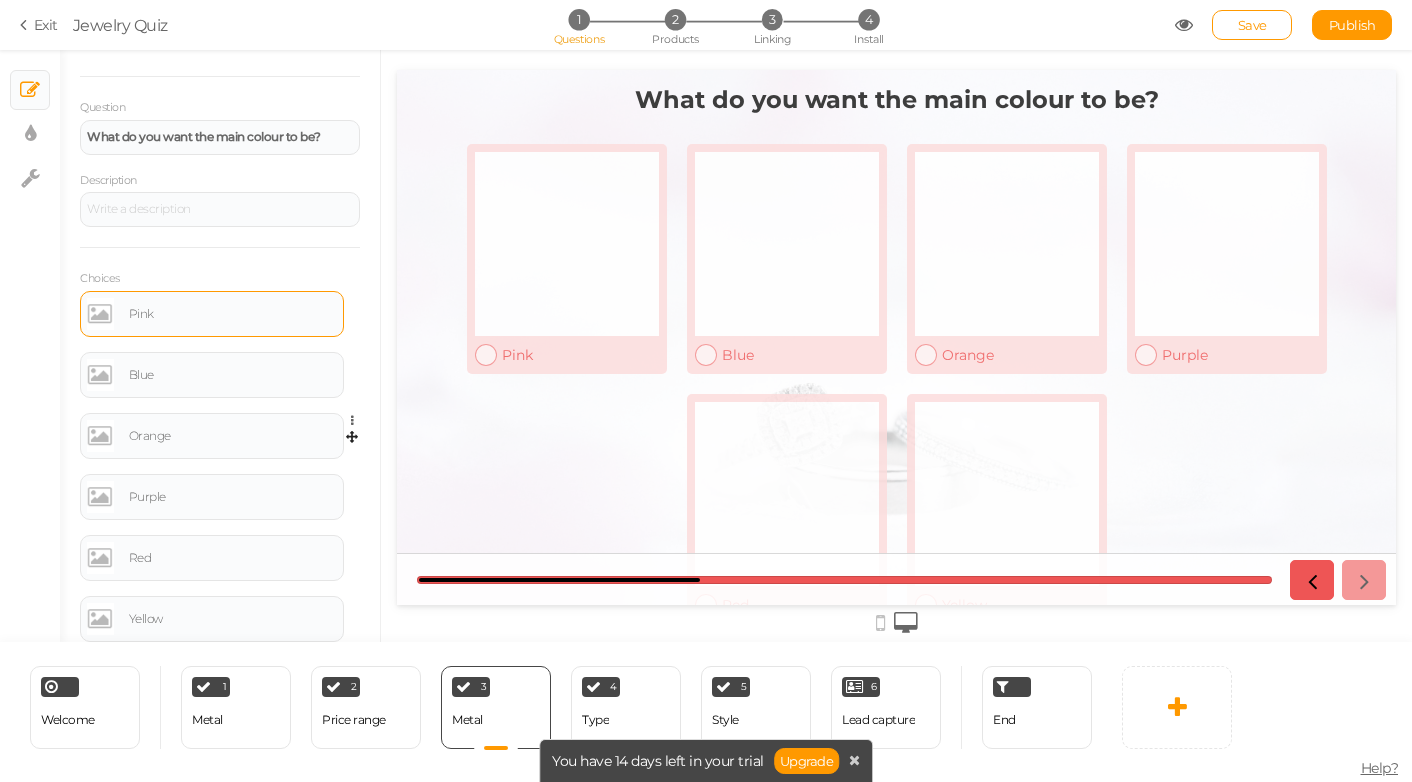 click on "Orange                         Settings             Delete" at bounding box center (220, 443) 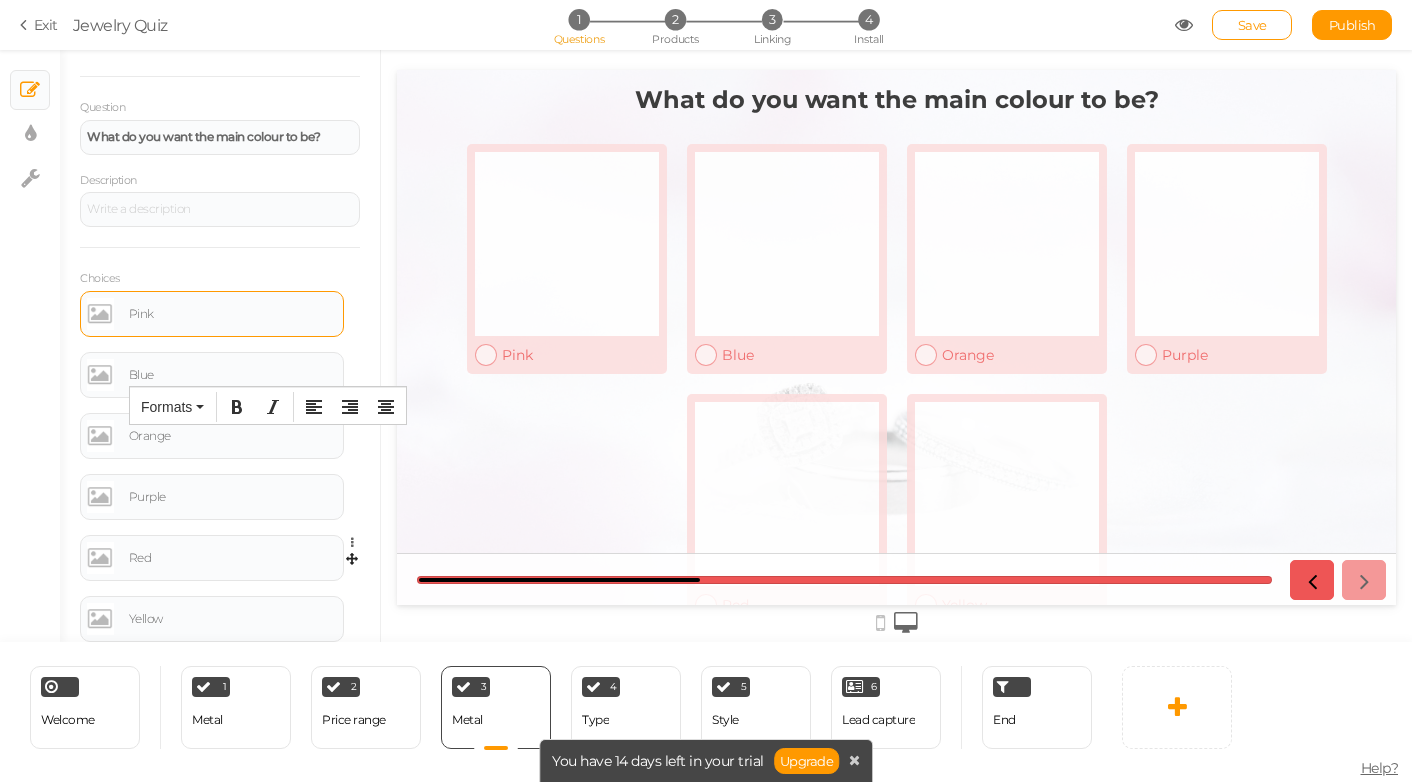 scroll, scrollTop: 186, scrollLeft: 0, axis: vertical 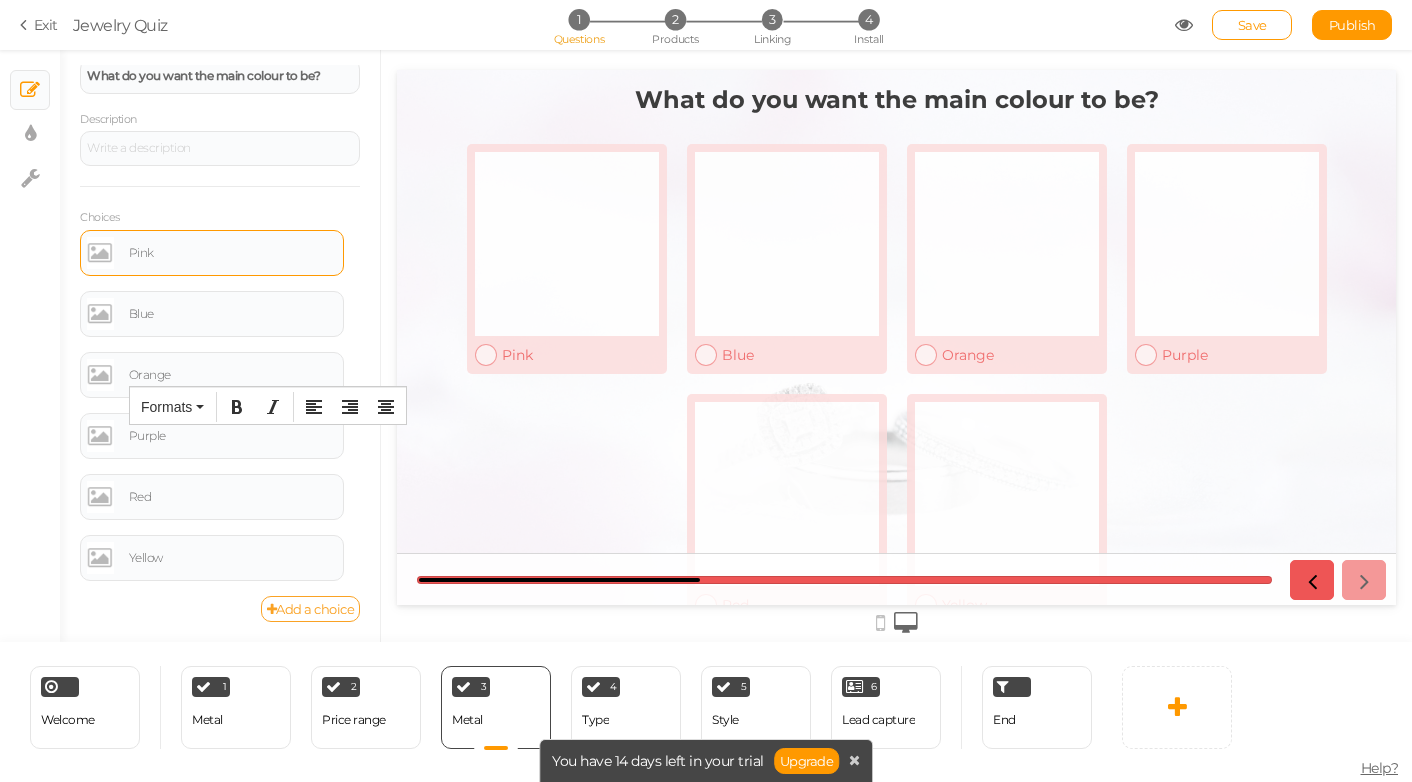 click on "Add a choice" at bounding box center [311, 609] 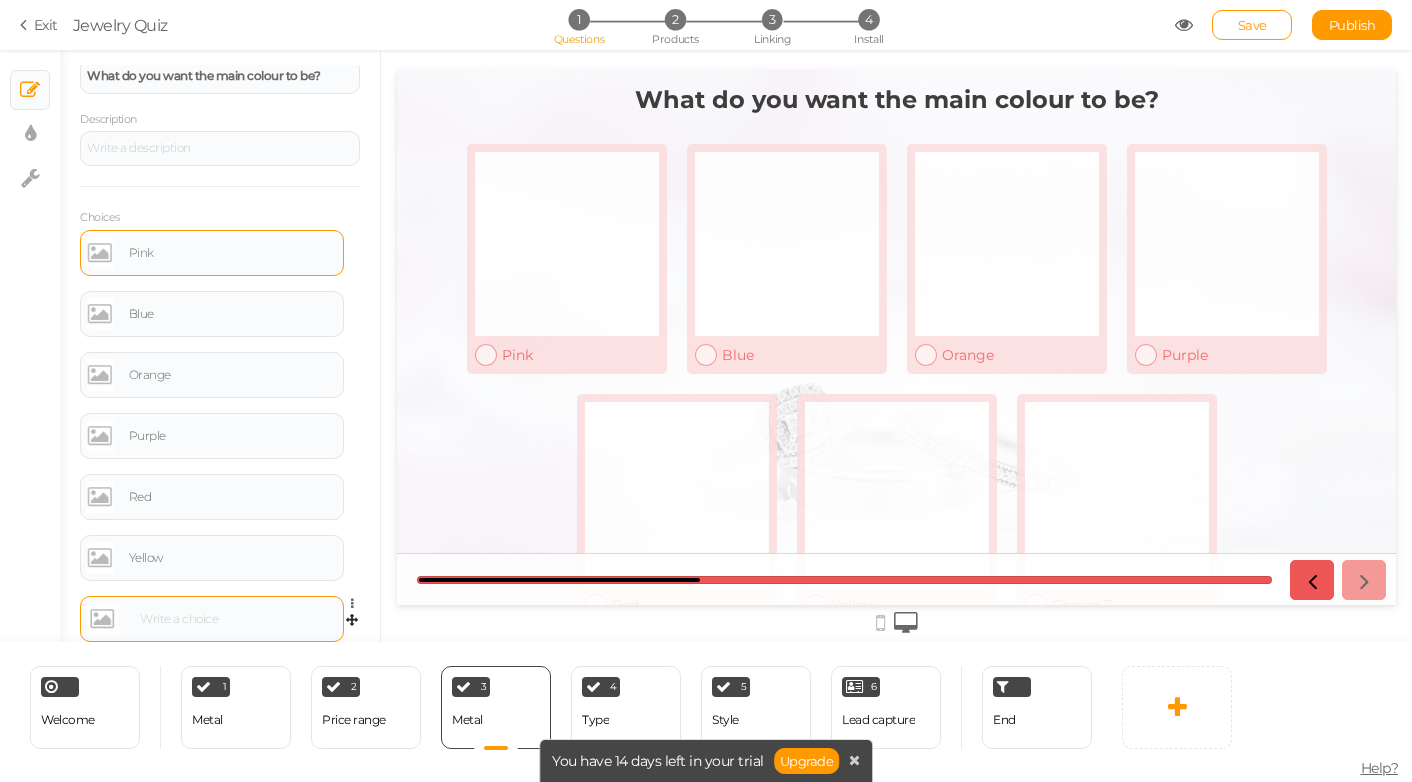 click at bounding box center (212, 619) 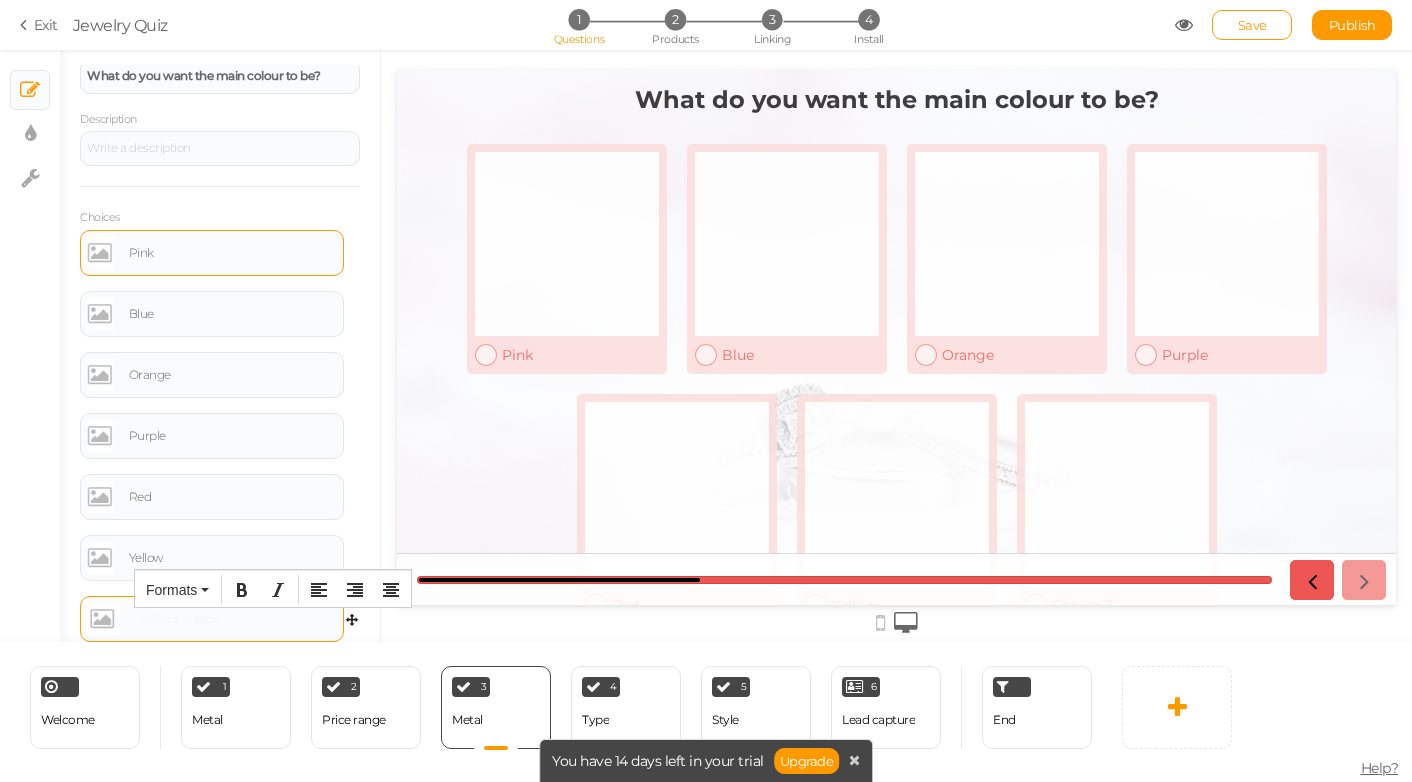 type 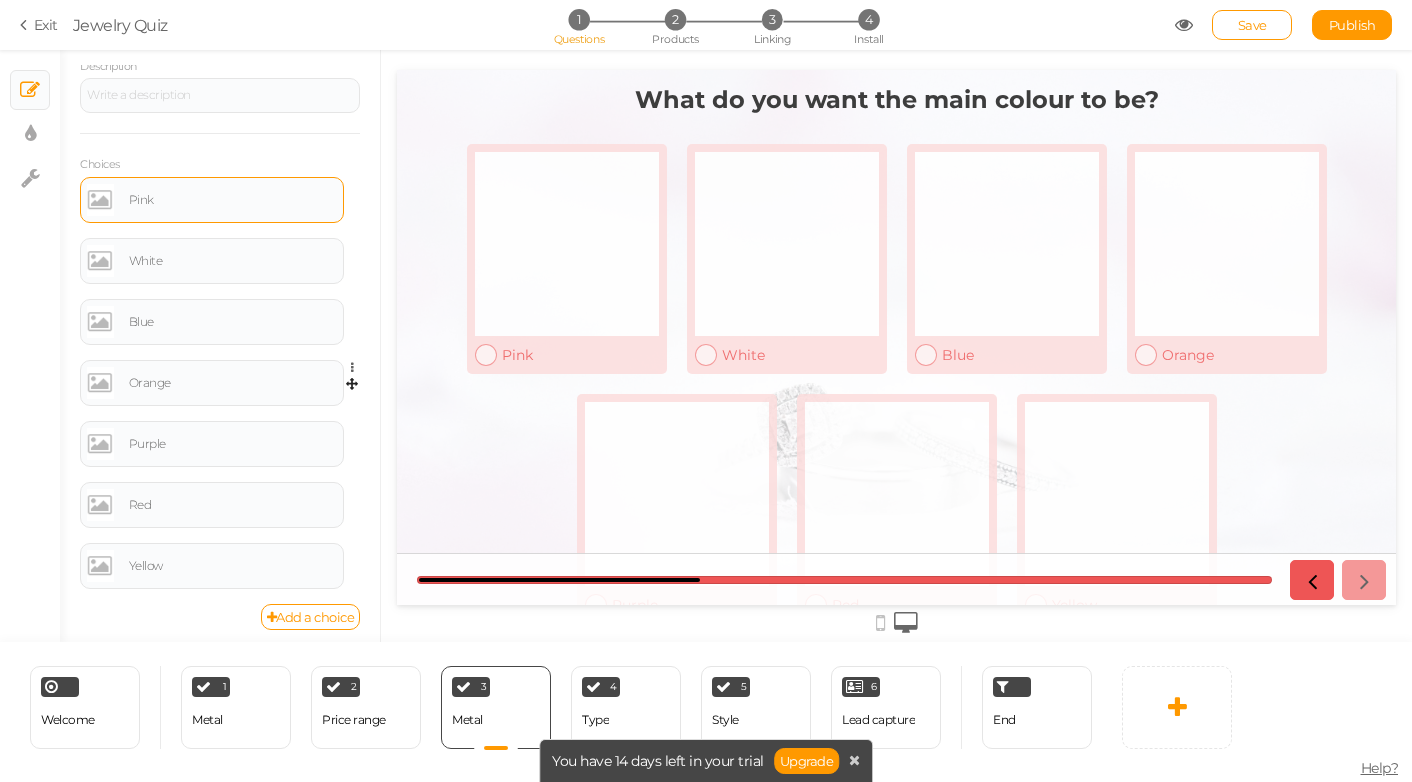 scroll, scrollTop: 247, scrollLeft: 0, axis: vertical 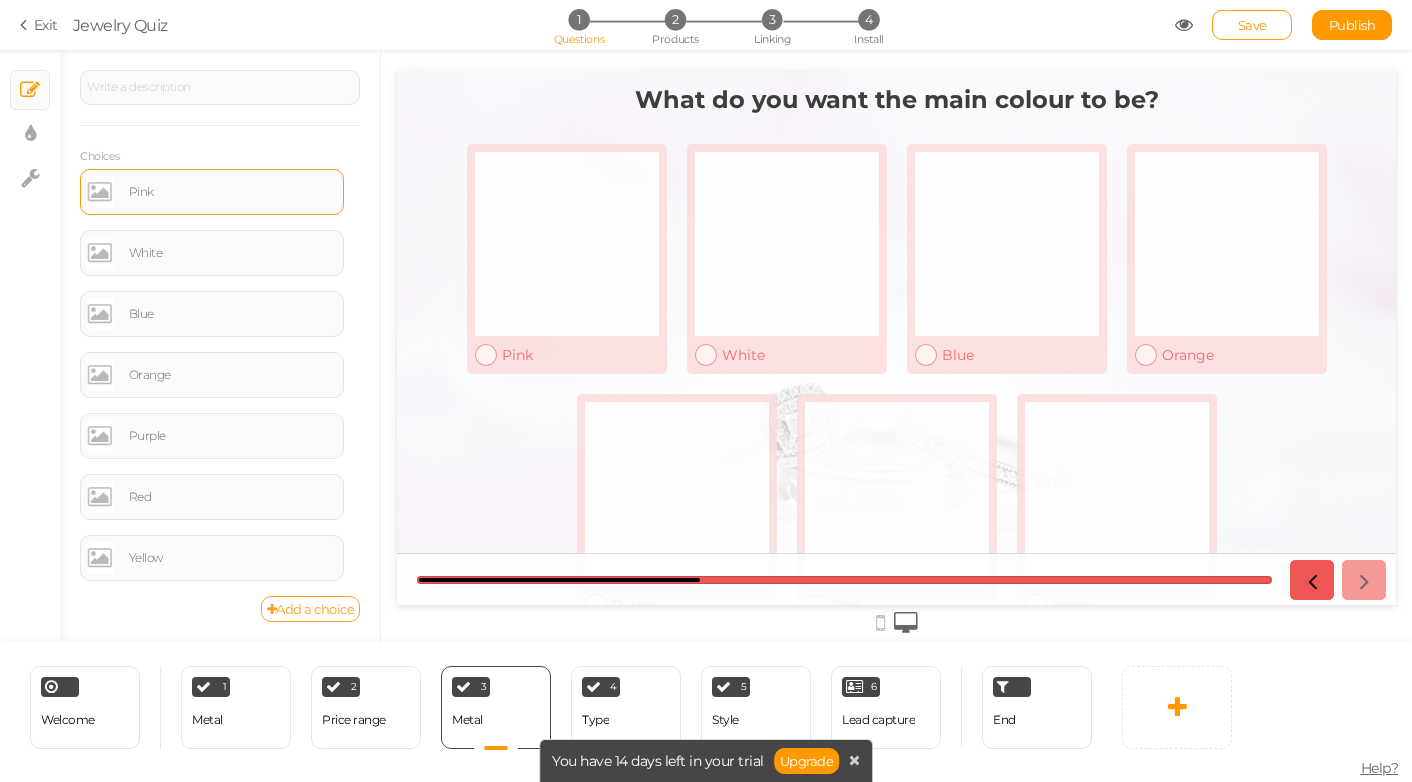 click on "Add a choice" at bounding box center (311, 609) 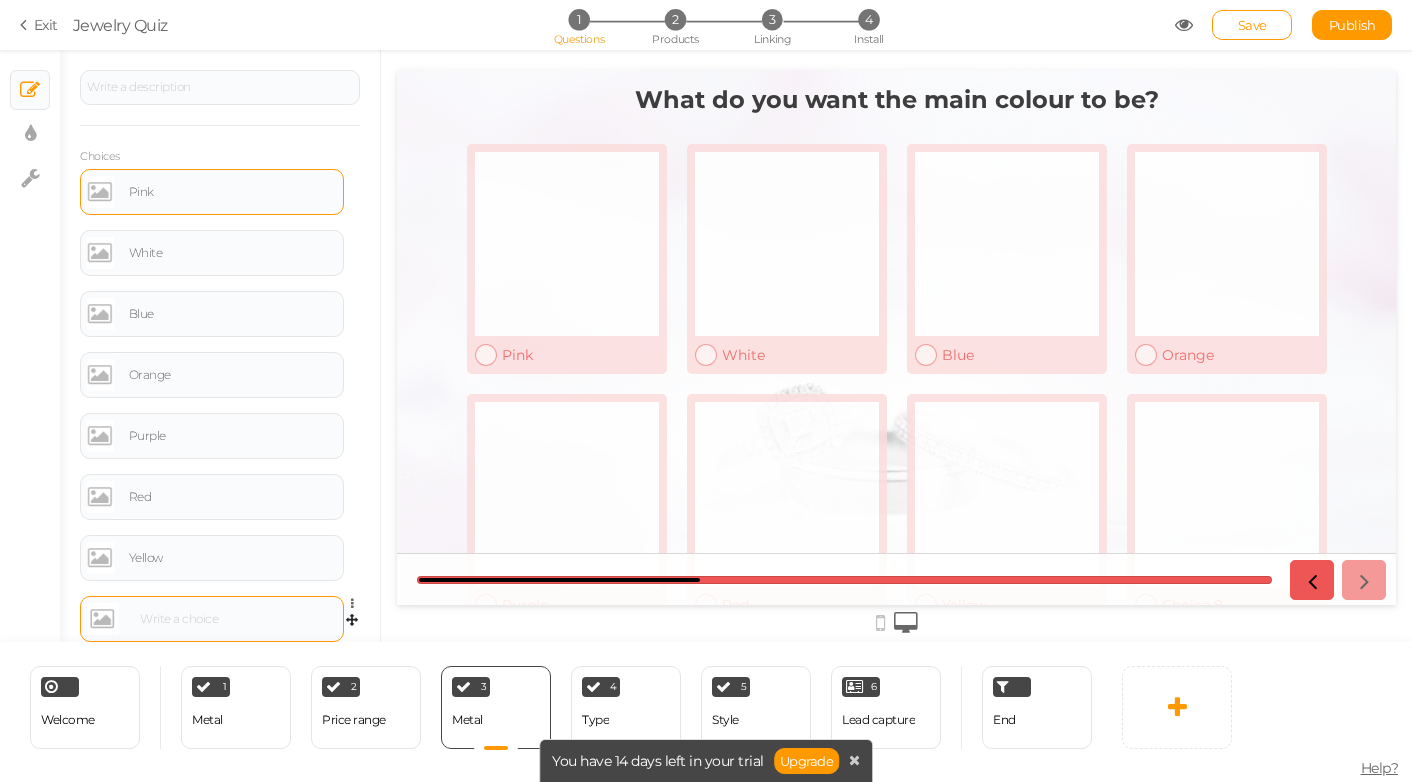 click at bounding box center (235, 619) 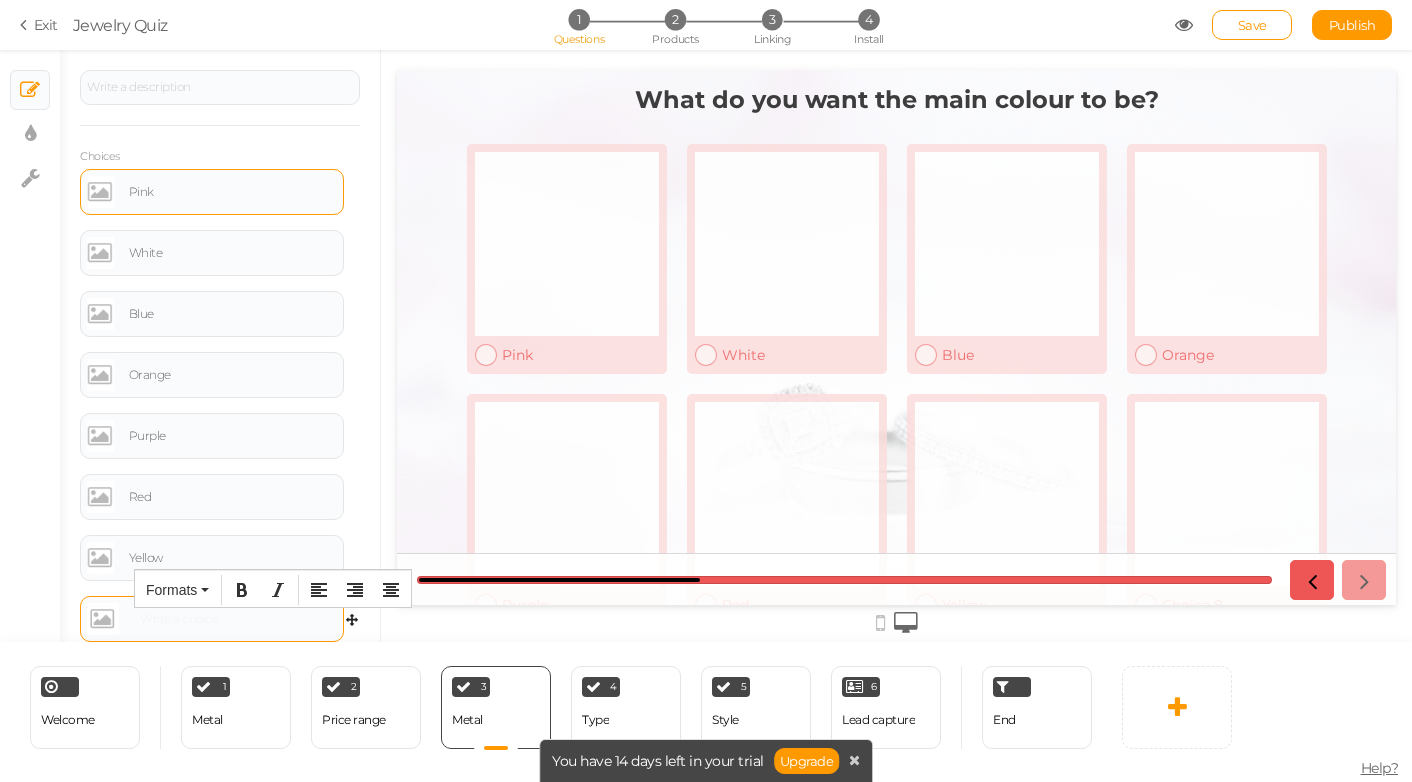 type 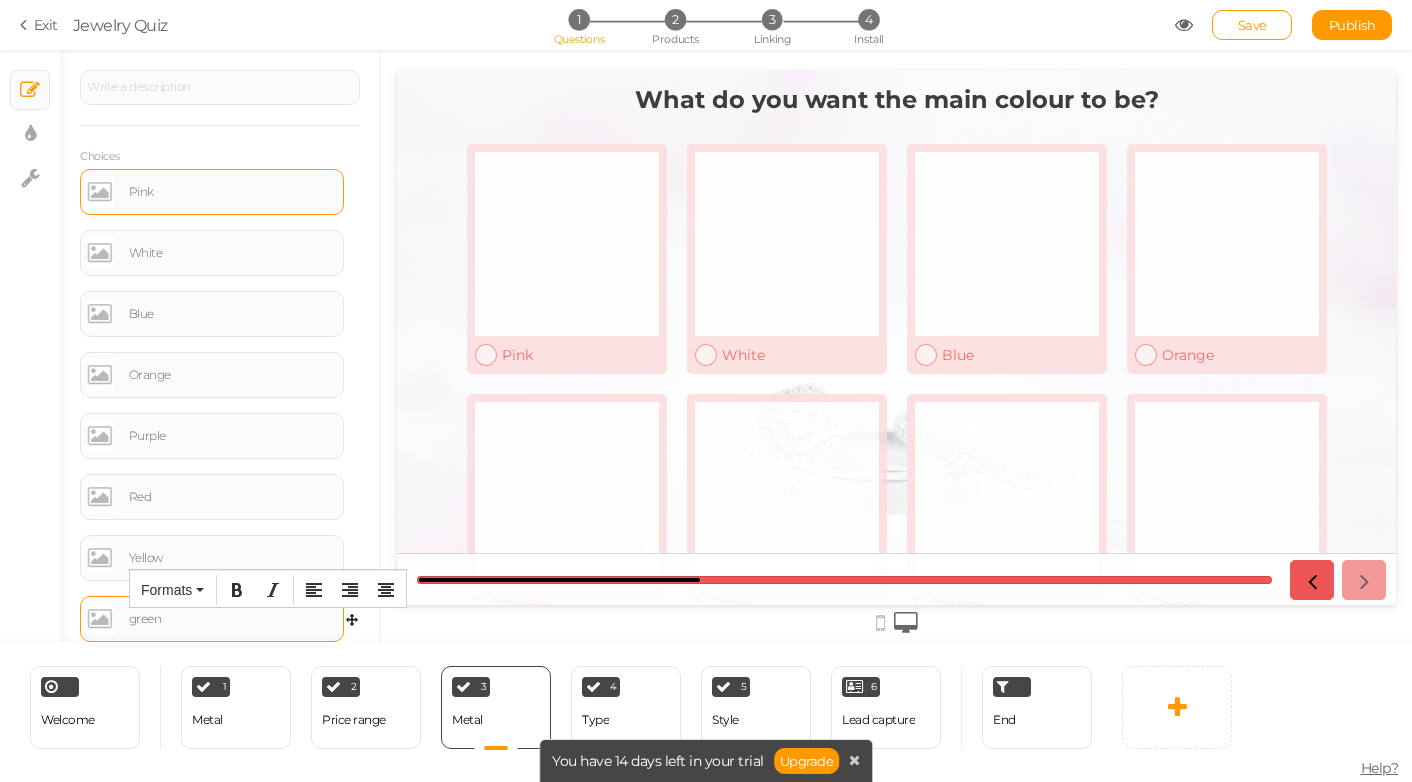 click on "green" at bounding box center (233, 619) 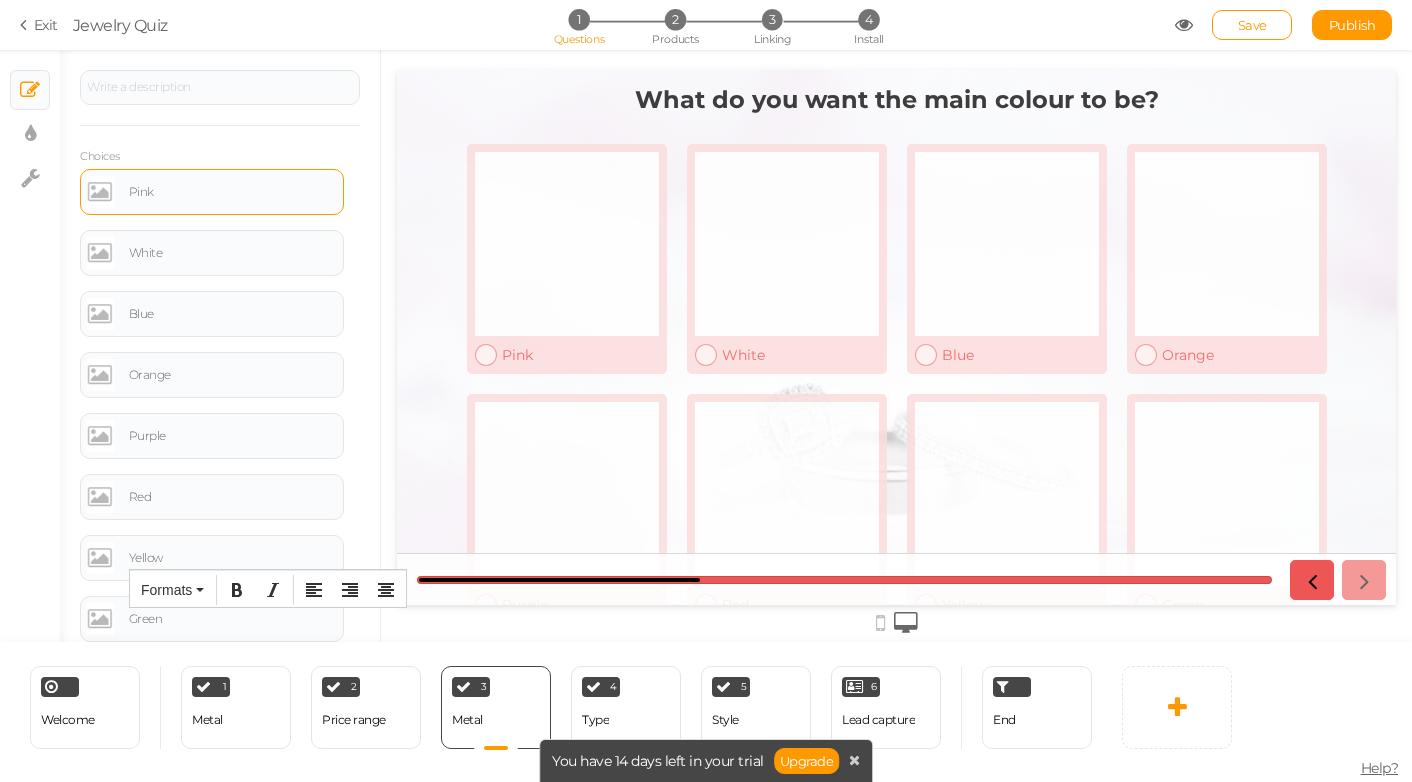 click on "General
Settings
Display
Info
View     Text Images Slider Dropdown                                 Question   What do you want the main colour to be?                         Description                                                       Choices                 Pink                         Settings             Delete                             White                          Settings             Delete                             Blue                         Settings             Delete                             Orange                         Settings             Delete                             Purple                          Settings             Delete                             Red                         Settings             Delete                             Yellow                          Settings             Delete                             Green                         Settings             Delete" at bounding box center [220, 353] 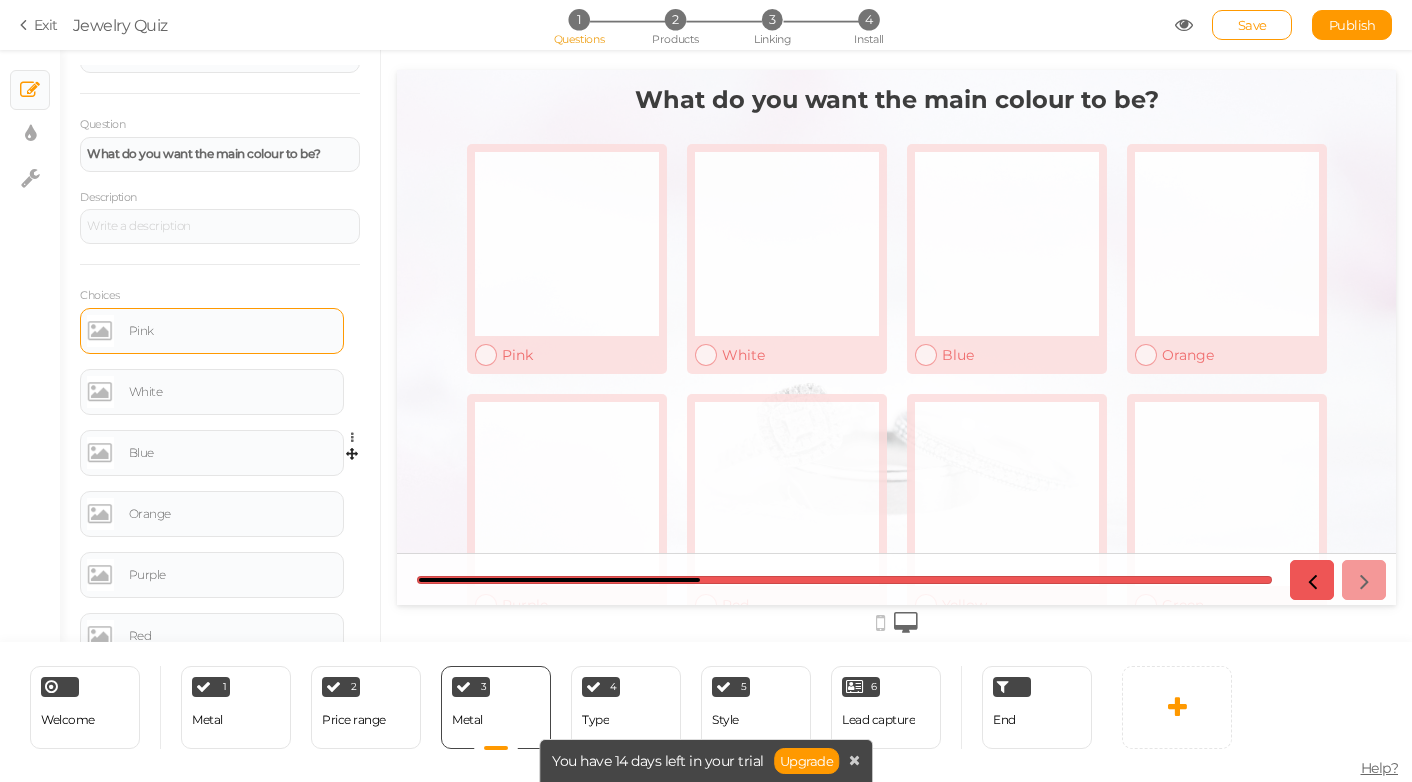 scroll, scrollTop: 0, scrollLeft: 0, axis: both 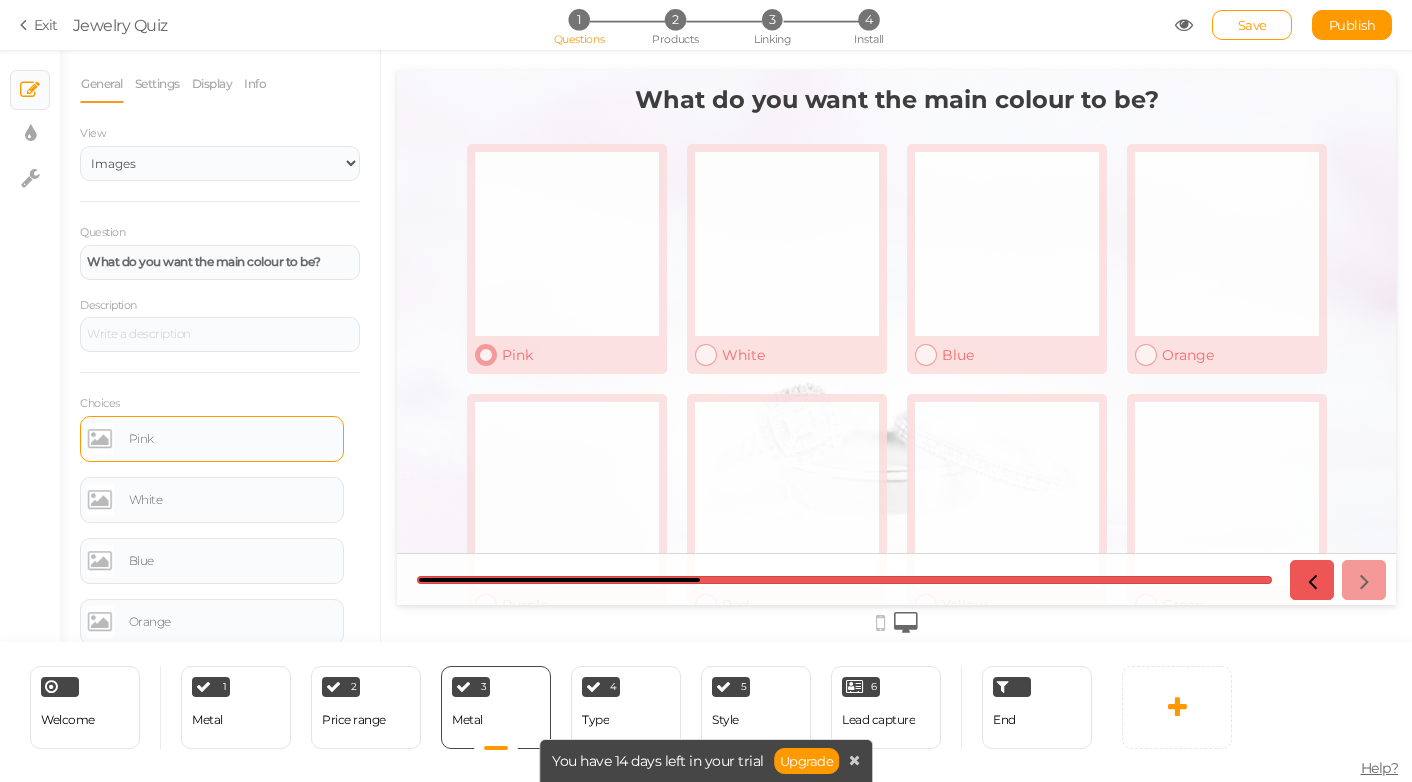 click at bounding box center [567, 244] 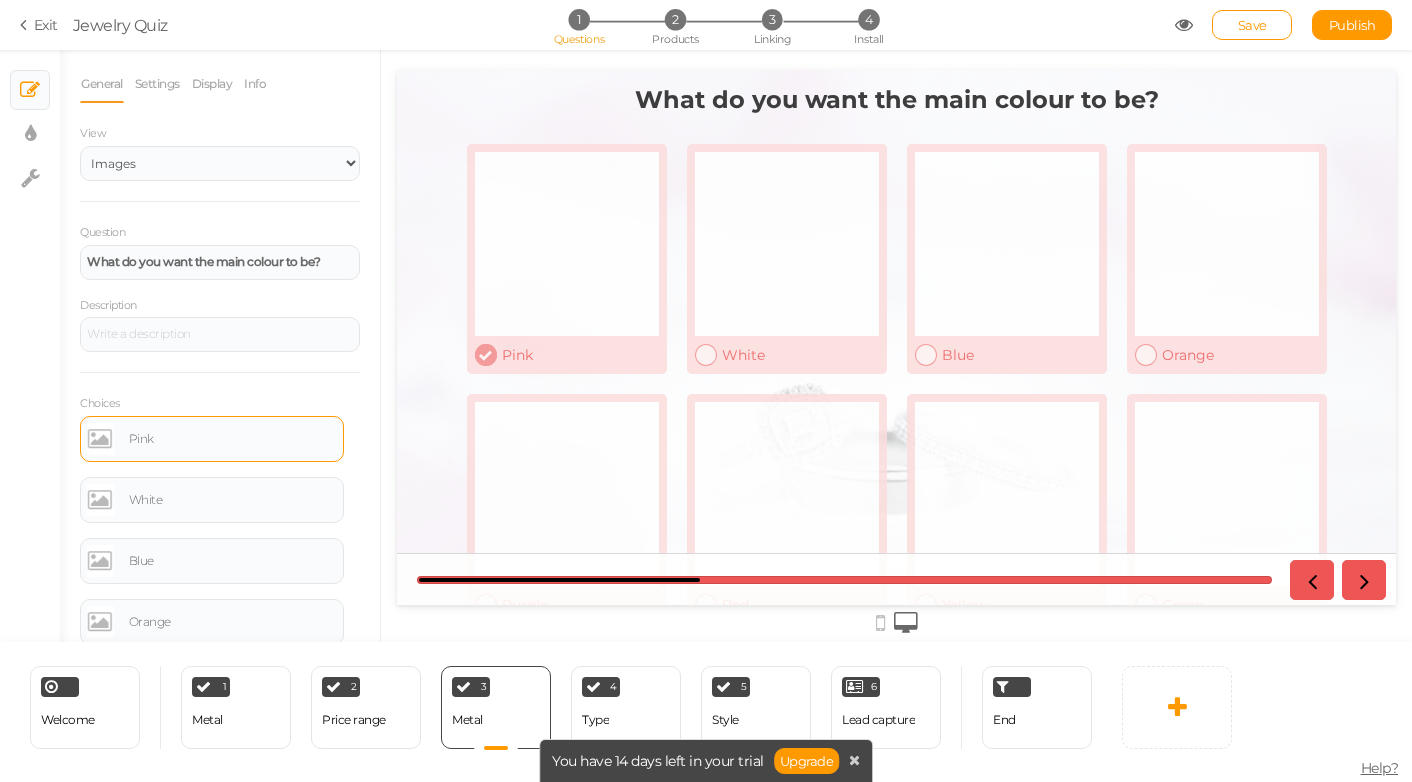click at bounding box center (567, 244) 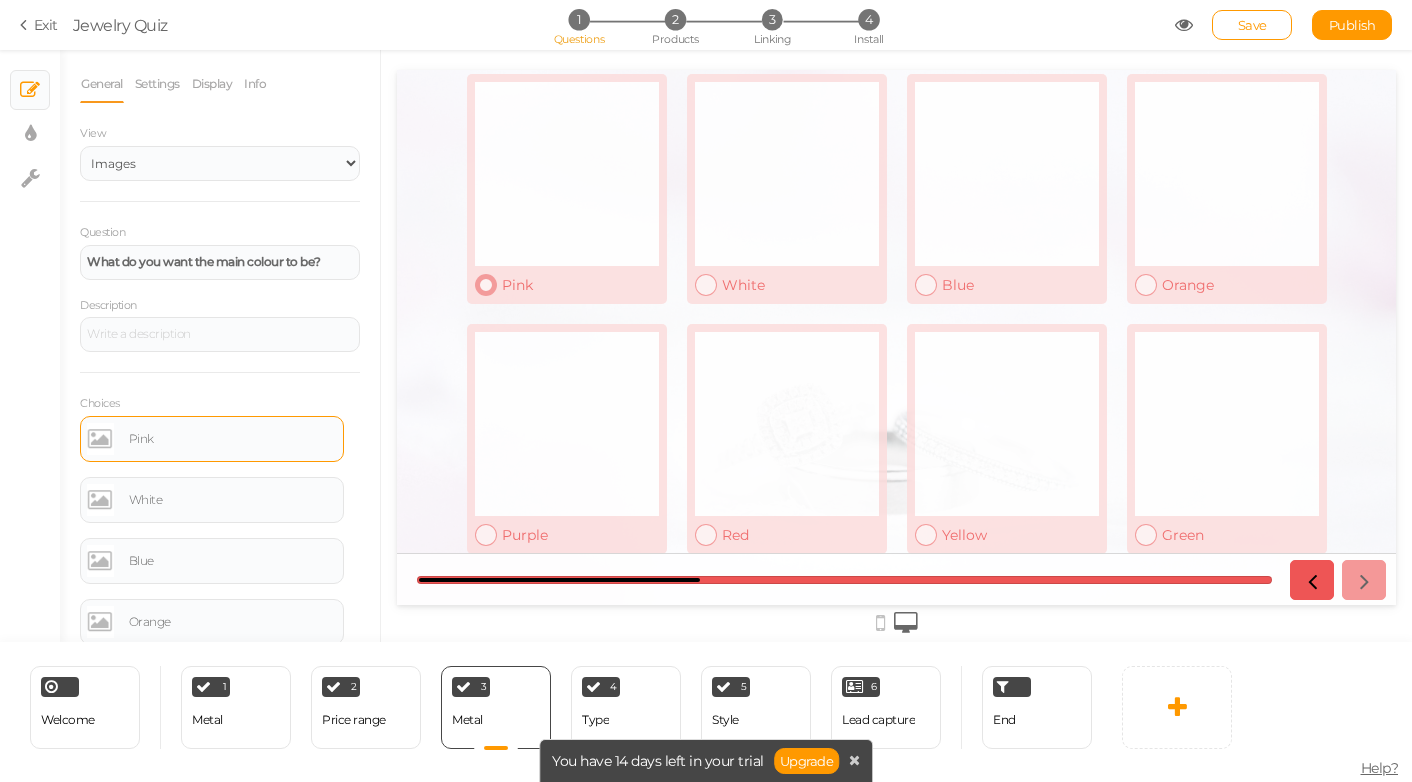 scroll, scrollTop: 81, scrollLeft: 0, axis: vertical 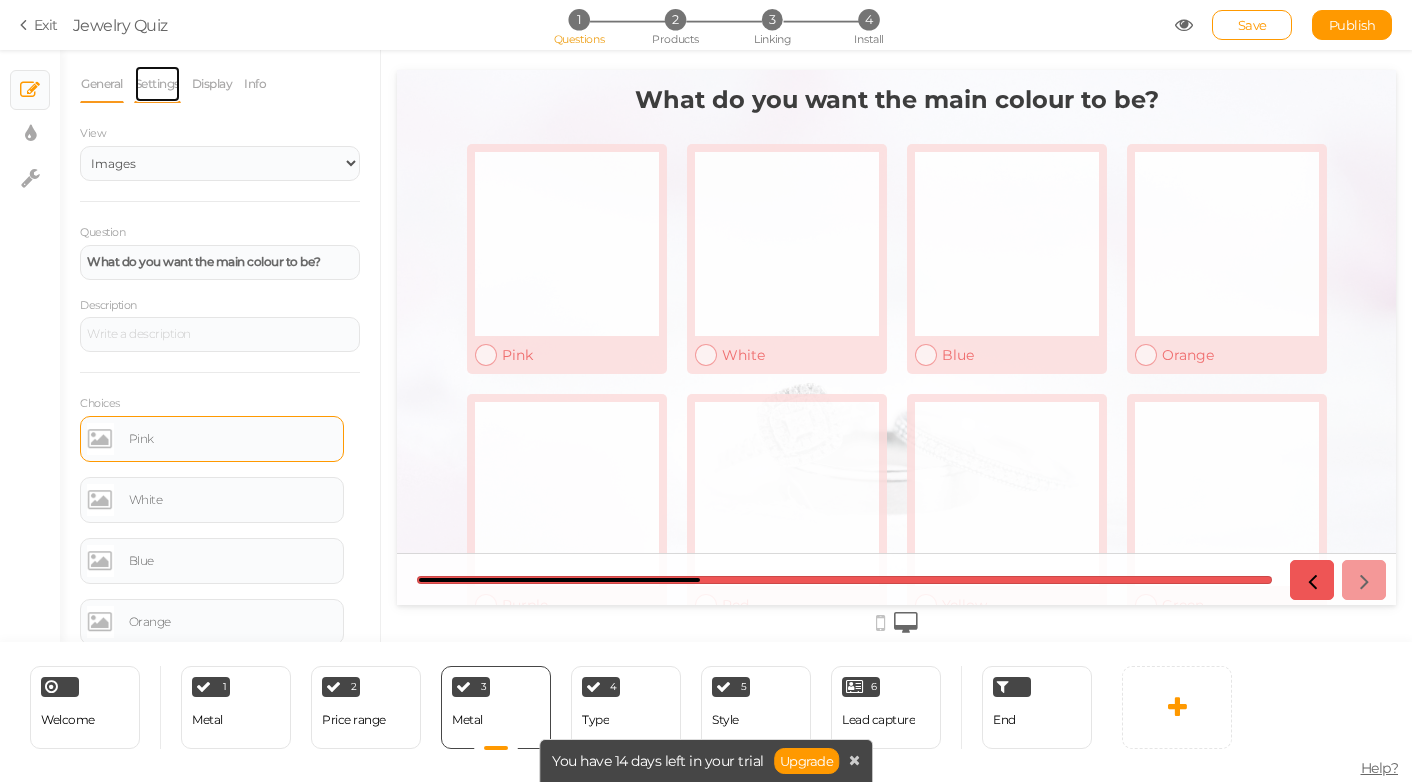 click on "Settings" at bounding box center [157, 84] 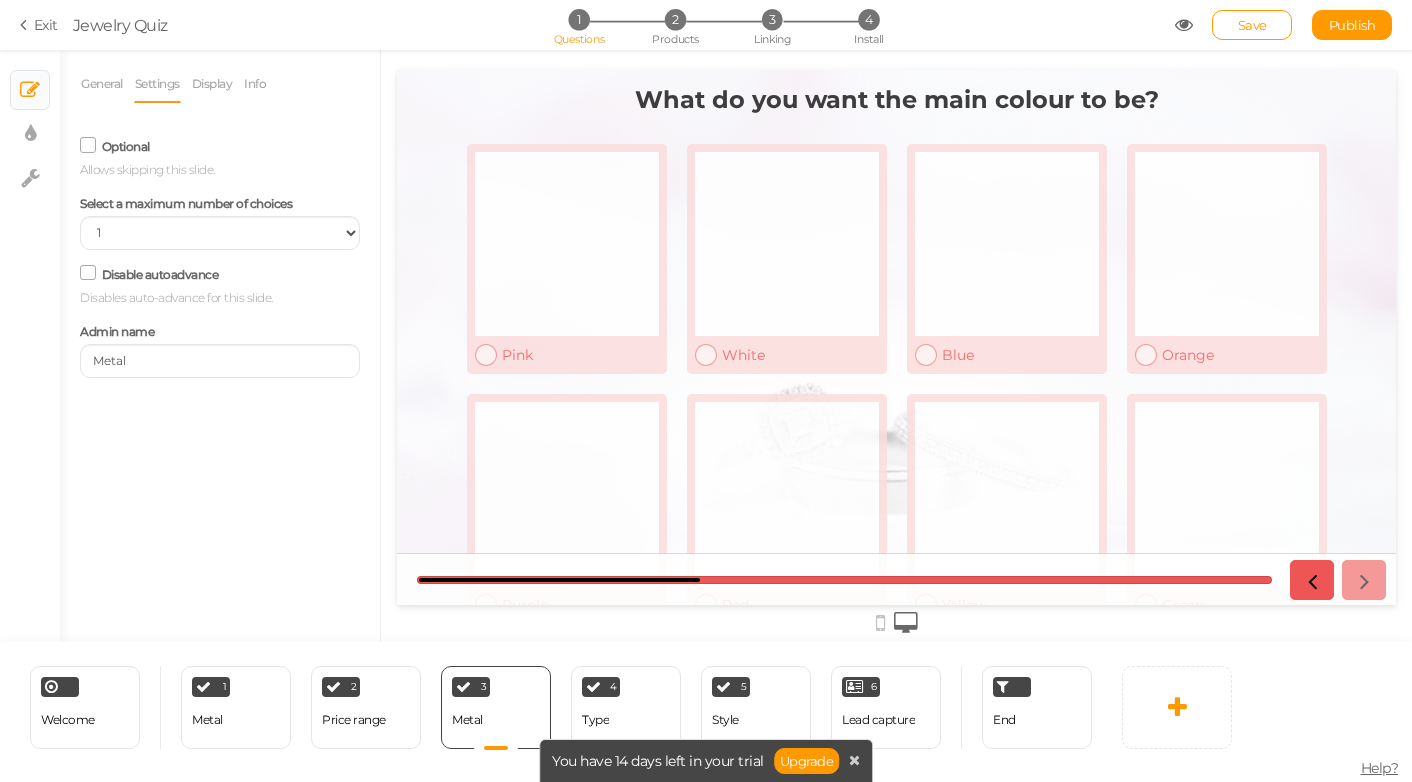 click on "Select a maximum number of choices     No limit   1   2   3   4   5   6   7   8   9   10" at bounding box center [220, 219] 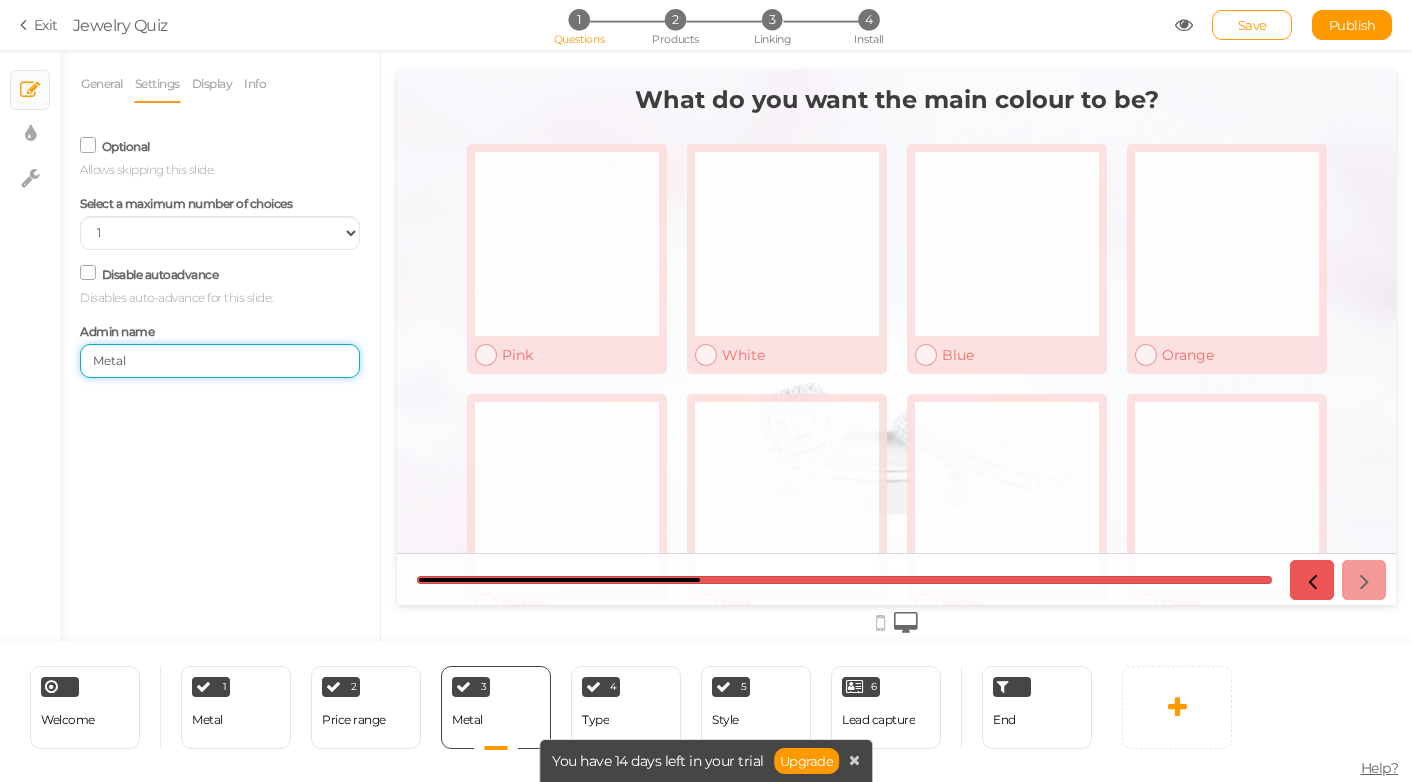 drag, startPoint x: 163, startPoint y: 359, endPoint x: 48, endPoint y: 358, distance: 115.00435 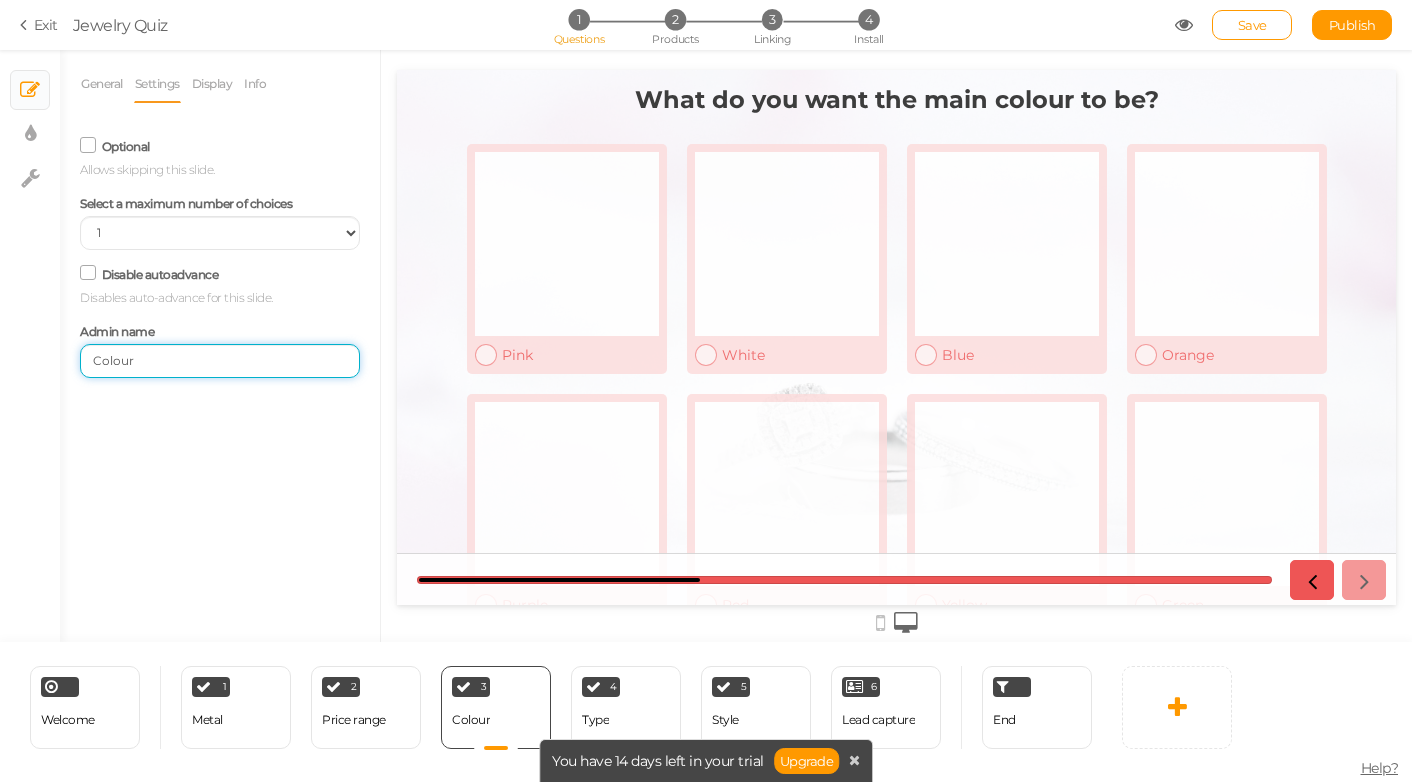 type on "Colour" 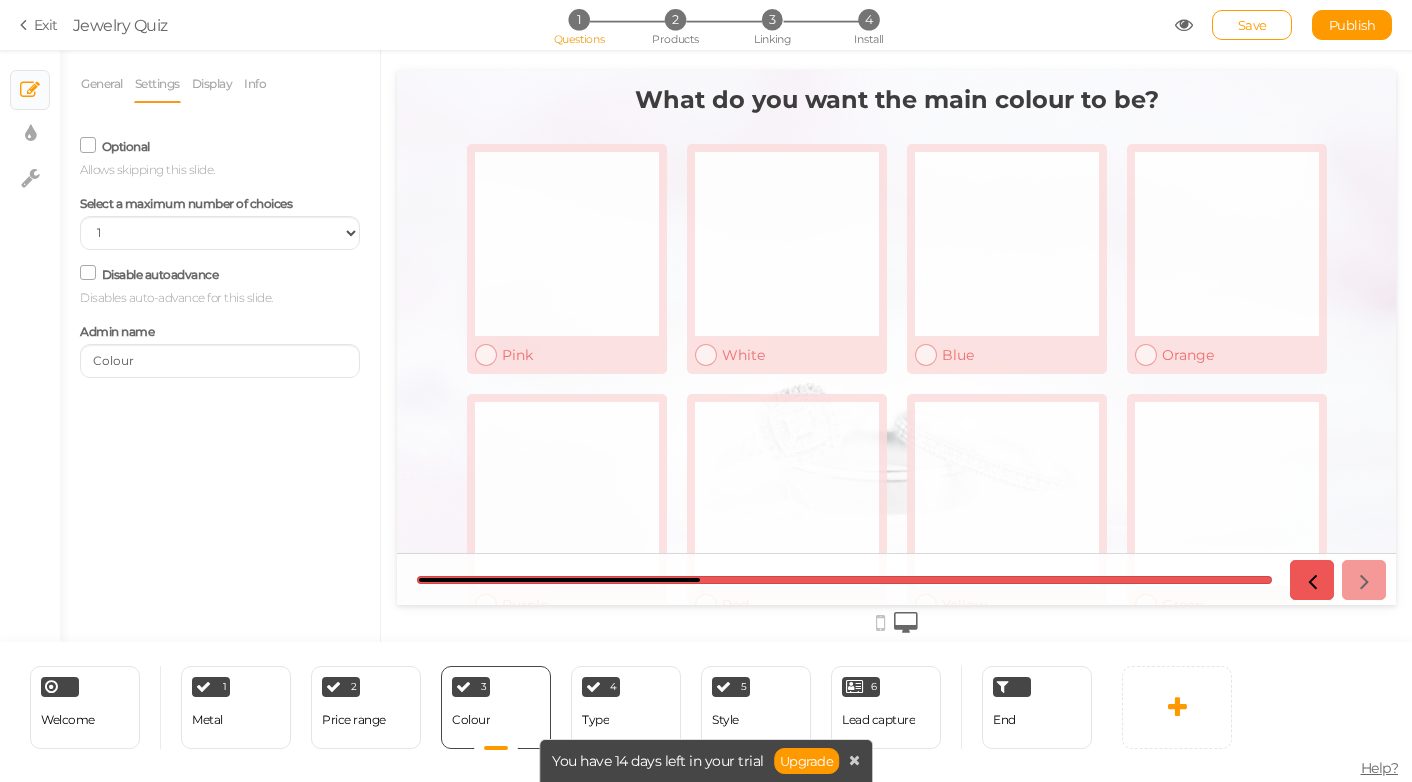 click on "General
Settings
Display
Info
View     Text Images Slider Dropdown                                 Question   What do you want the main colour to be?                         Description                                                       Choices                 Pink                         Settings             Delete                             White                          Settings             Delete                             Blue                         Settings             Delete                             Orange                         Settings             Delete                             Purple                          Settings             Delete                             Red                         Settings             Delete                             Yellow                          Settings             Delete                             Green                         Settings             Delete" at bounding box center (220, 353) 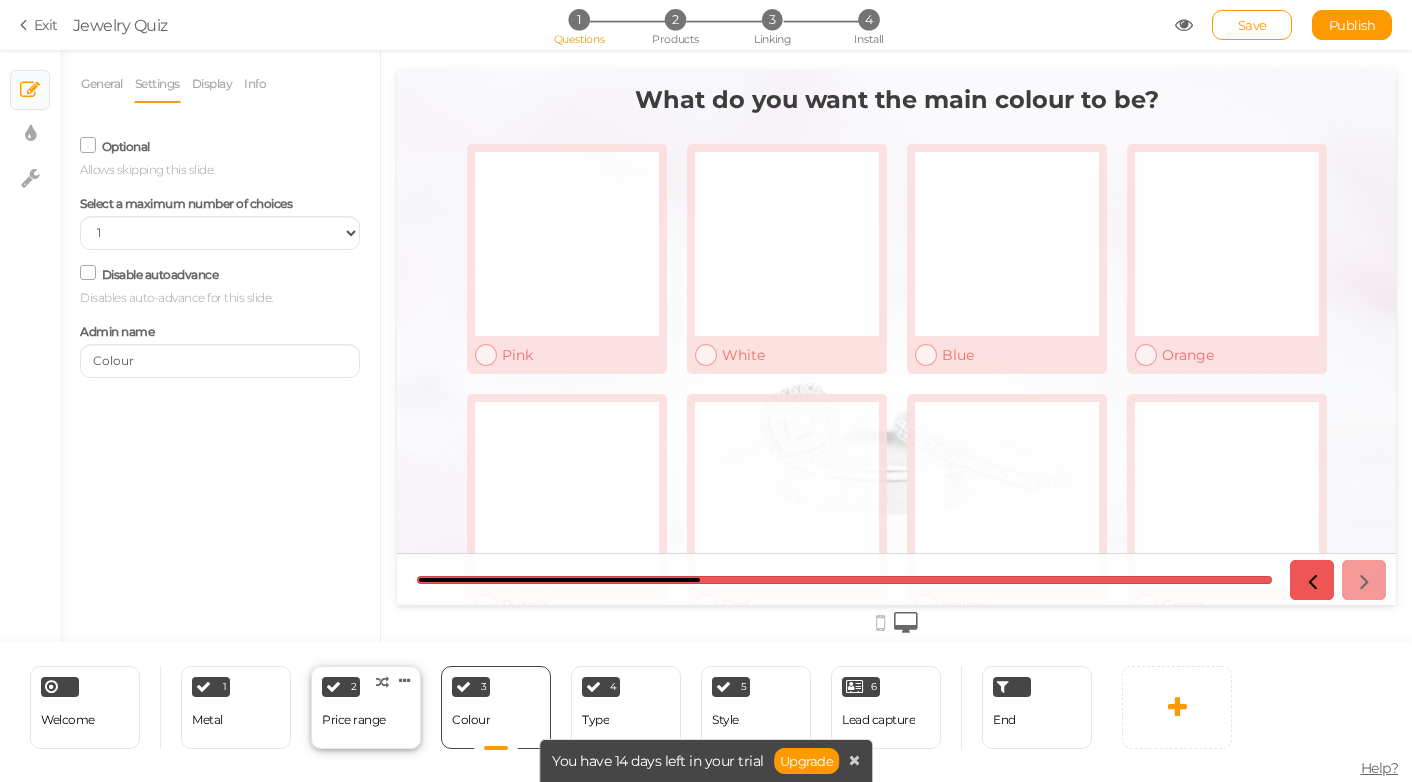 click on "2         Price range         × Define the conditions to show this slide.                     Clone             Change type             Delete" at bounding box center (366, 707) 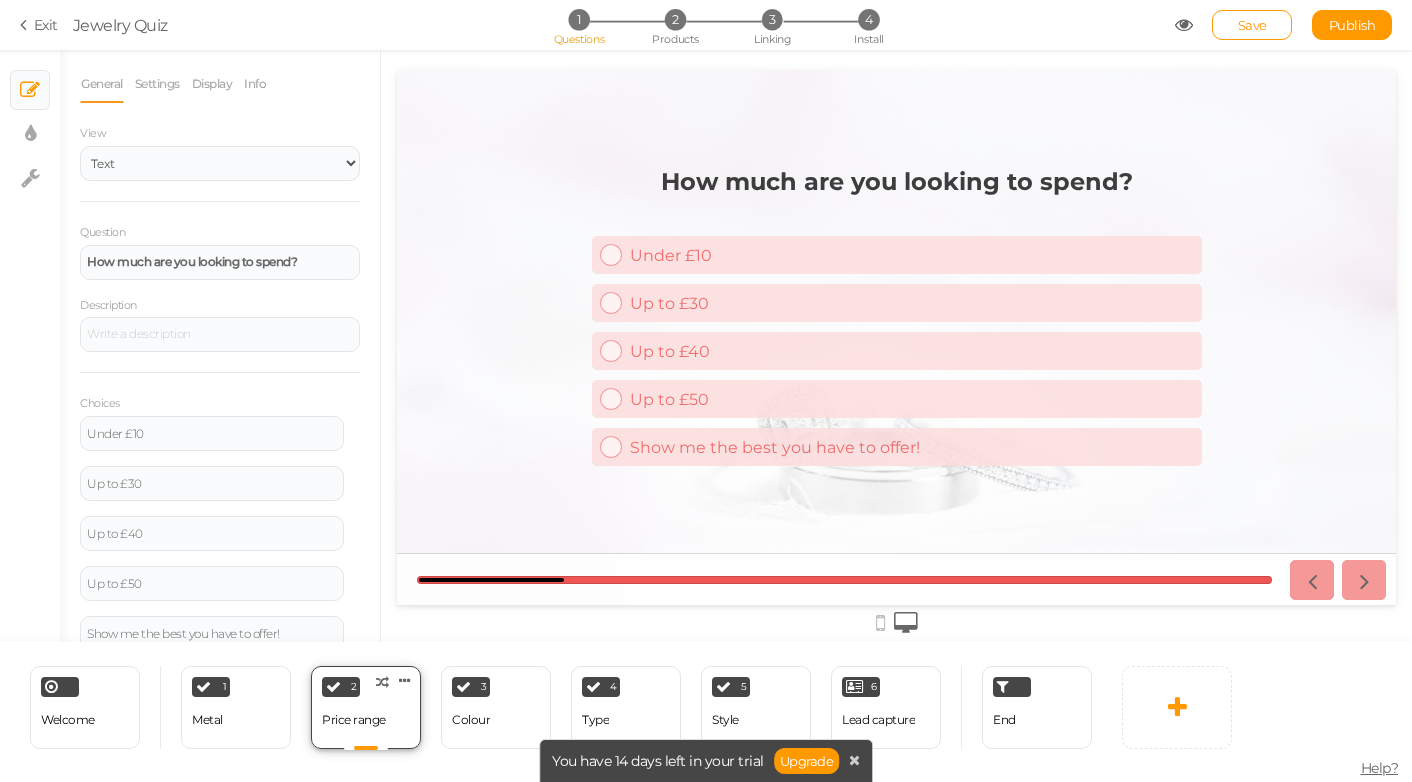 scroll, scrollTop: 0, scrollLeft: 0, axis: both 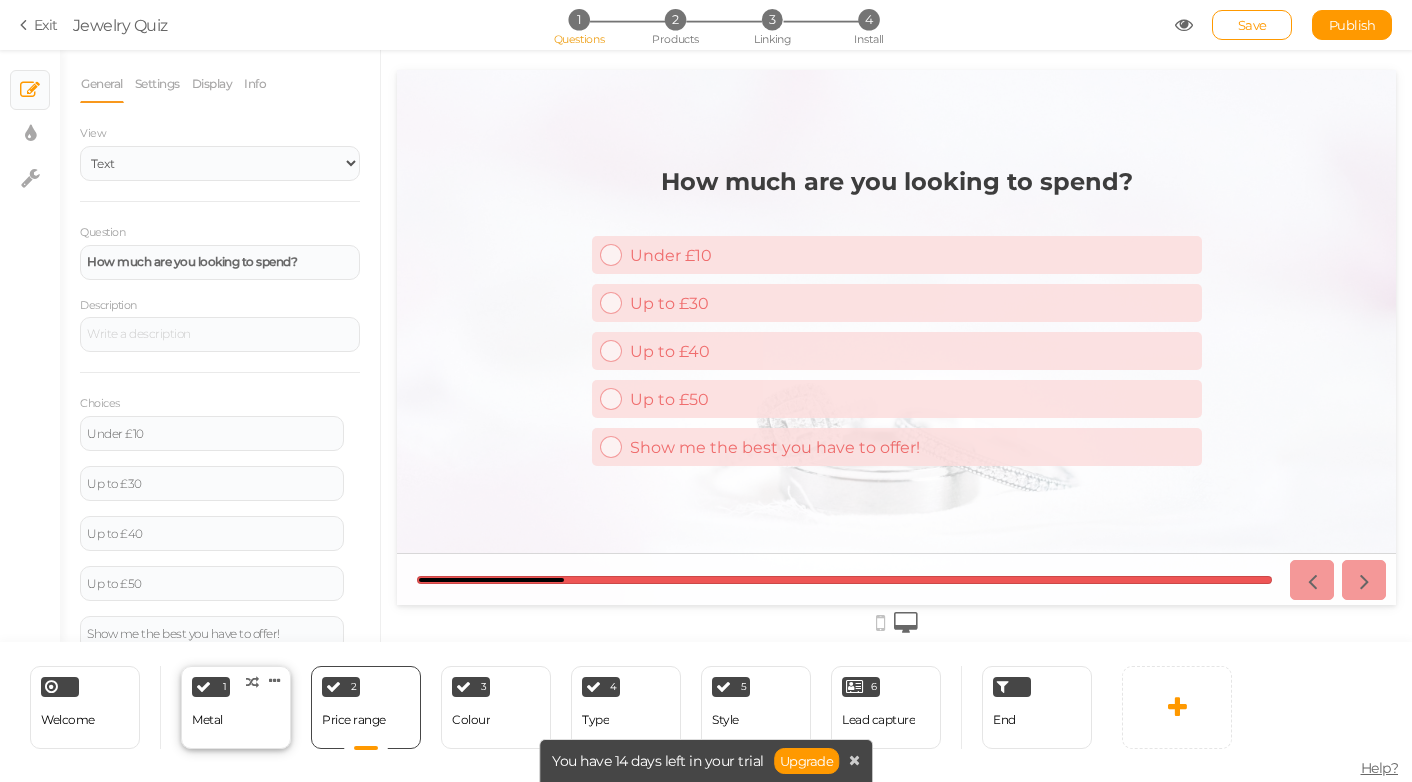 click on "1         Metal         × Define the conditions to show this slide.                     Clone             Change type             Delete" at bounding box center (236, 707) 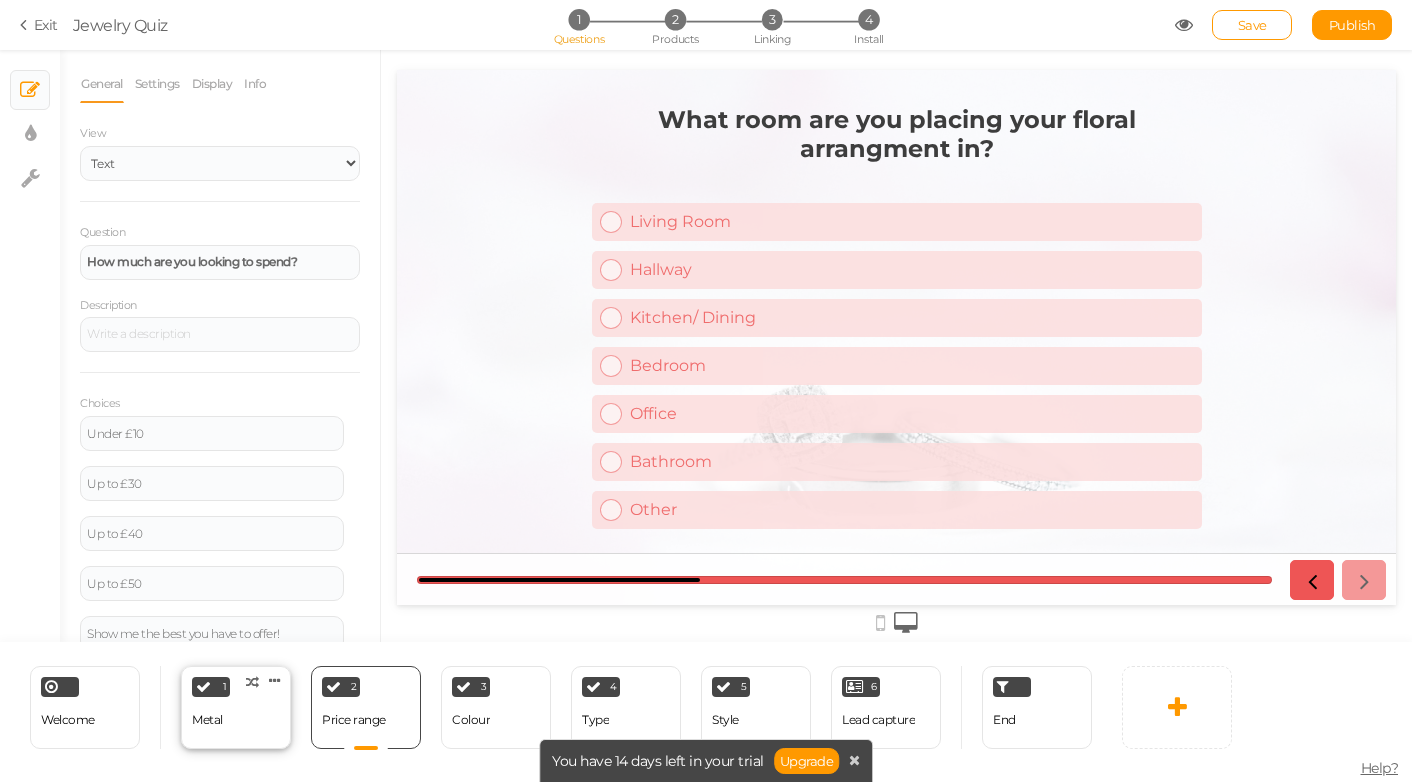 select on "1" 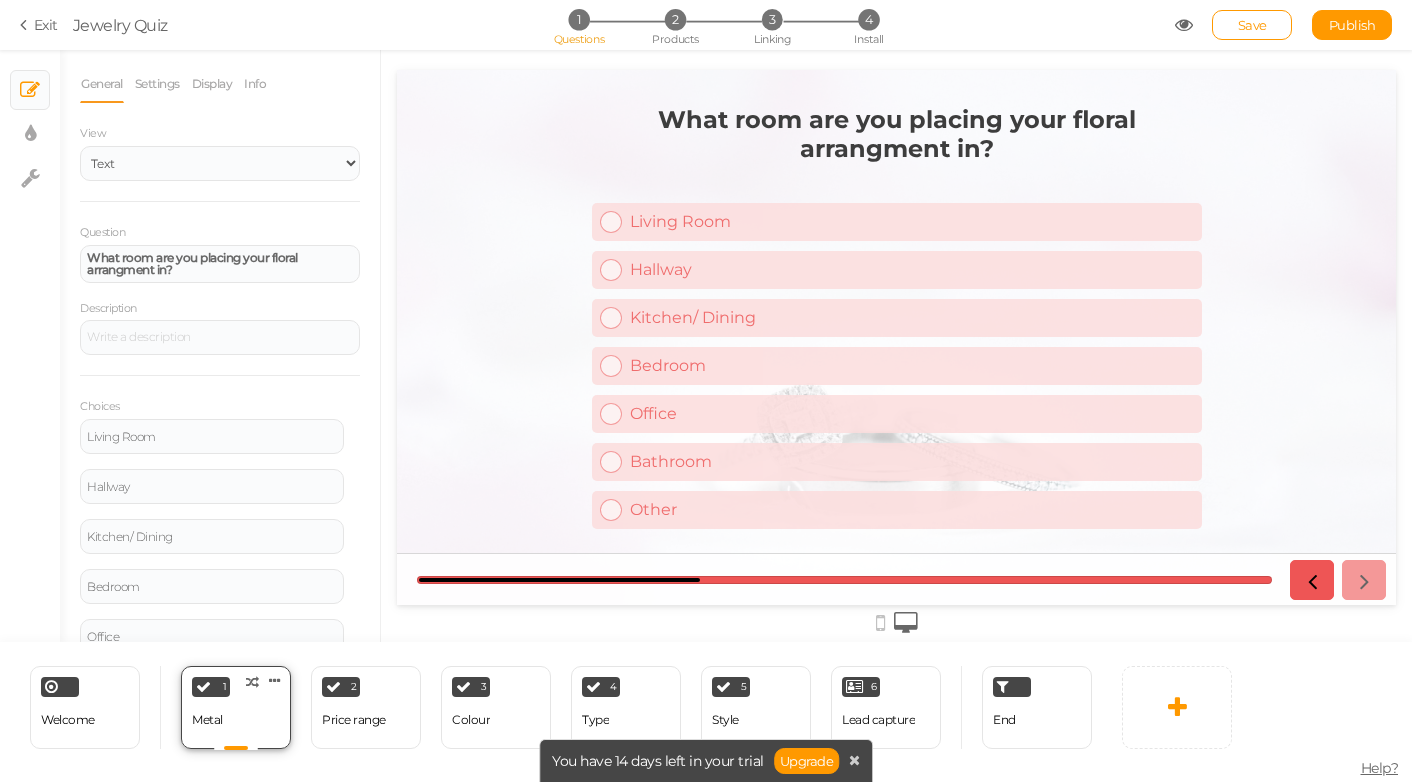 scroll, scrollTop: 0, scrollLeft: 0, axis: both 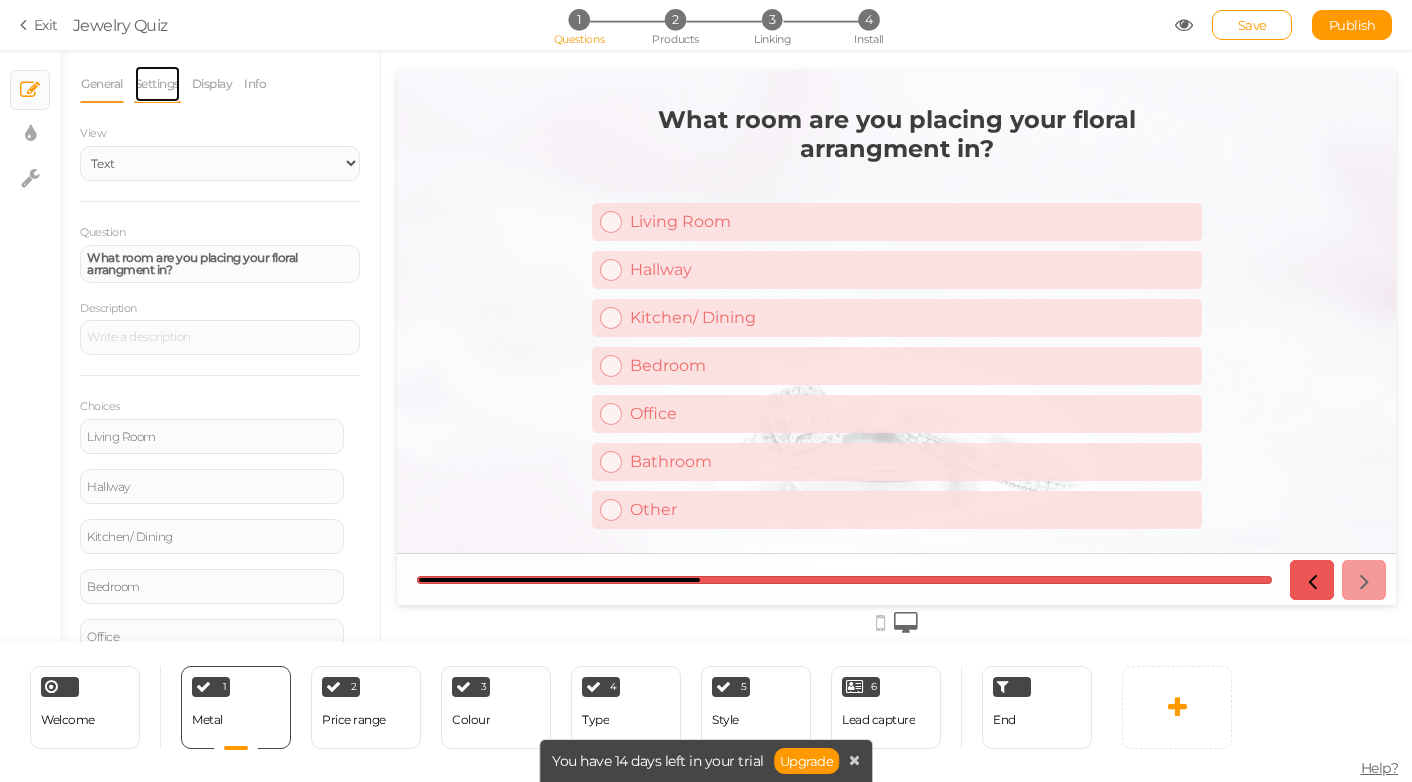 click on "Settings" at bounding box center (157, 84) 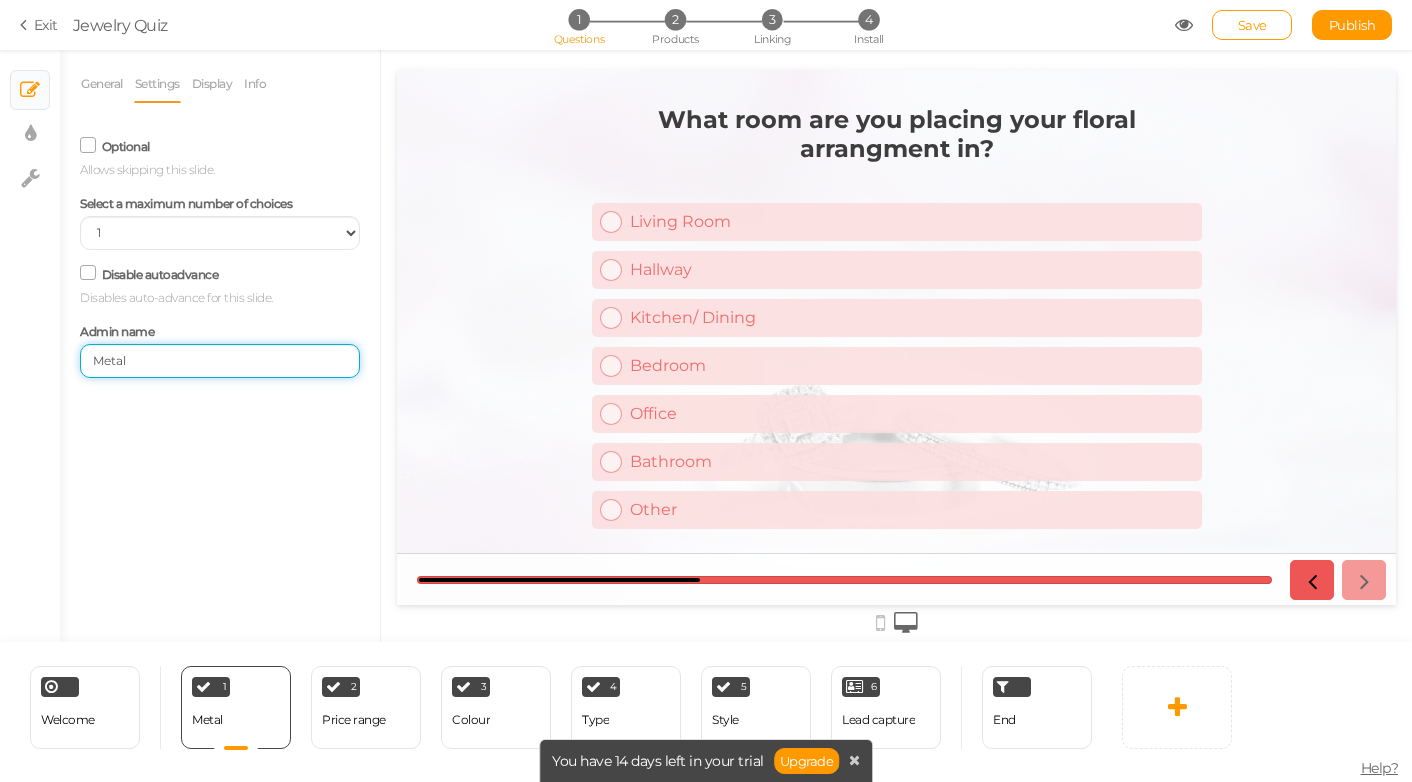 drag, startPoint x: 159, startPoint y: 364, endPoint x: 8, endPoint y: 364, distance: 151 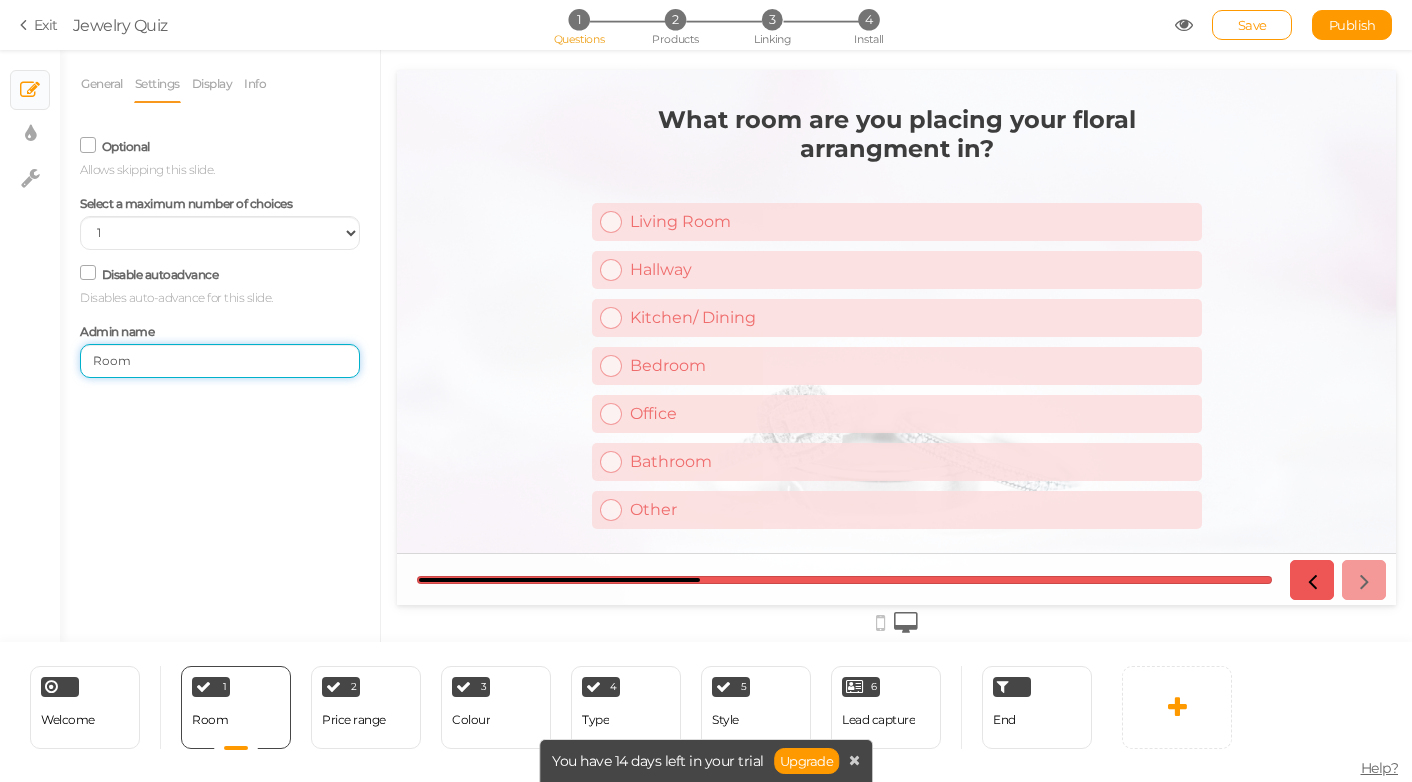 type on "Room" 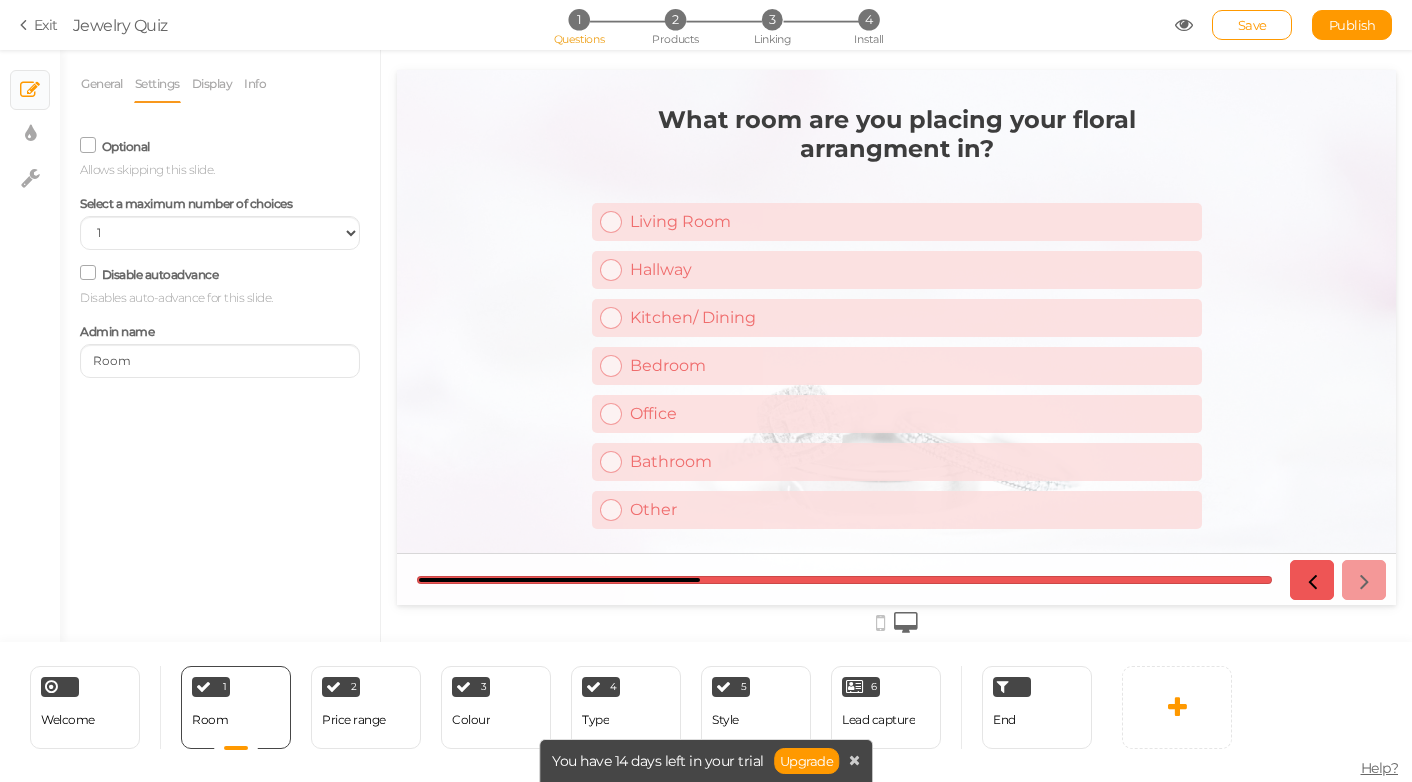 click on "General
Settings
Display
Info
View     Text Images Slider Dropdown                                 Question   What room are you placing your floral arrangment in?                         Description                                                       Choices                 Living Room                         Settings             Delete                             Hallway                         Settings             Delete                             Kitchen/ Dining                          Settings             Delete                             Bedroom                          Settings             Delete                             Office                          Settings             Delete                             Bathroom                          Settings             Delete                             Other                          Settings             Delete                                        Add a choice" at bounding box center (220, 353) 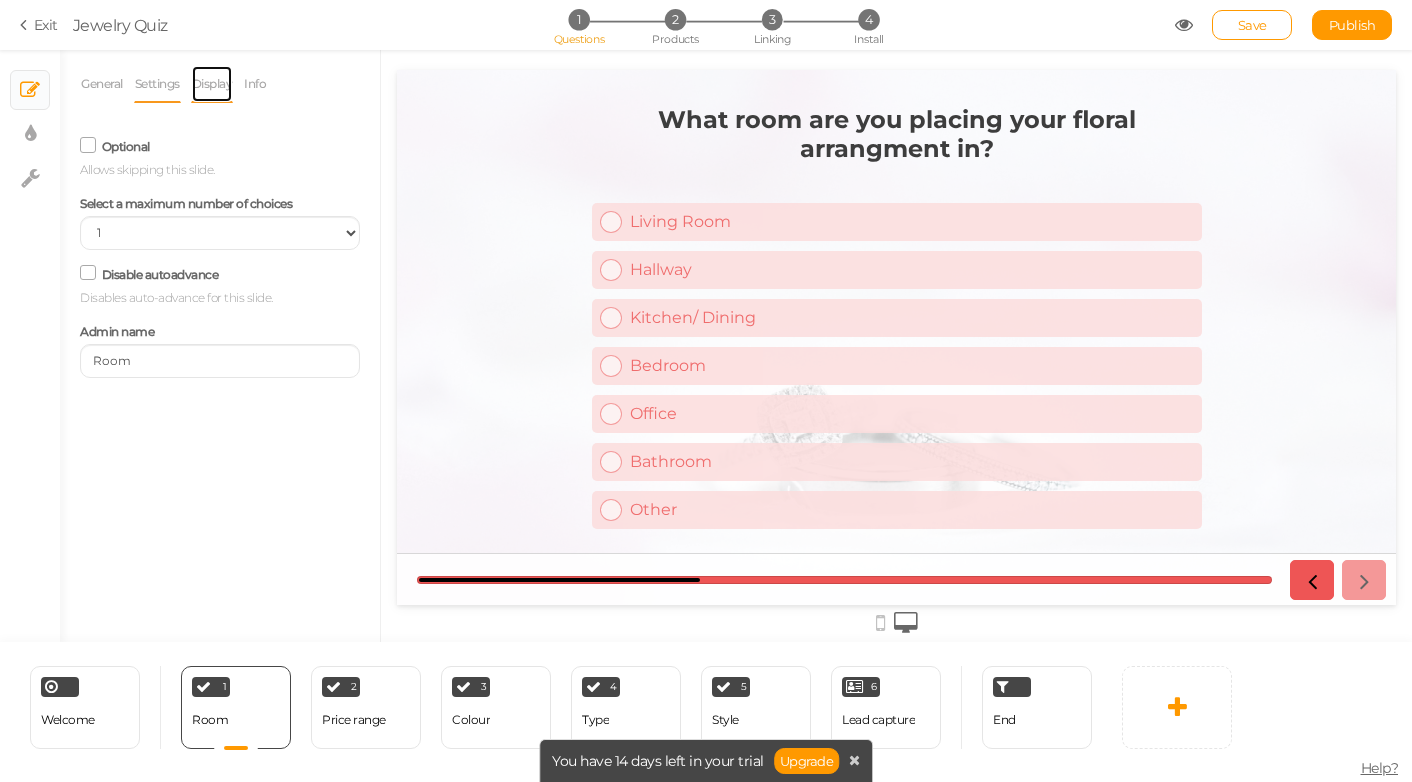 click on "Display" at bounding box center (212, 84) 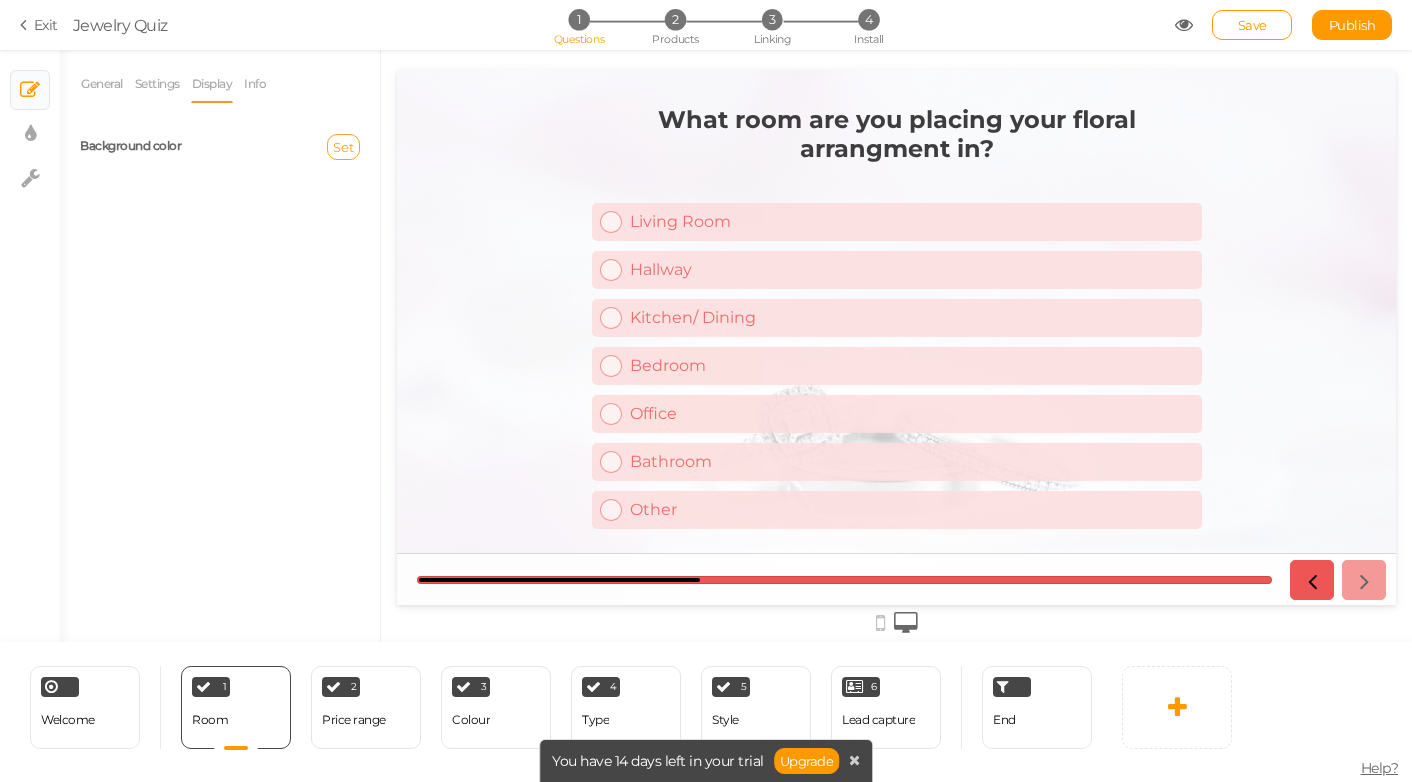 click on "Set" at bounding box center (343, 147) 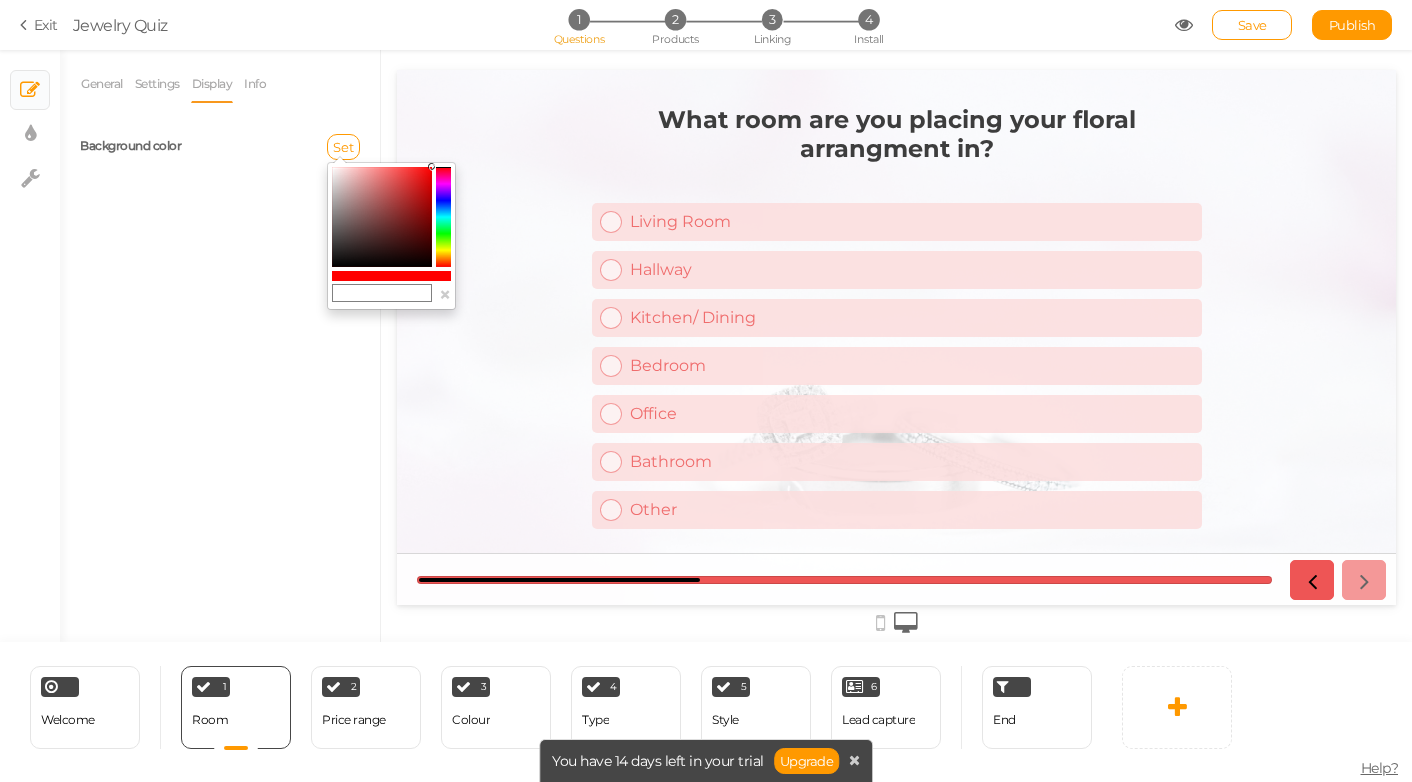 click at bounding box center (382, 293) 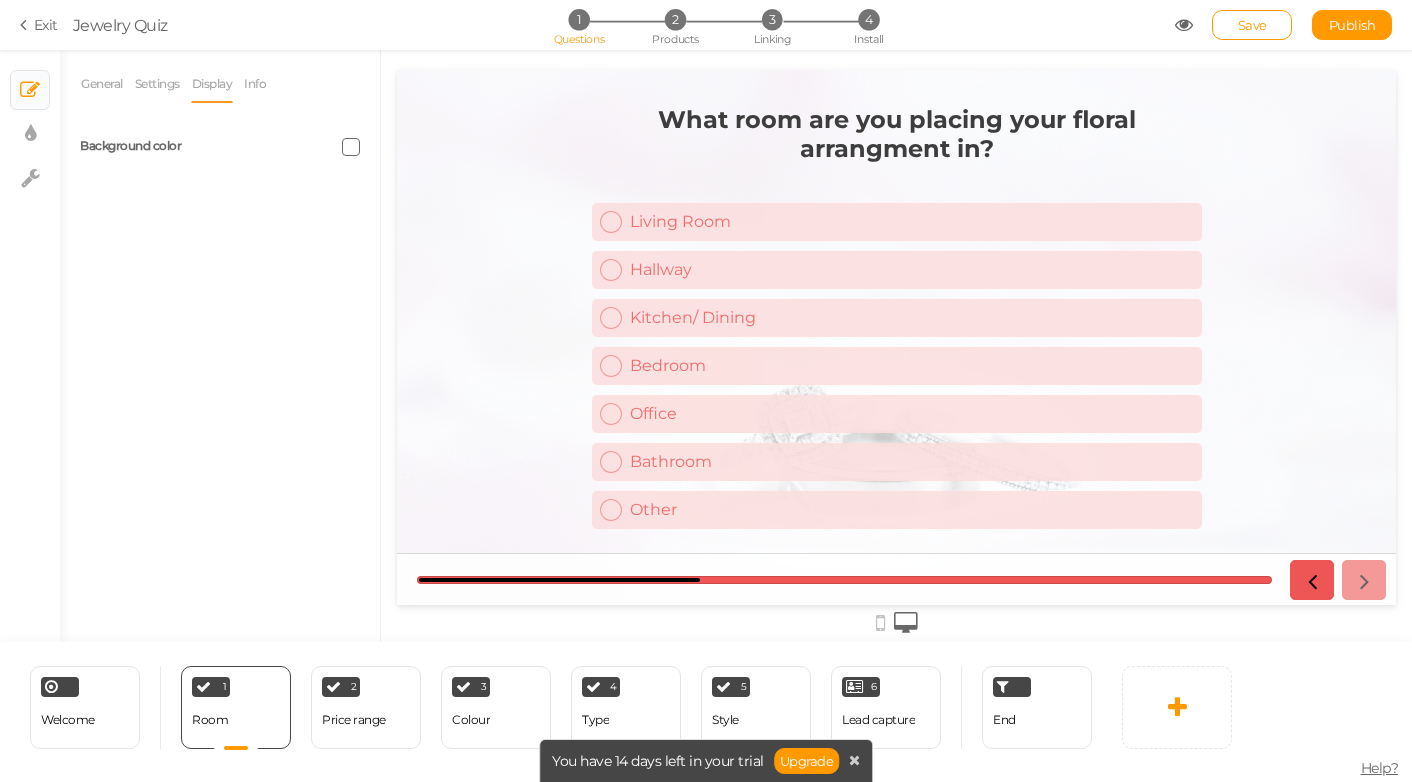 click at bounding box center (351, 147) 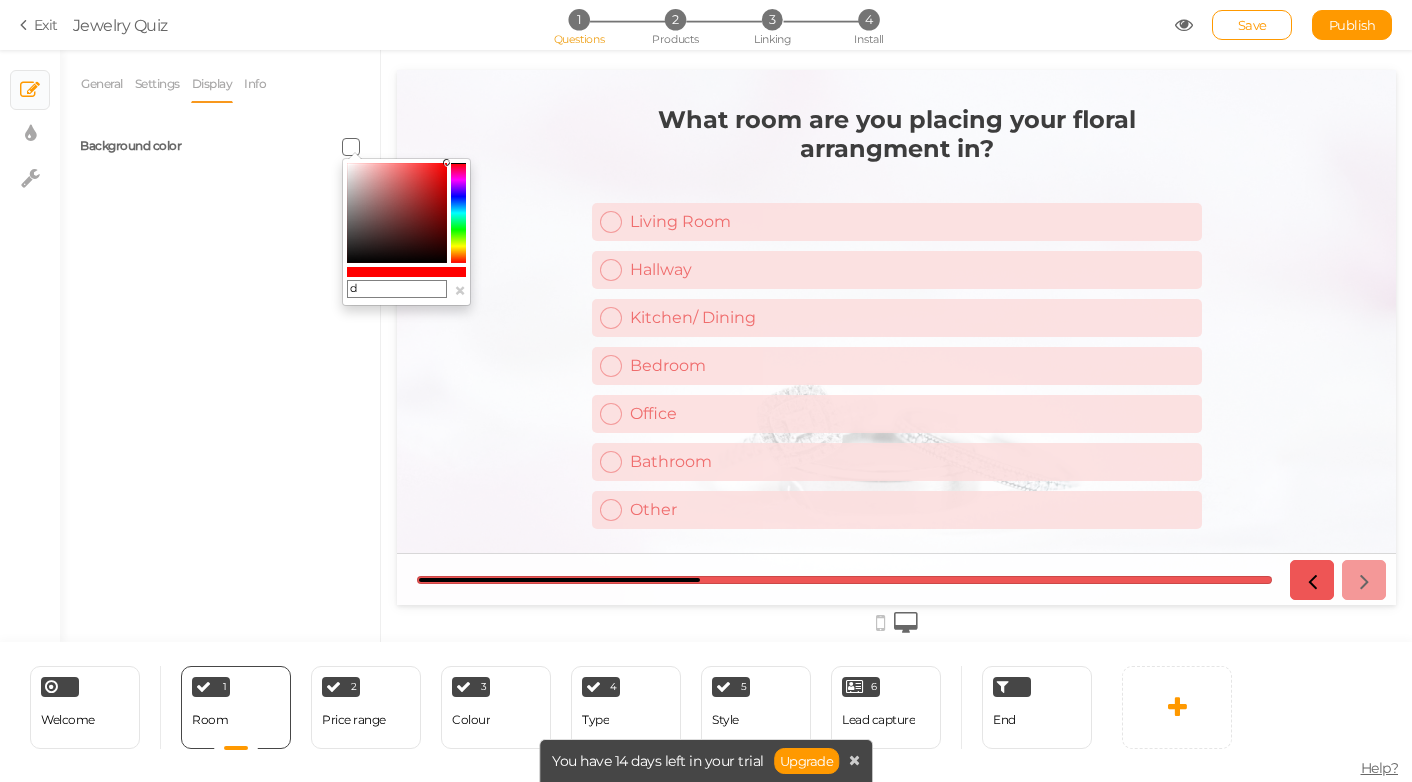 click 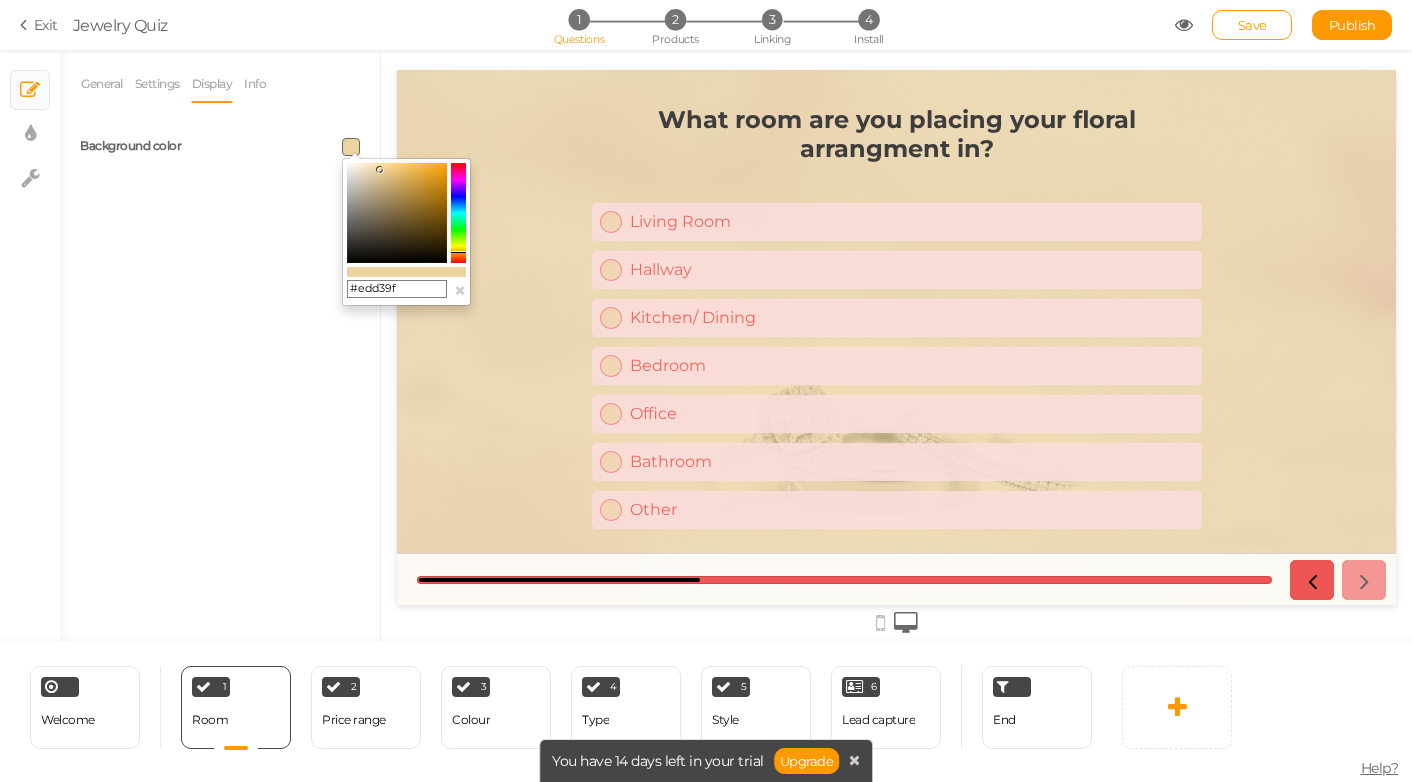 click at bounding box center [397, 213] 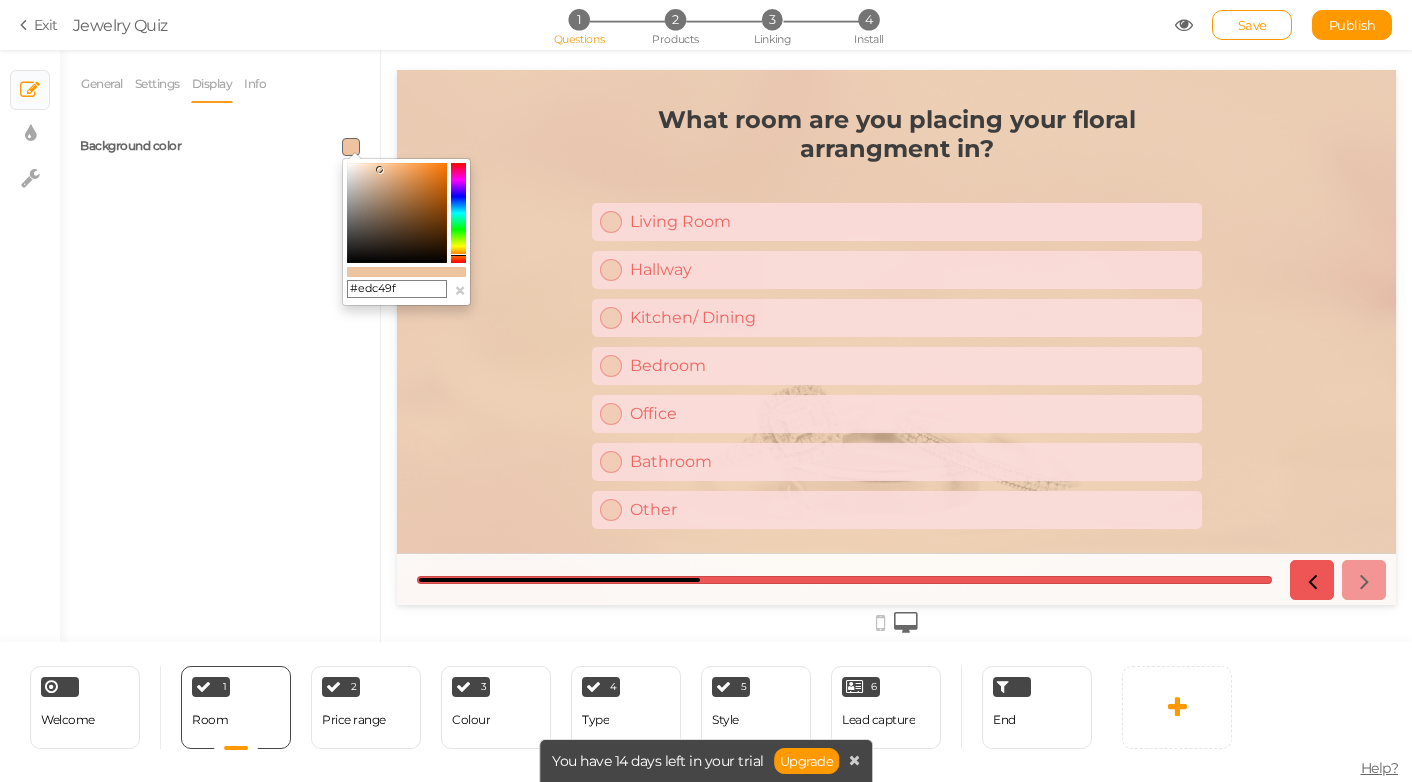 click 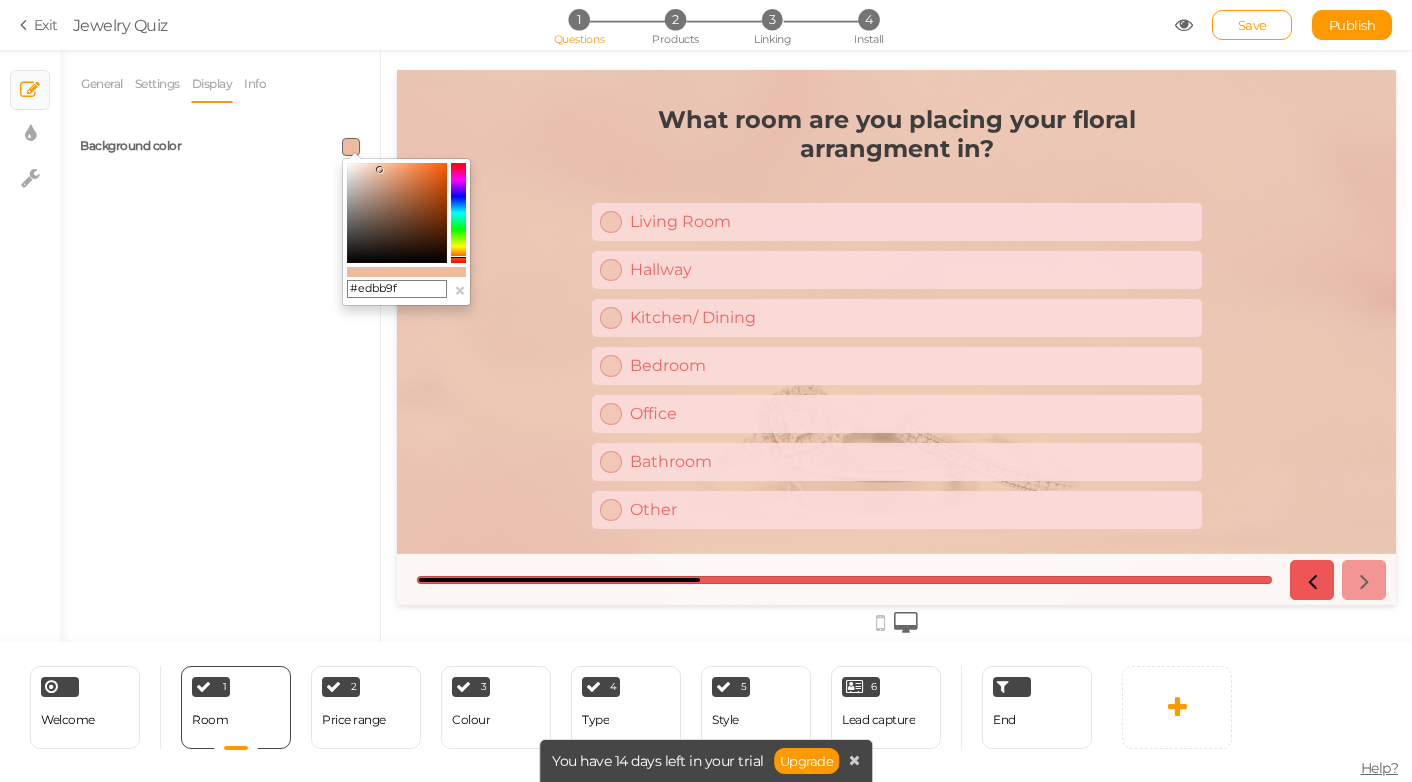 click 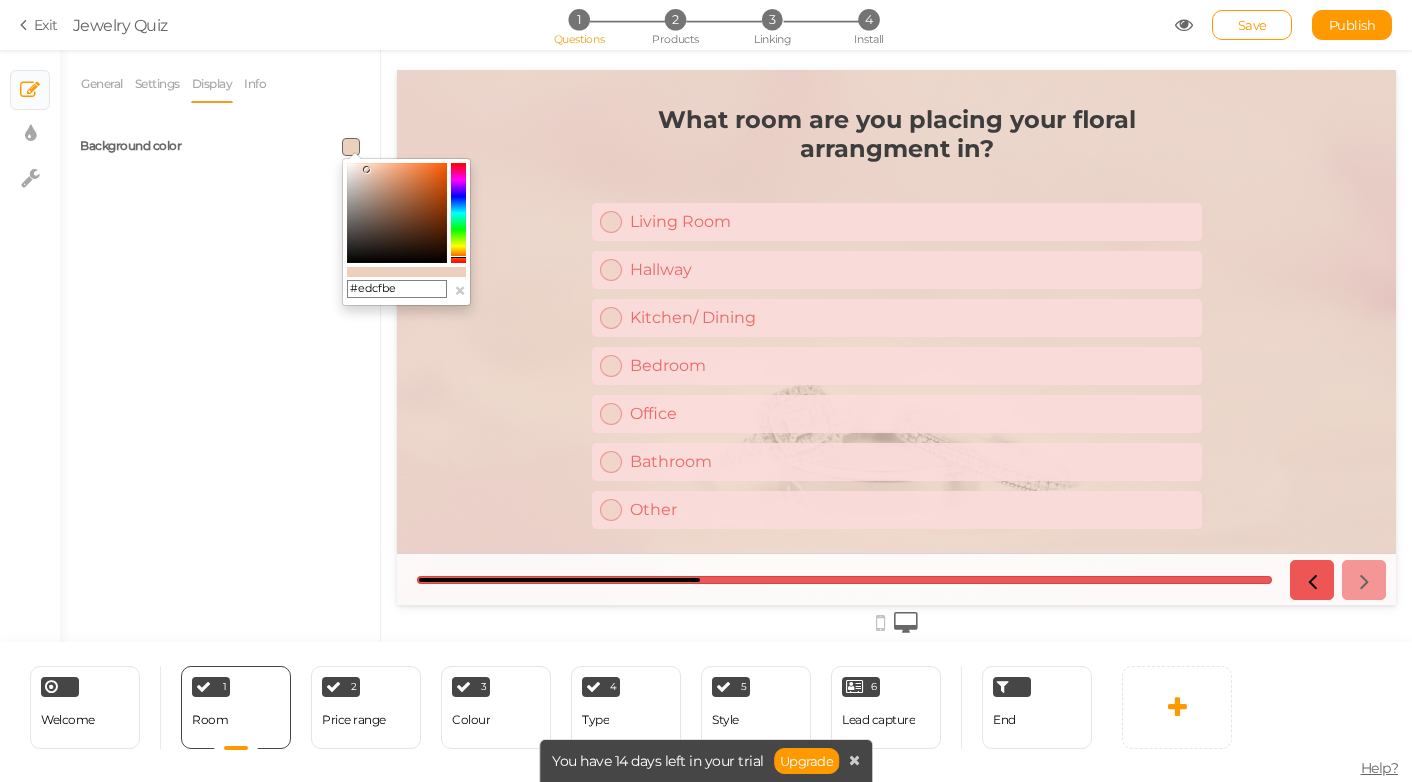 drag, startPoint x: 381, startPoint y: 171, endPoint x: 367, endPoint y: 170, distance: 14.035668 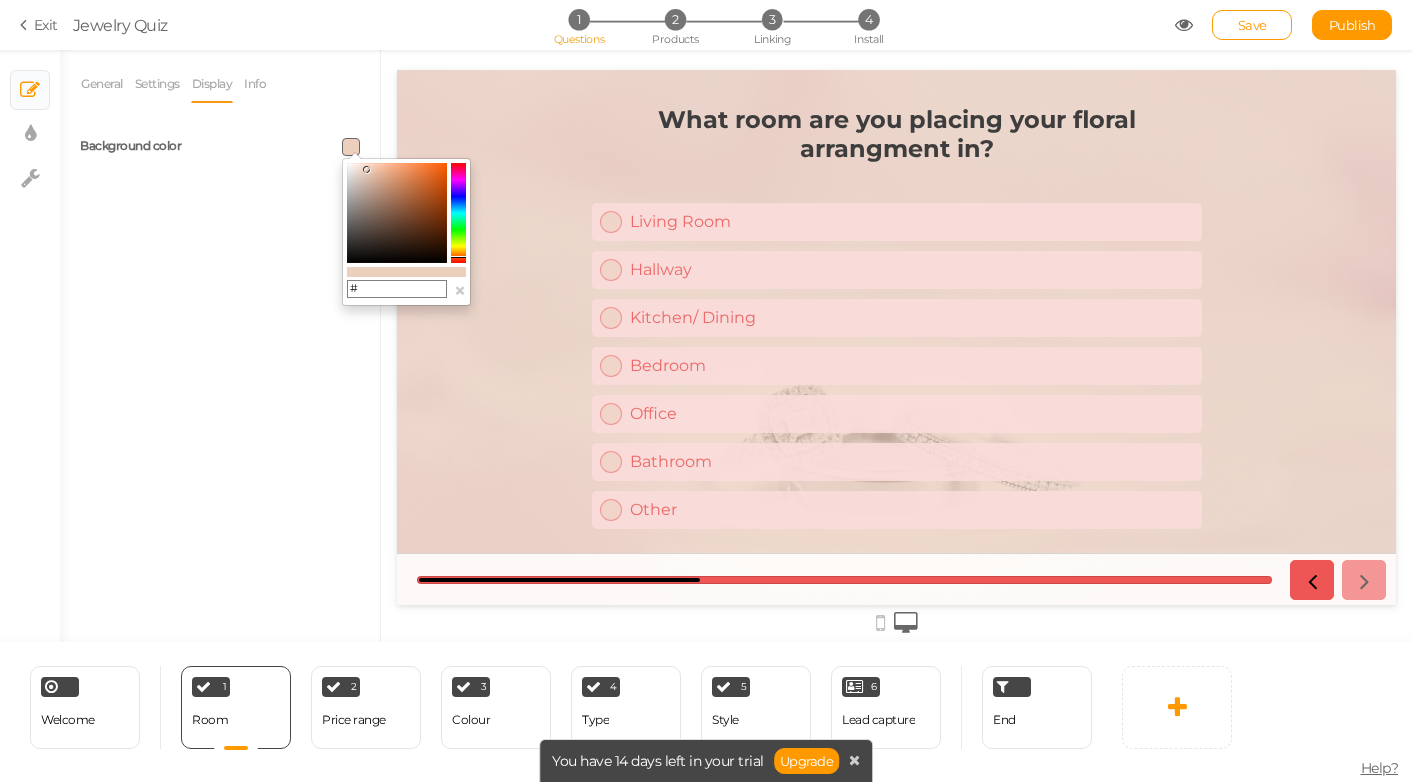 paste on "D4AD95" 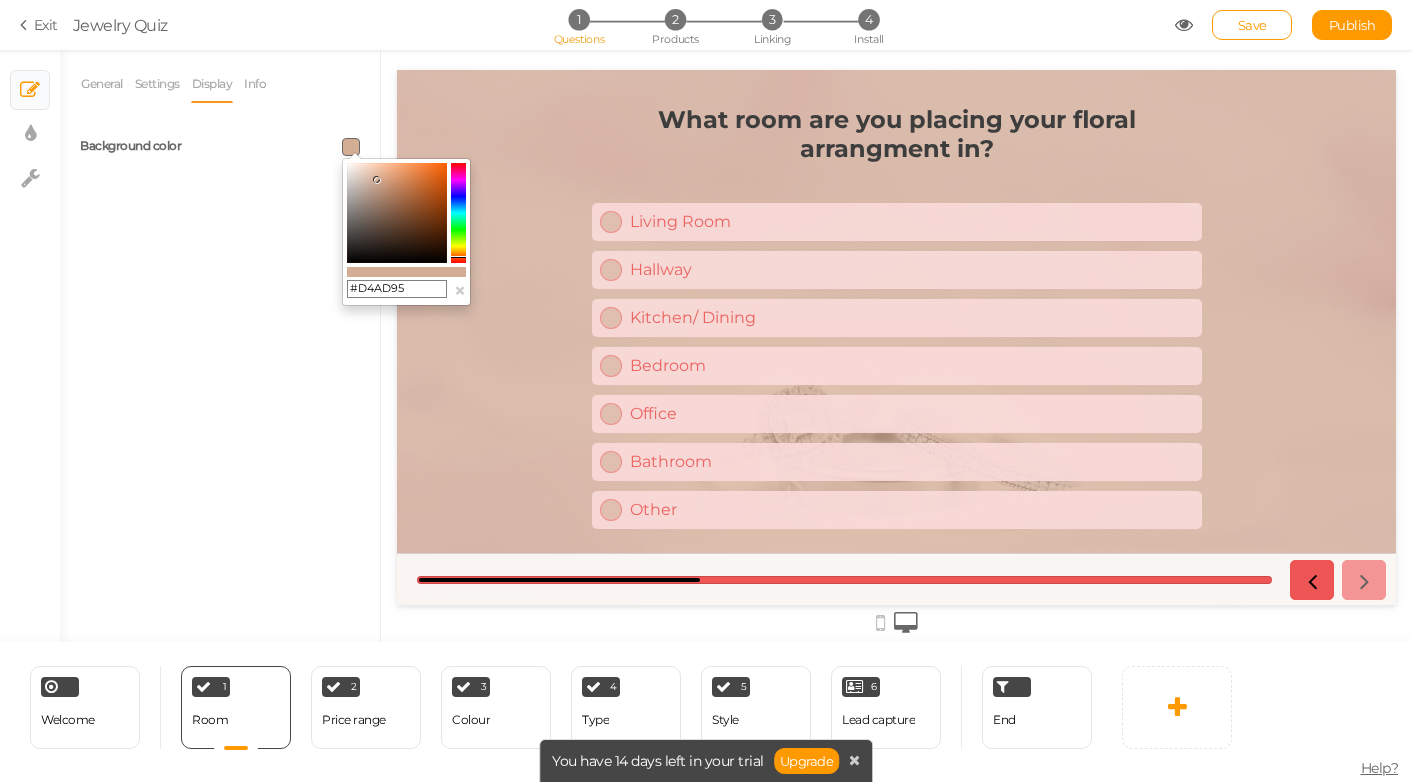 click on "General
Settings
Display
Info
View     Text Images Slider Dropdown                                 Question   What room are you placing your floral arrangment in?                         Description                                                       Choices                 Living Room                         Settings             Delete                             Hallway                         Settings             Delete                             Kitchen/ Dining                          Settings             Delete                             Bedroom                          Settings             Delete                             Office                          Settings             Delete                             Bathroom                          Settings             Delete                             Other                          Settings             Delete                                        Add a choice" at bounding box center [220, 353] 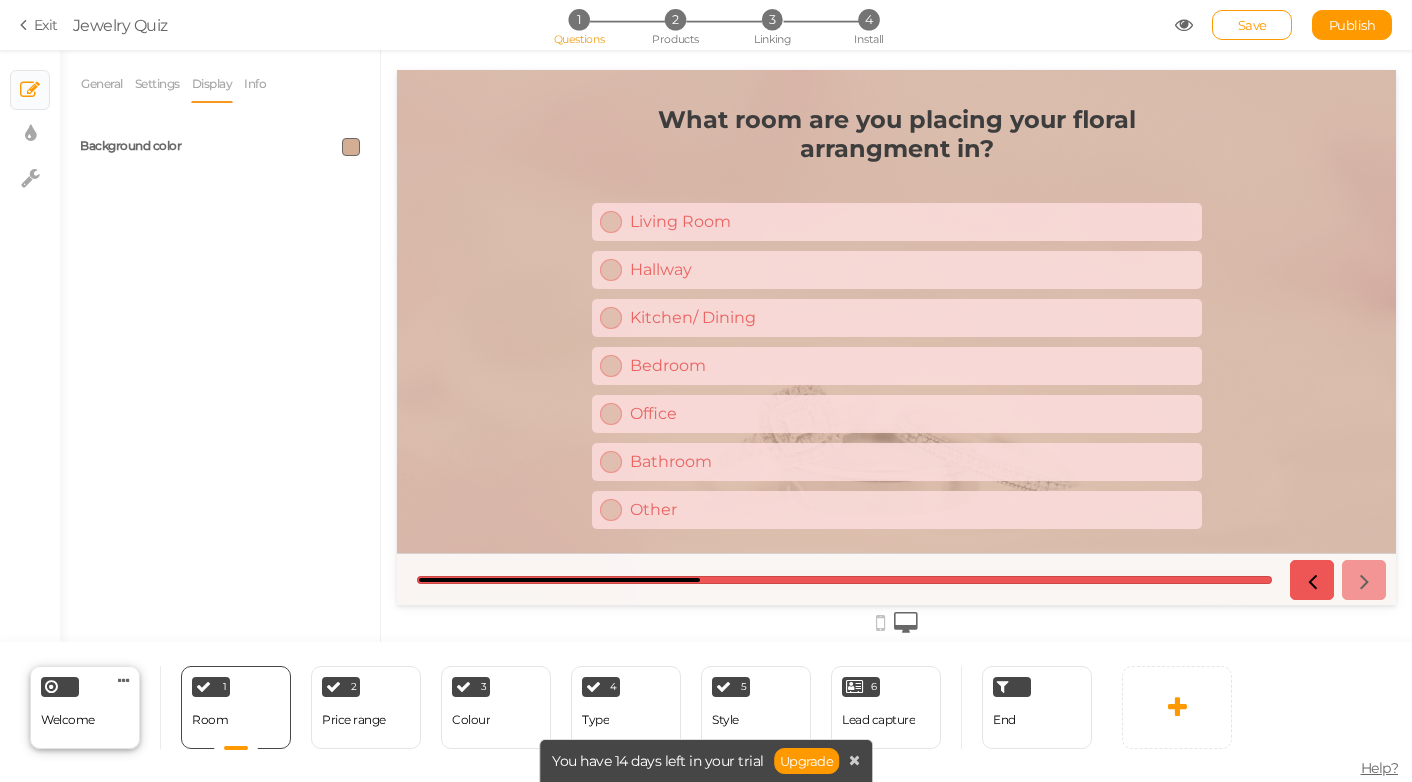 click on "Welcome                       Delete" at bounding box center [85, 707] 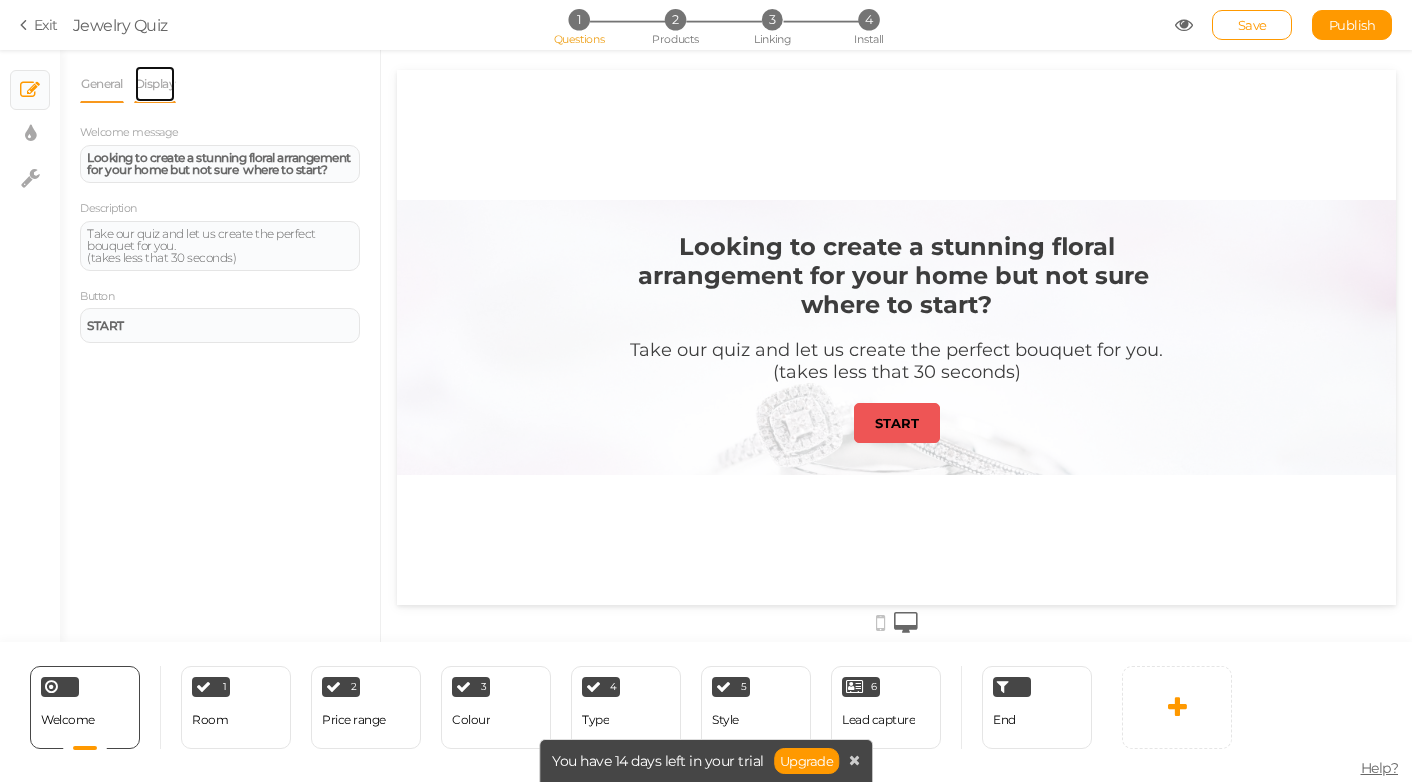 click on "Display" at bounding box center (155, 84) 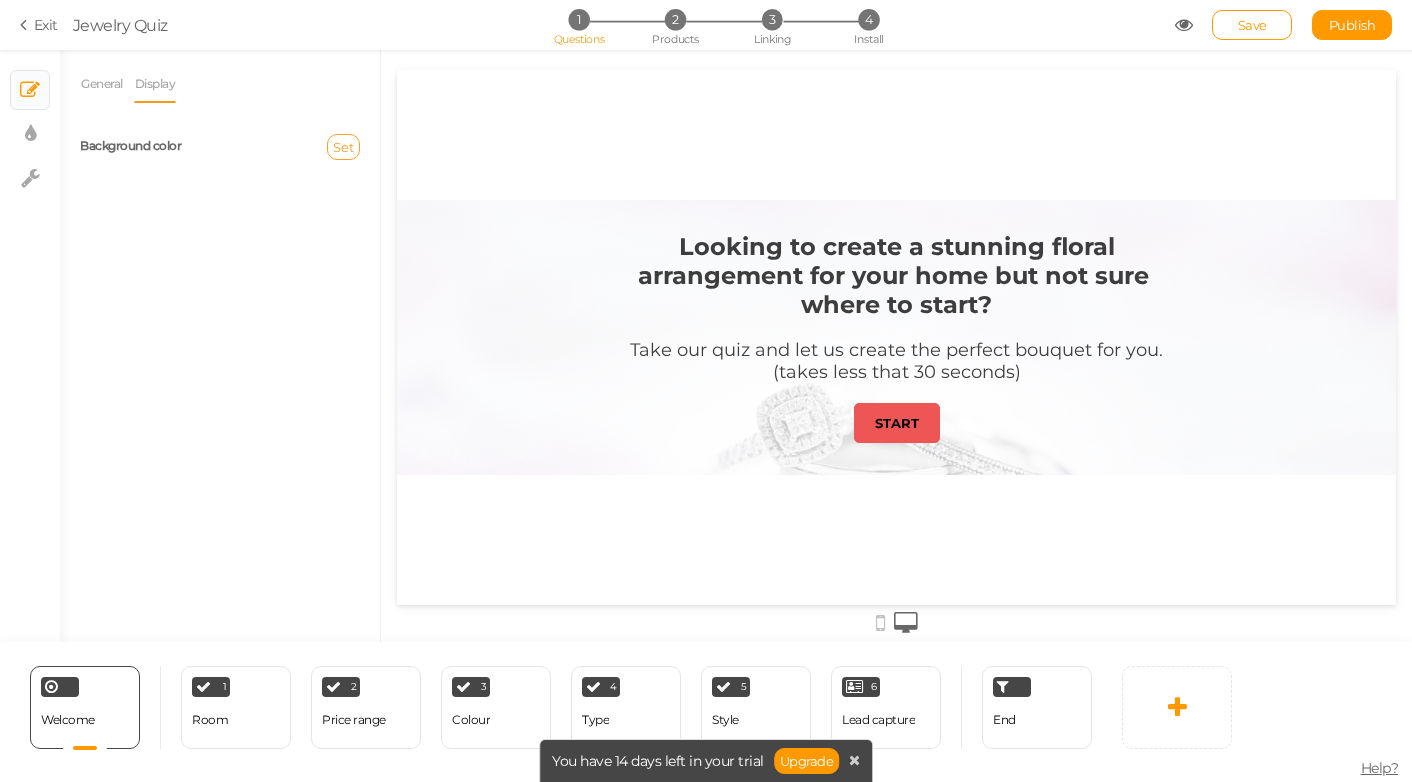 click on "Set" at bounding box center [343, 147] 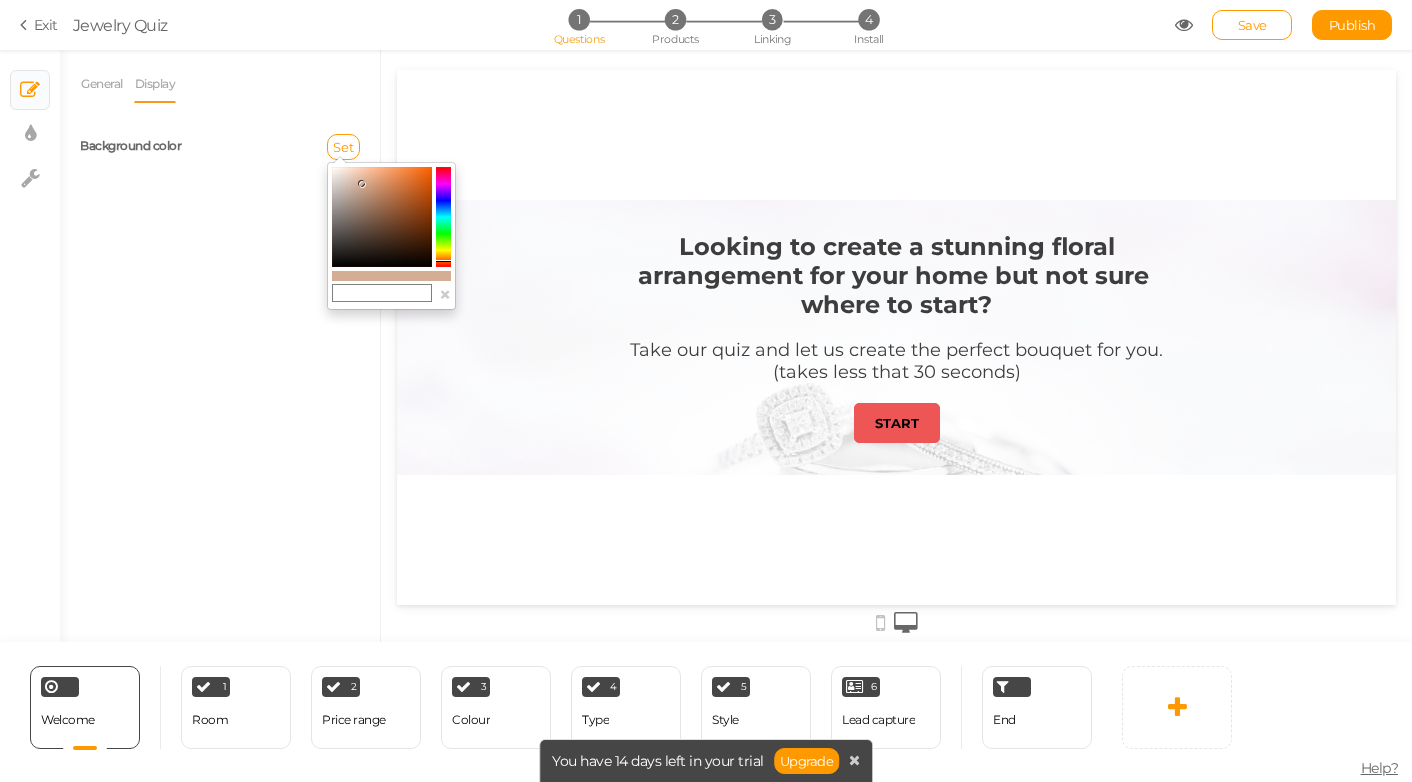 click at bounding box center [382, 293] 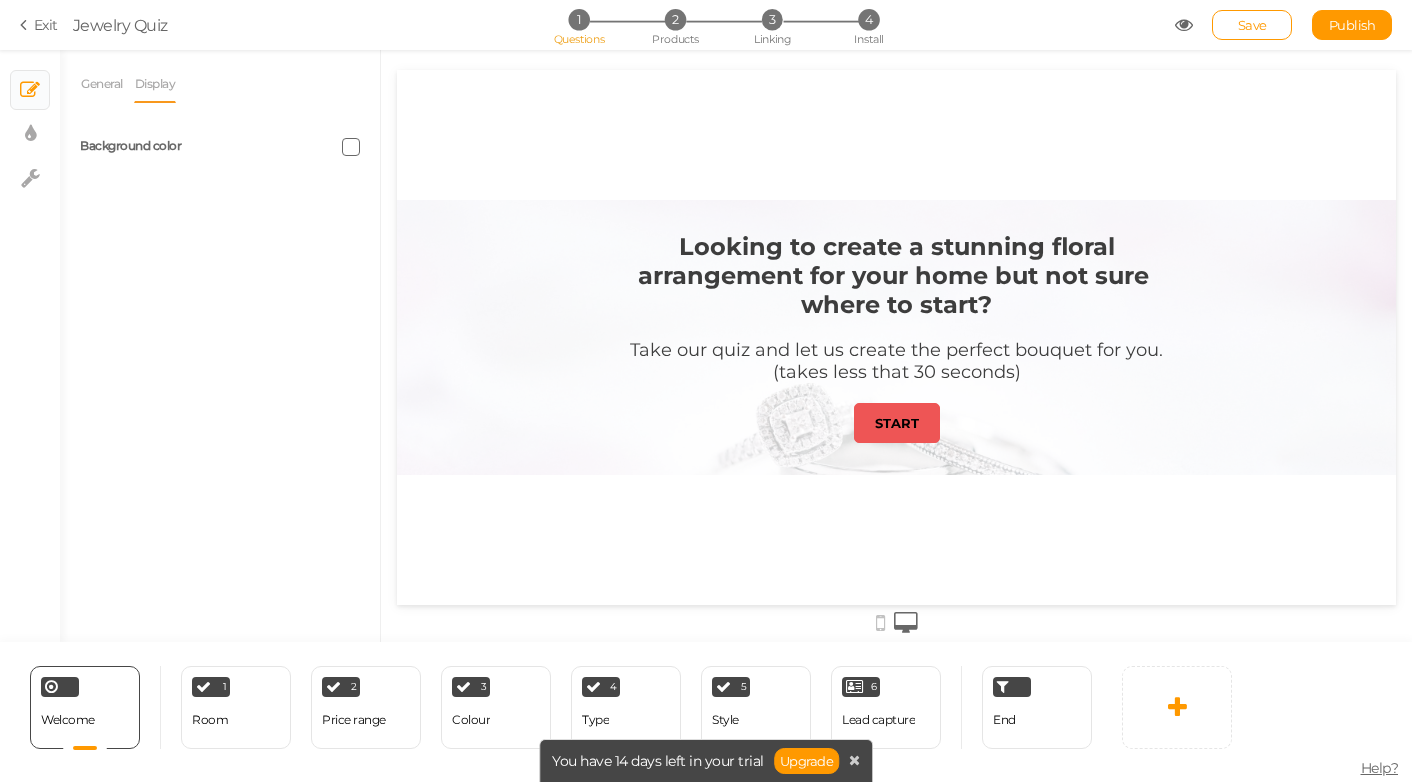 click at bounding box center (351, 147) 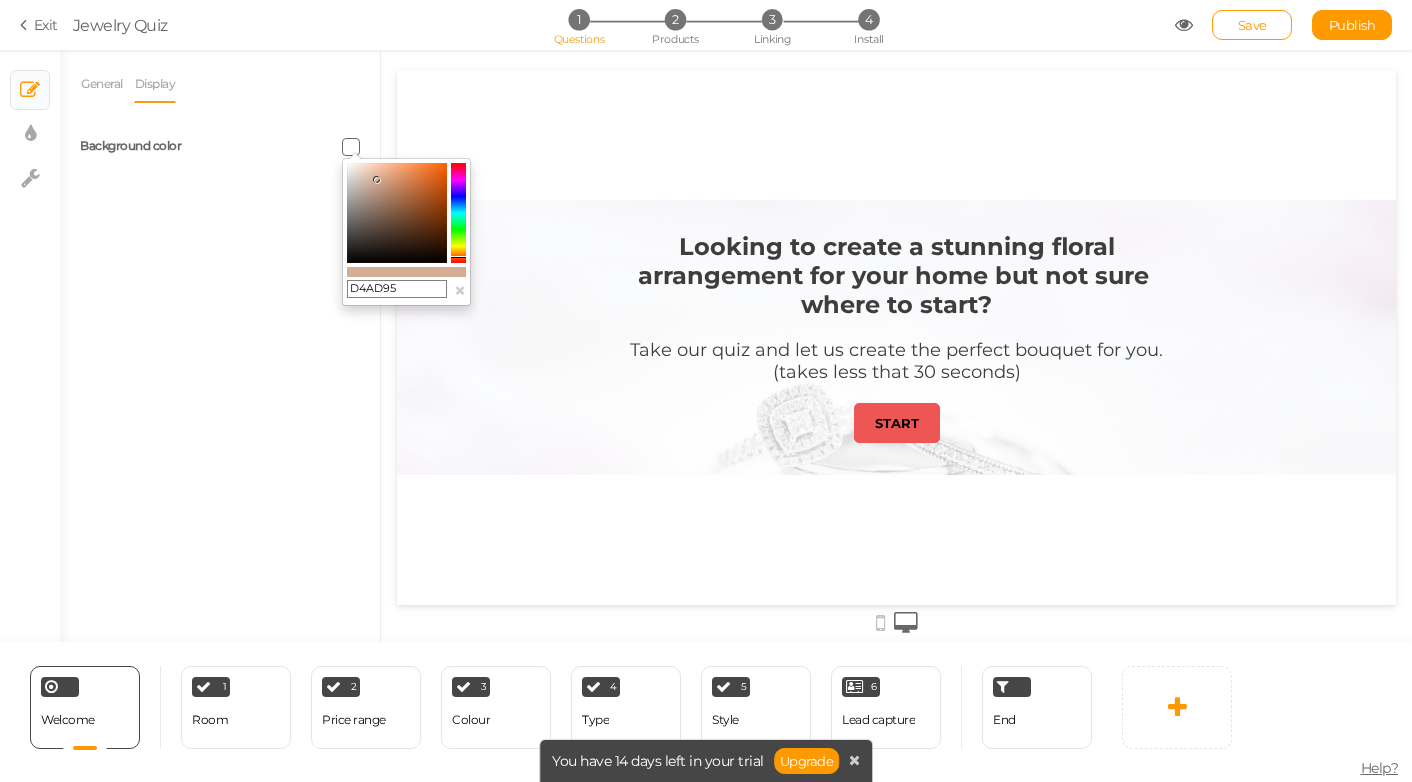 click on "D4AD95" at bounding box center [397, 289] 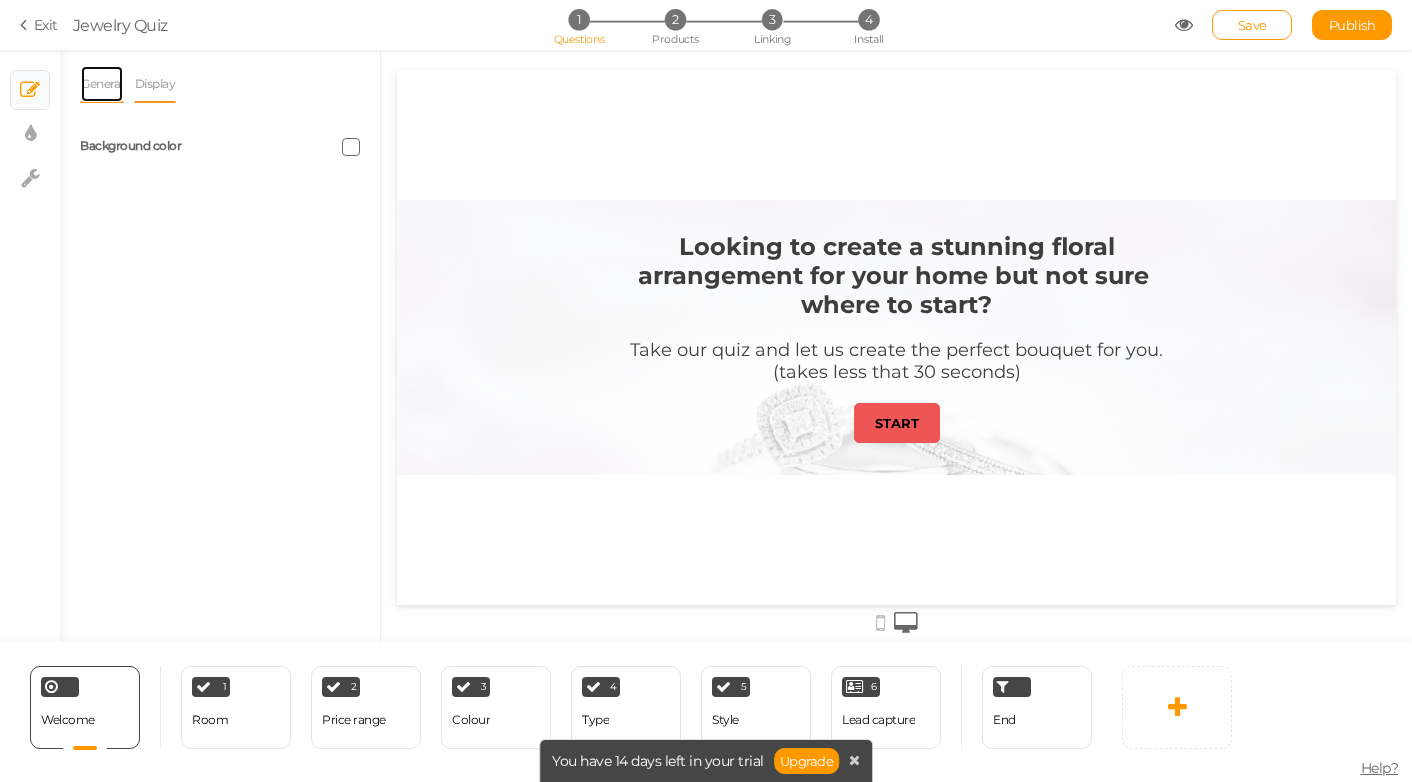 click on "General" at bounding box center (102, 84) 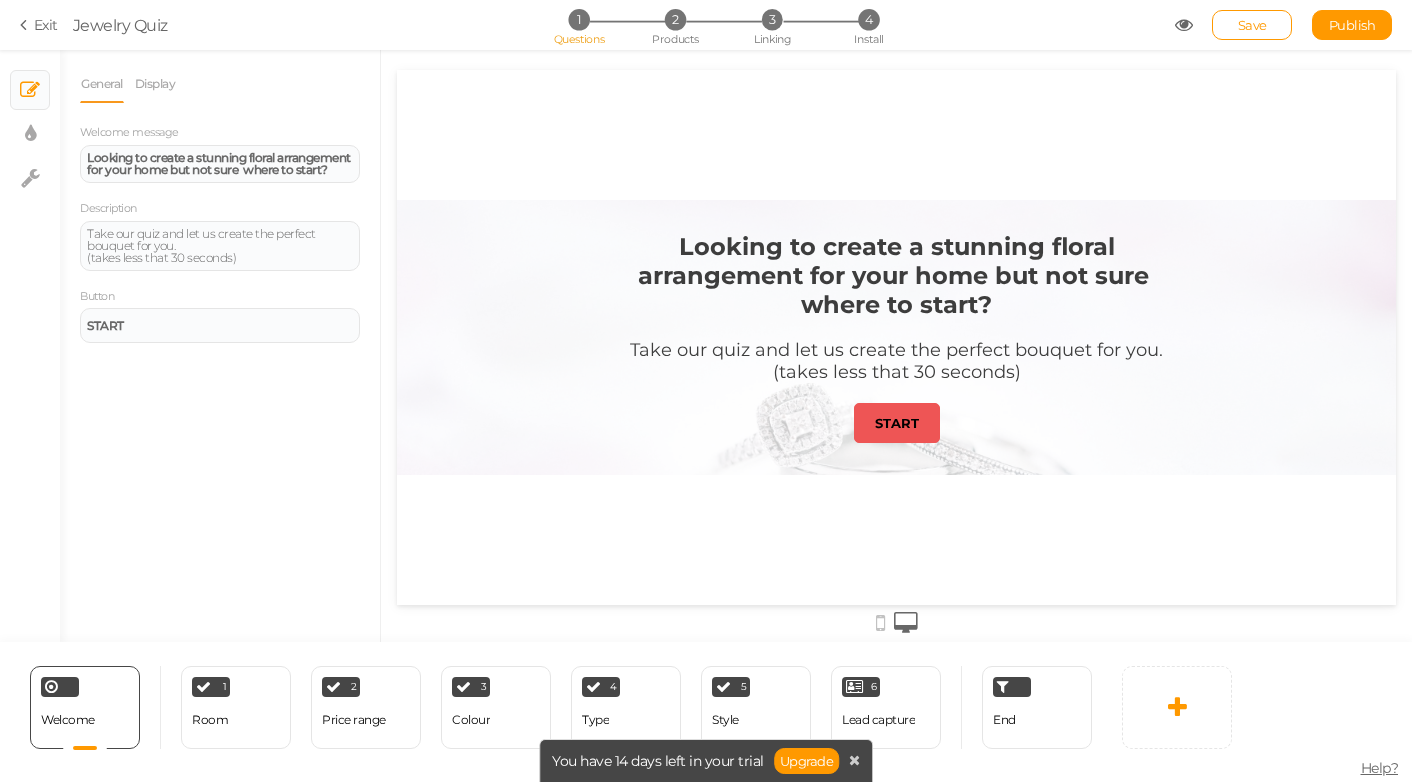 click at bounding box center (896, 337) 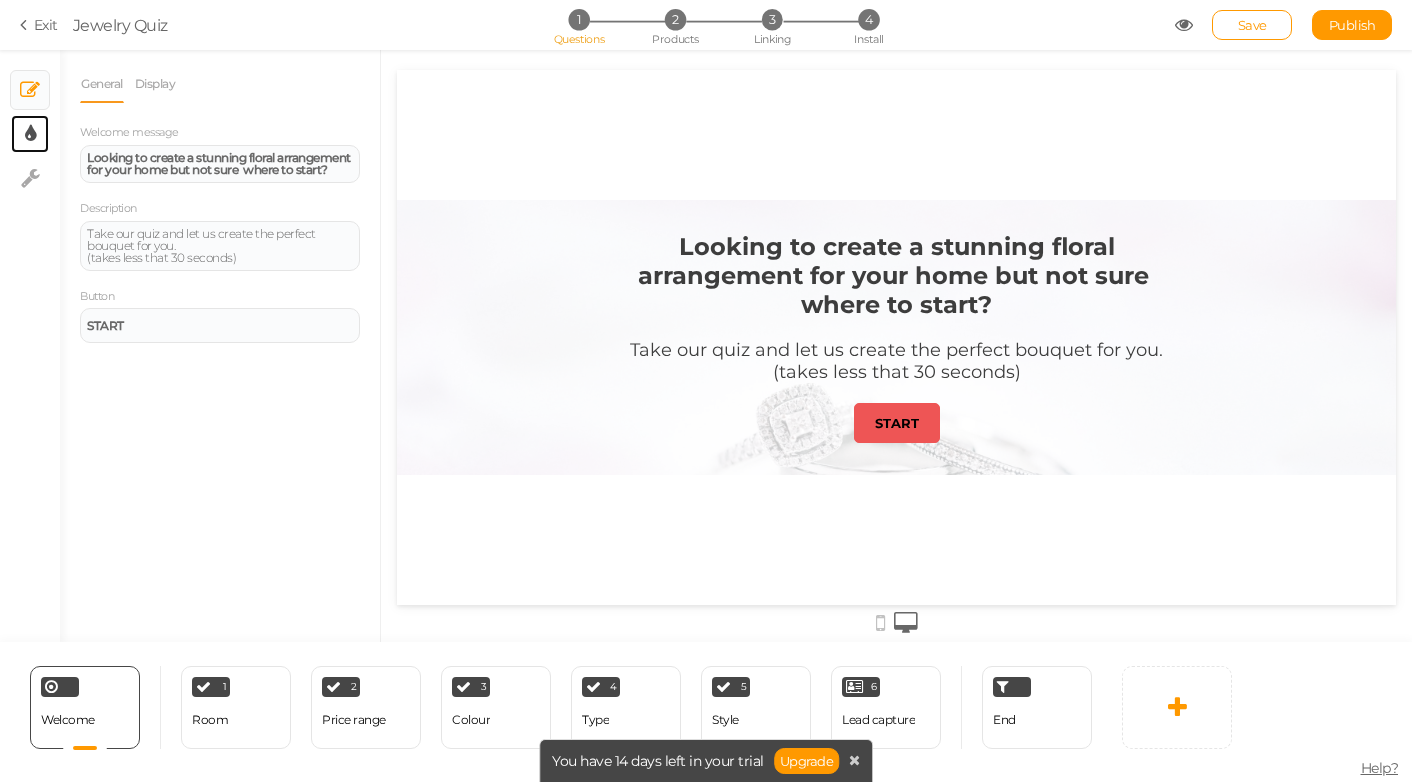 click on "× Display settings" at bounding box center [30, 134] 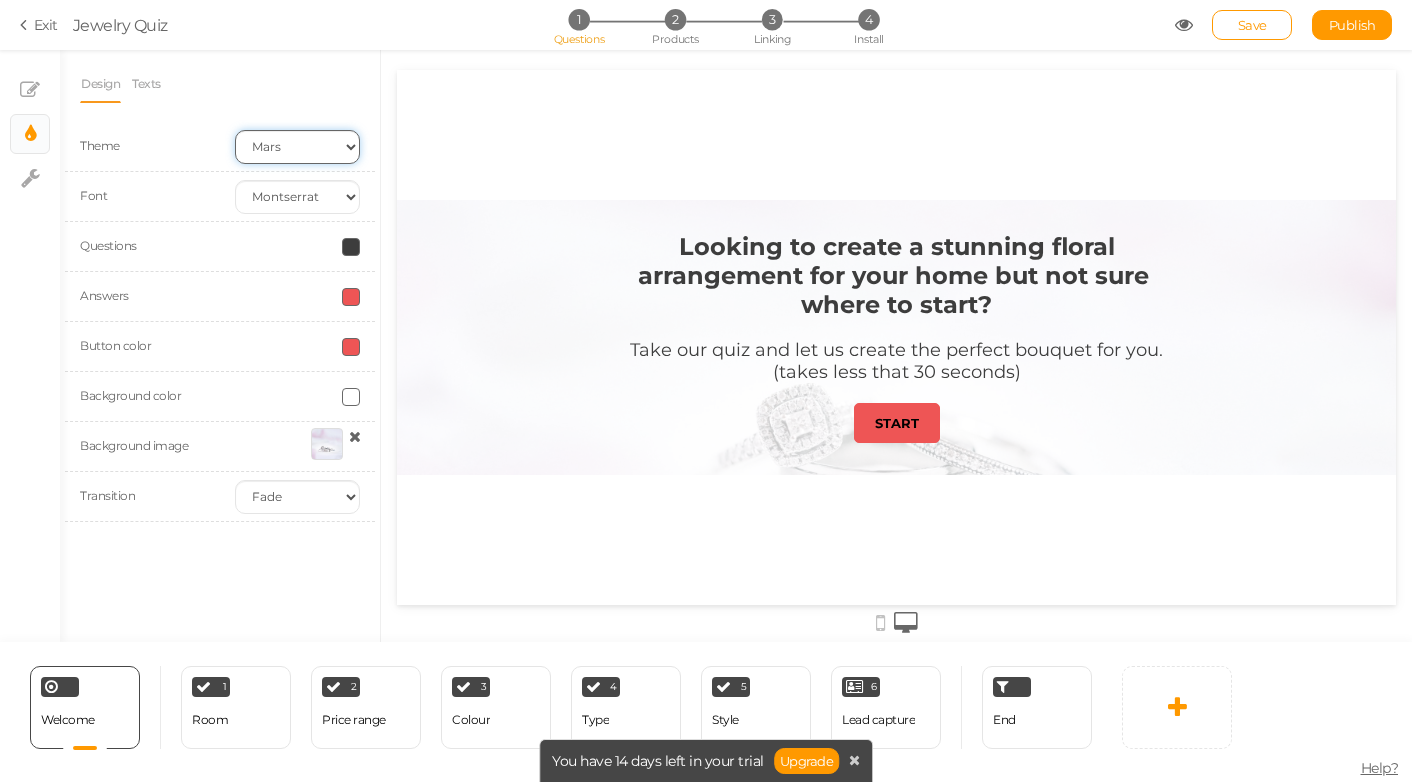 click on "Earth Mars" at bounding box center (297, 147) 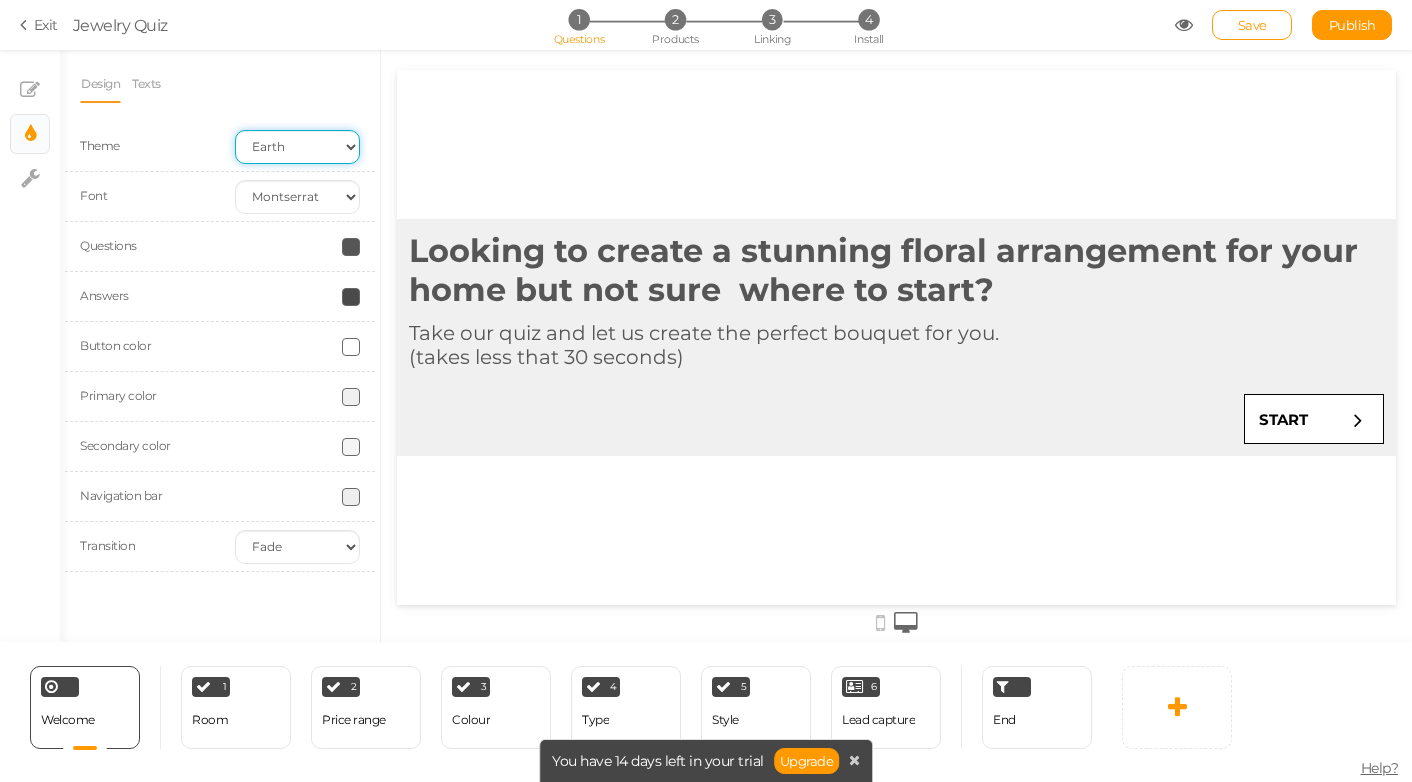 scroll, scrollTop: 0, scrollLeft: 0, axis: both 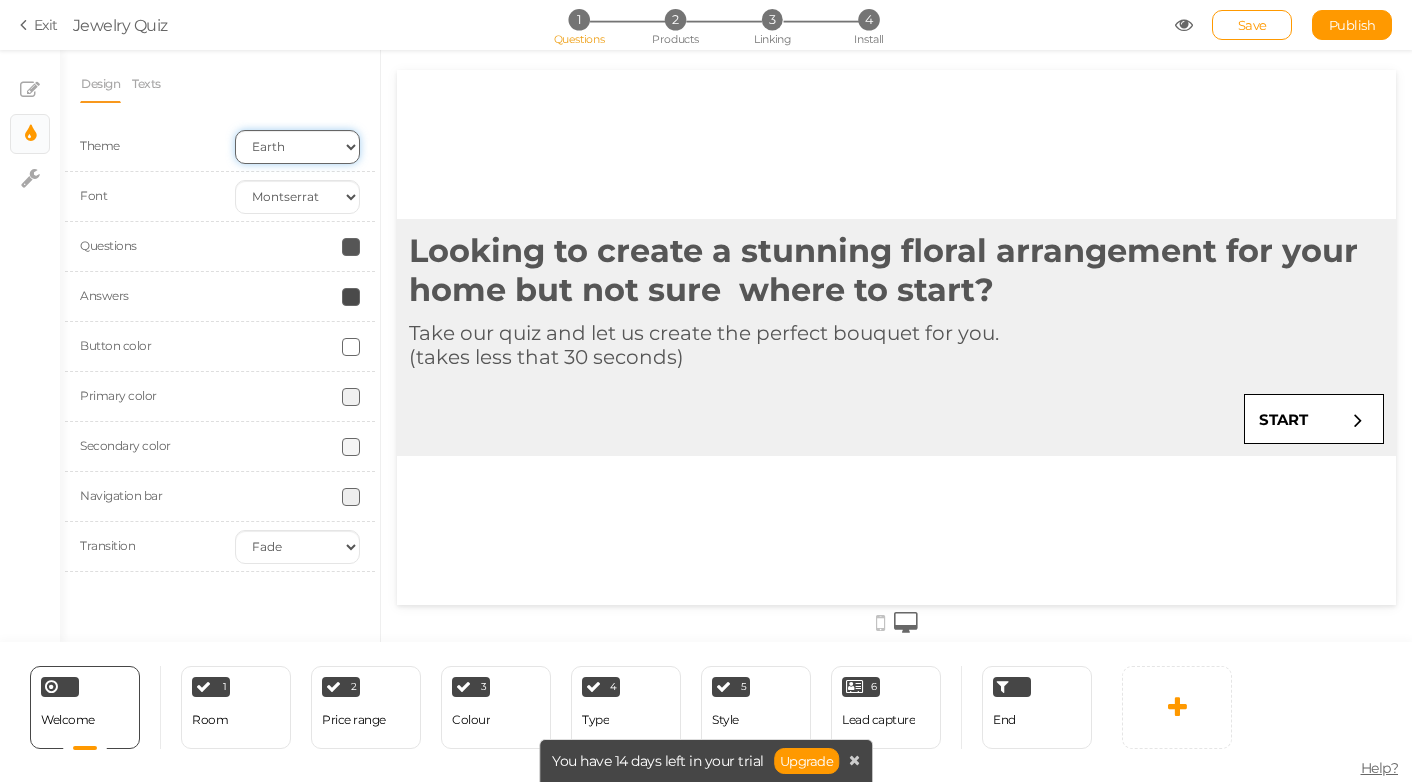 click on "Earth Mars" at bounding box center [297, 147] 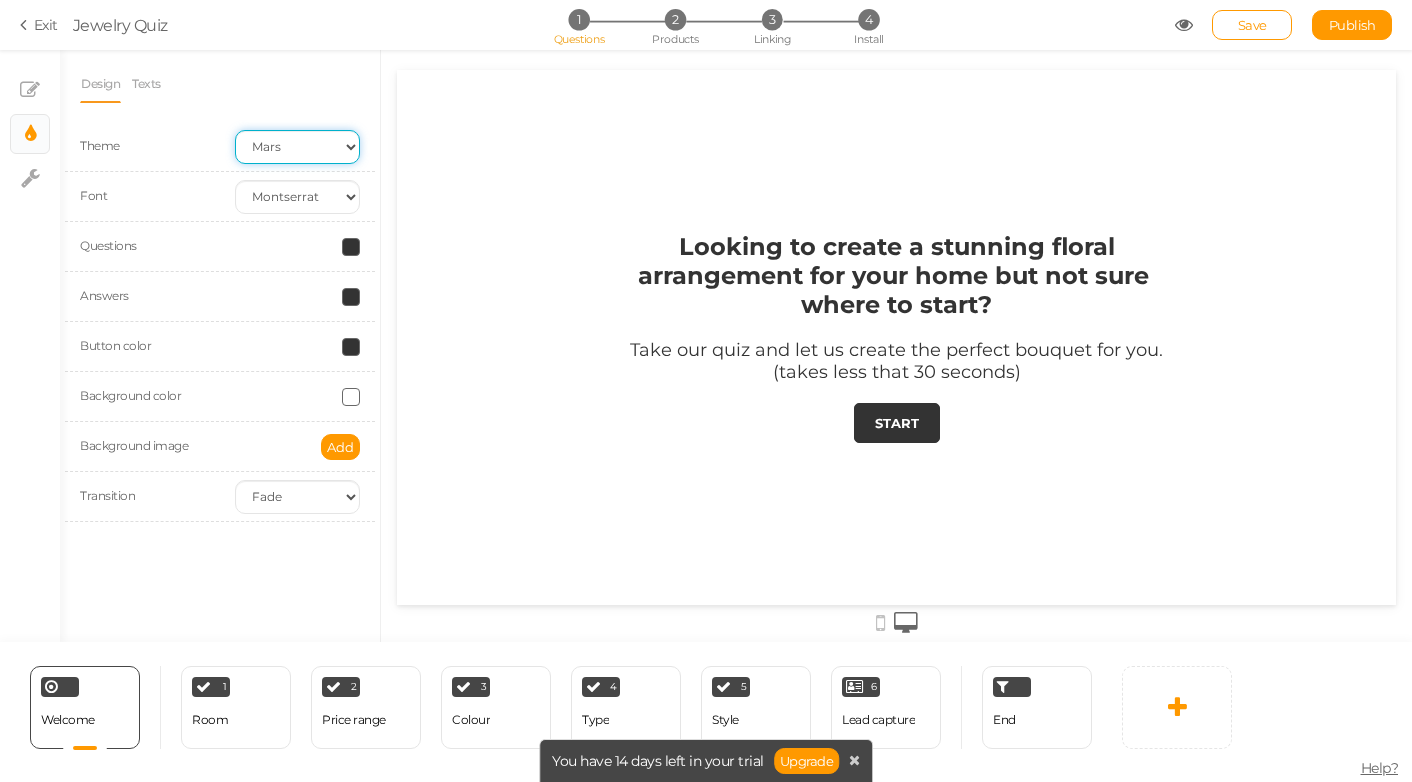 scroll, scrollTop: 0, scrollLeft: 0, axis: both 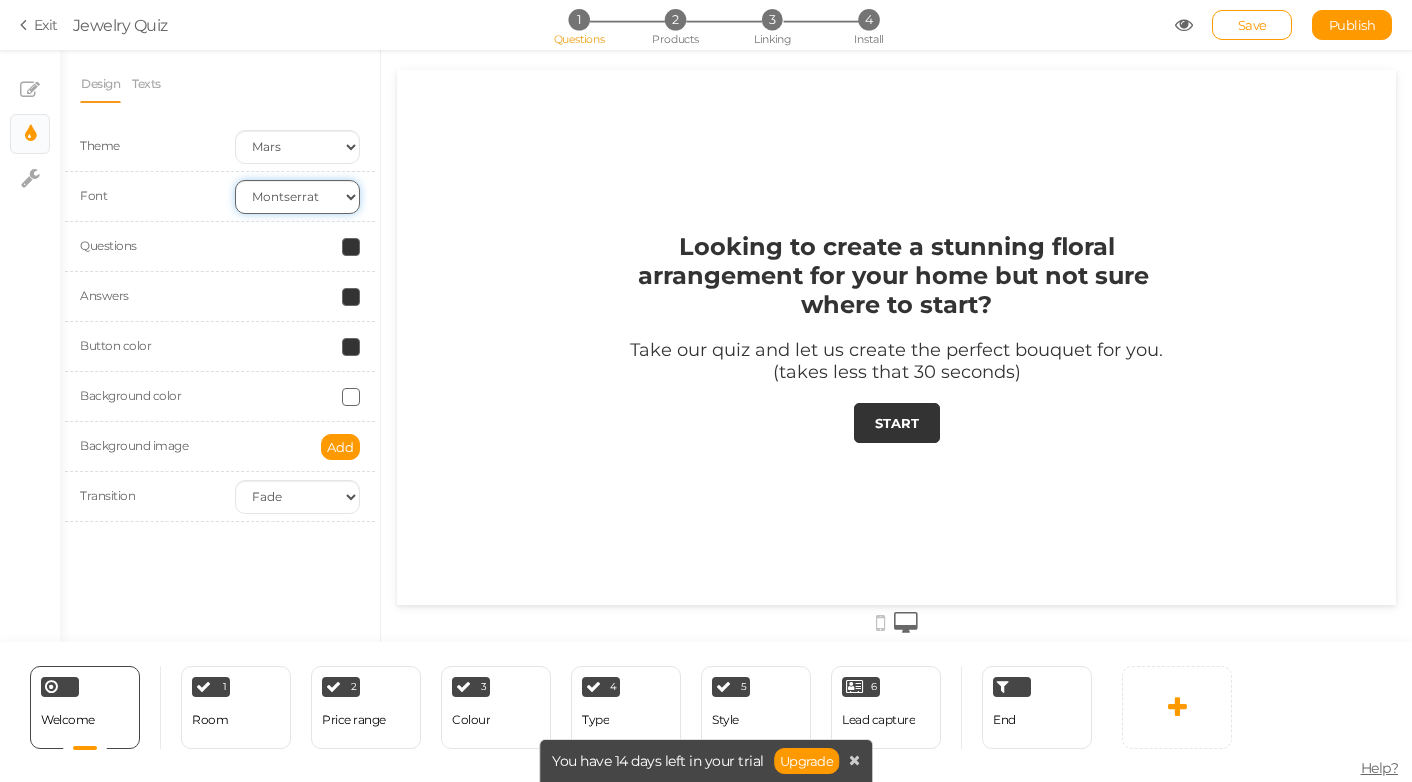 click on "Custom Default [PERSON_NAME] Montserrat Open Sans [PERSON_NAME] PT Sans Raleway Roboto Source Sans Pro" at bounding box center [297, 197] 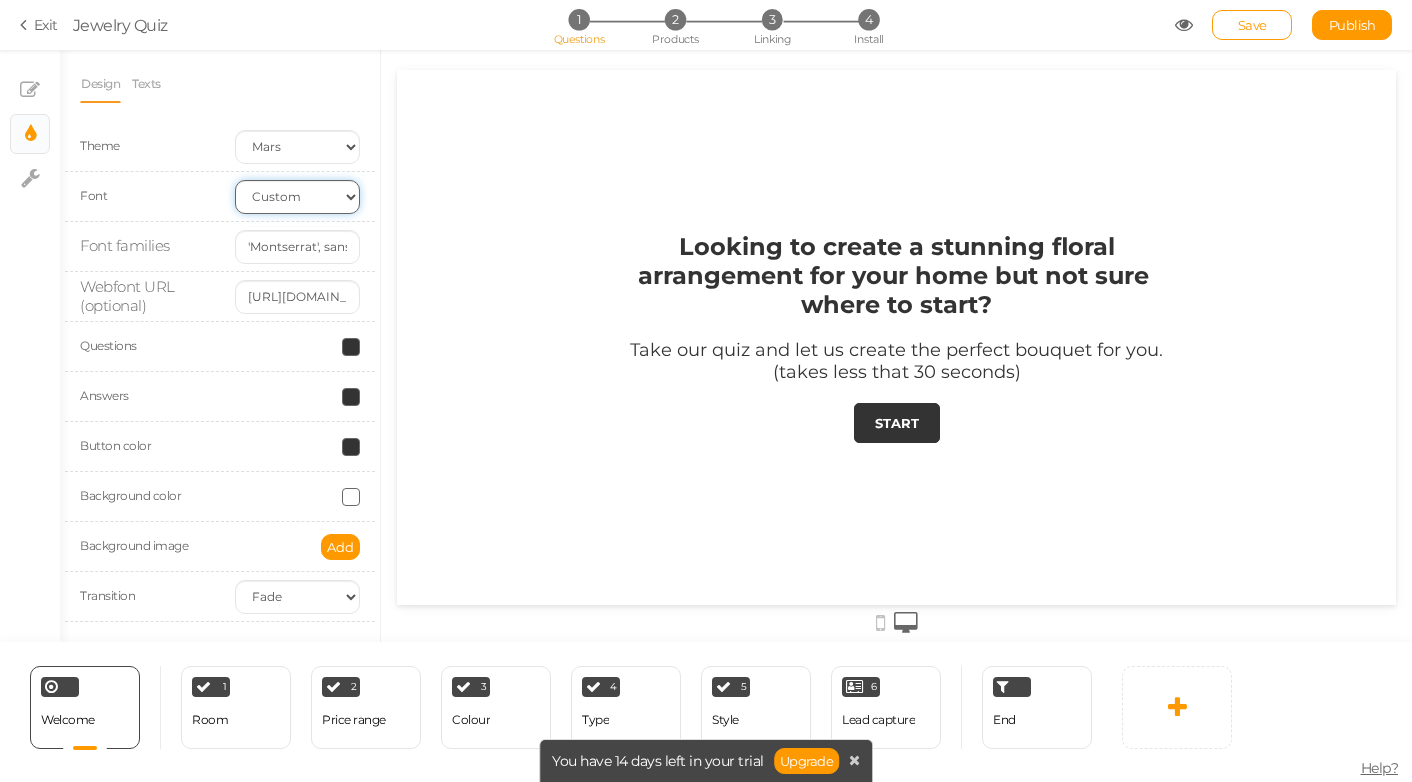 click on "Custom Default [PERSON_NAME] Montserrat Open Sans [PERSON_NAME] PT Sans Raleway Roboto Source Sans Pro" at bounding box center (297, 197) 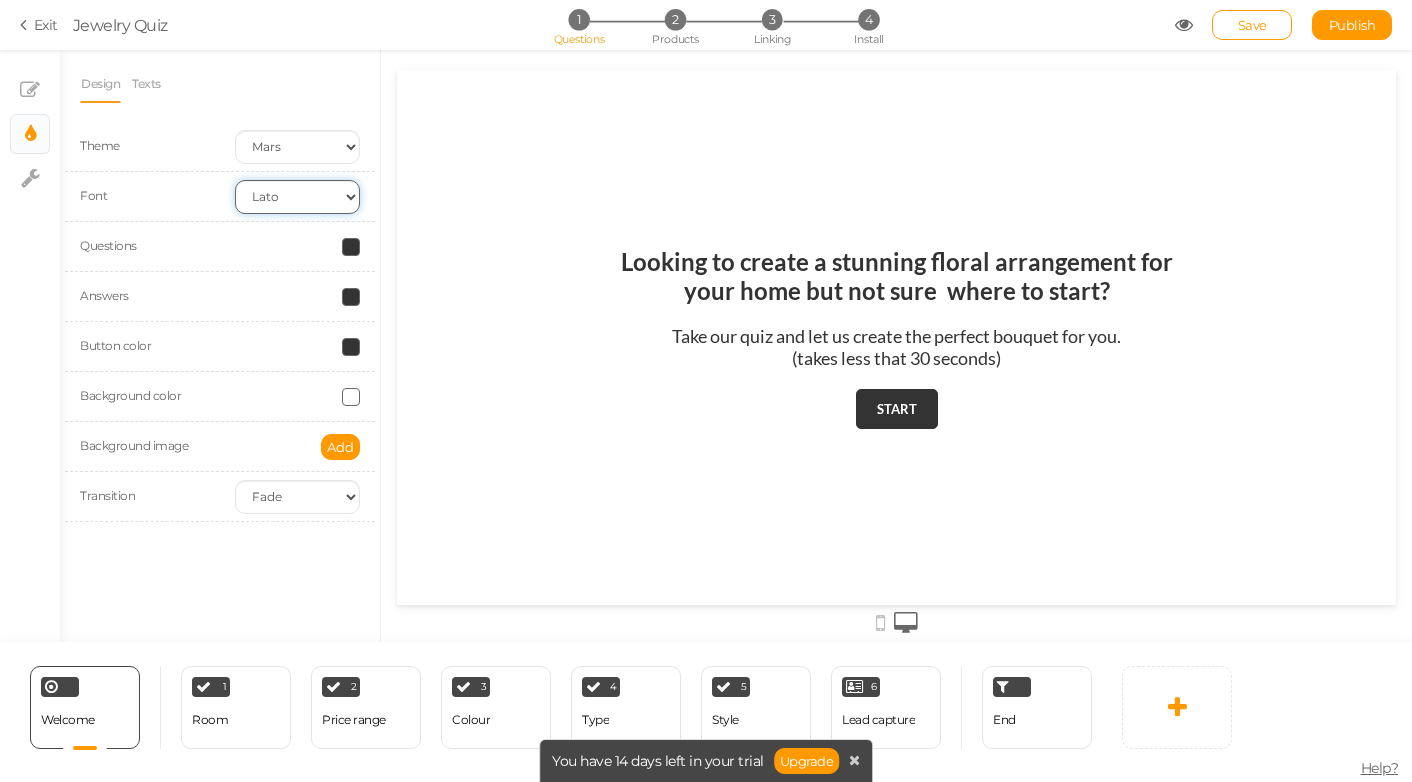 click on "Custom Default [PERSON_NAME] Montserrat Open Sans [PERSON_NAME] PT Sans Raleway Roboto Source Sans Pro" at bounding box center (297, 197) 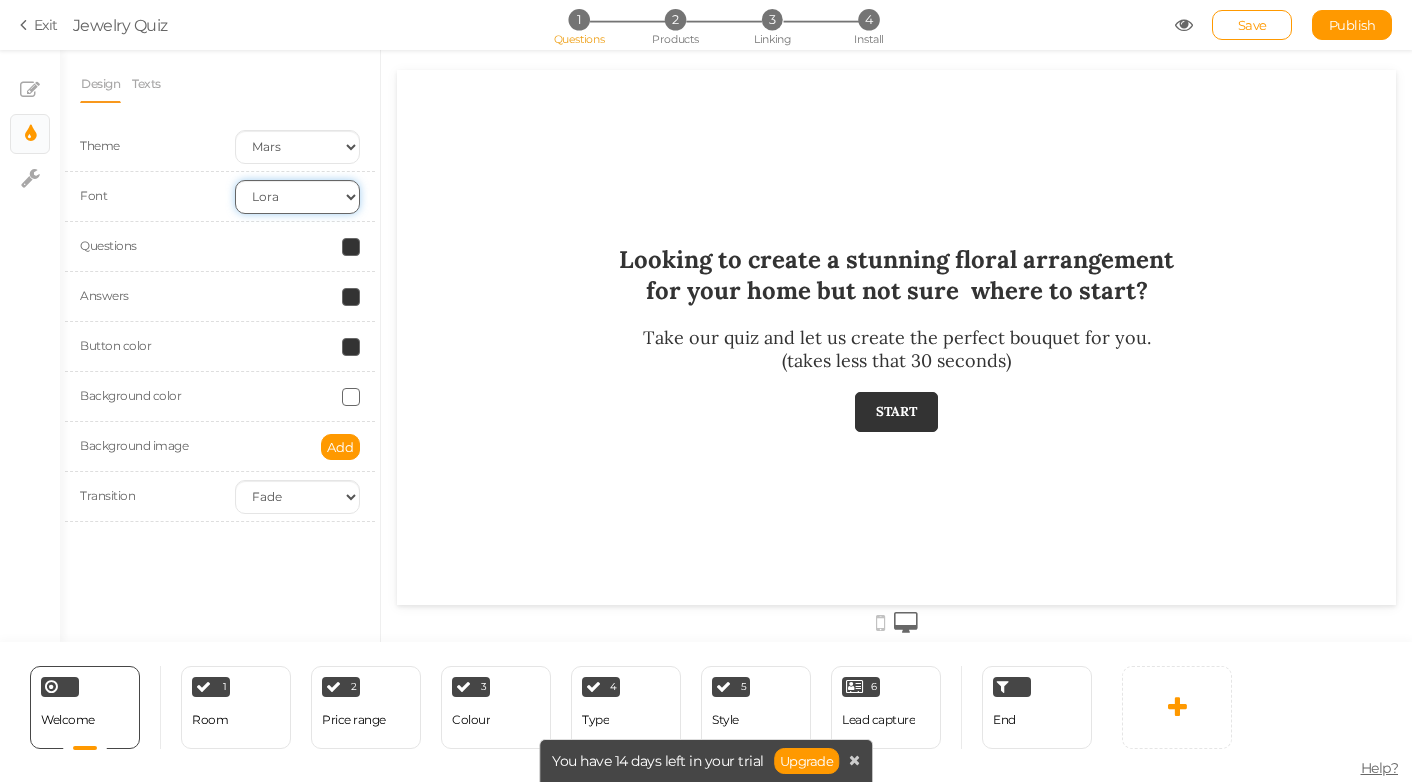 click on "Custom Default [PERSON_NAME] Montserrat Open Sans [PERSON_NAME] PT Sans Raleway Roboto Source Sans Pro" at bounding box center (297, 197) 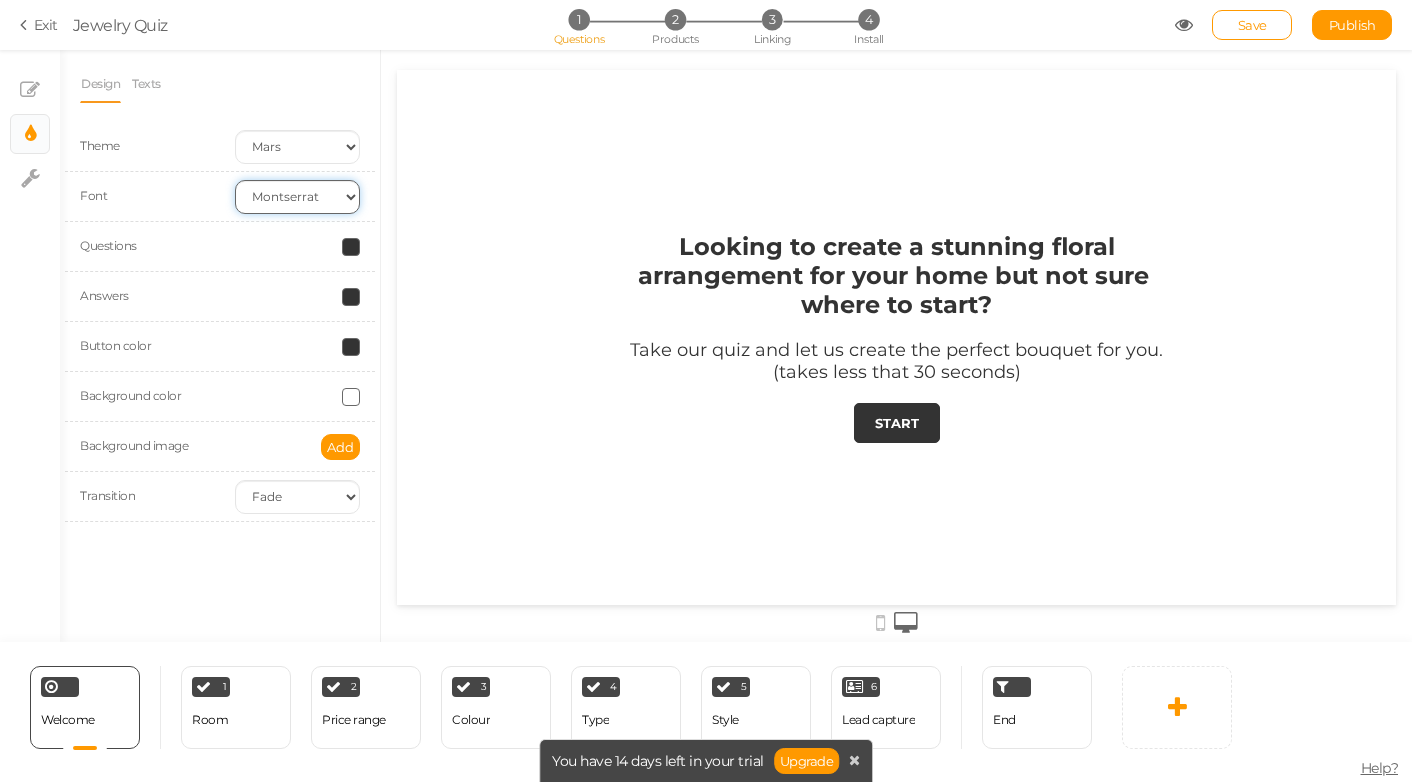 click on "Custom Default [PERSON_NAME] Montserrat Open Sans [PERSON_NAME] PT Sans Raleway Roboto Source Sans Pro" at bounding box center [297, 197] 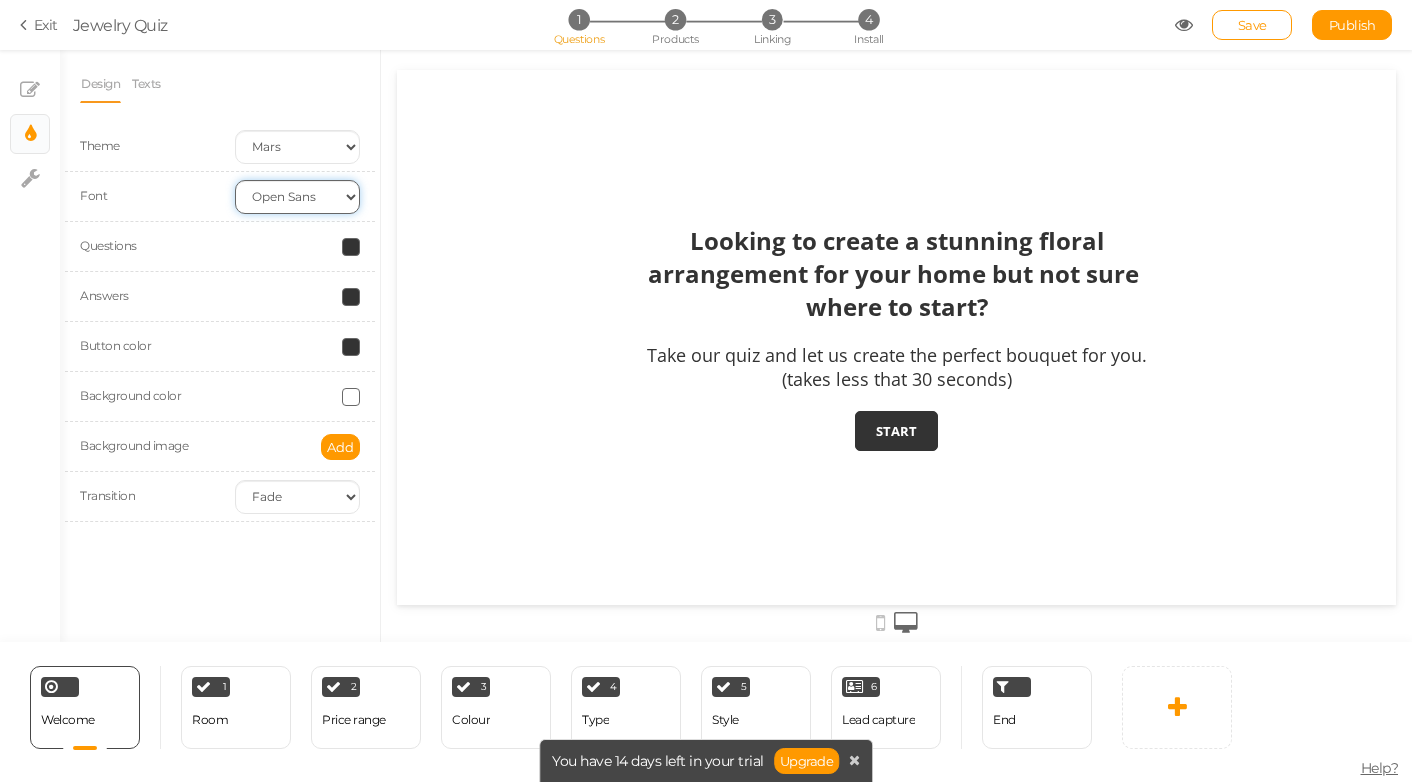 click on "Custom Default [PERSON_NAME] Montserrat Open Sans [PERSON_NAME] PT Sans Raleway Roboto Source Sans Pro" at bounding box center (297, 197) 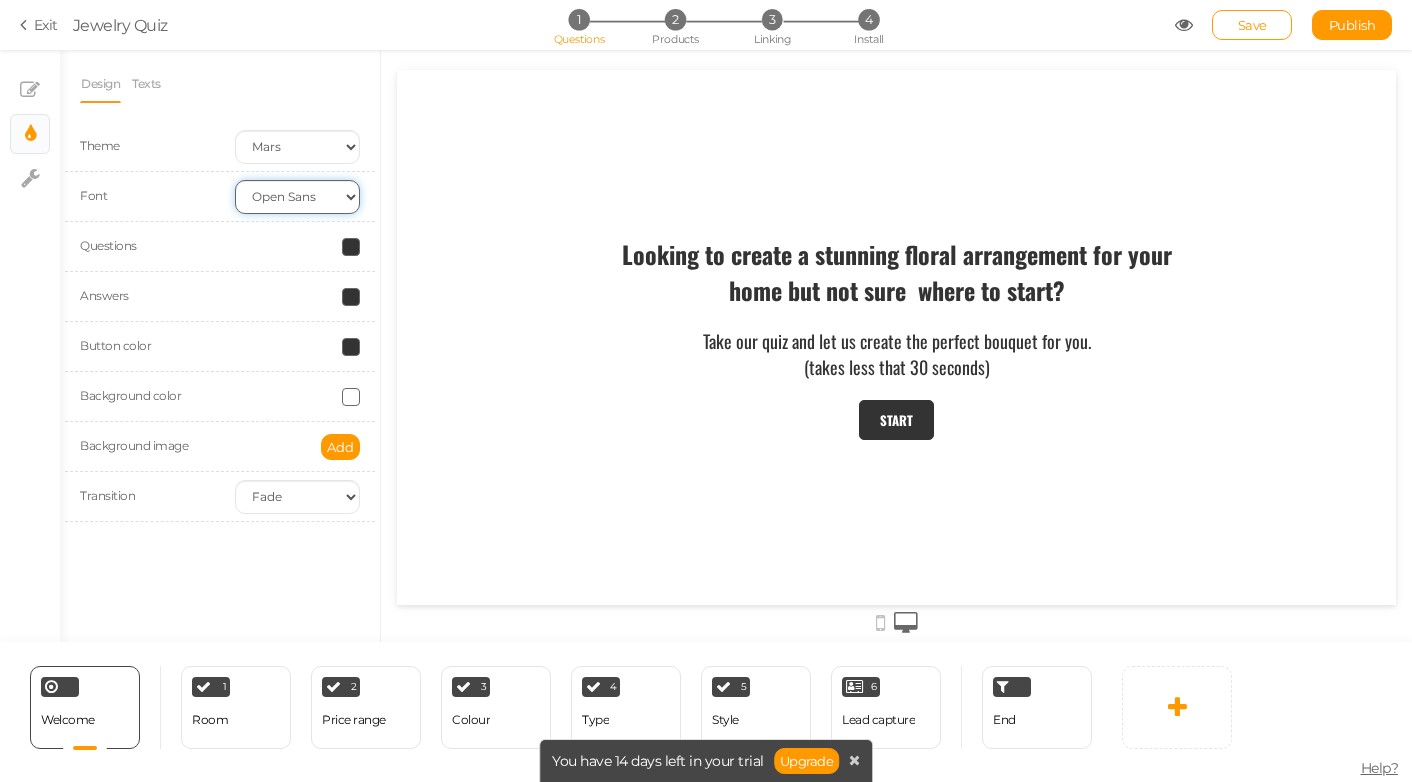 click on "Custom Default [PERSON_NAME] Montserrat Open Sans [PERSON_NAME] PT Sans Raleway Roboto Source Sans Pro" at bounding box center [297, 197] 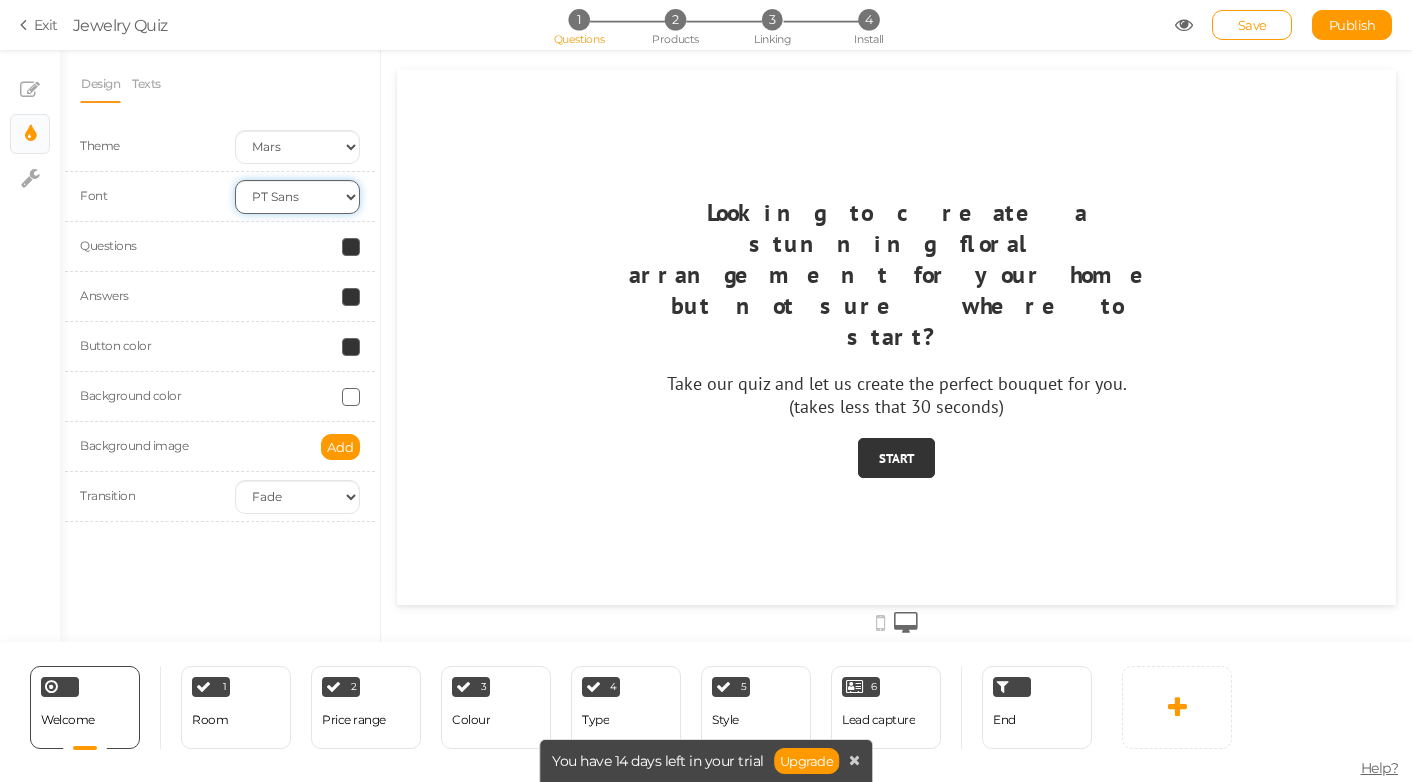 click on "Custom Default [PERSON_NAME] Montserrat Open Sans [PERSON_NAME] PT Sans Raleway Roboto Source Sans Pro" at bounding box center (297, 197) 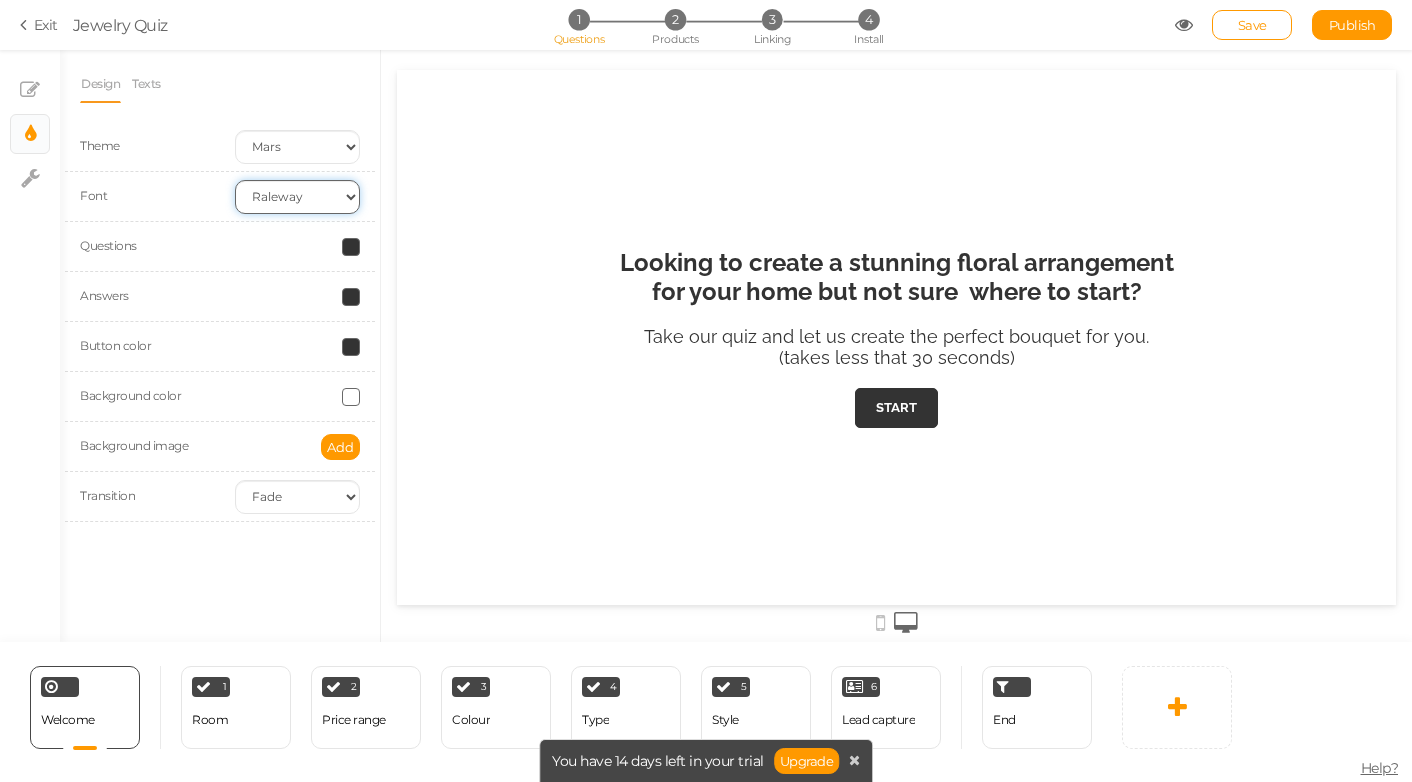 click on "Custom Default [PERSON_NAME] Montserrat Open Sans [PERSON_NAME] PT Sans Raleway Roboto Source Sans Pro" at bounding box center [297, 197] 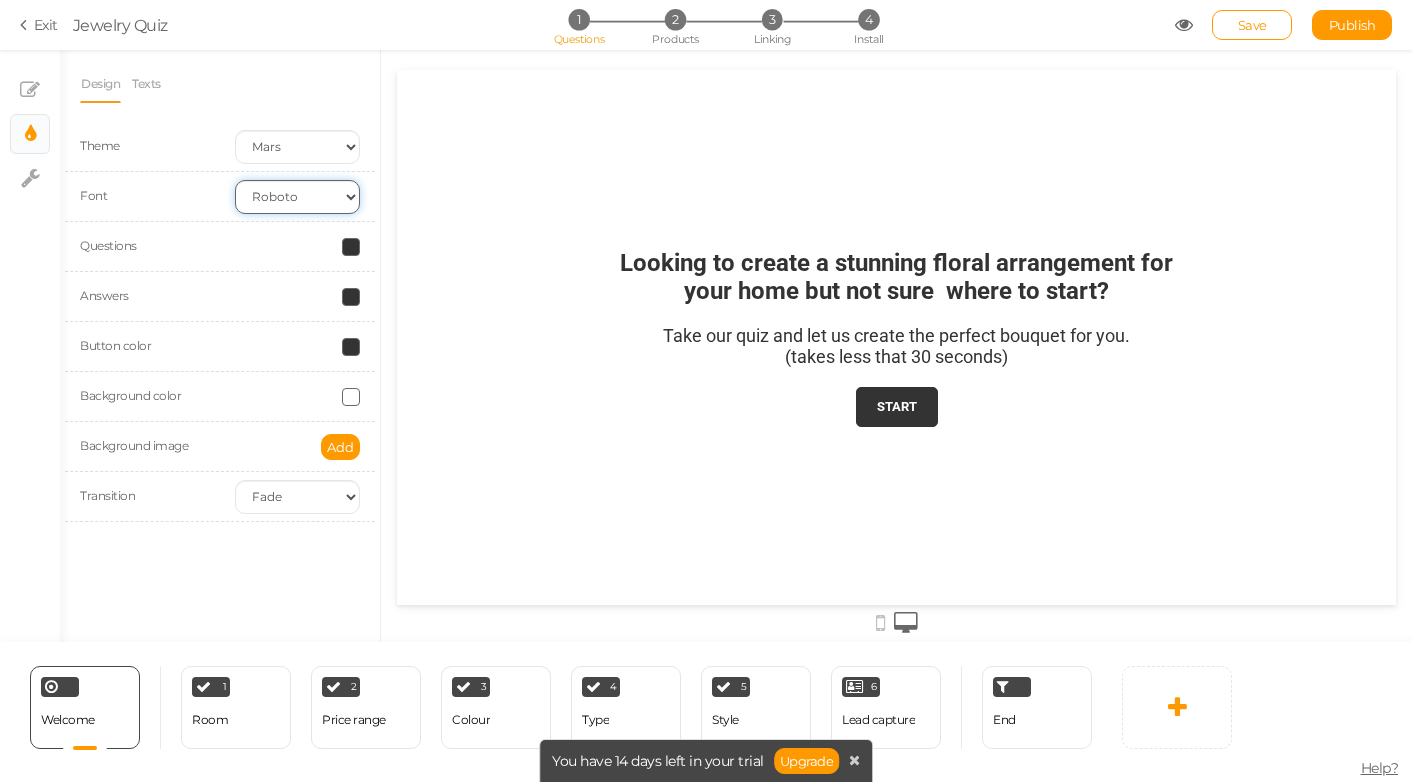 click on "Custom Default [PERSON_NAME] Montserrat Open Sans [PERSON_NAME] PT Sans Raleway Roboto Source Sans Pro" at bounding box center (297, 197) 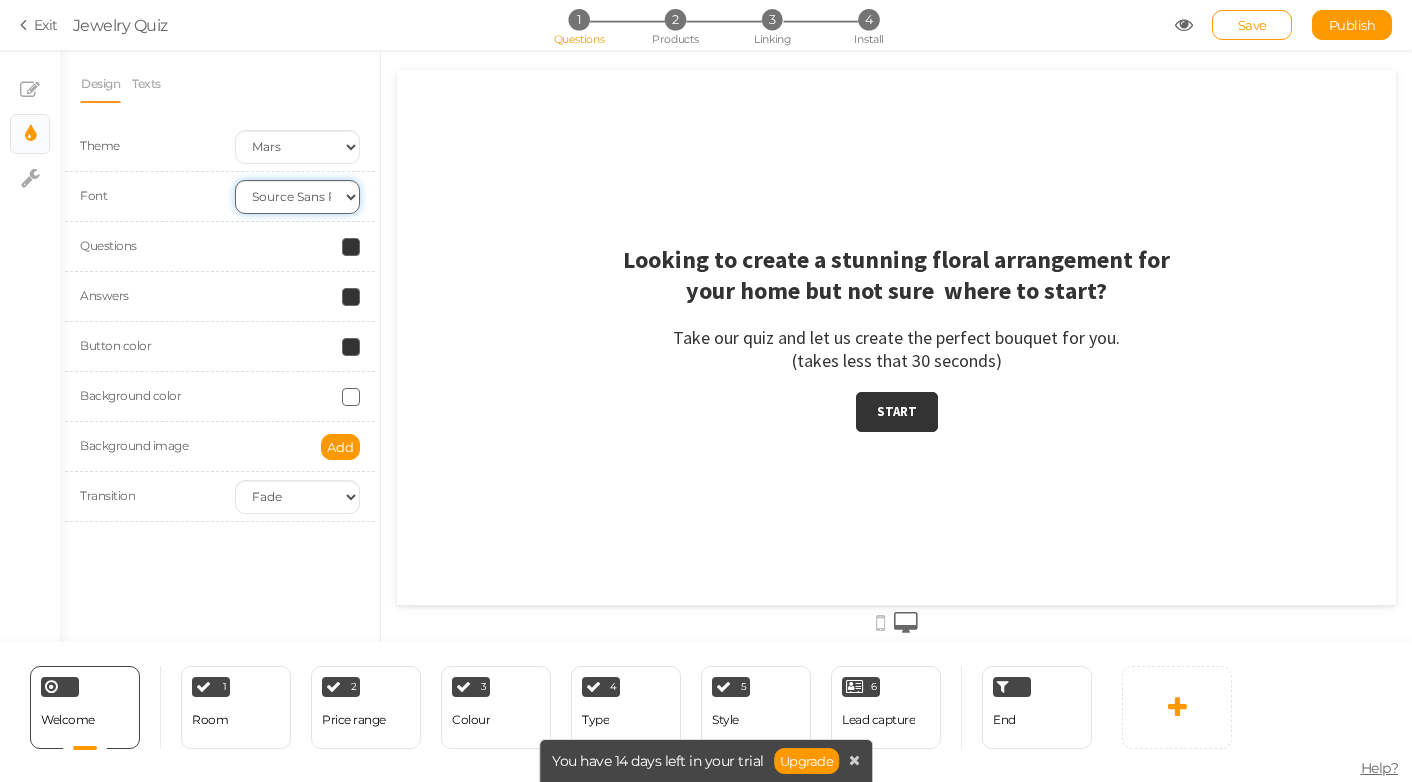 click on "Custom Default [PERSON_NAME] Montserrat Open Sans [PERSON_NAME] PT Sans Raleway Roboto Source Sans Pro" at bounding box center [297, 197] 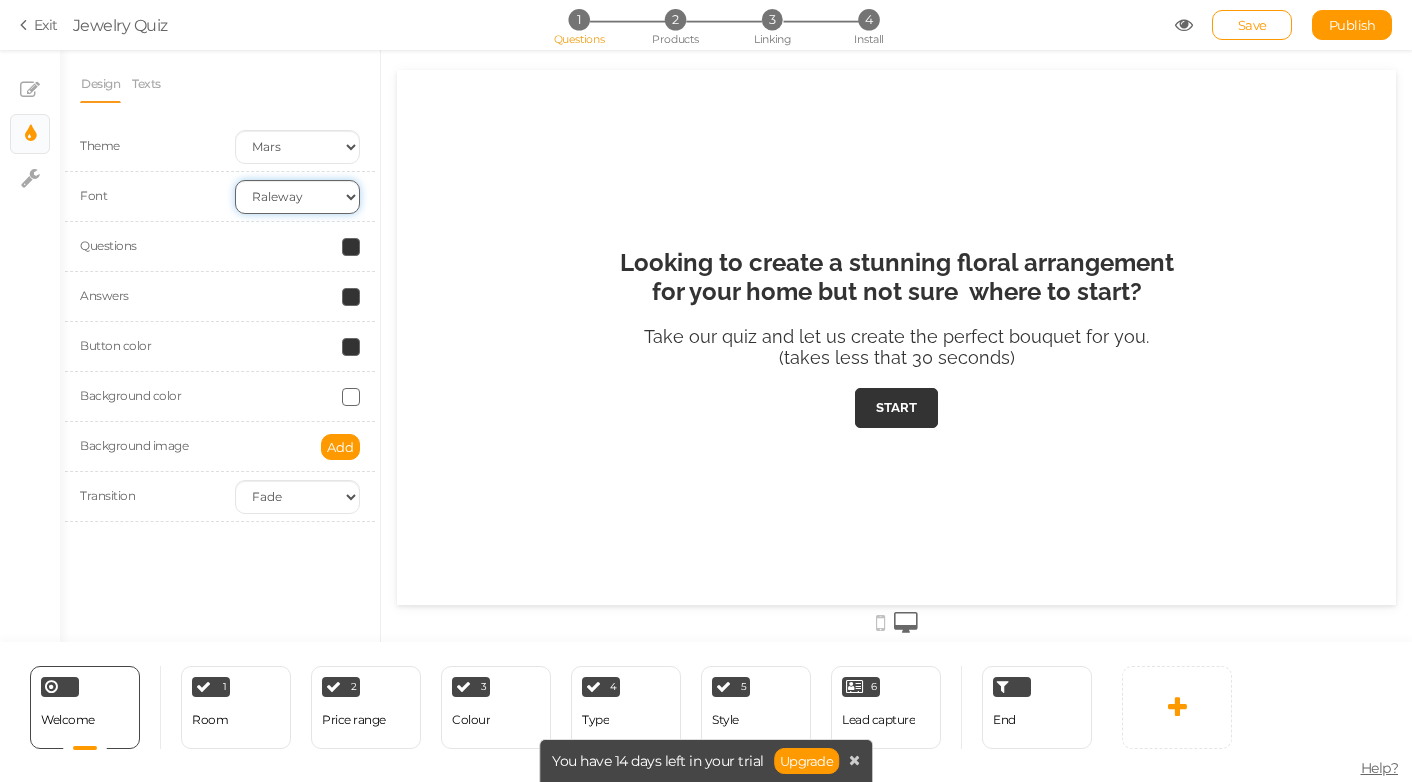 click on "Custom Default [PERSON_NAME] Montserrat Open Sans [PERSON_NAME] PT Sans Raleway Roboto Source Sans Pro" at bounding box center (297, 197) 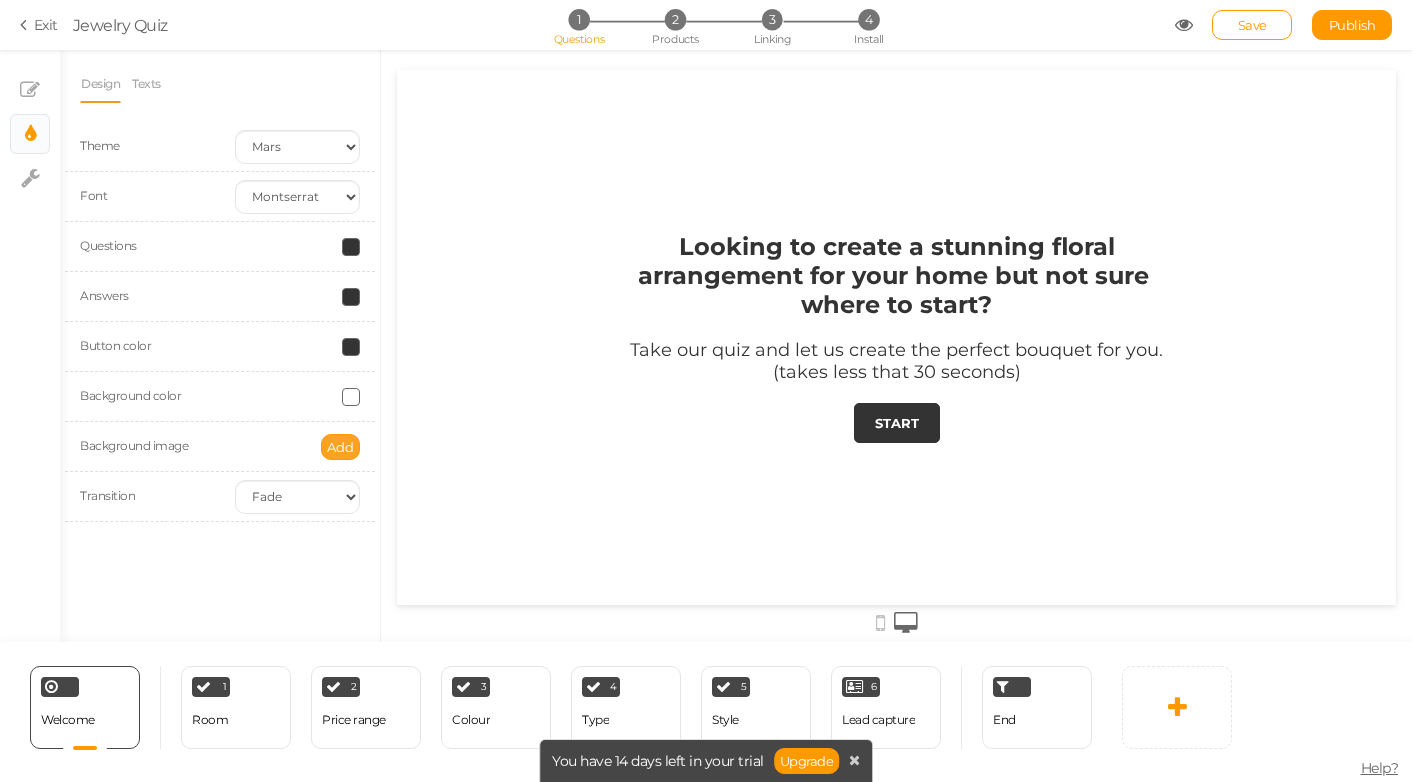 click on "Add" at bounding box center [340, 447] 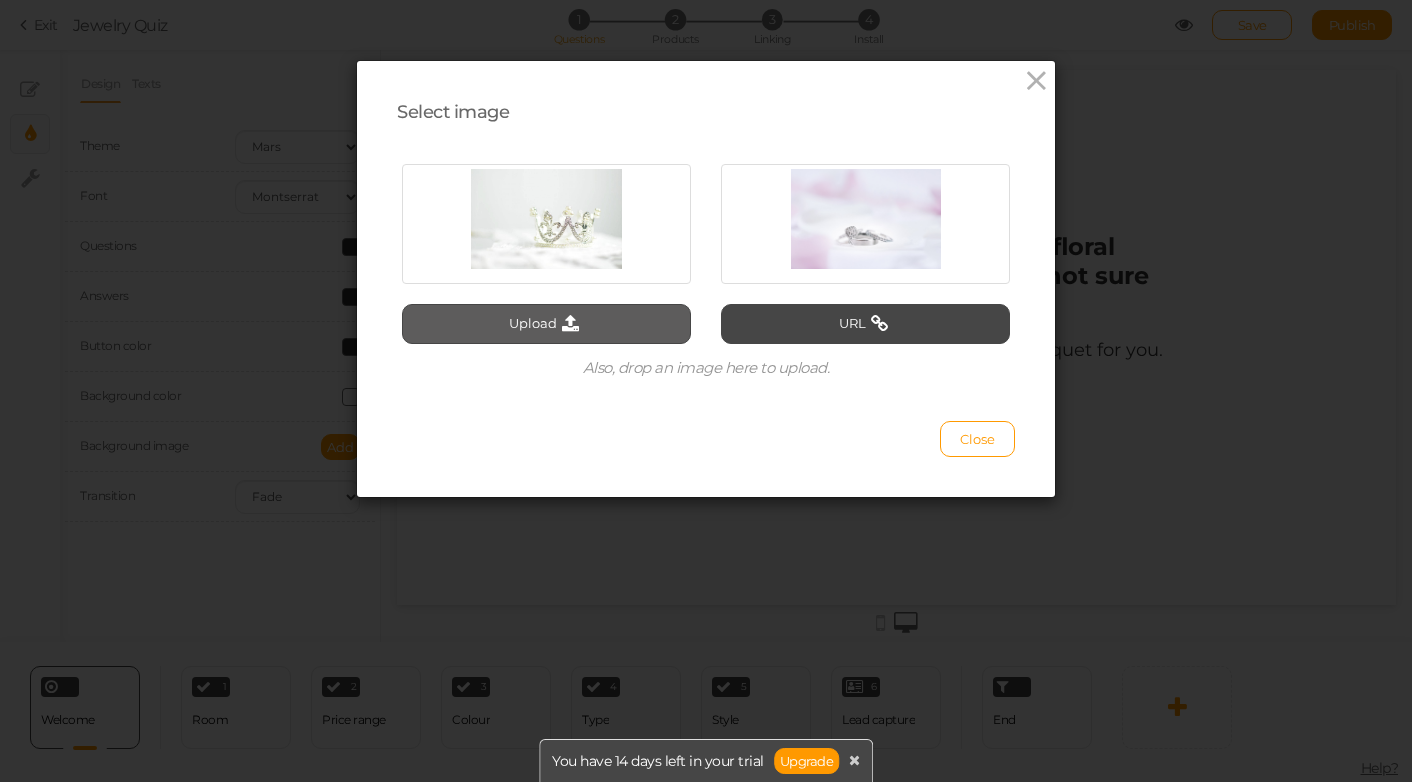 click at bounding box center [570, 324] 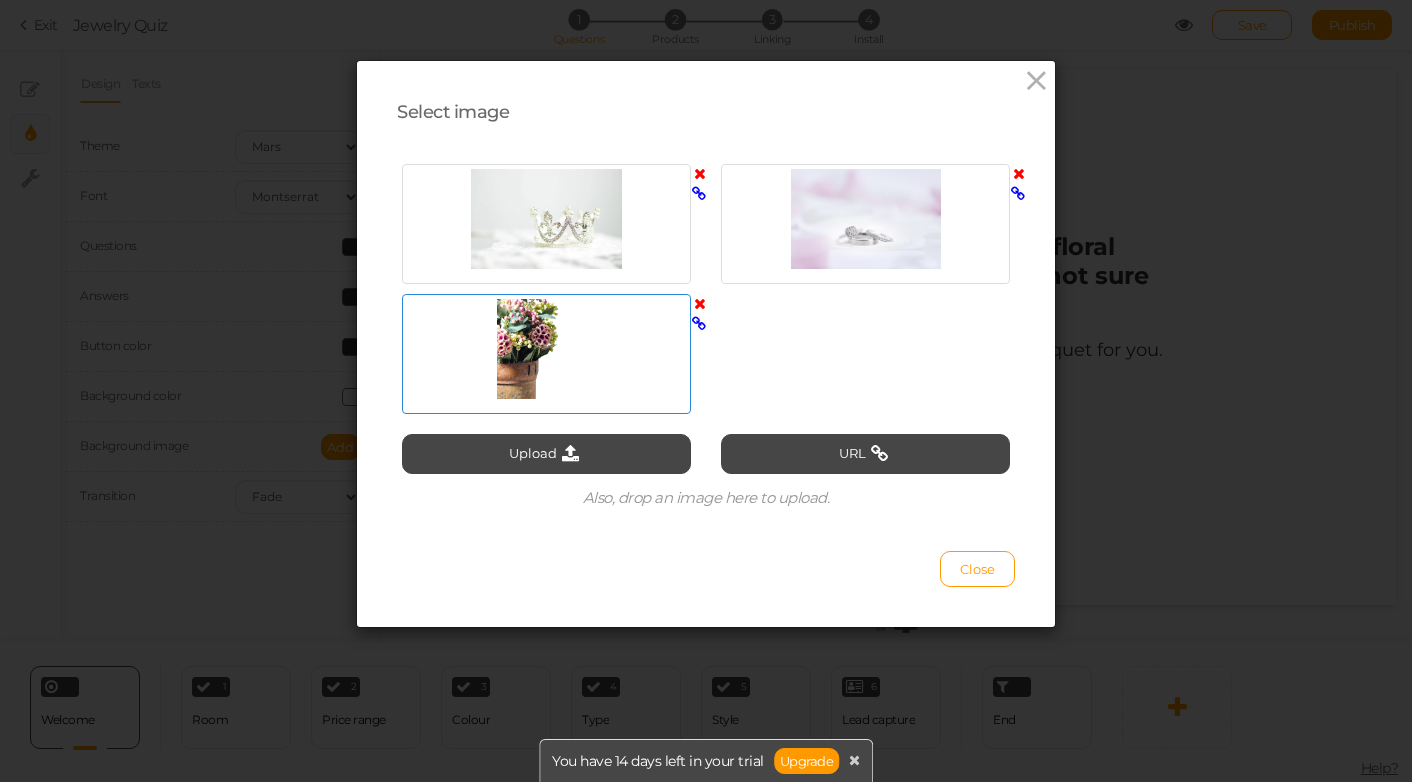 click at bounding box center (546, 349) 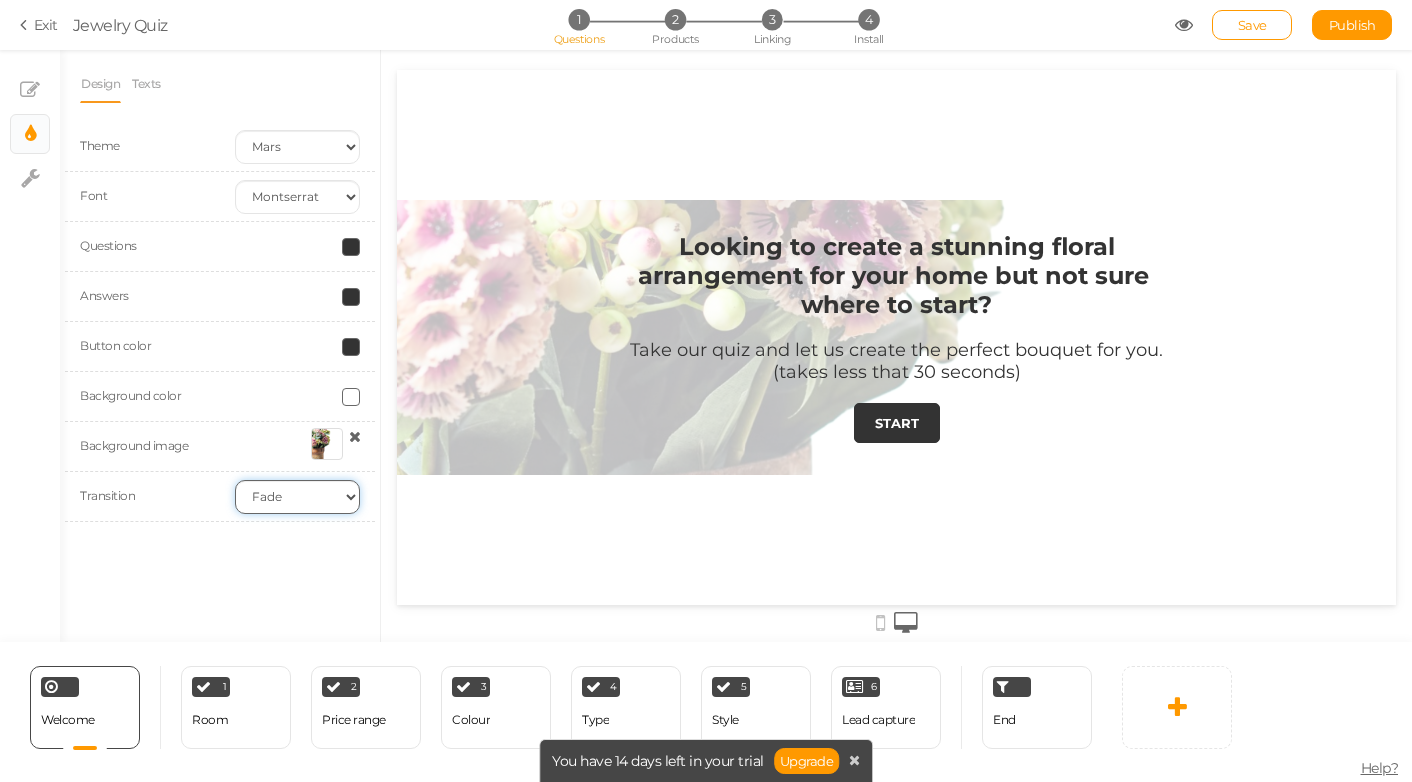 click on "None   Fade   Switch" at bounding box center (297, 497) 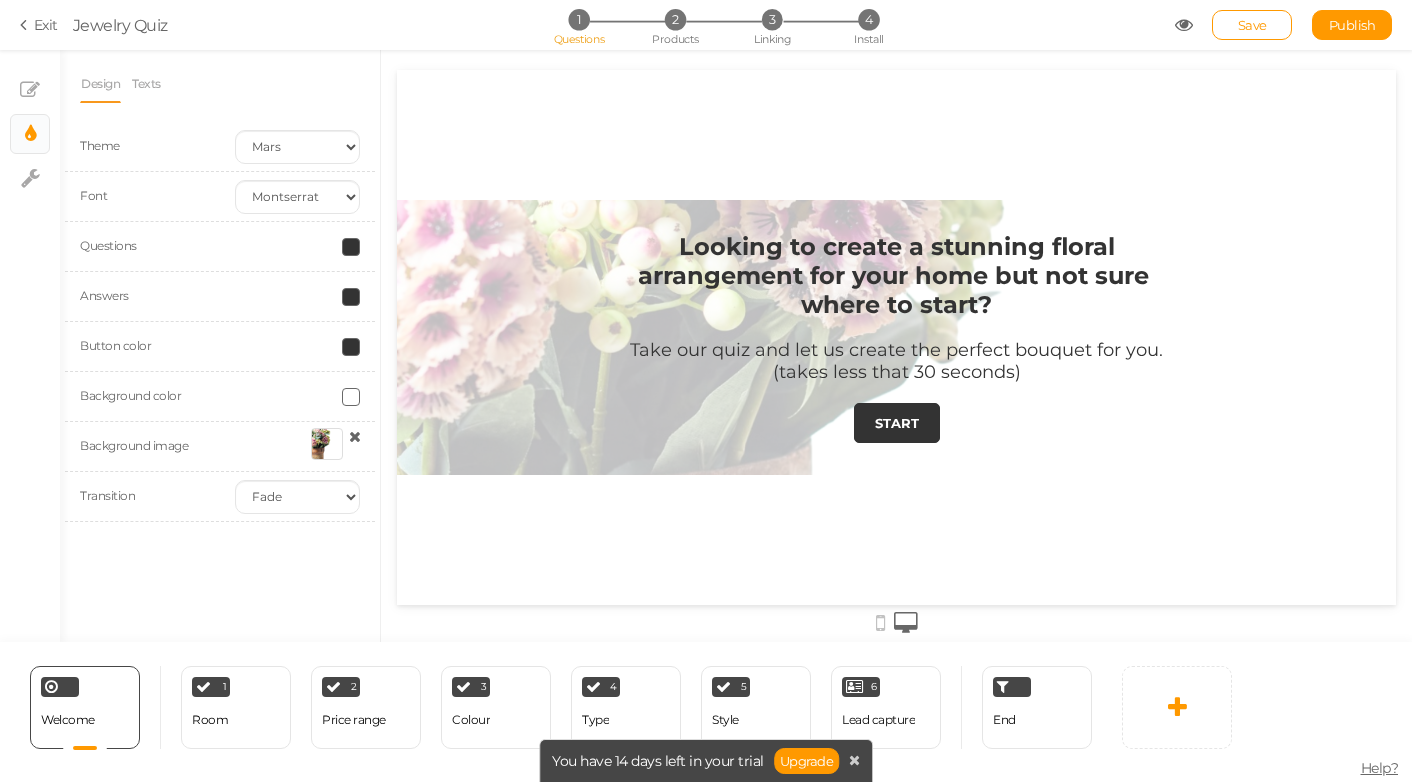 click at bounding box center [297, 397] 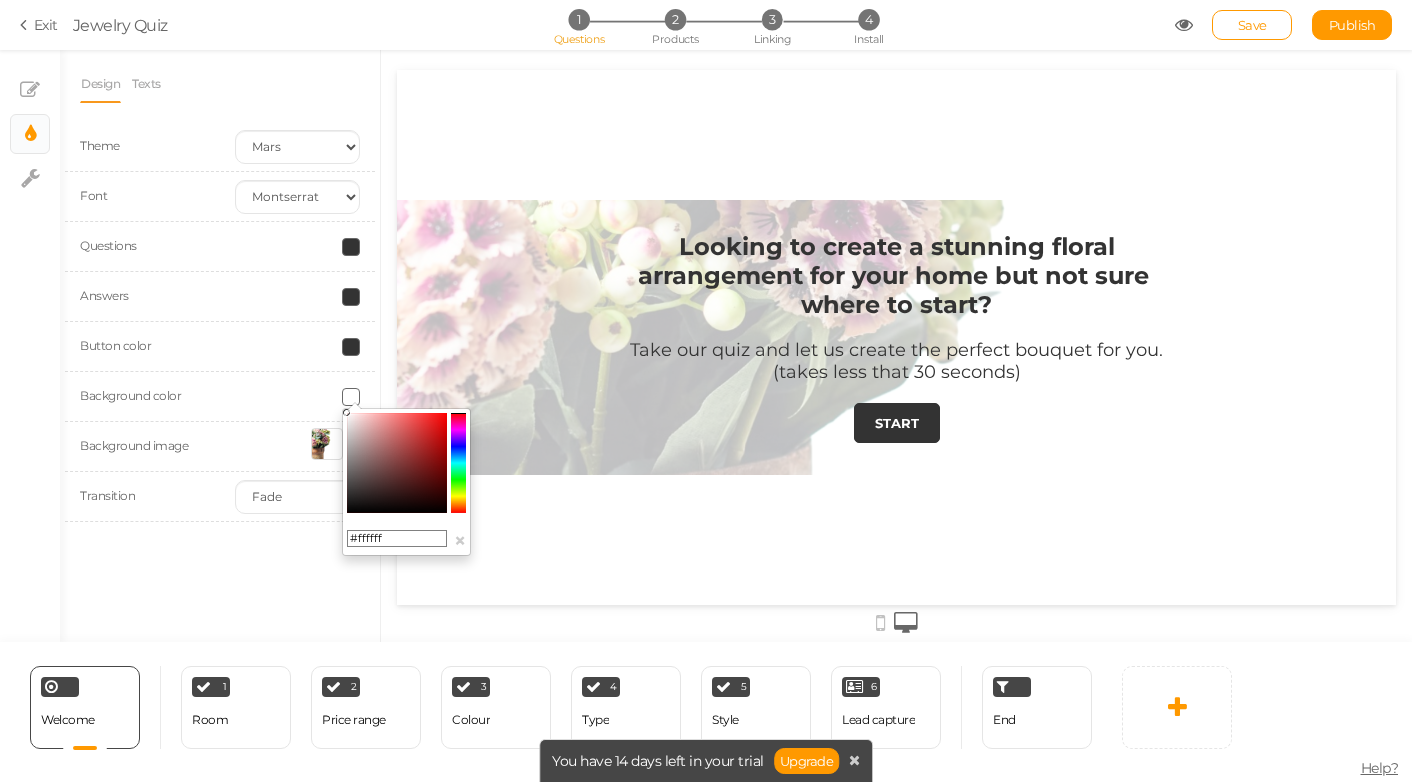 drag, startPoint x: 395, startPoint y: 542, endPoint x: 357, endPoint y: 544, distance: 38.052597 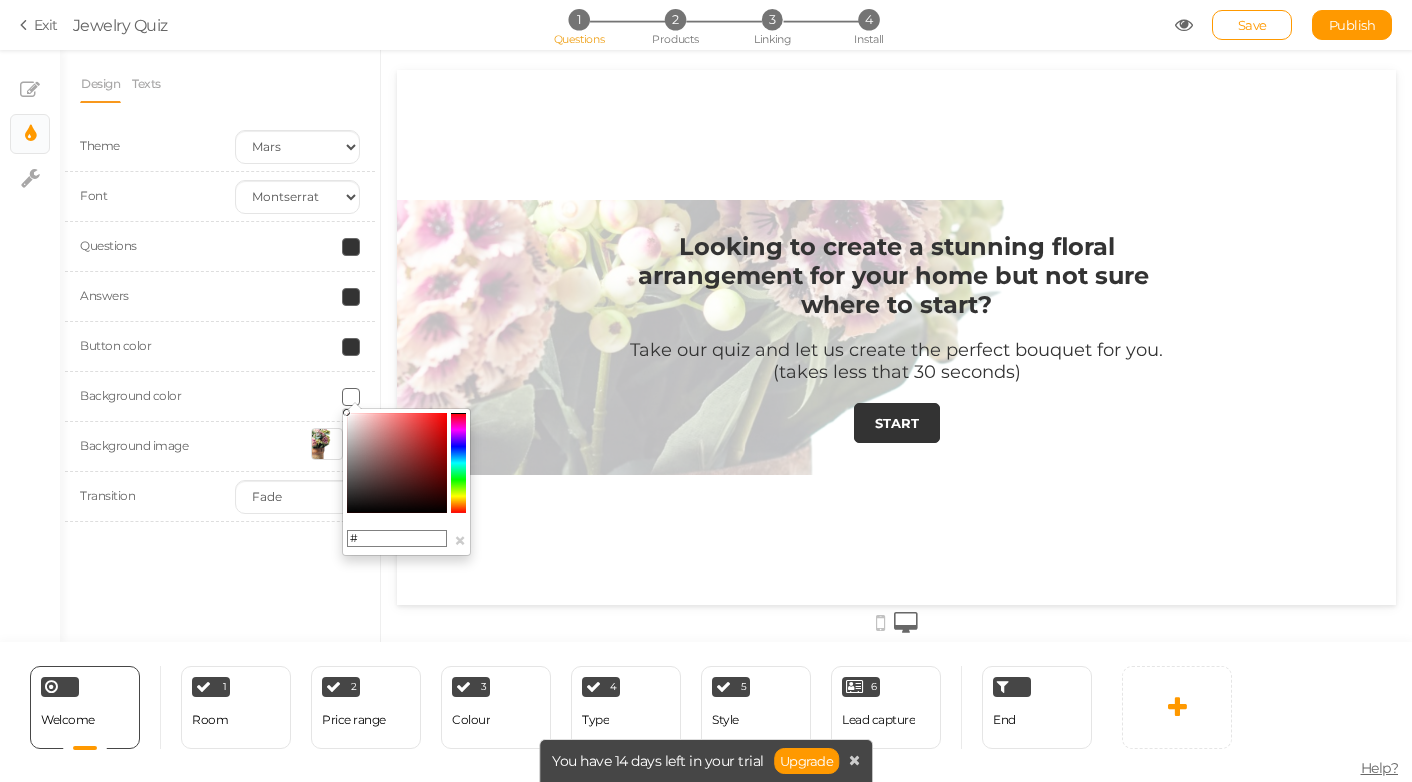 paste on "D4AD95" 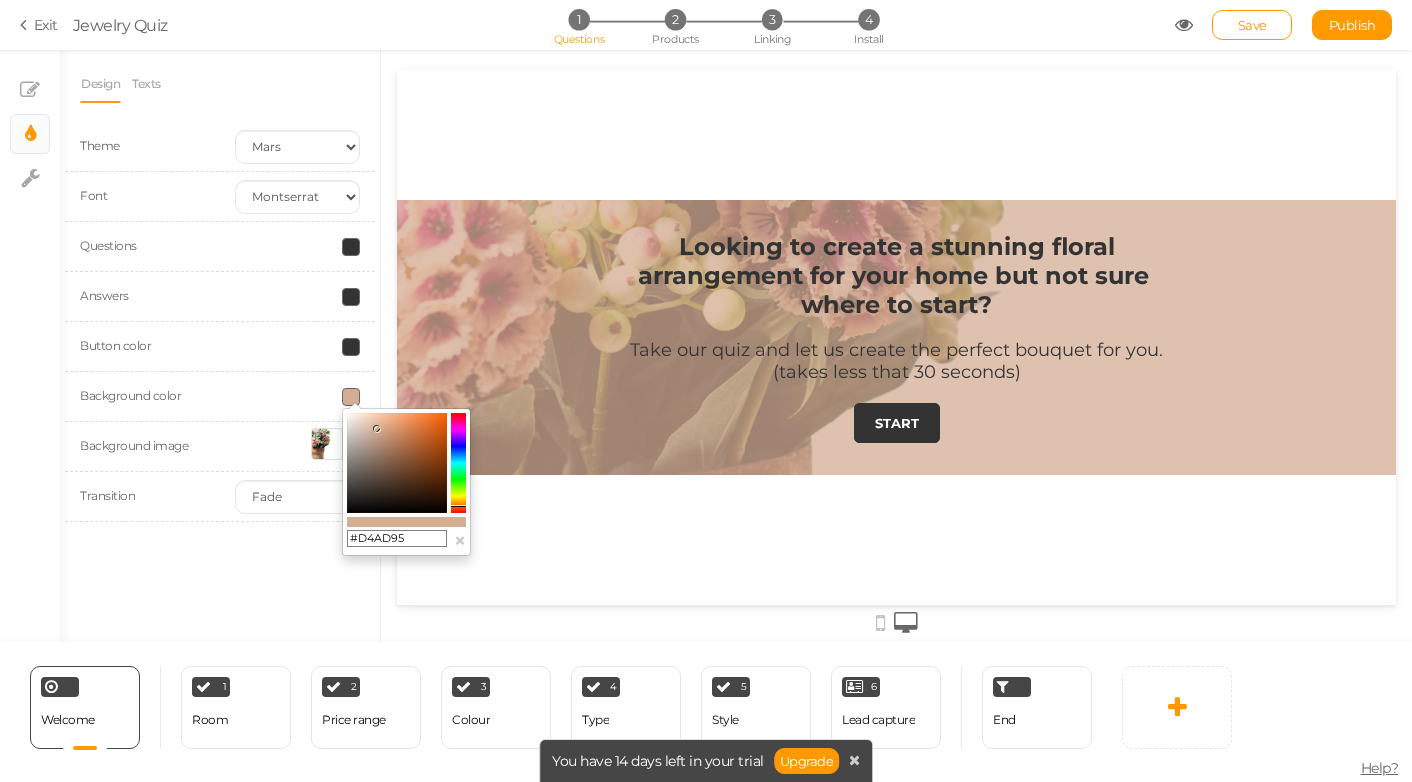 click on "Design
Texts
Theme         Earth Mars                 Font         Custom Default [PERSON_NAME] Montserrat Open Sans [PERSON_NAME] PT Sans Raleway Roboto Source Sans Pro                             Questions                                     Answers                                     Button color                                     Background color                                       Background image                                   Transition         None   Fade   Switch" at bounding box center (220, 346) 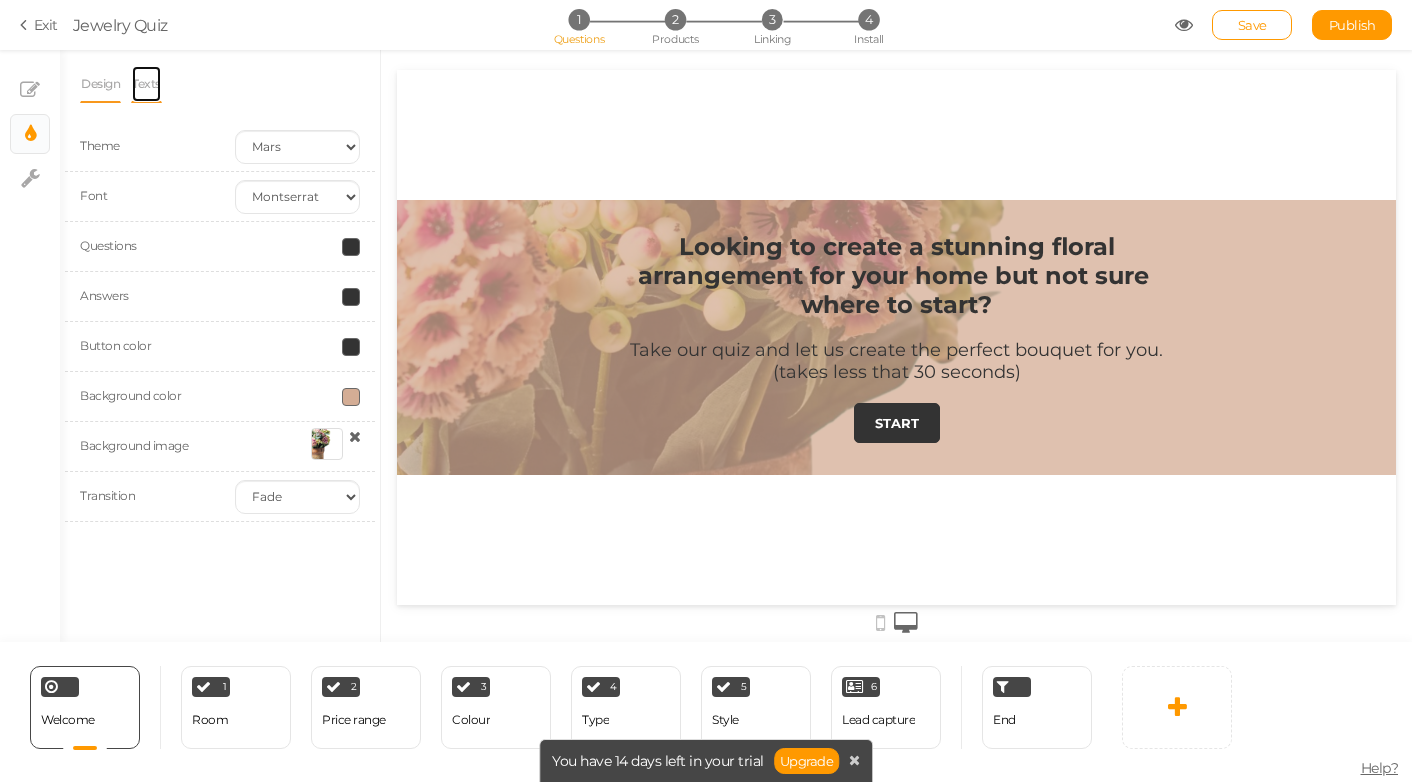 click on "Texts" at bounding box center (146, 84) 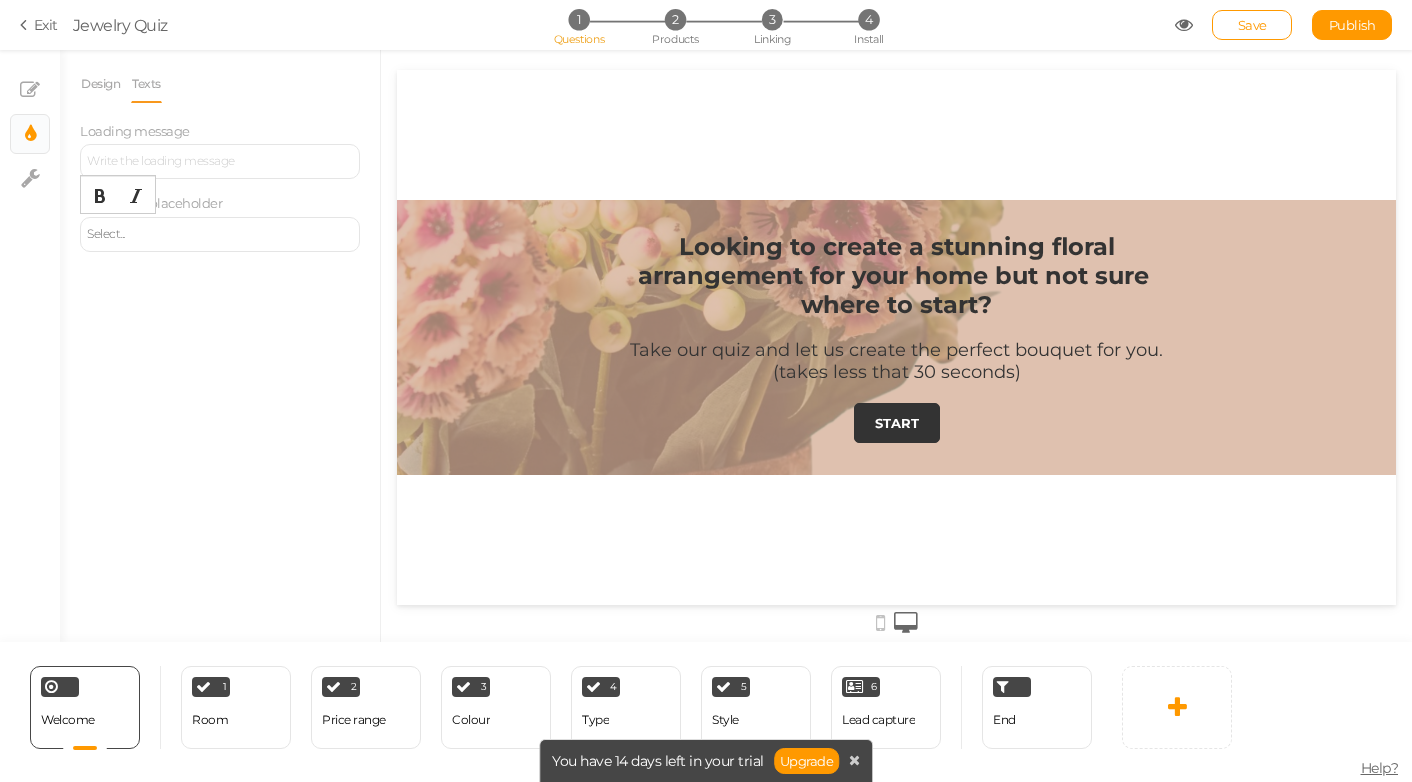click on "Select..." at bounding box center (220, 234) 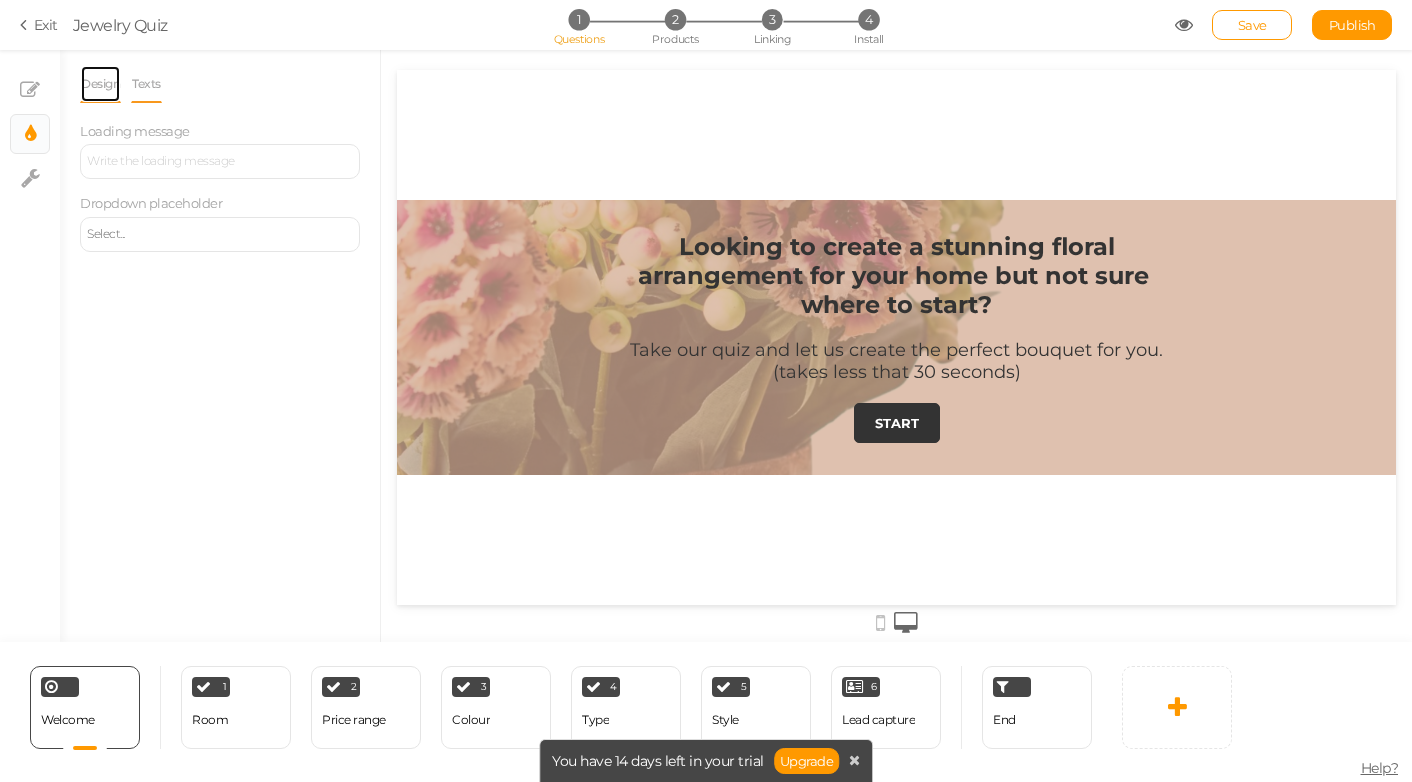click on "Design" at bounding box center (100, 84) 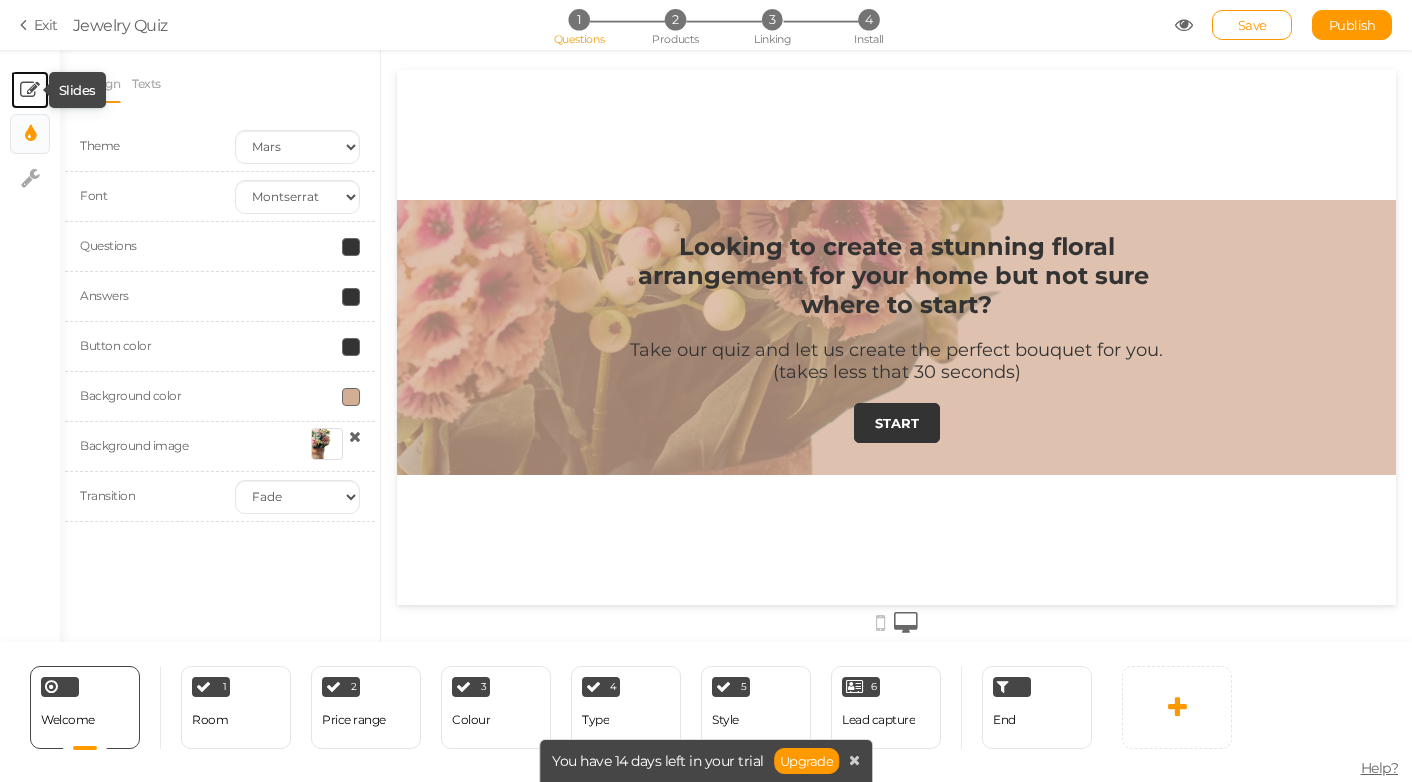 click at bounding box center [30, 90] 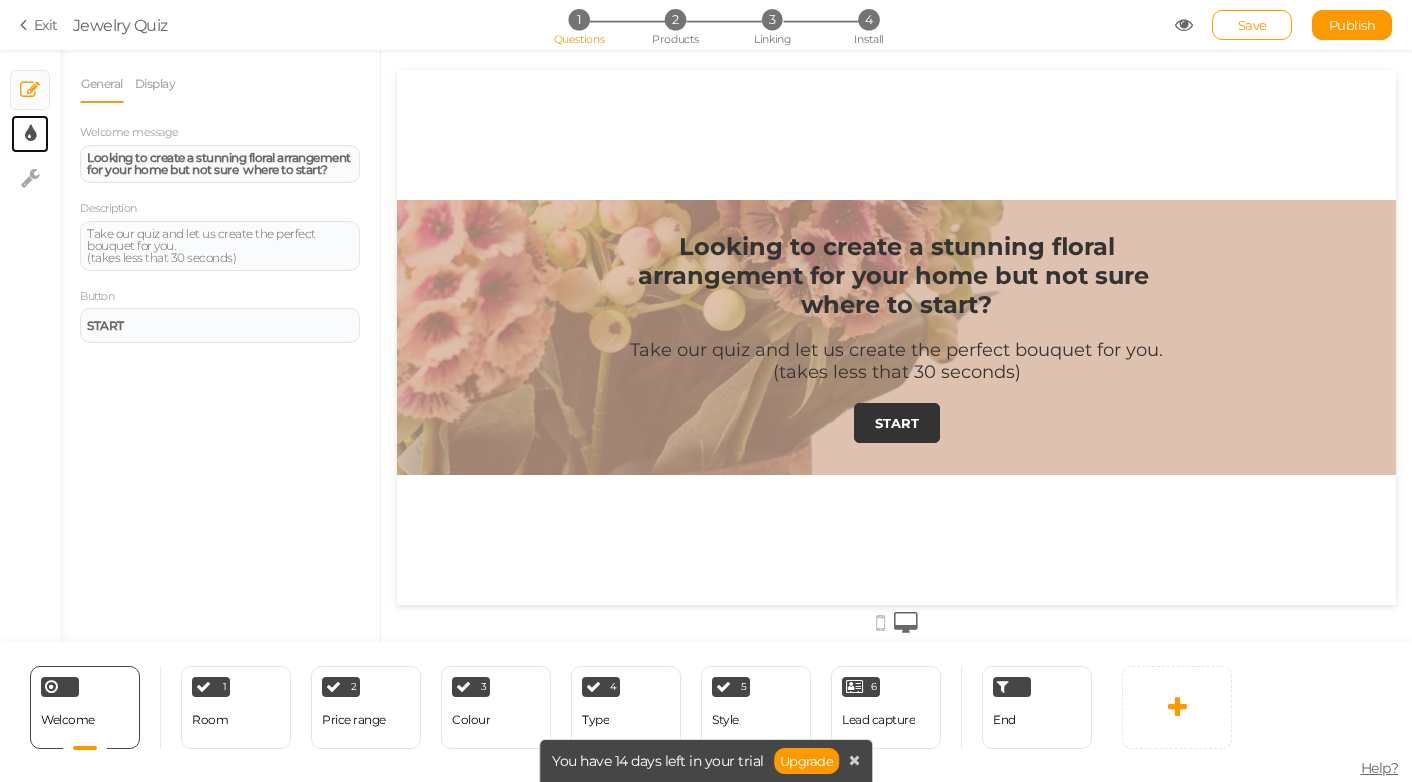 click on "× Display settings" at bounding box center (30, 134) 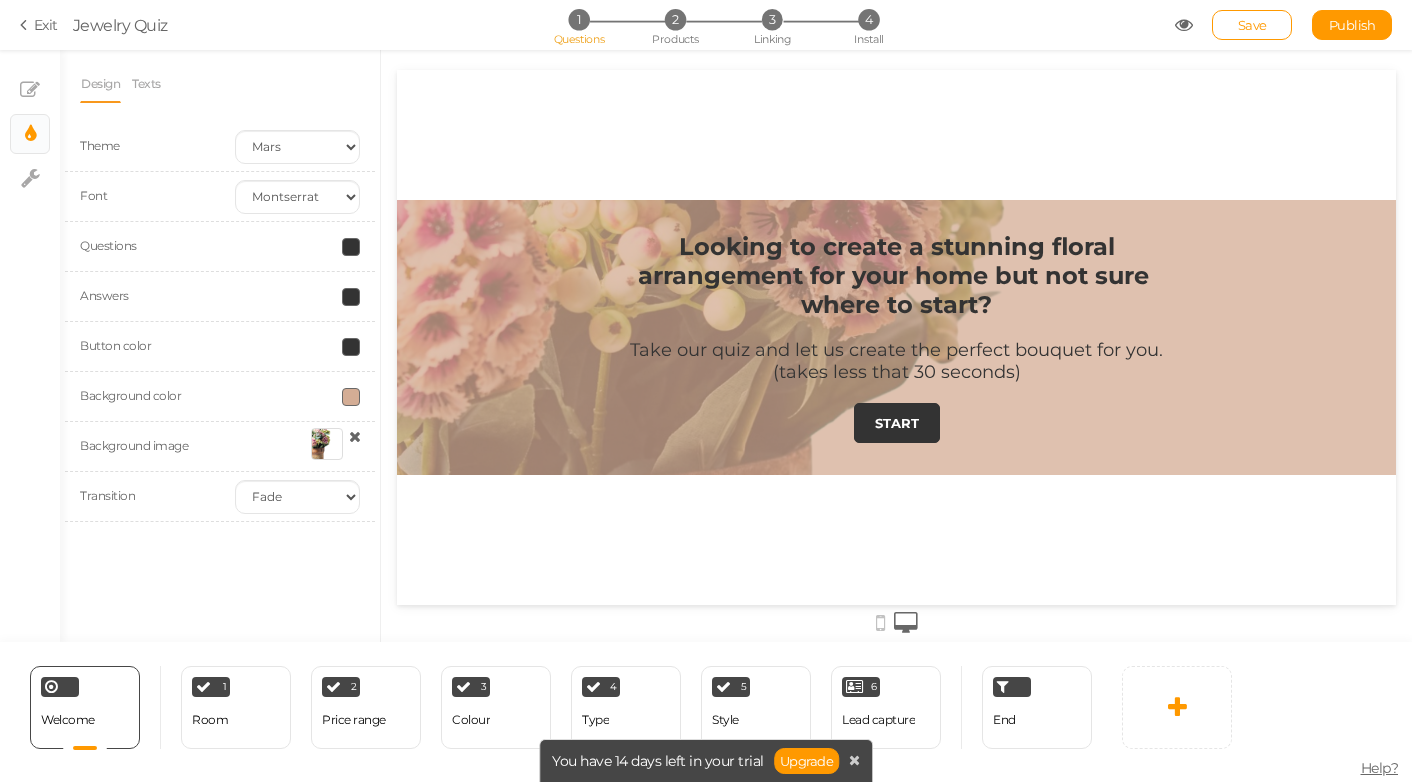 click at bounding box center [351, 397] 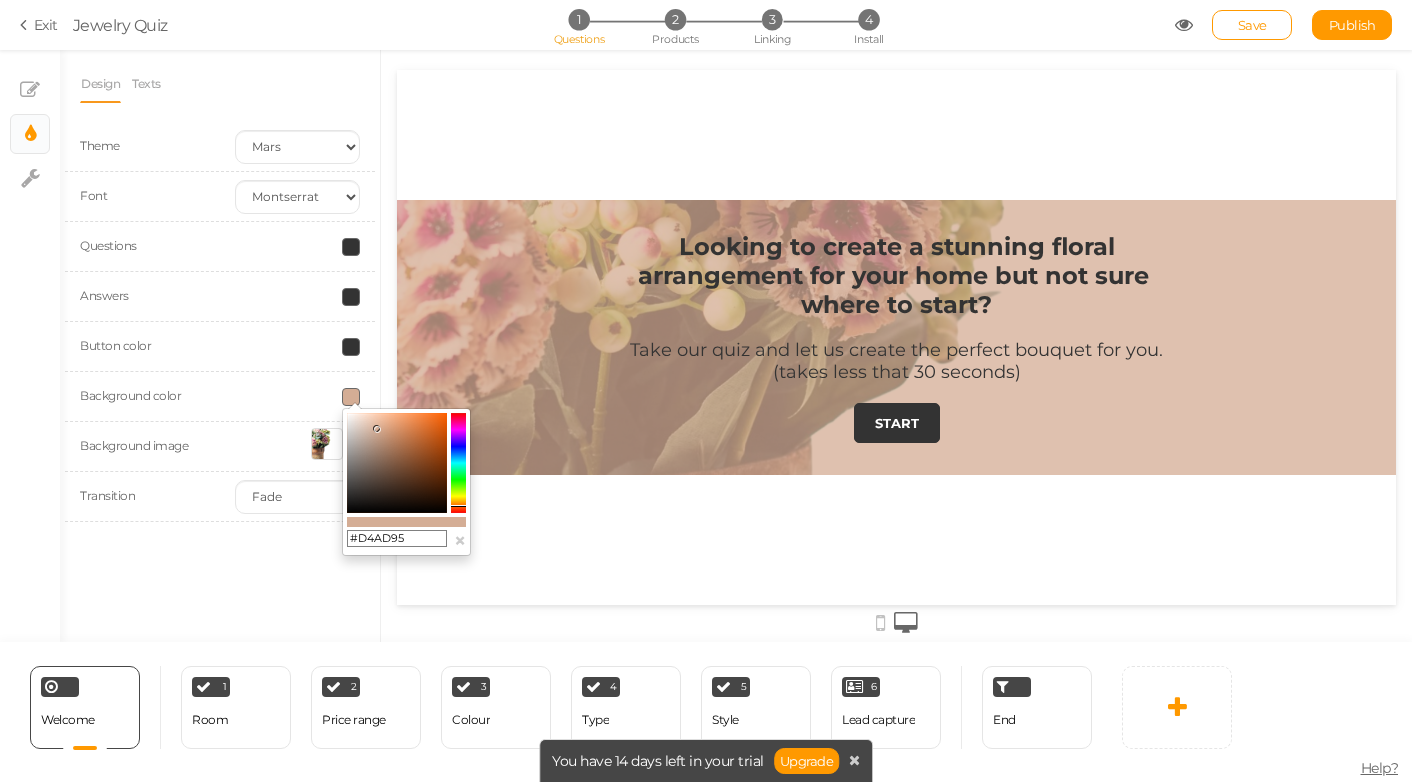 click on "#D4AD95 ×" at bounding box center [406, 482] 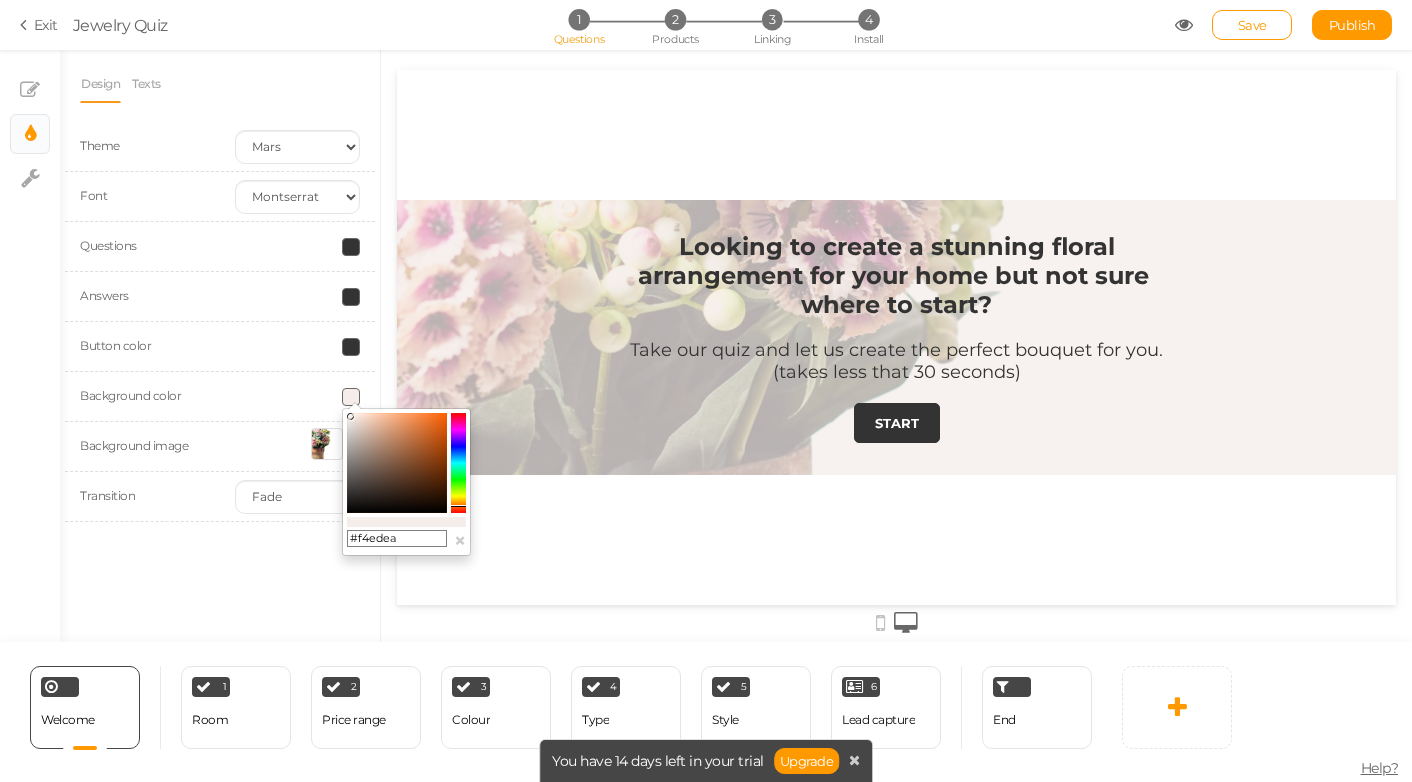 click on "Design
Texts
Theme         Earth Mars                 Font         Custom Default [PERSON_NAME] Montserrat Open Sans [PERSON_NAME] PT Sans Raleway Roboto Source Sans Pro                             Questions                                     Answers                                     Button color                                     Background color                                       Background image                                   Transition         None   Fade   Switch" at bounding box center (220, 346) 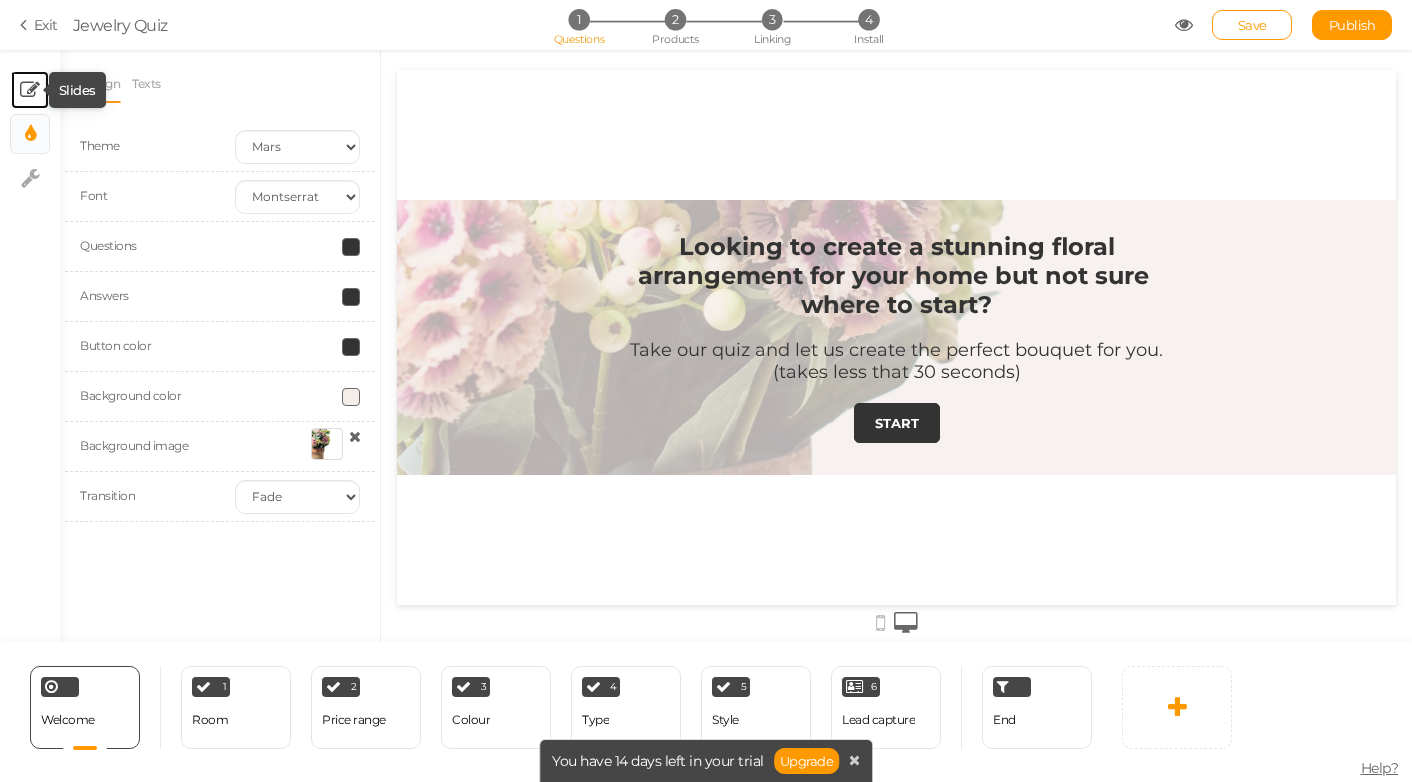 click at bounding box center (30, 90) 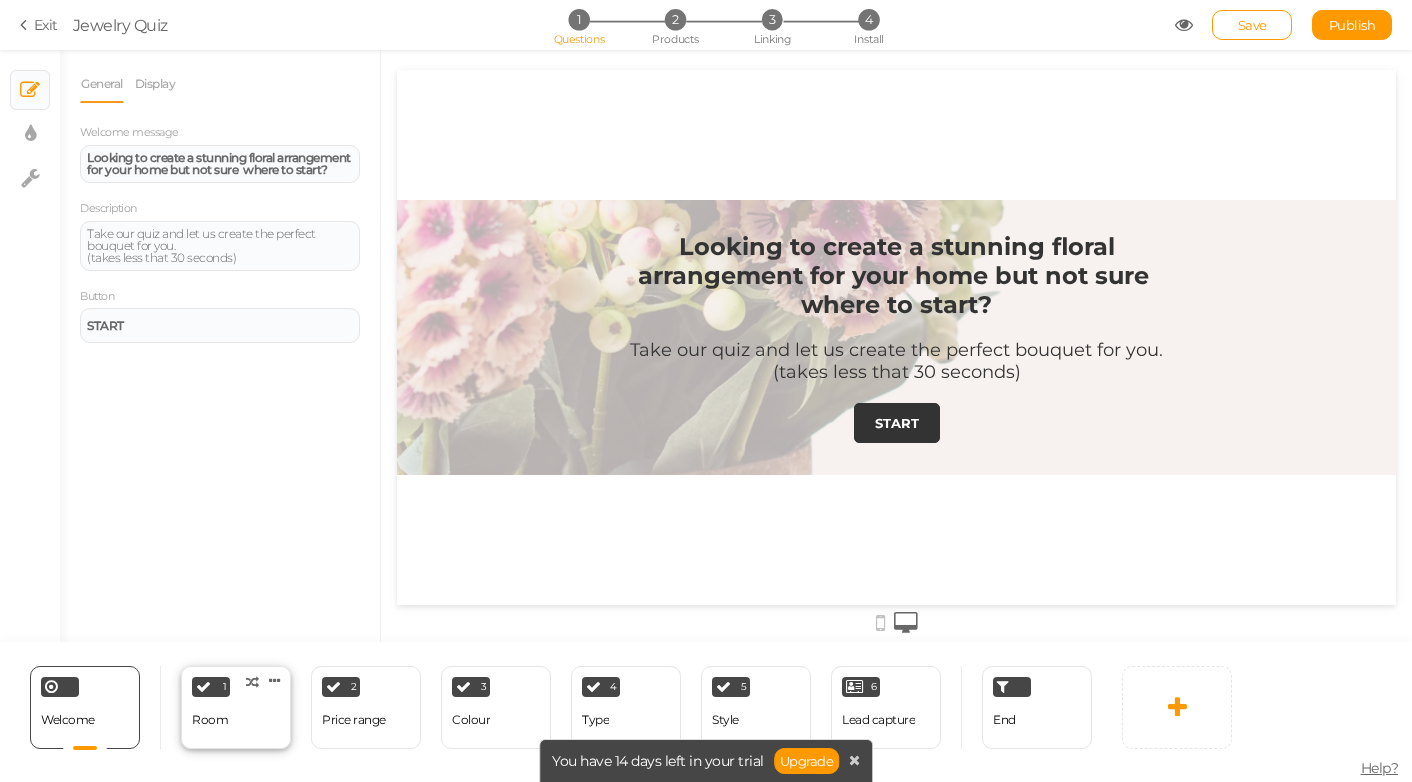 click on "1         Room         × Define the conditions to show this slide.                     Clone             Change type             Delete" at bounding box center [236, 707] 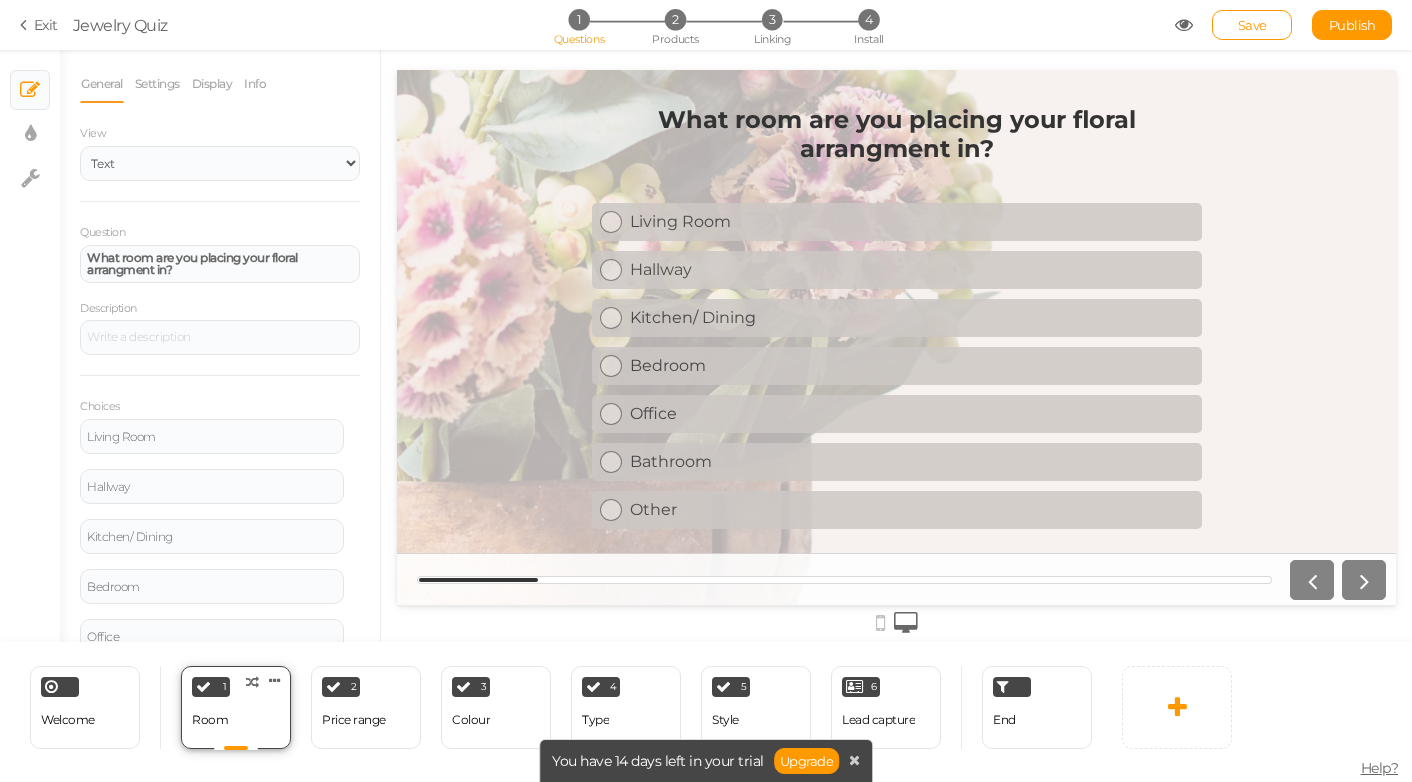 scroll, scrollTop: 0, scrollLeft: 0, axis: both 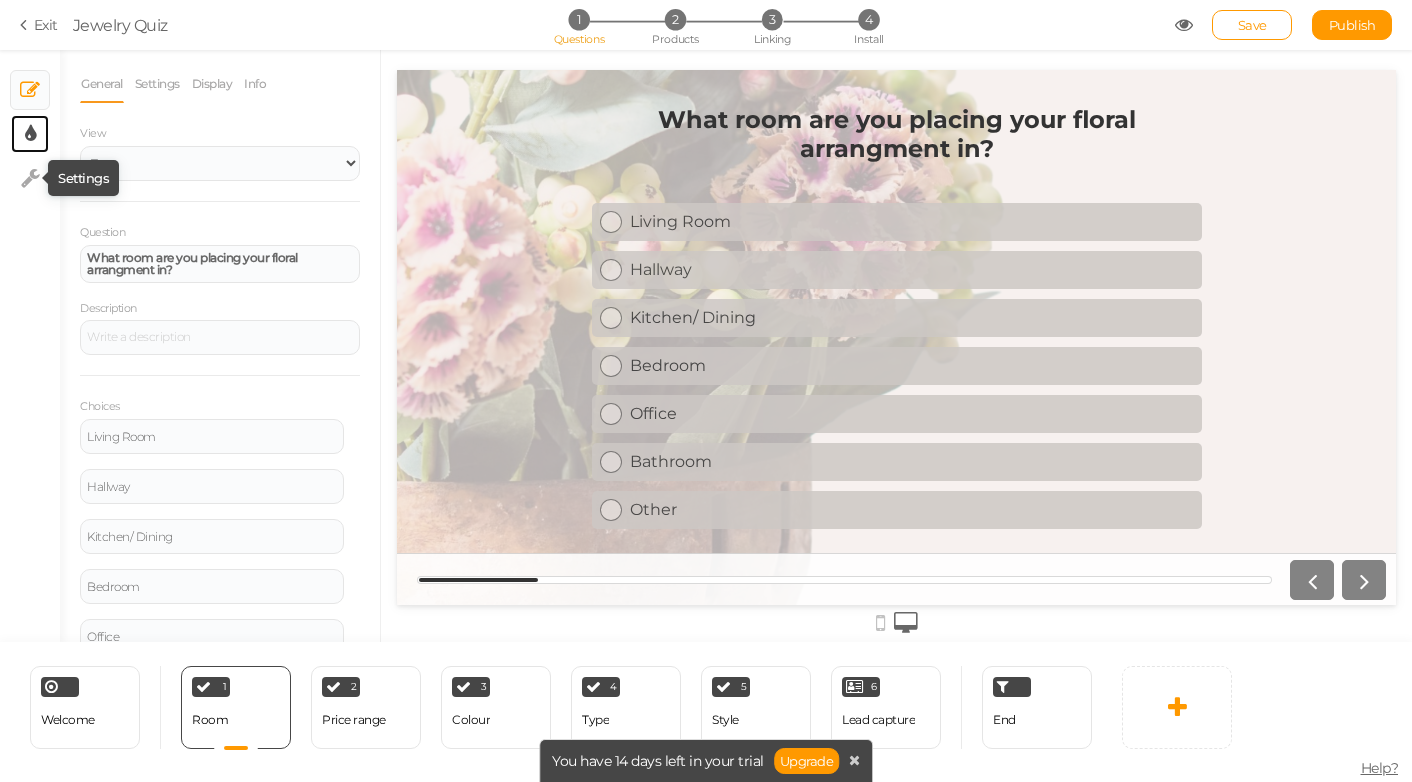 click at bounding box center (30, 134) 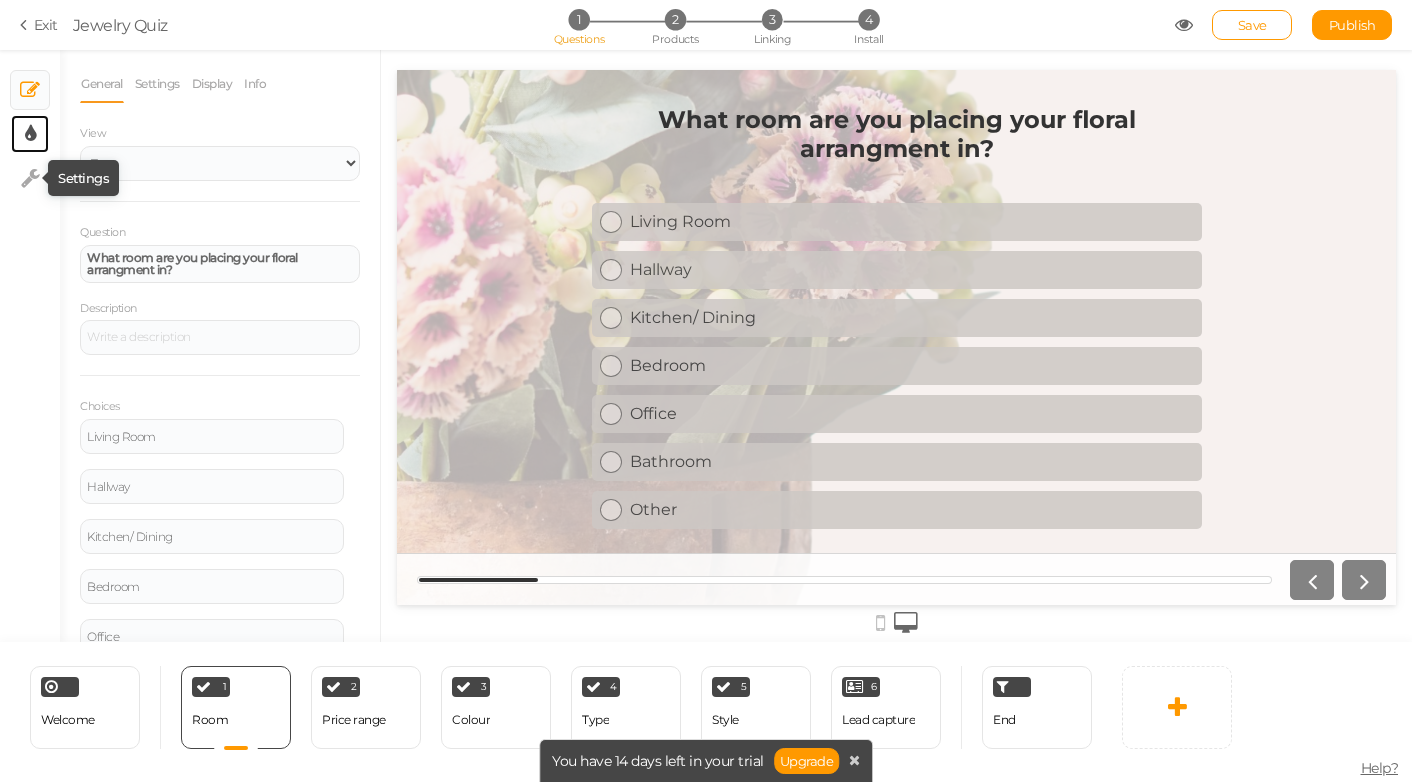 select on "2" 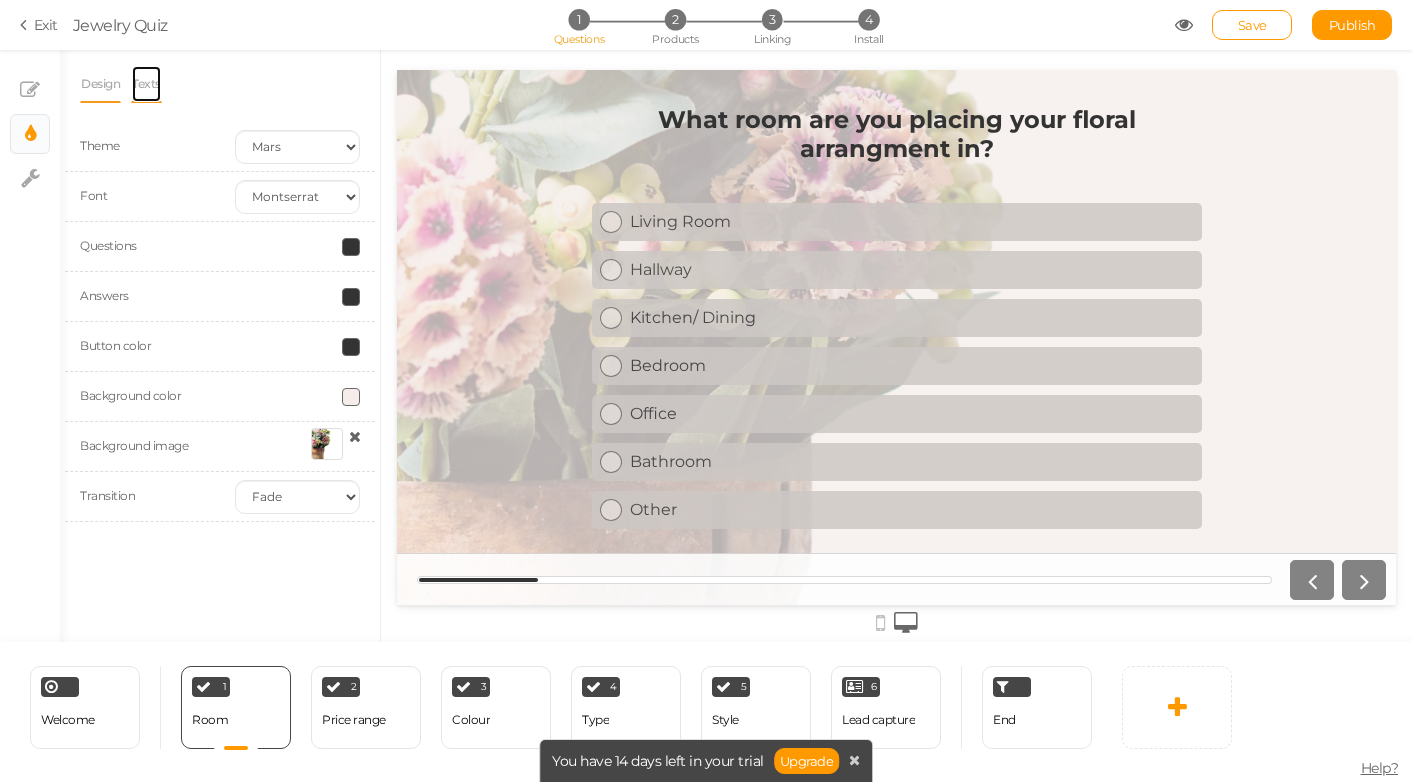 click on "Texts" at bounding box center (146, 84) 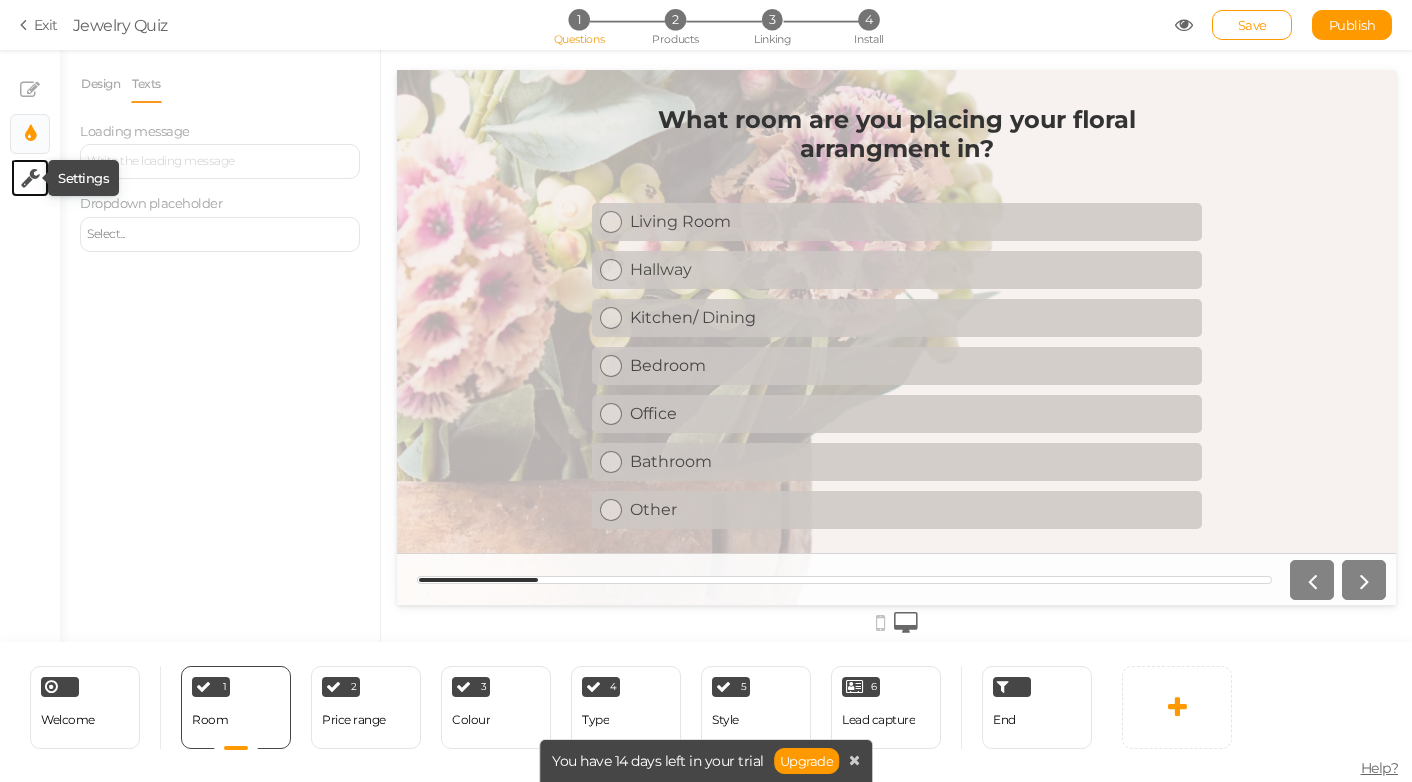 click at bounding box center [30, 178] 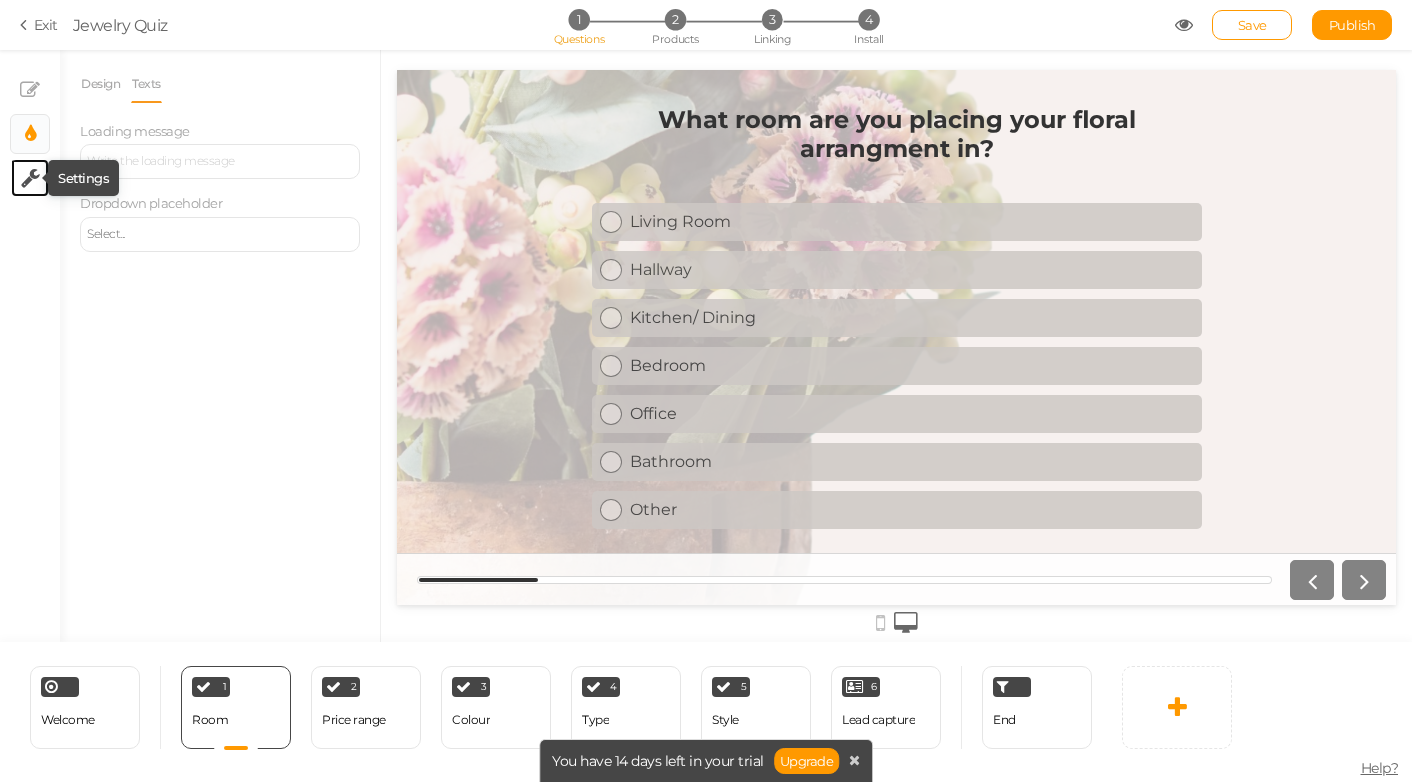 select on "en" 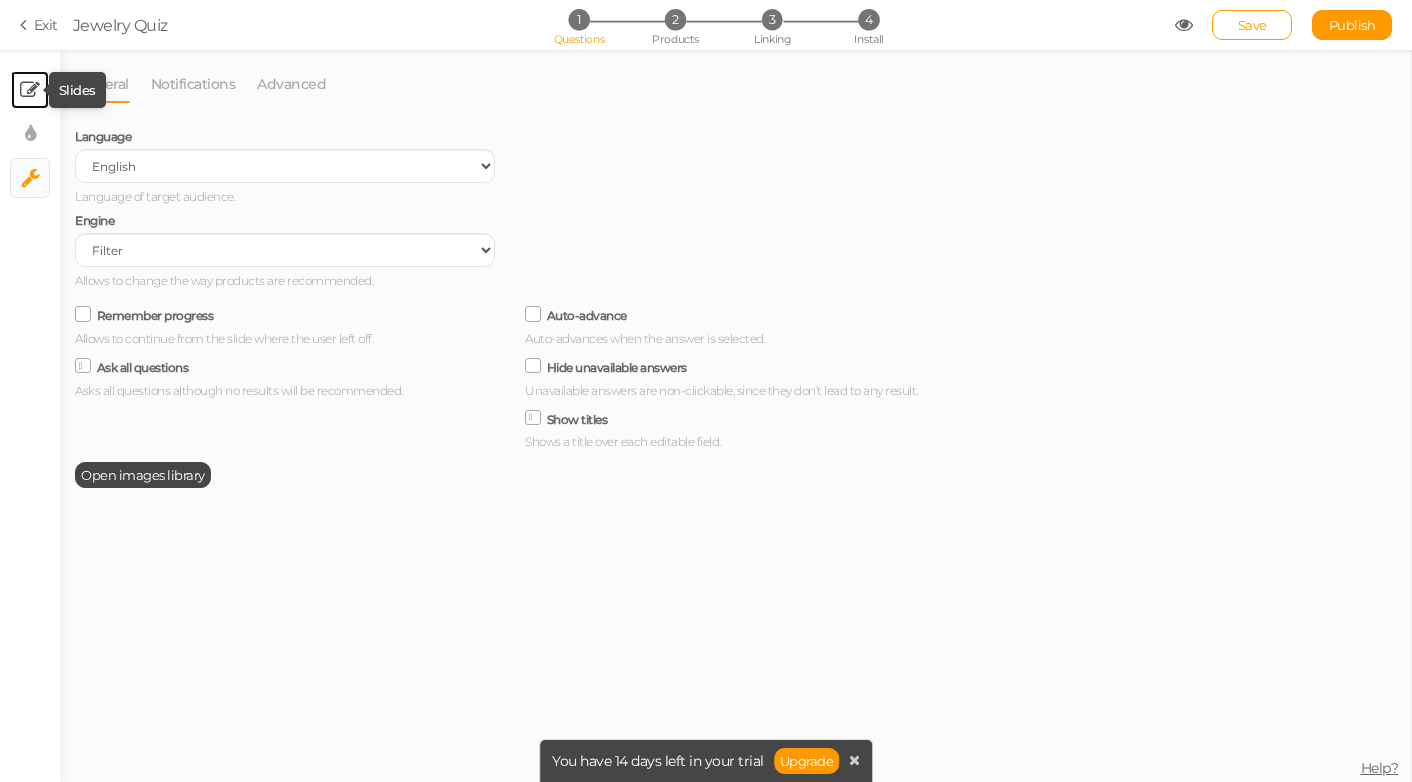 click at bounding box center [30, 90] 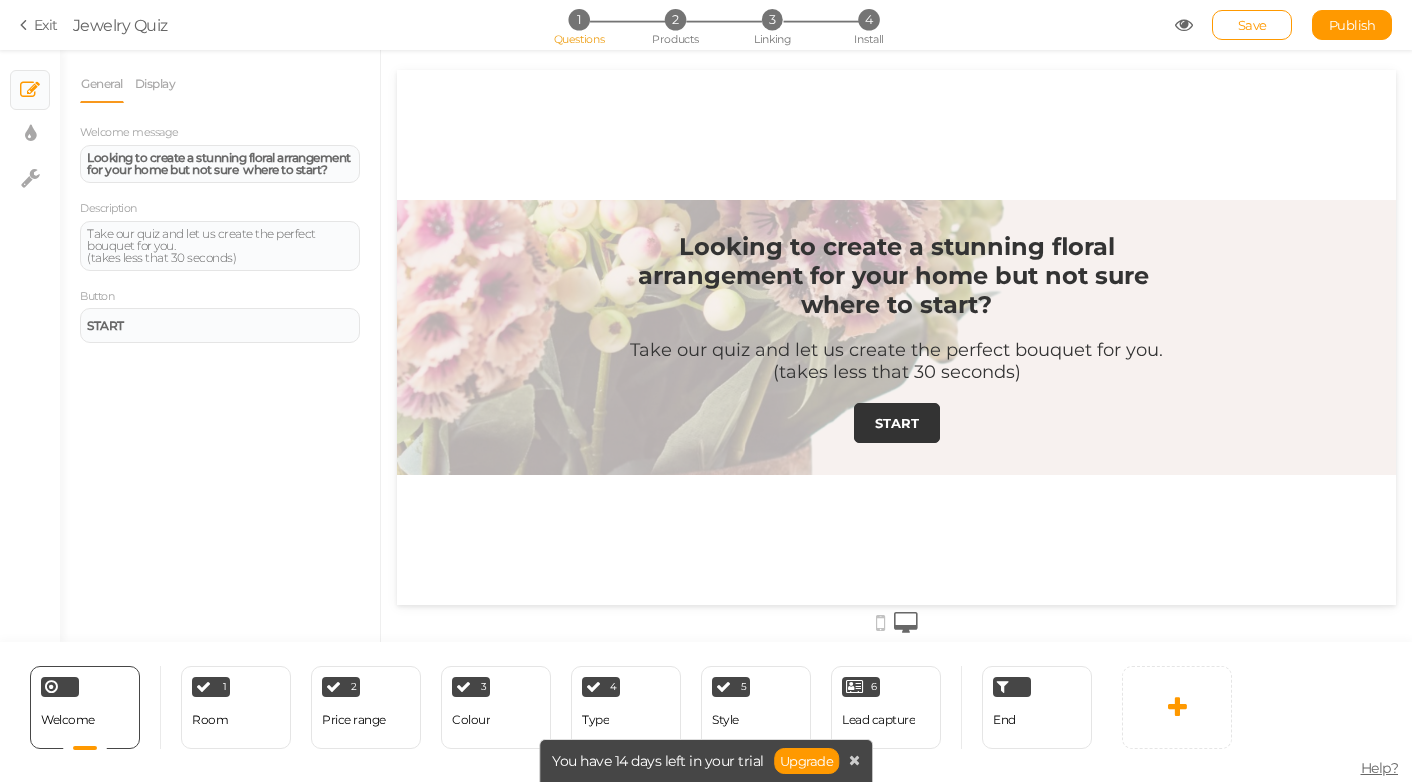 scroll, scrollTop: 0, scrollLeft: 0, axis: both 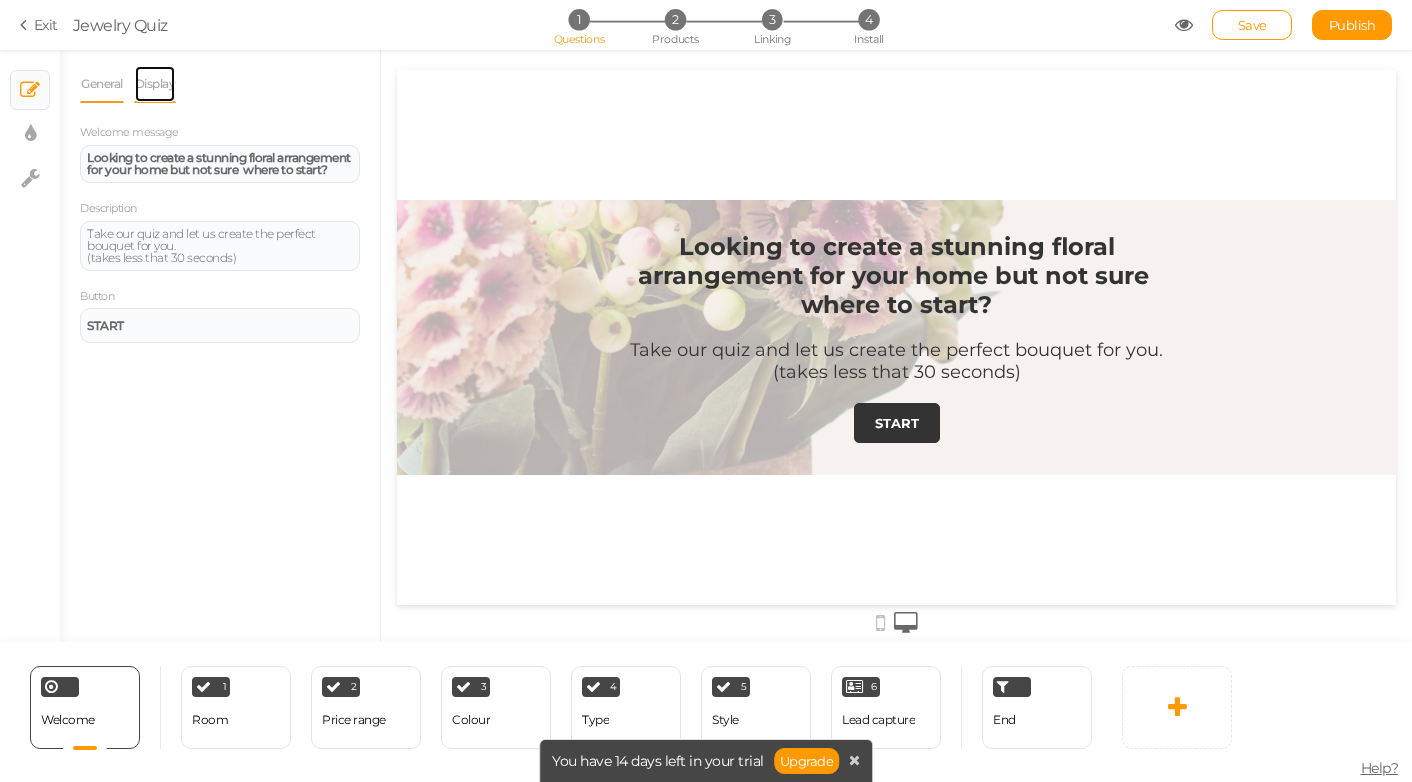 click on "Display" at bounding box center [155, 84] 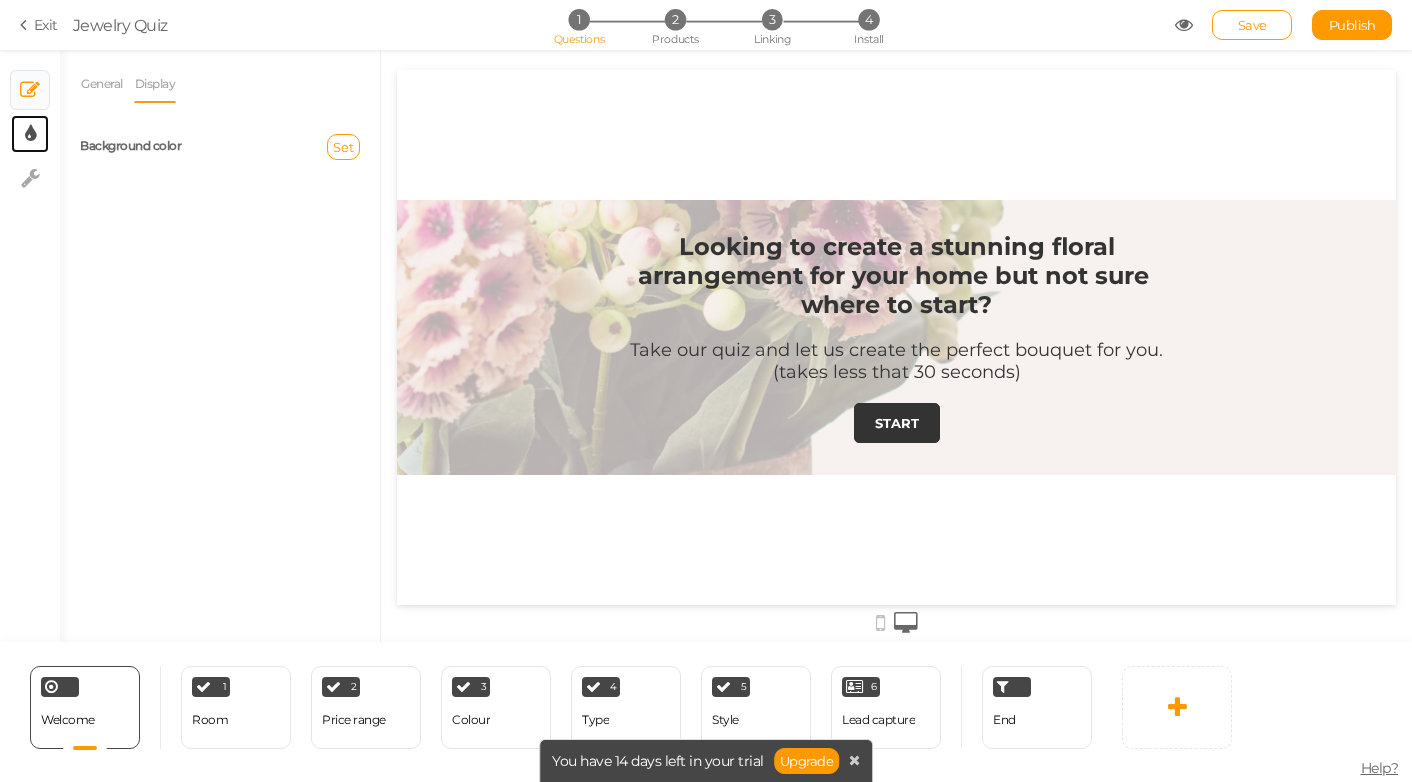 click on "× Display settings" at bounding box center [30, 134] 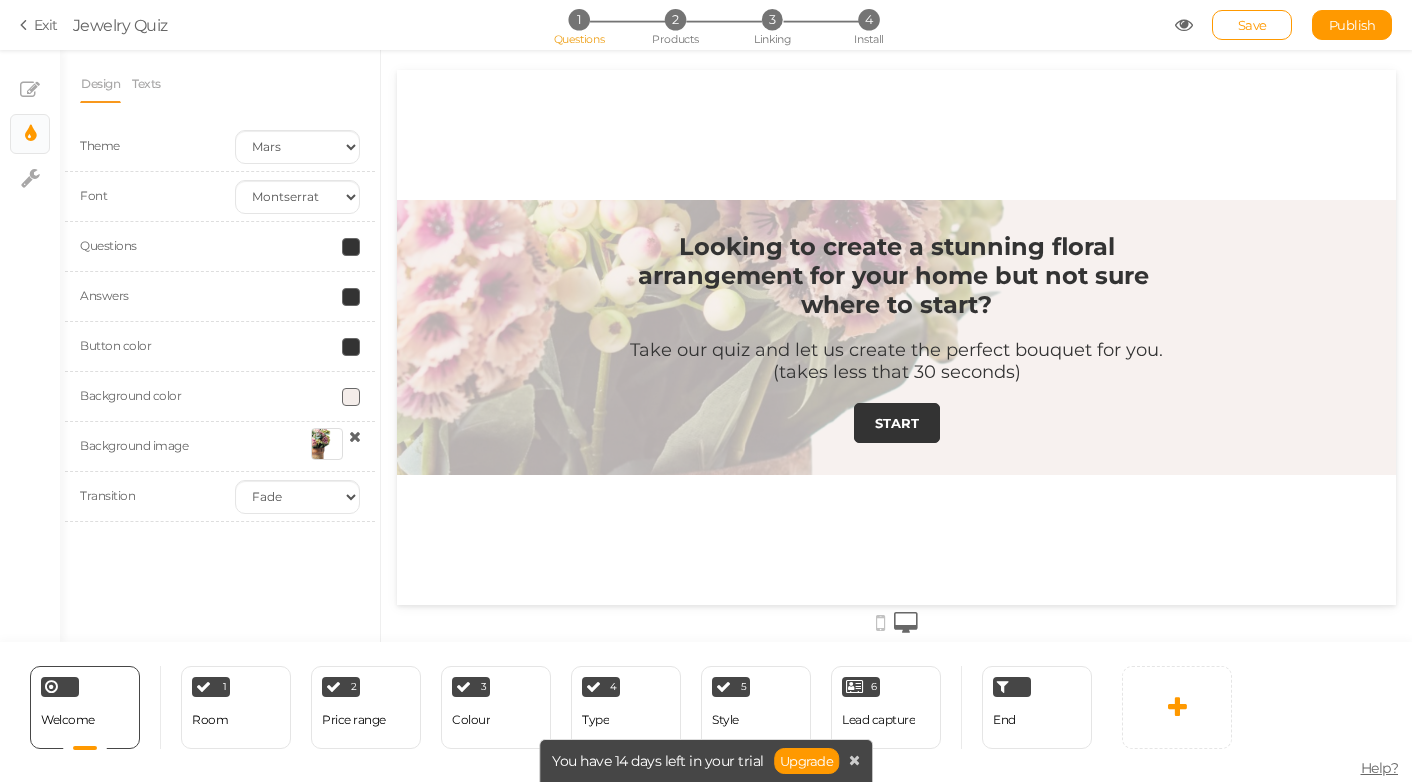 click at bounding box center (327, 444) 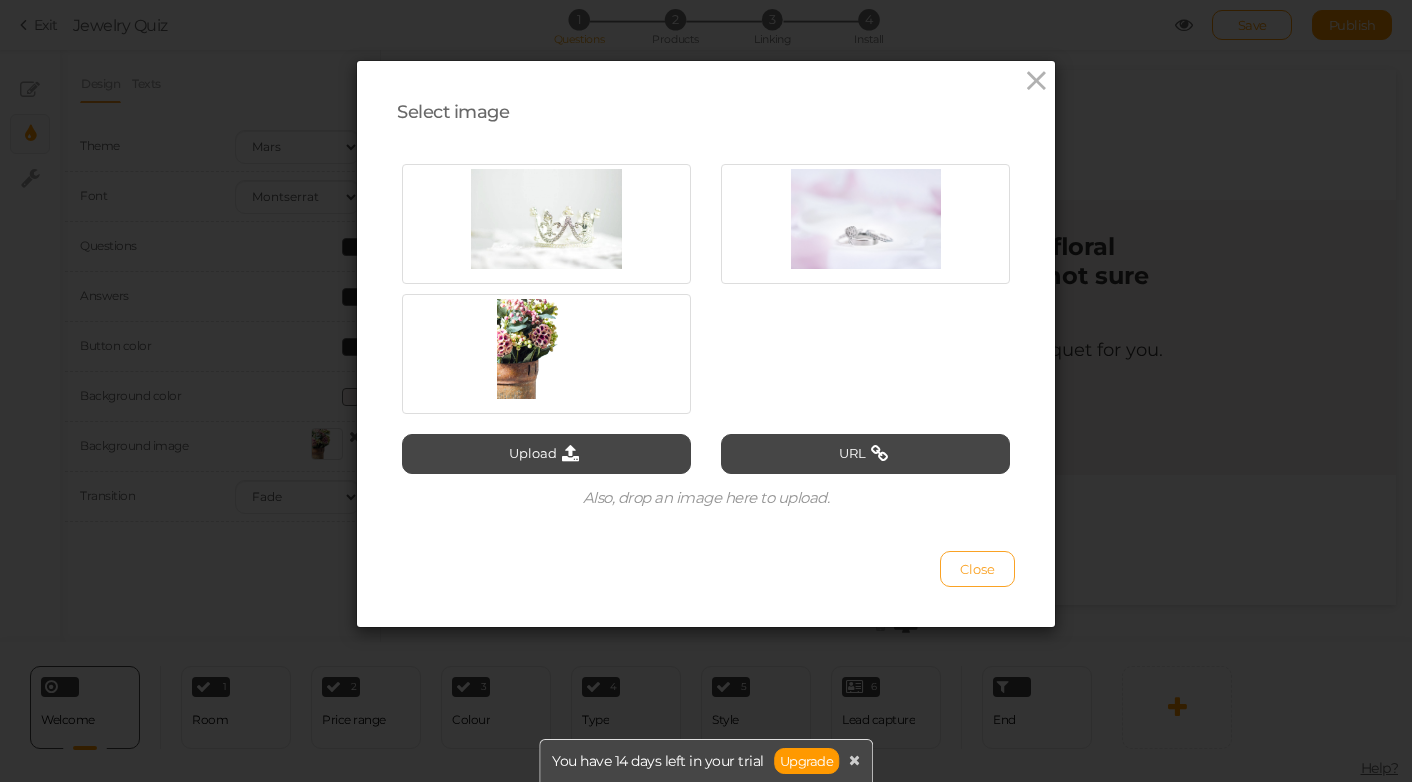 click on "Close" at bounding box center (977, 569) 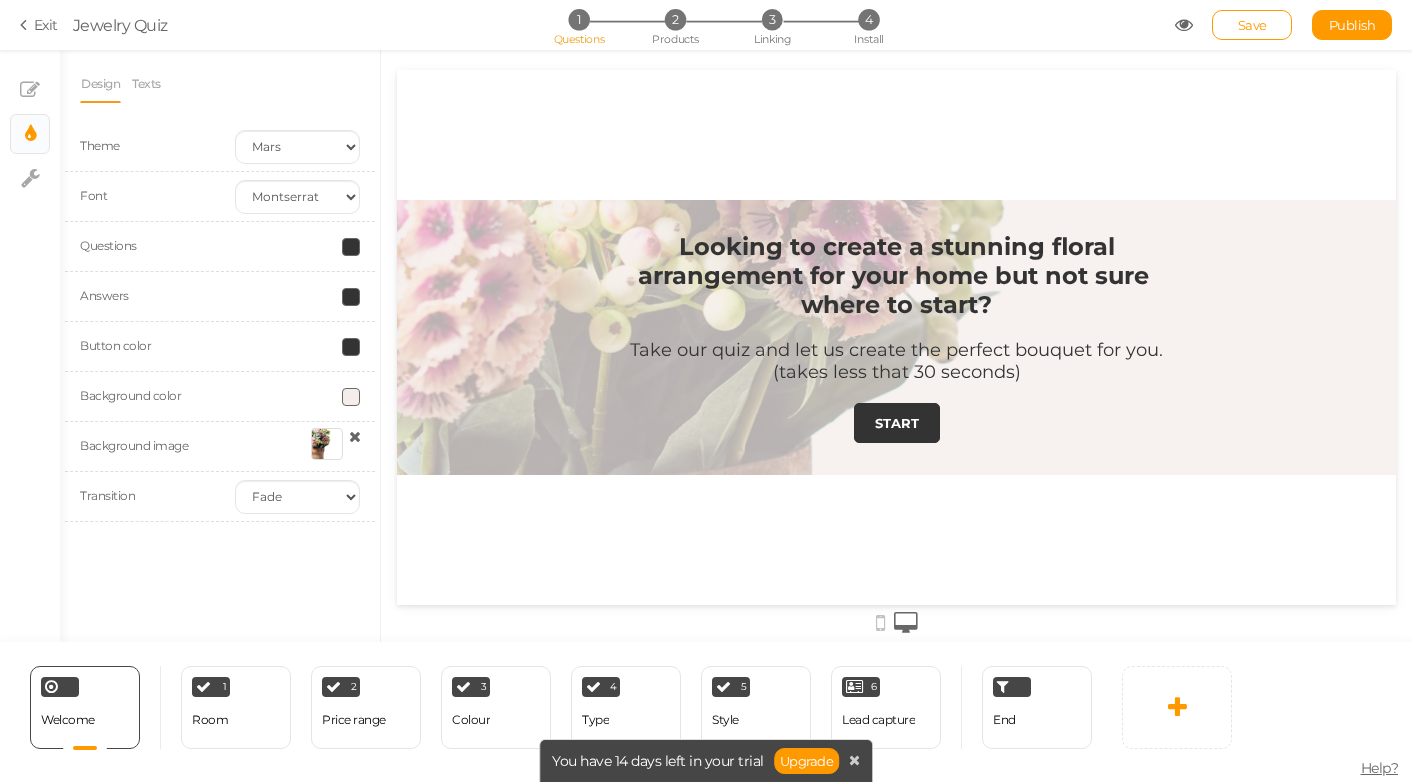 click at bounding box center (355, 436) 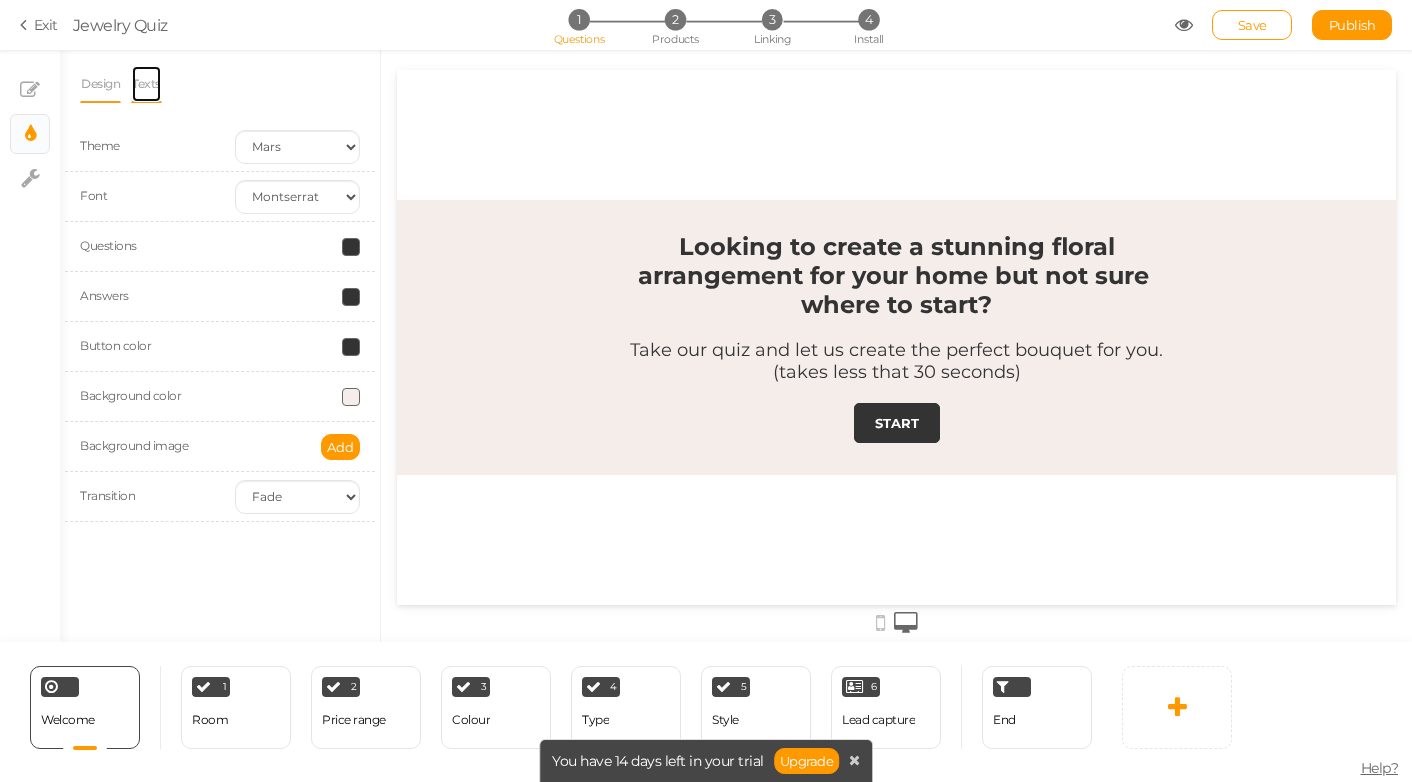 click on "Texts" at bounding box center [146, 84] 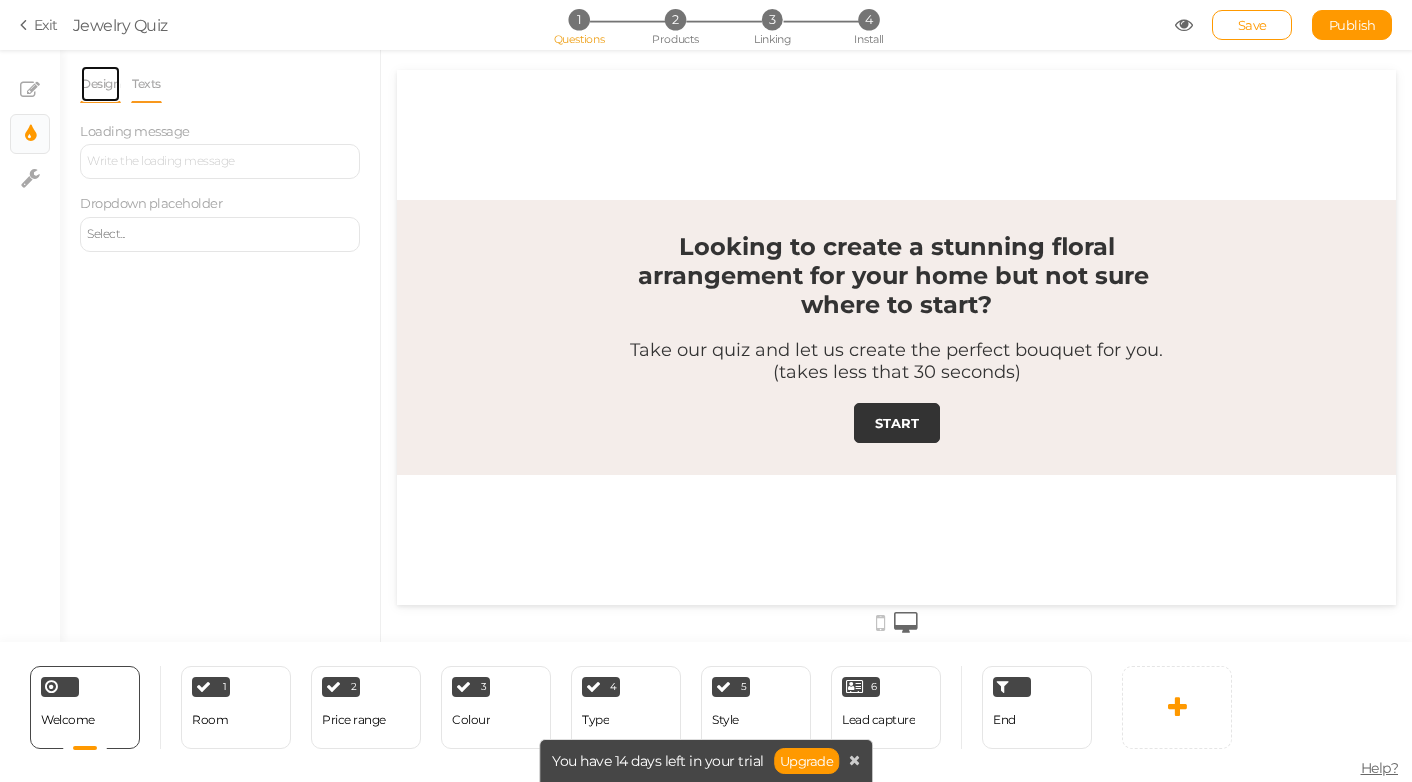 click on "Design" at bounding box center [100, 84] 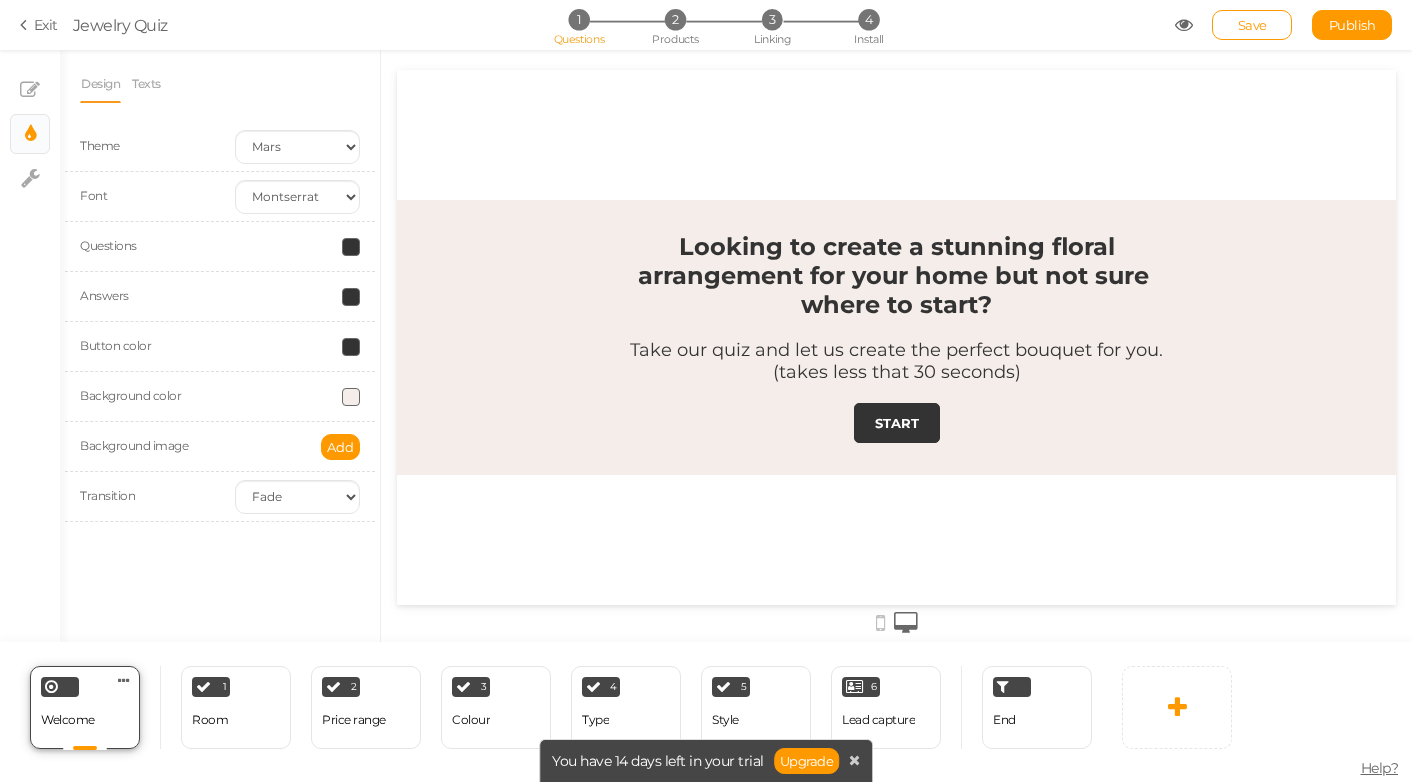 click on "Welcome                       Delete" at bounding box center (85, 707) 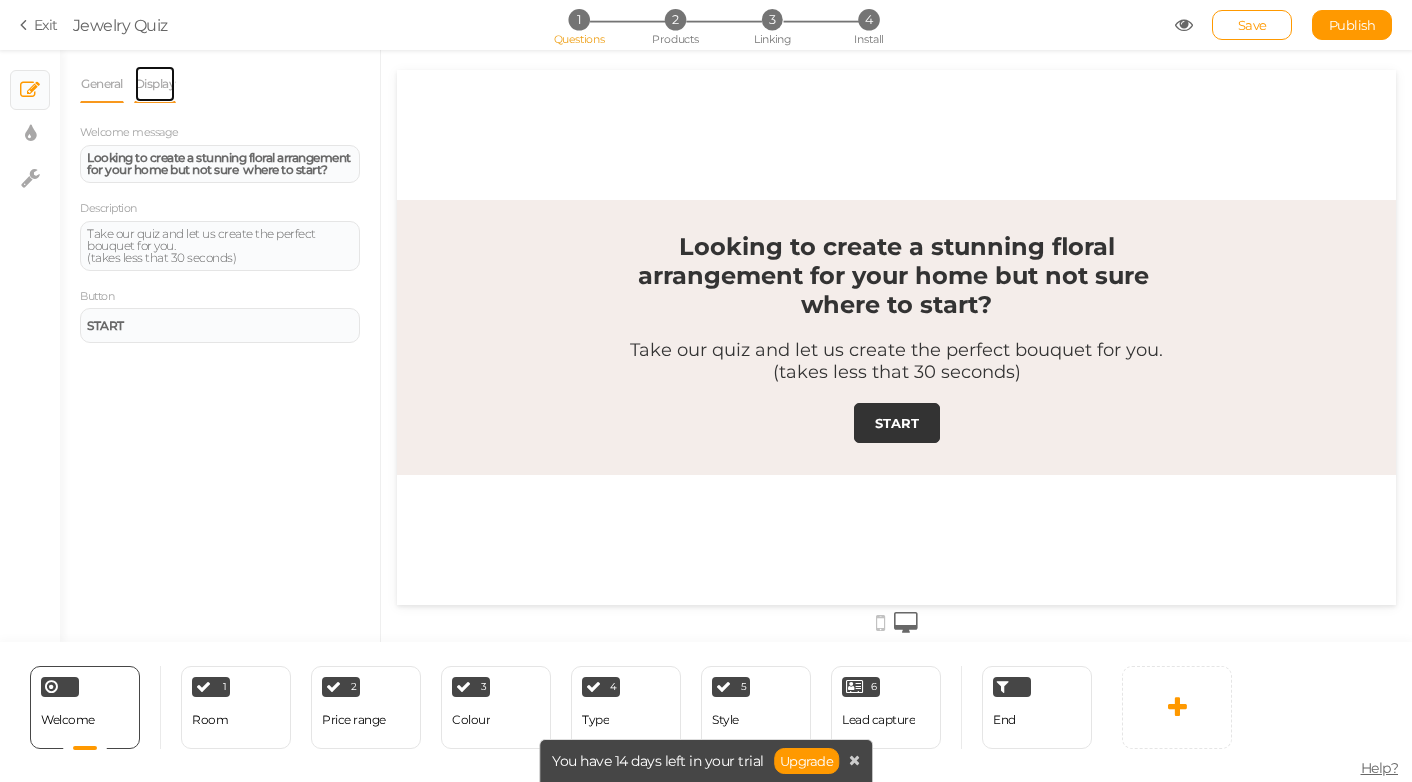 click on "Display" at bounding box center [155, 84] 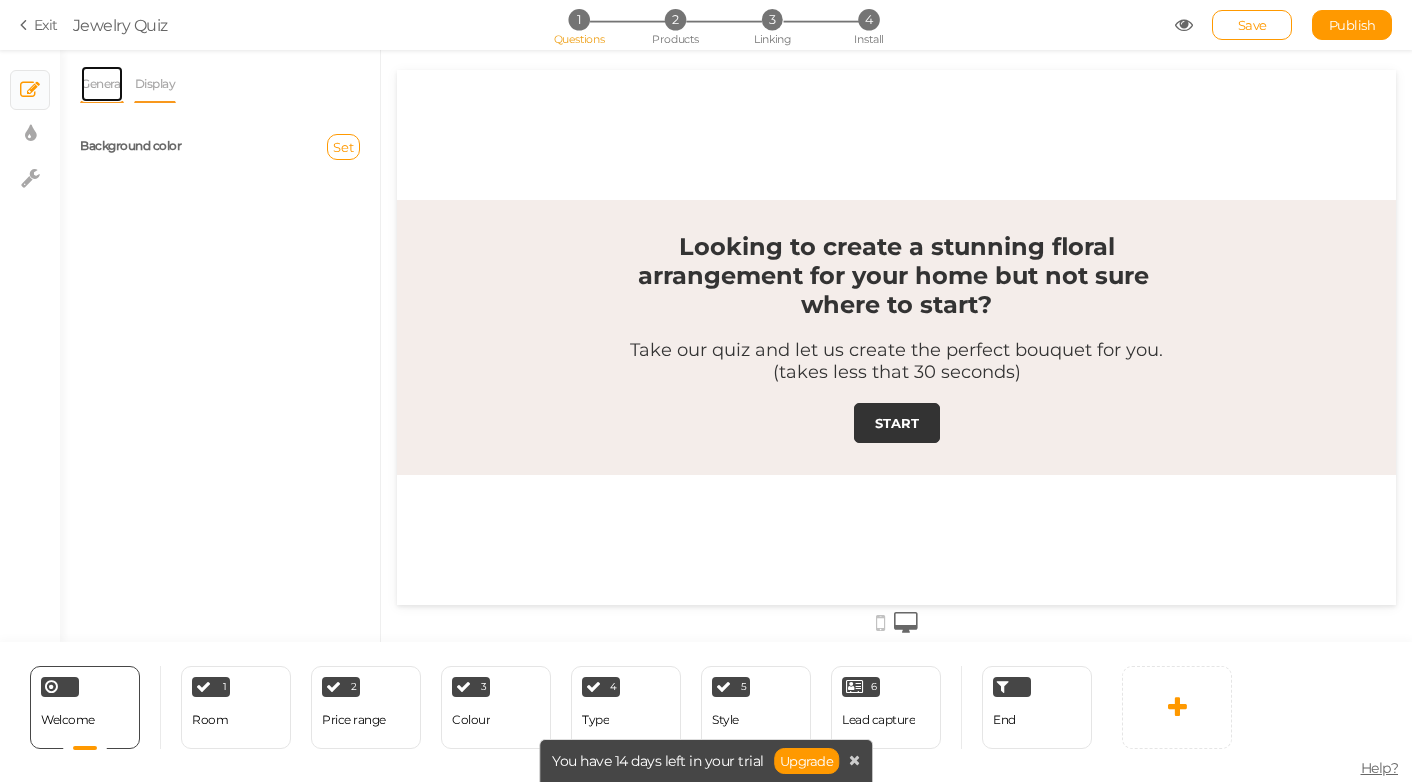 click on "General" at bounding box center [102, 84] 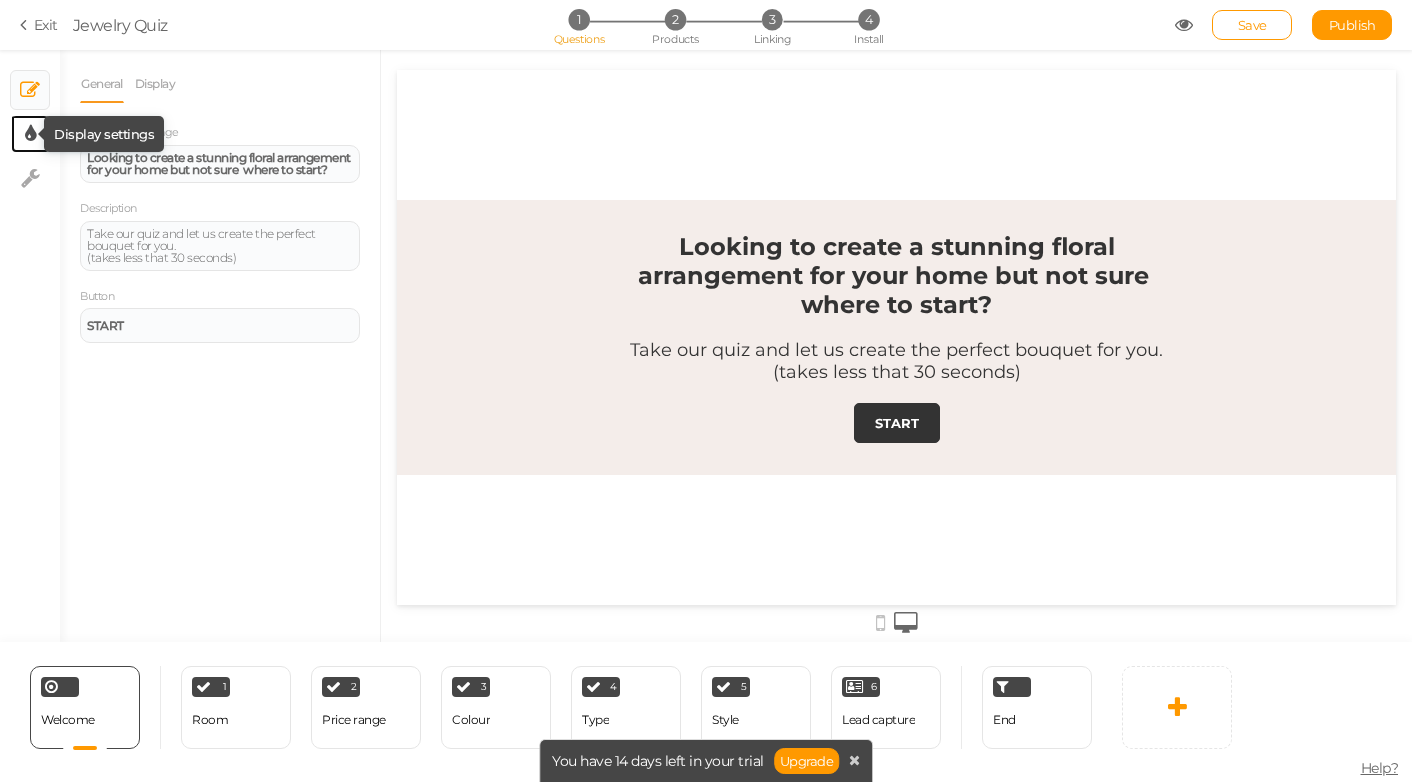 click at bounding box center [30, 134] 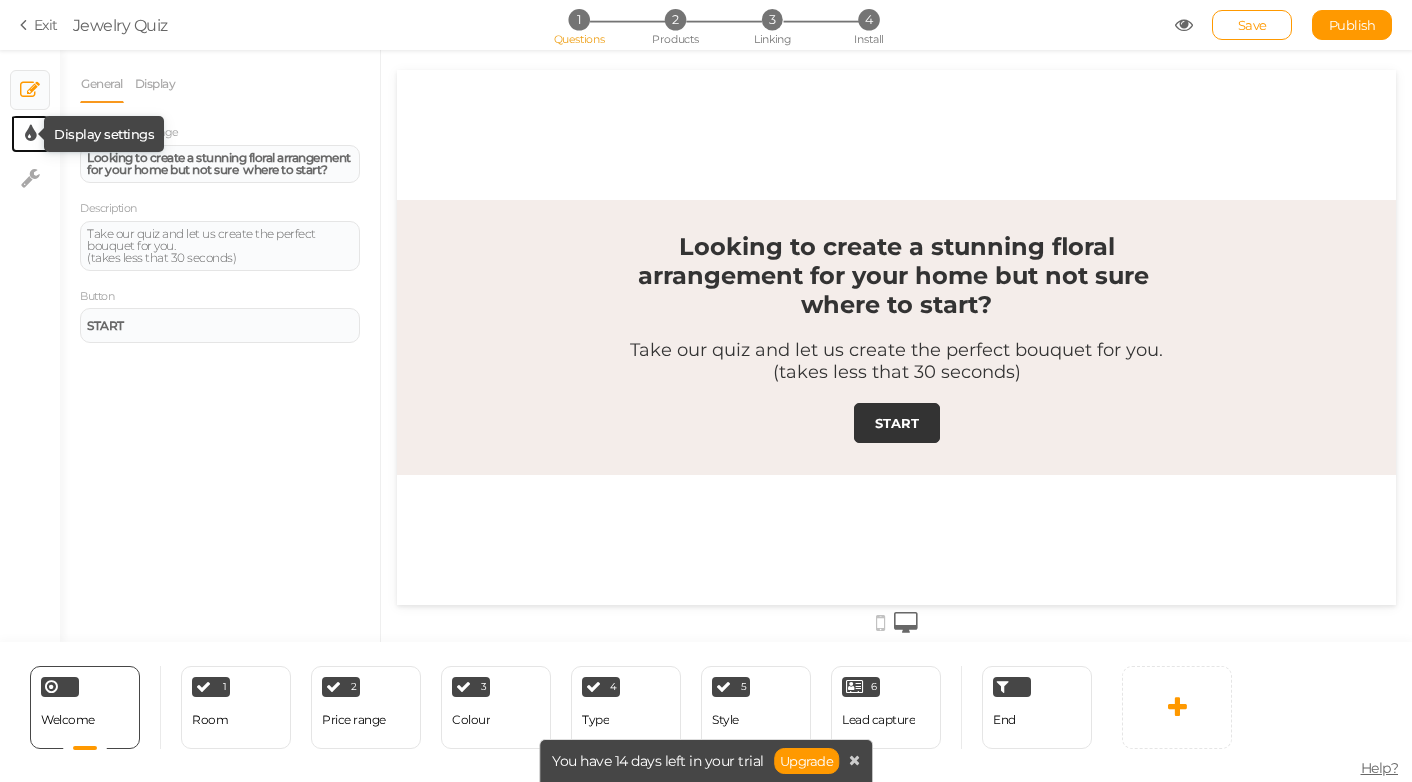 select on "2" 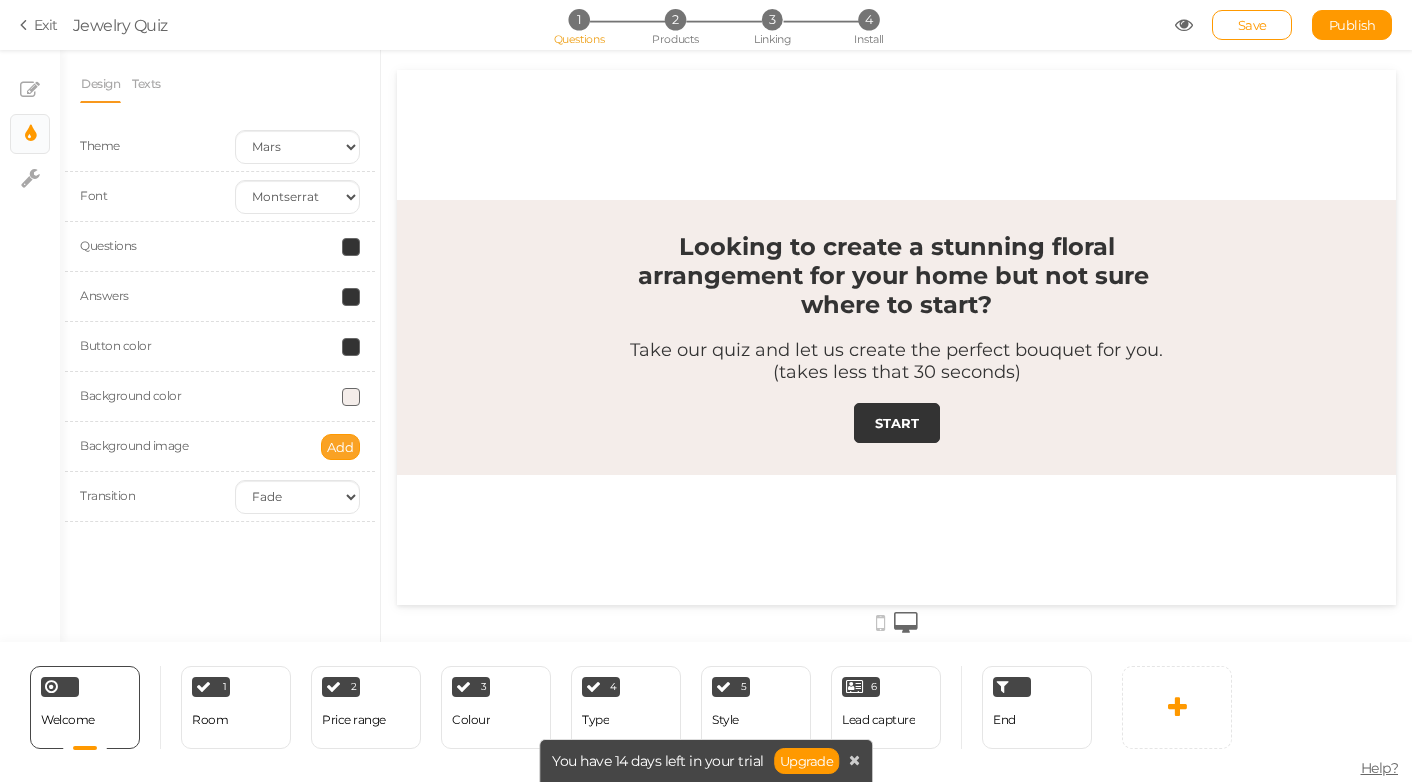 click on "Add" at bounding box center (340, 447) 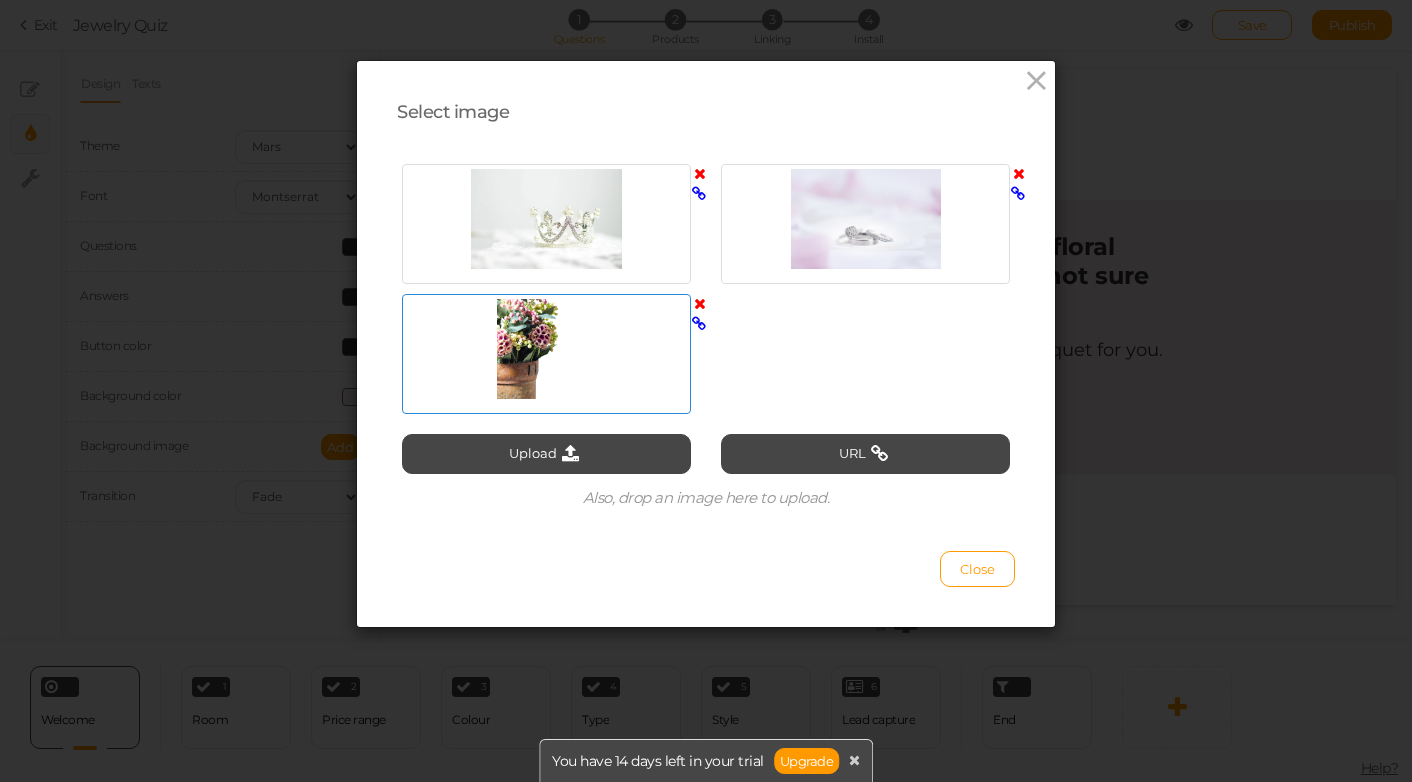 click at bounding box center [546, 349] 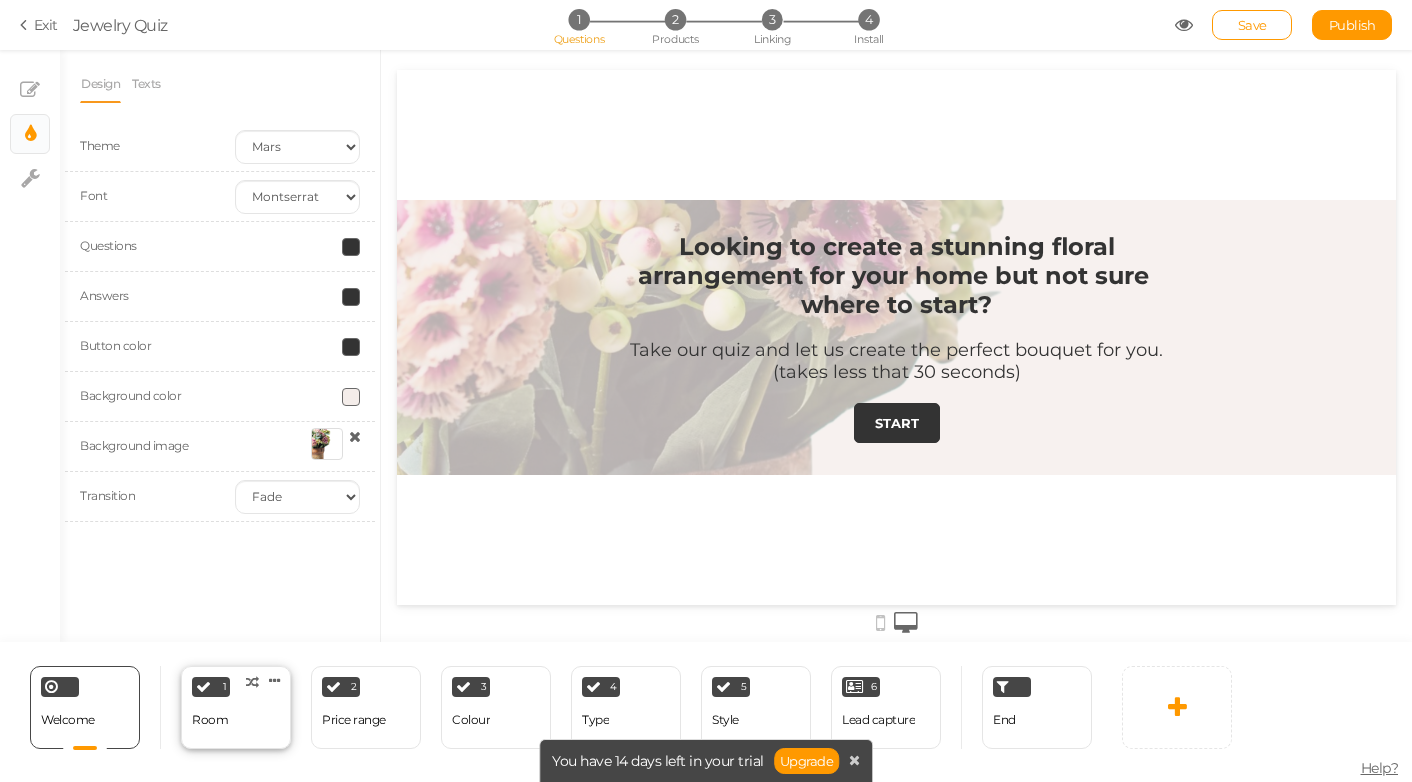 click on "Room" at bounding box center [210, 720] 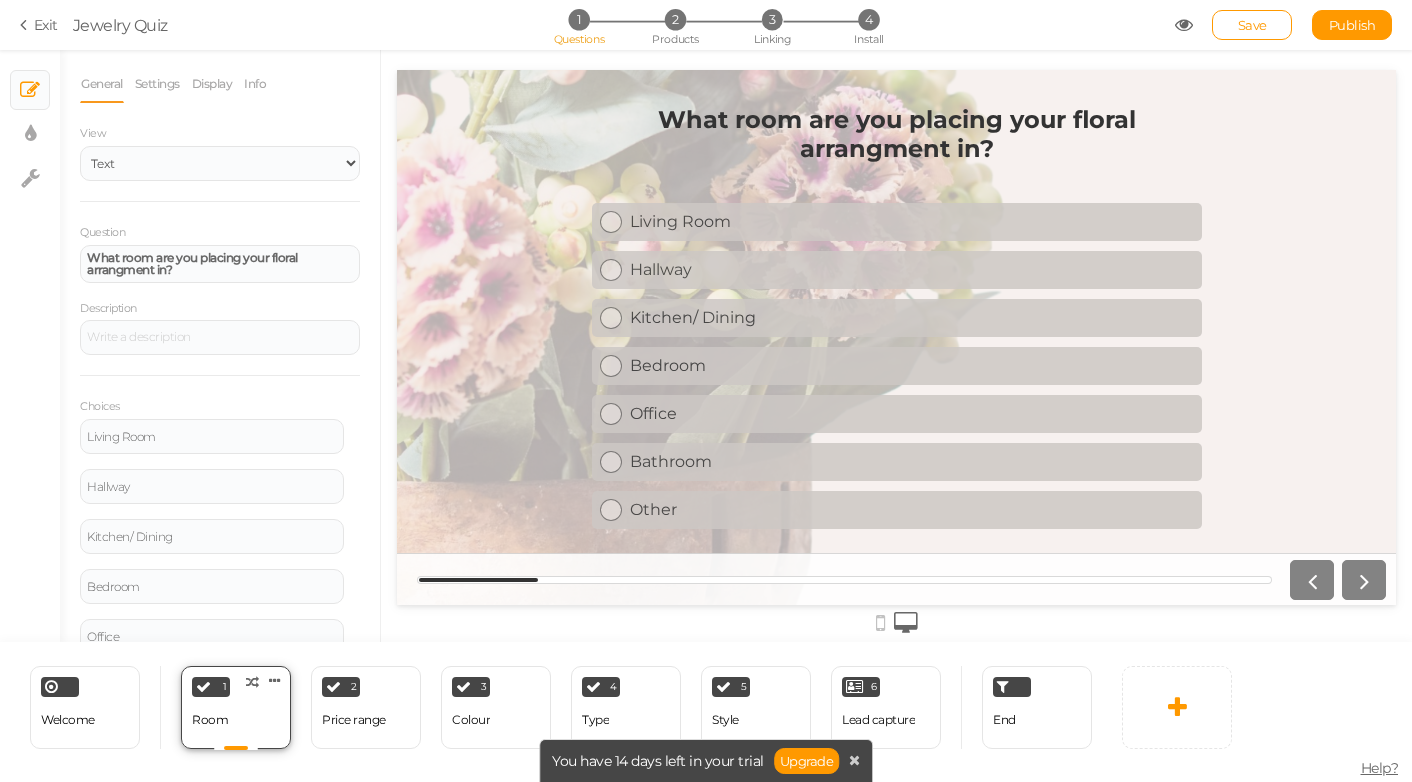scroll, scrollTop: 0, scrollLeft: 0, axis: both 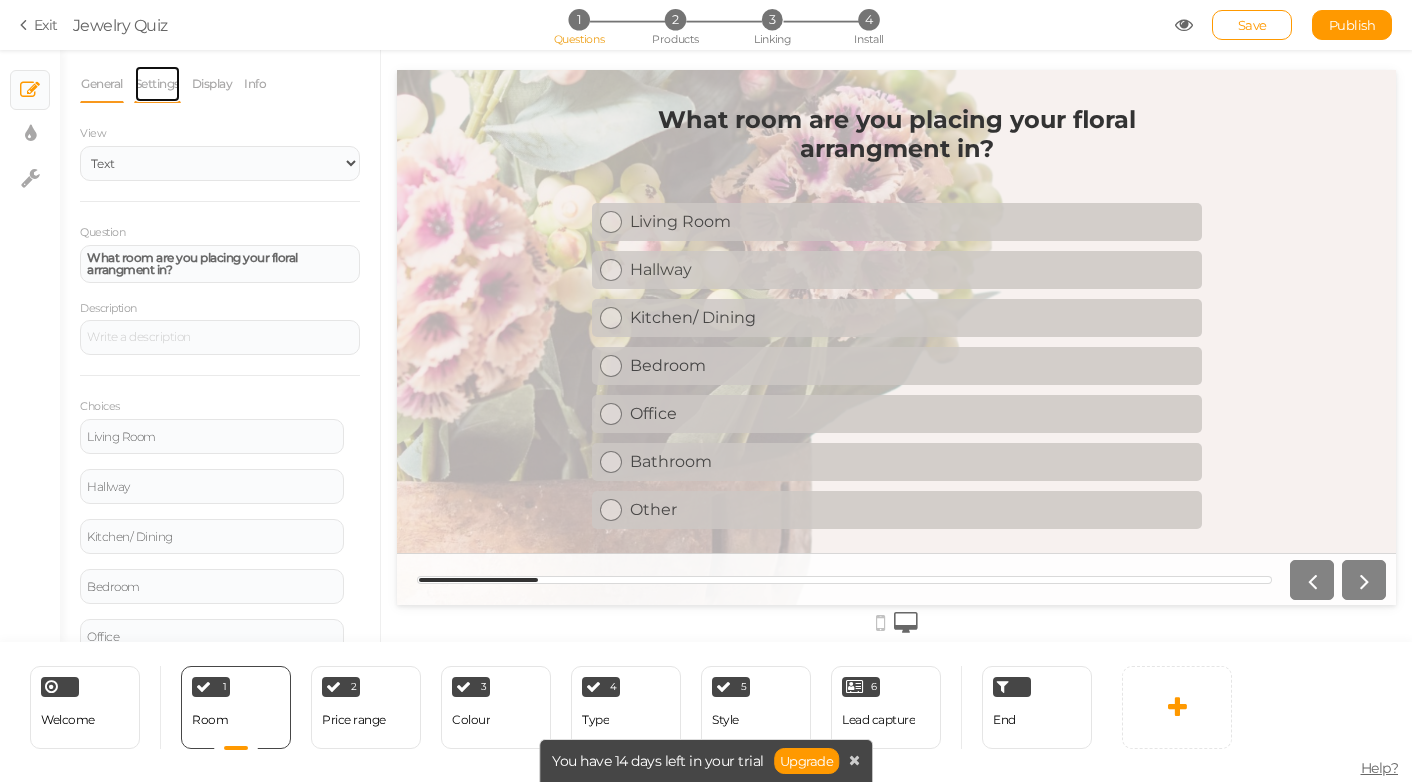 click on "Settings" at bounding box center [157, 84] 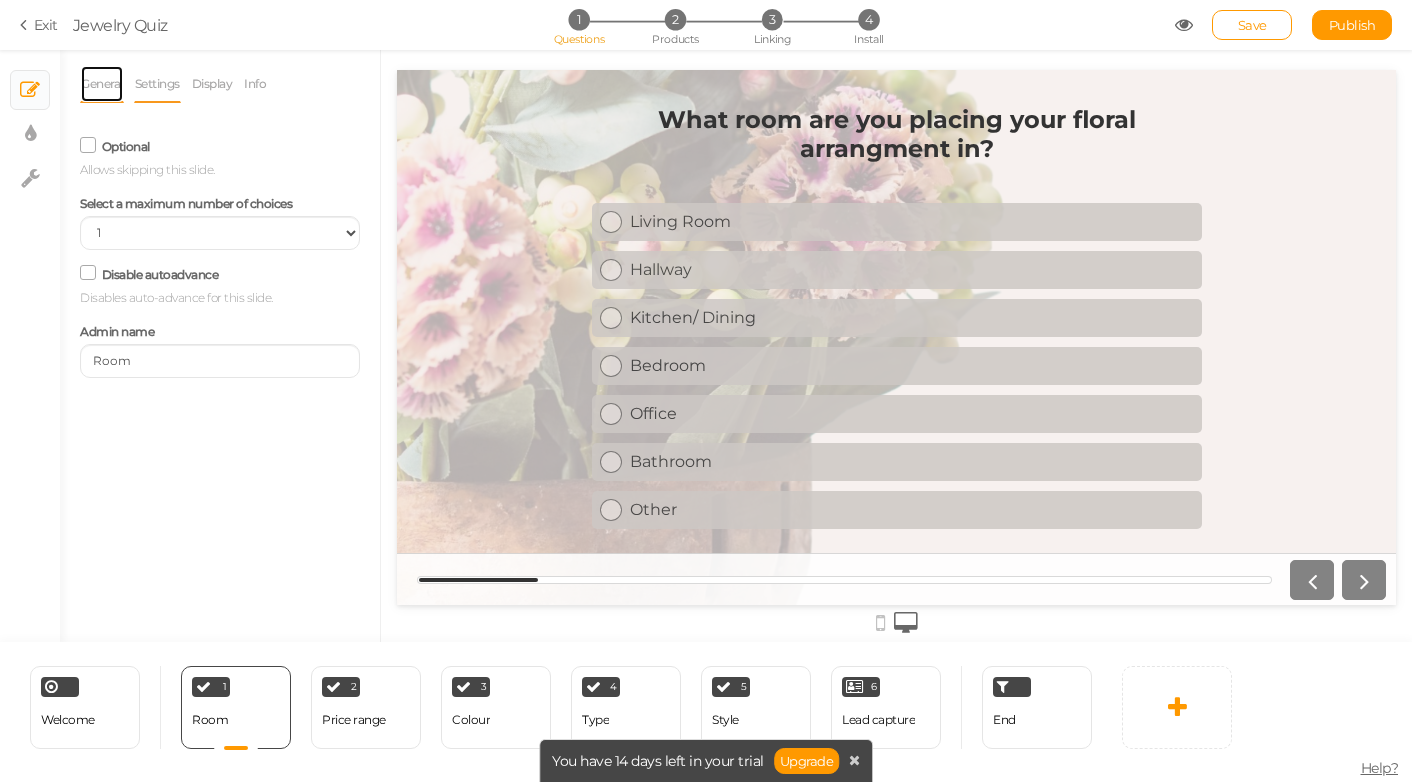 click on "General" at bounding box center [102, 84] 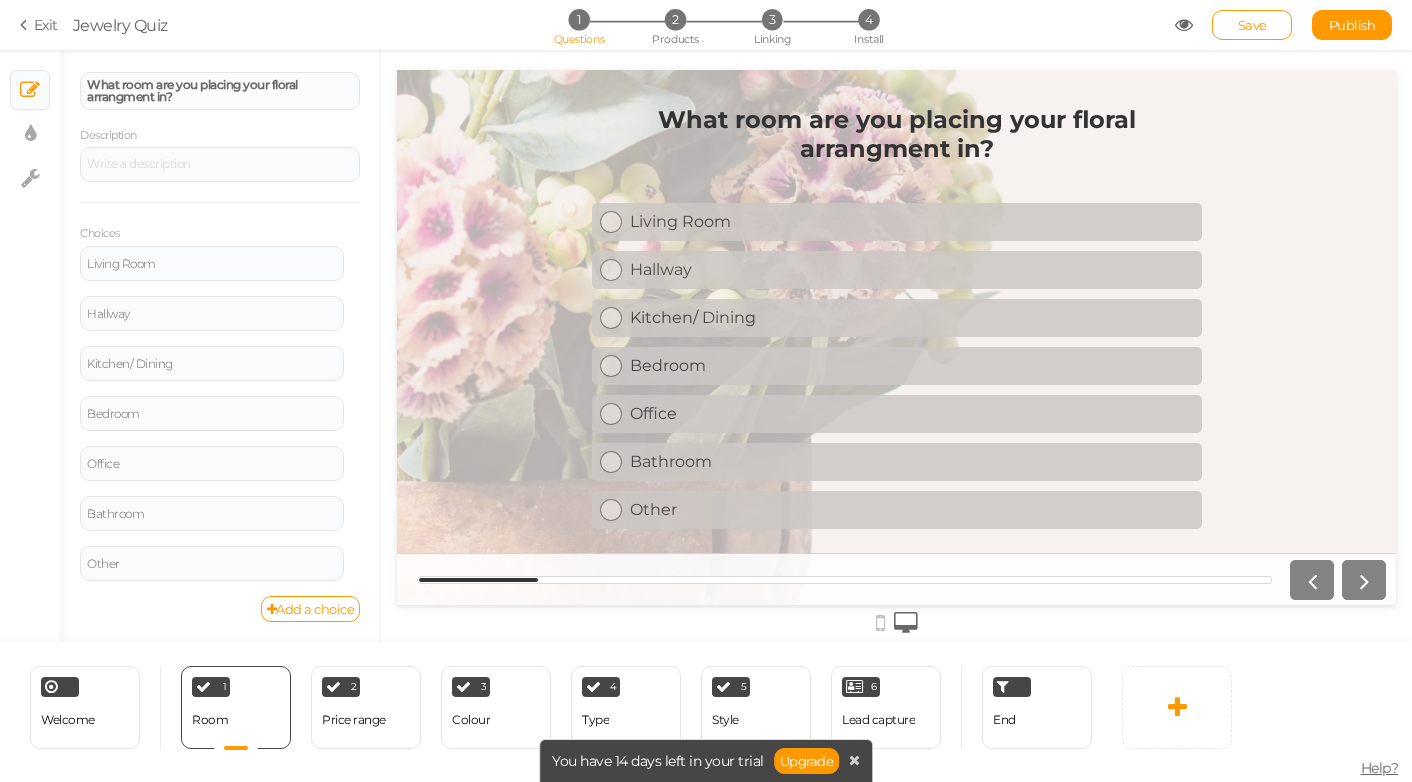 scroll, scrollTop: 0, scrollLeft: 0, axis: both 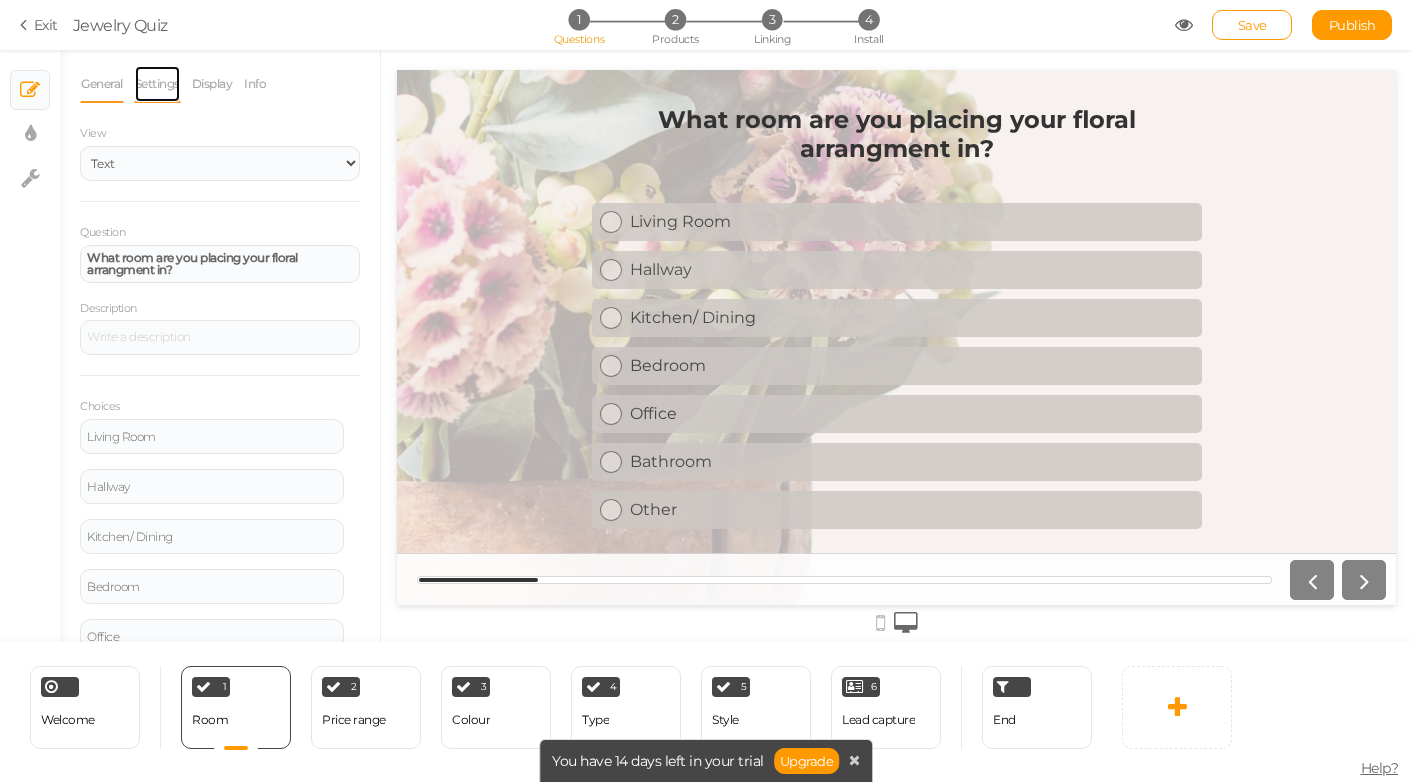 click on "Settings" at bounding box center [157, 84] 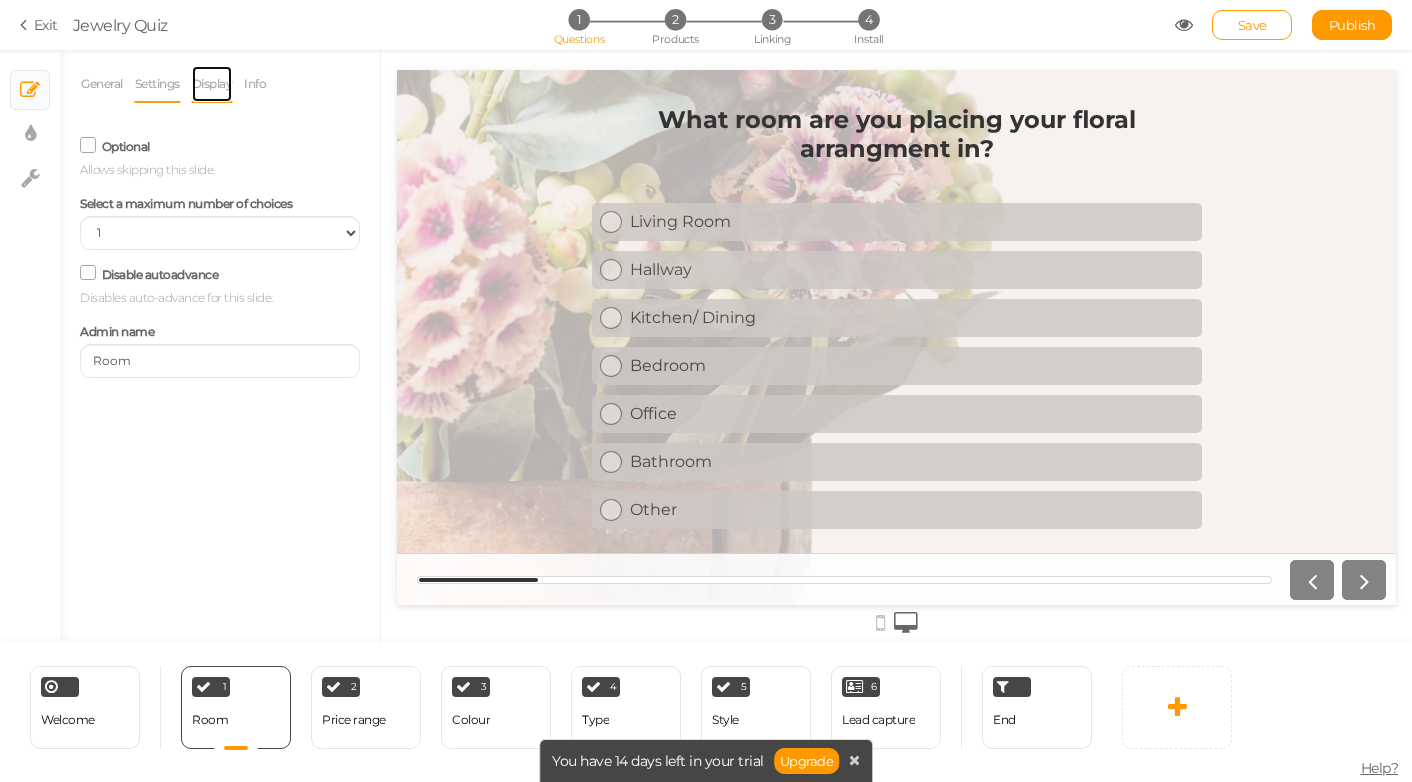 click on "Display" at bounding box center (212, 84) 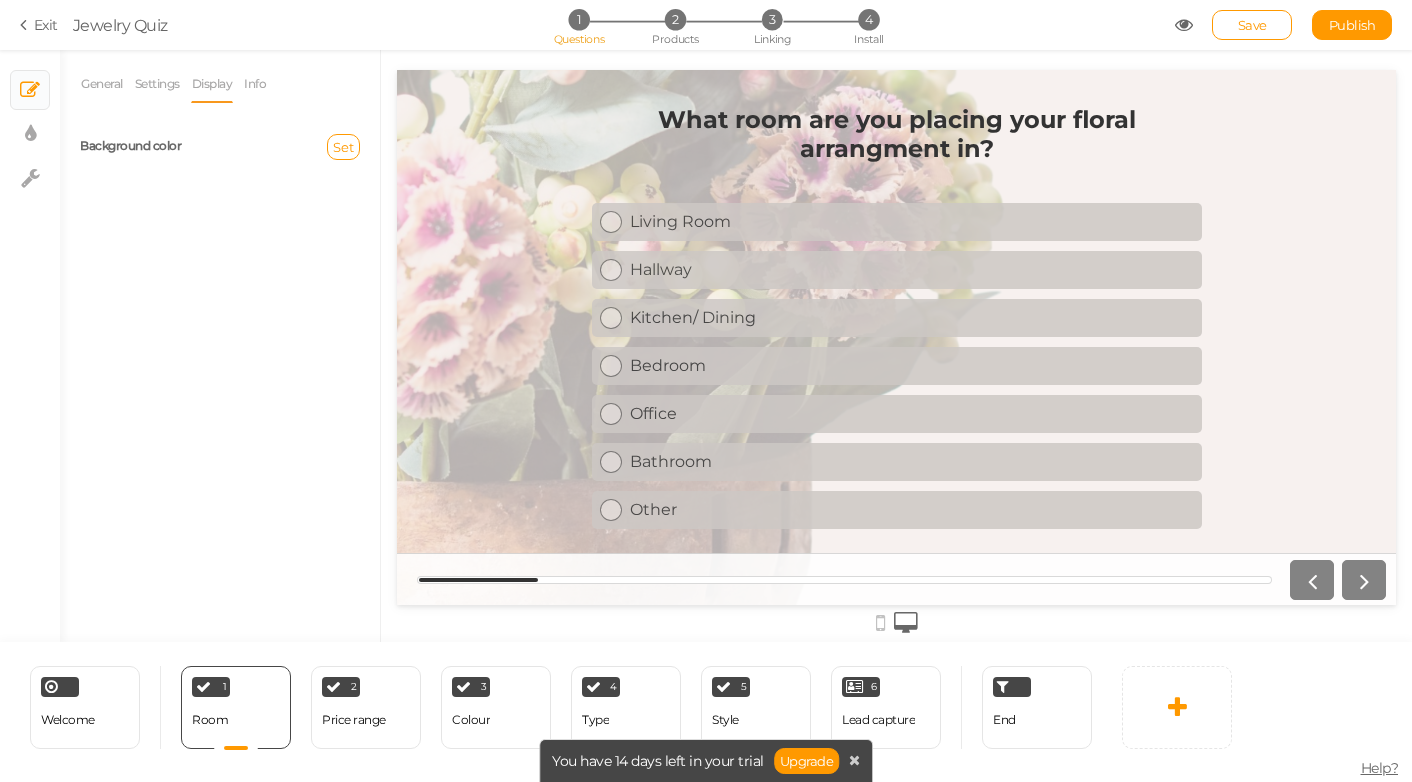 click on "Info" at bounding box center [260, 84] 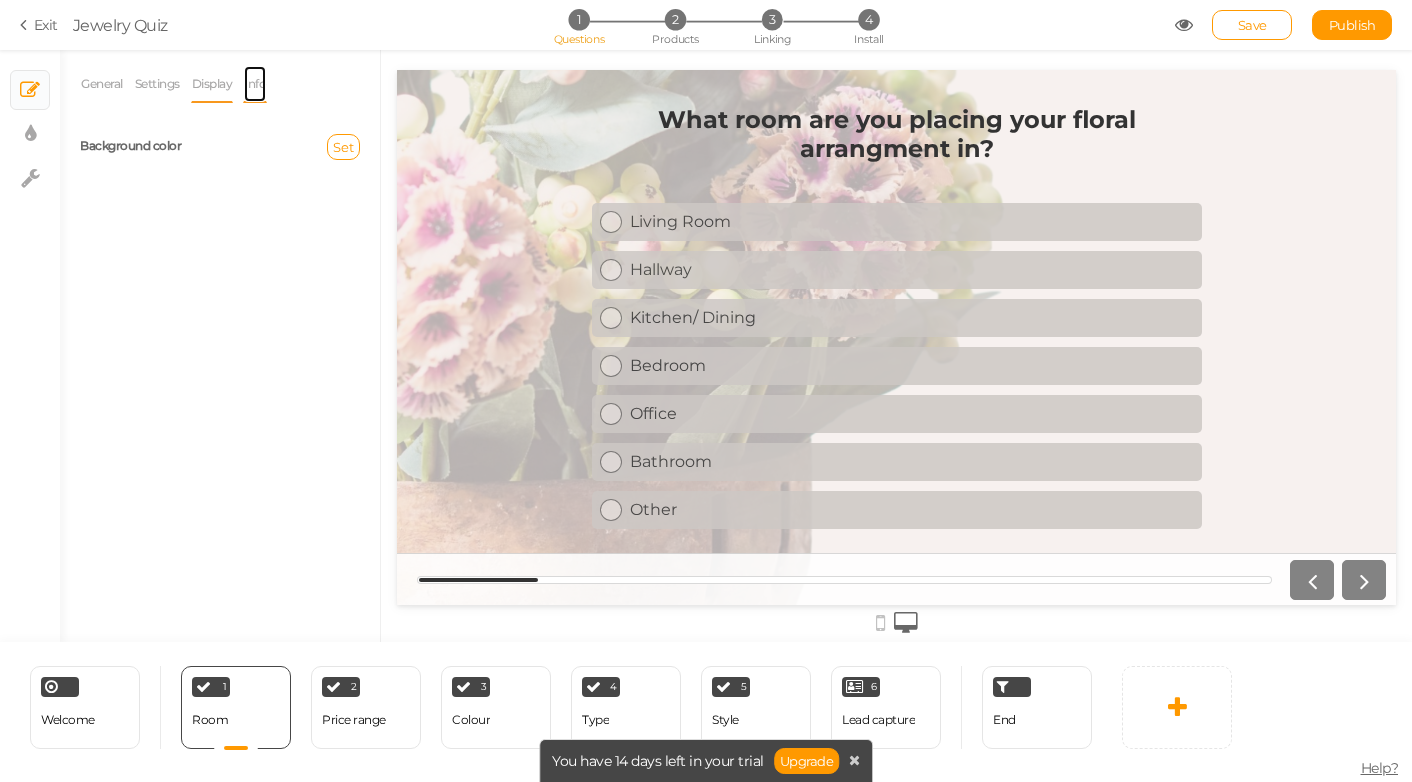 click on "Info" at bounding box center (255, 84) 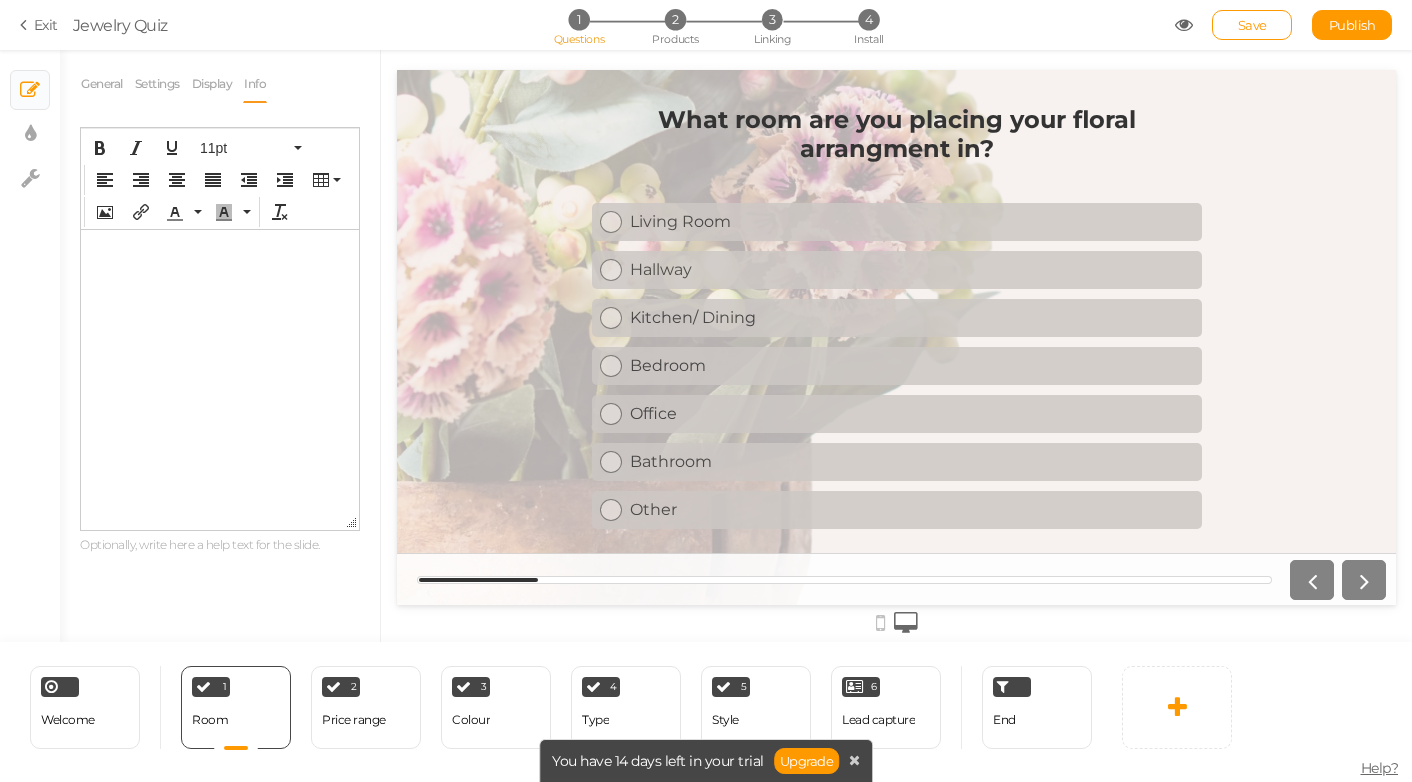 click on "General
Settings
Display
Info
View     Text Images Slider Dropdown                                 Question   What room are you placing your floral arrangment in?                         Description                                                       Choices                 Living Room                         Settings             Delete                             Hallway                         Settings             Delete                             Kitchen/ Dining                          Settings             Delete                             Bedroom                          Settings             Delete                             Office                          Settings             Delete                             Bathroom                          Settings             Delete                             Other                          Settings             Delete                                        Add a choice" at bounding box center (220, 309) 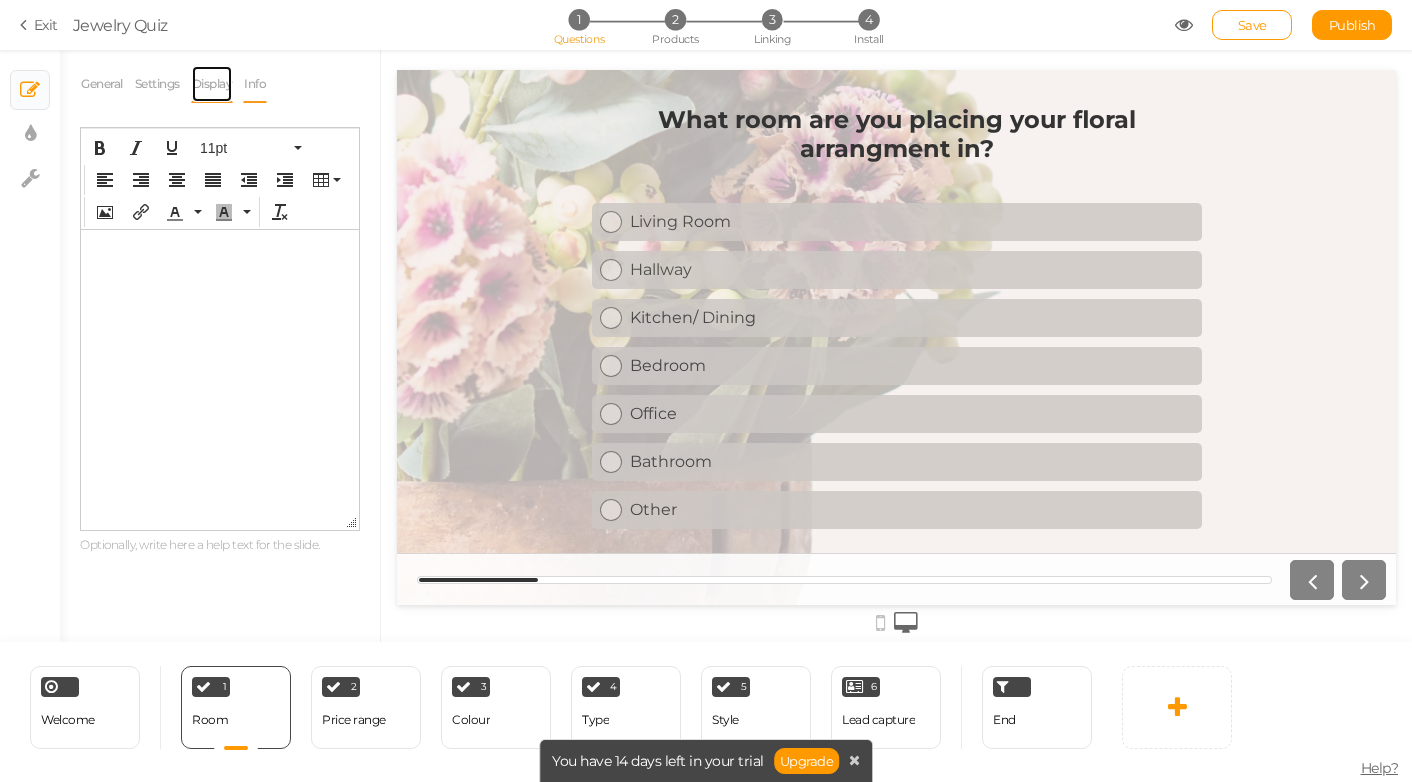 click on "Display" at bounding box center (212, 84) 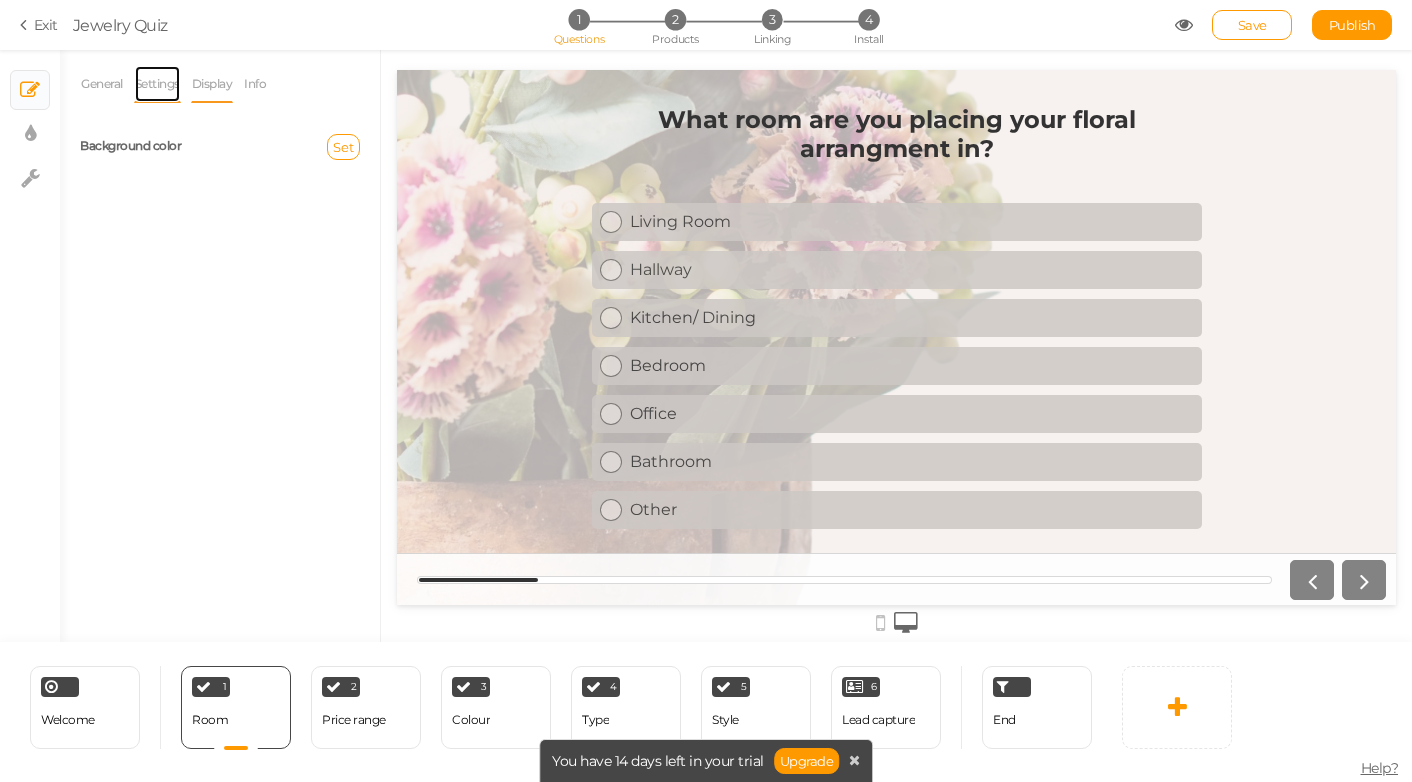 click on "Settings" at bounding box center (157, 84) 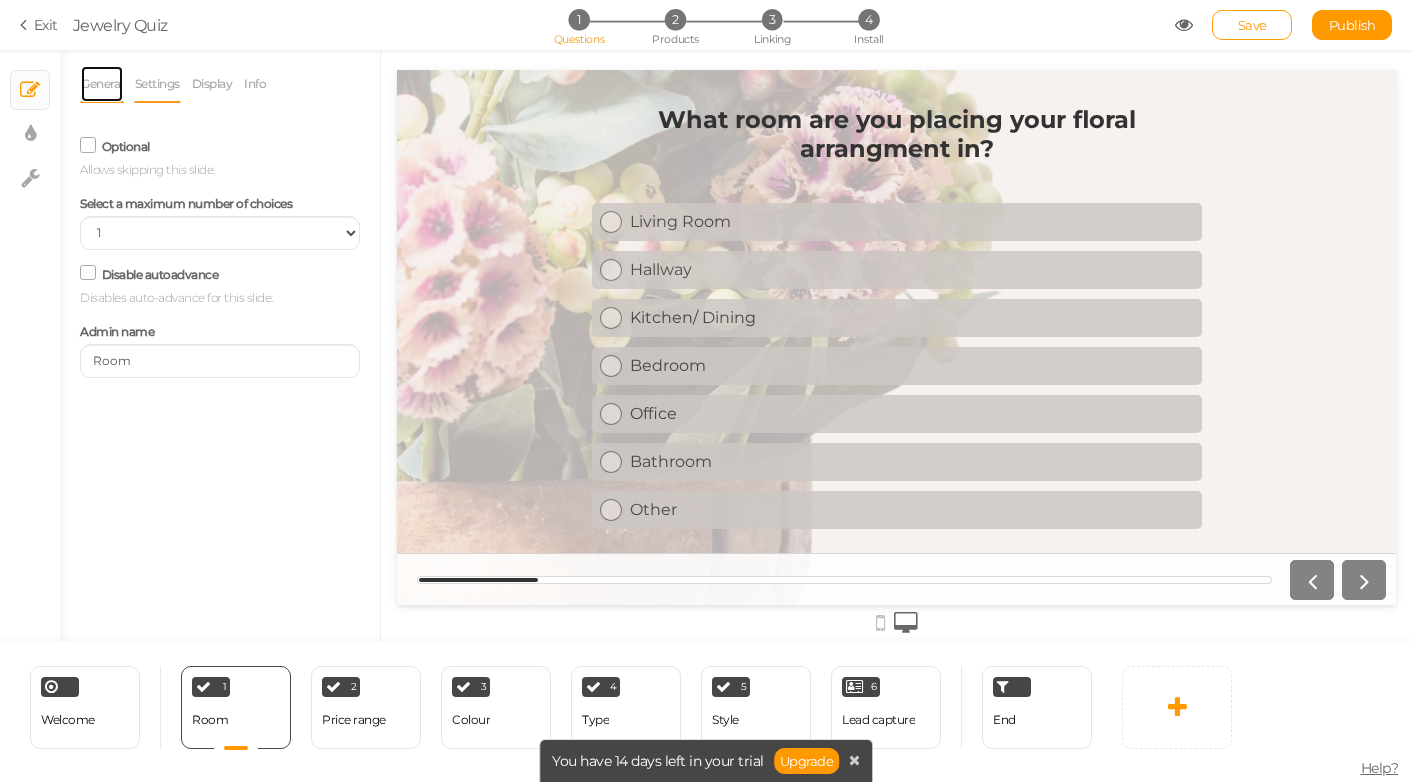 click on "General" at bounding box center [102, 84] 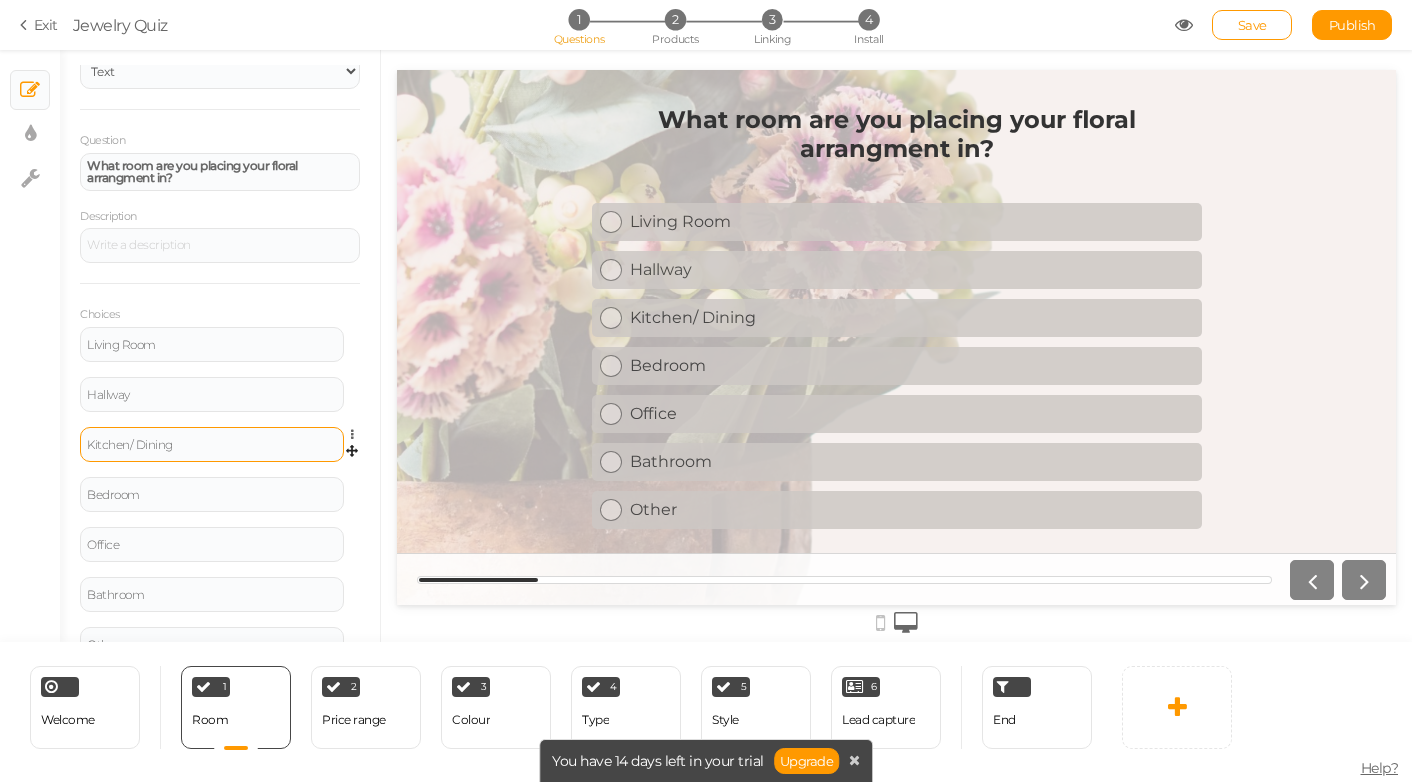 scroll, scrollTop: 117, scrollLeft: 0, axis: vertical 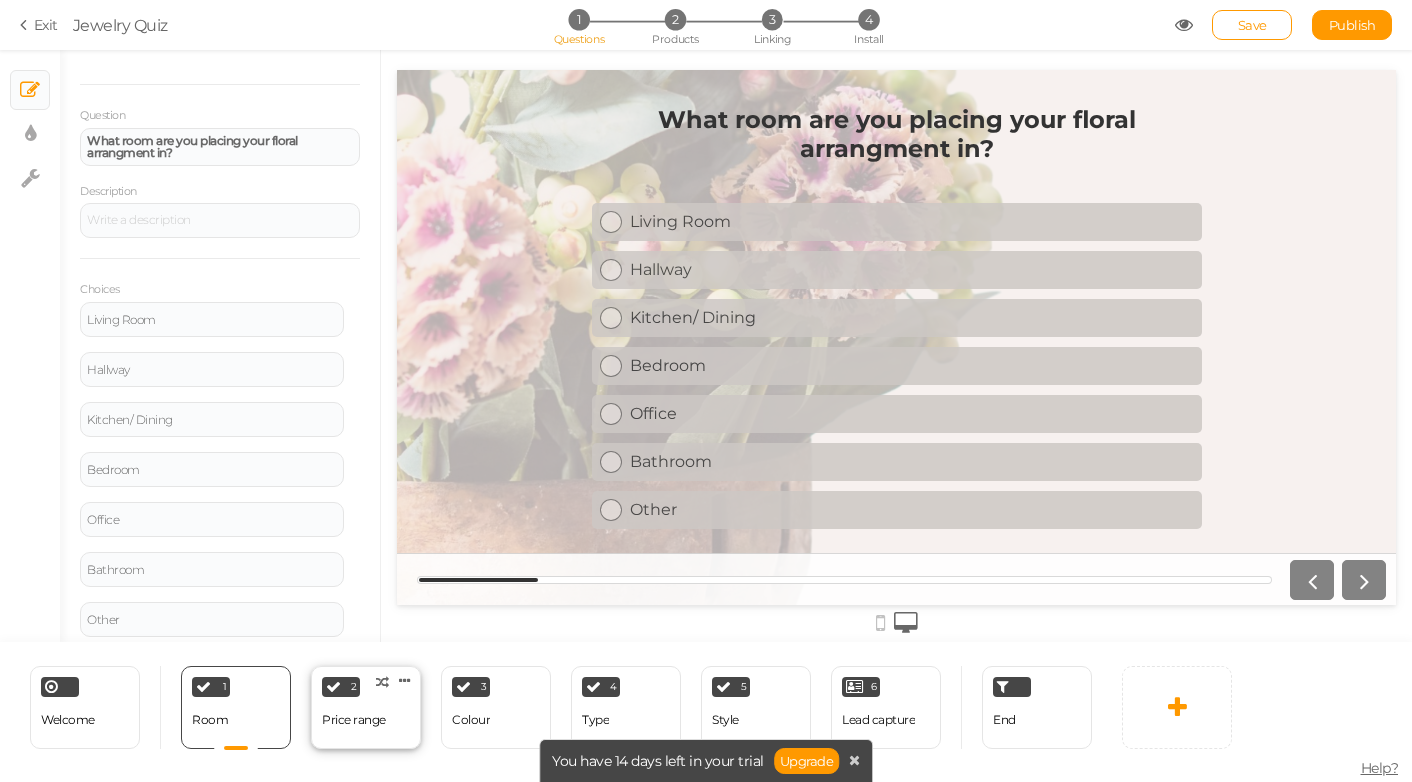click on "Price range" at bounding box center (354, 720) 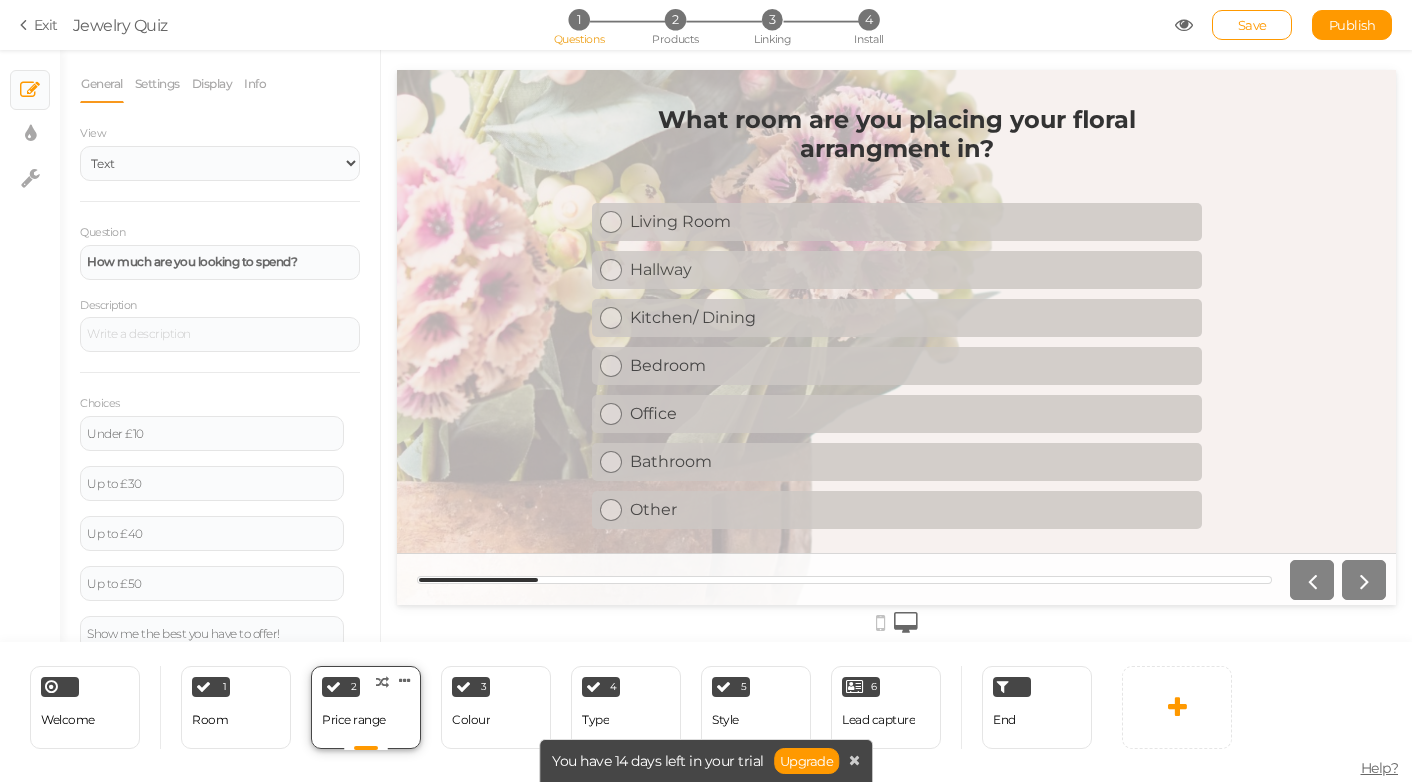 scroll, scrollTop: 0, scrollLeft: 0, axis: both 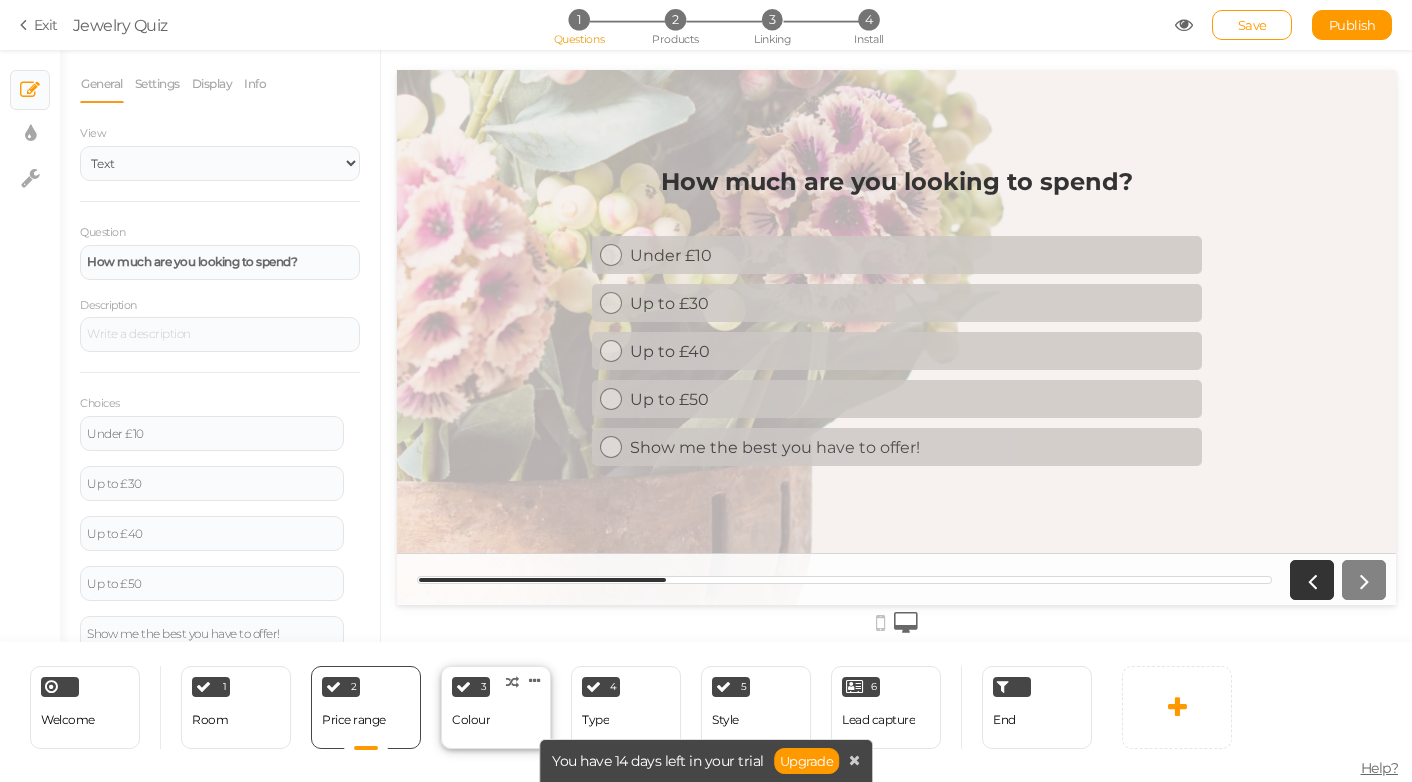 click on "Colour" at bounding box center [471, 720] 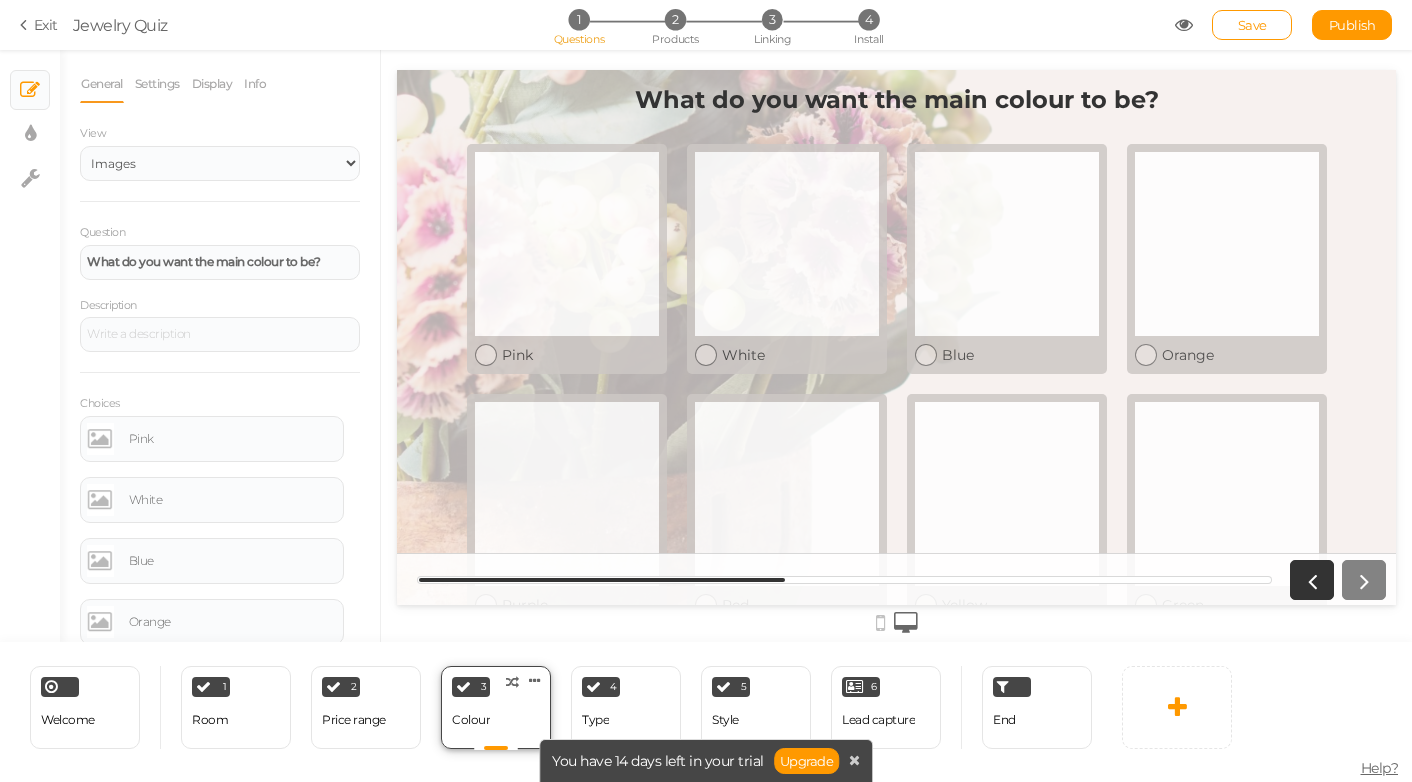 scroll, scrollTop: 0, scrollLeft: 0, axis: both 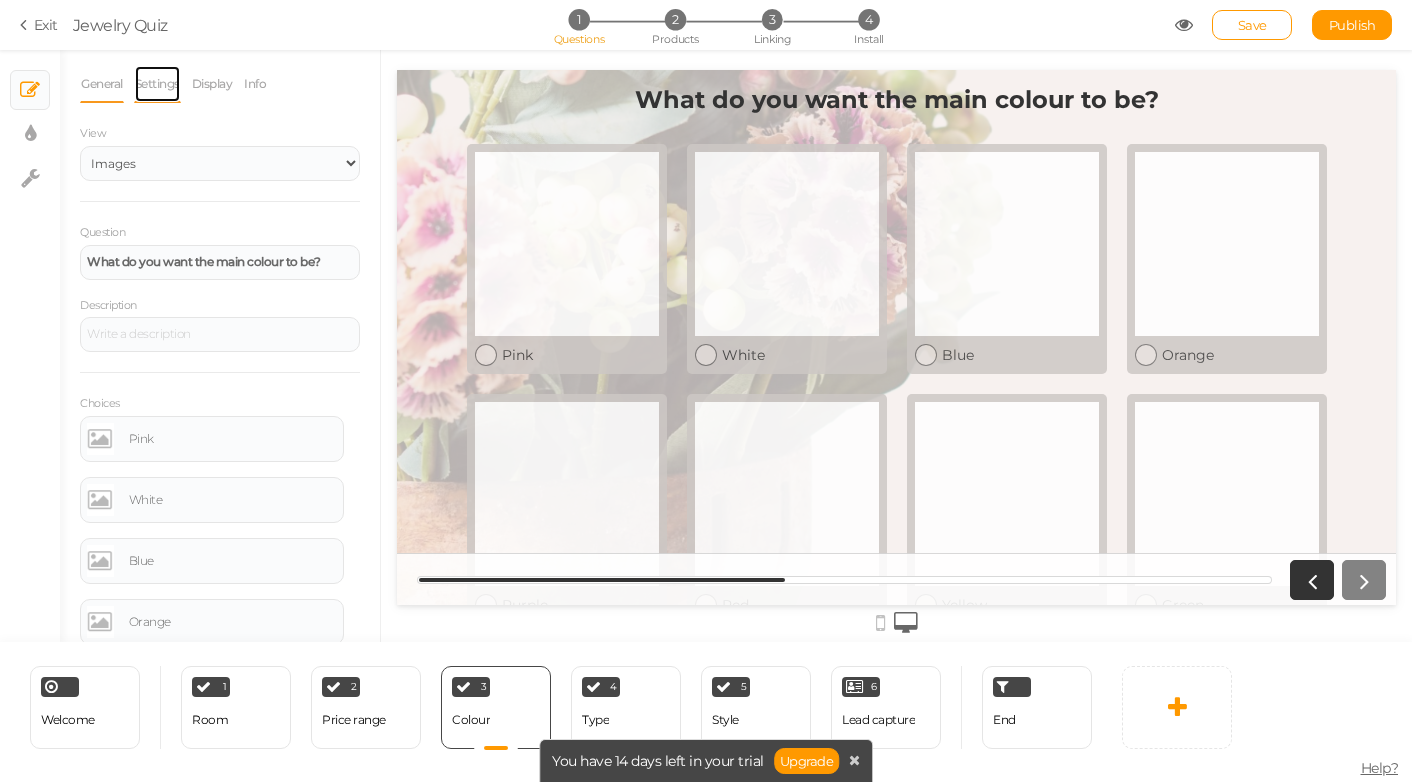 click on "Settings" at bounding box center [157, 84] 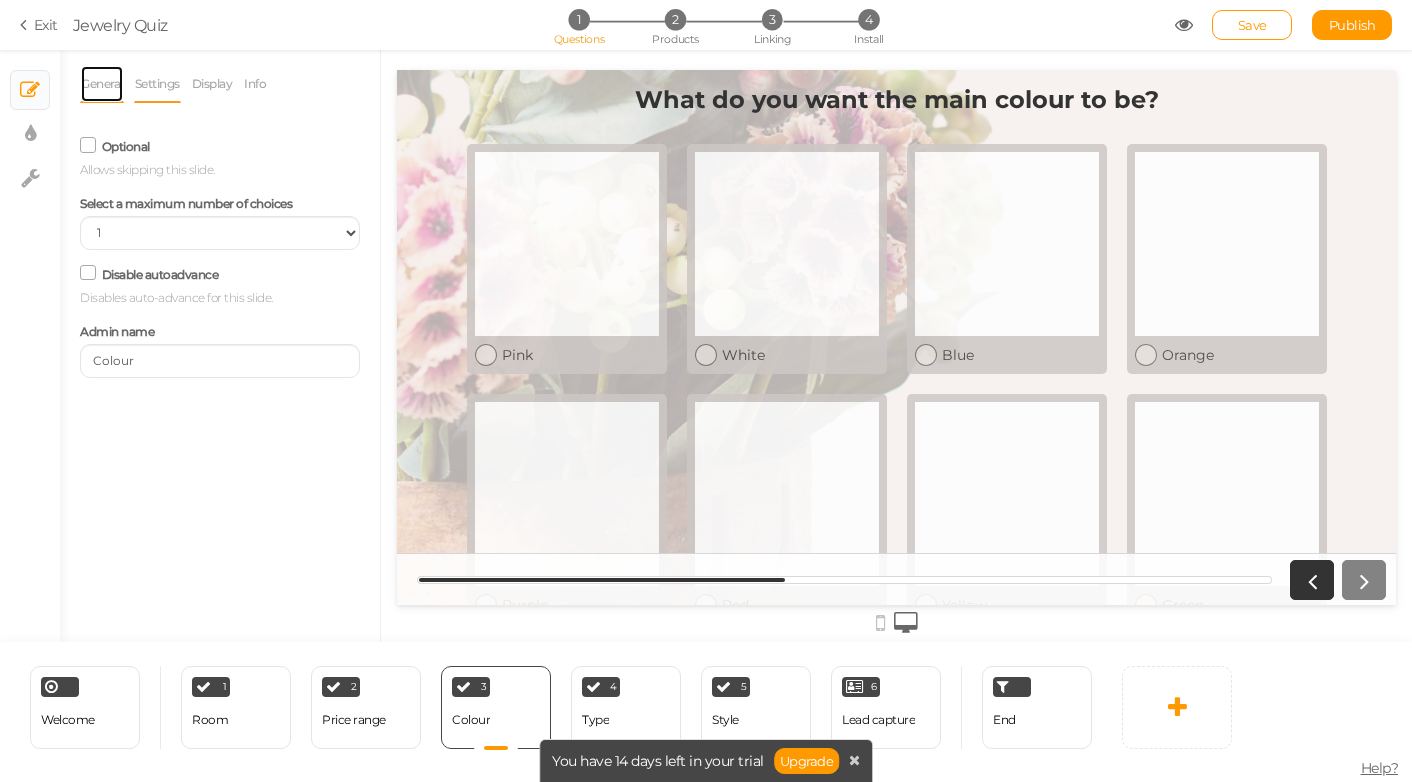 click on "General" at bounding box center (102, 84) 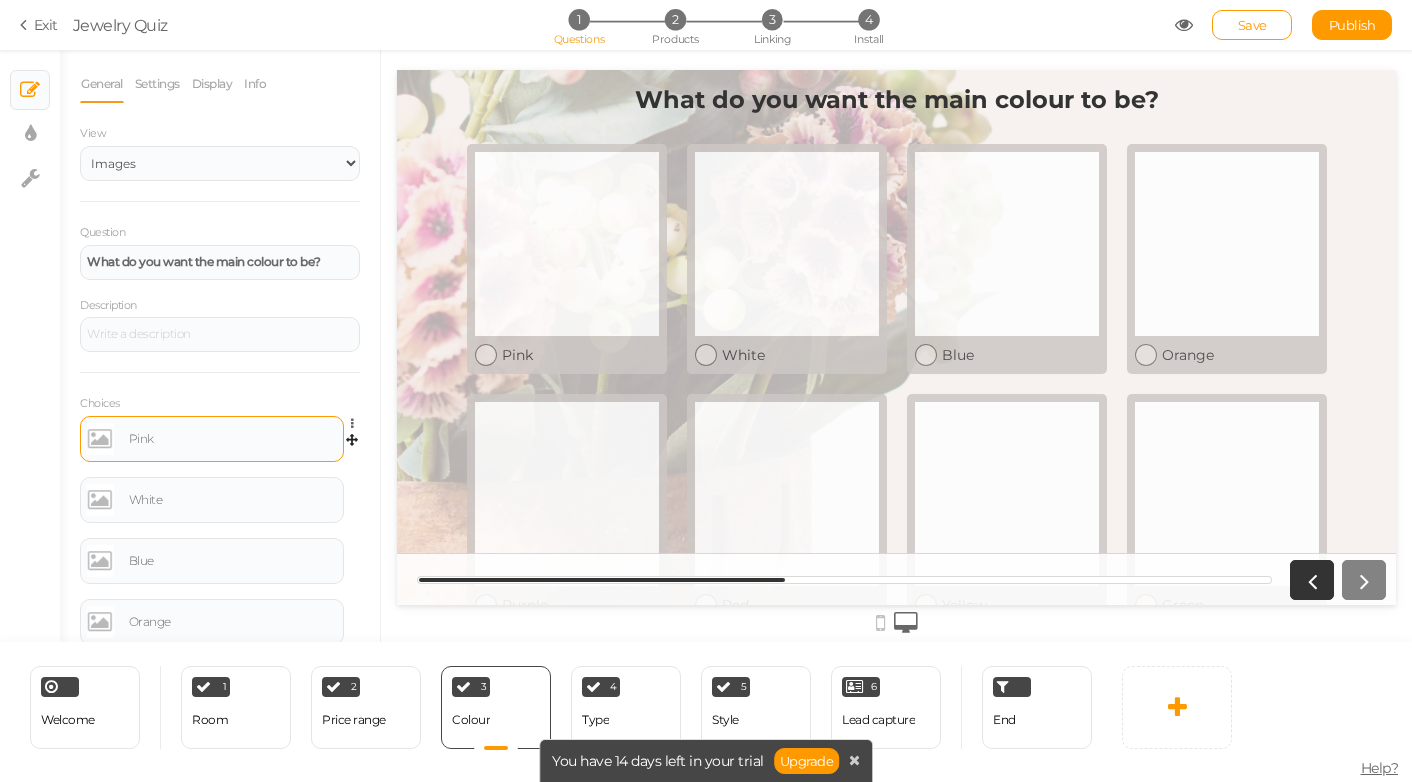click on "Pink" at bounding box center (212, 439) 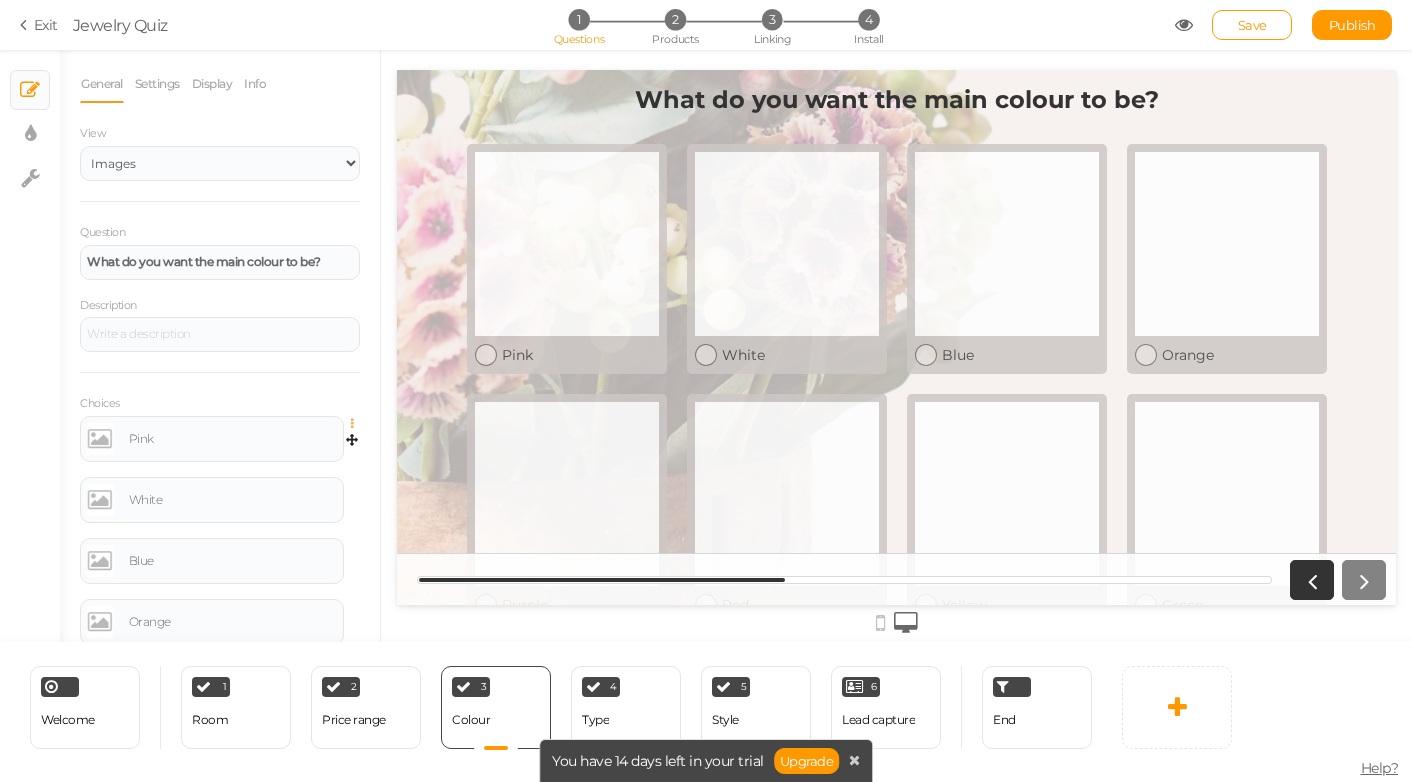 click at bounding box center (357, 424) 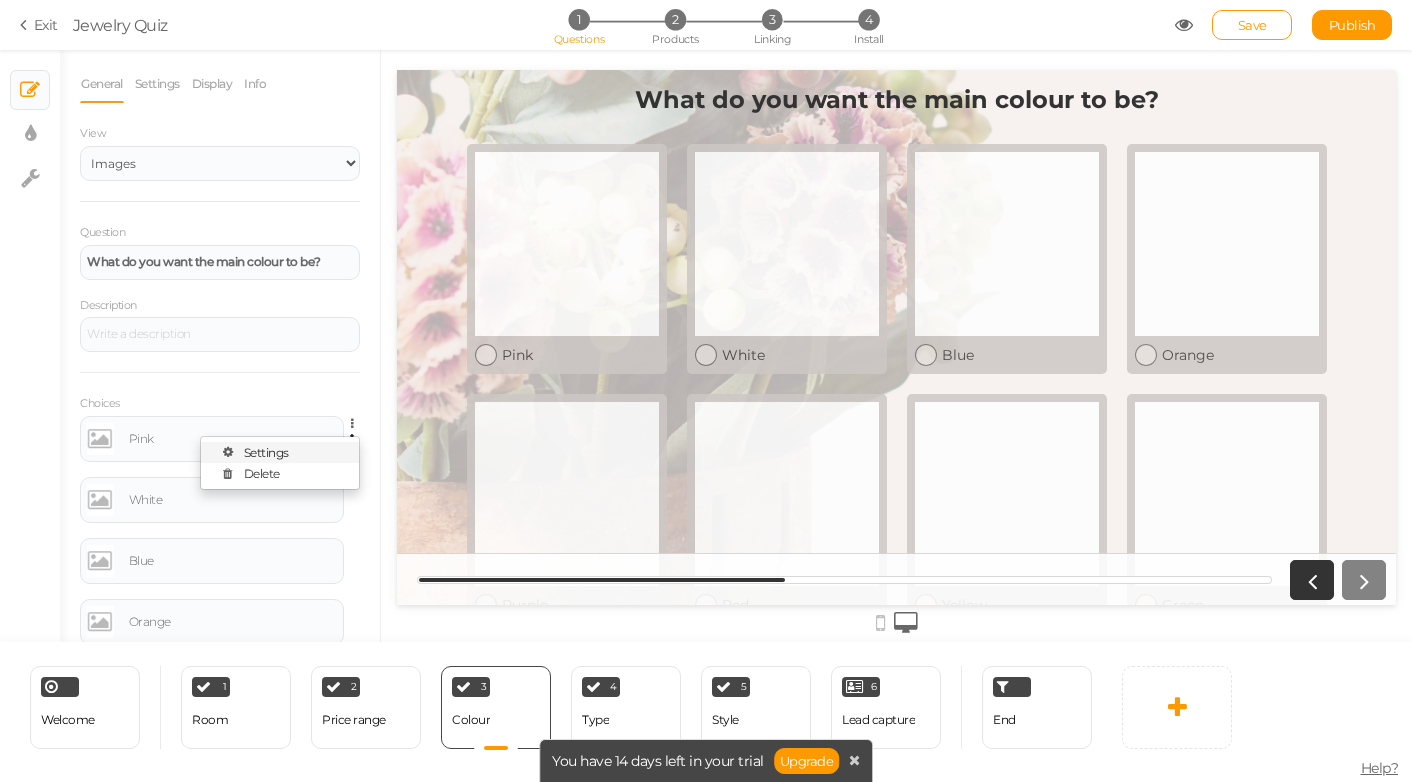 click on "Settings" at bounding box center [280, 452] 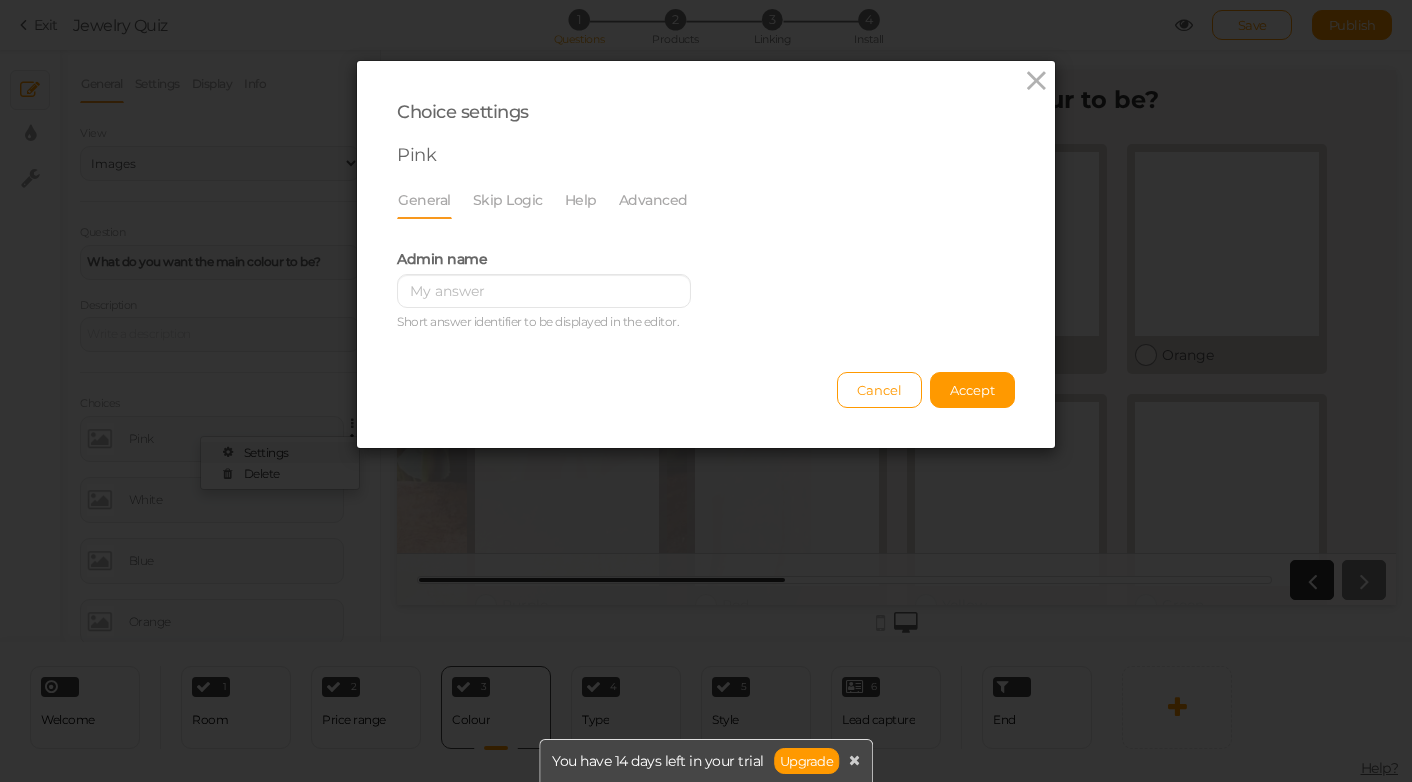 scroll, scrollTop: 0, scrollLeft: 0, axis: both 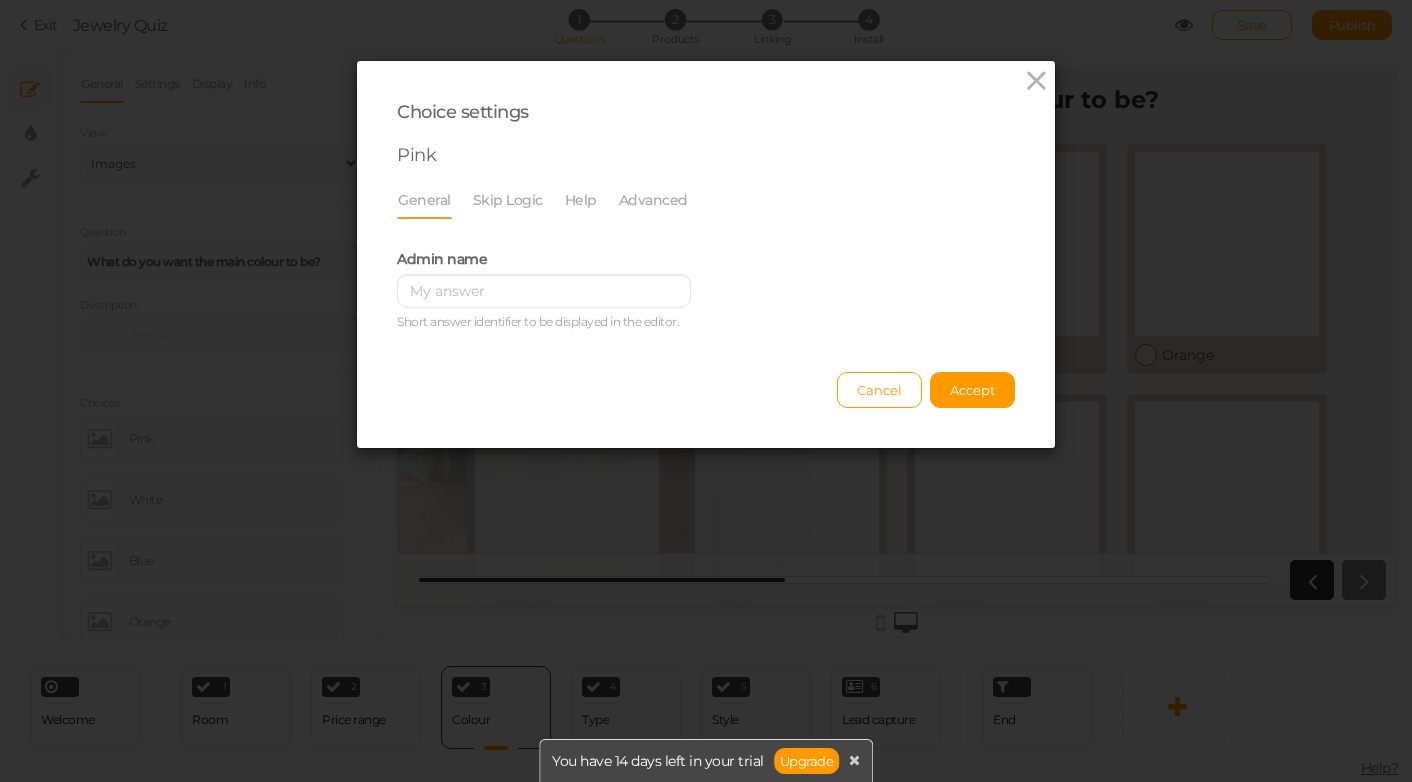 click on "General
Skip Logic
Help
Advanced
Admin name     [PERSON_NAME] answer identifier to be displayed in the editor.
11pt         p   Optionally, write here a help text for the slide.
Alias     Identifier used to create rules that recommend products.           Answer key     Key that identifies the answer for integration with external systems.               Metadata   xxxxxxxxxx 1   Option metadata in JSON format.
Show this slide only when one of the previous answers is selected (0 selected)            Slide 1: Room                 Living Room                 Hallway                 Kitchen/ Dining                 Bedroom                 Office                 Bathroom                 Other             Slide 2: Price range                 Under £10                 Up to £30                 Up to £40                 Up to £50                 Show me the best you have to offer!" at bounding box center (706, 259) 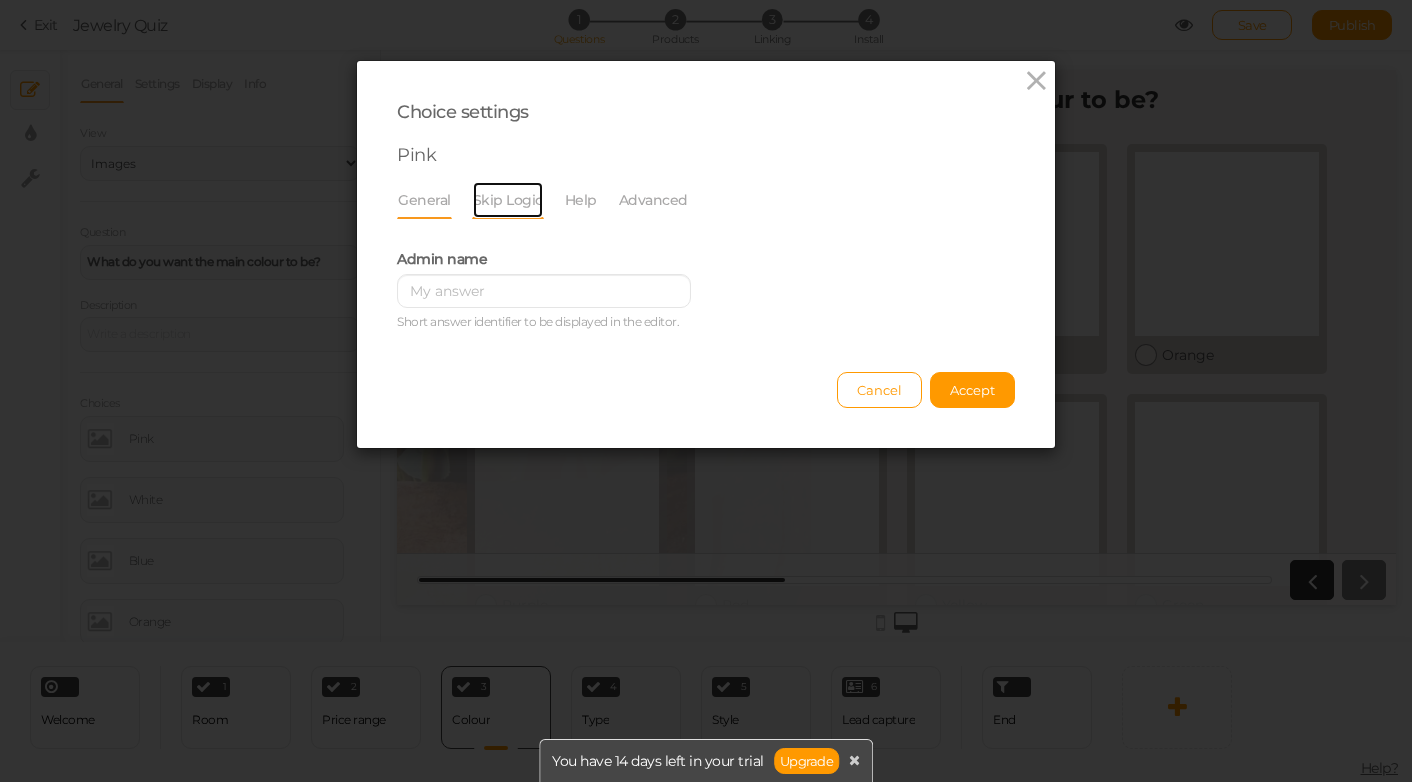 click on "Skip Logic" at bounding box center [508, 200] 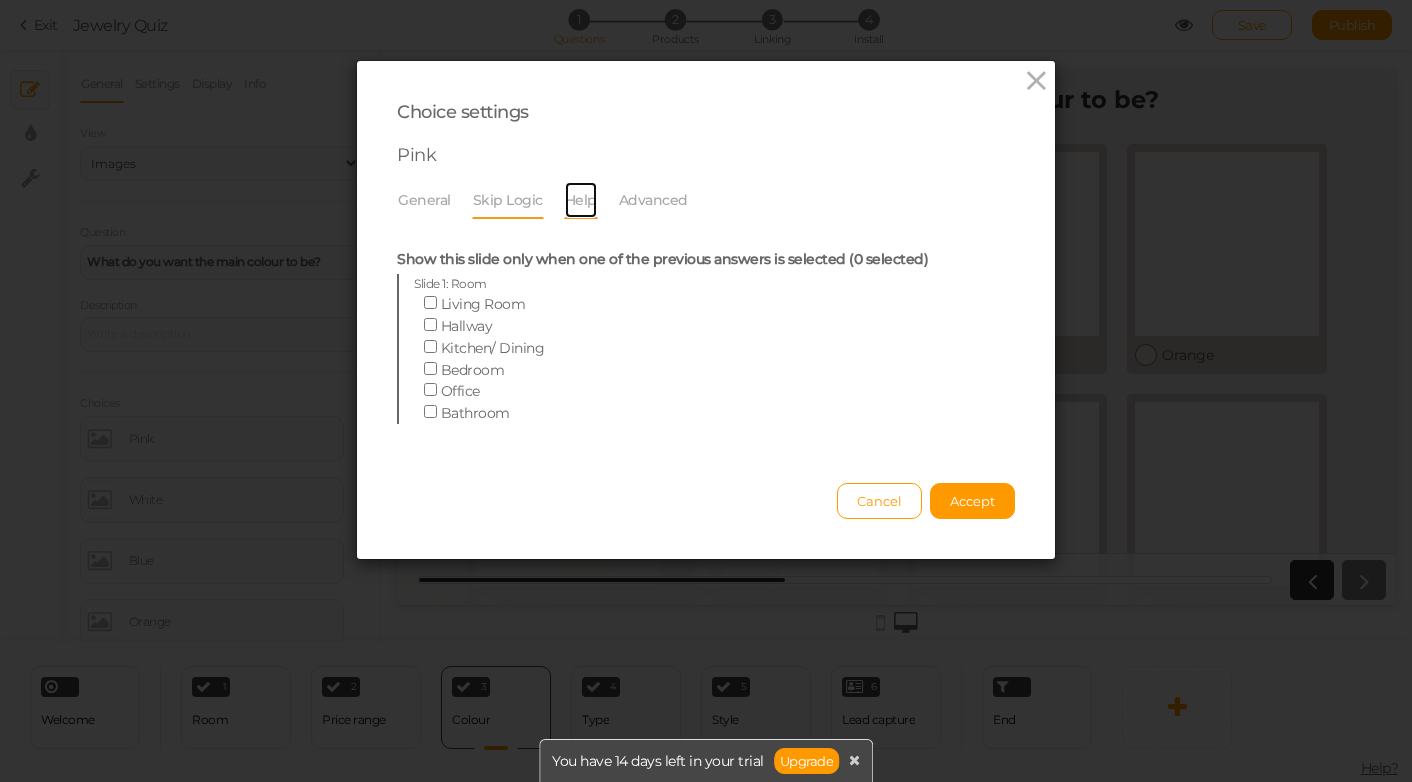click on "Help" at bounding box center [581, 200] 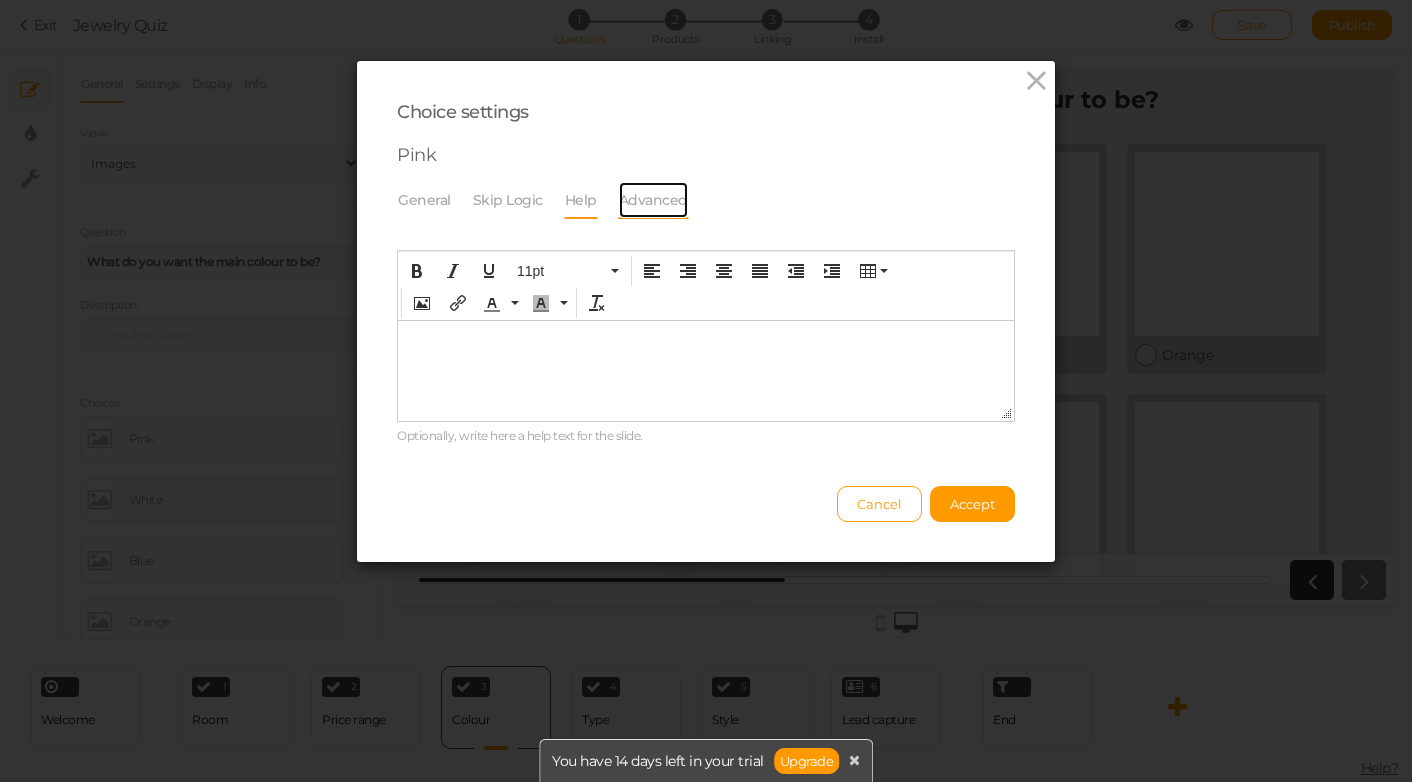 click on "Advanced" at bounding box center [653, 200] 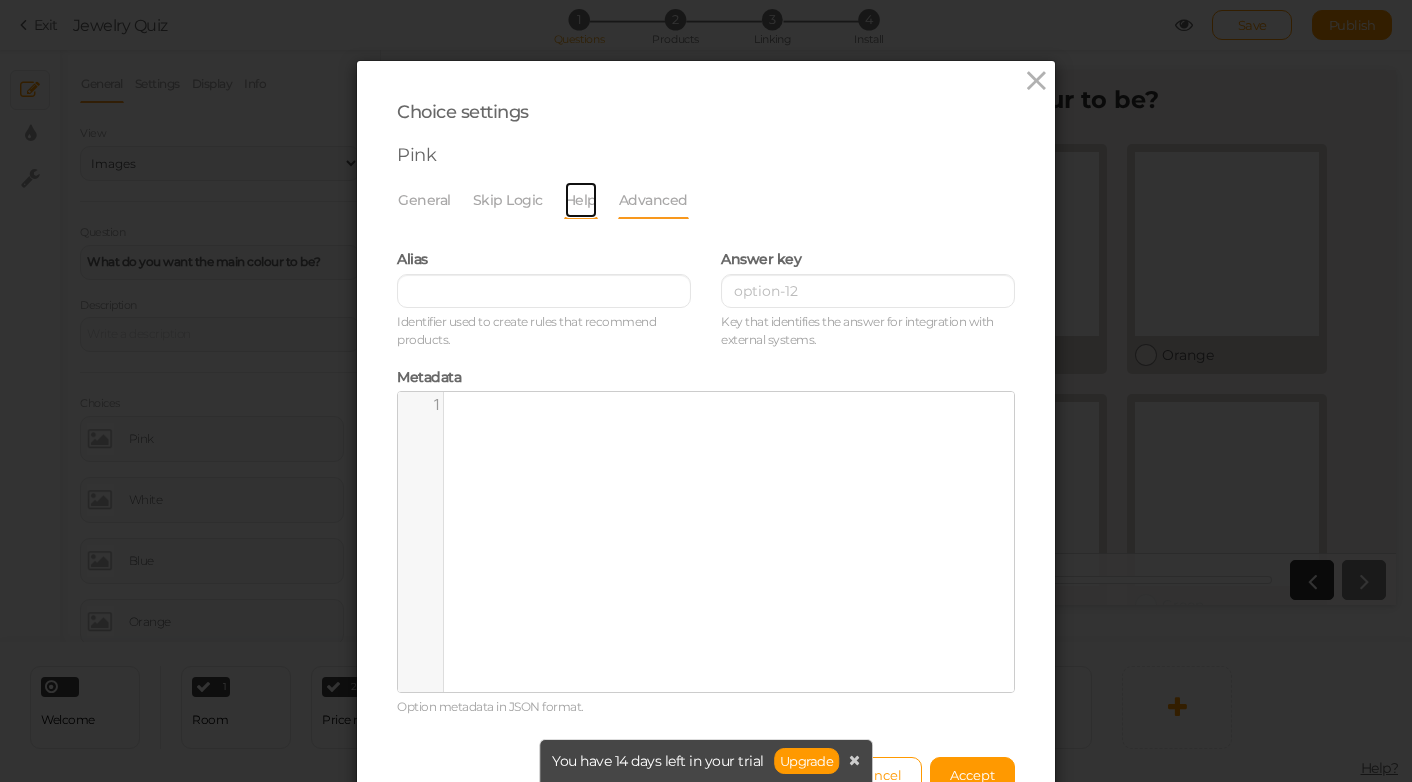 click on "Help" at bounding box center [581, 200] 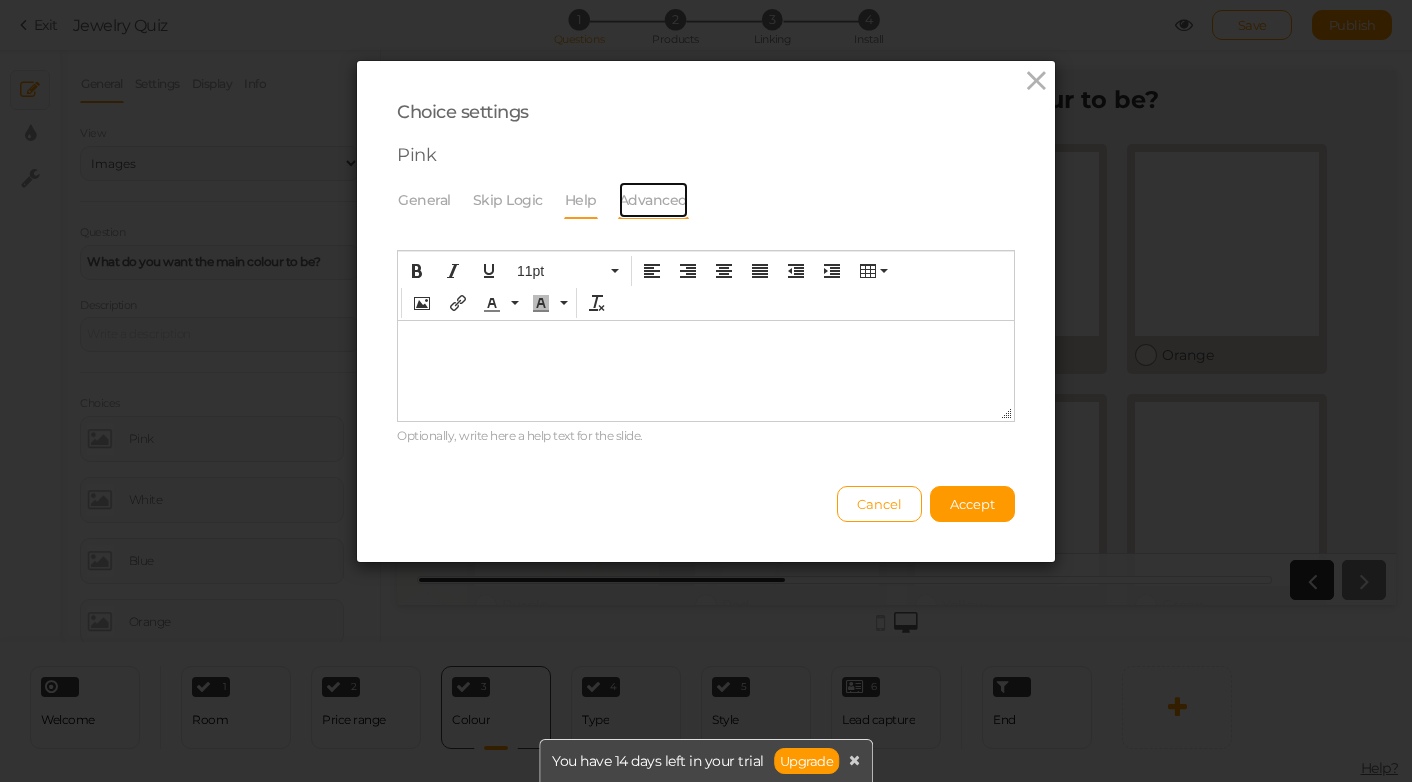click on "Advanced" at bounding box center [653, 200] 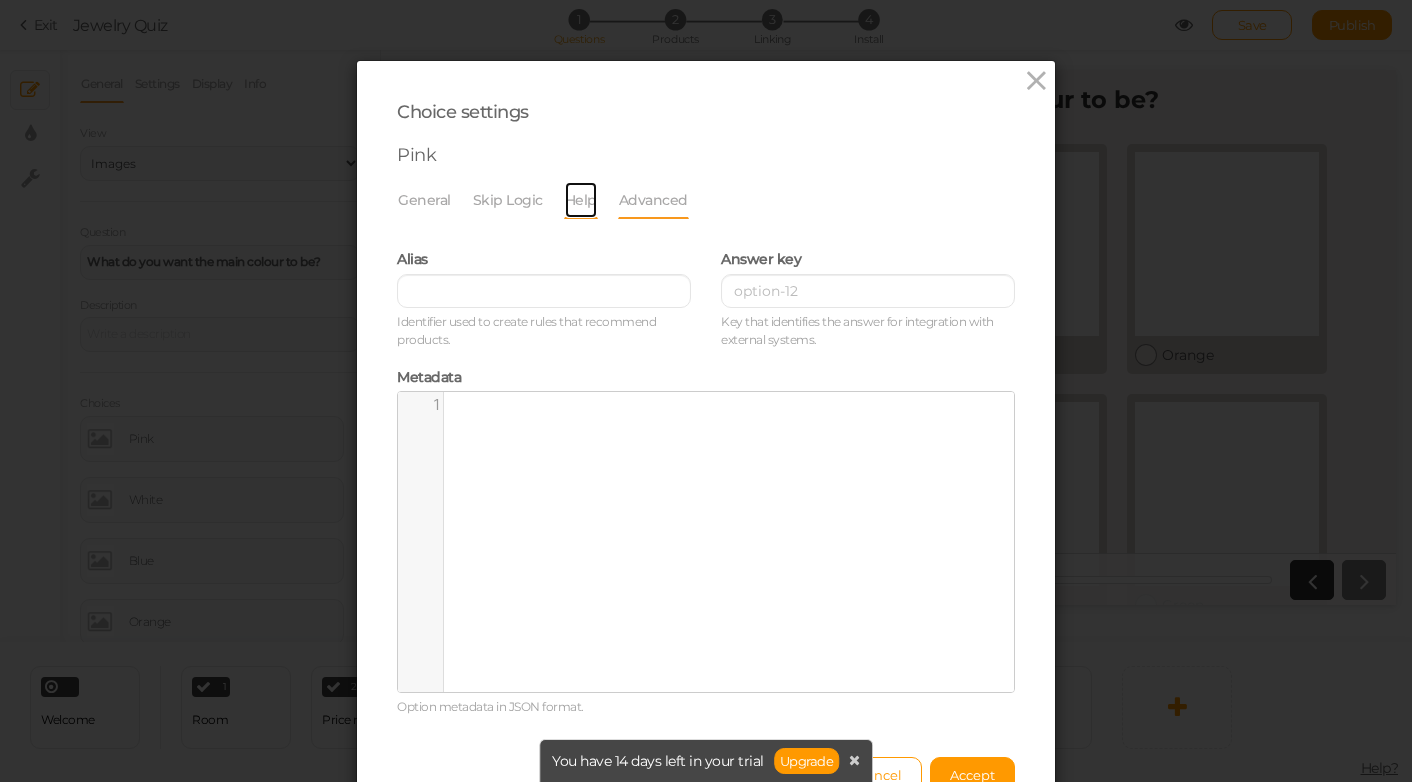 click on "Help" at bounding box center [581, 200] 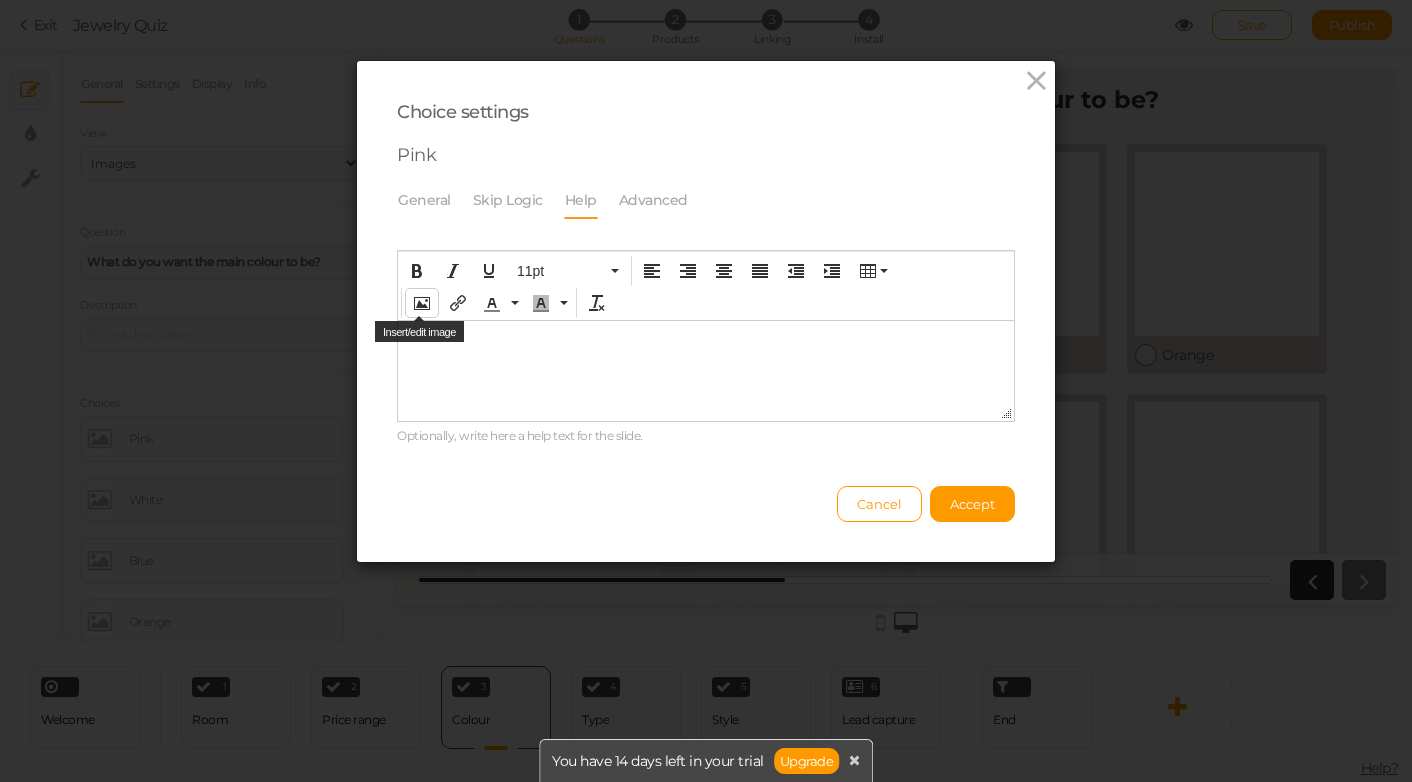click at bounding box center (422, 303) 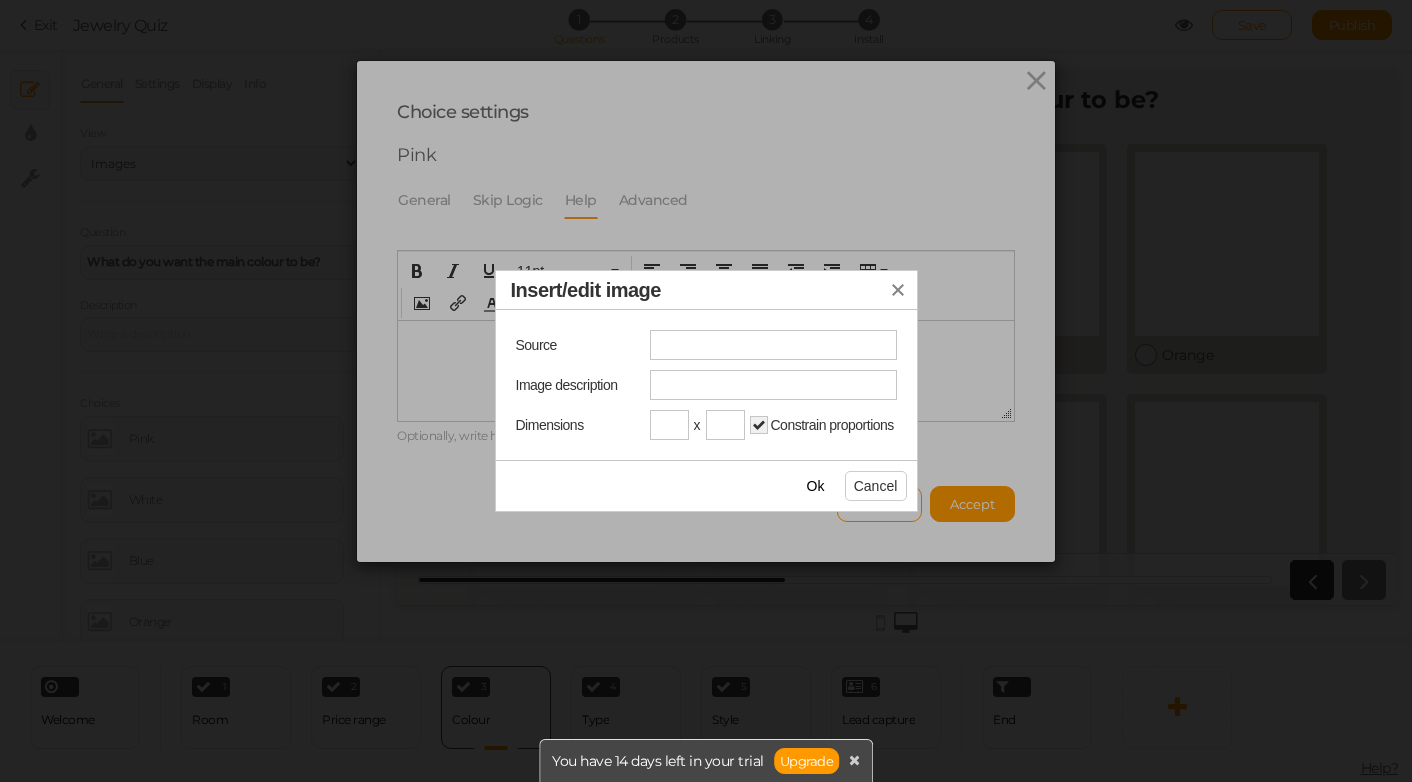 click on "Cancel" at bounding box center (876, 486) 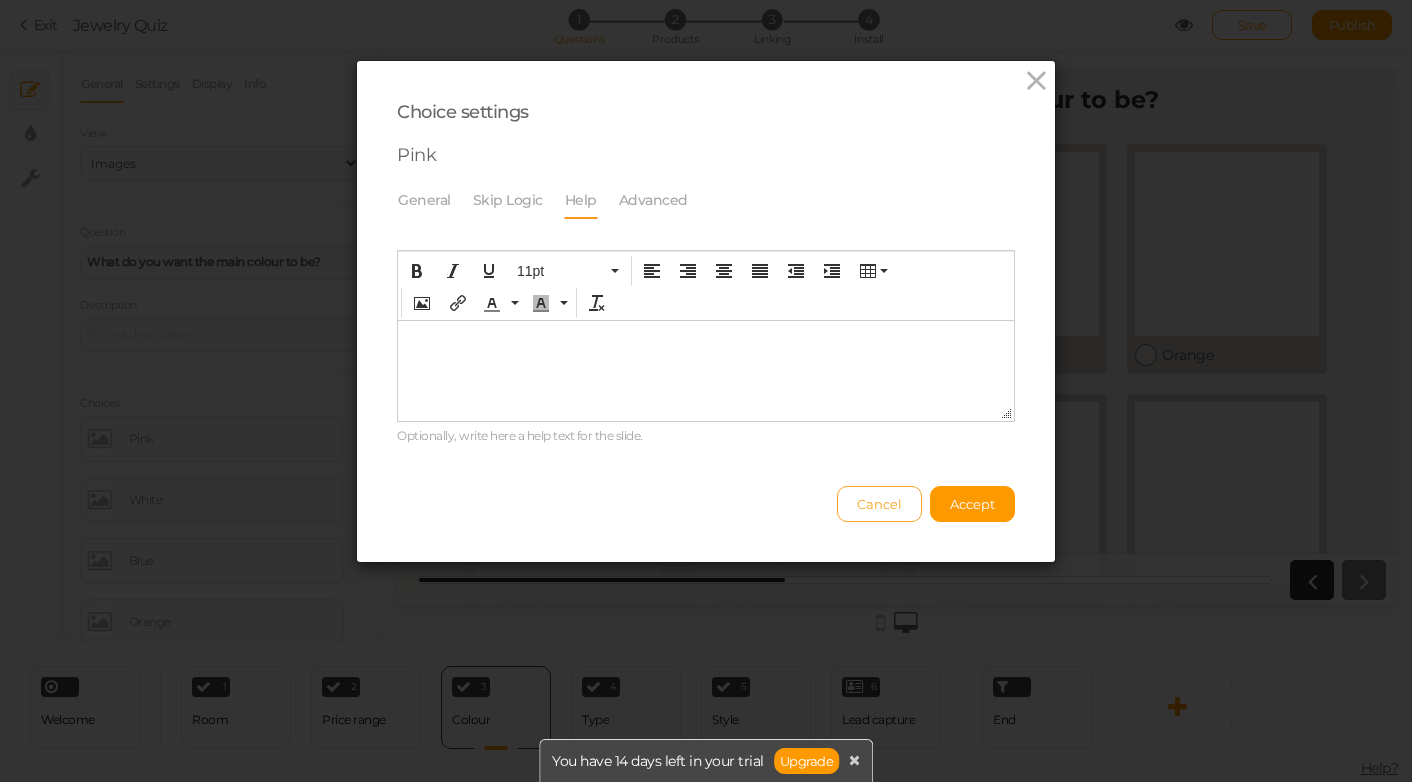 click on "Cancel" at bounding box center (879, 504) 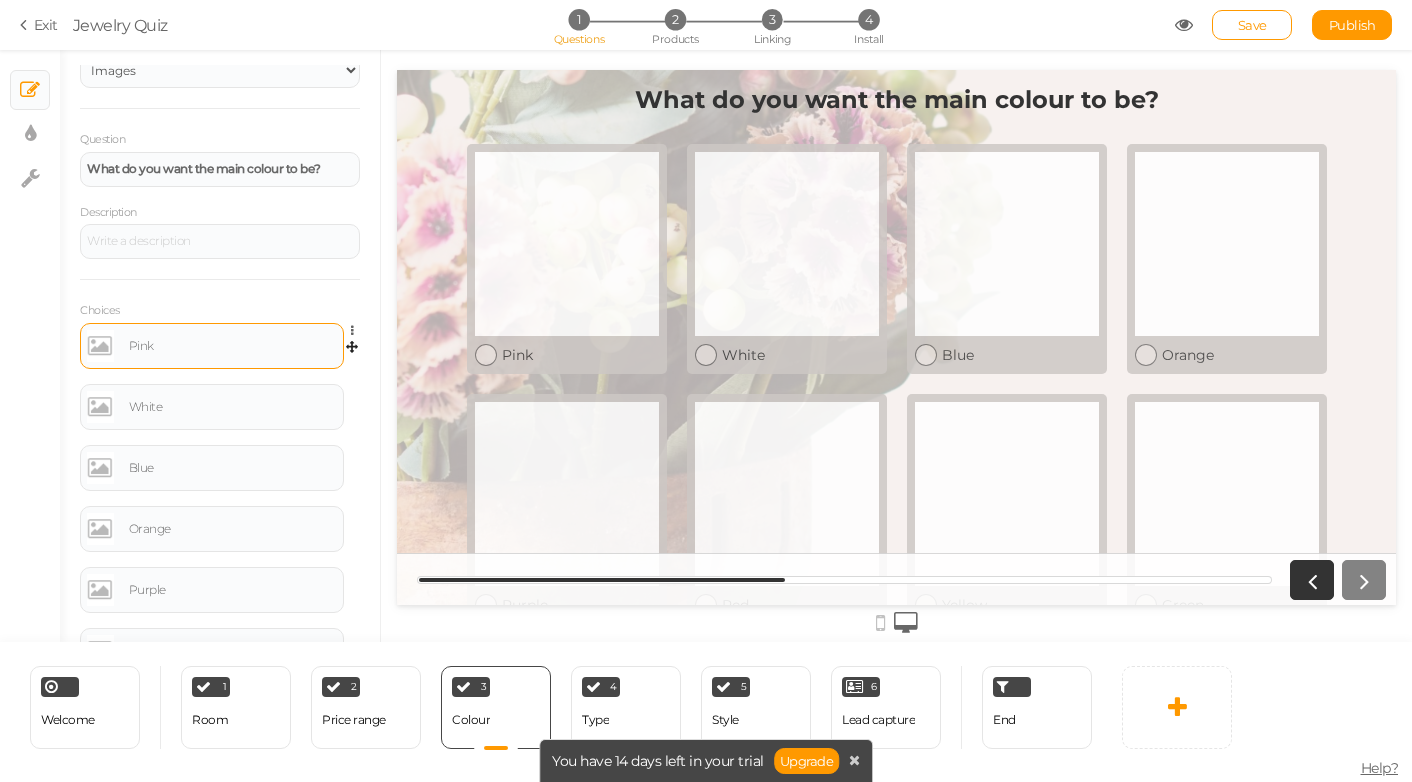 scroll, scrollTop: 0, scrollLeft: 0, axis: both 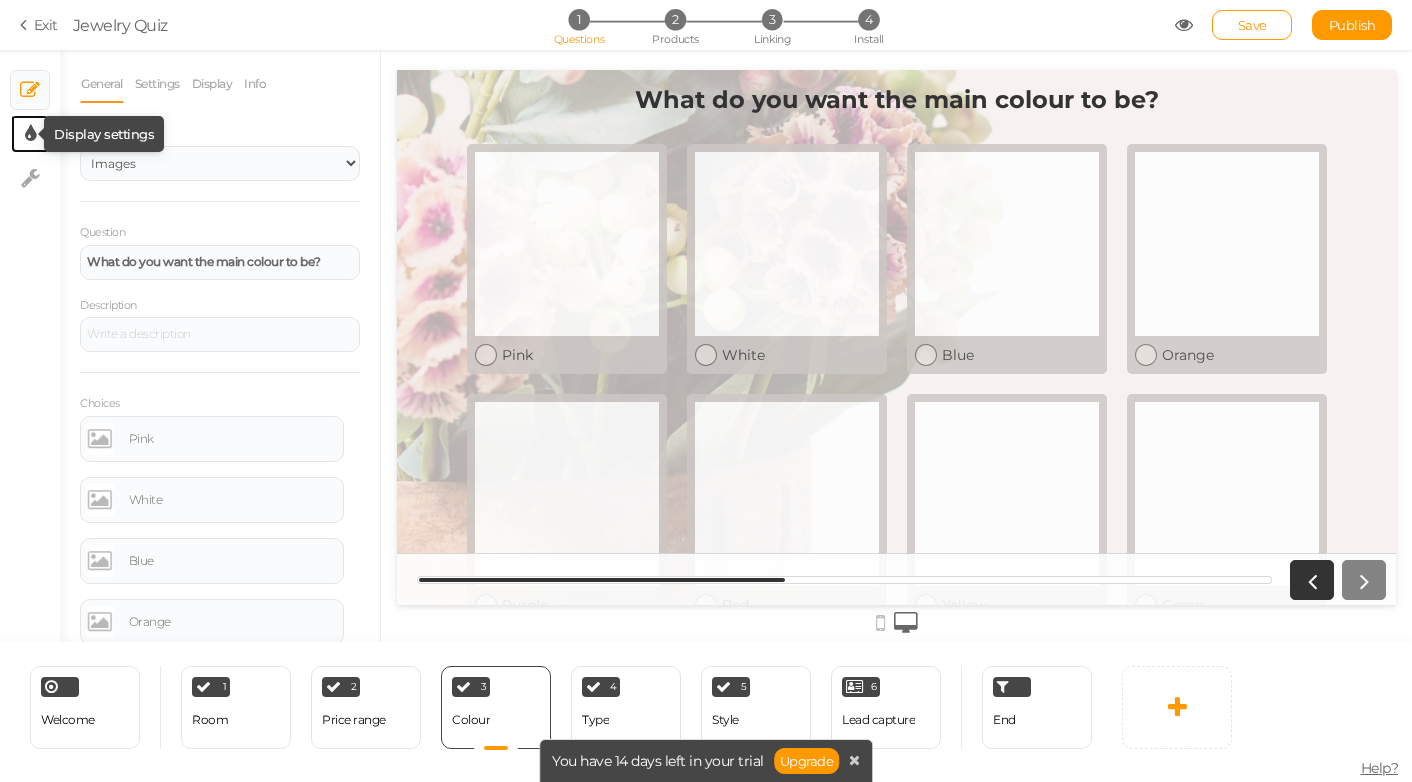 click at bounding box center [30, 134] 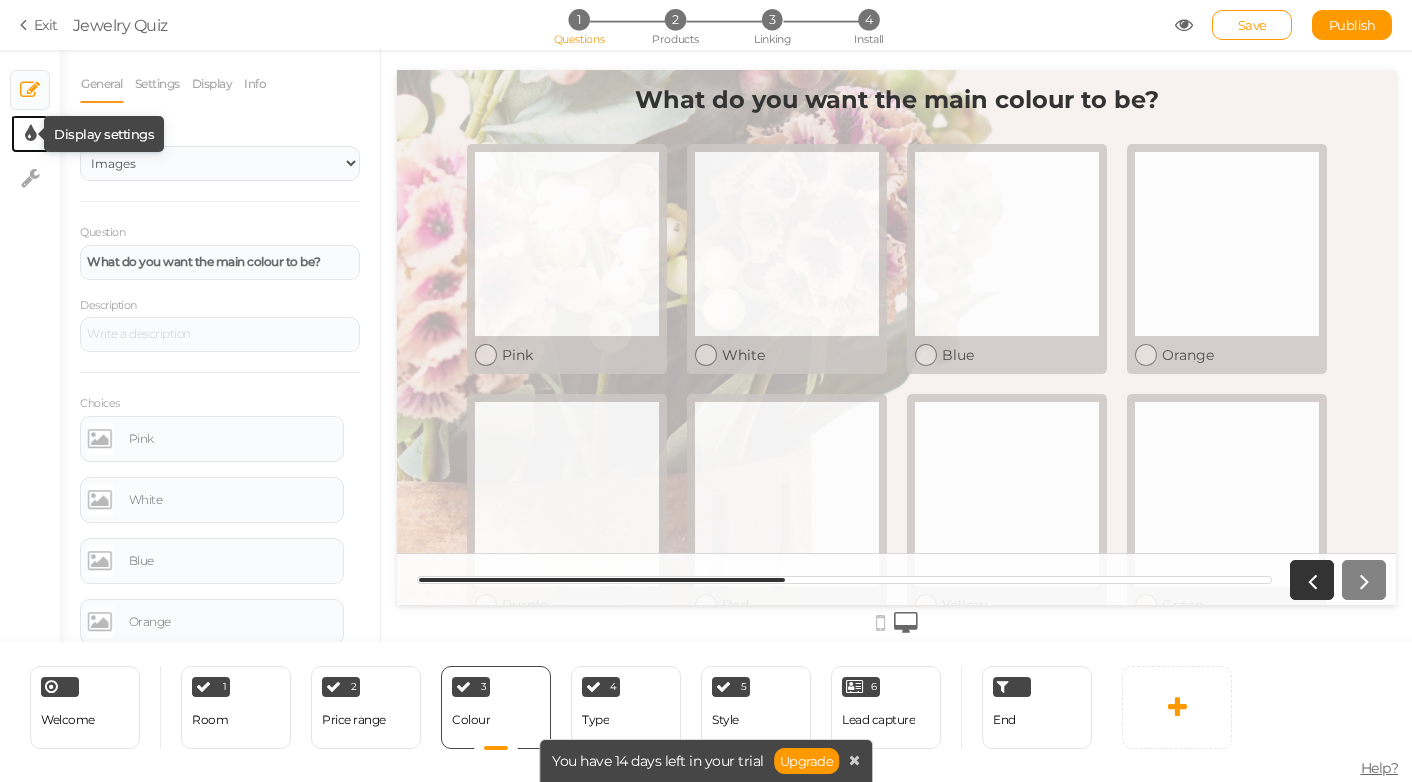 select on "2" 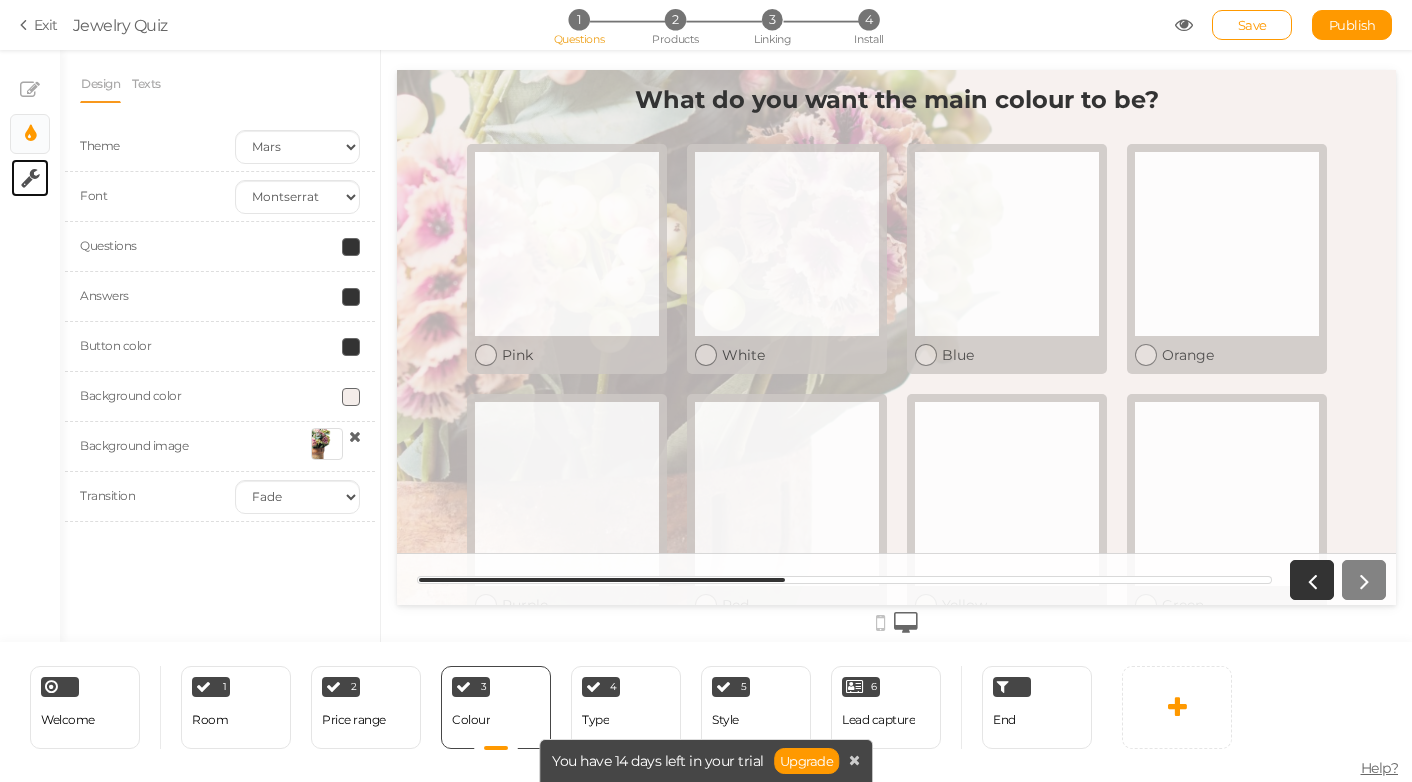 click on "× Settings" at bounding box center (30, 178) 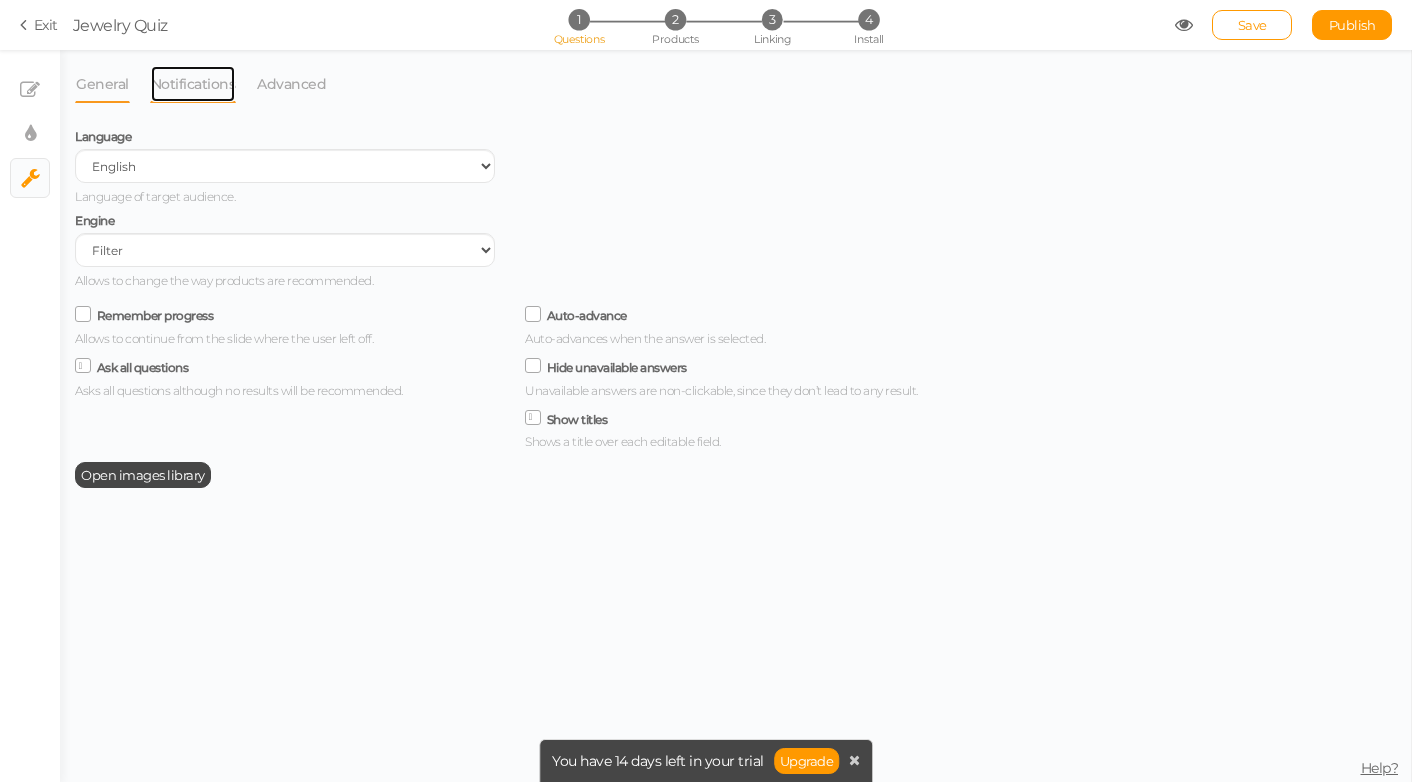 click on "Notifications" at bounding box center (193, 84) 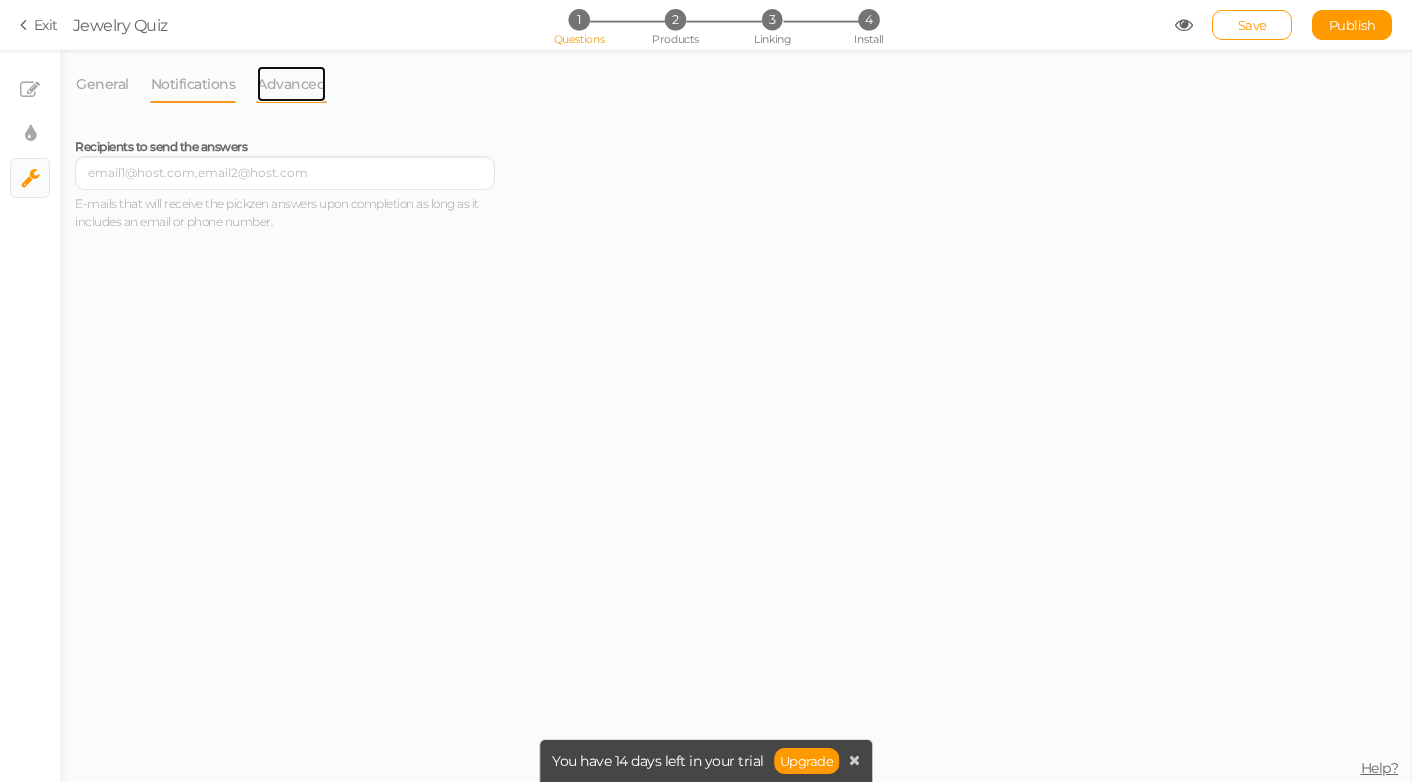 click on "Advanced" at bounding box center [291, 84] 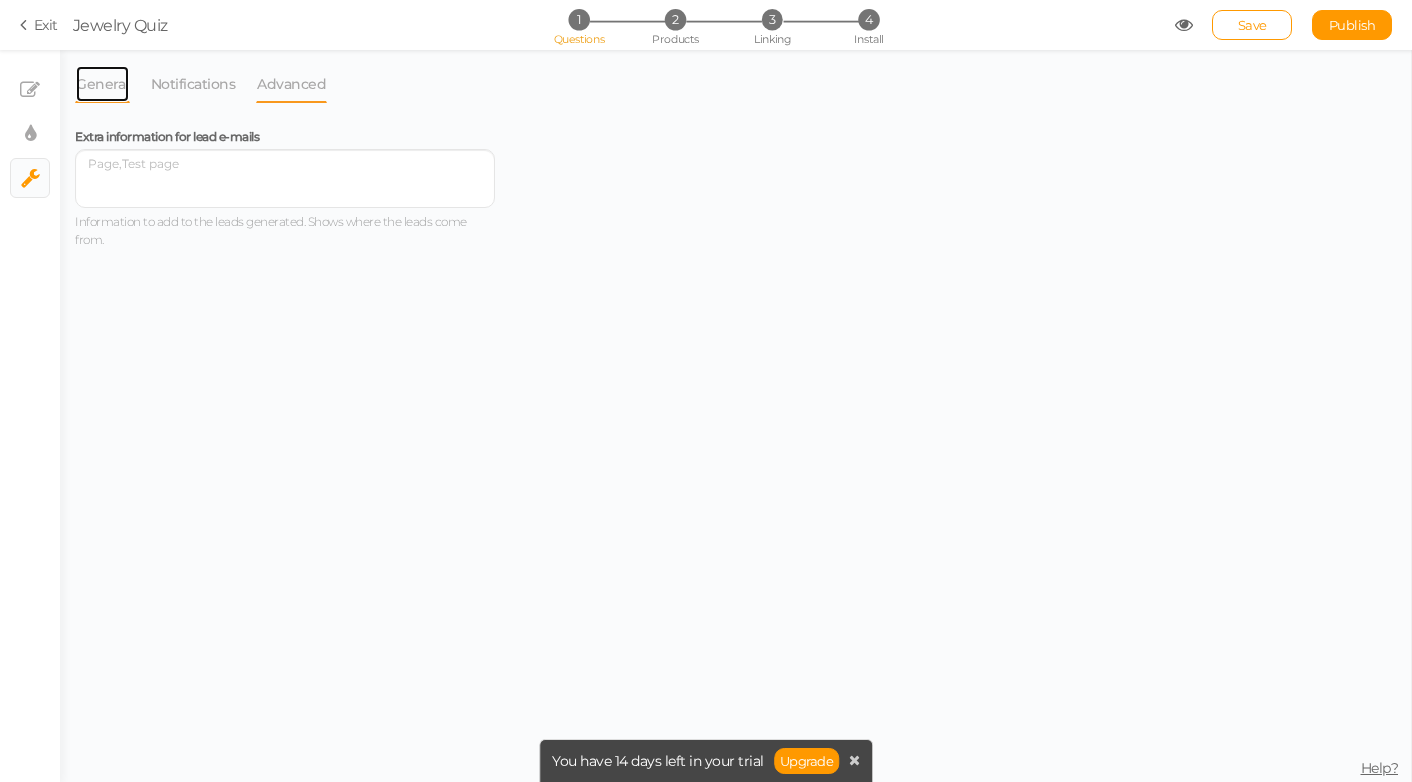 click on "General" at bounding box center [102, 84] 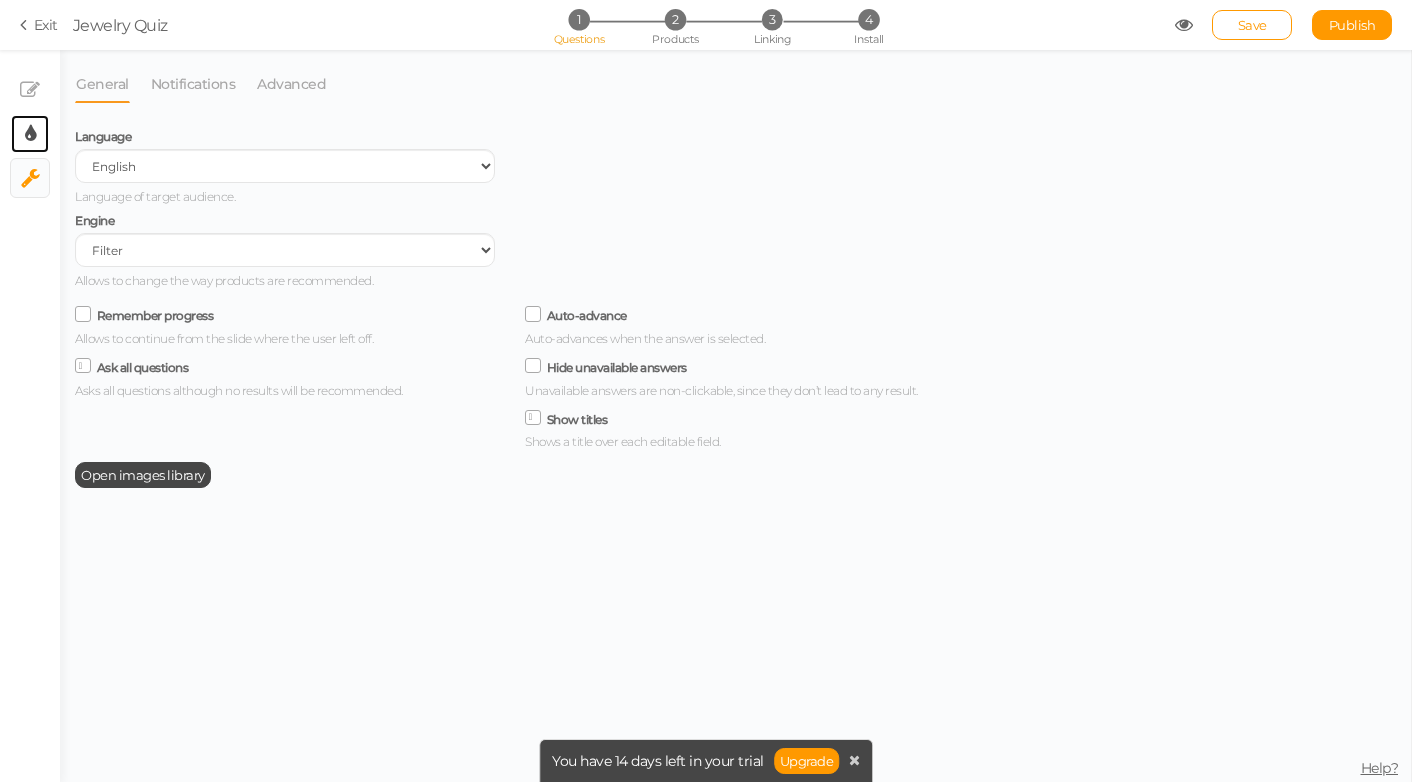 click on "× Display settings" at bounding box center (30, 134) 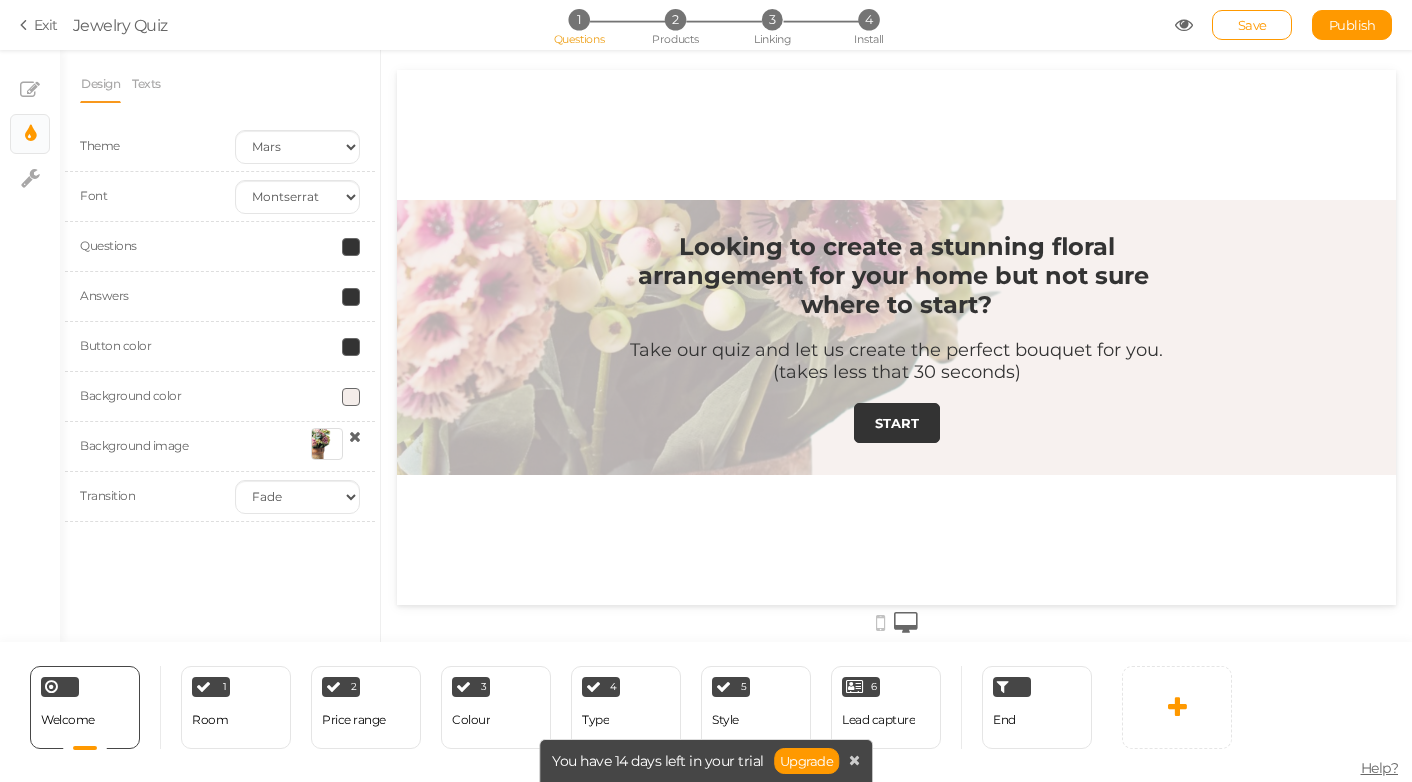 scroll, scrollTop: 0, scrollLeft: 0, axis: both 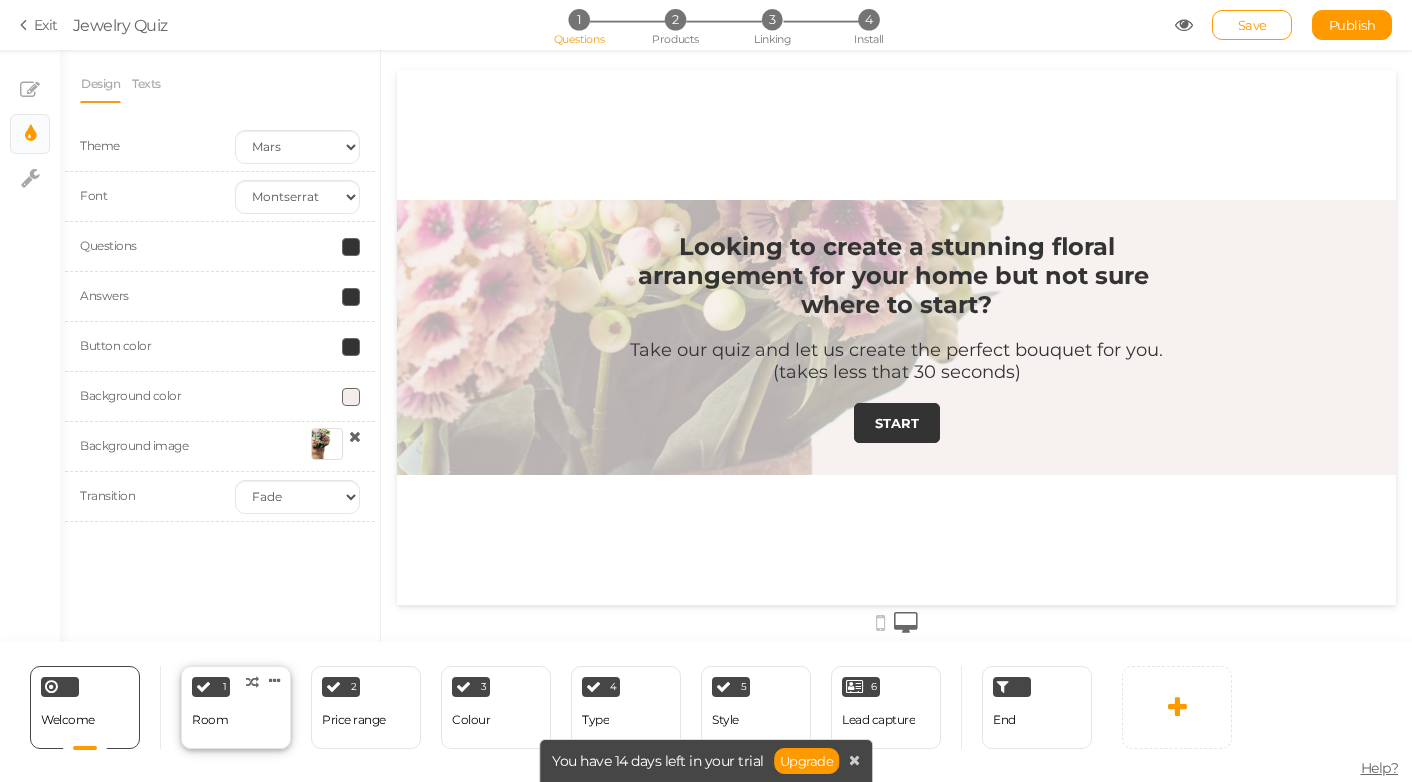 click on "1         Room         × Define the conditions to show this slide.                     Clone             Change type             Delete" at bounding box center [236, 707] 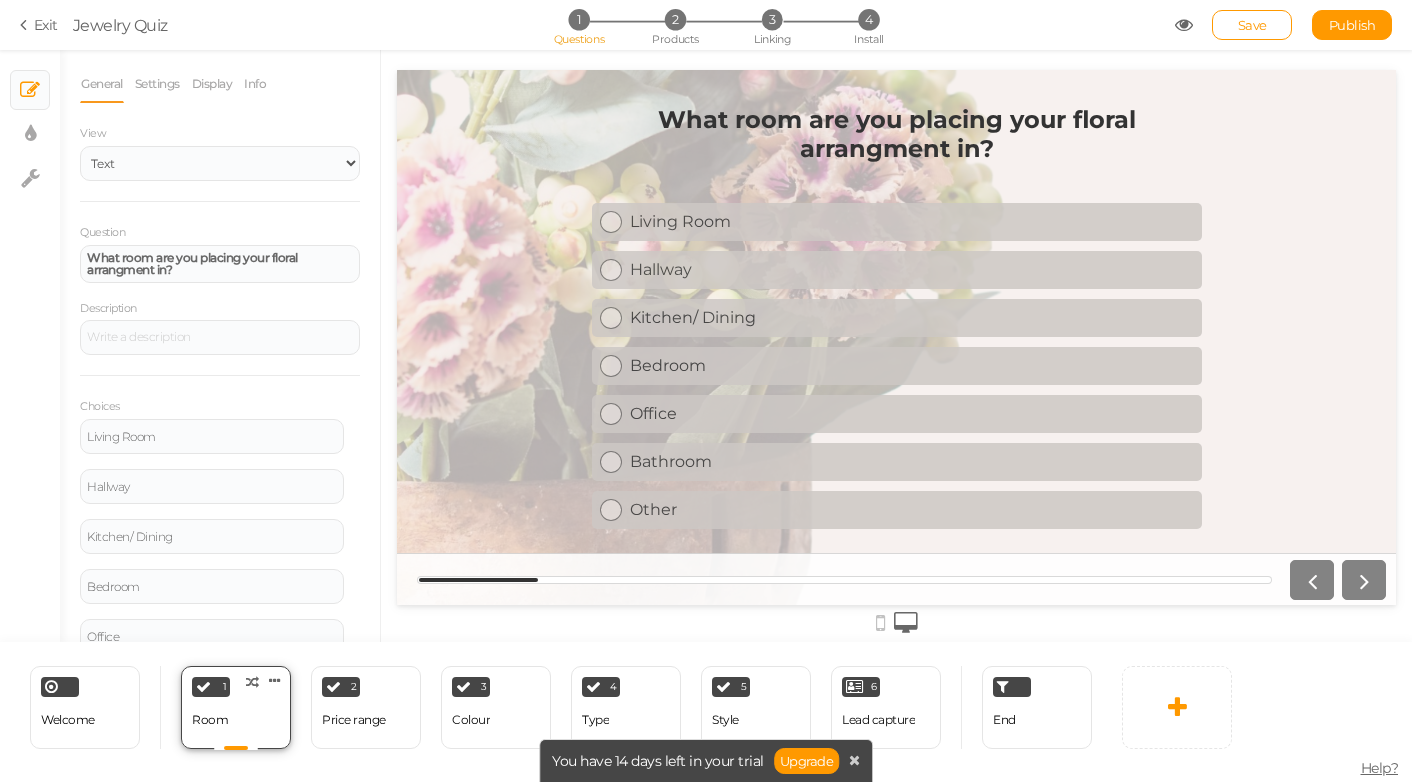 scroll, scrollTop: 0, scrollLeft: 0, axis: both 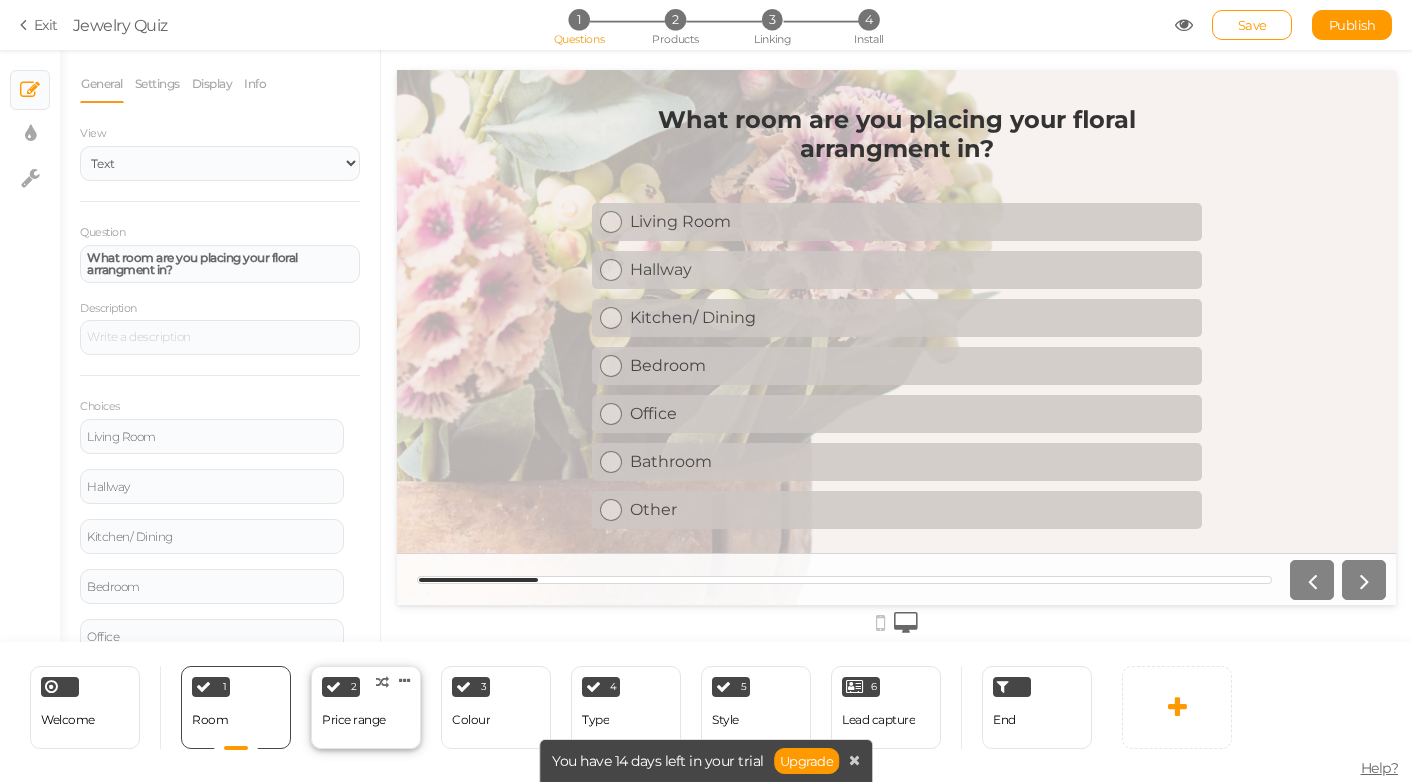 click on "Price range" at bounding box center (354, 720) 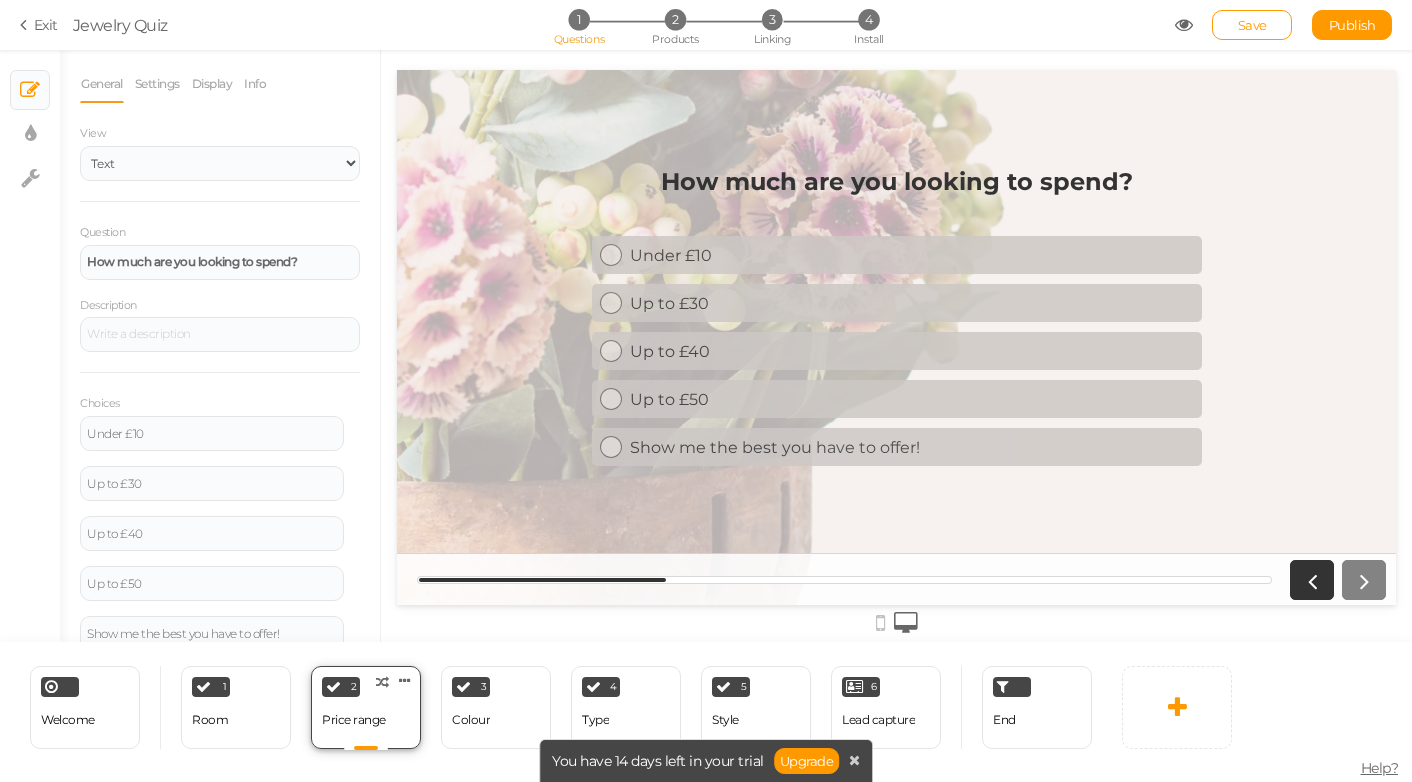 scroll, scrollTop: 0, scrollLeft: 0, axis: both 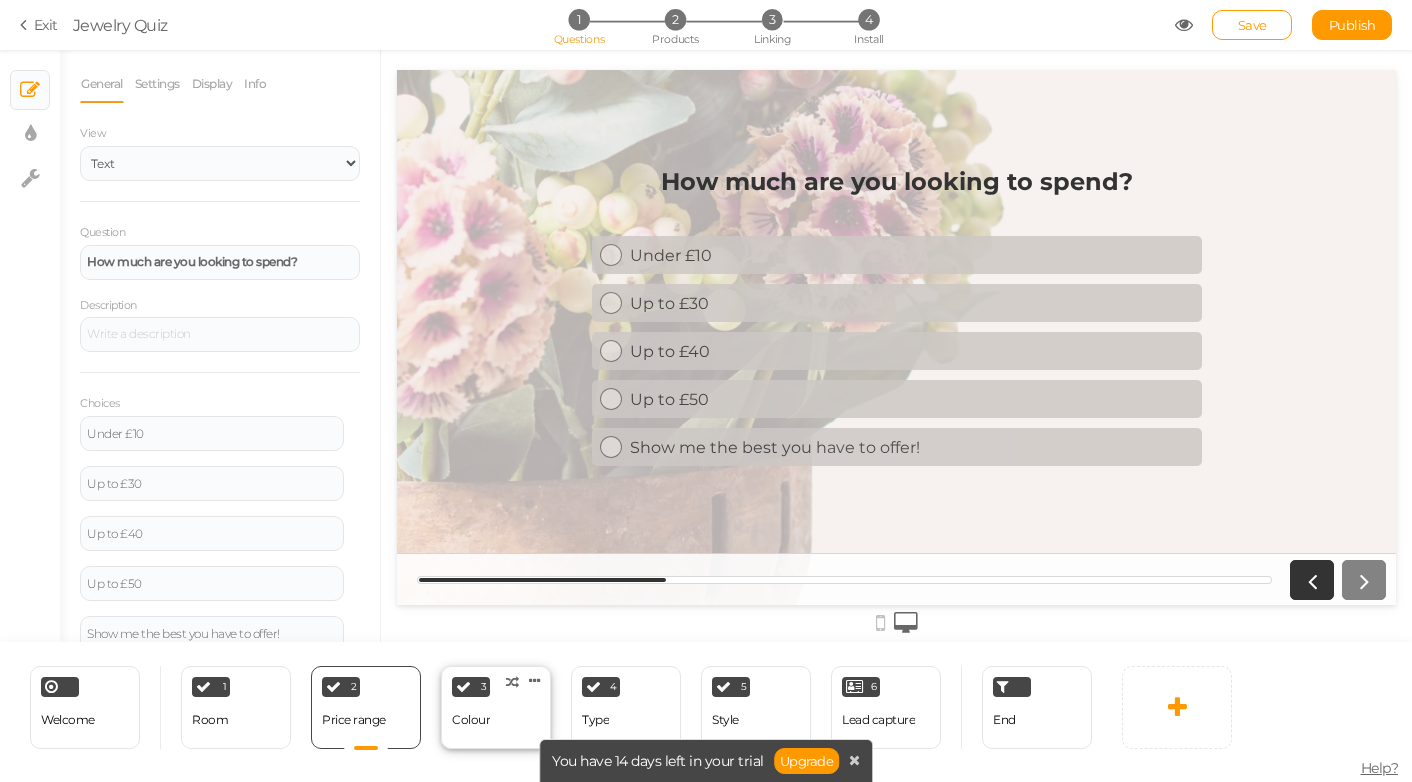click on "3         Colour         × Define the conditions to show this slide.                     Clone             Change type             Delete" at bounding box center (496, 707) 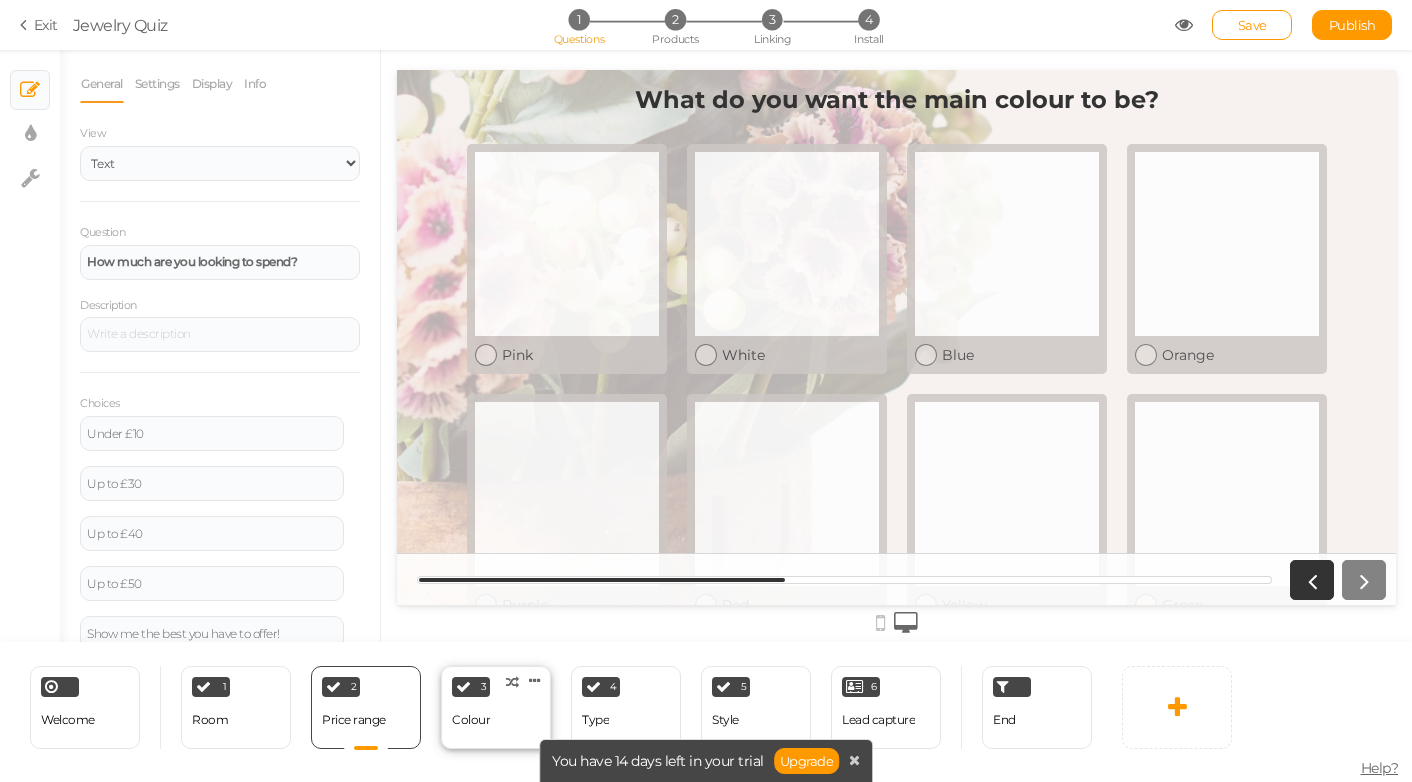 select on "2" 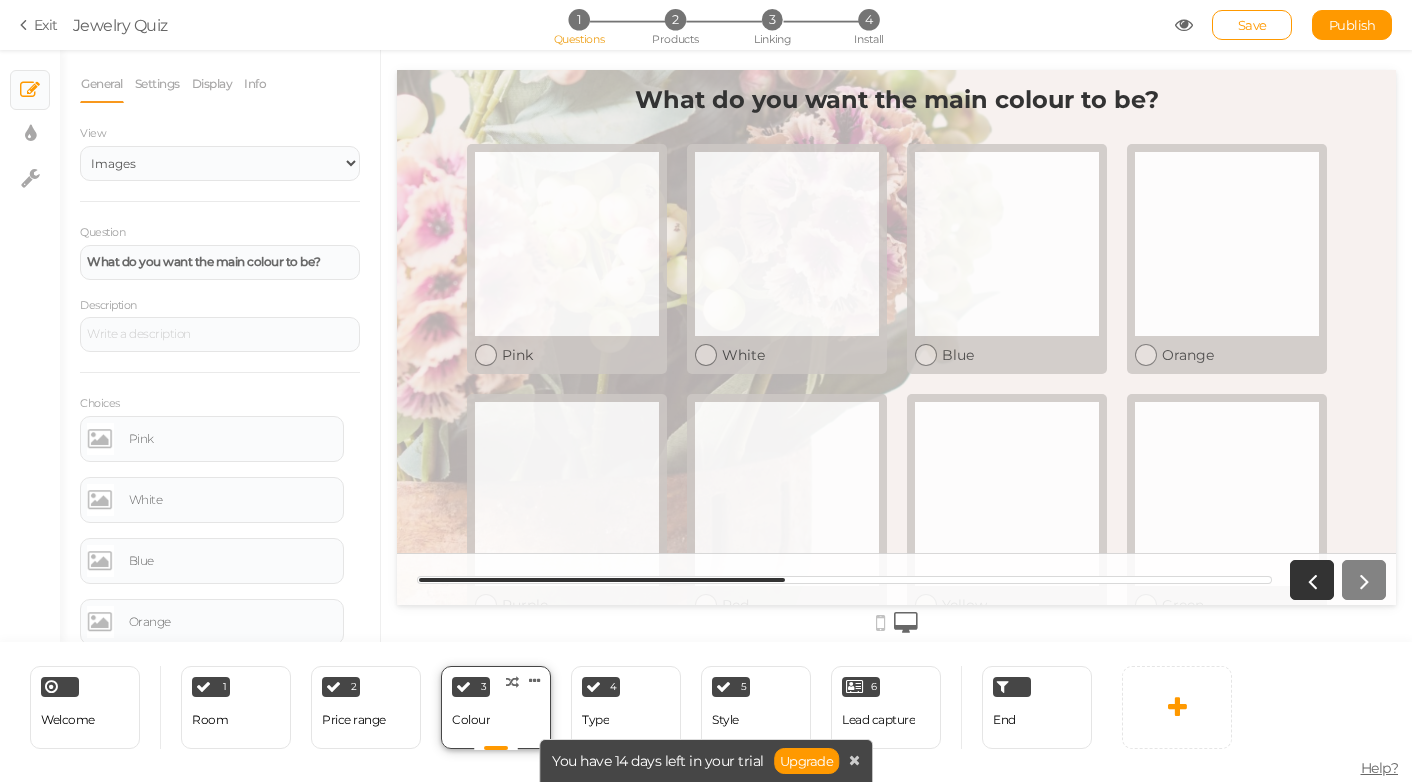 scroll, scrollTop: 0, scrollLeft: 0, axis: both 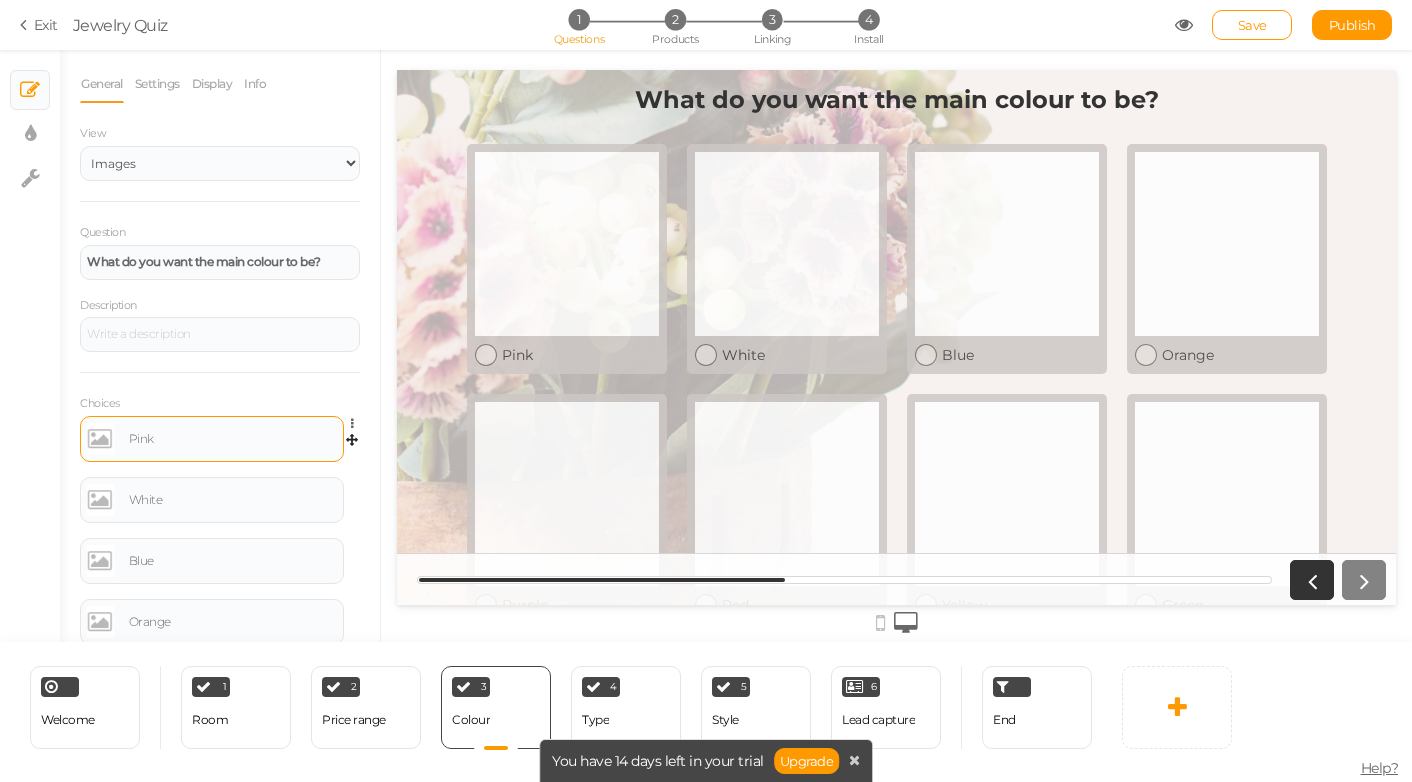 click on "Pink" at bounding box center (212, 439) 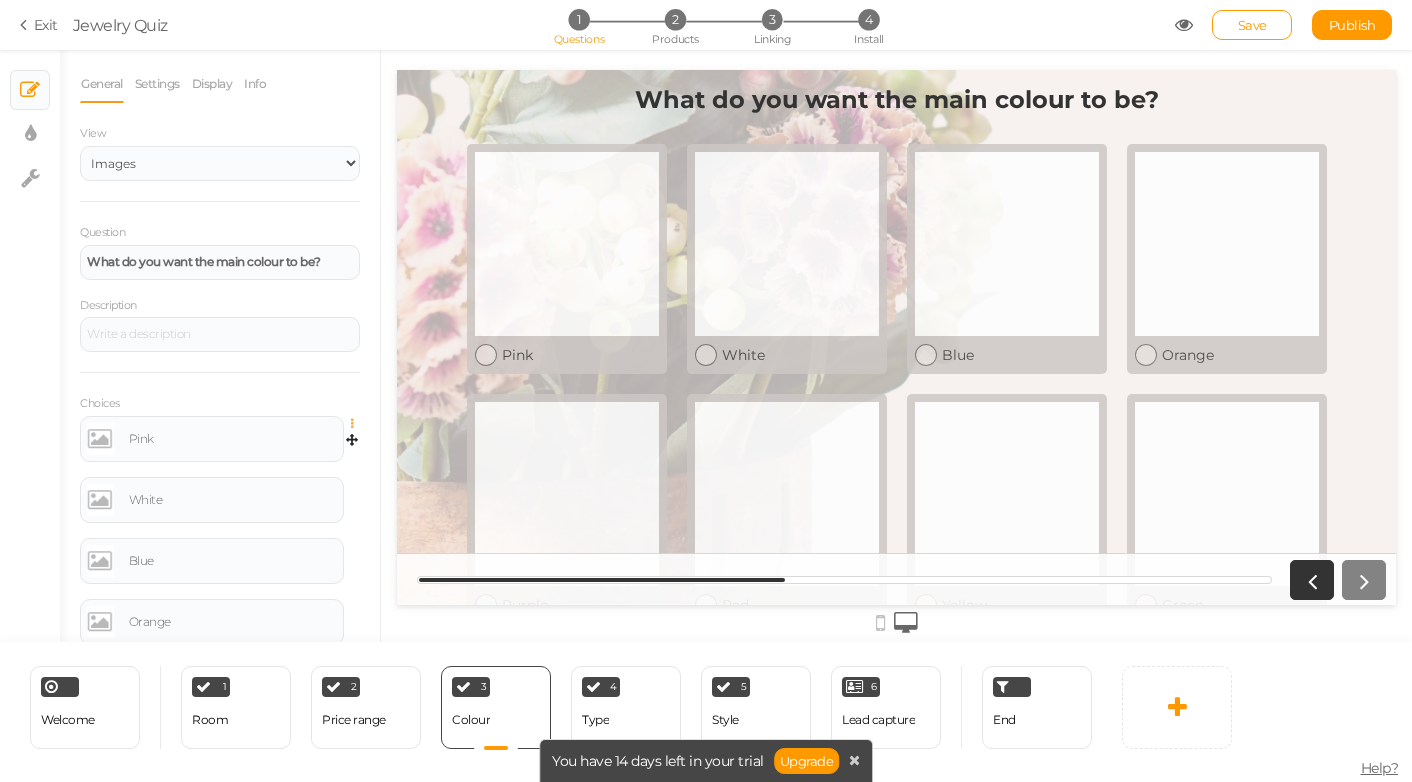 click at bounding box center (357, 424) 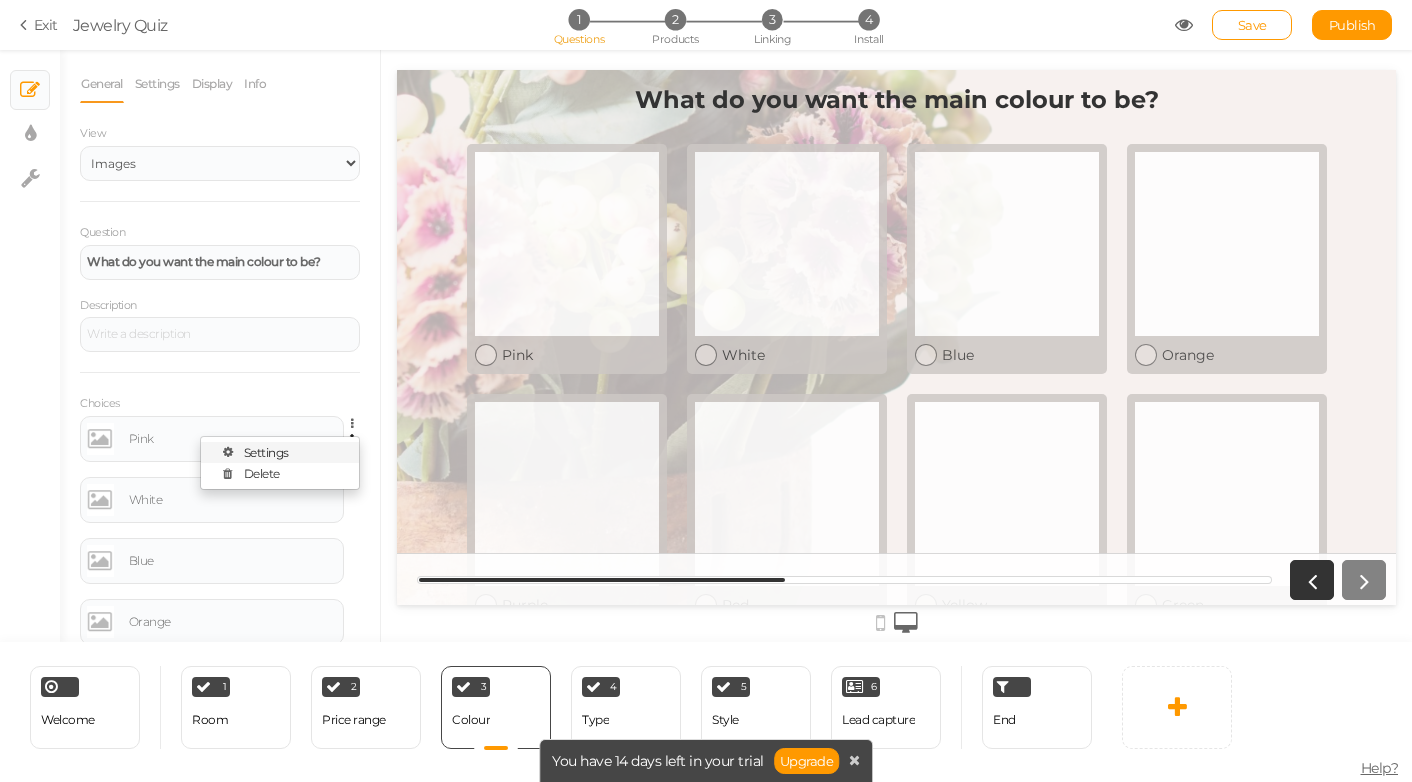 click on "Settings" at bounding box center [280, 452] 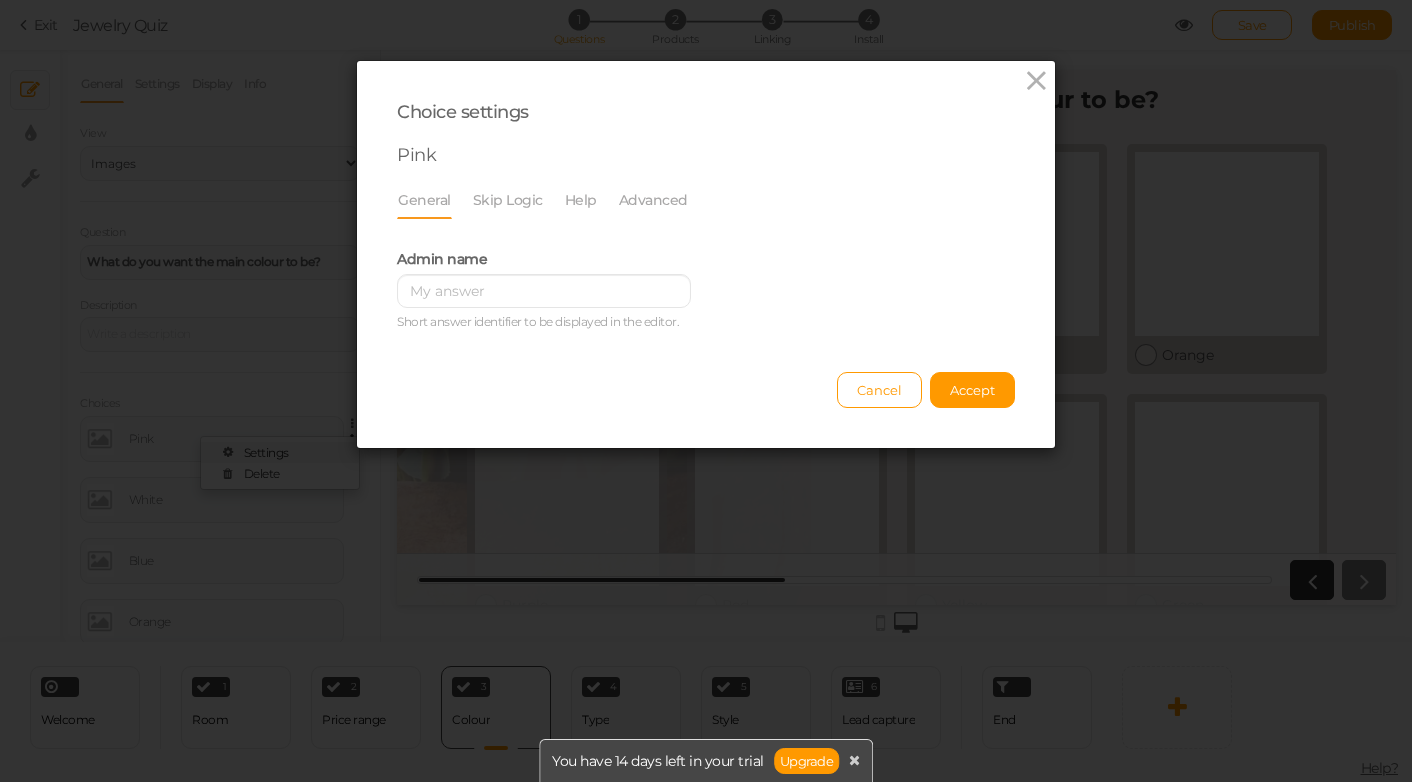 scroll, scrollTop: 0, scrollLeft: 0, axis: both 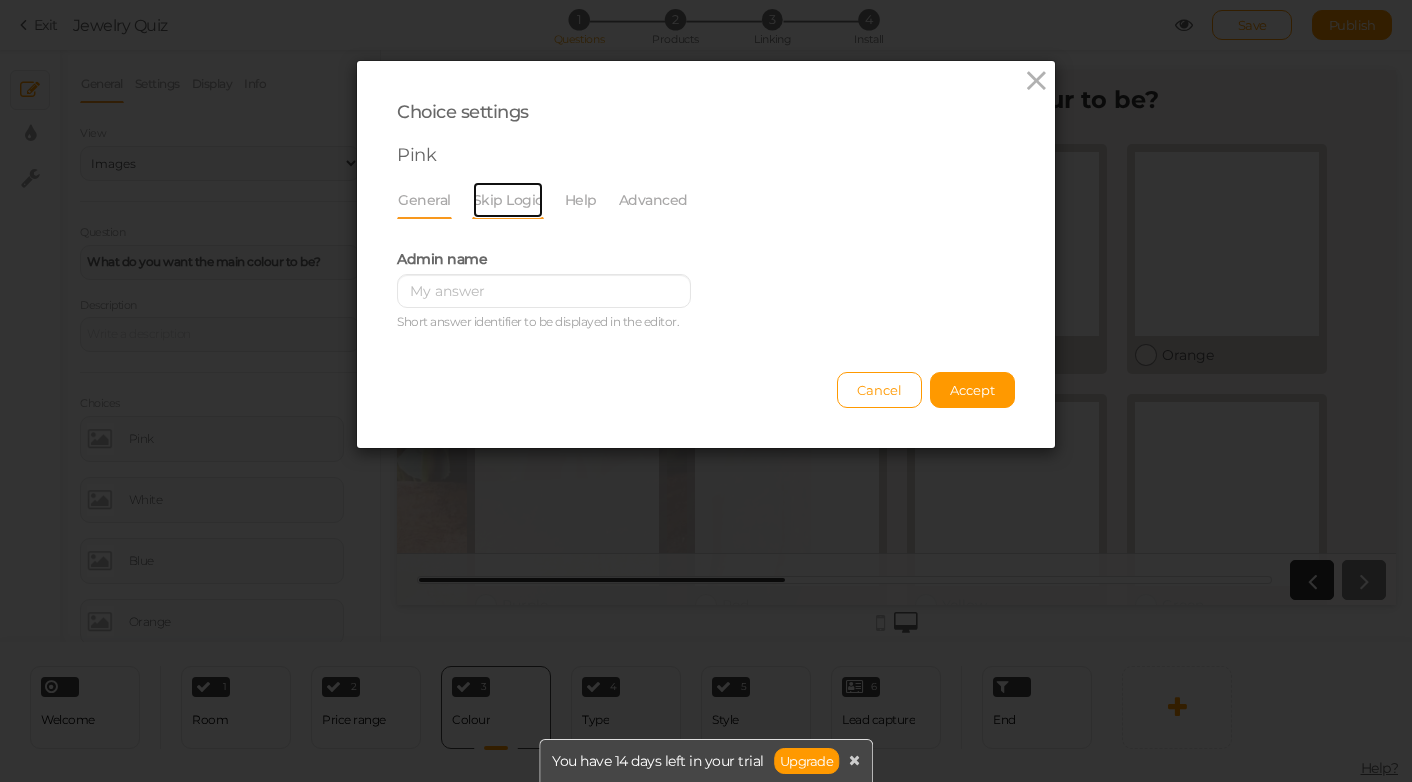click on "Skip Logic" at bounding box center [508, 200] 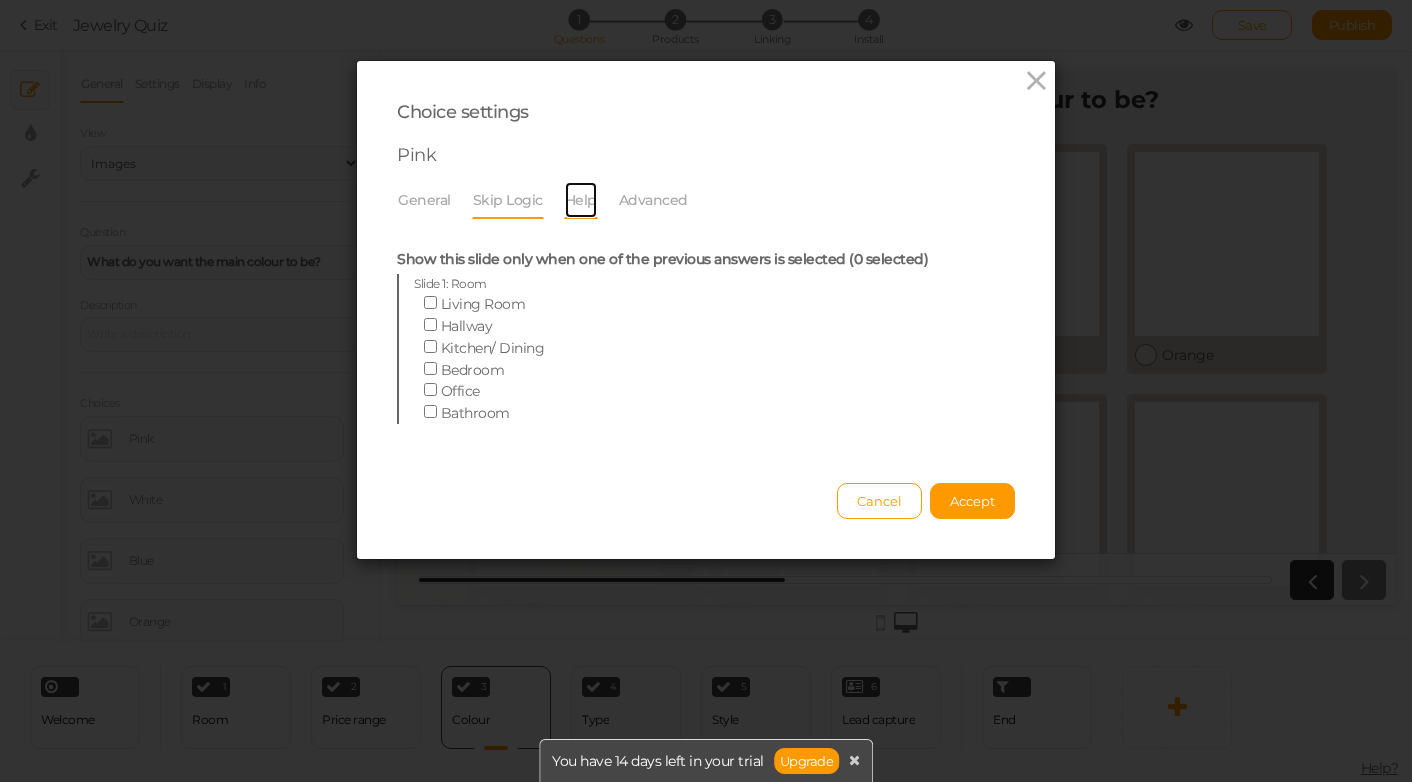 click on "Help" at bounding box center [581, 200] 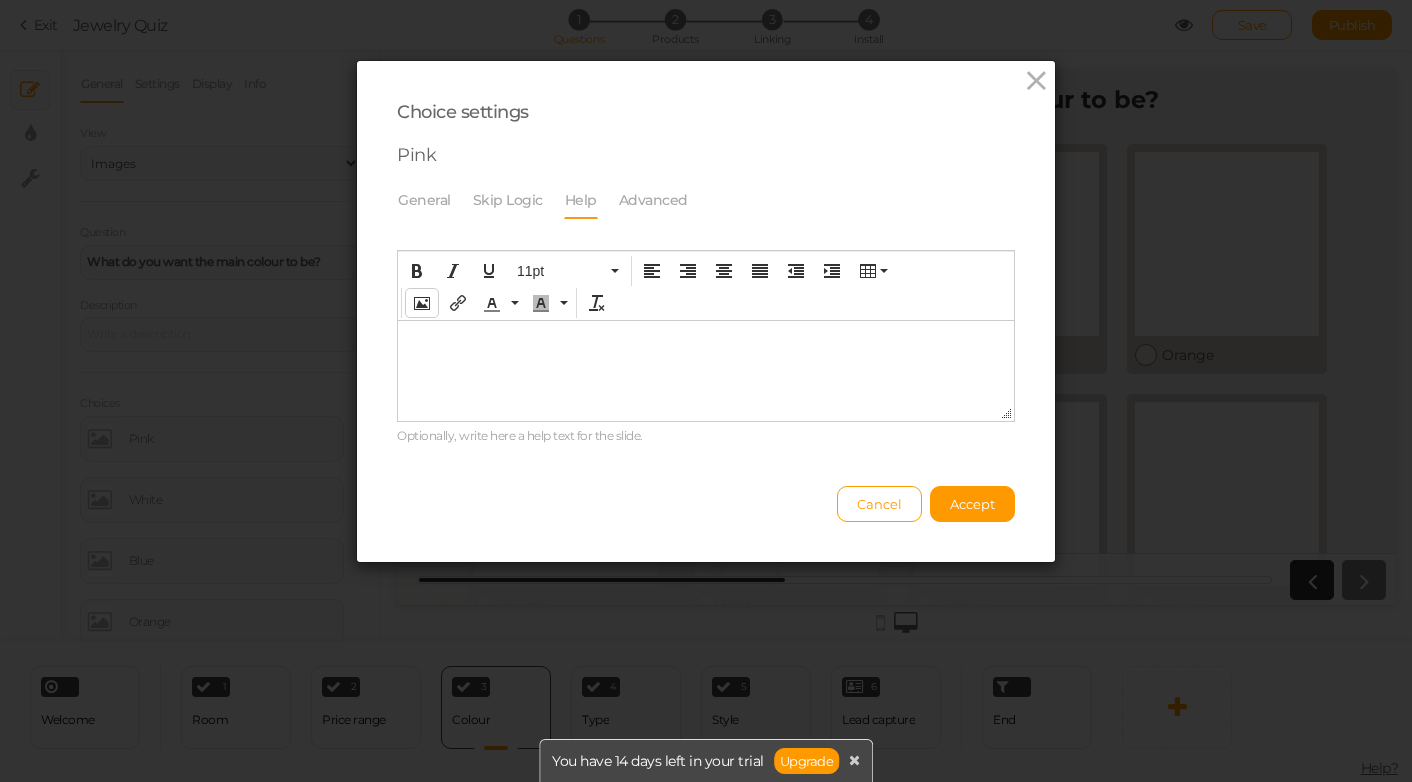 click at bounding box center (422, 303) 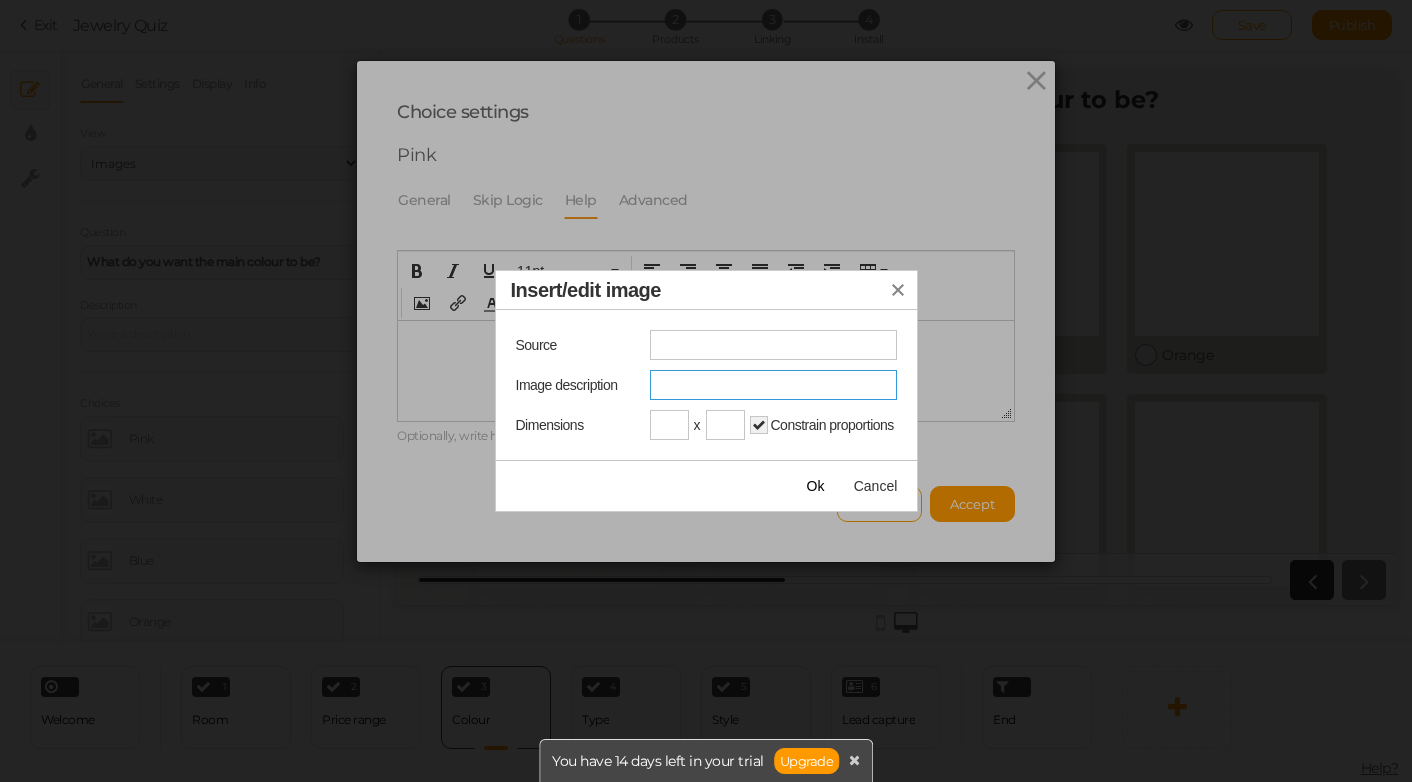 click on "Image description" at bounding box center [773, 385] 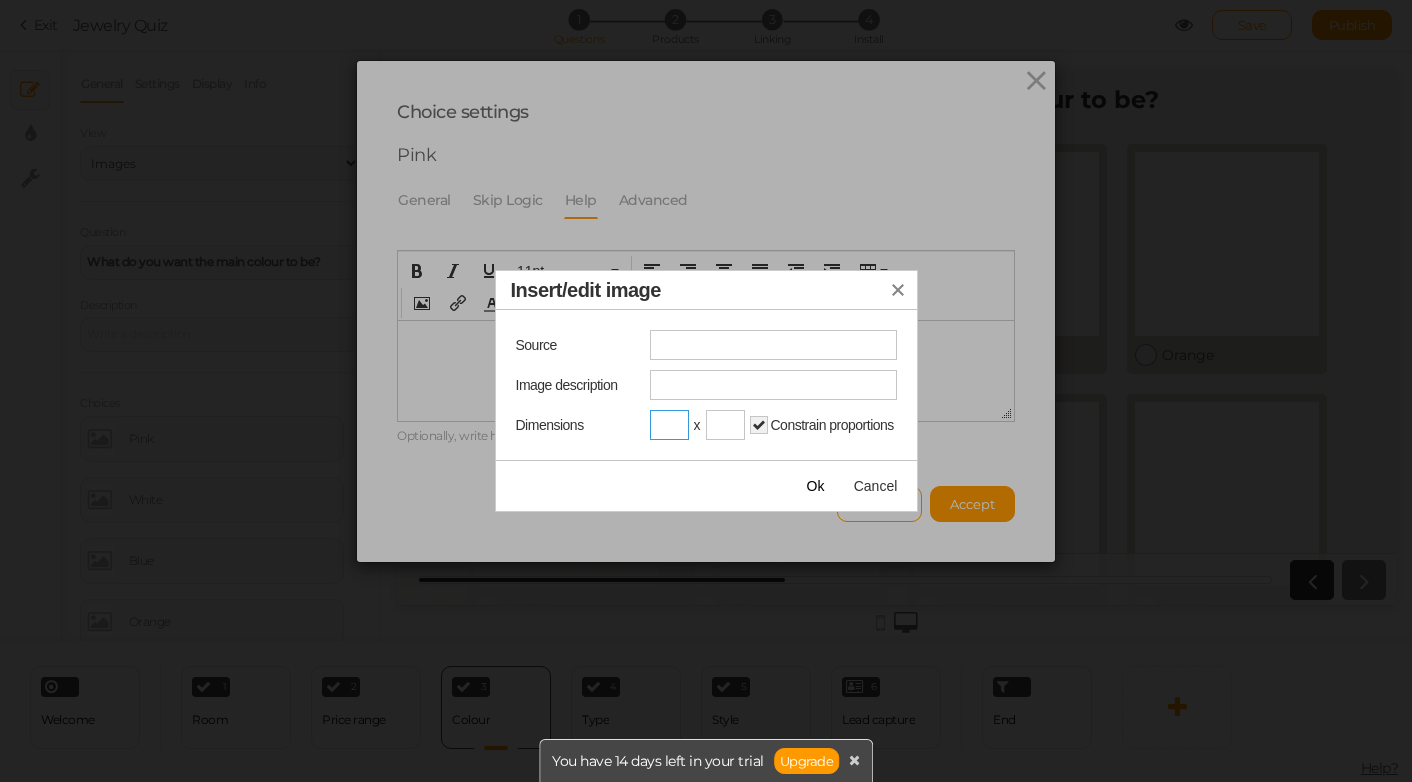 click at bounding box center (669, 425) 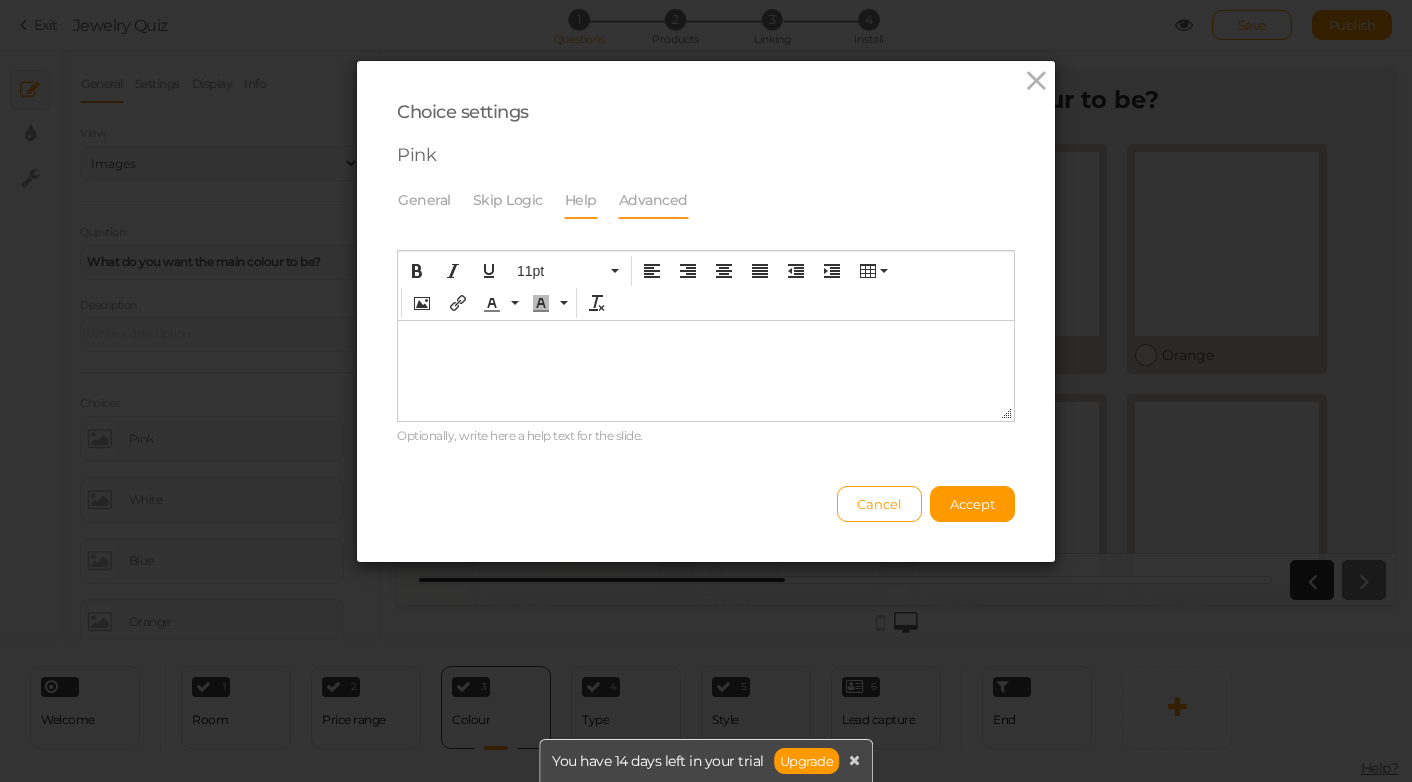 click on "Advanced" at bounding box center [653, 200] 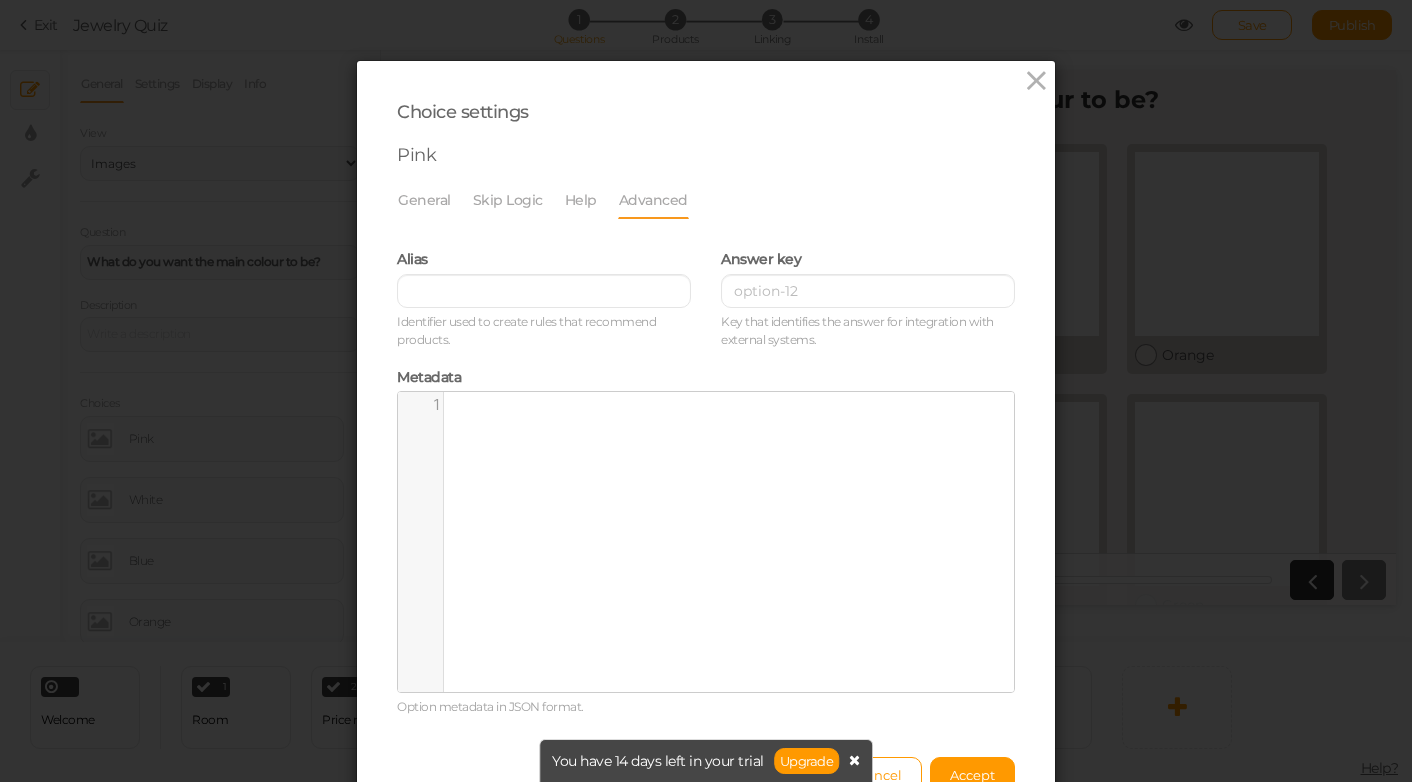 click at bounding box center [854, 760] 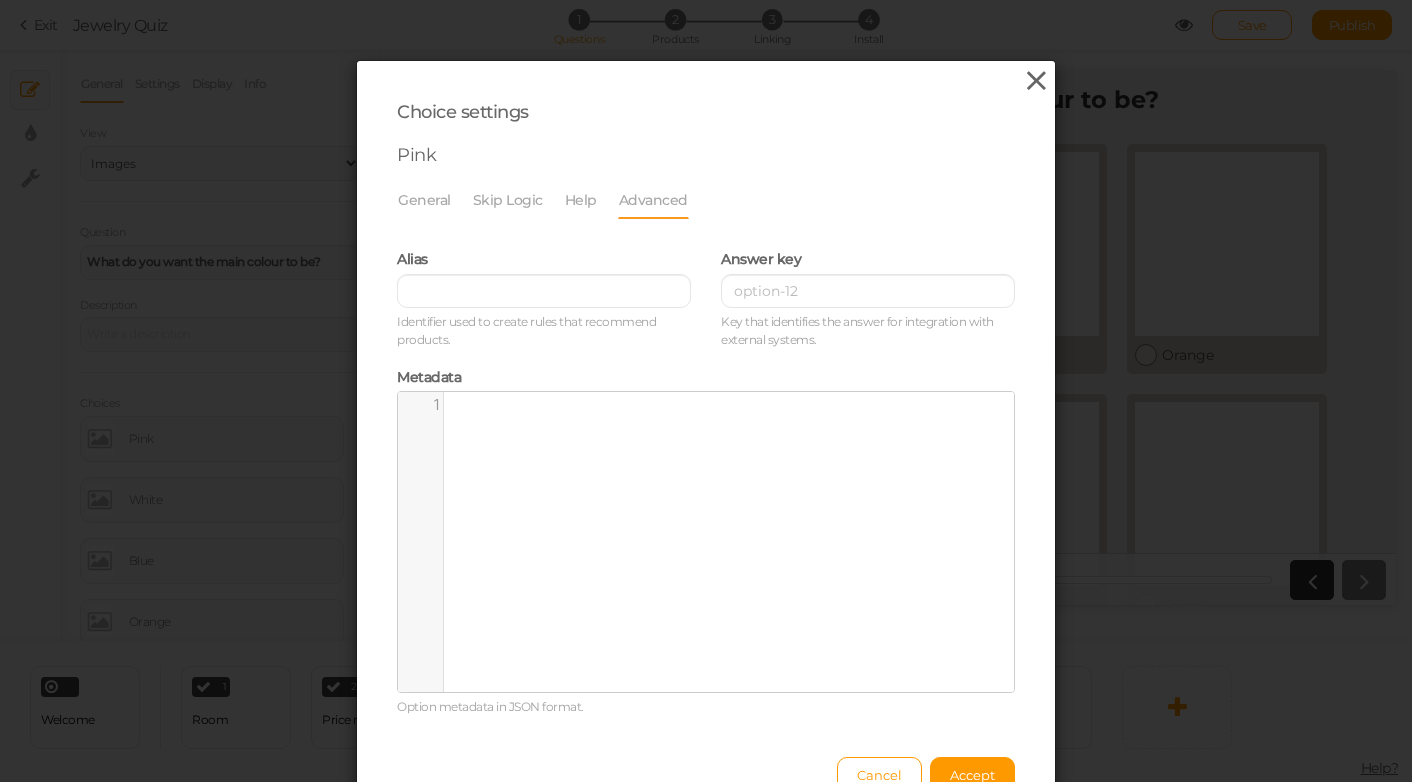 click at bounding box center [1036, 81] 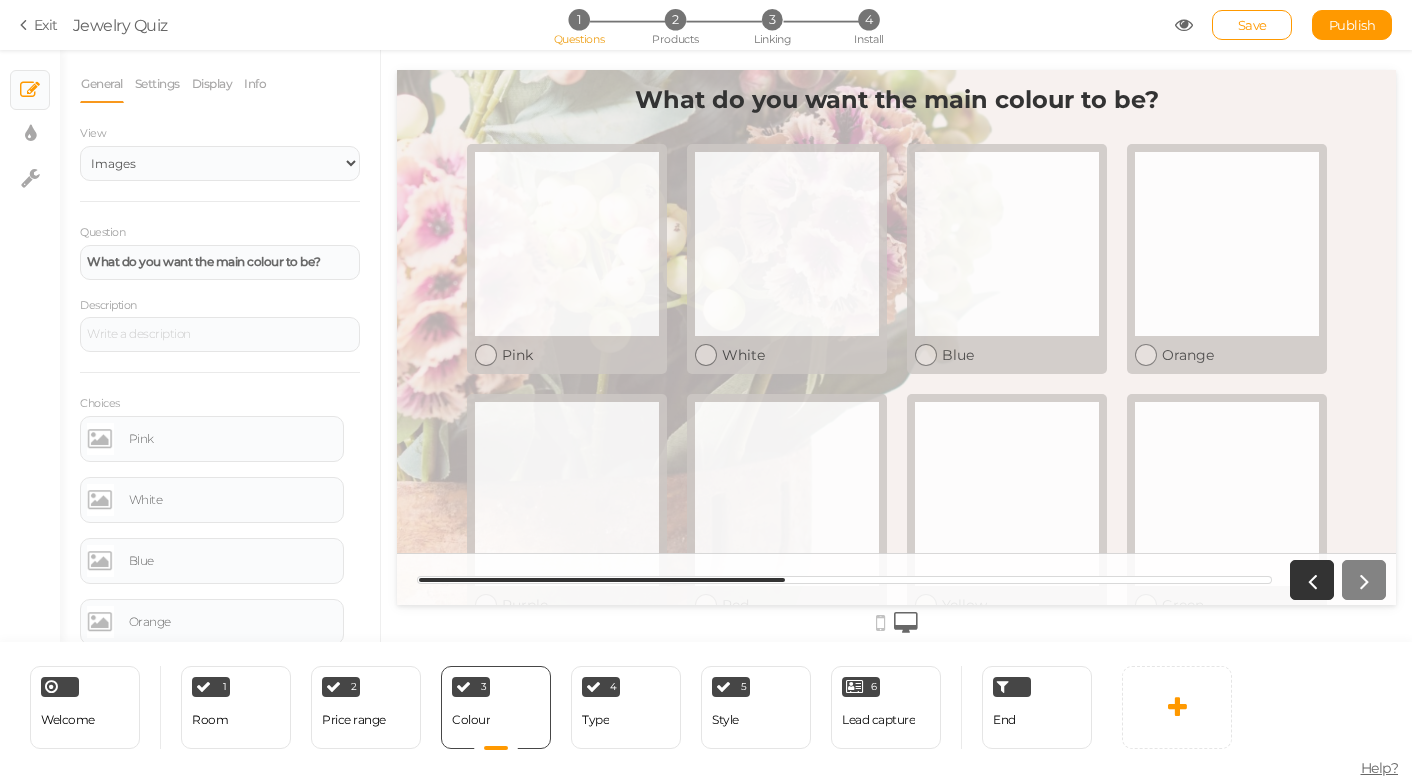 scroll, scrollTop: 81, scrollLeft: 0, axis: vertical 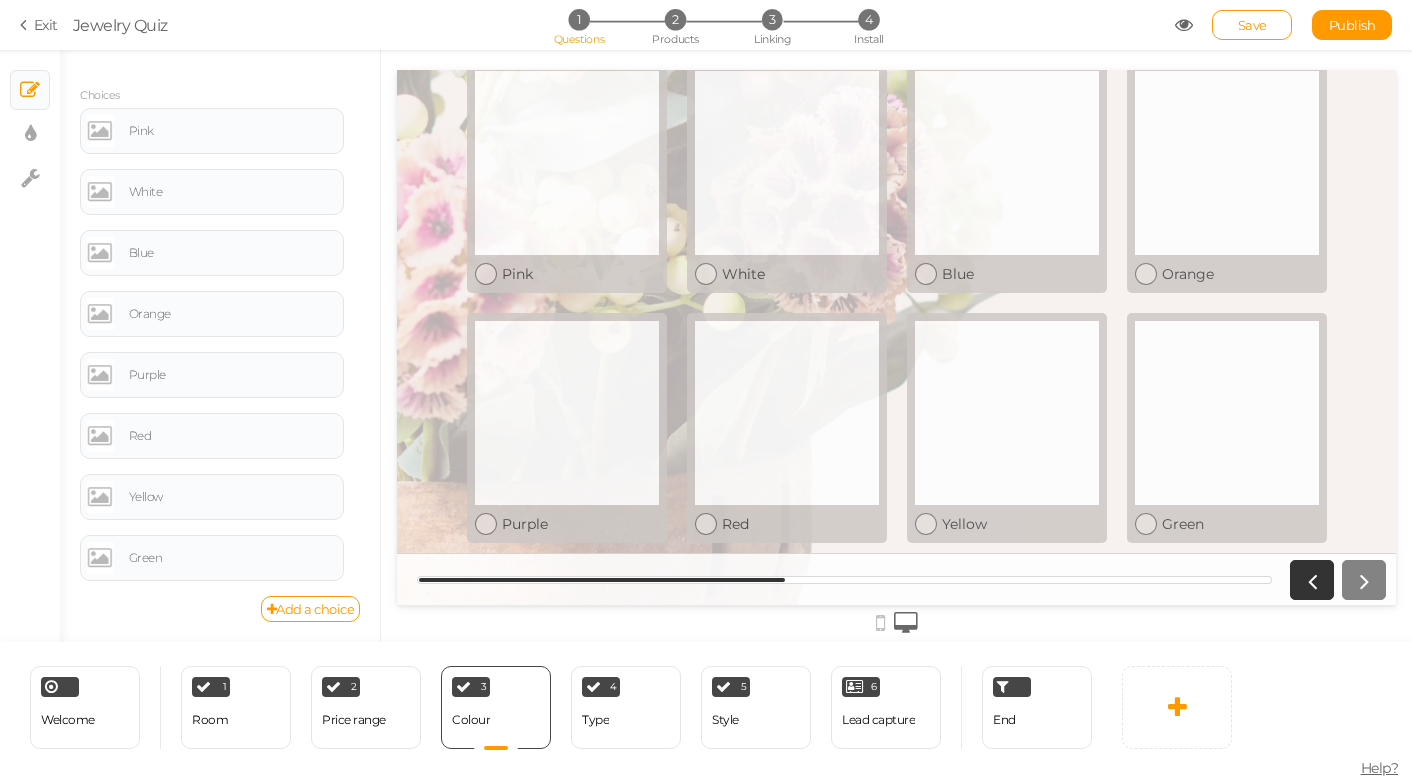 click on "Help?" at bounding box center (1380, 768) 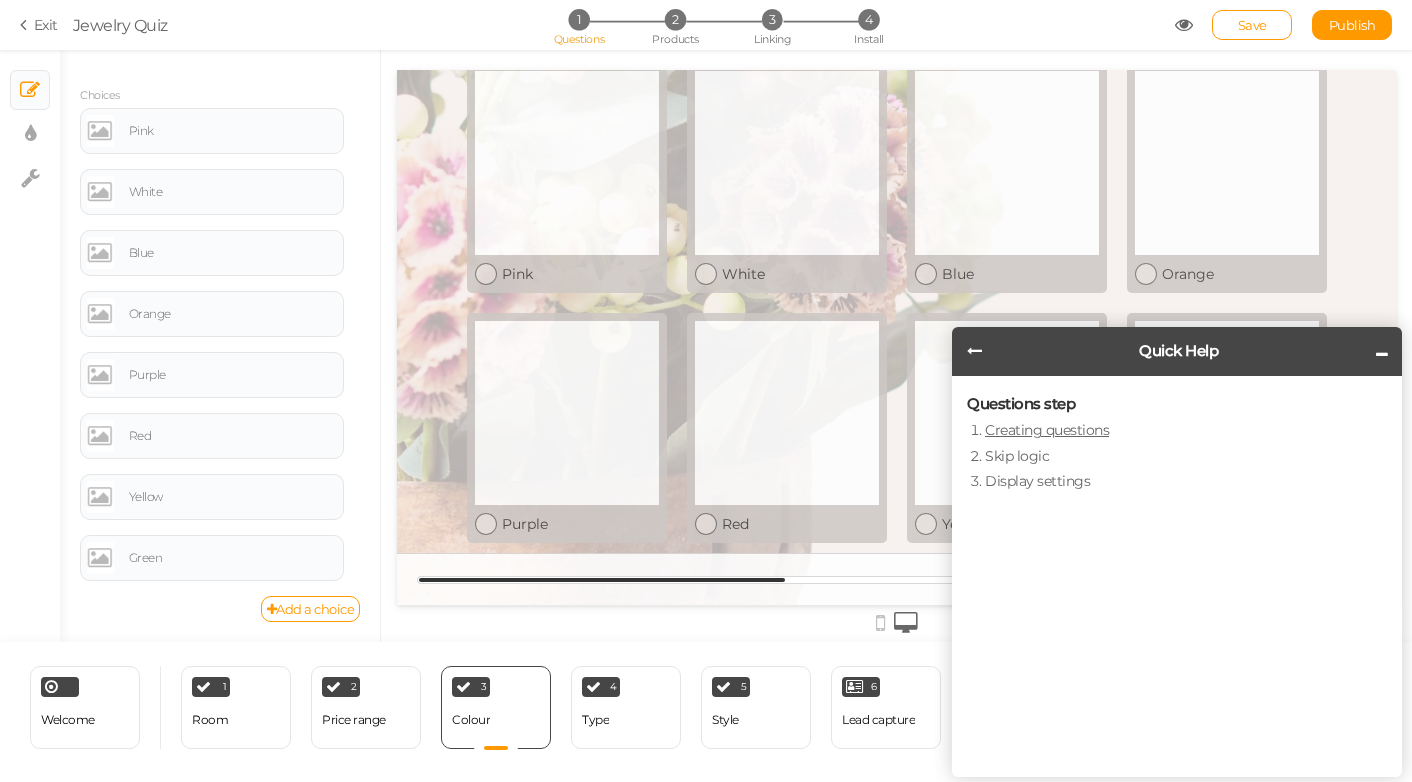 click on "Creating questions" at bounding box center [1047, 430] 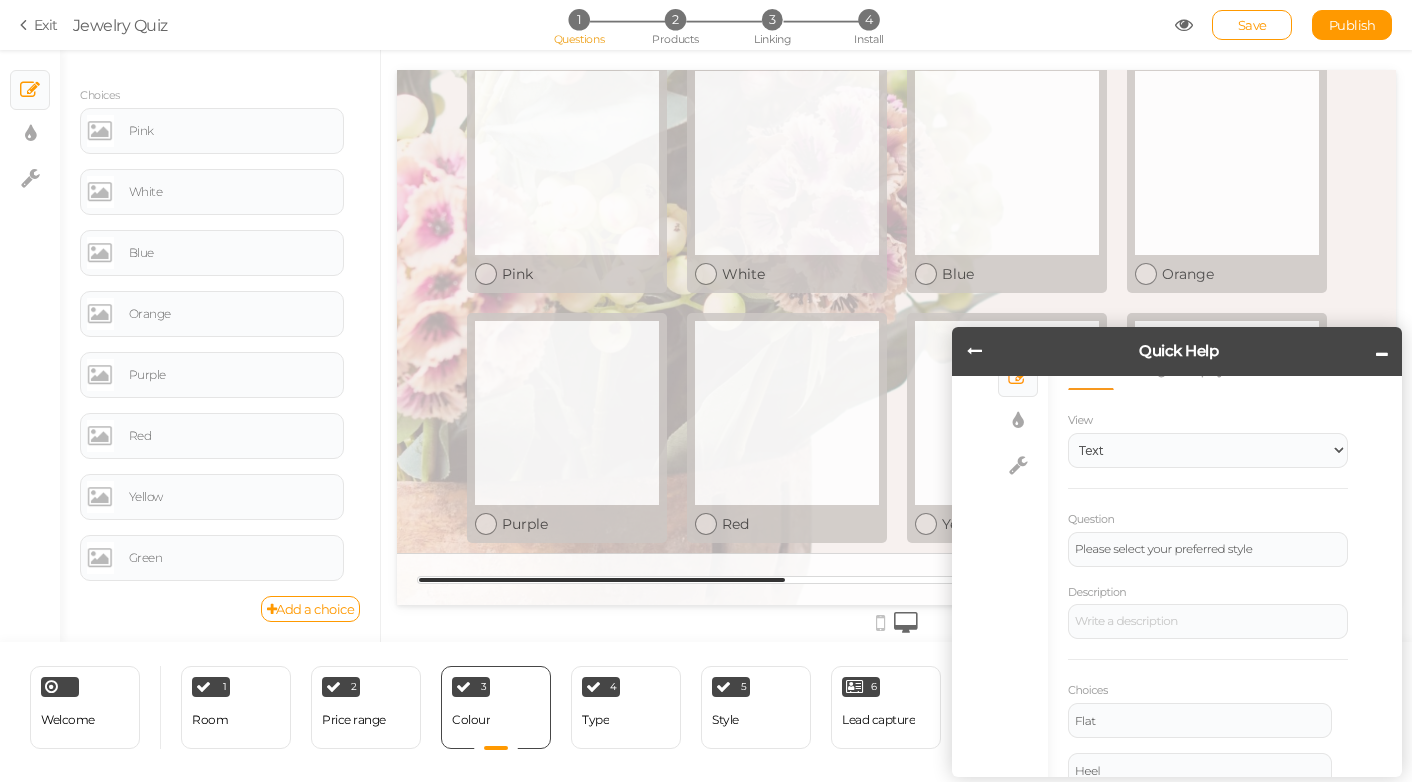 scroll, scrollTop: 958, scrollLeft: 0, axis: vertical 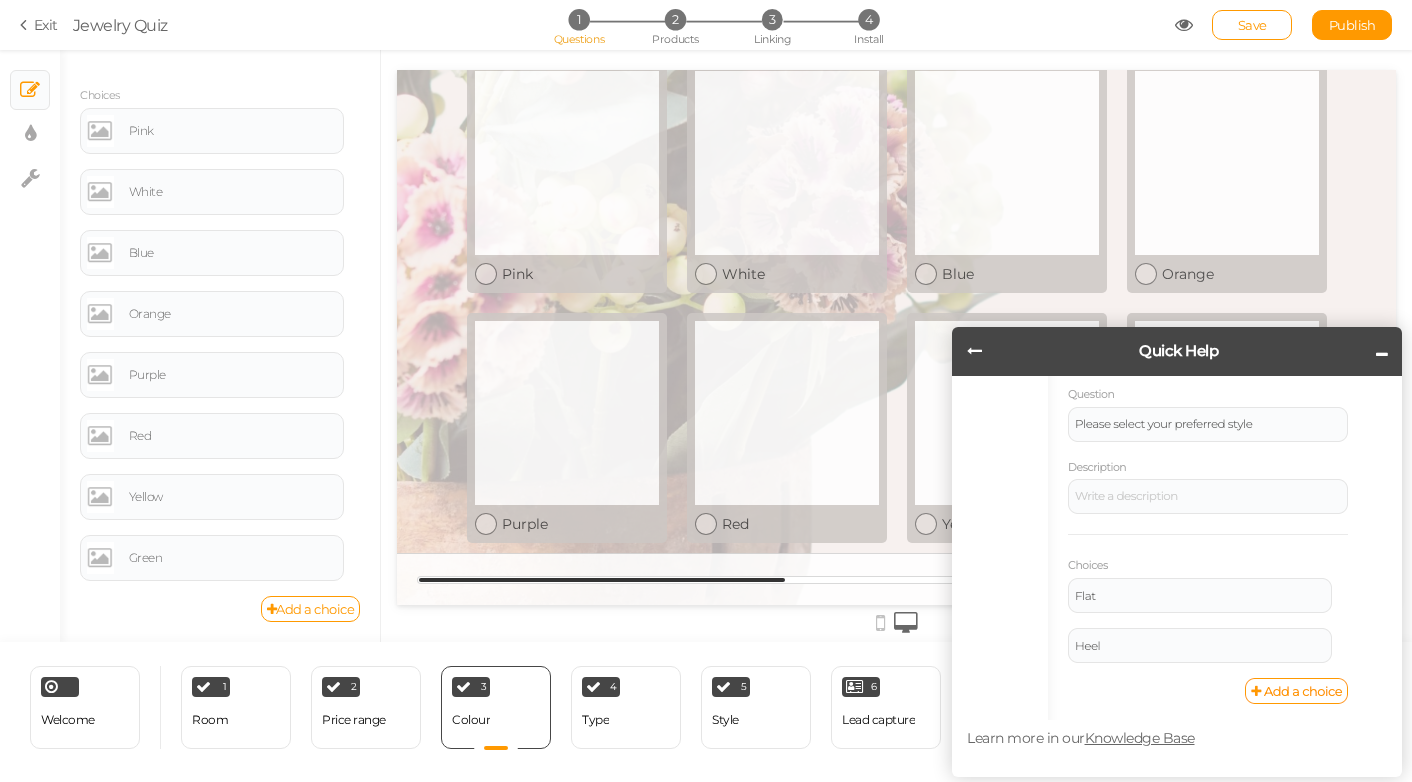 click on "Welcome                       Delete                               1         Room         × Define the conditions to show this slide.                     Clone             Change type             Delete                           2         Price range         × Define the conditions to show this slide.                     Clone             Change type             Delete                           3         Colour         × Define the conditions to show this slide.                     Clone             Change type             Delete                           4         Type         × Define the conditions to show this slide.                     Clone             Change type             Delete                           5         Style         × Define the conditions to show this slide.                     Clone             Change type             Delete                           6         Lead capture         × Define the conditions to show this slide.                     Clone" at bounding box center [551, 707] 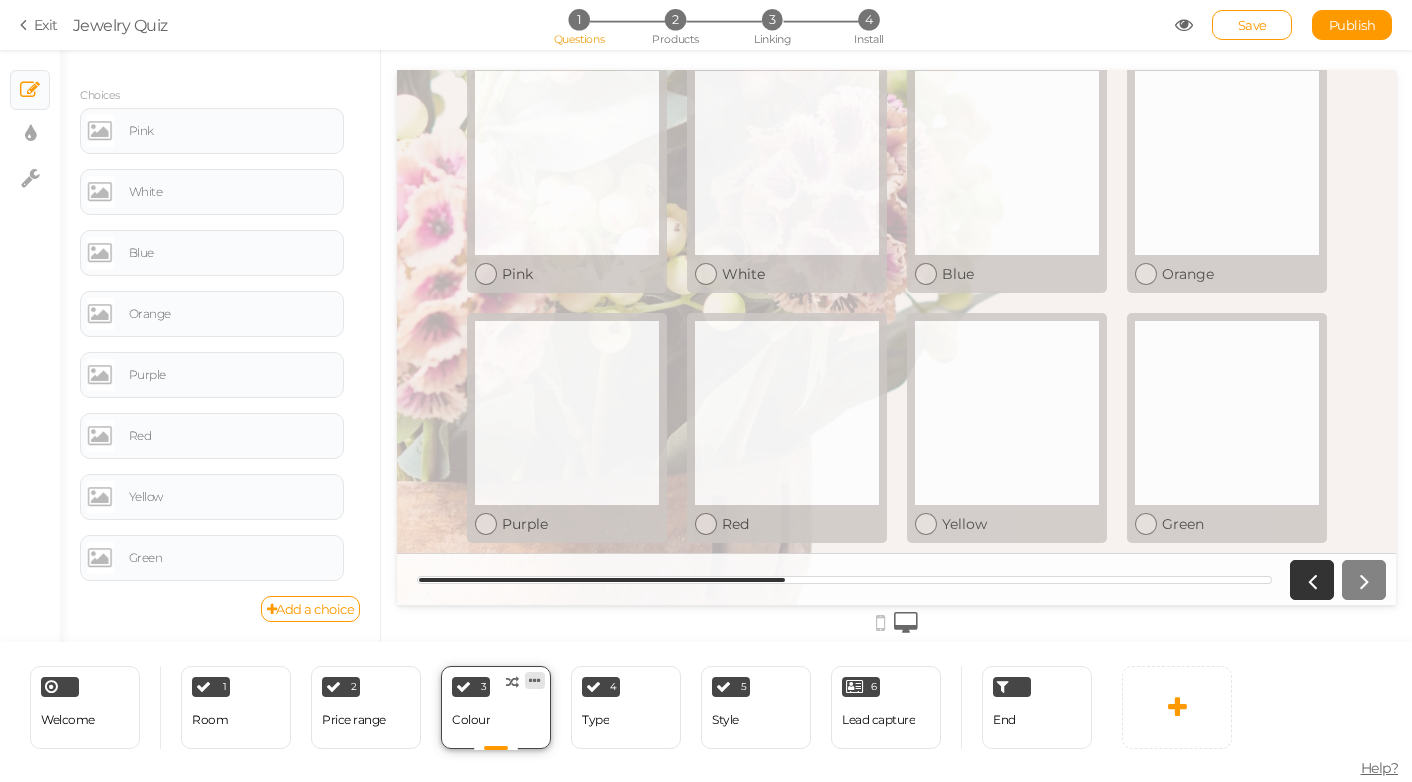 click at bounding box center (535, 680) 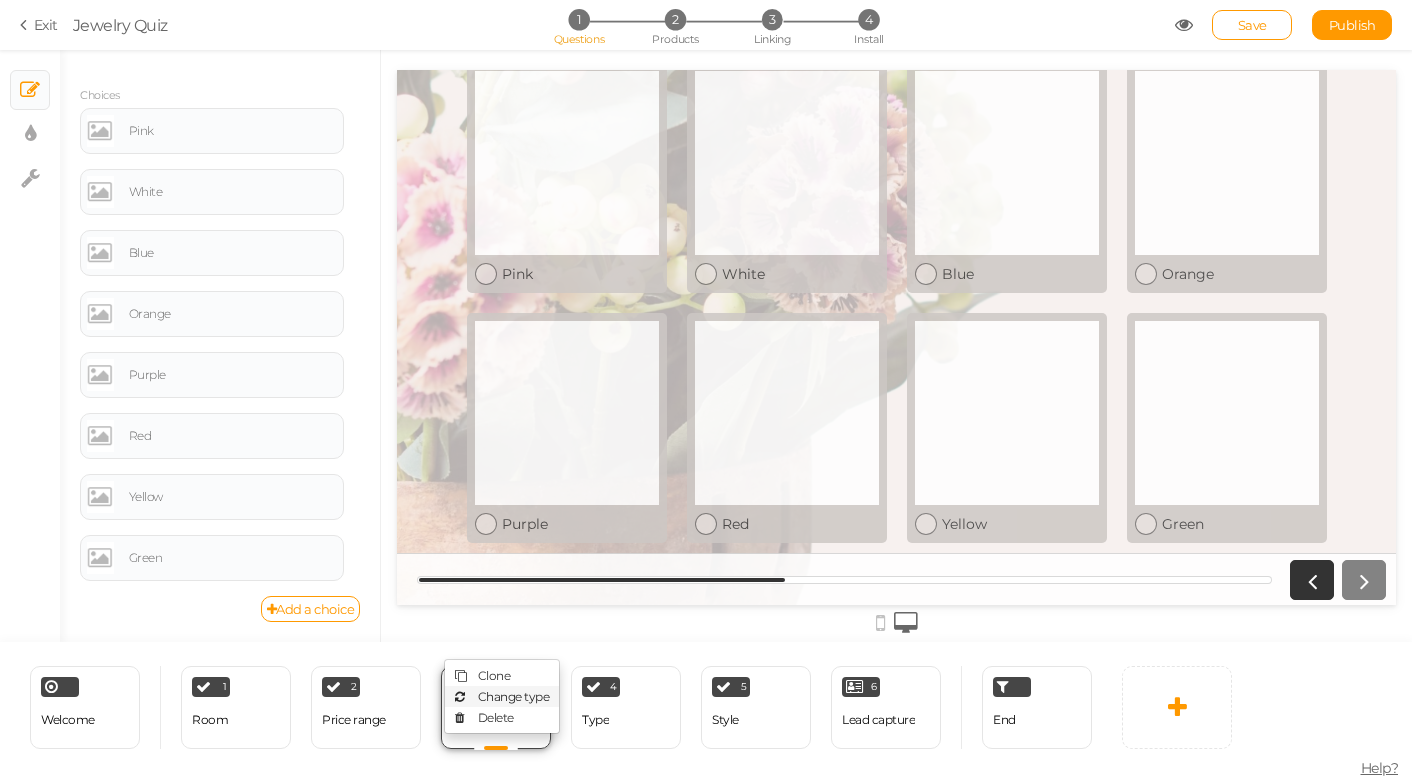 click on "Change type" at bounding box center (514, 696) 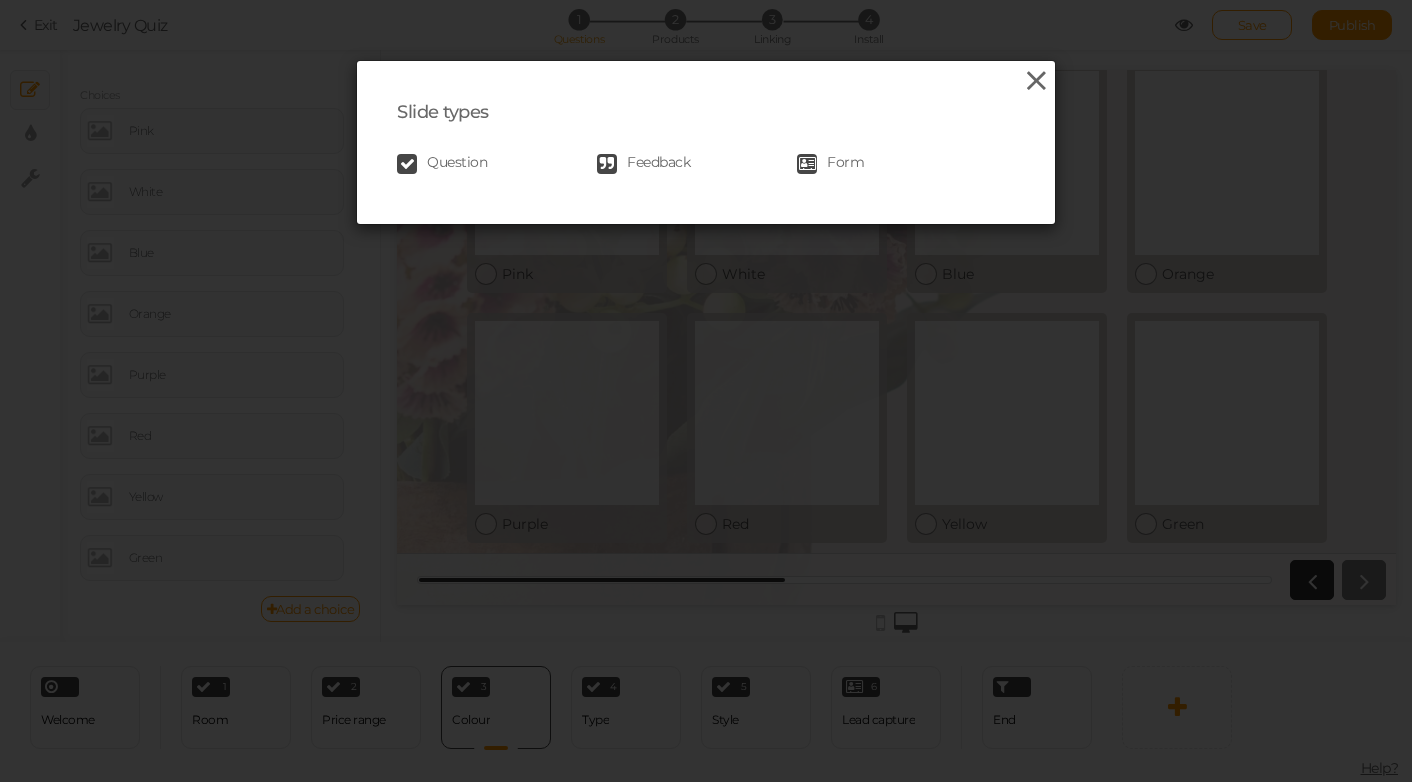 click at bounding box center [1036, 81] 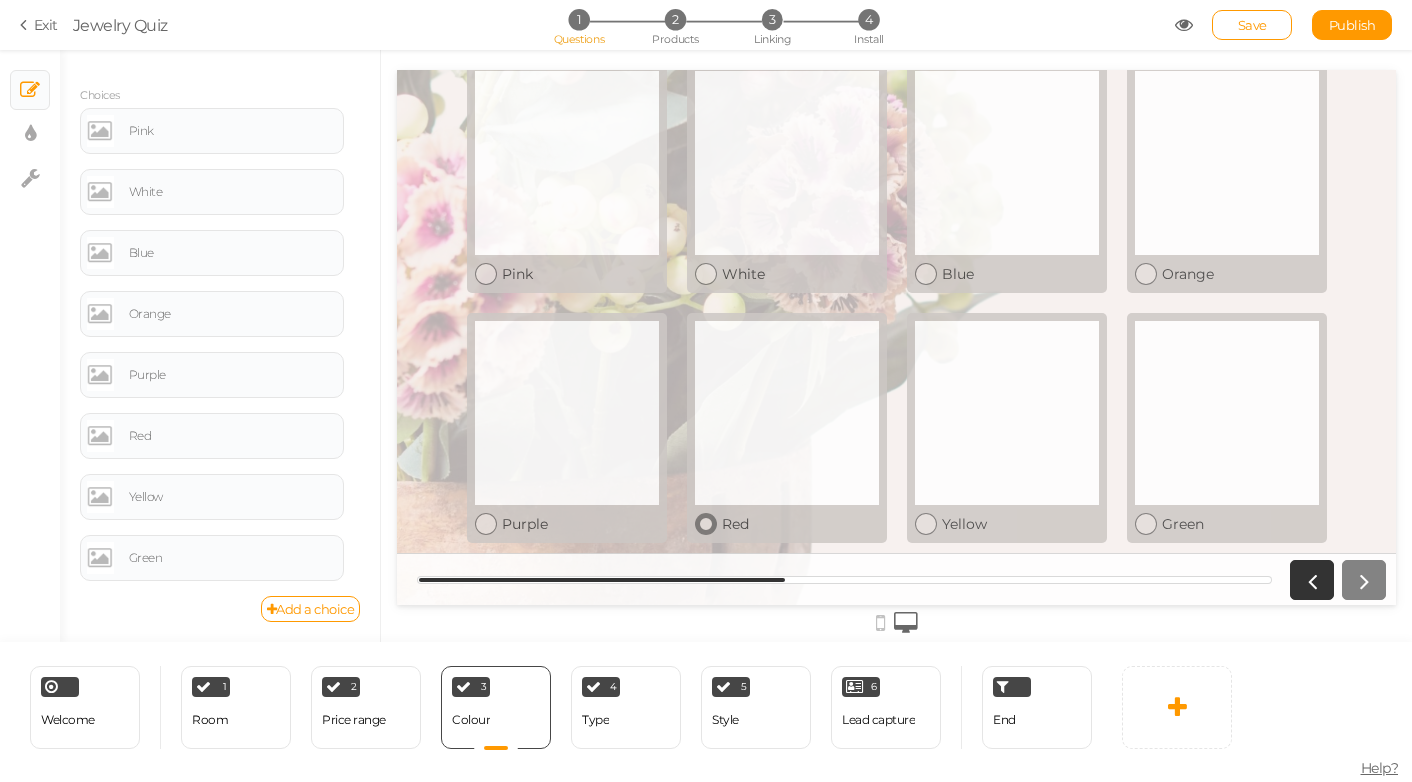scroll, scrollTop: 0, scrollLeft: 0, axis: both 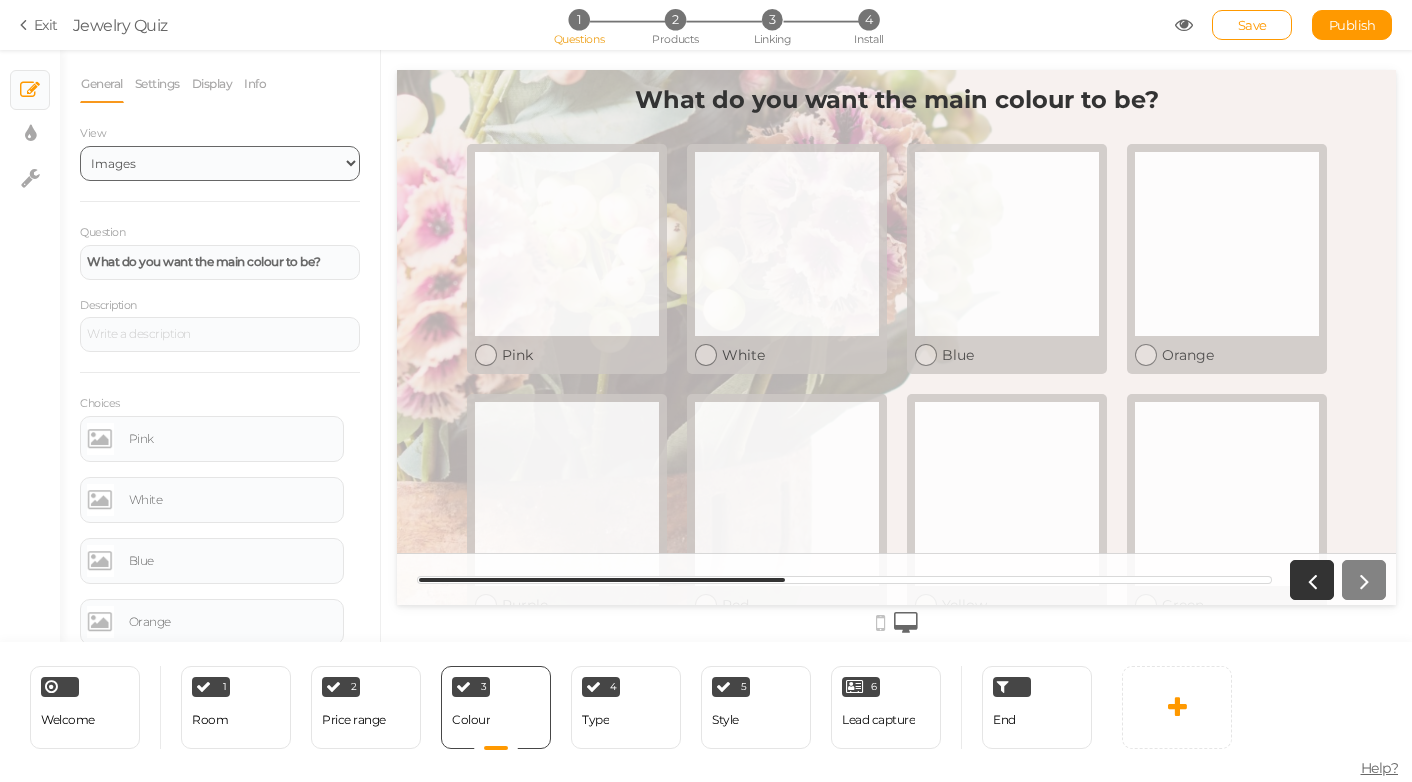 click on "Text Images Slider Dropdown" at bounding box center [220, 163] 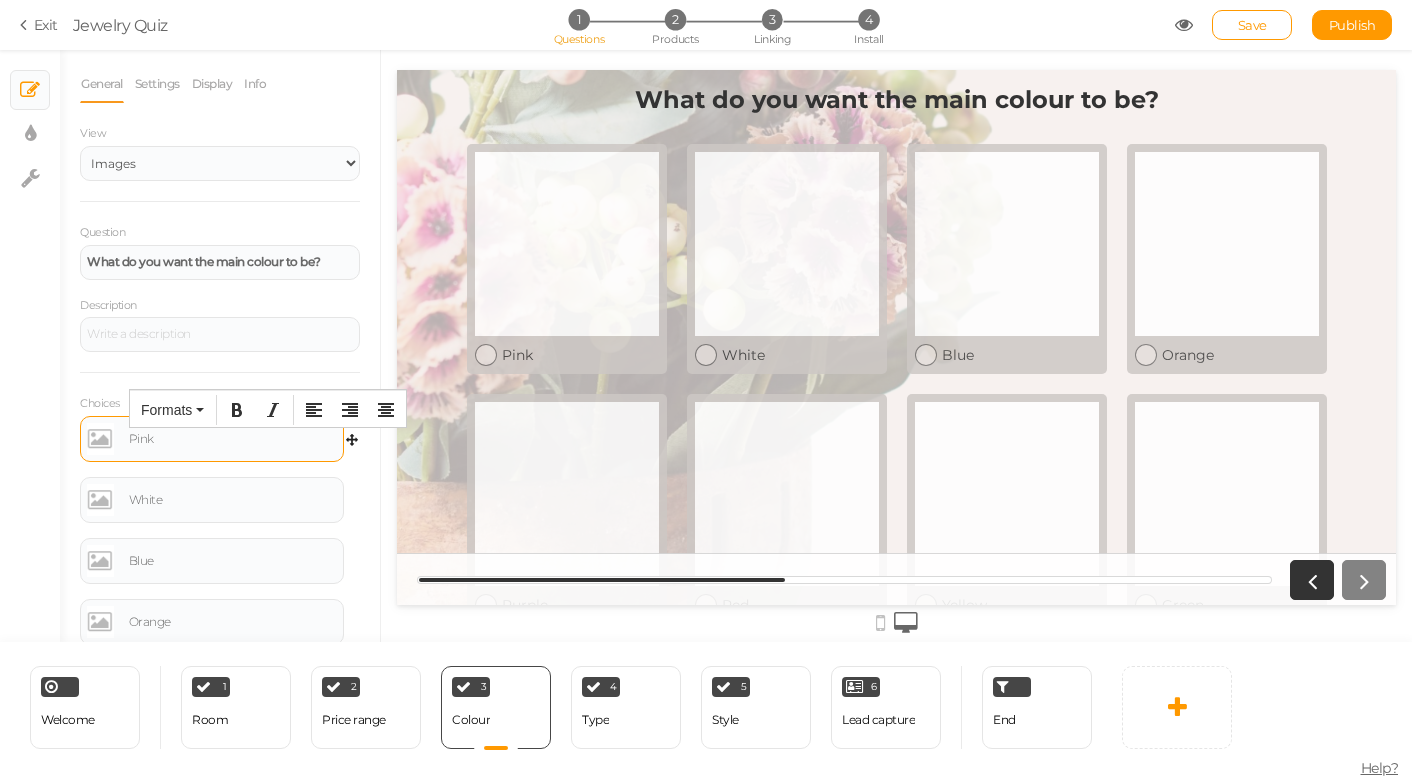 click on "Pink" at bounding box center (212, 439) 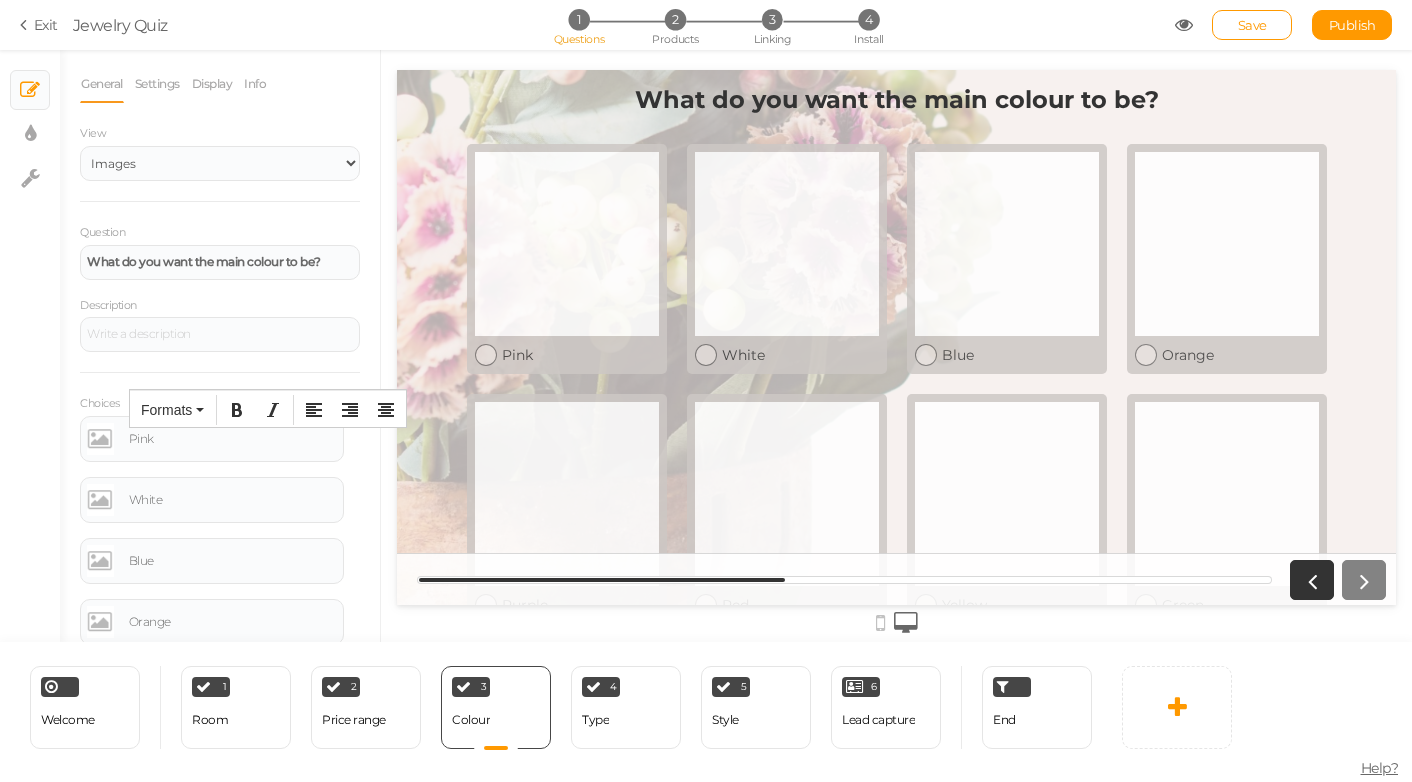 click on "Help?" at bounding box center (1380, 768) 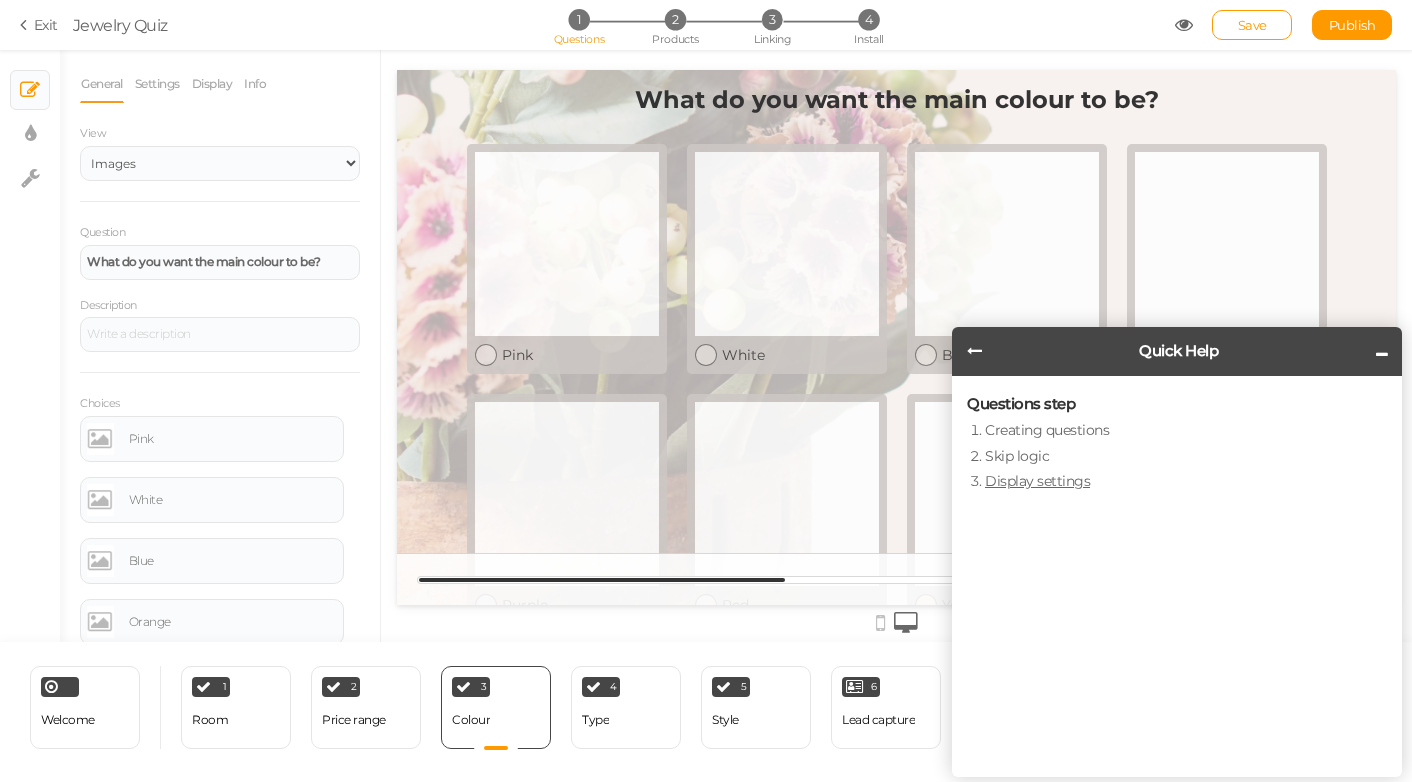 click on "Display settings" at bounding box center (1037, 481) 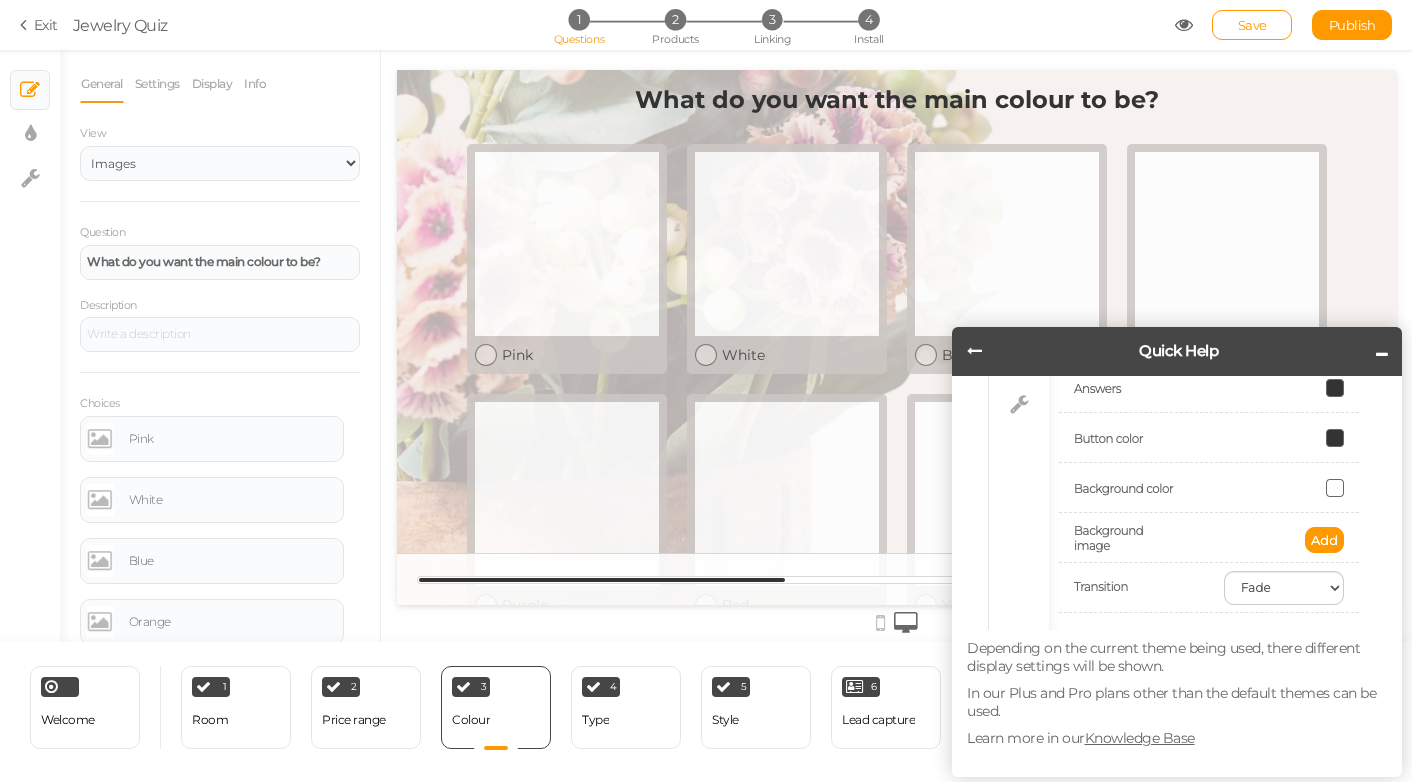 scroll, scrollTop: 349, scrollLeft: 0, axis: vertical 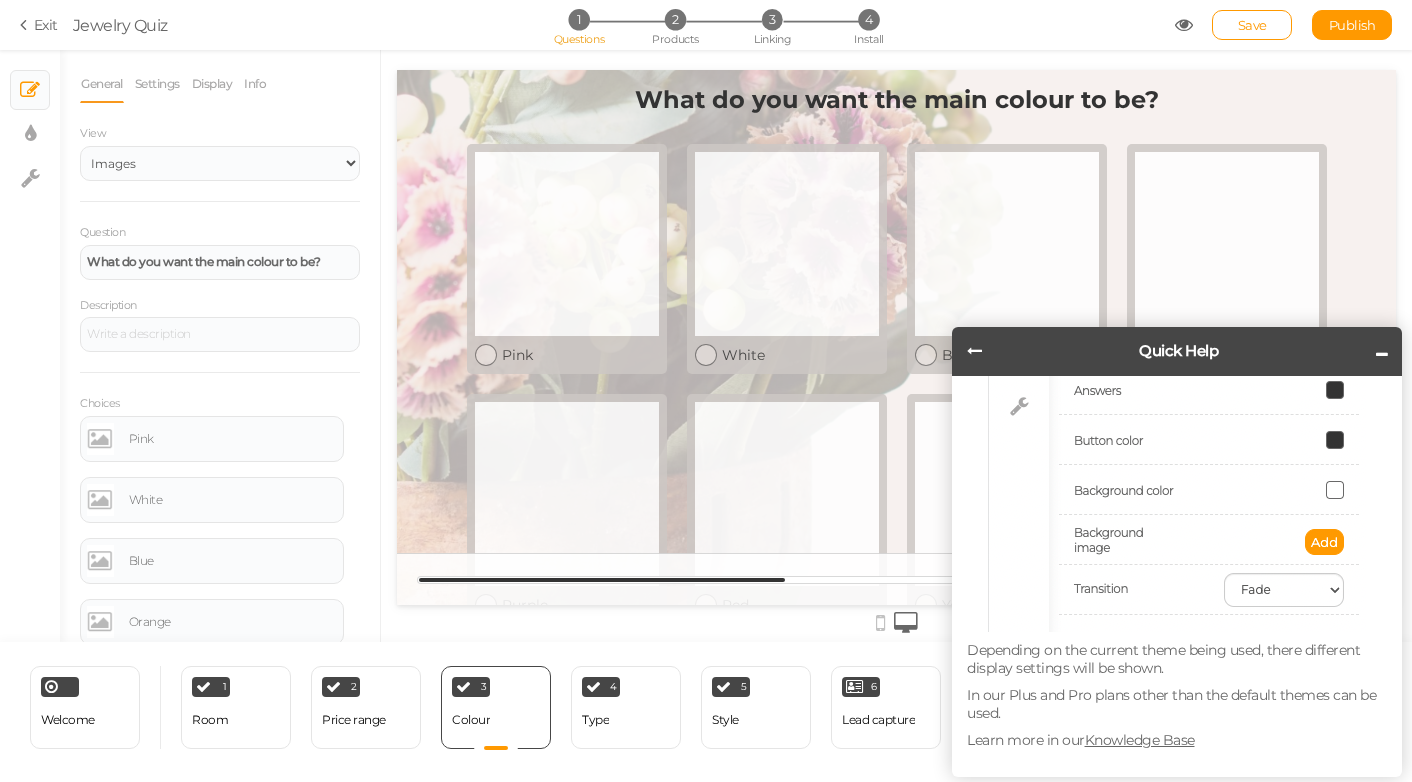 click on "Knowledge Base" at bounding box center (1140, 740) 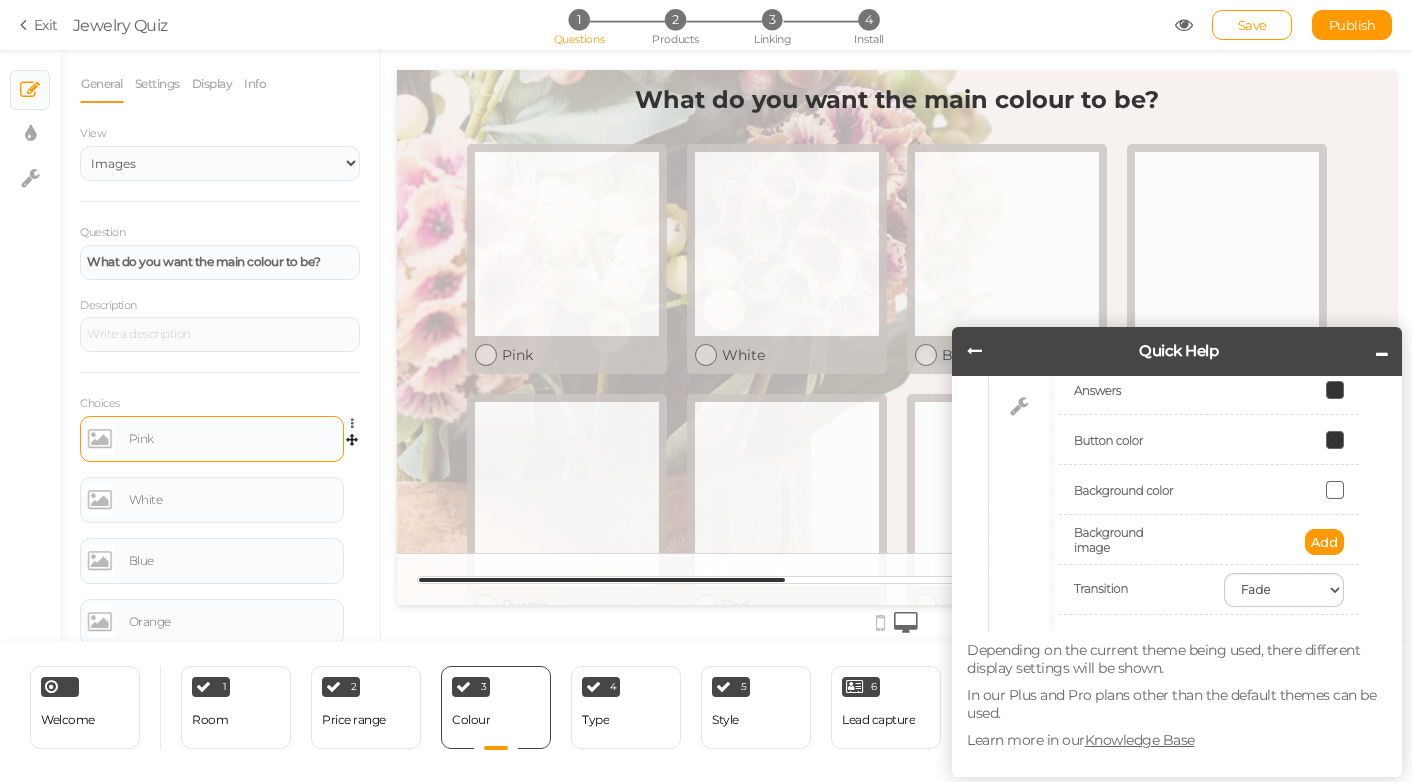 click on "Pink" at bounding box center [233, 439] 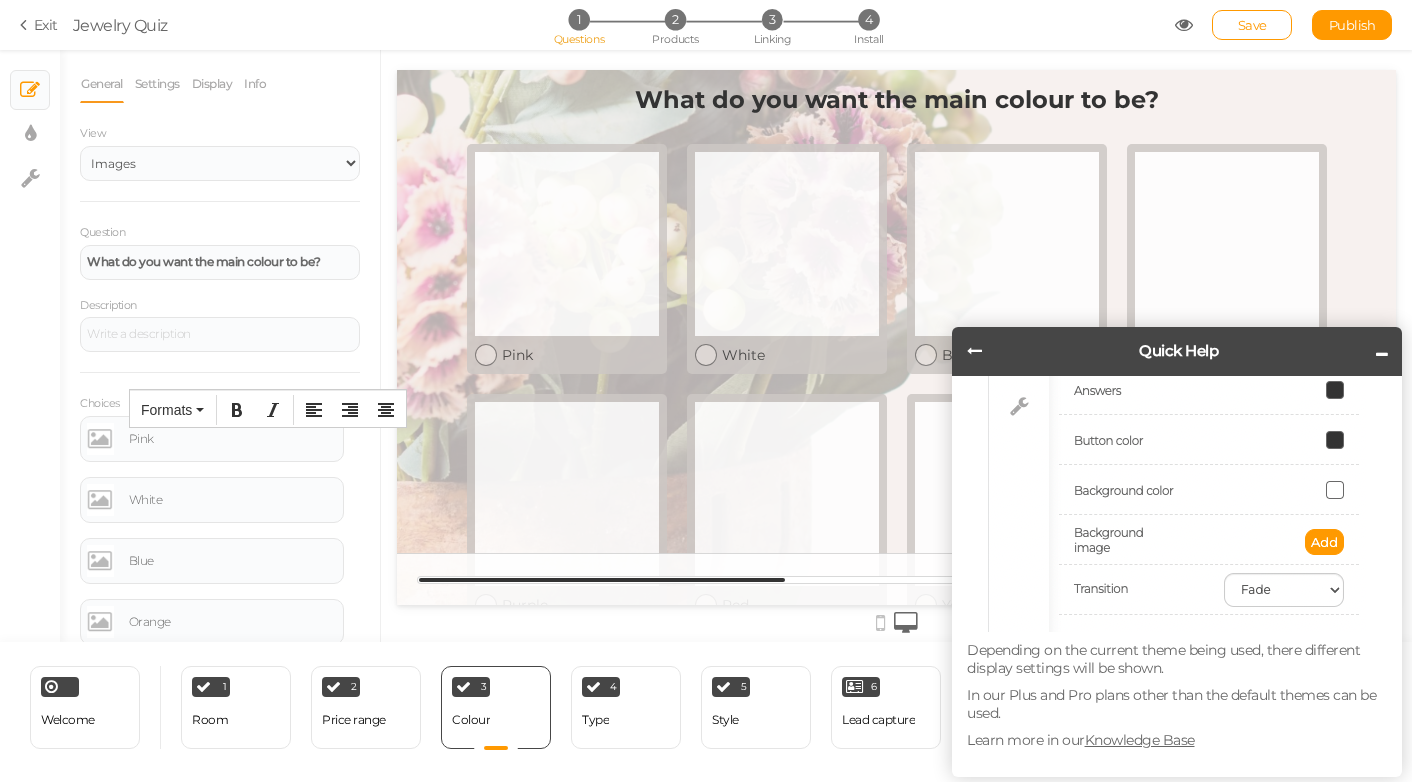 click on "Quick Help" at bounding box center [1177, 351] 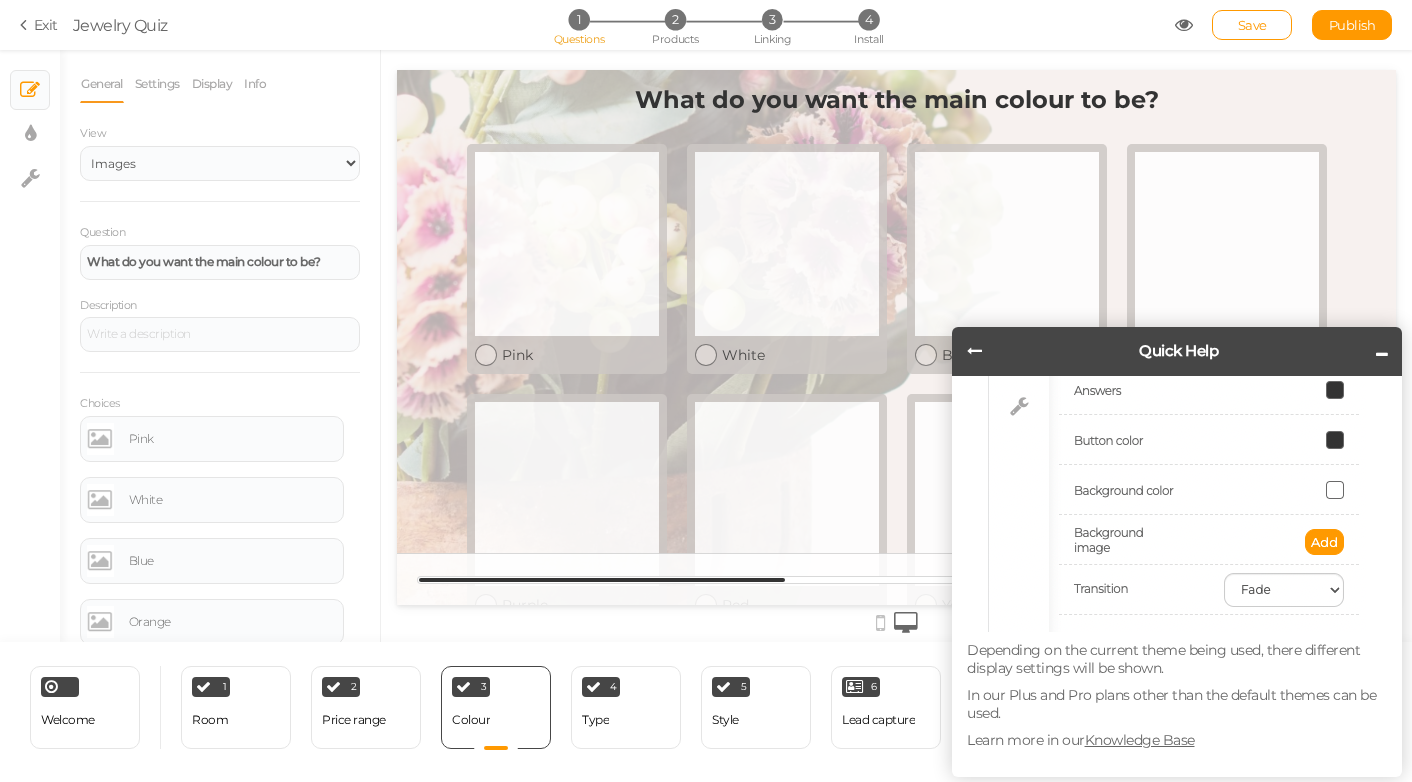 click at bounding box center (1382, 354) 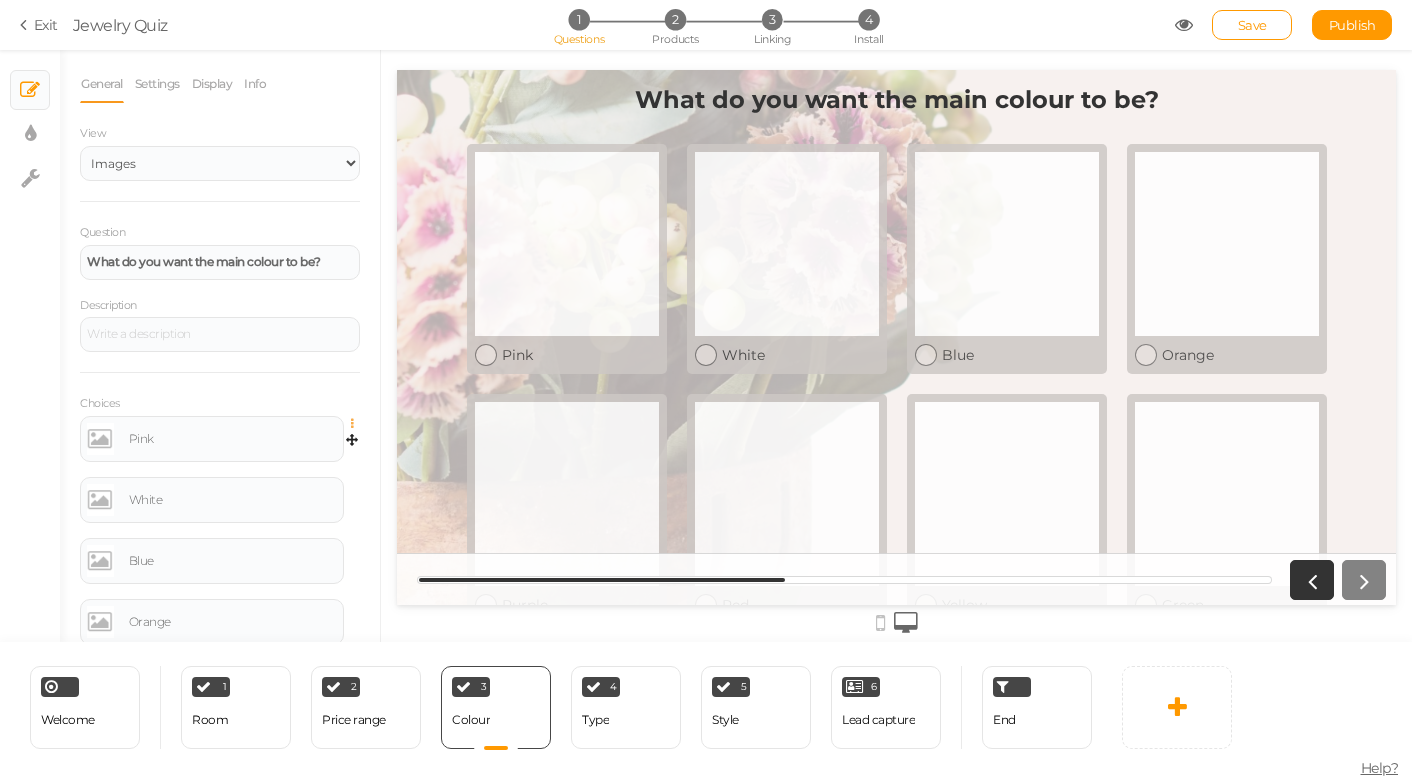click at bounding box center [357, 424] 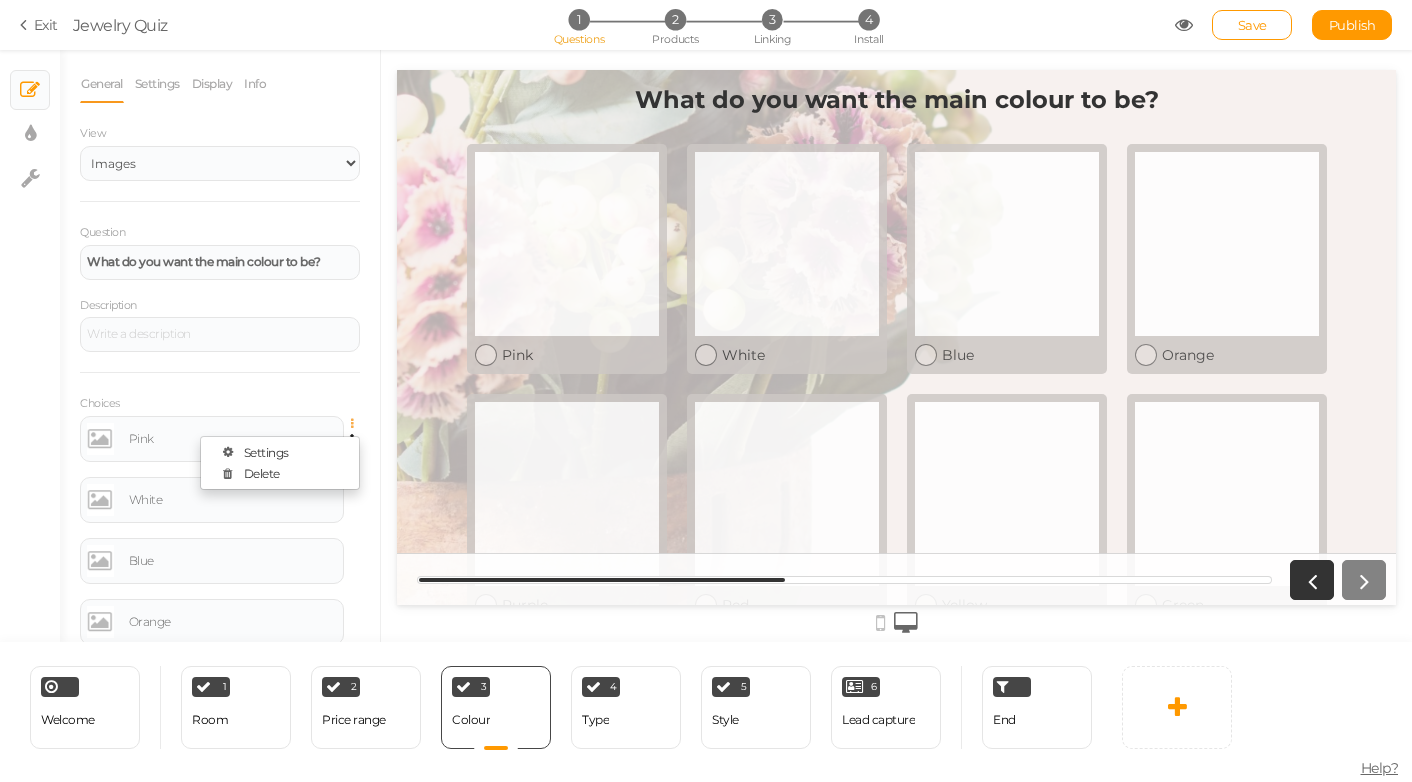 click at bounding box center [357, 424] 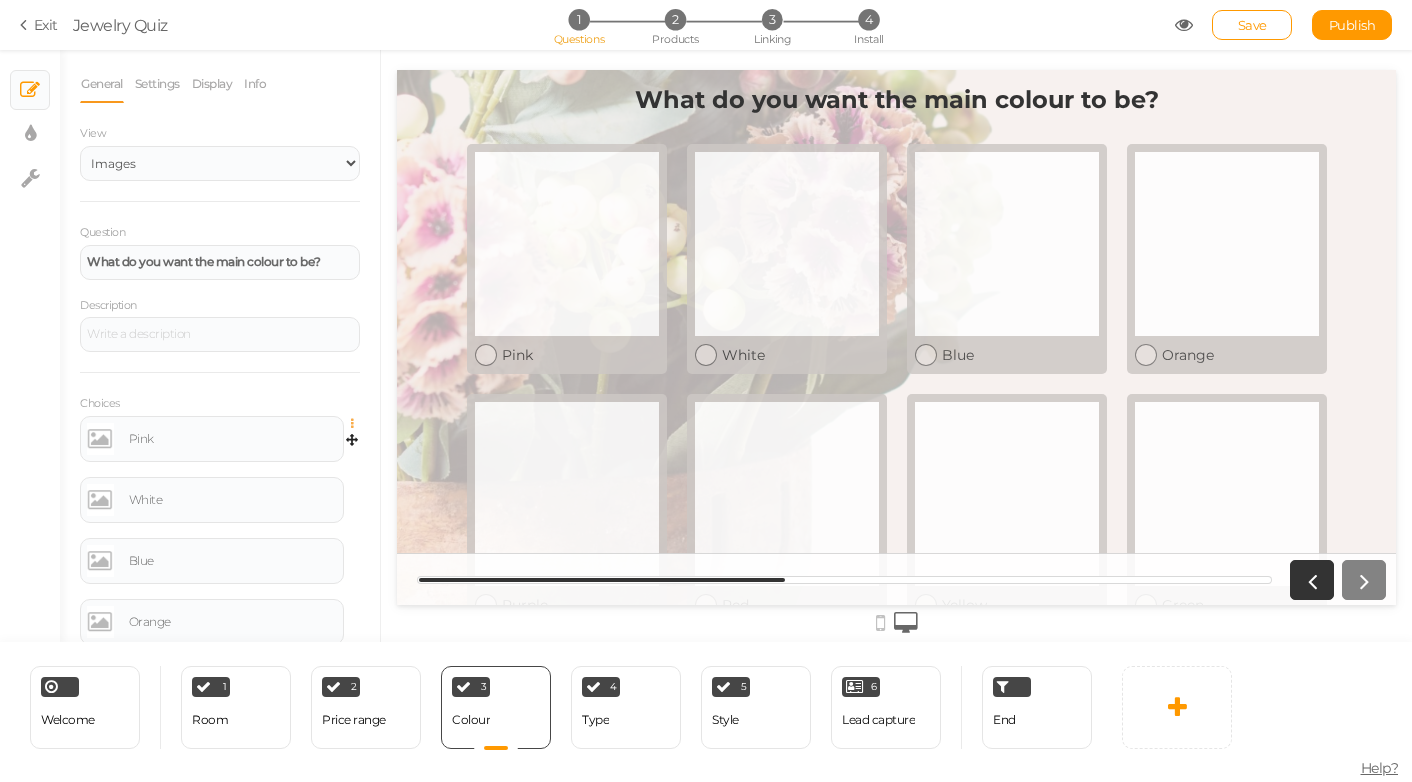 click at bounding box center (357, 424) 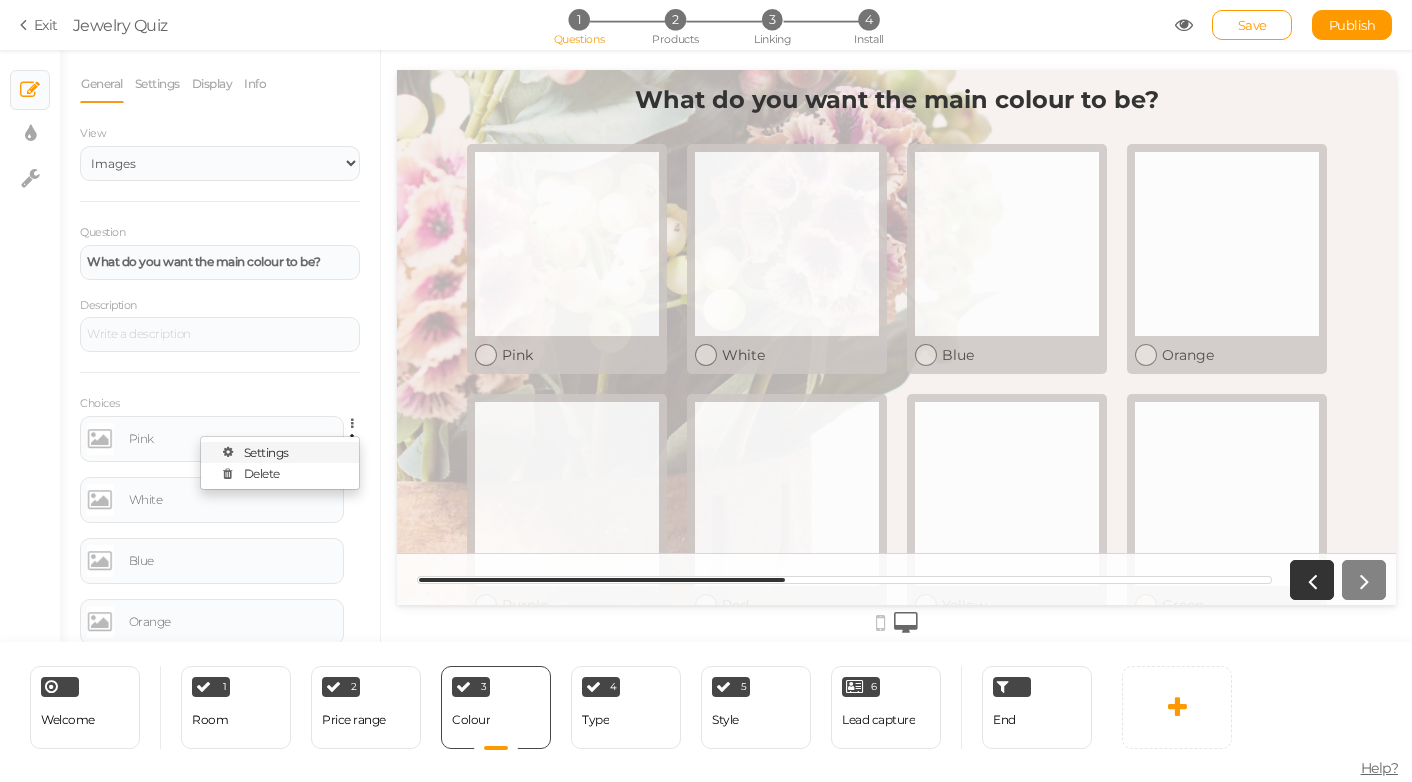 click on "Settings" at bounding box center (280, 452) 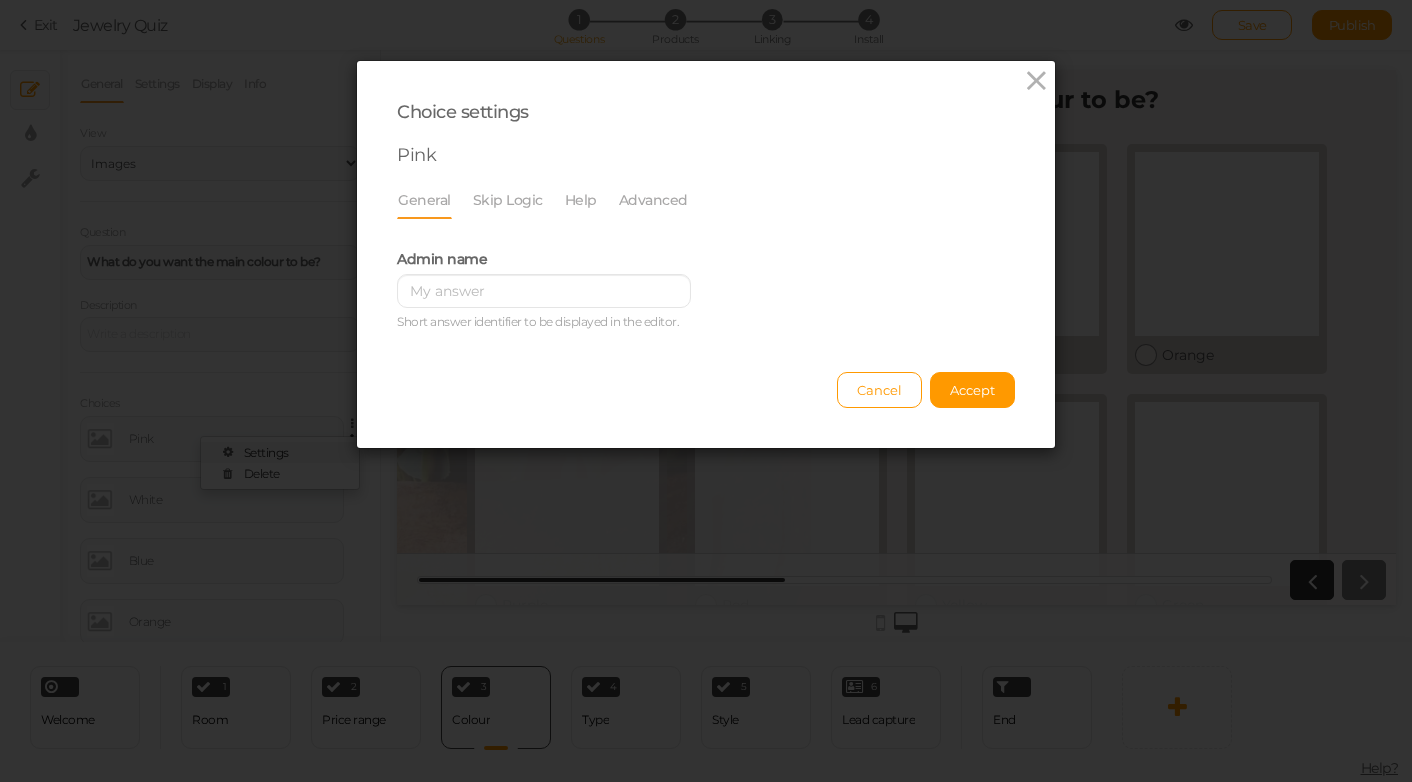 scroll, scrollTop: 0, scrollLeft: 0, axis: both 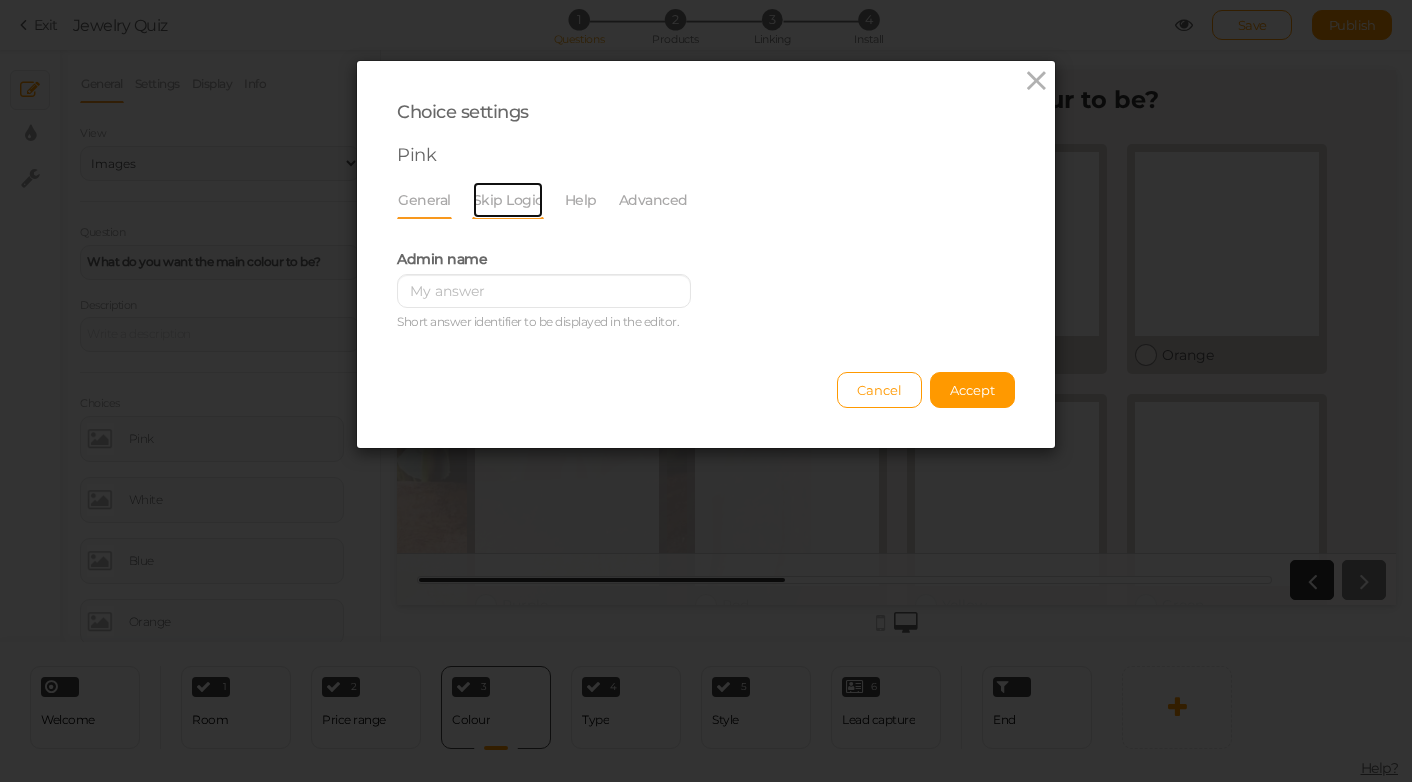click on "Skip Logic" at bounding box center (508, 200) 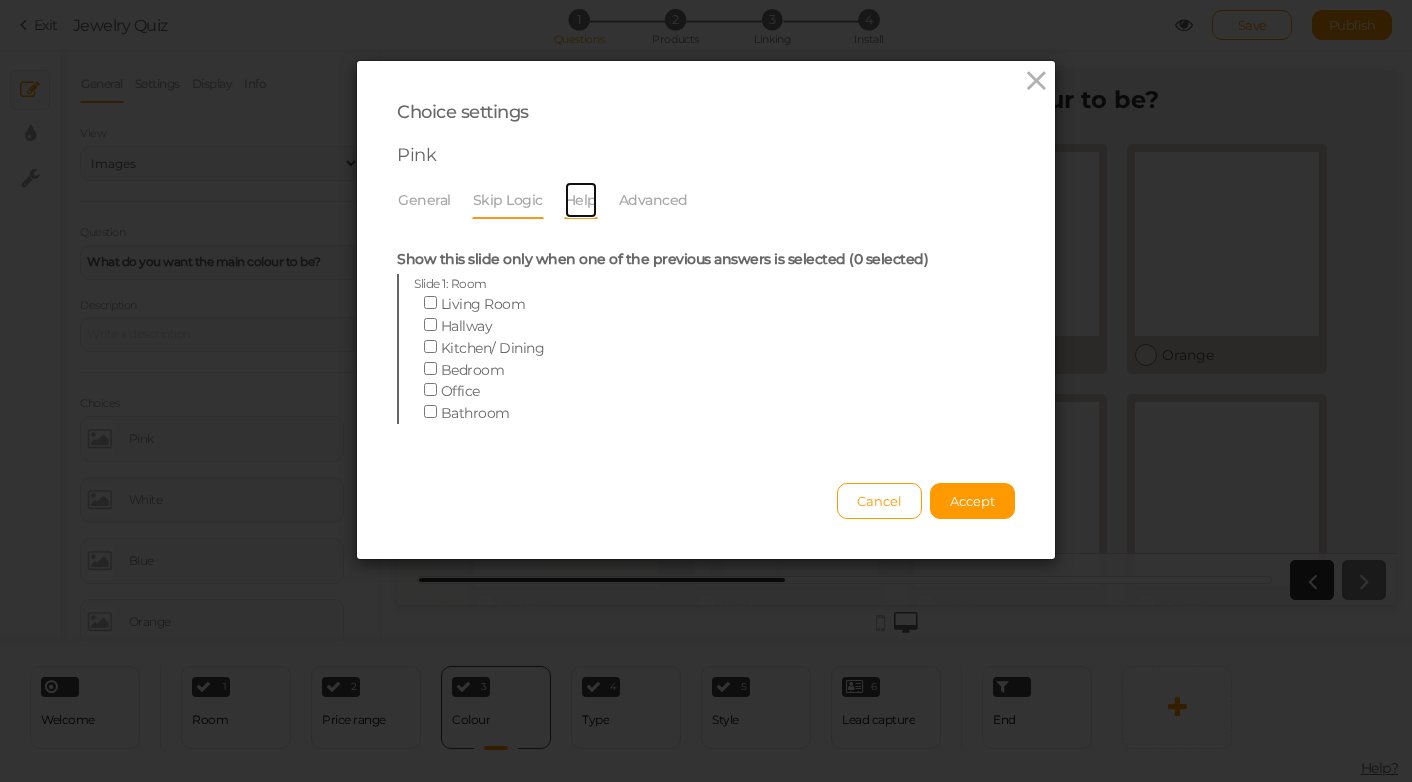 click on "Help" at bounding box center [581, 200] 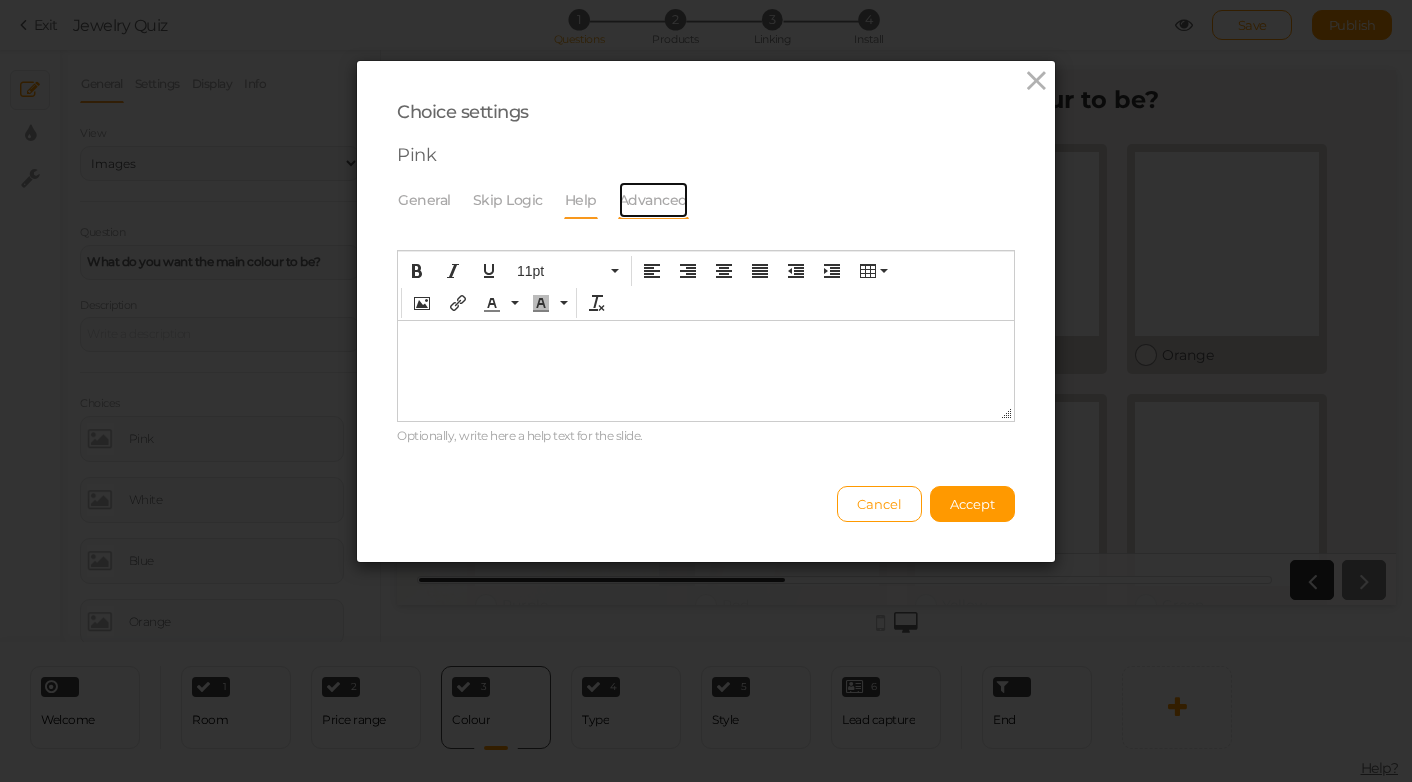 click on "Advanced" at bounding box center [653, 200] 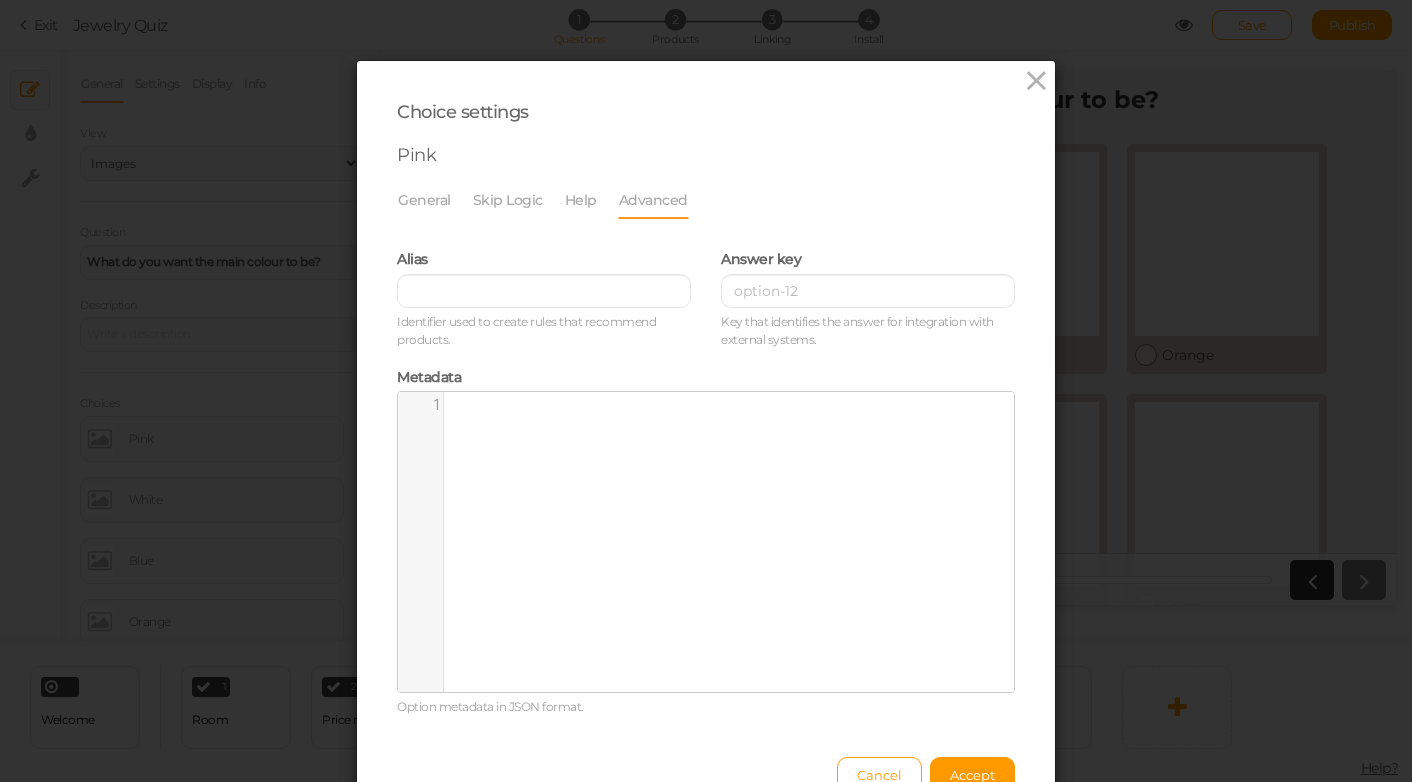 click on "Help" at bounding box center (591, 200) 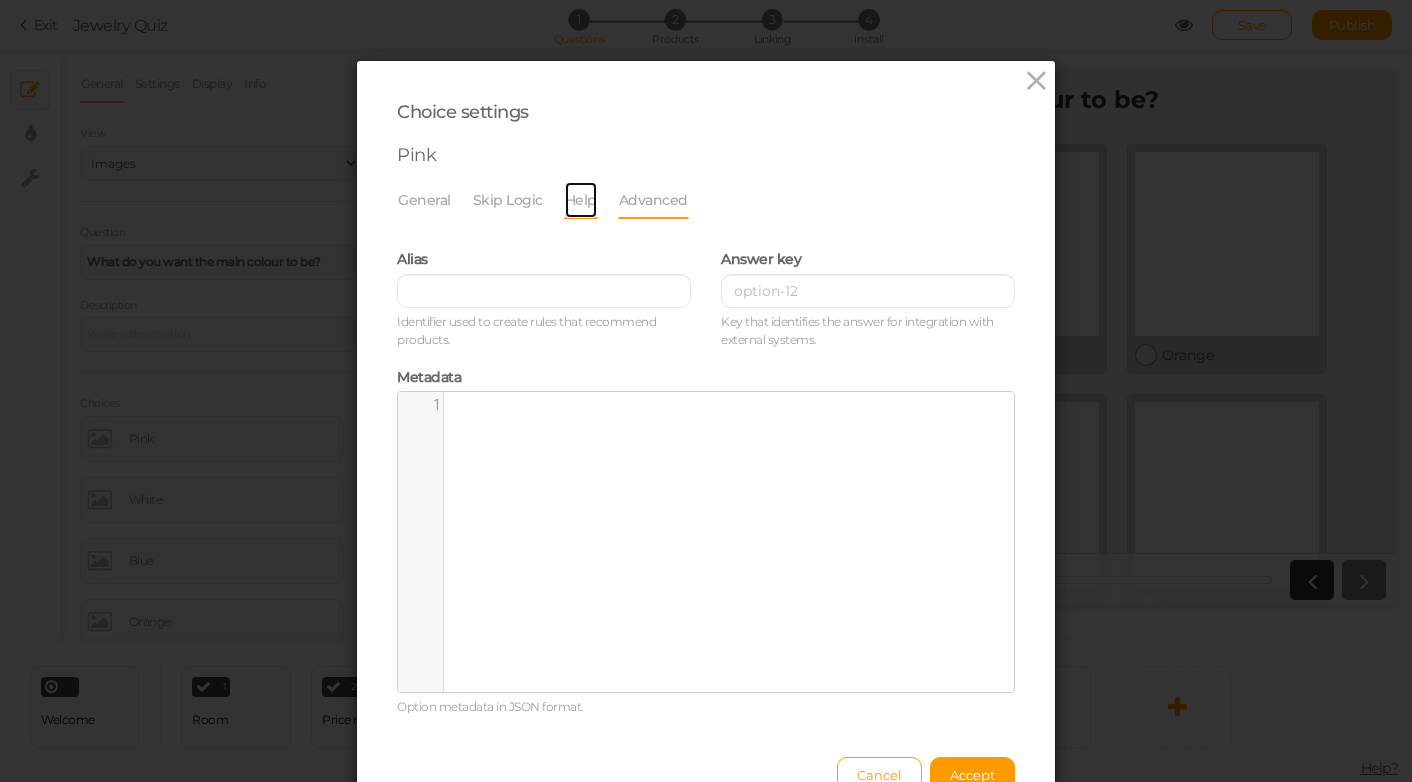 click on "Help" at bounding box center (581, 200) 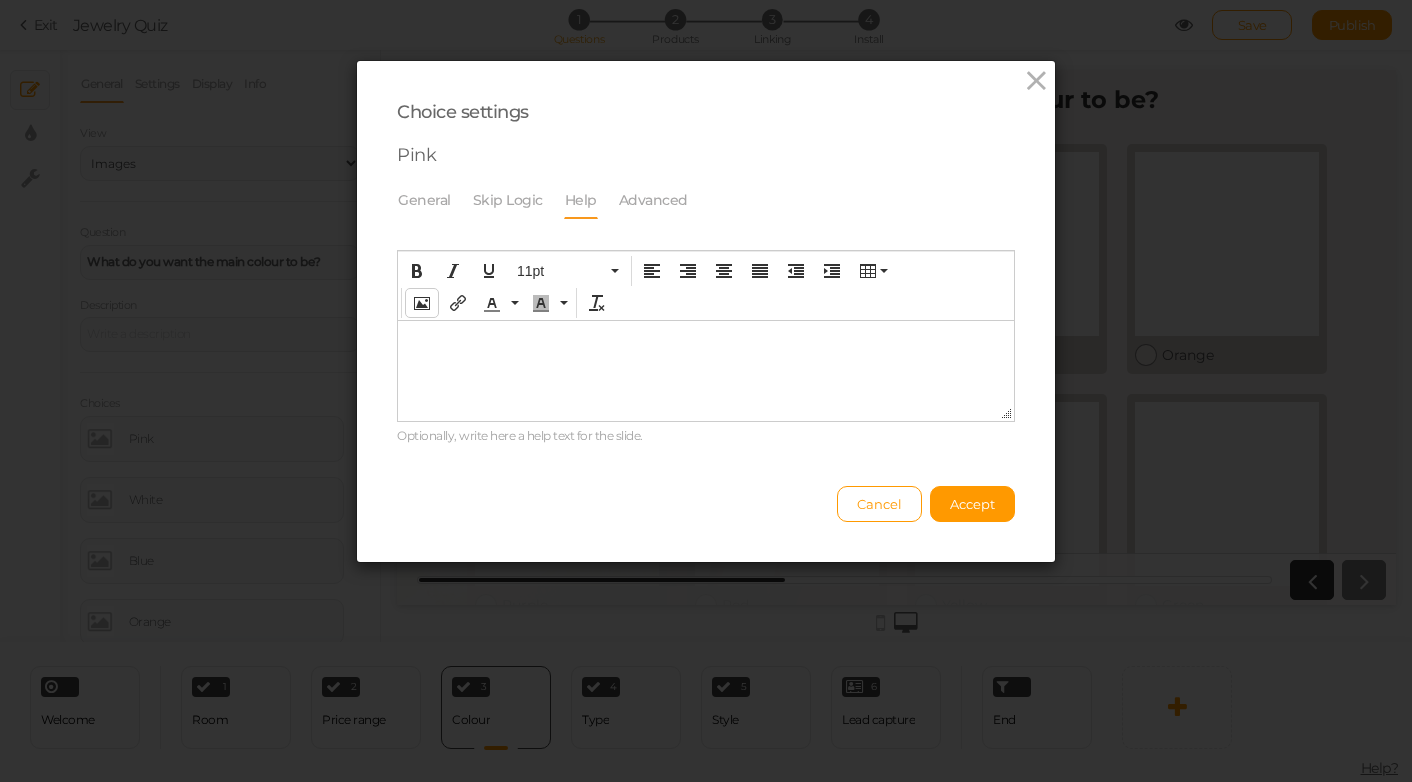 click at bounding box center [422, 303] 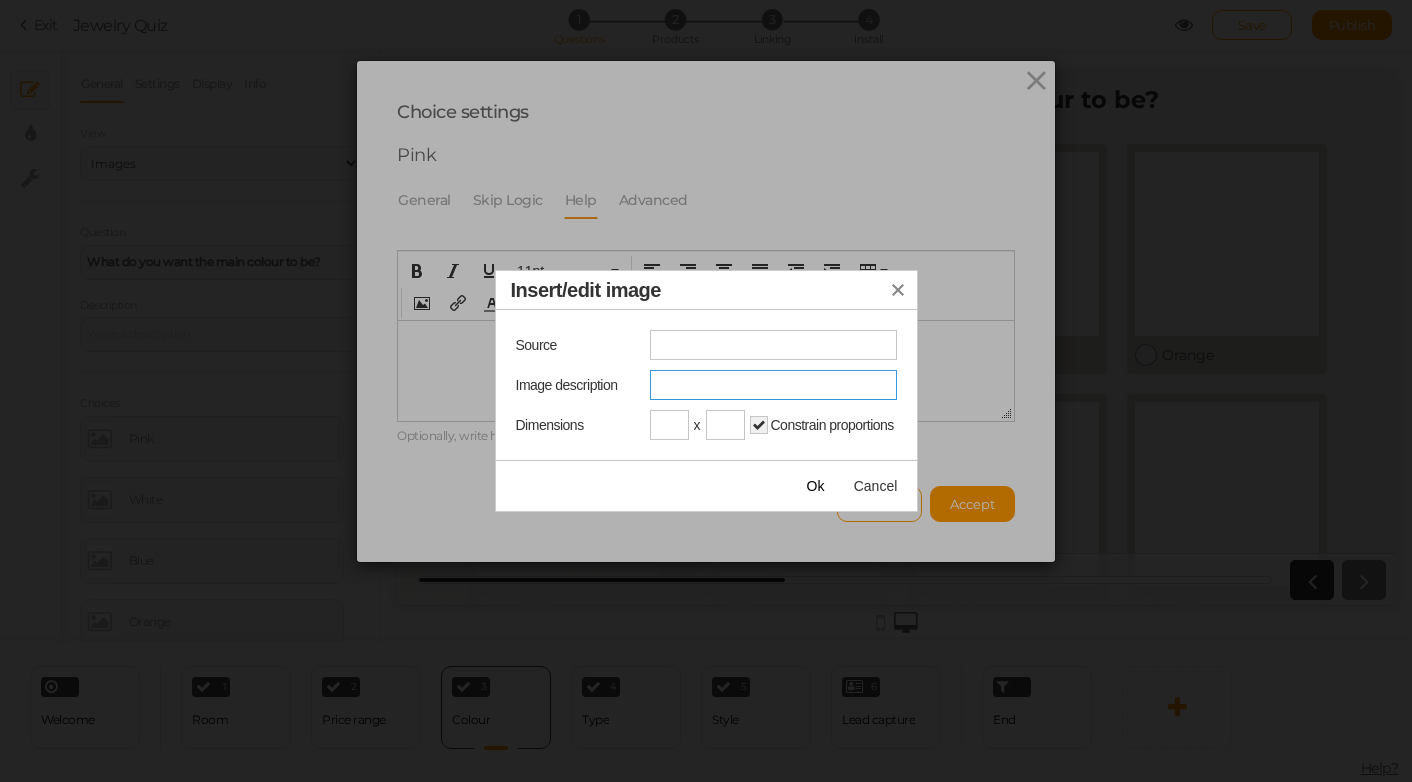 click on "Image description" at bounding box center [773, 385] 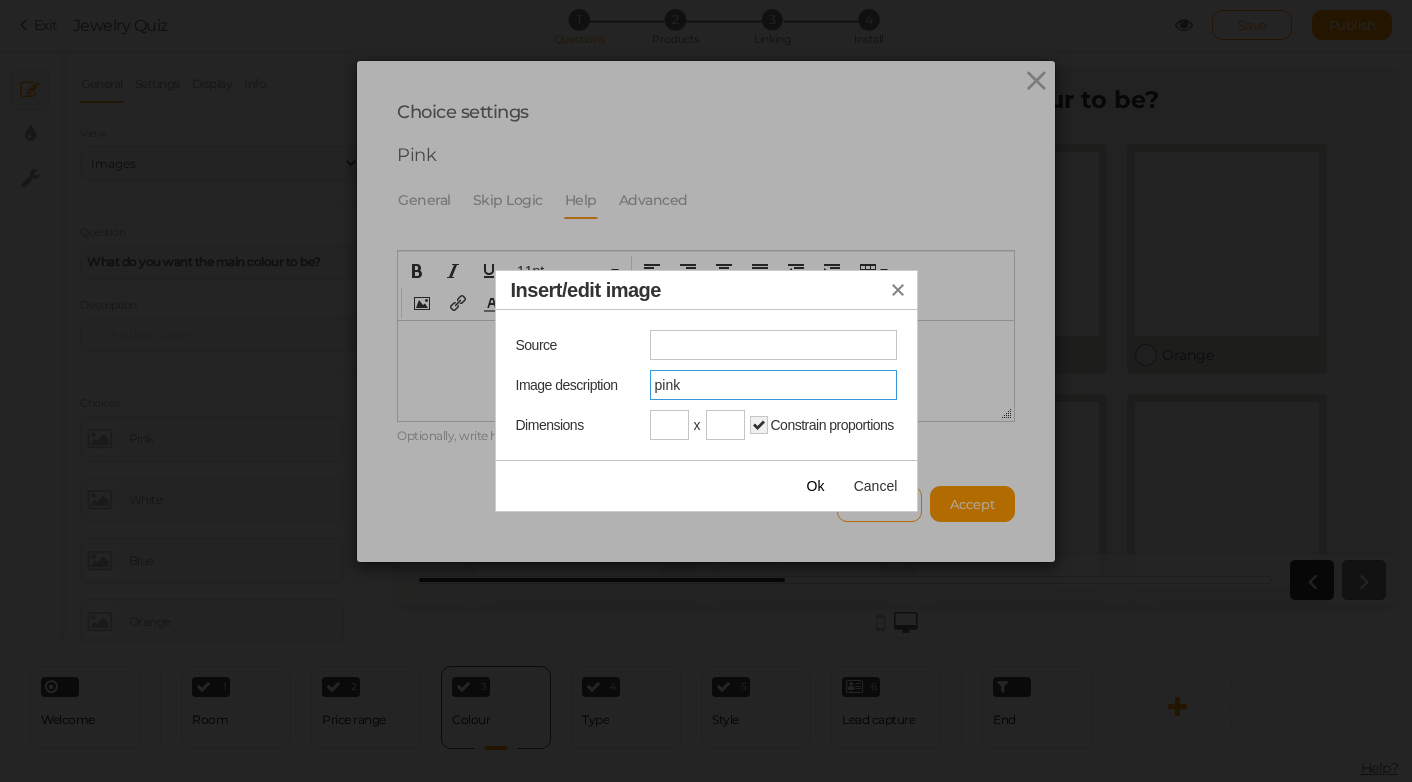 type on "pink" 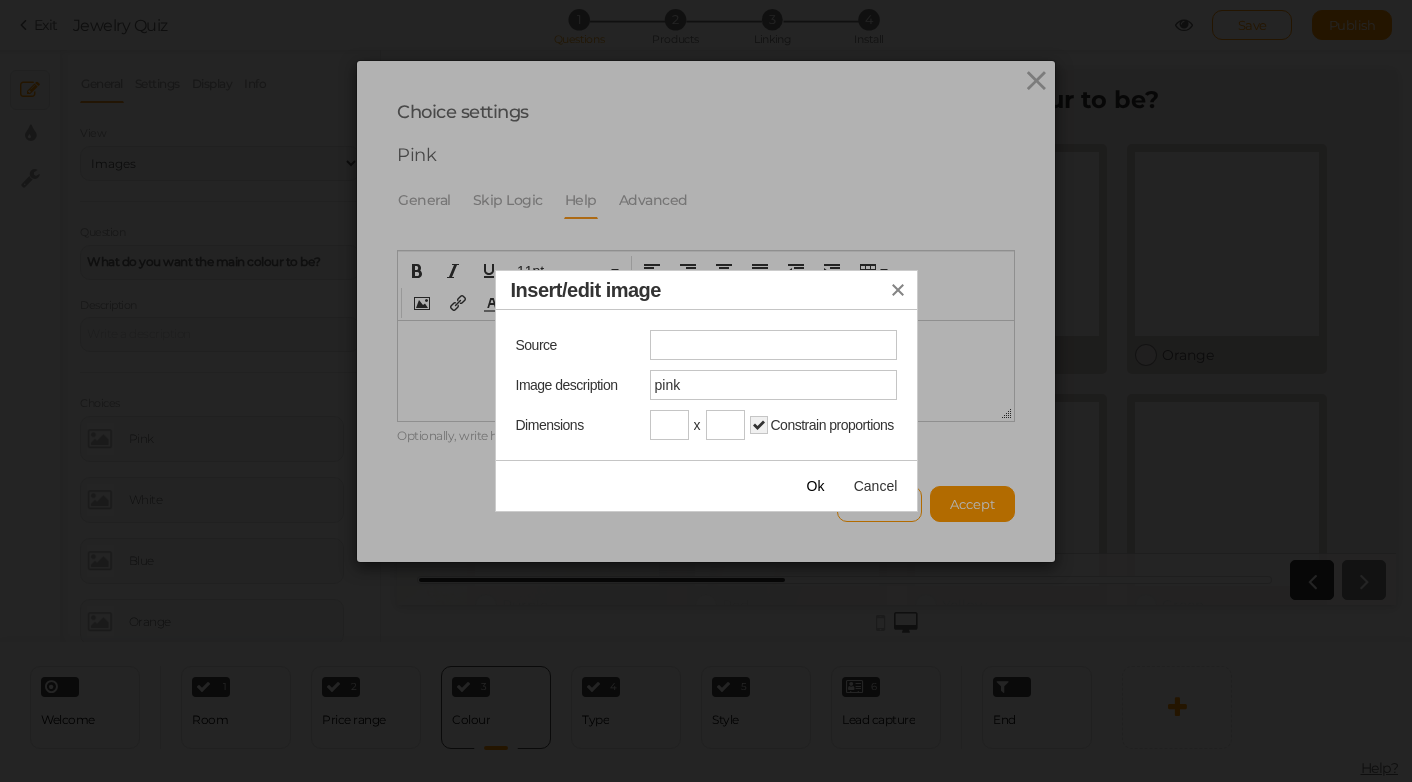click on "Source Image description pink Dimensions x Constrain proportions" at bounding box center [706, 385] 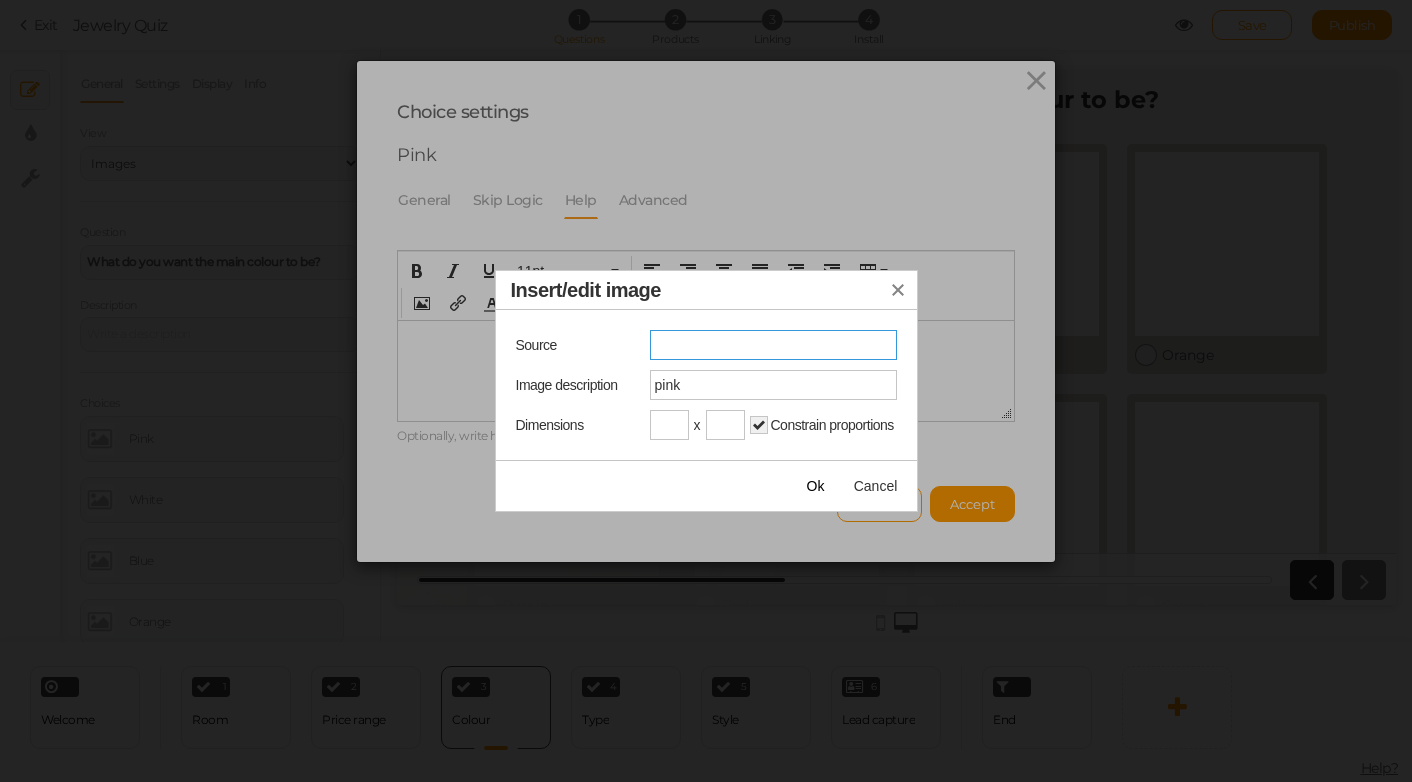 click at bounding box center [773, 345] 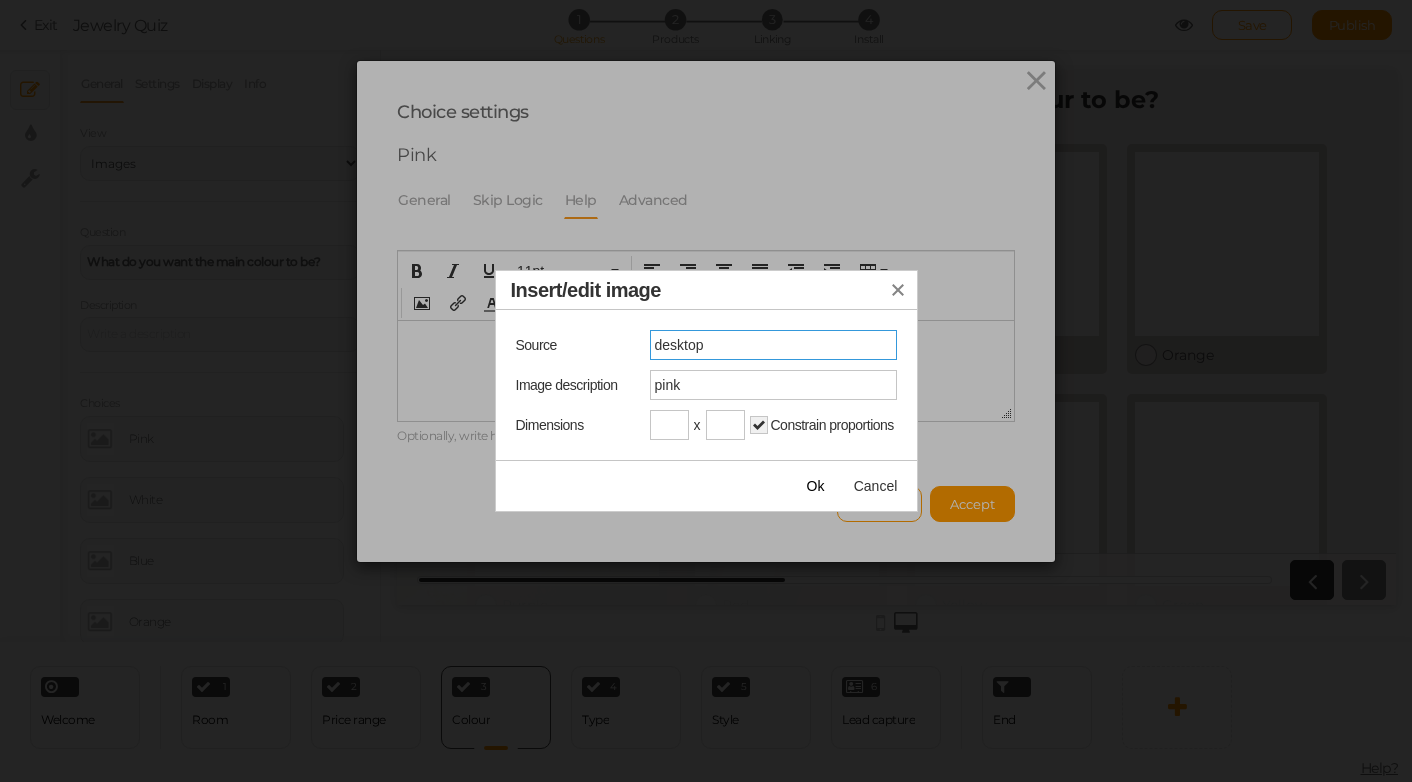 type on "desktop" 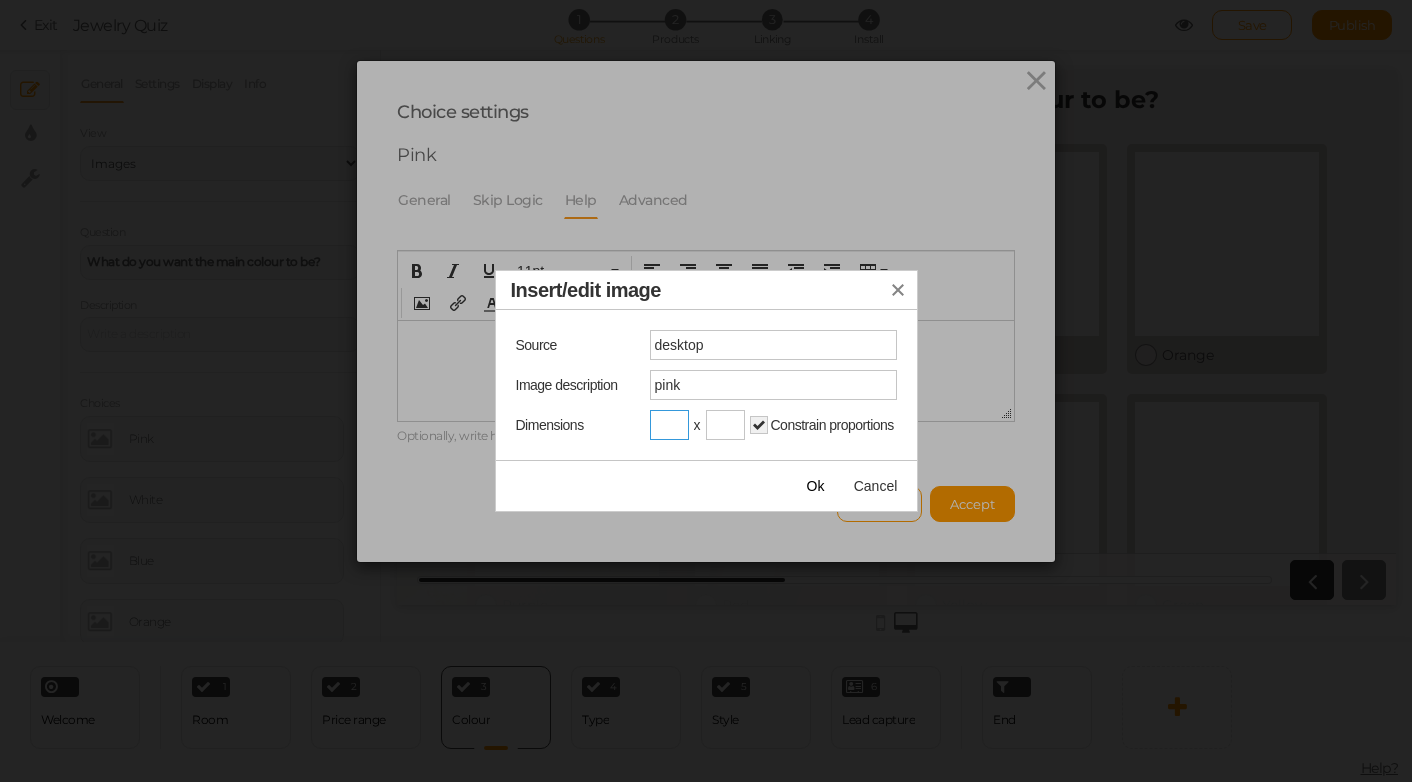 click at bounding box center (669, 425) 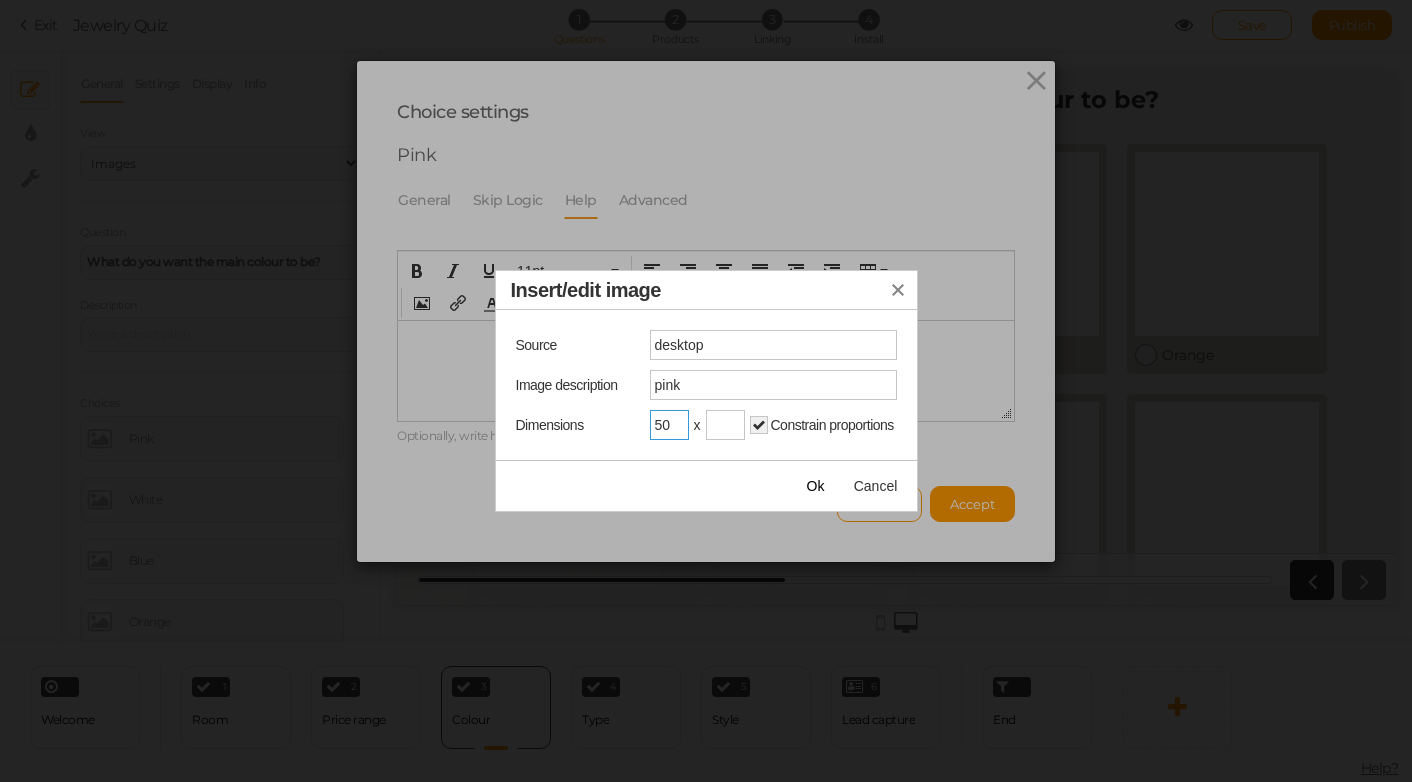 type on "50" 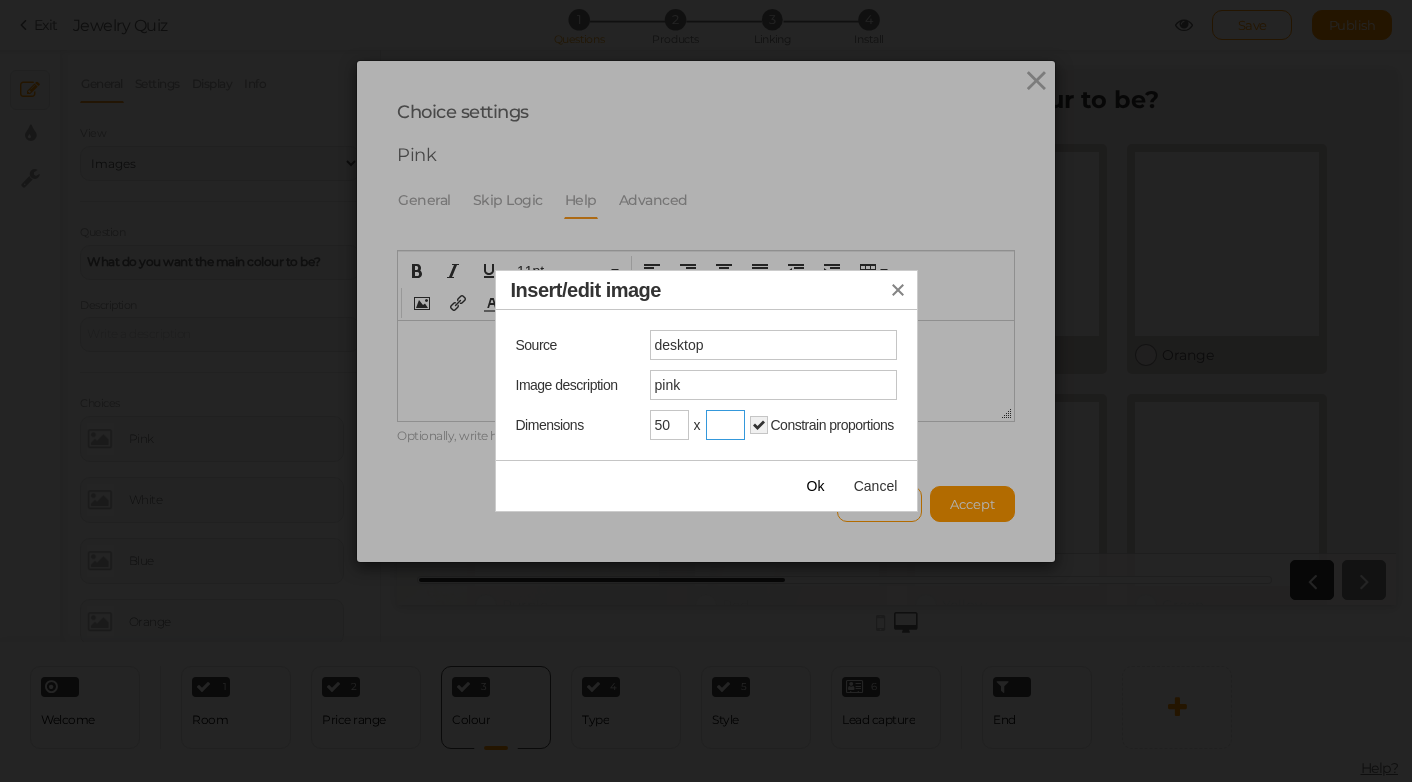 click at bounding box center (725, 425) 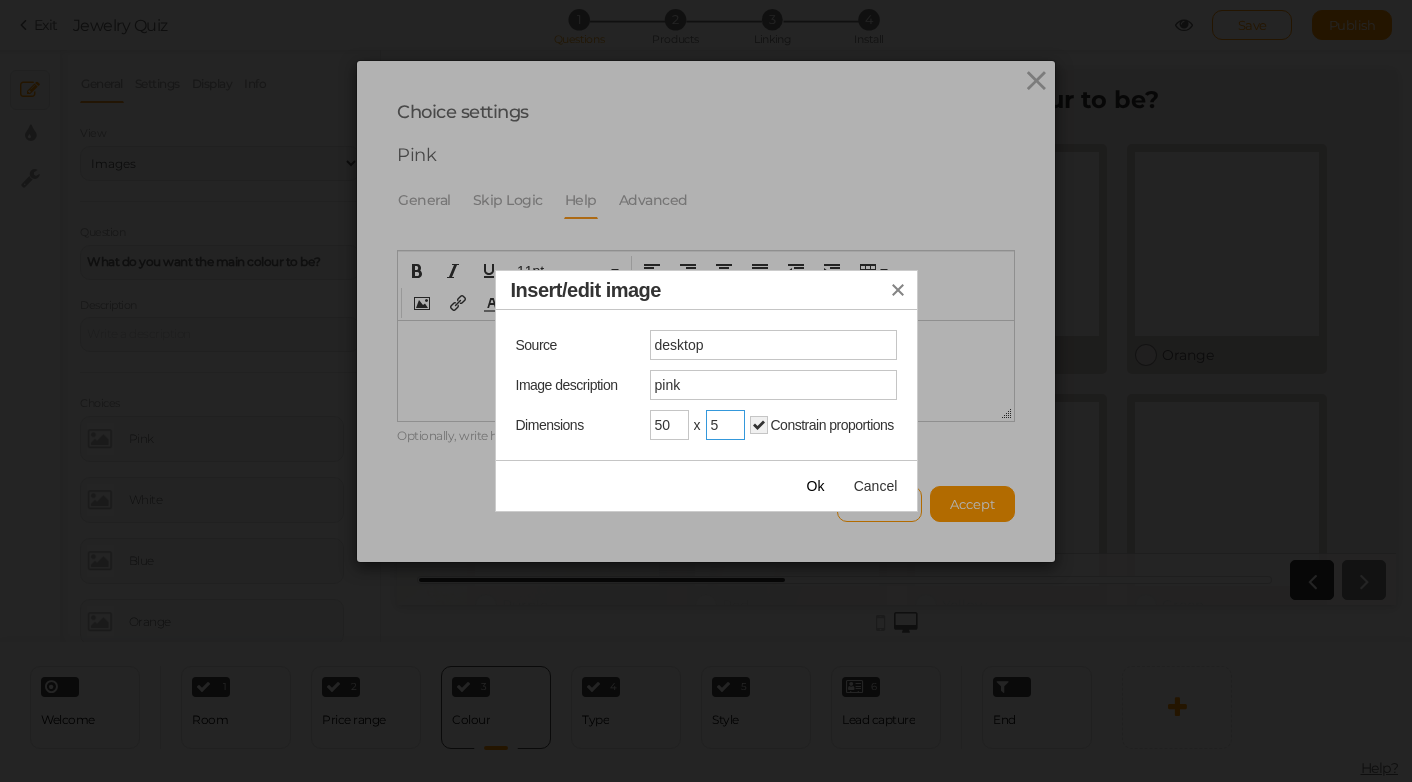 type on "50" 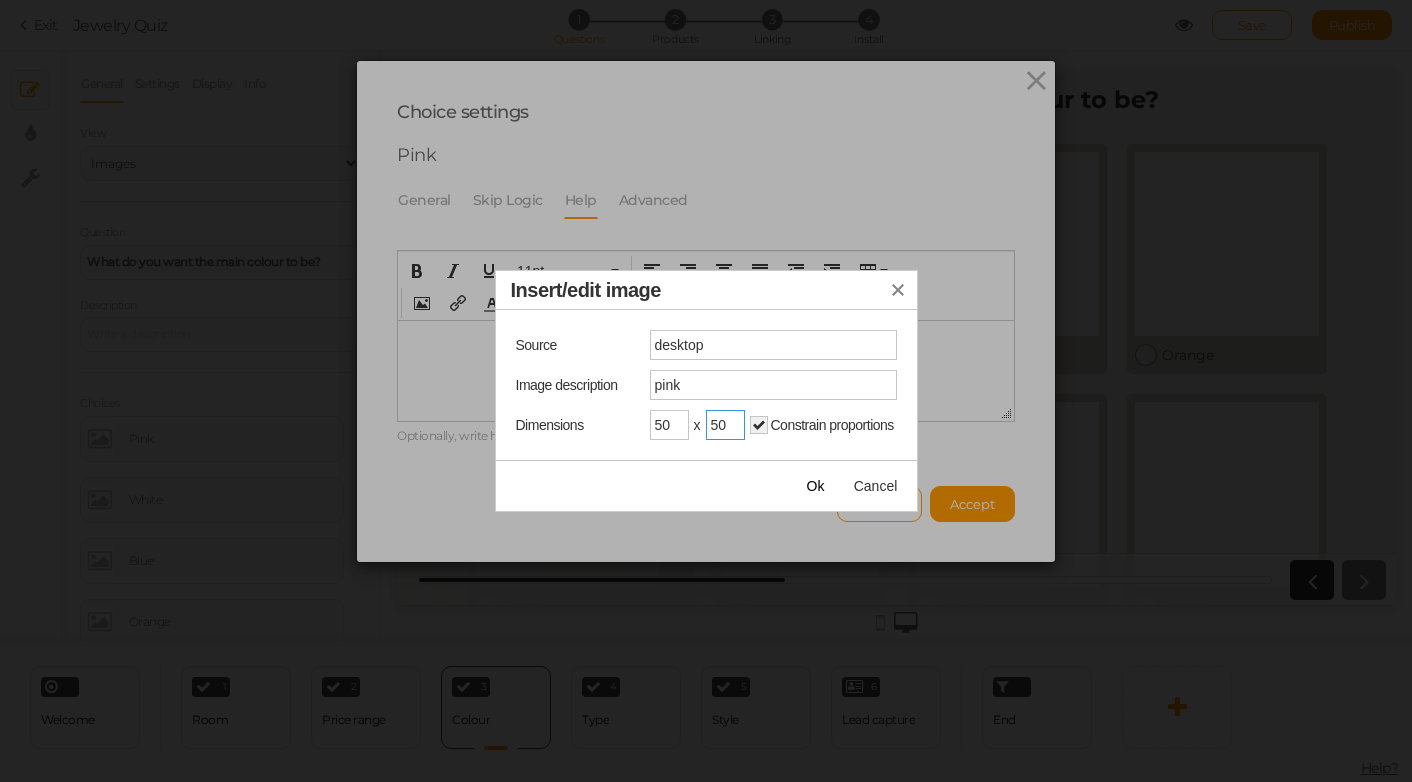 click on "Ok" at bounding box center [816, 486] 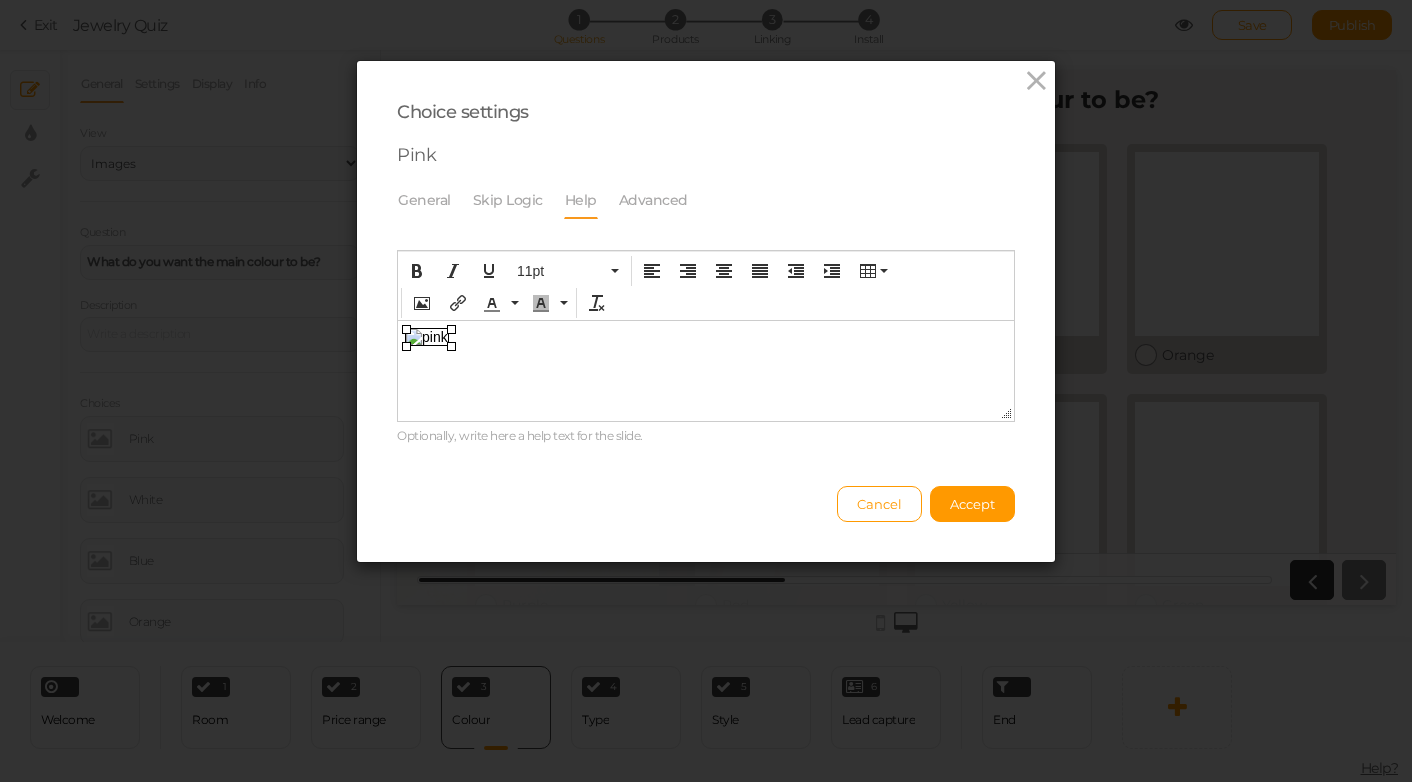 click at bounding box center [706, 337] 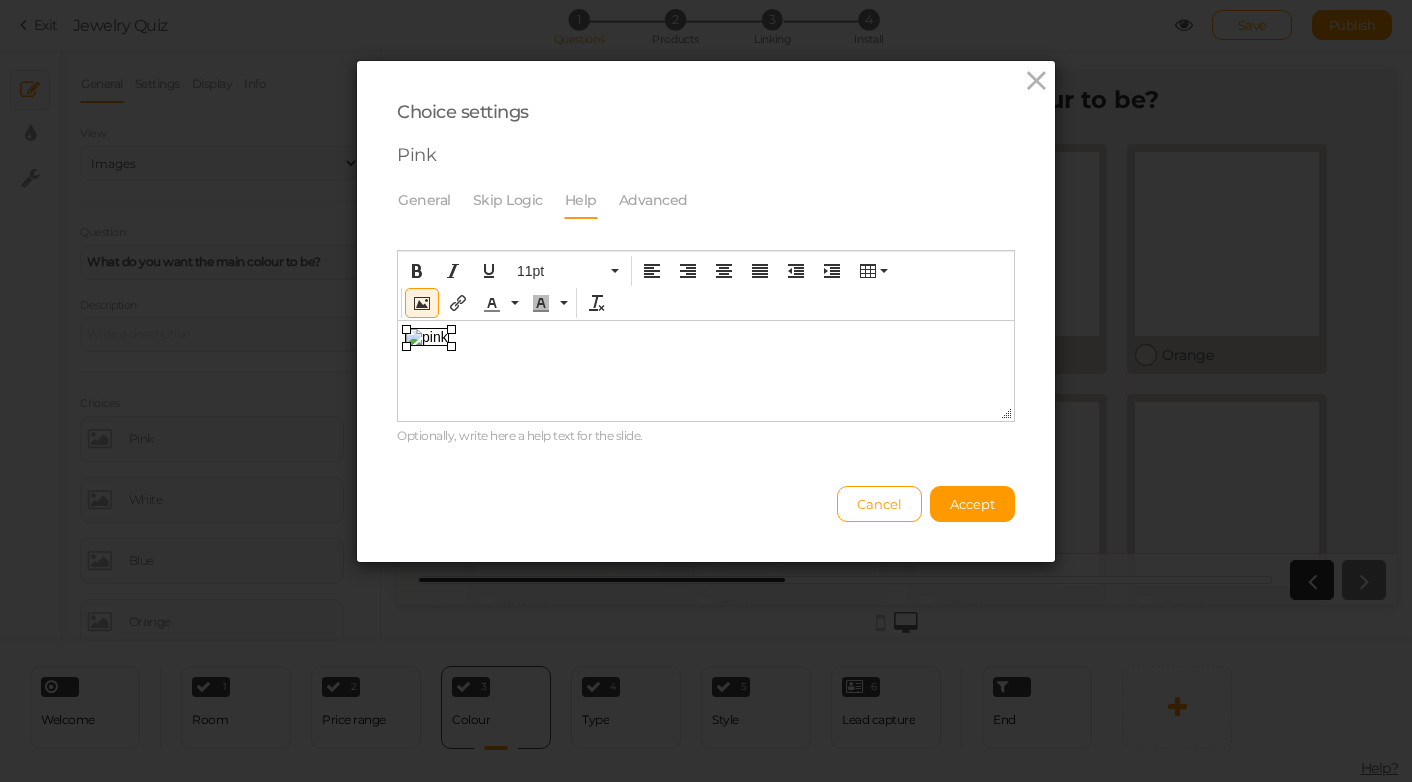 drag, startPoint x: 464, startPoint y: 341, endPoint x: 401, endPoint y: 337, distance: 63.126858 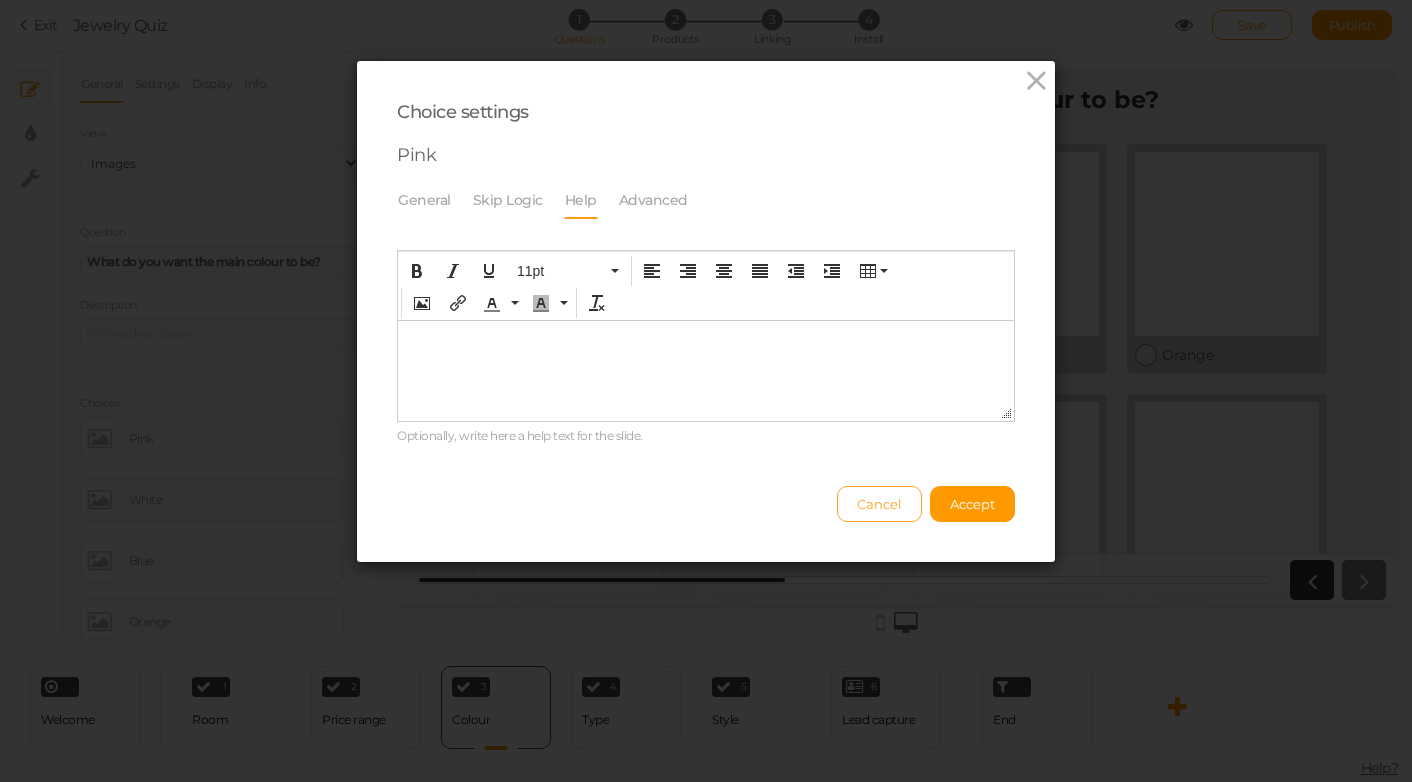 click on "Cancel" at bounding box center (879, 504) 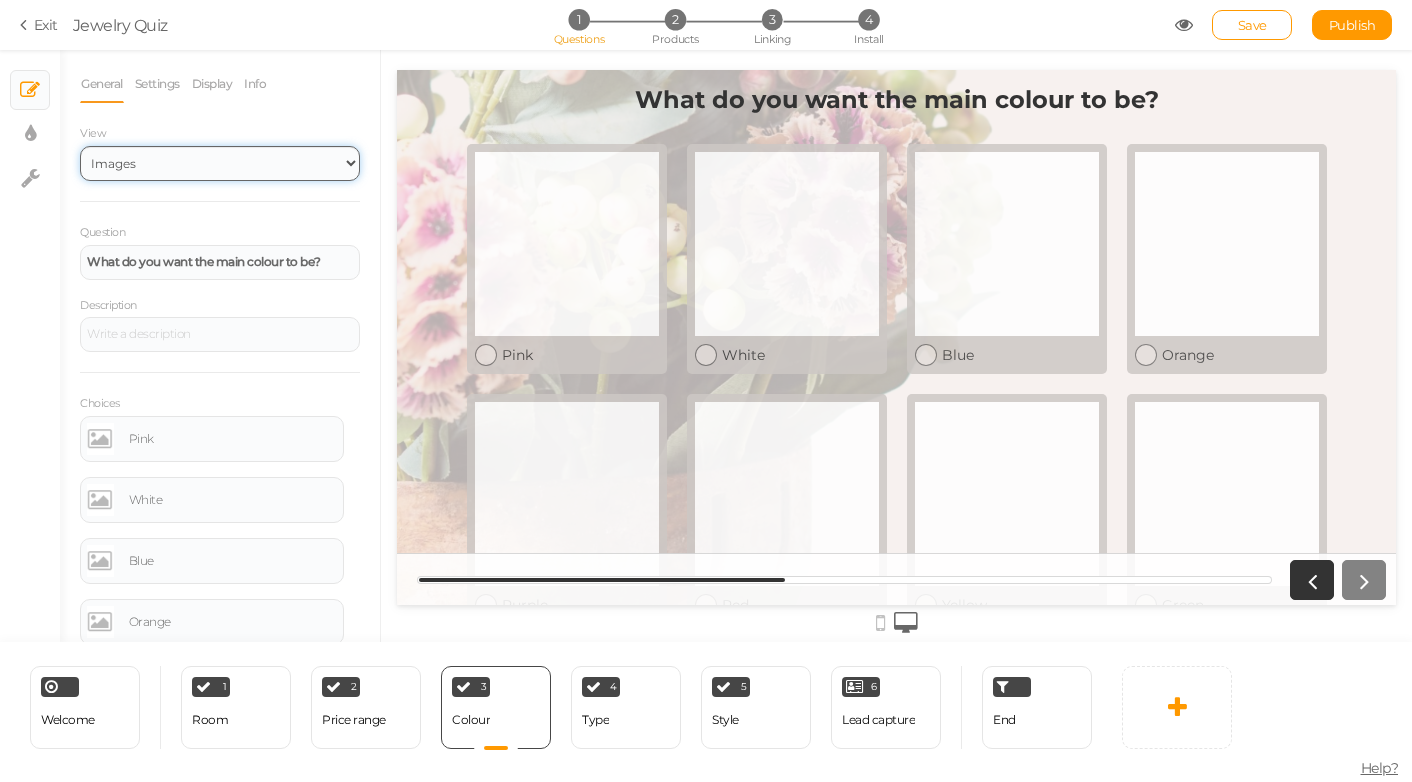 click on "Text Images Slider Dropdown" at bounding box center [220, 163] 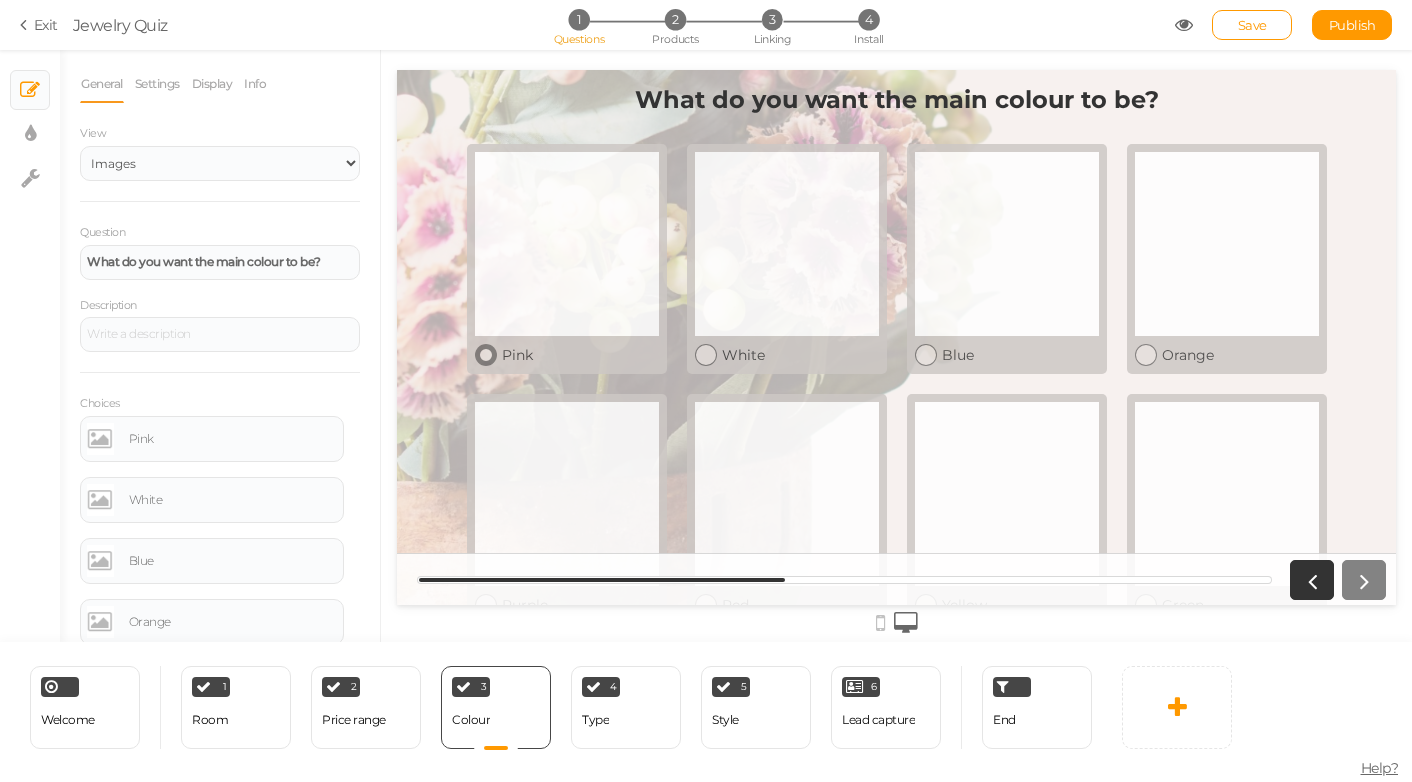 click at bounding box center [567, 244] 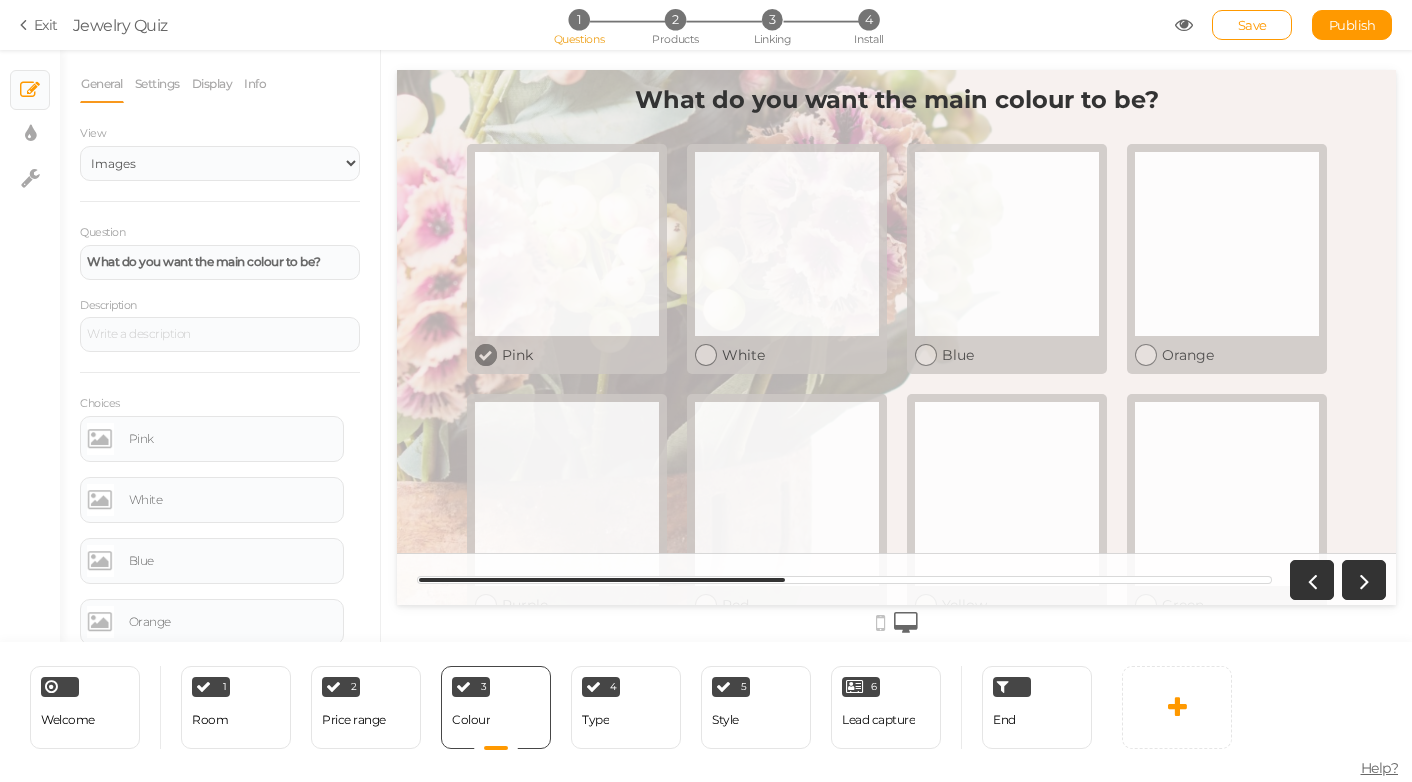 click at bounding box center [567, 244] 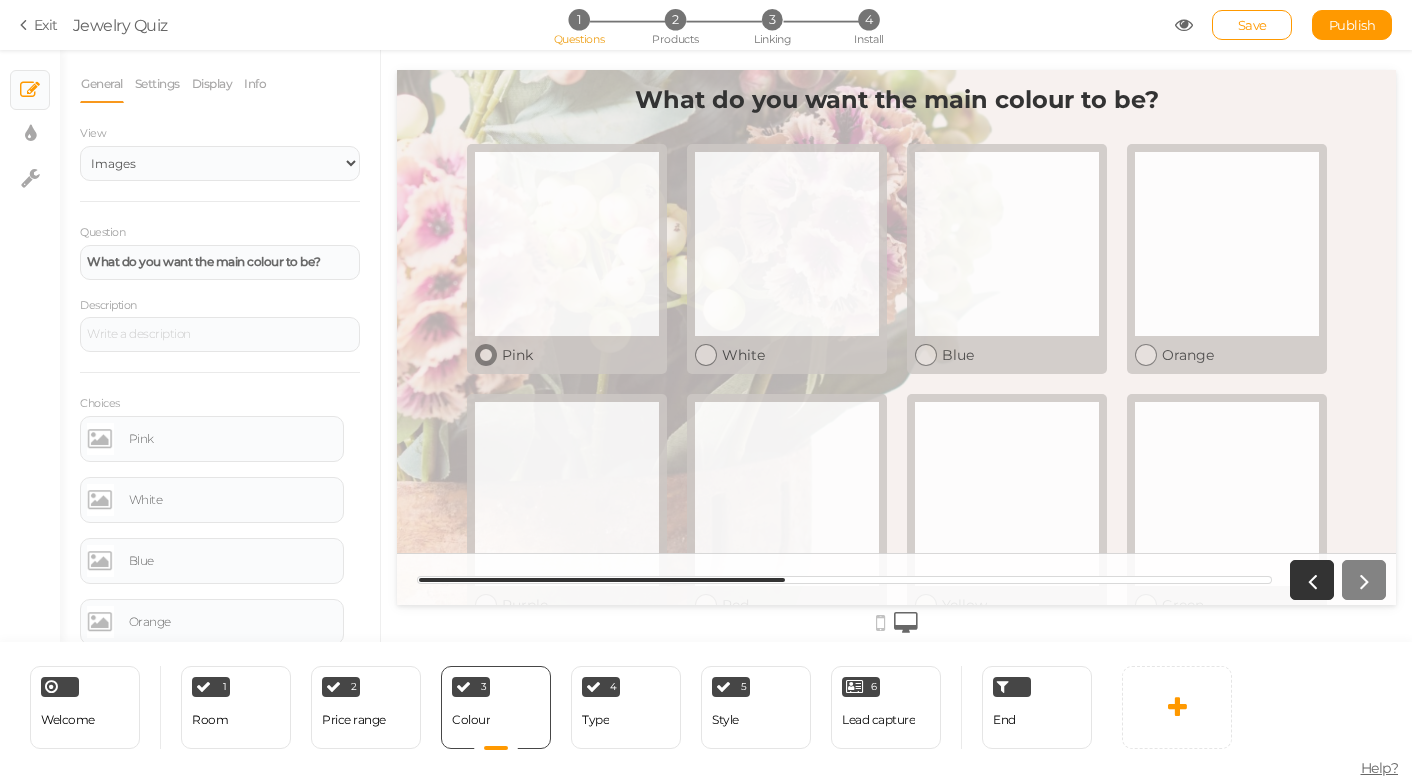 scroll, scrollTop: 81, scrollLeft: 0, axis: vertical 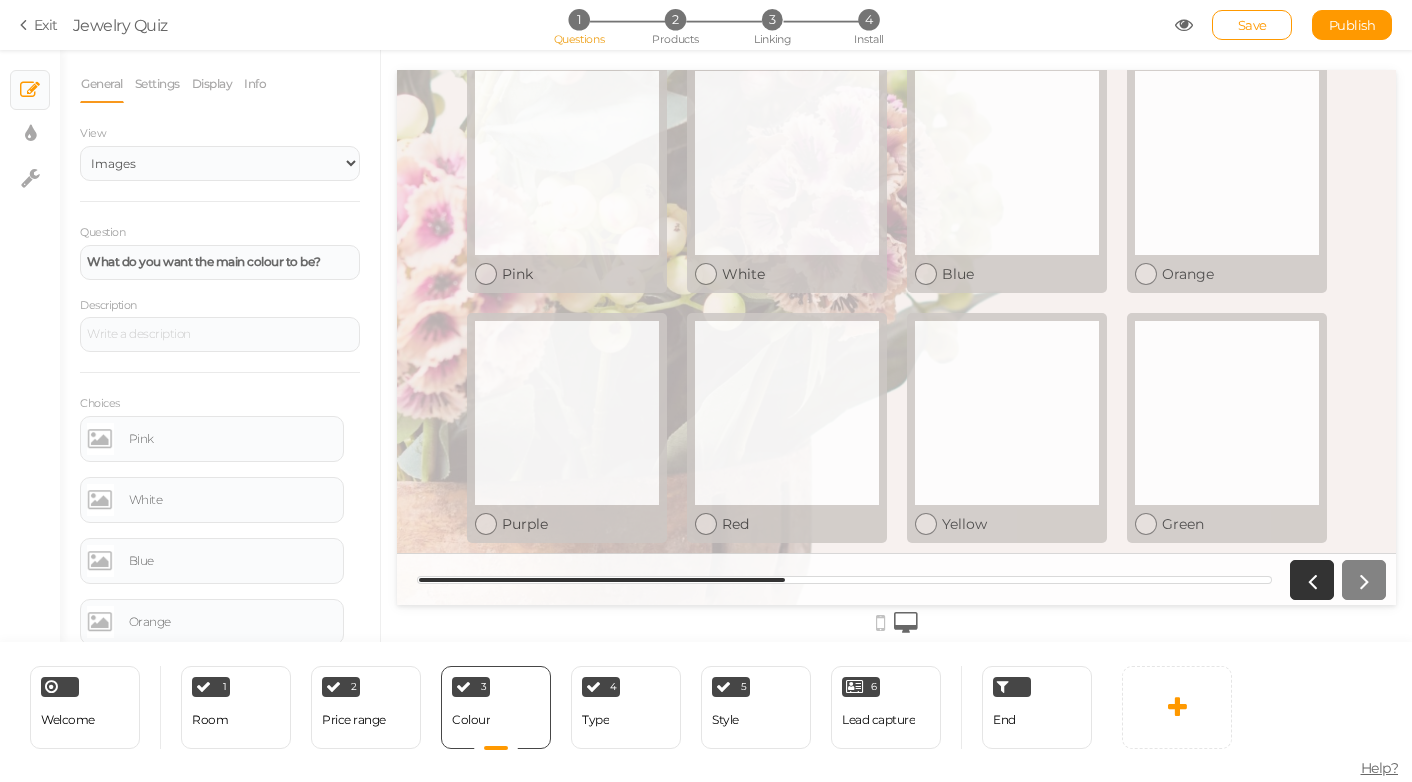click at bounding box center (896, 621) 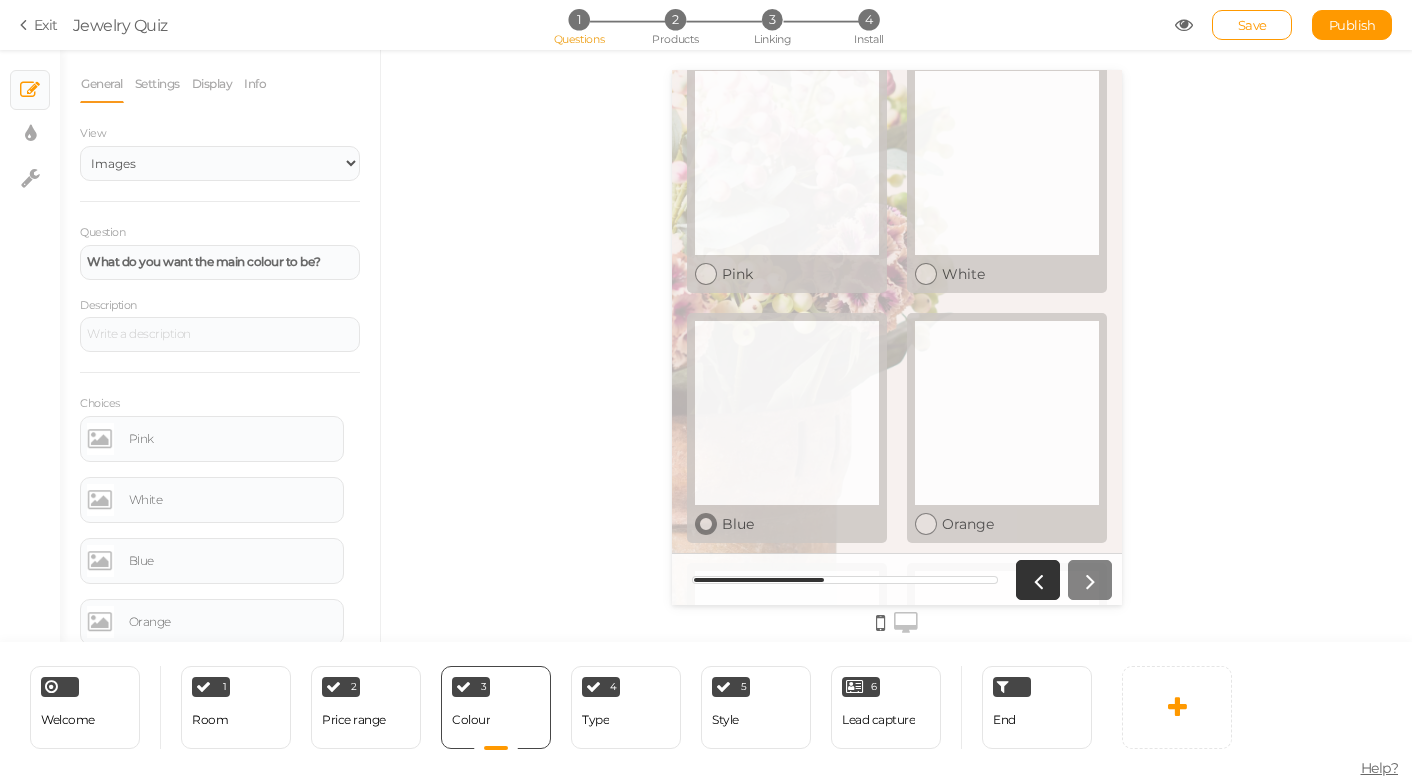 scroll, scrollTop: 0, scrollLeft: 0, axis: both 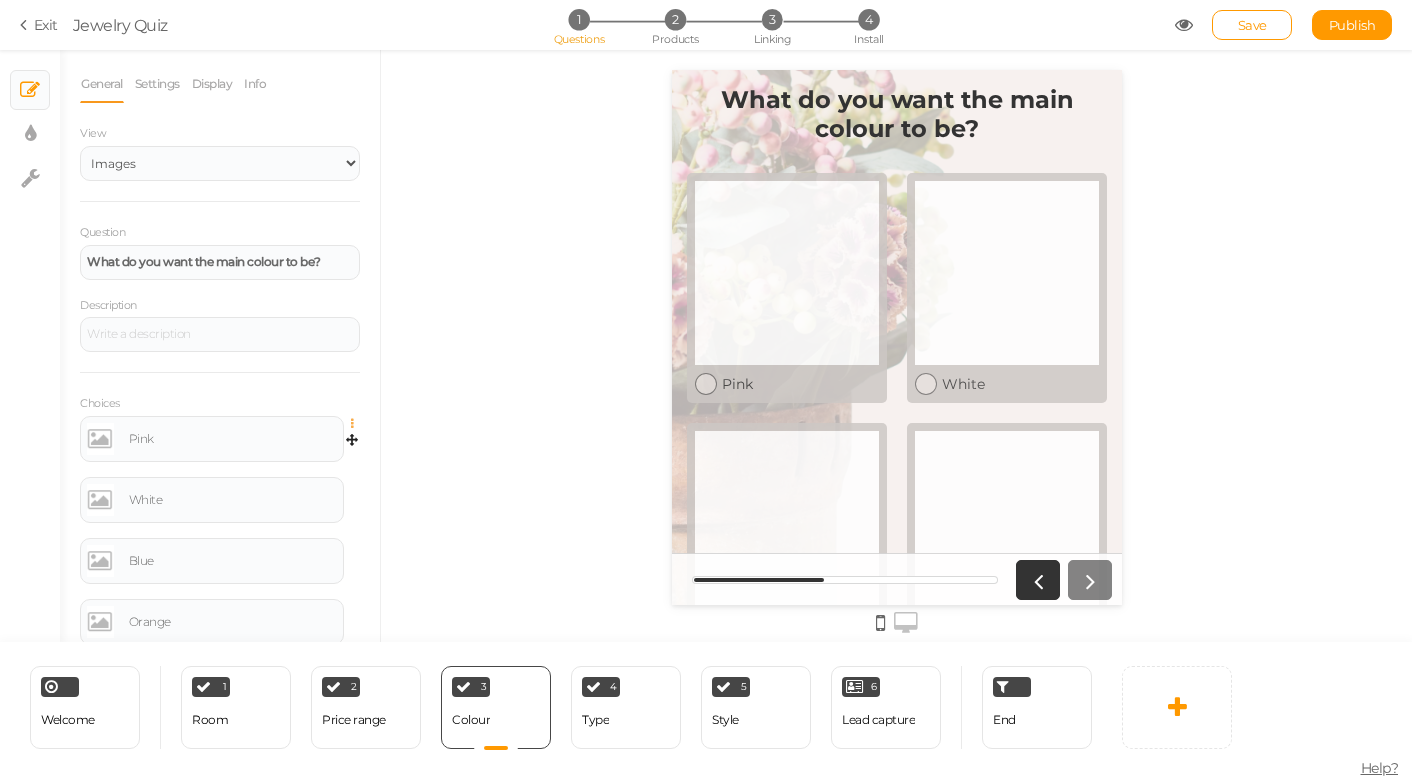 click at bounding box center (357, 424) 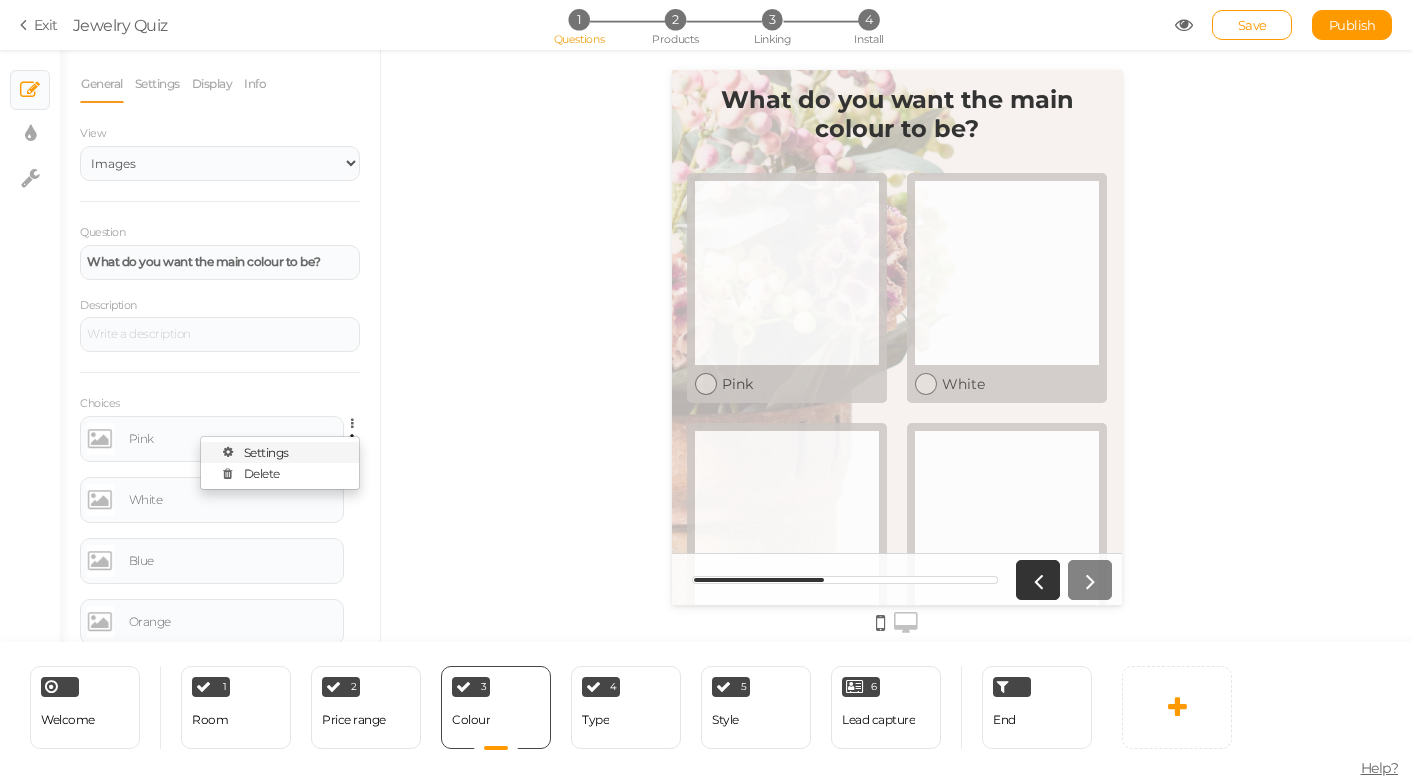 click on "Settings" at bounding box center [280, 452] 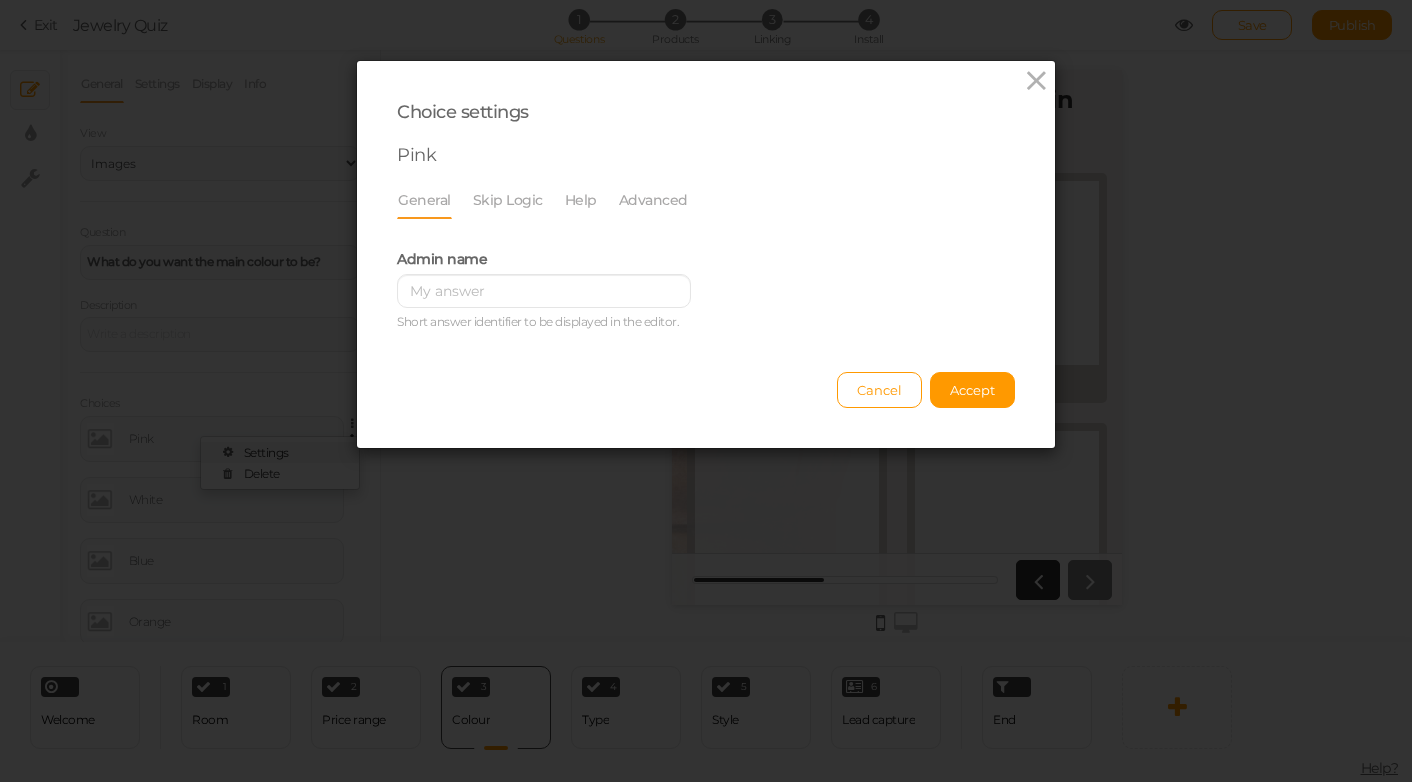 scroll, scrollTop: 0, scrollLeft: 0, axis: both 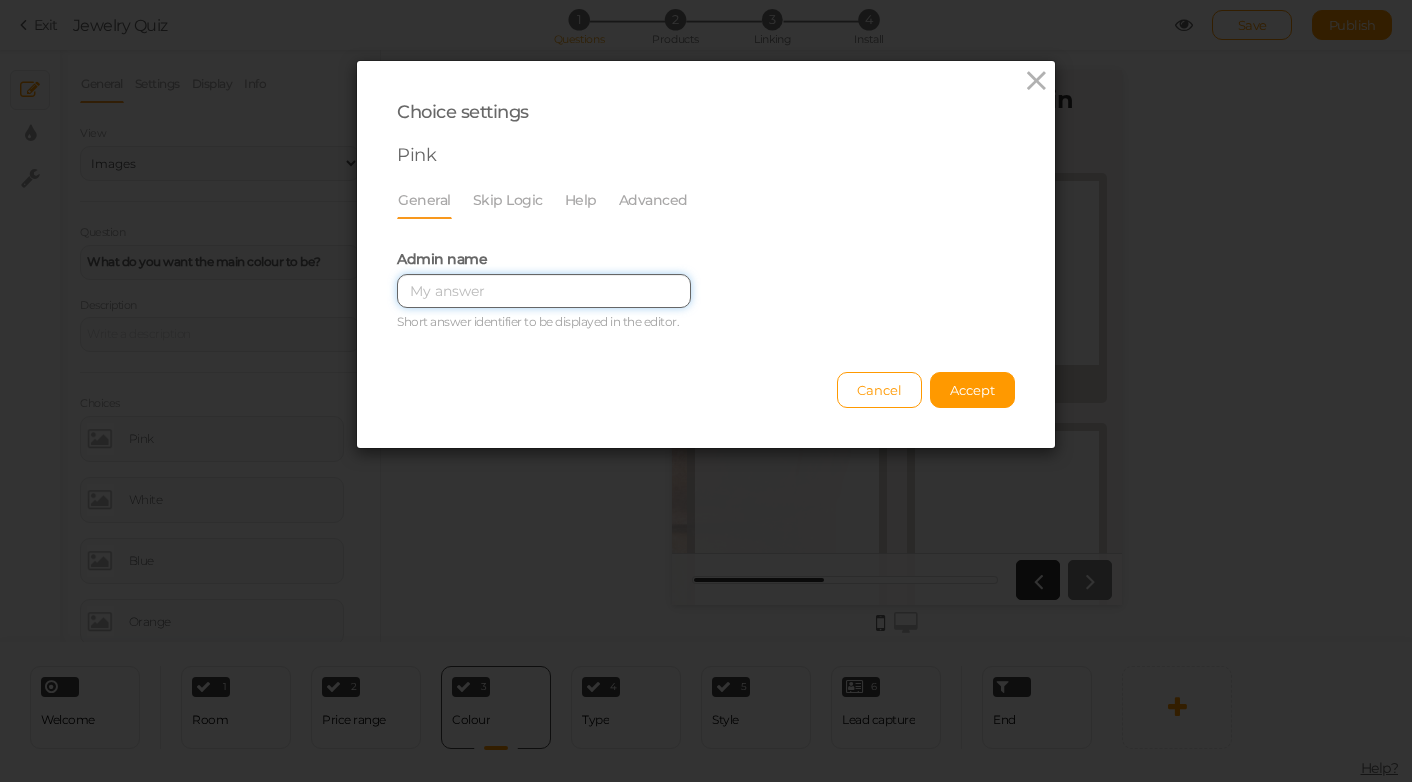 click at bounding box center [544, 291] 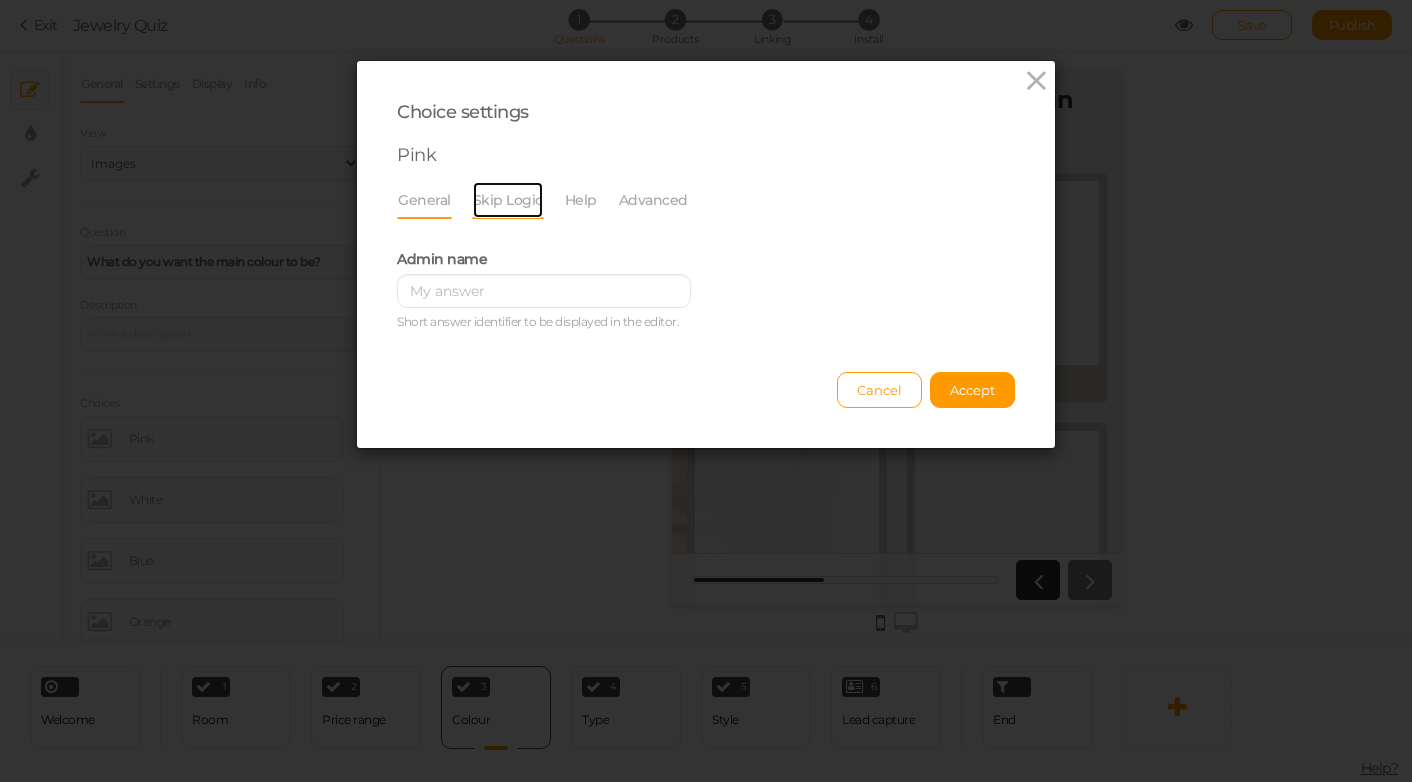 click on "Skip Logic" at bounding box center [508, 200] 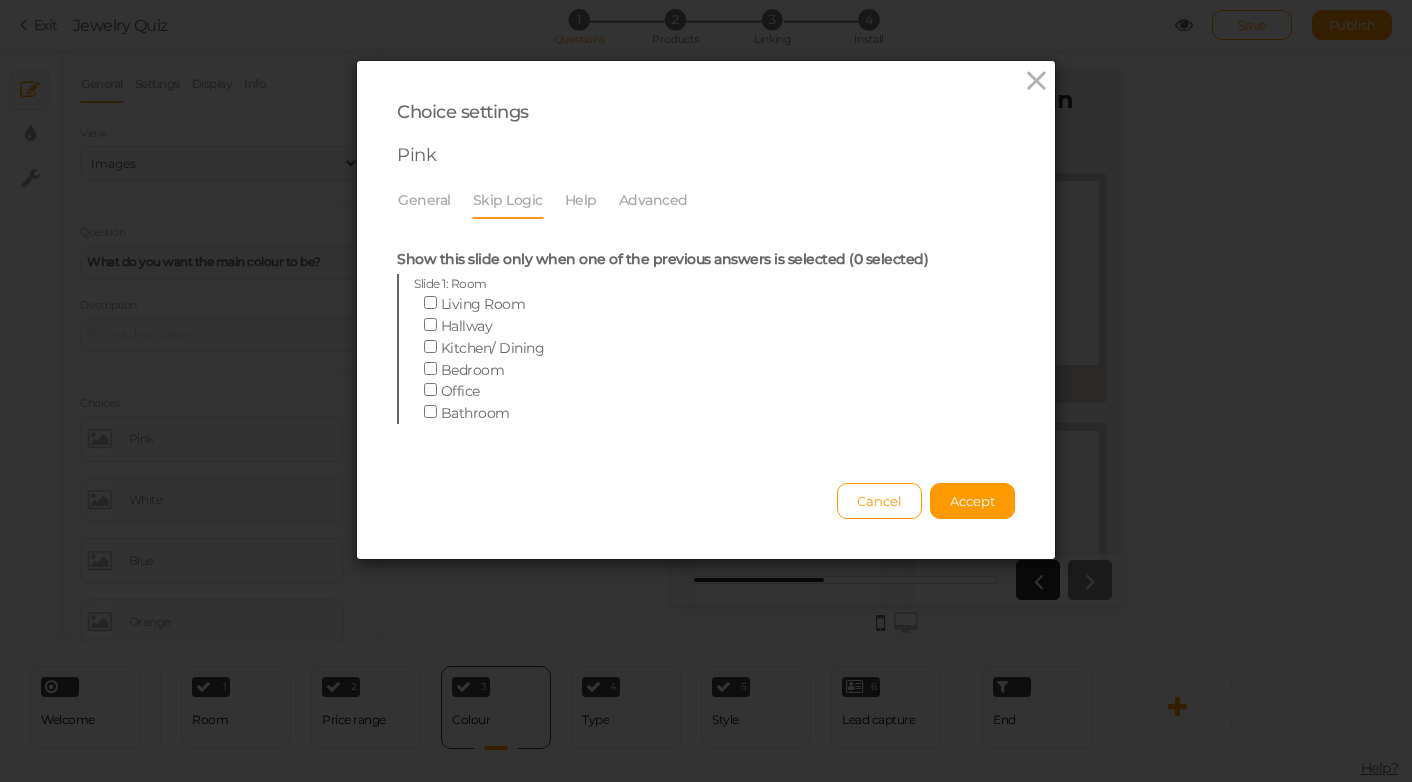 click on "Help" at bounding box center (591, 200) 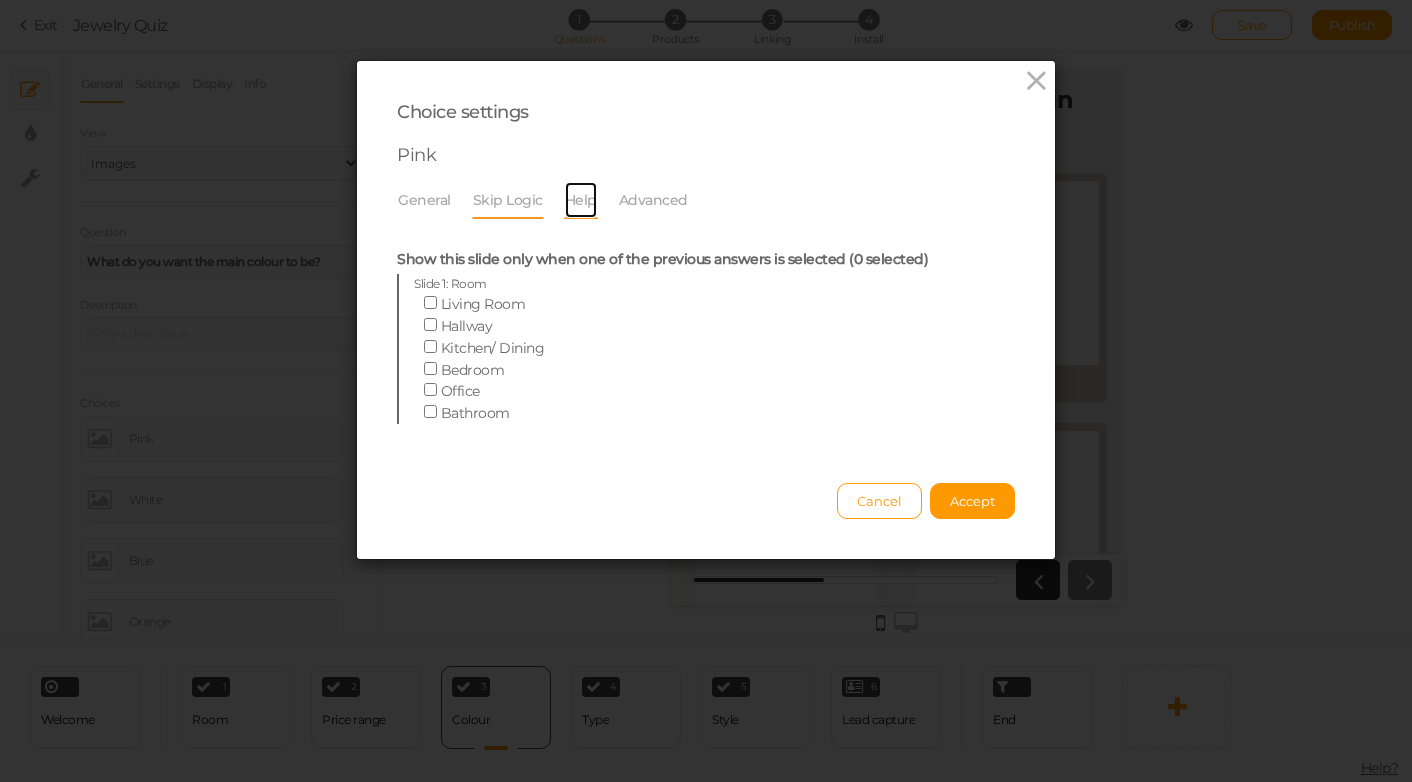 click on "Help" at bounding box center (581, 200) 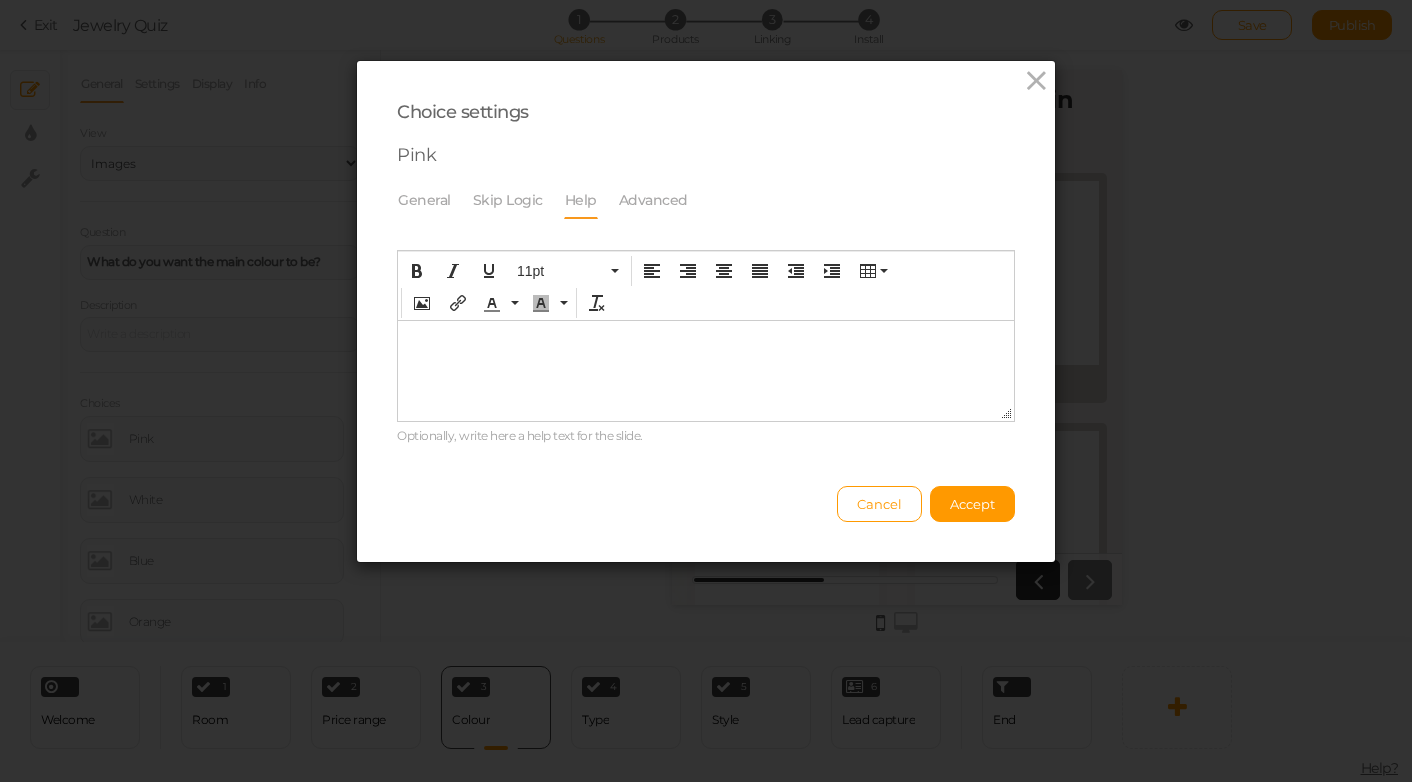 click at bounding box center [706, 337] 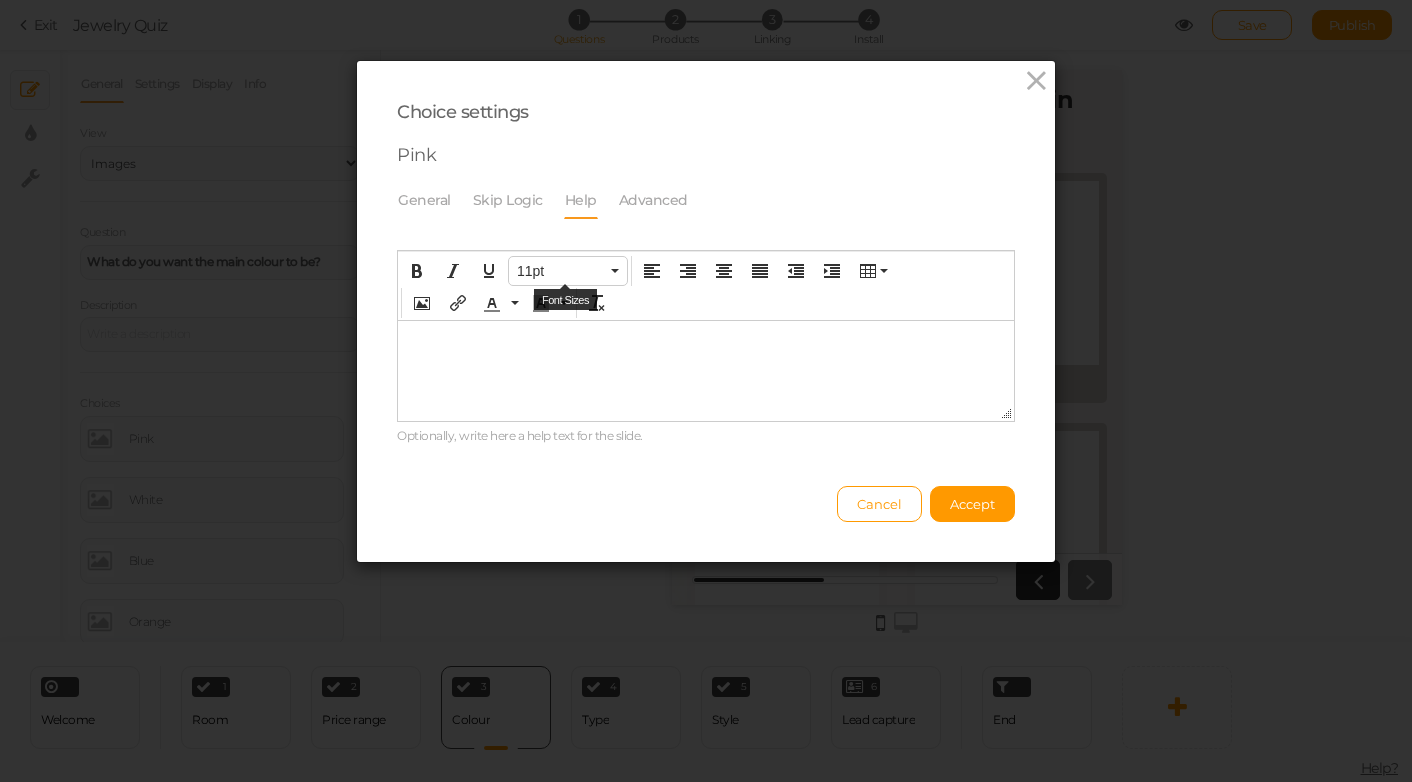 click on "11pt" at bounding box center (568, 271) 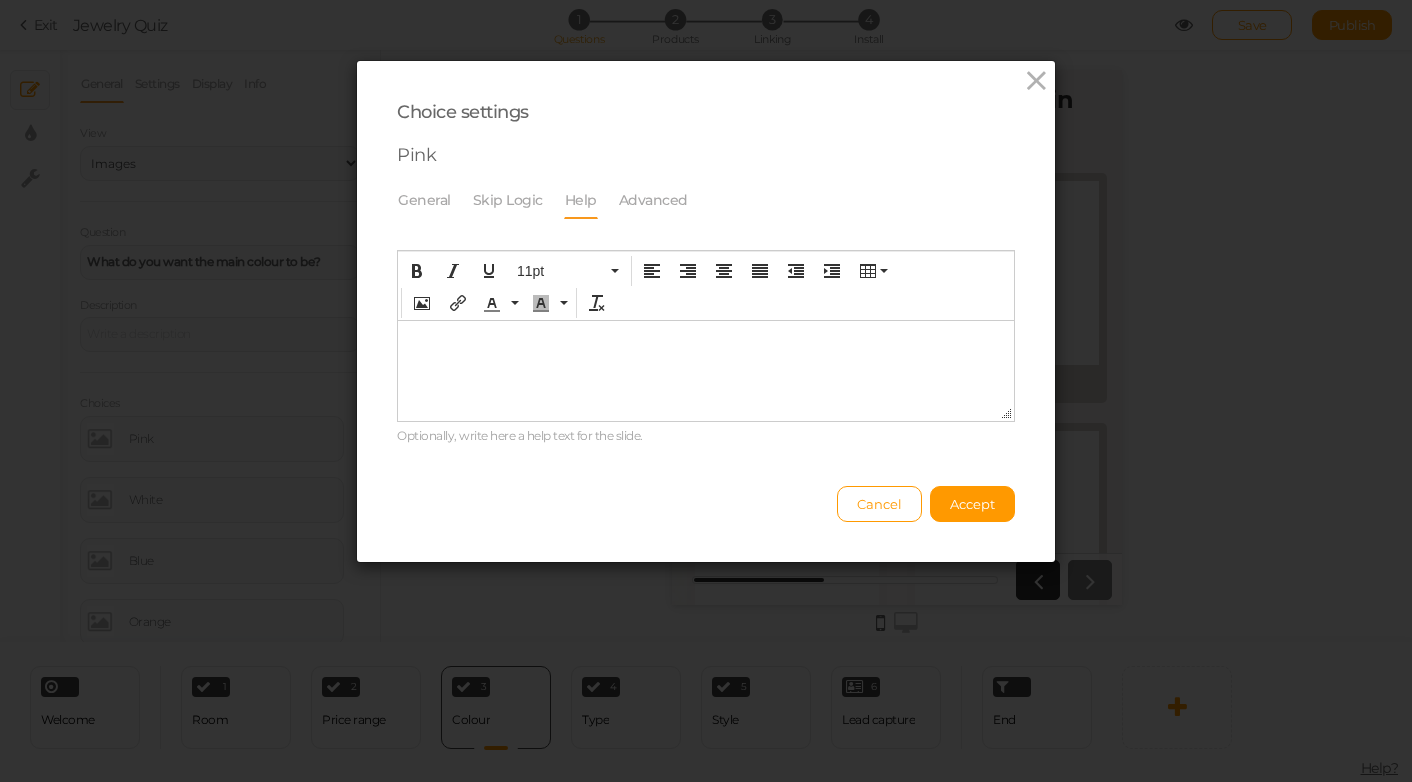 click at bounding box center [706, 337] 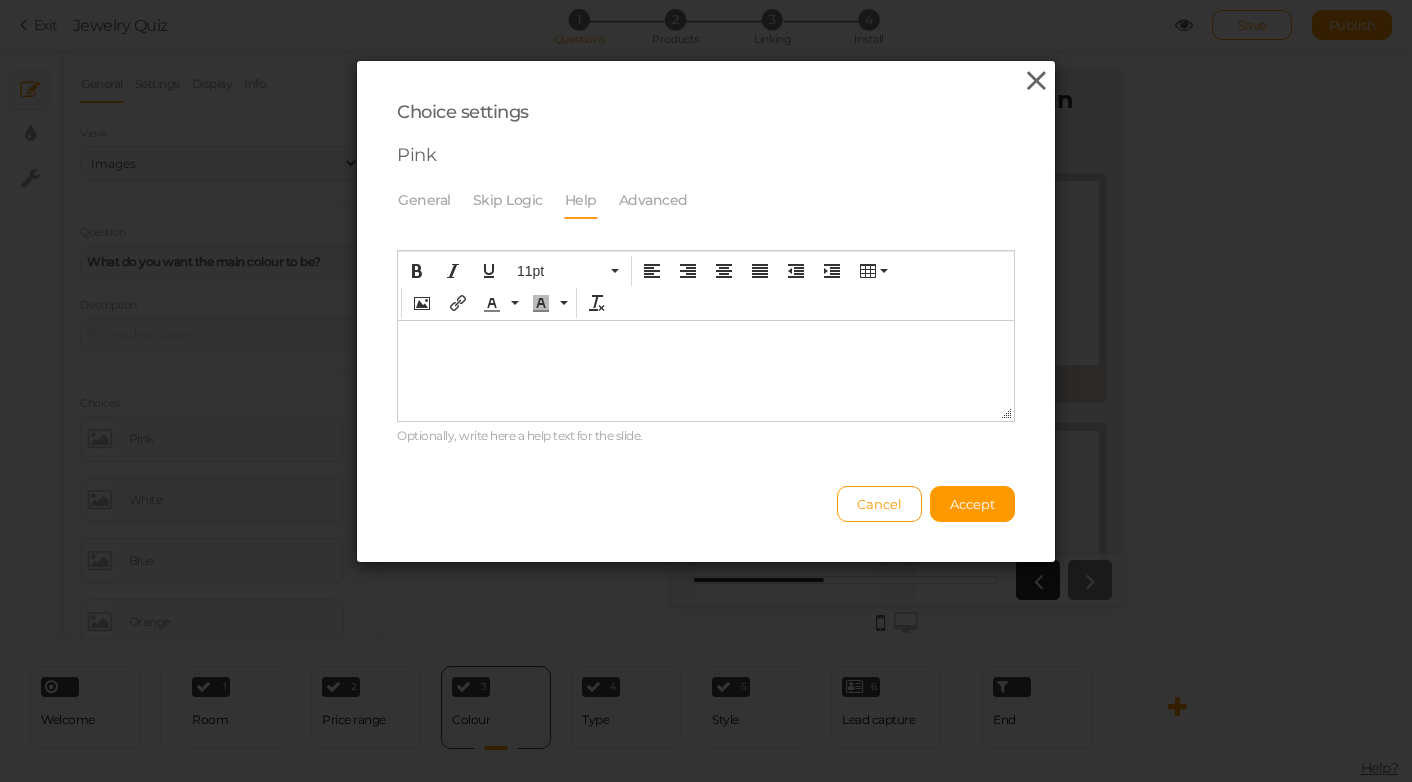 click at bounding box center (1036, 81) 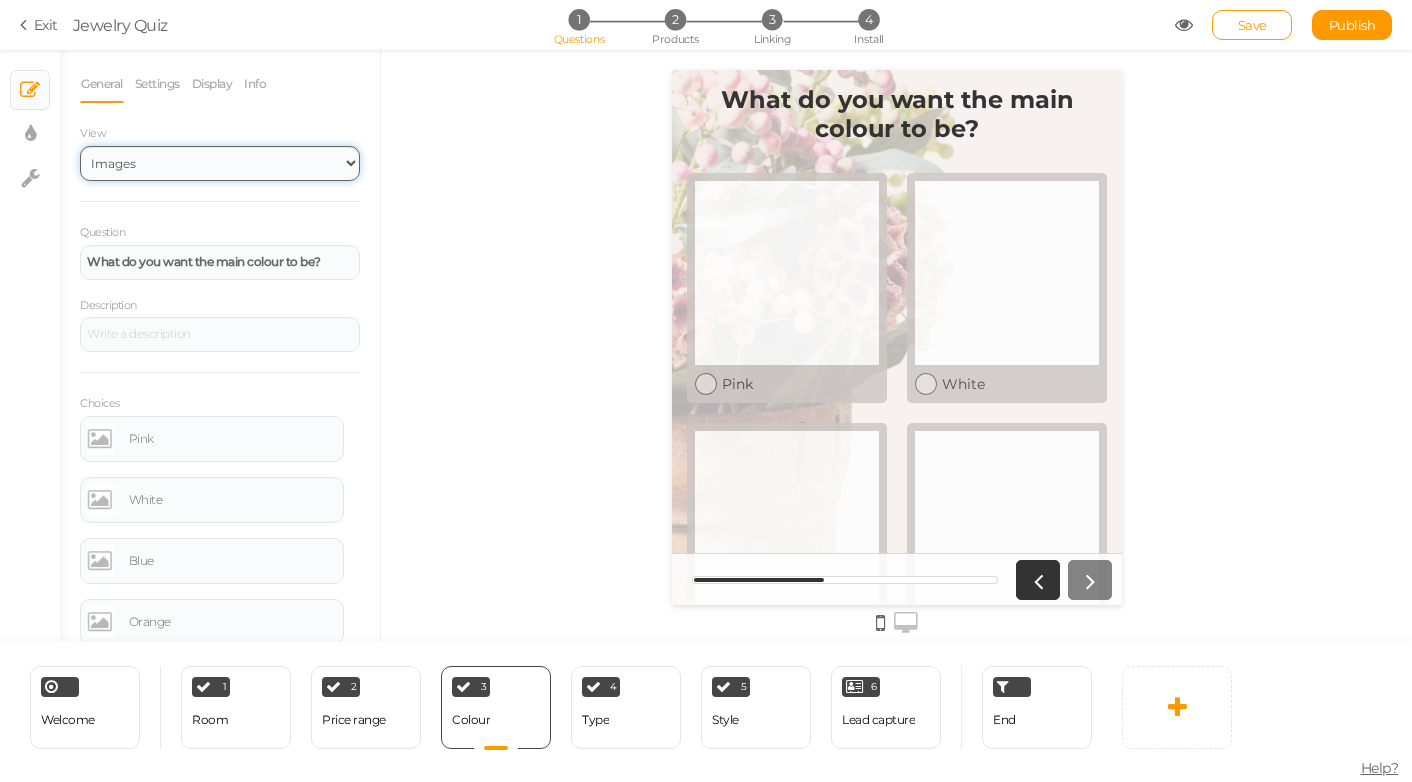 click on "Text Images Slider Dropdown" at bounding box center (220, 163) 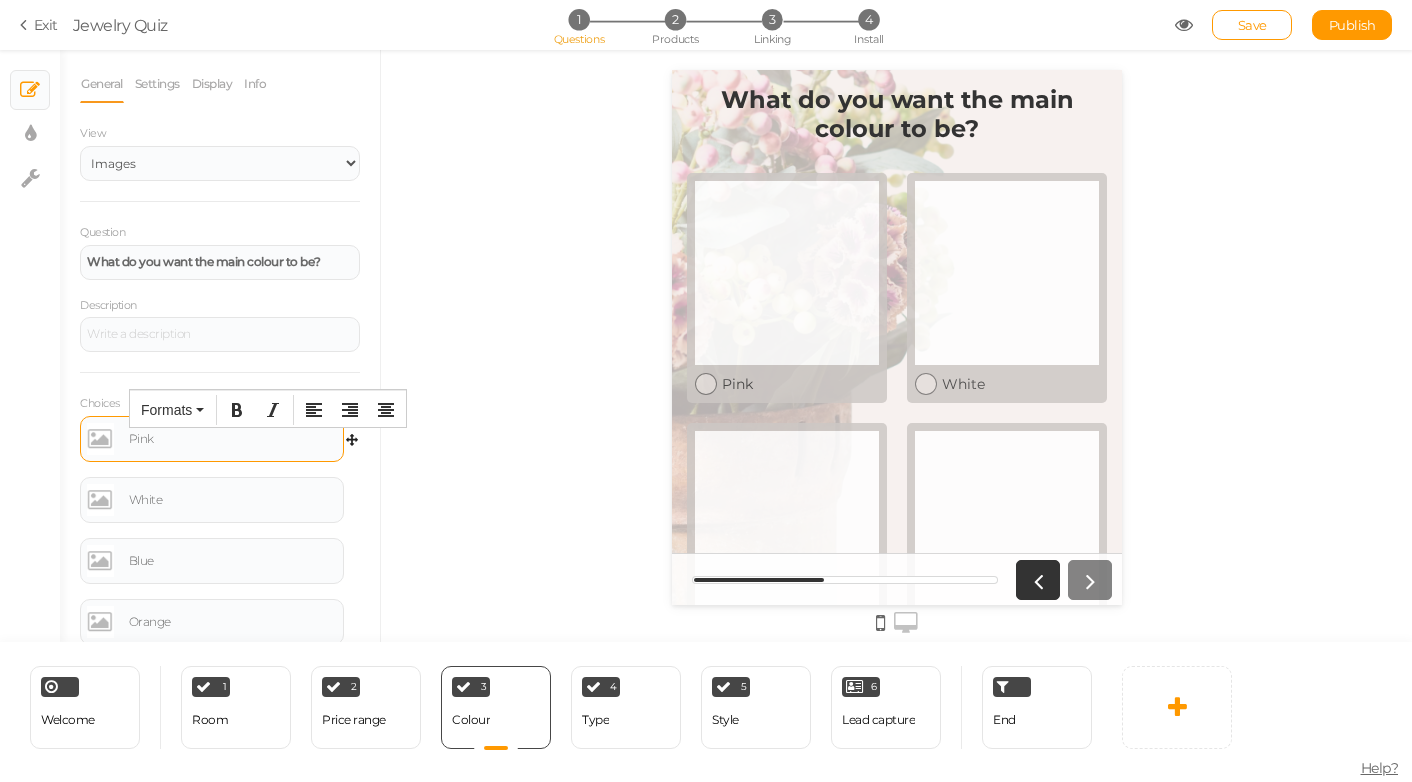 click on "Pink" at bounding box center [233, 439] 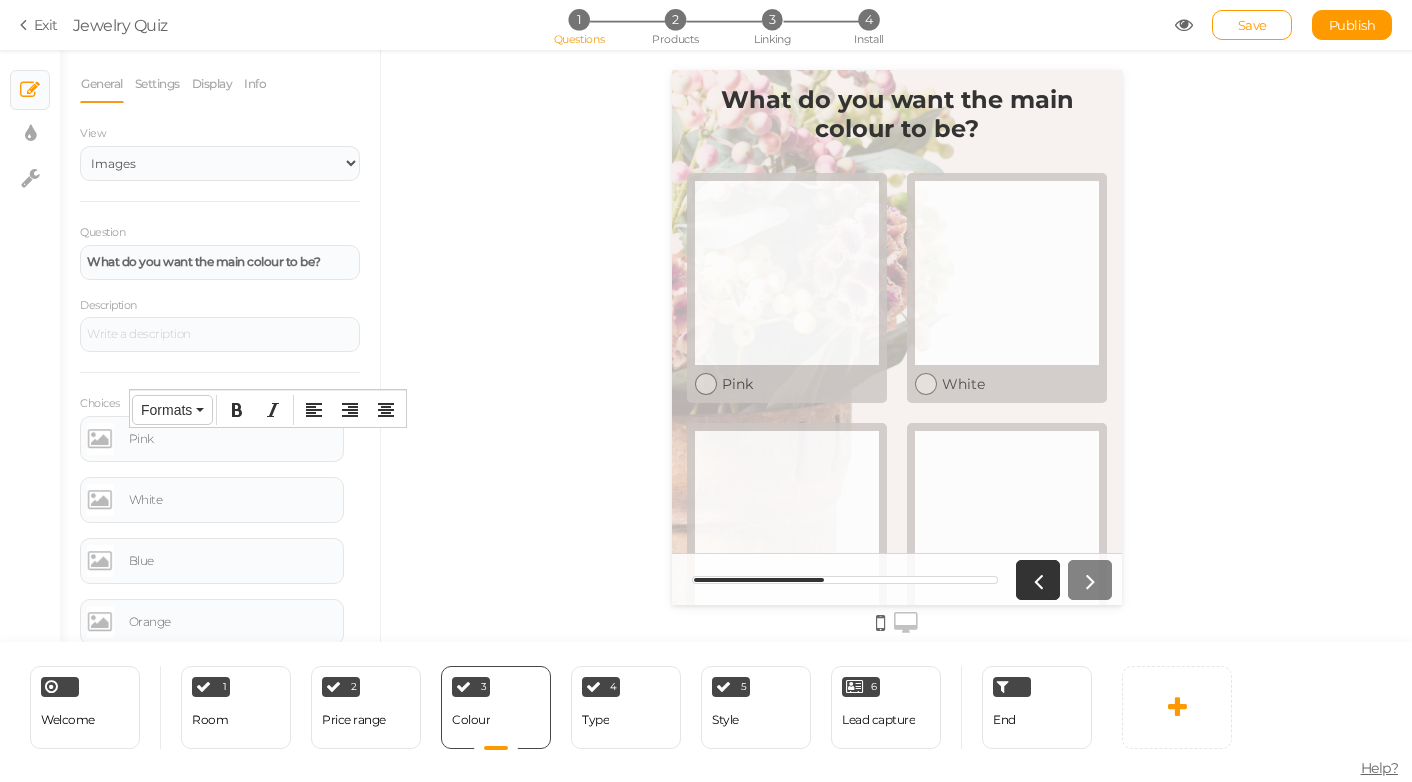 click on "Formats" at bounding box center [172, 410] 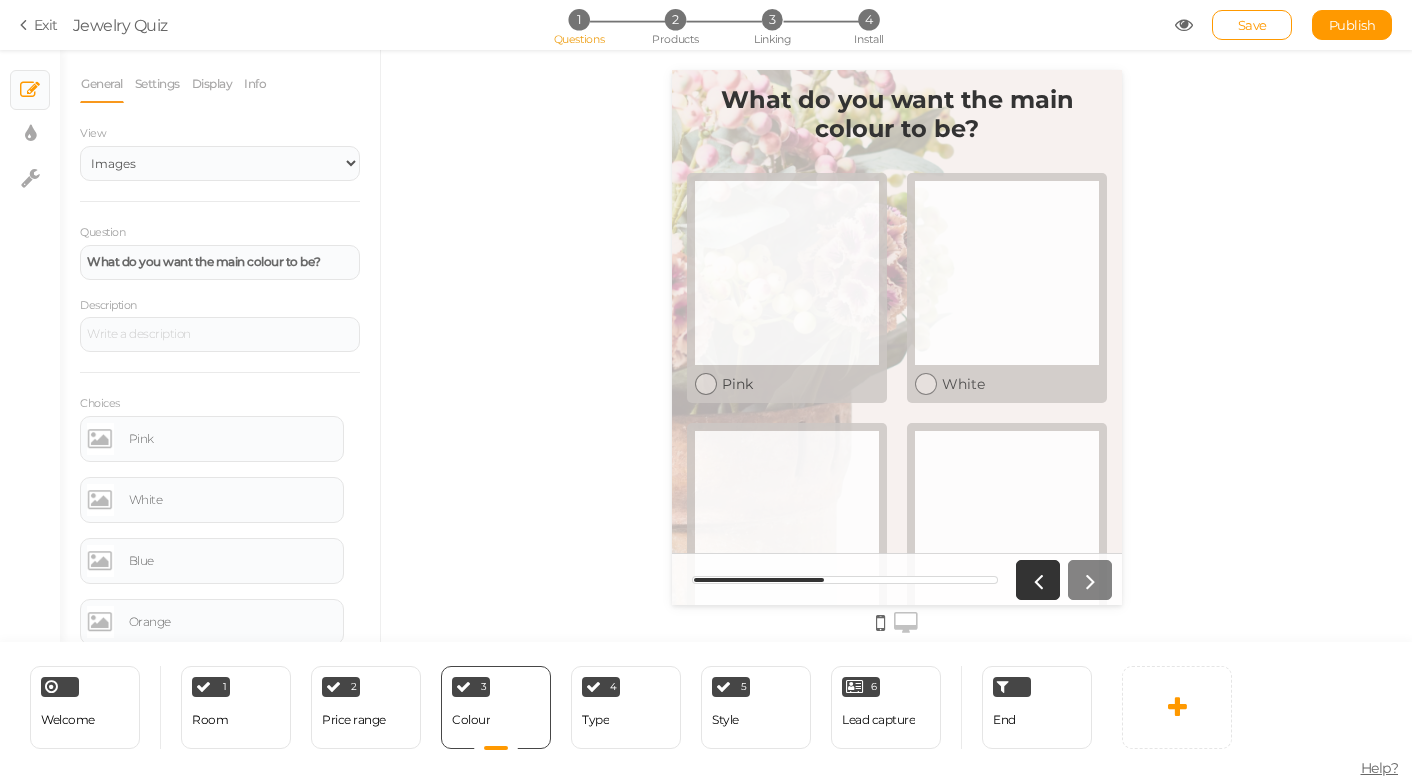 click at bounding box center (896, 346) 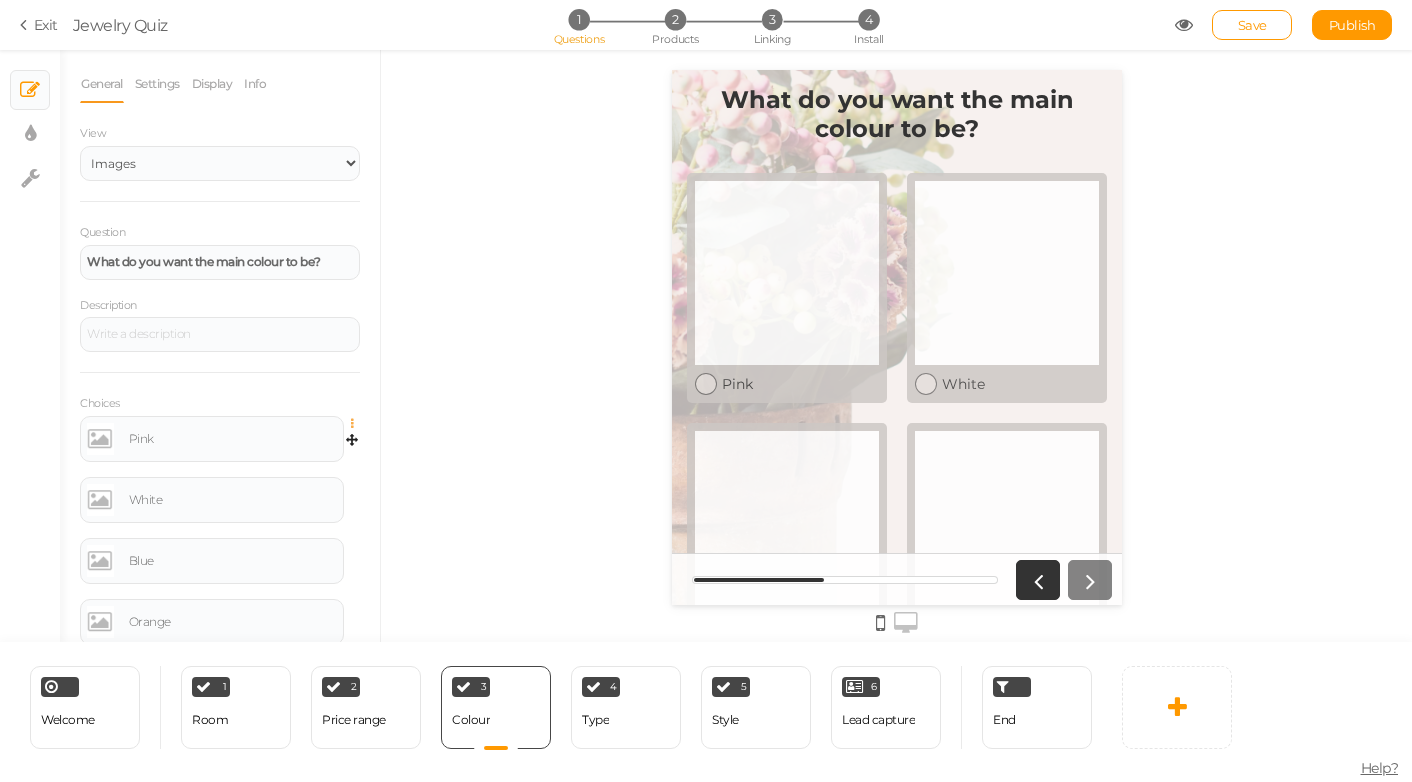 click at bounding box center (357, 424) 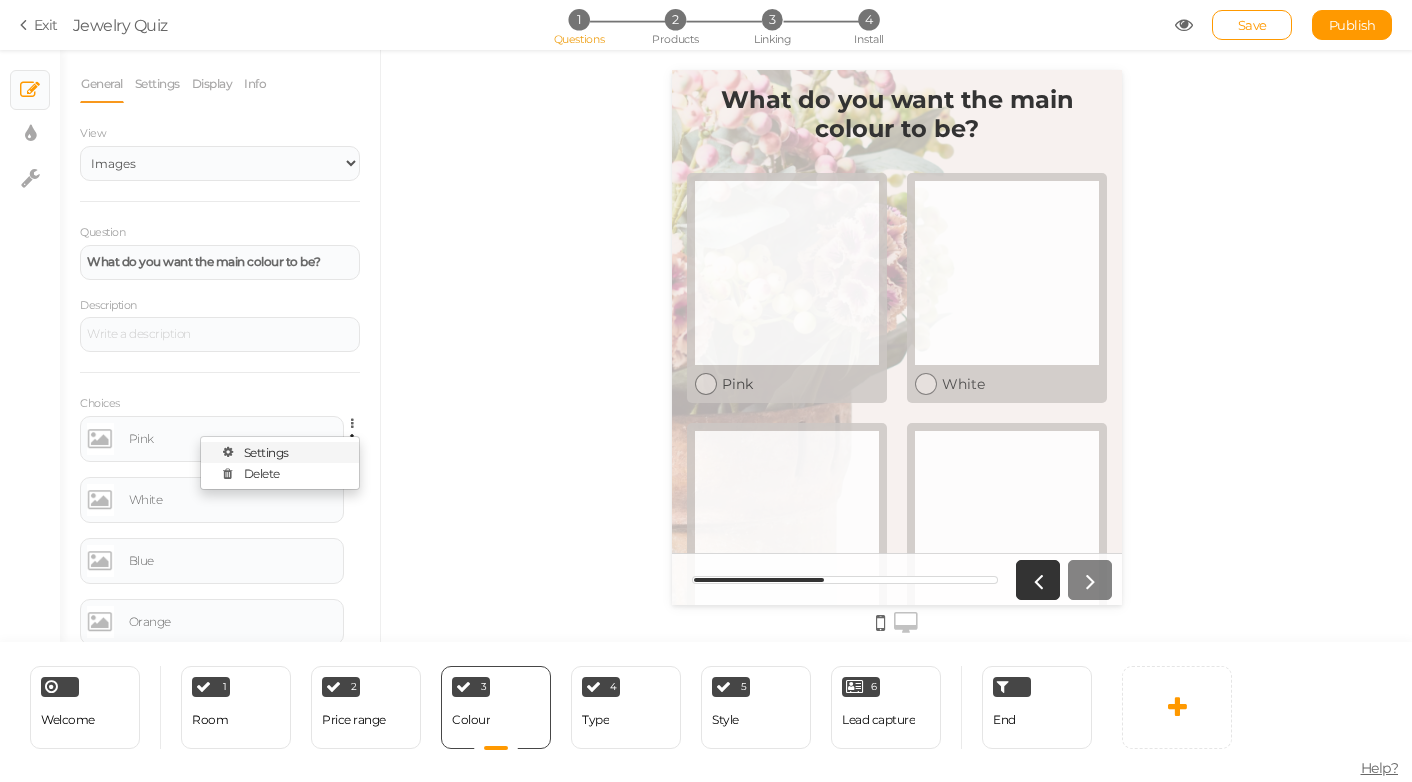 click on "Settings" at bounding box center (280, 452) 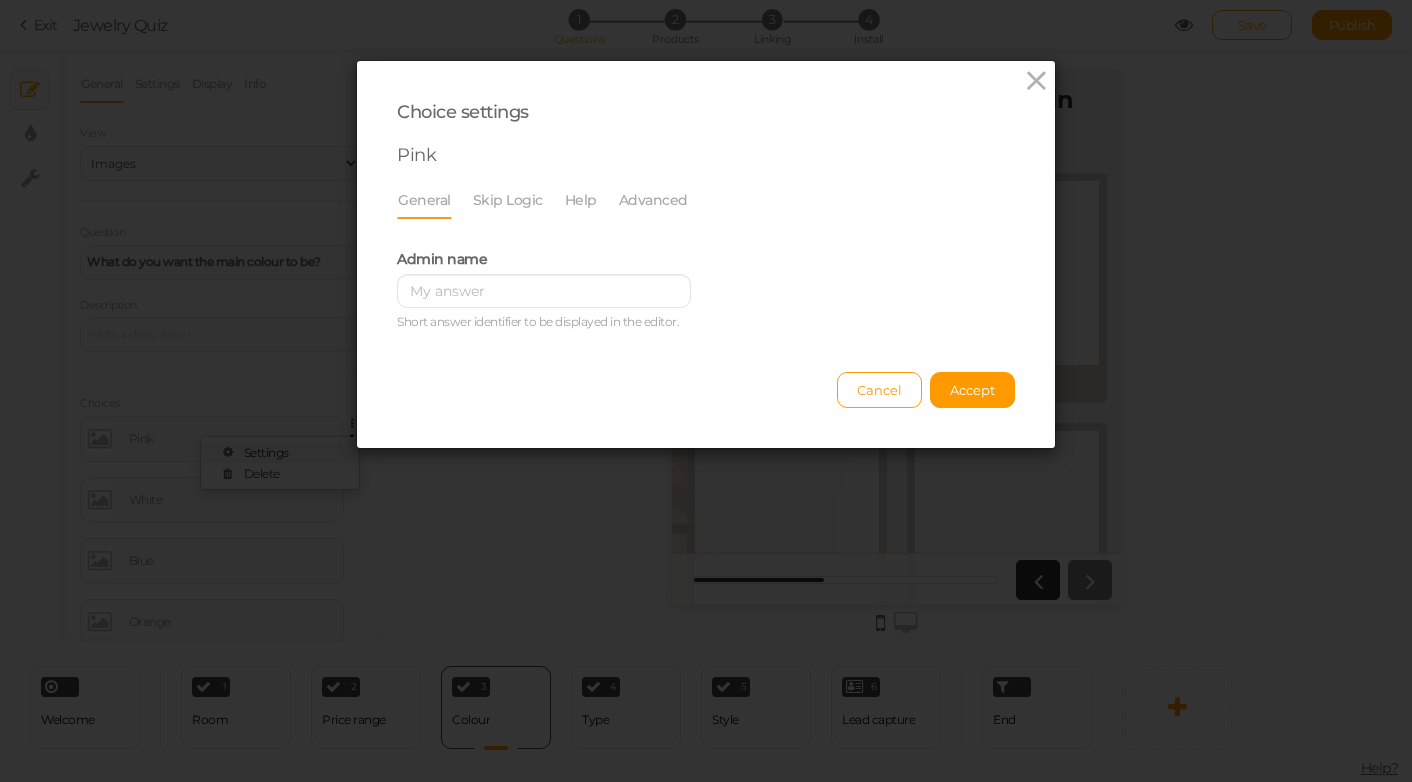 scroll, scrollTop: 0, scrollLeft: 0, axis: both 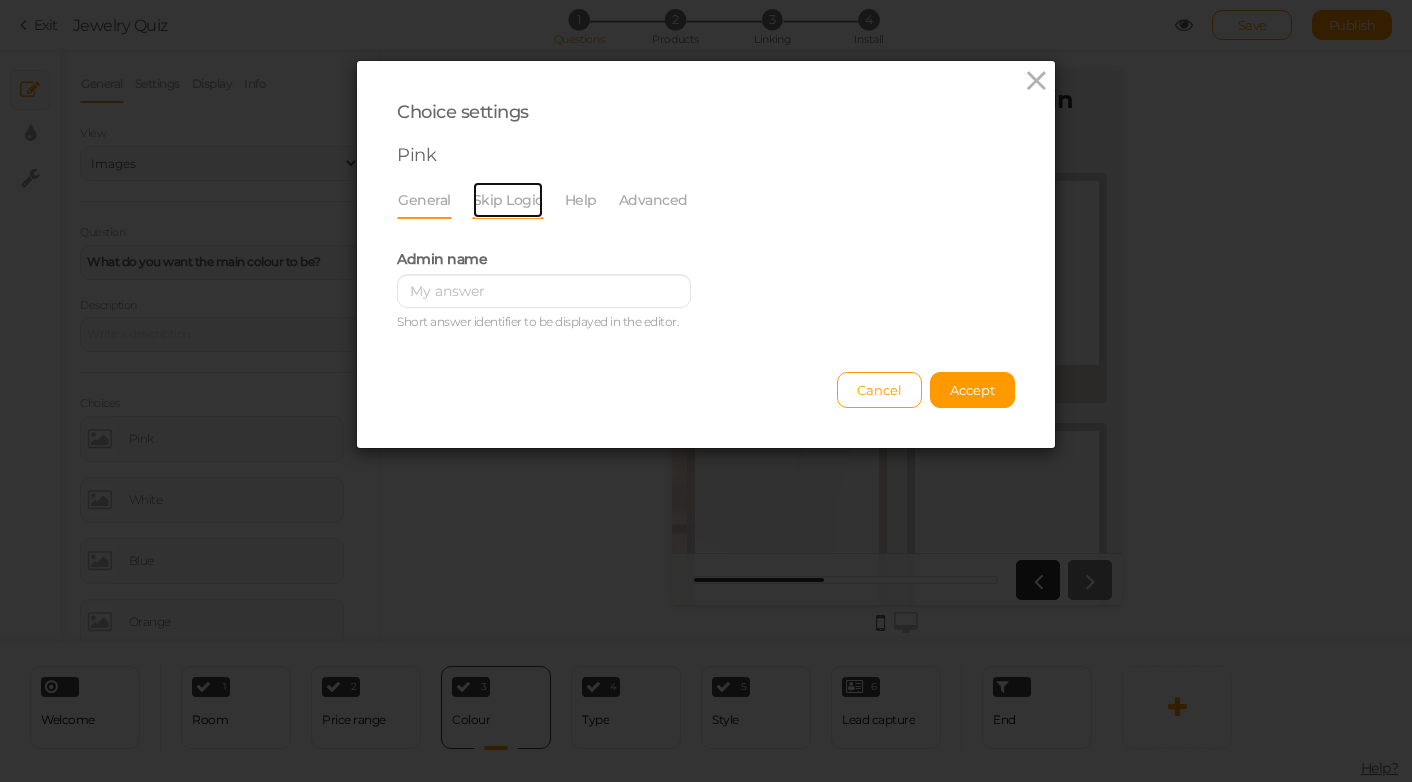 click on "Skip Logic" at bounding box center (508, 200) 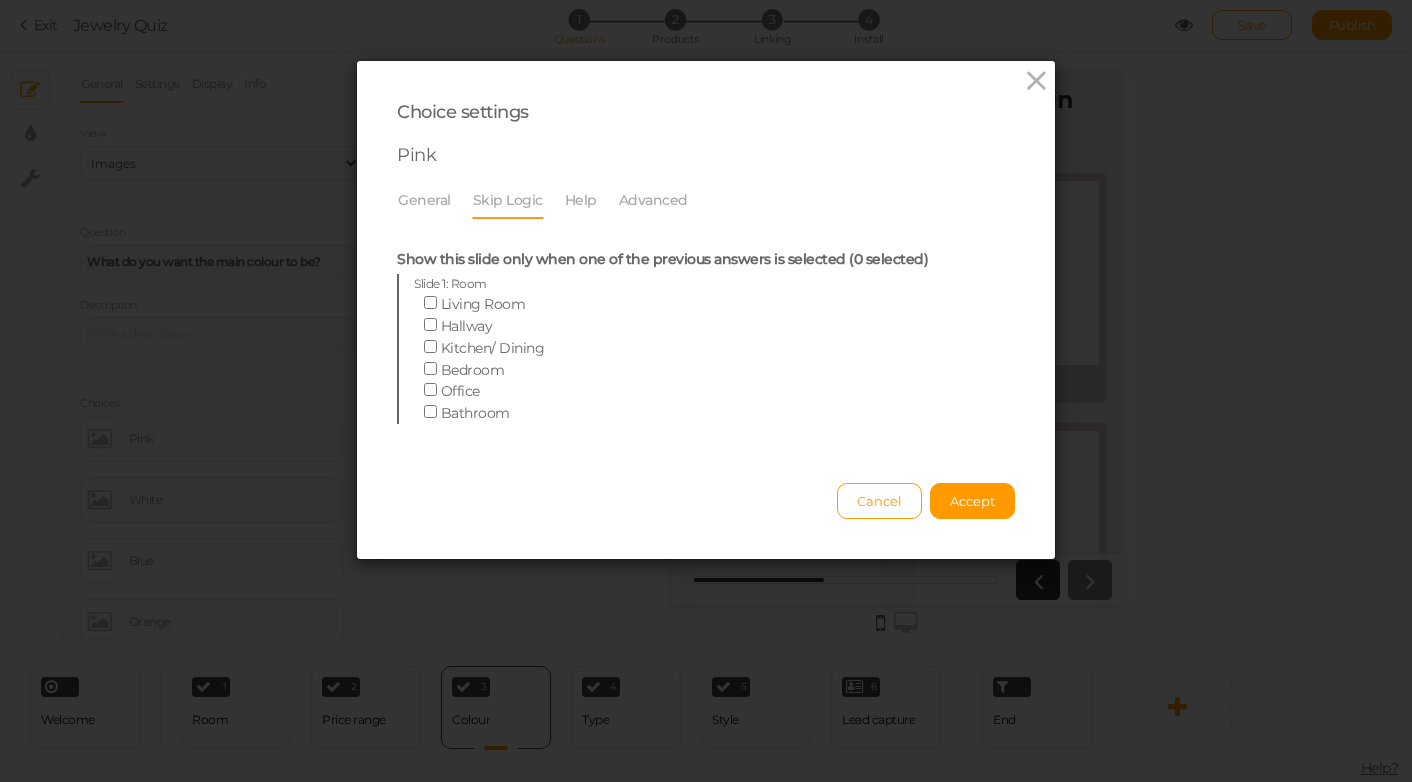 click on "Skip Logic" at bounding box center (518, 200) 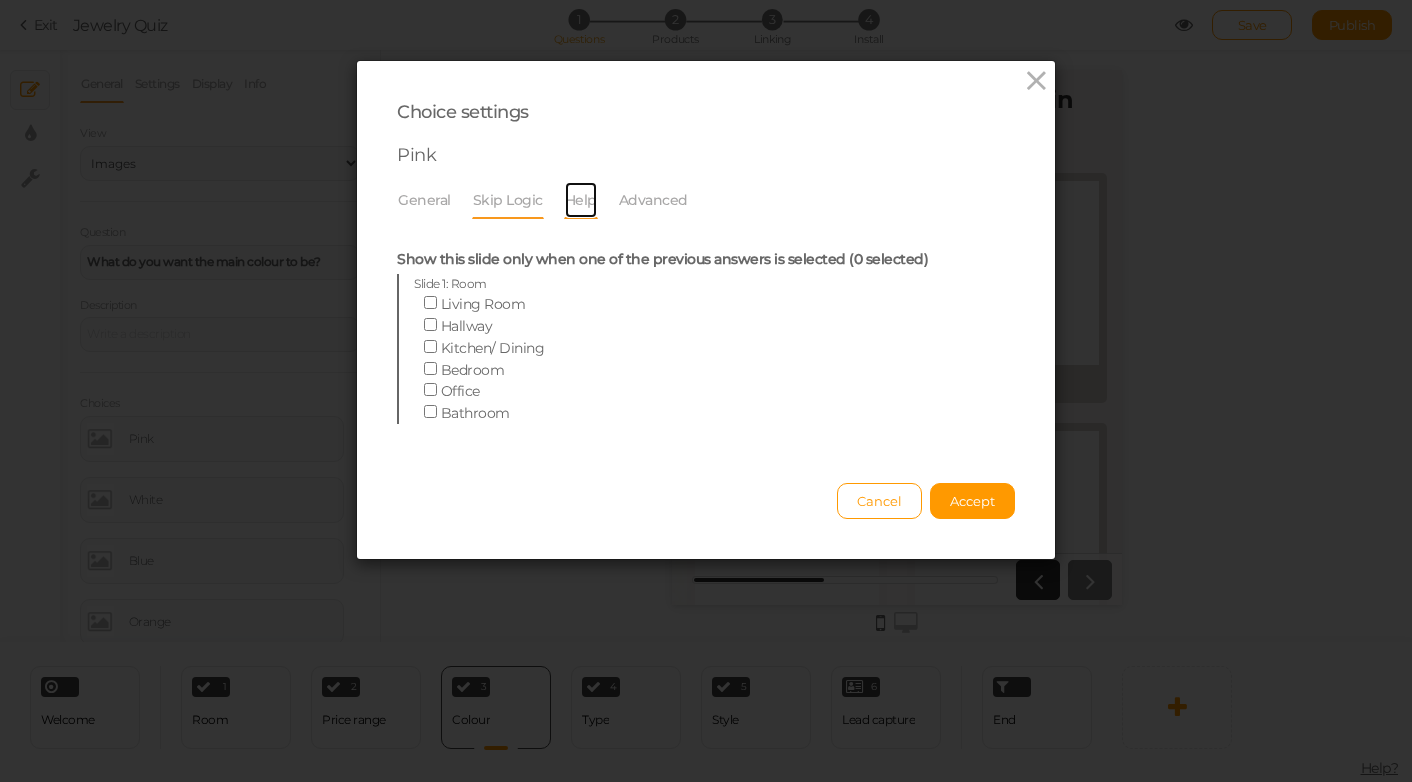 click on "Help" at bounding box center [581, 200] 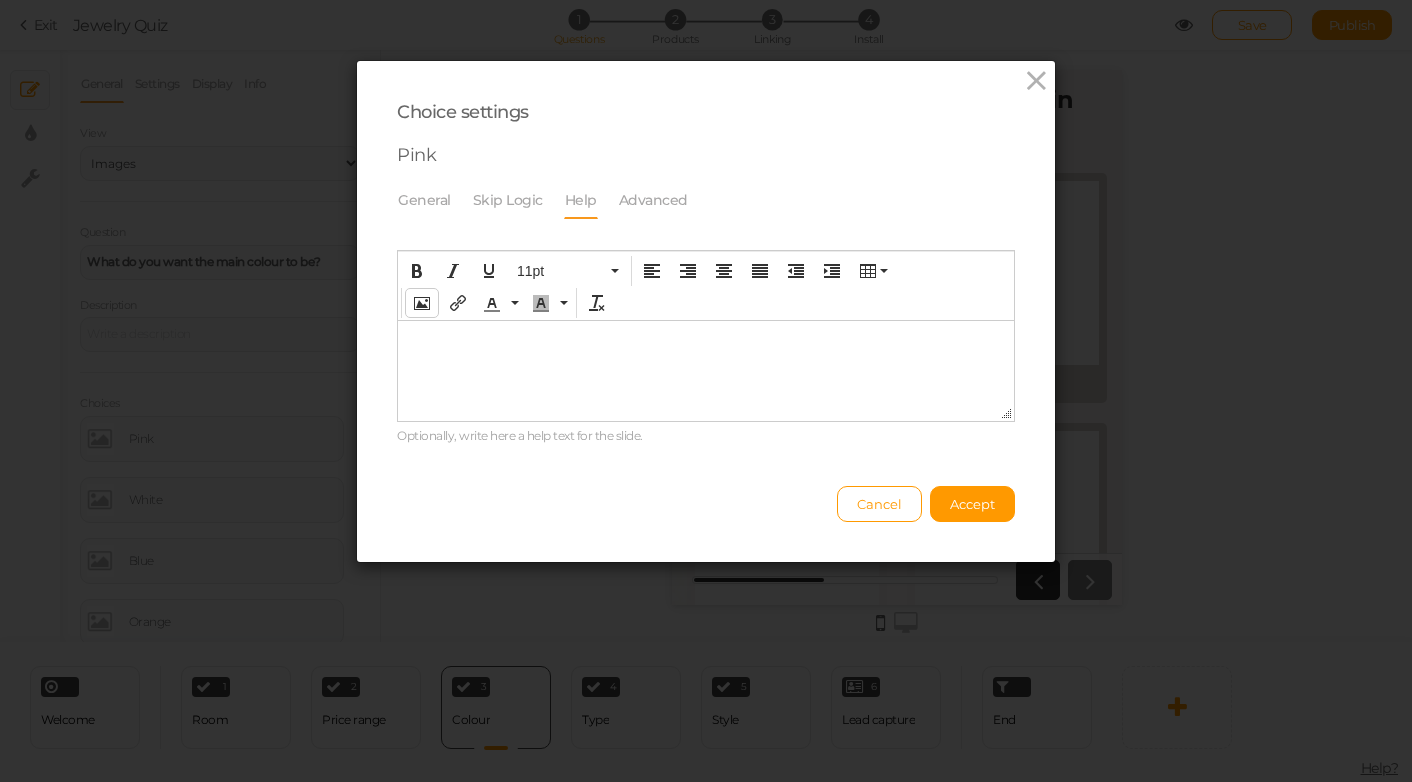 click at bounding box center (422, 303) 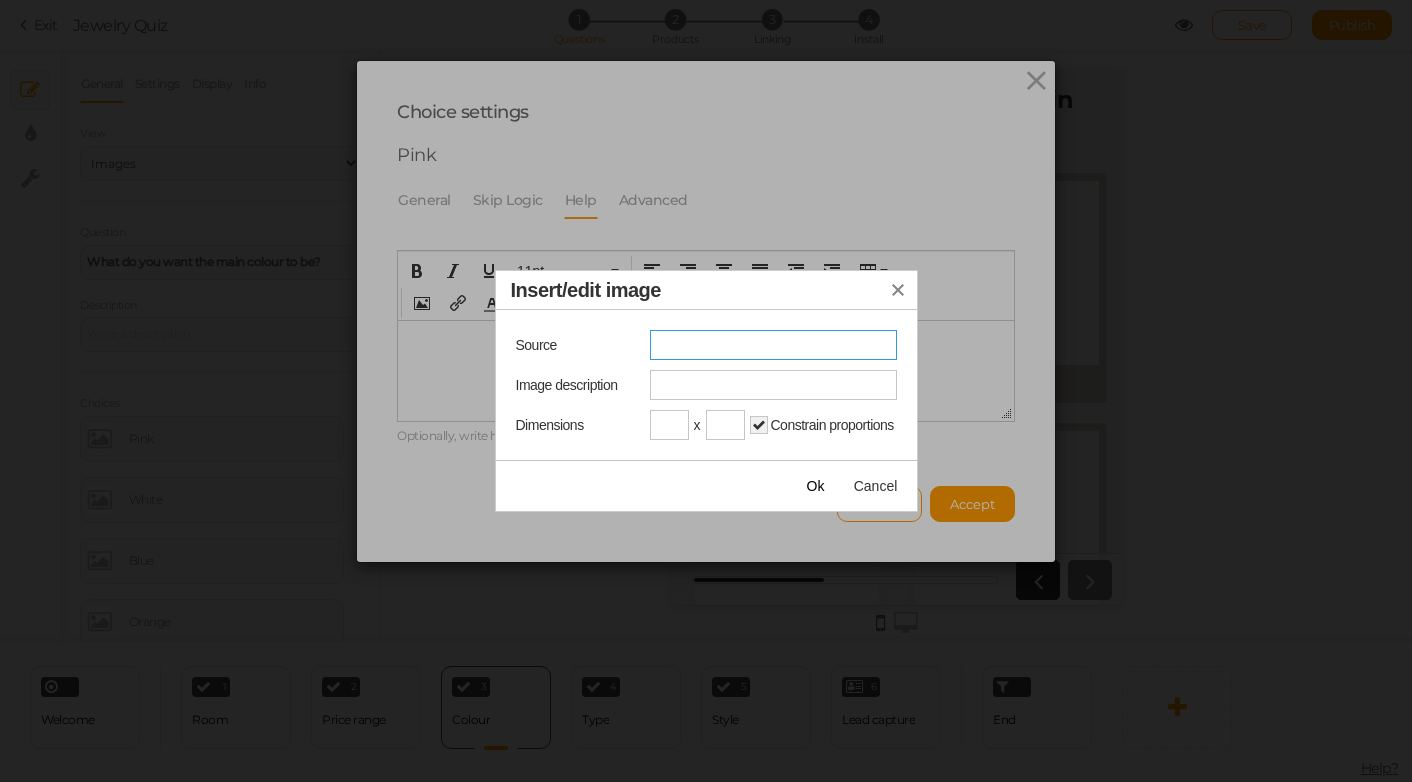 click at bounding box center (773, 345) 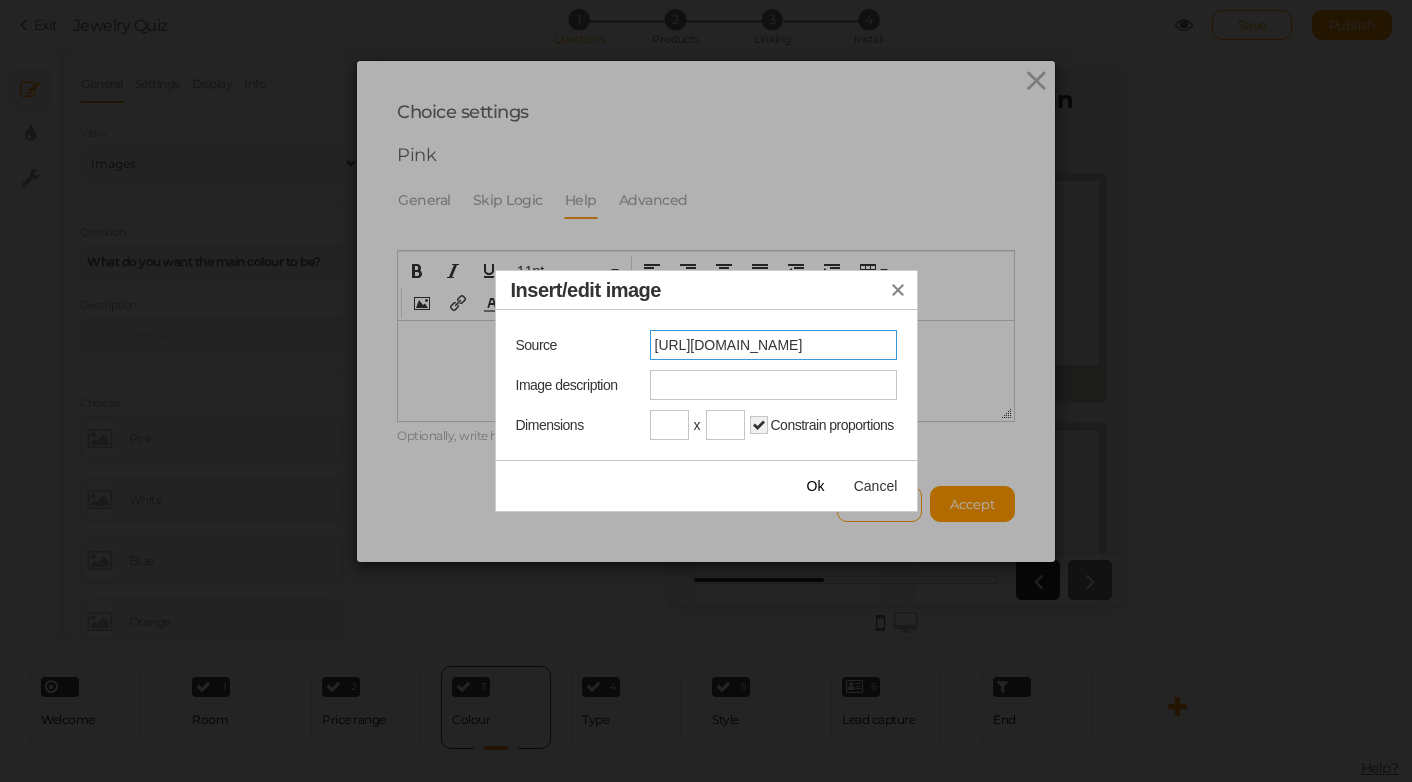 scroll, scrollTop: 0, scrollLeft: 197, axis: horizontal 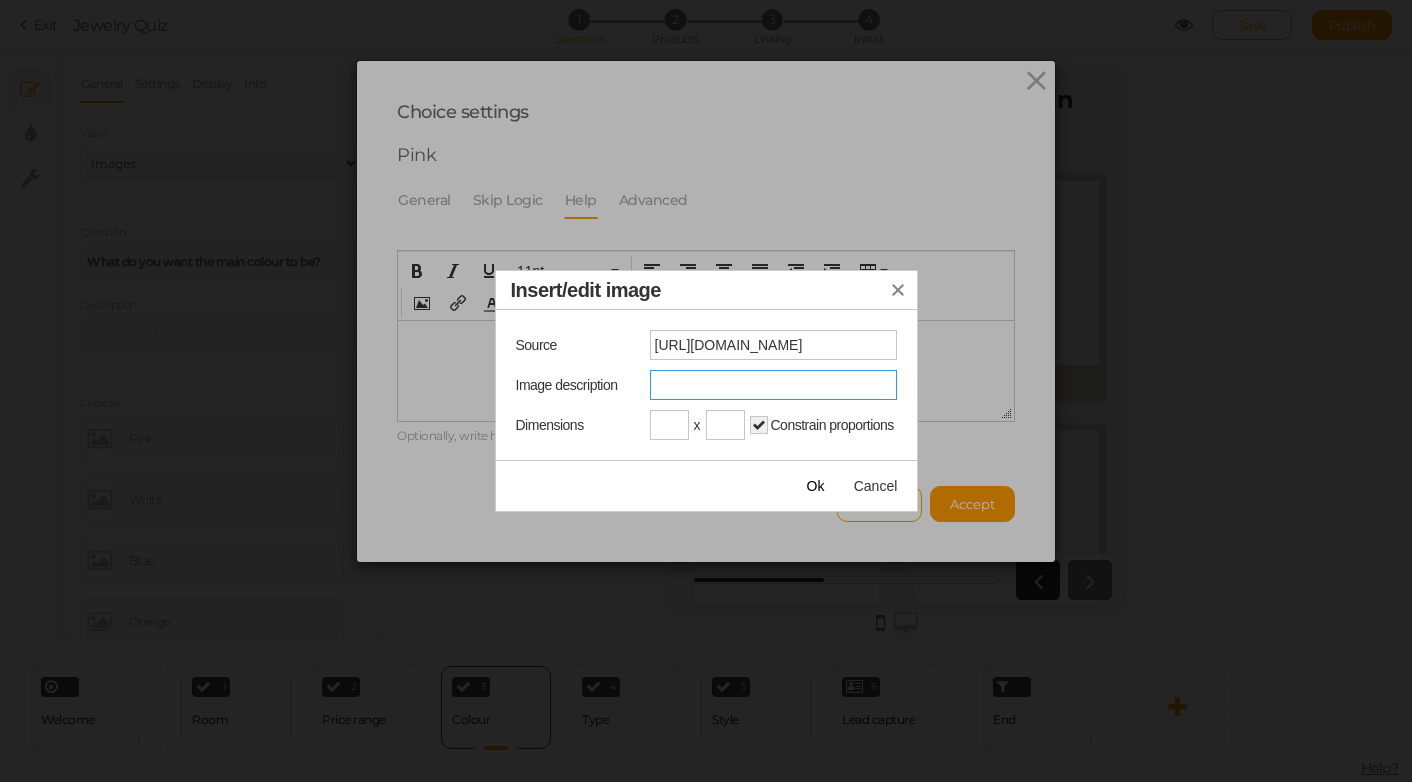 click on "Image description" at bounding box center (773, 385) 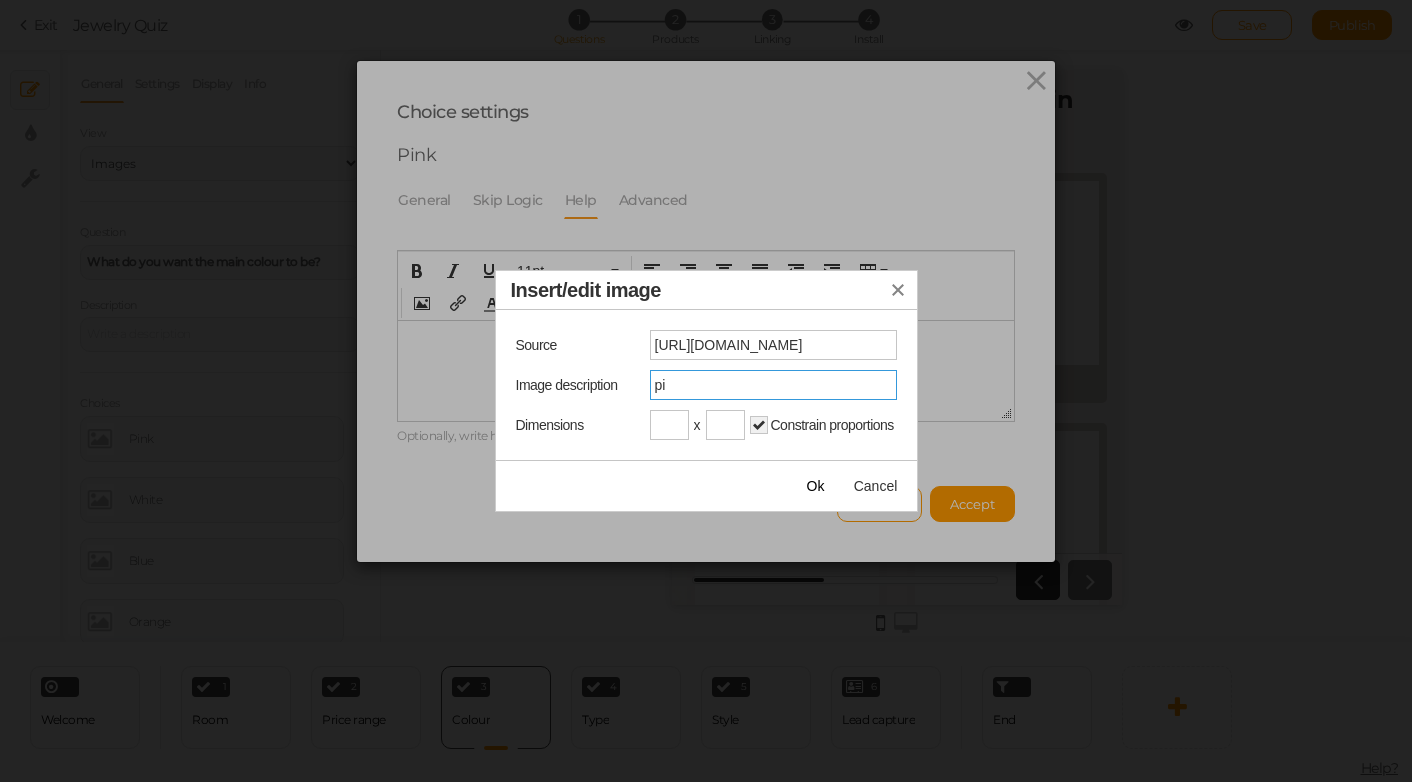 type on "p" 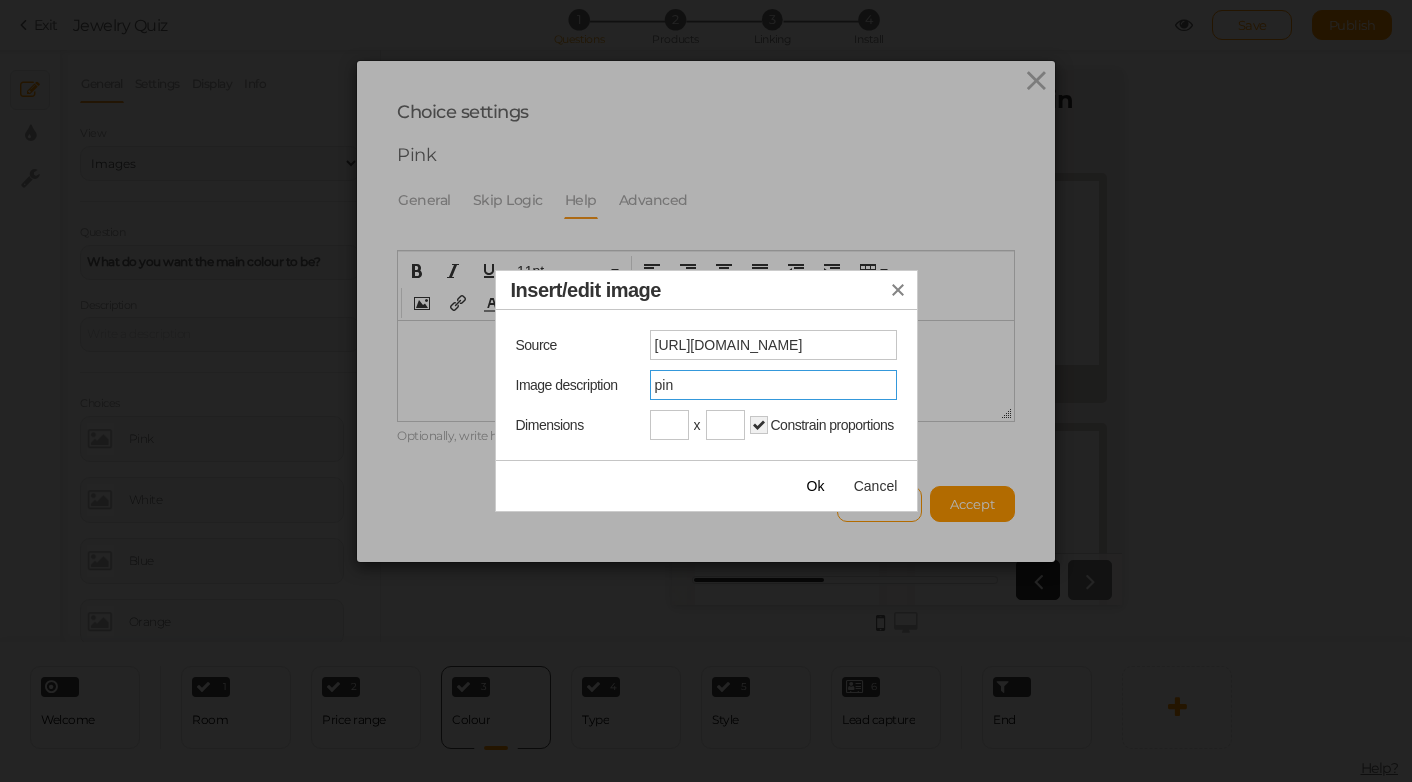 type on "pink" 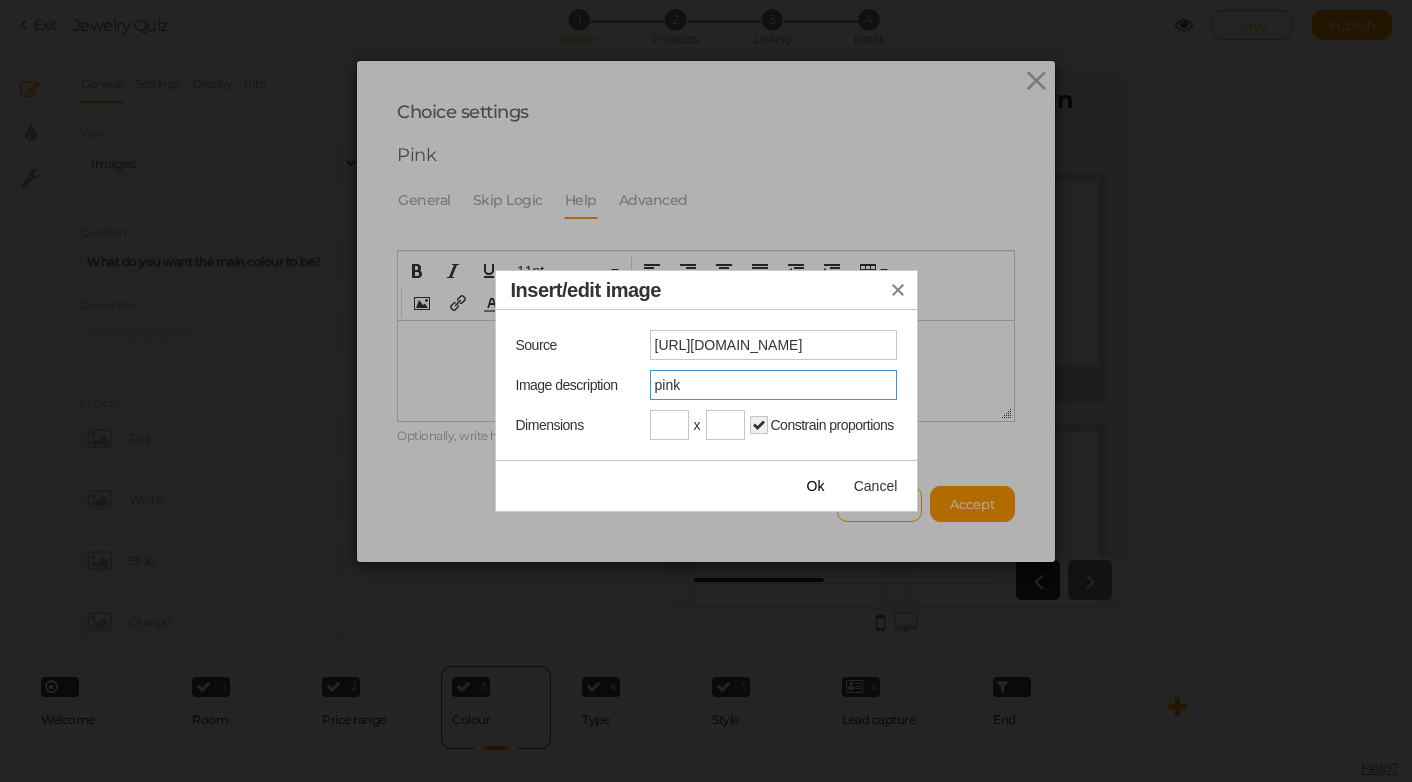 click on "Ok" at bounding box center (816, 486) 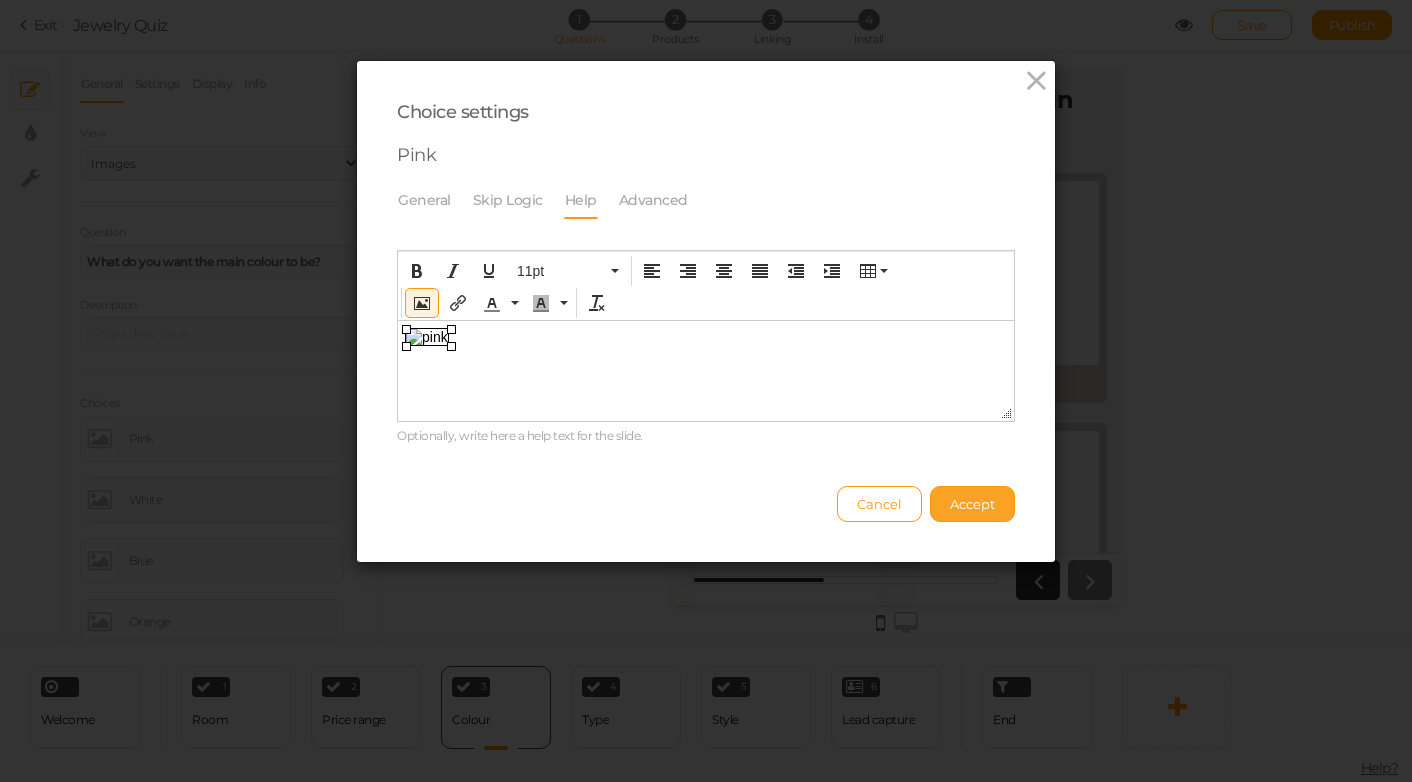 click on "Accept" at bounding box center [972, 504] 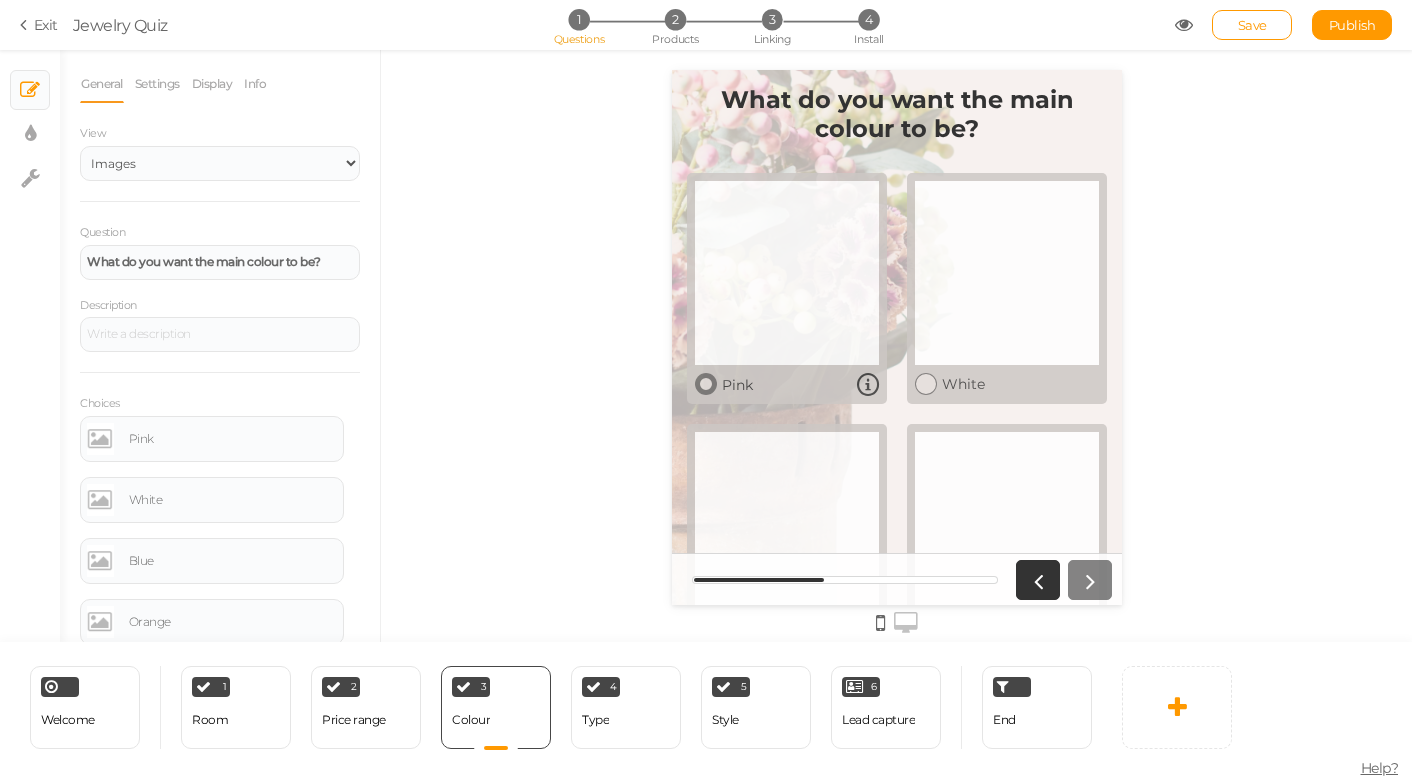 click at bounding box center [867, 384] 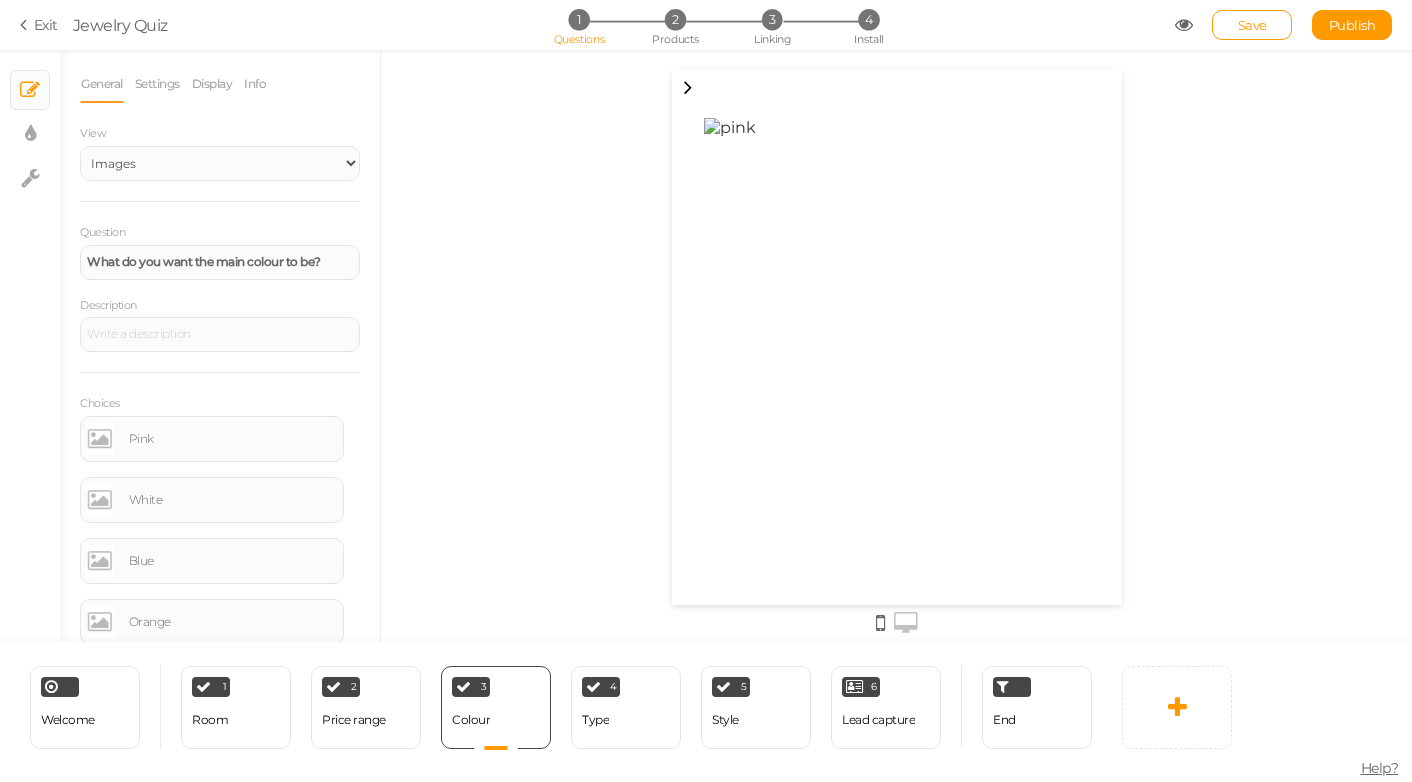 click at bounding box center [729, 127] 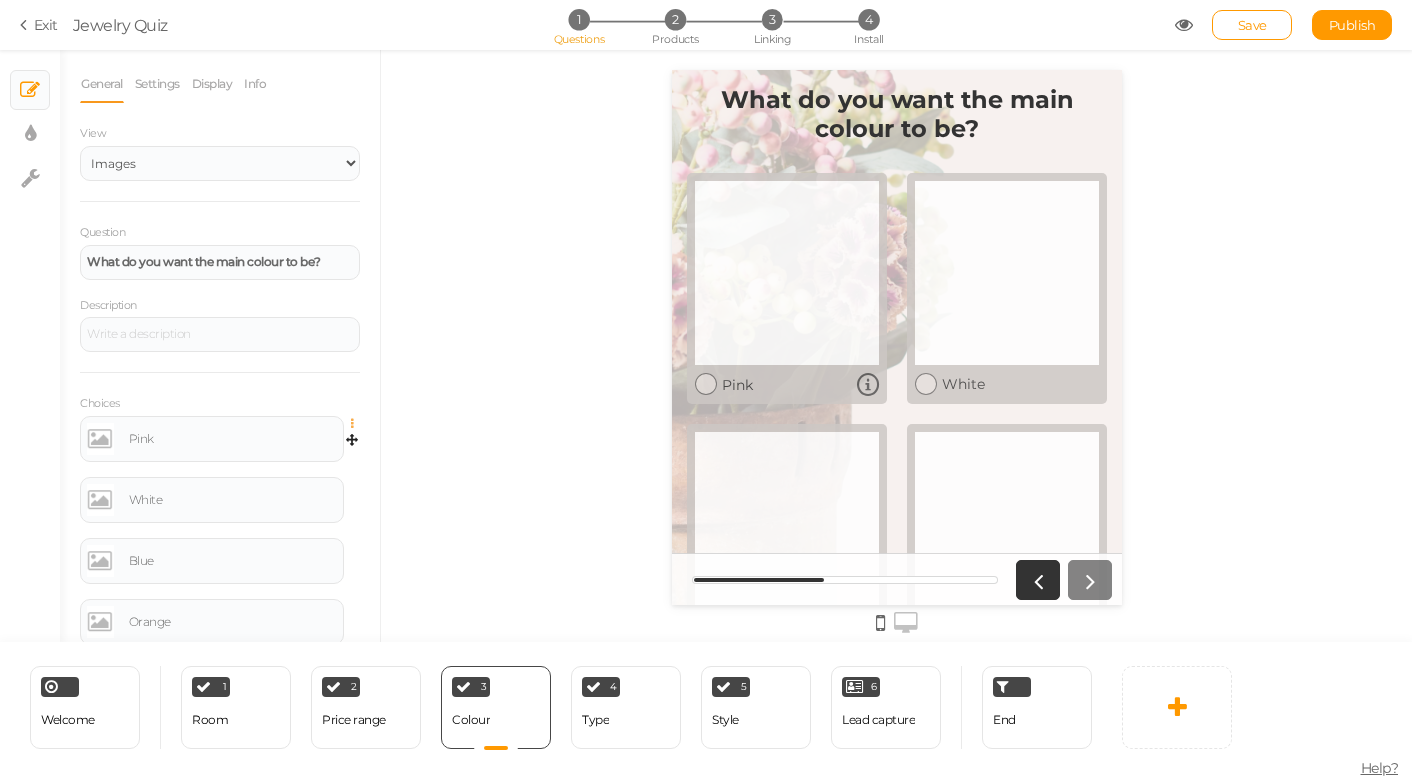 click at bounding box center (357, 424) 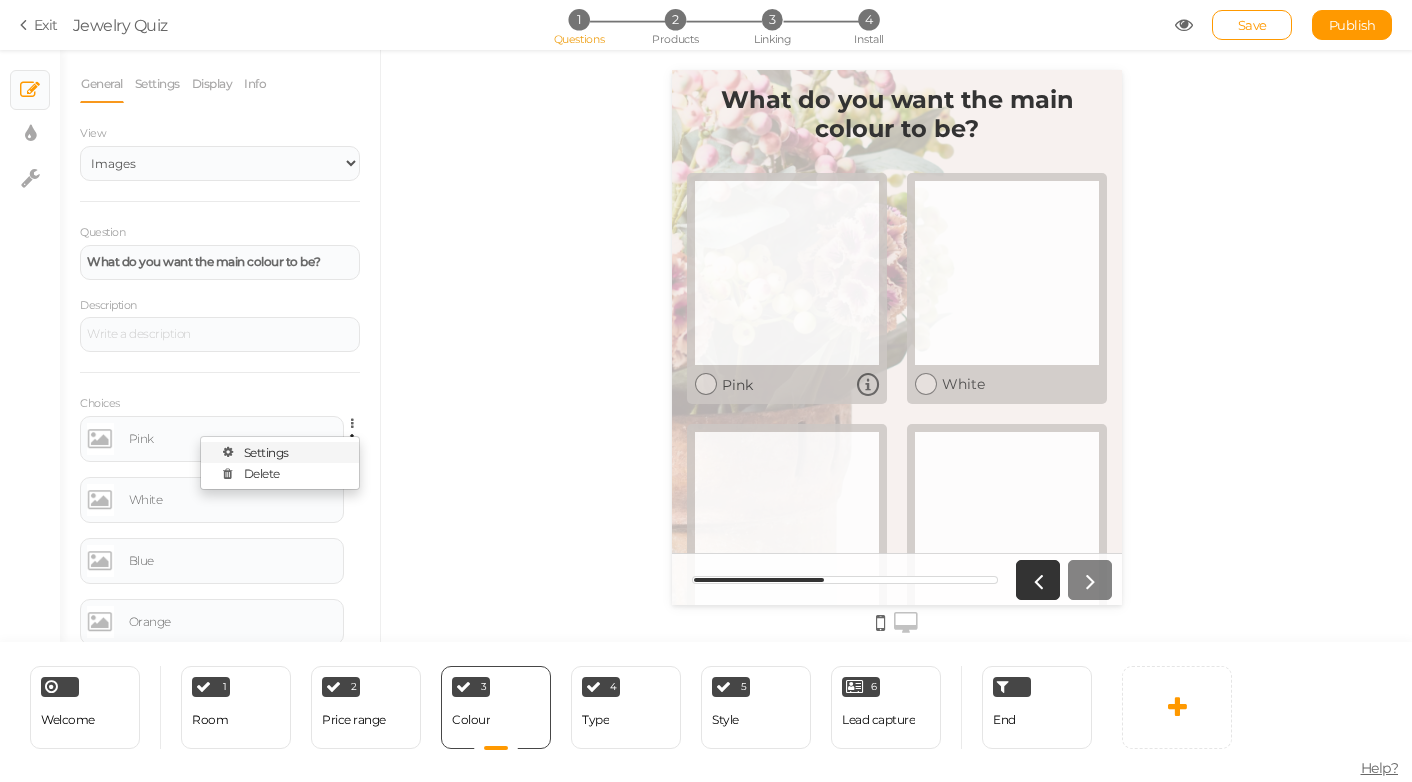click on "Settings" at bounding box center (280, 452) 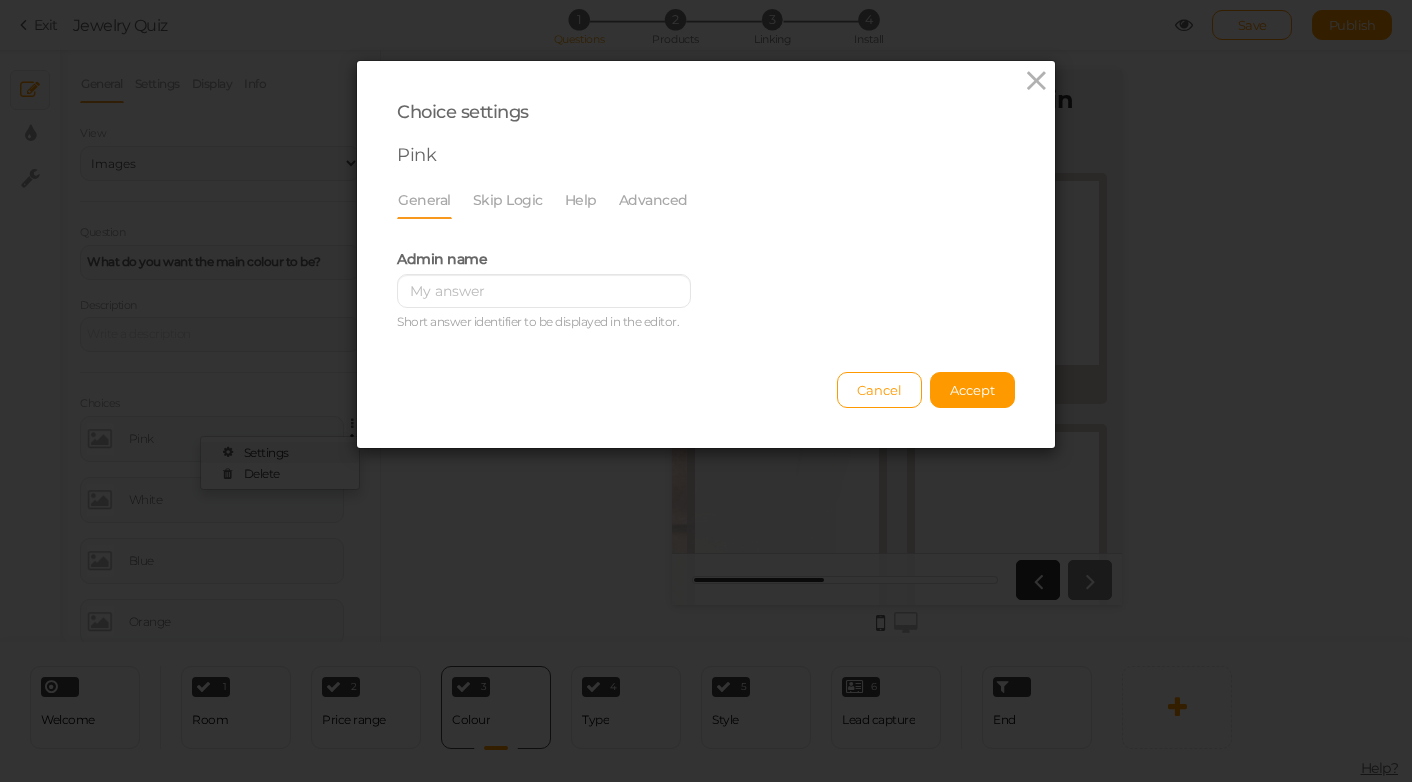 scroll, scrollTop: 0, scrollLeft: 0, axis: both 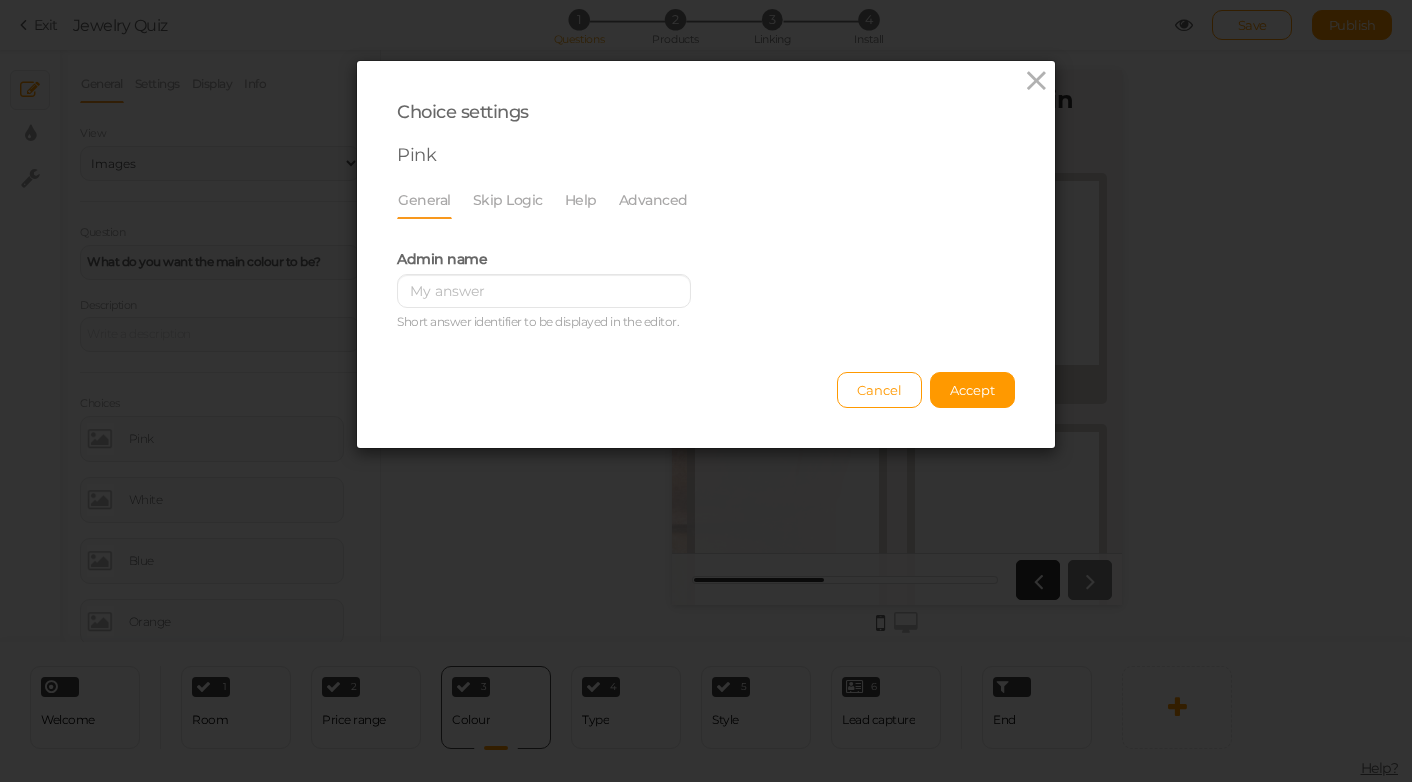 click on "Skip Logic" at bounding box center [518, 200] 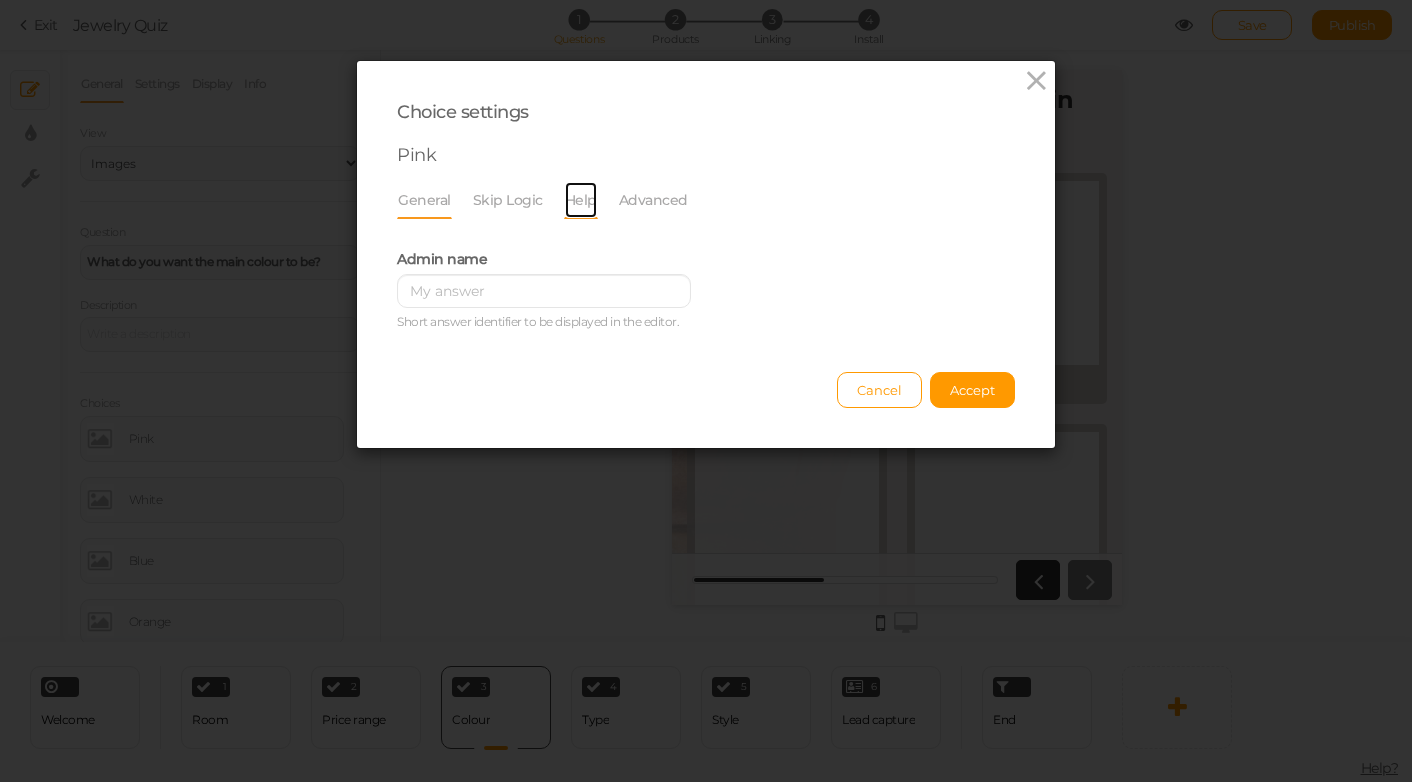 click on "Help" at bounding box center [581, 200] 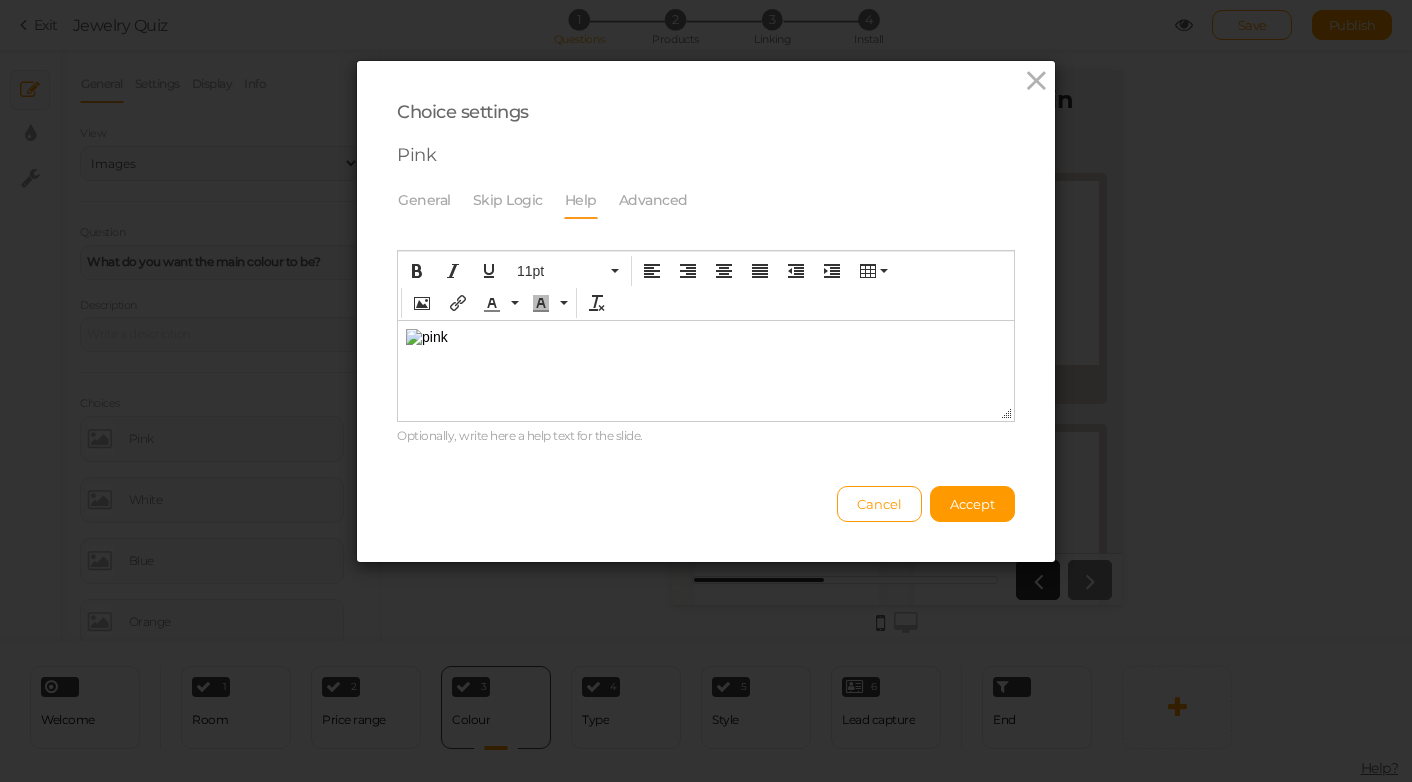 click at bounding box center (706, 337) 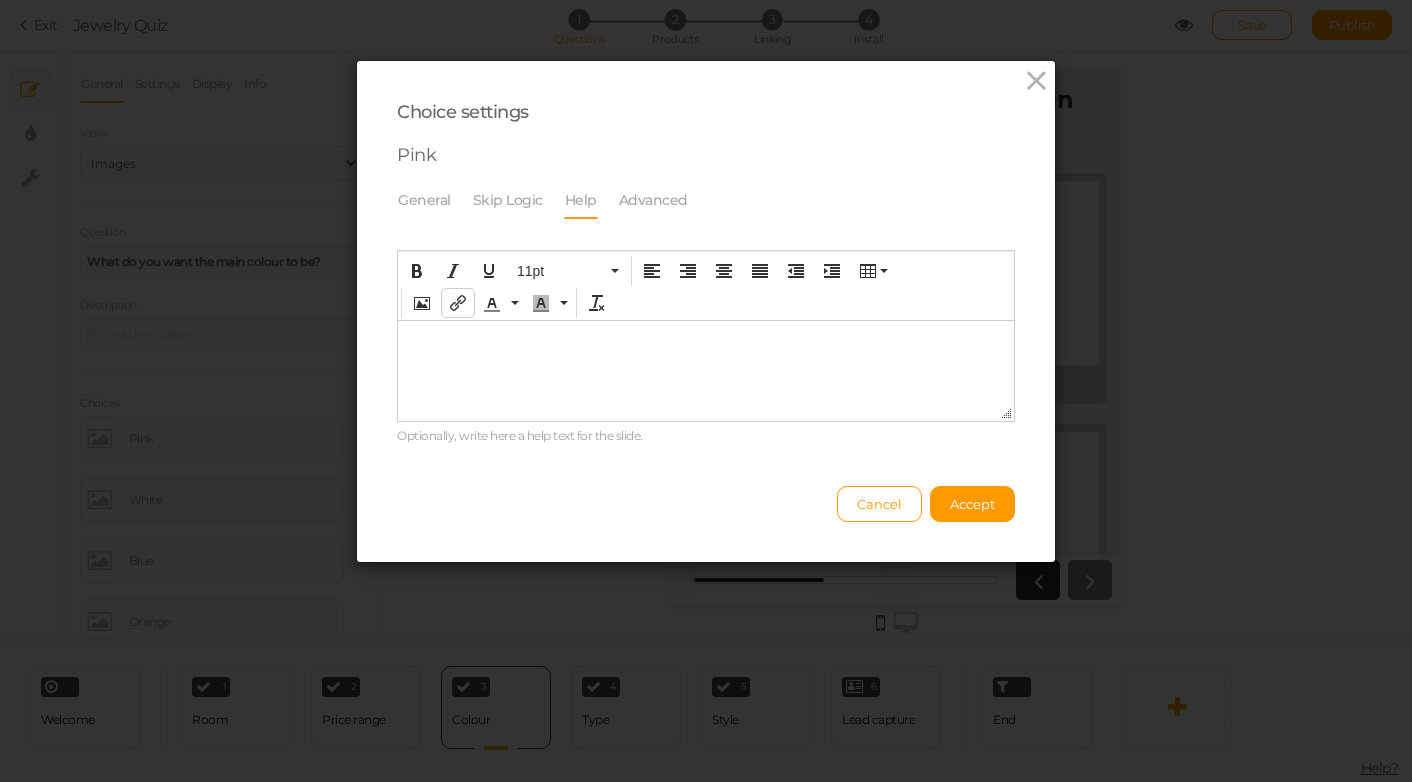 click at bounding box center (458, 303) 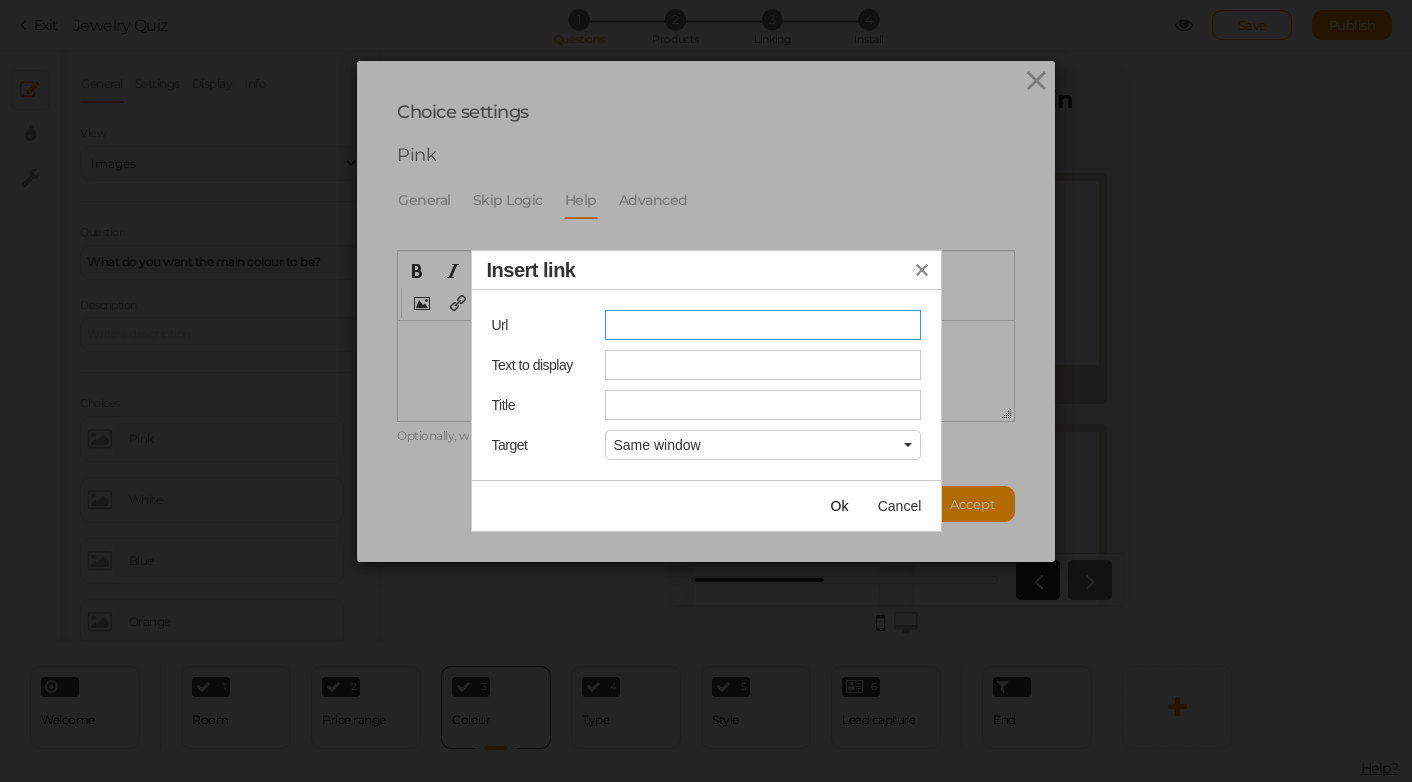 click at bounding box center [763, 325] 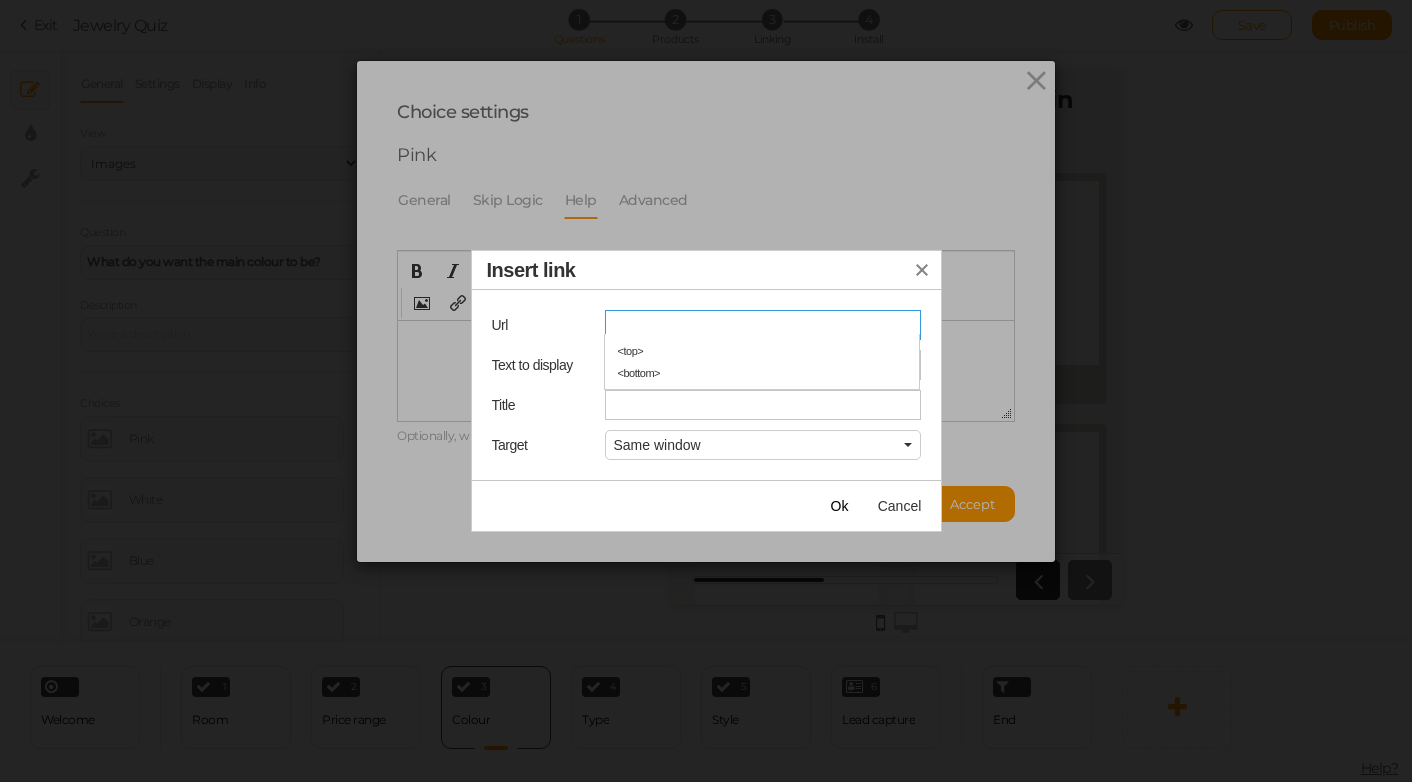 paste on "[URL][DOMAIN_NAME]" 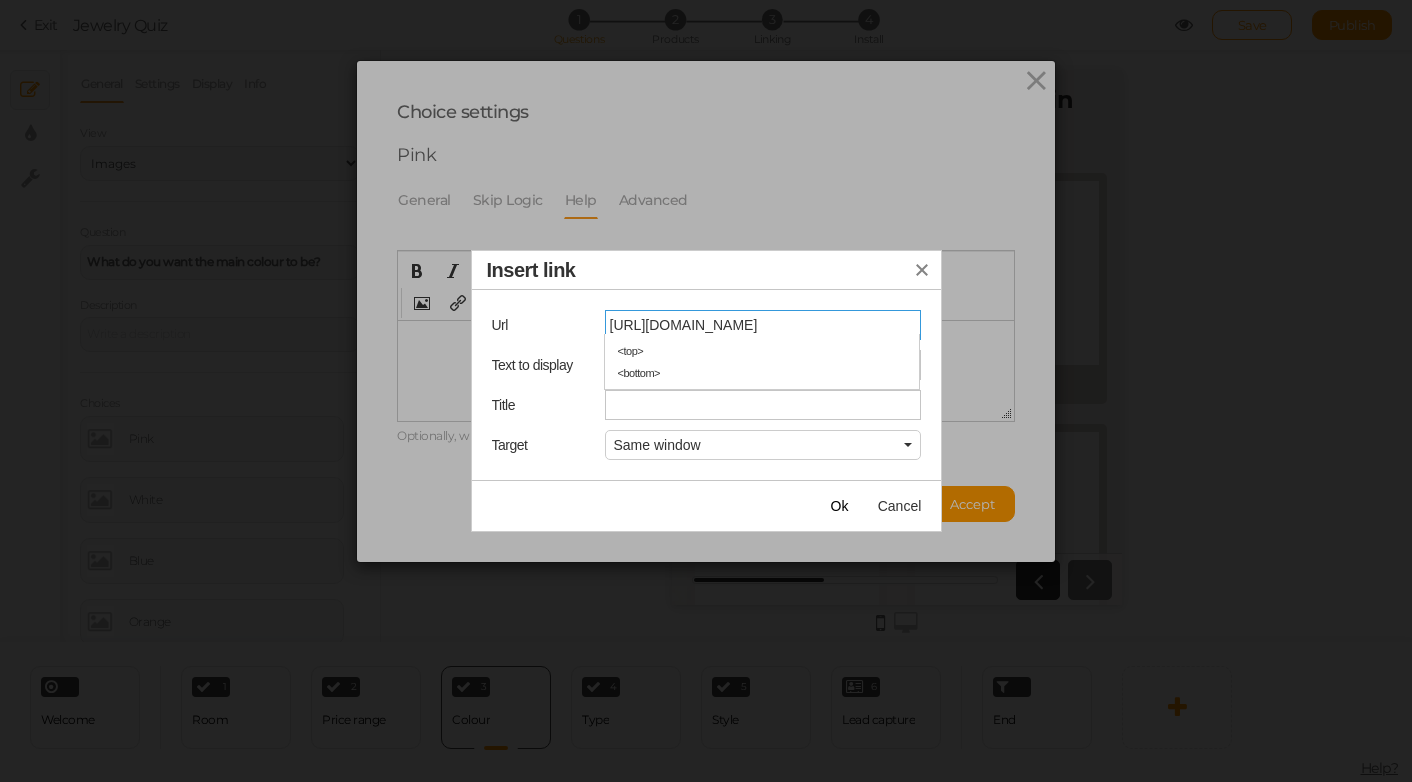 type on "[URL][DOMAIN_NAME]" 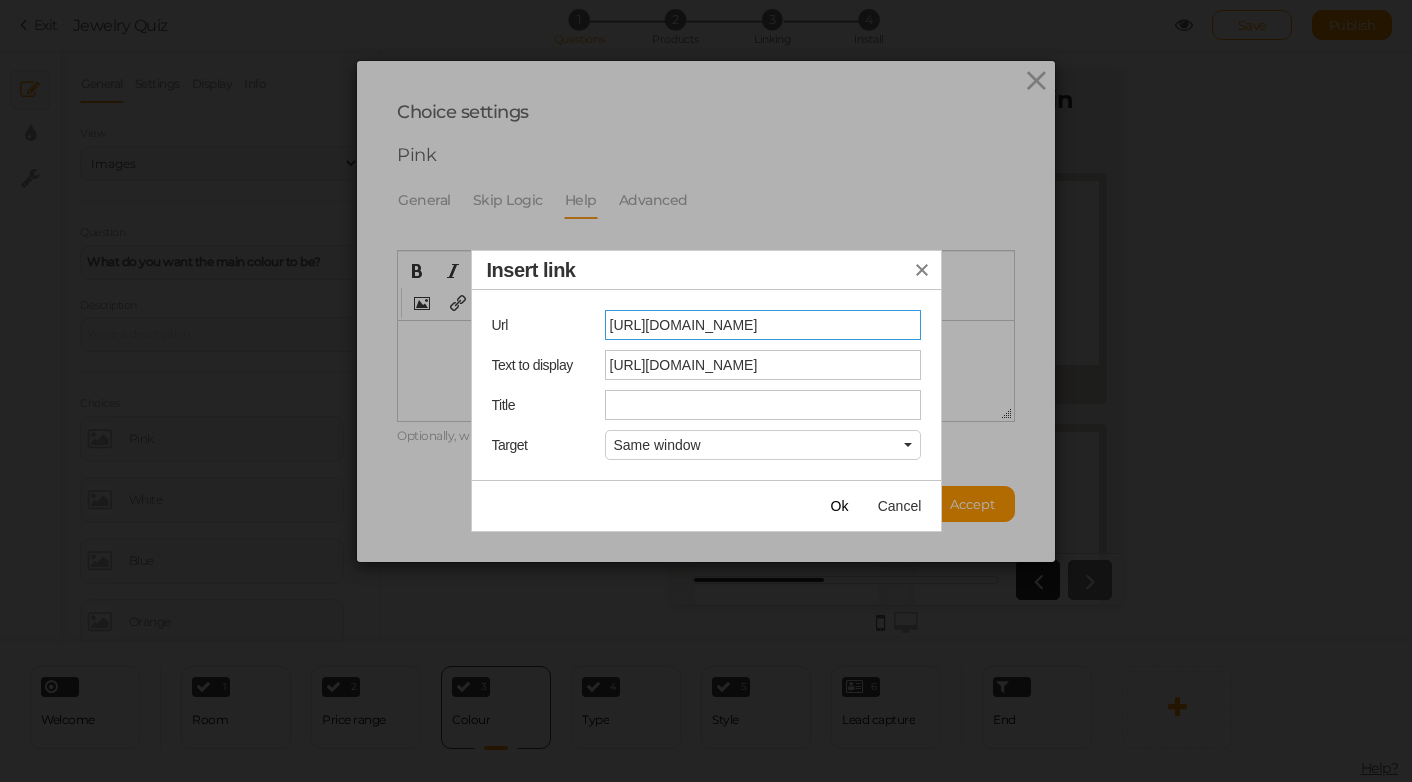 type on "[URL][DOMAIN_NAME]" 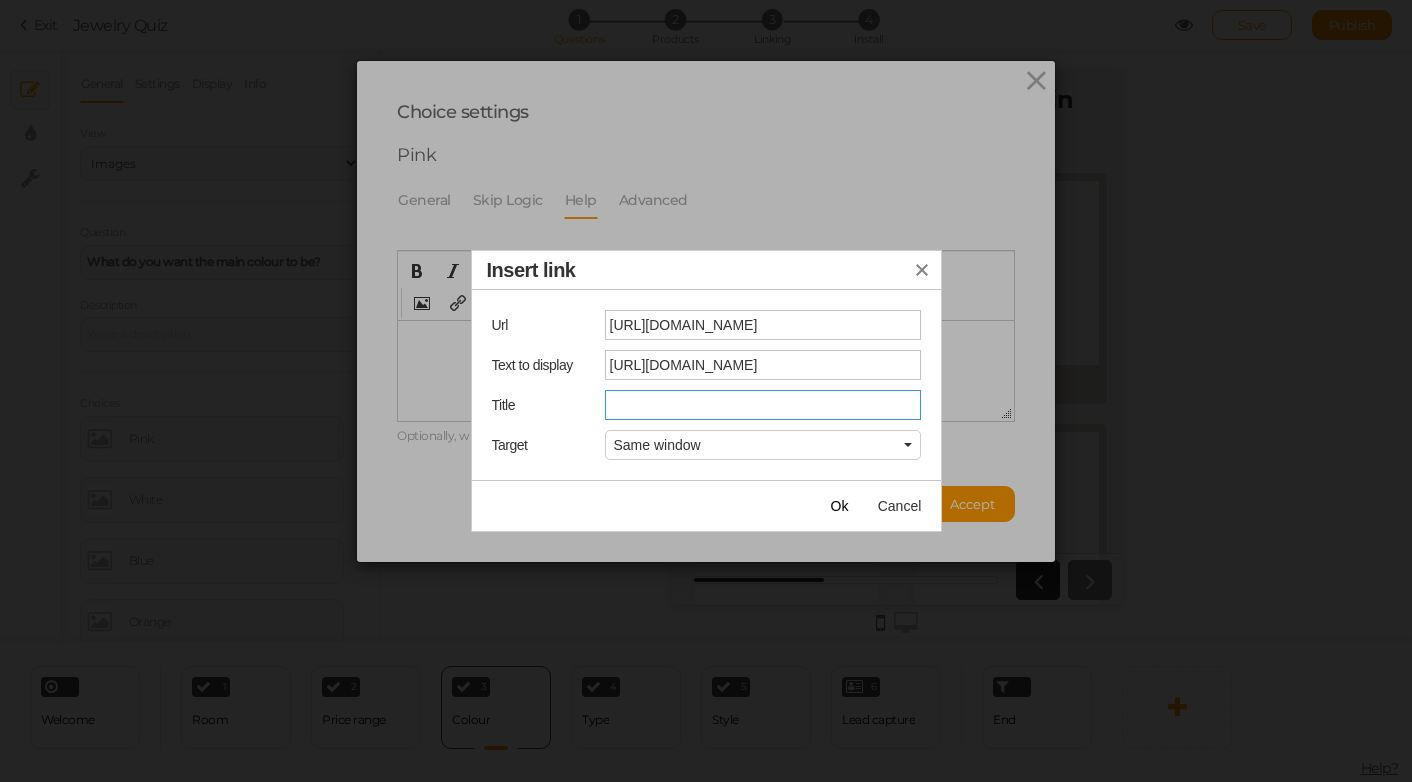 scroll, scrollTop: 0, scrollLeft: 0, axis: both 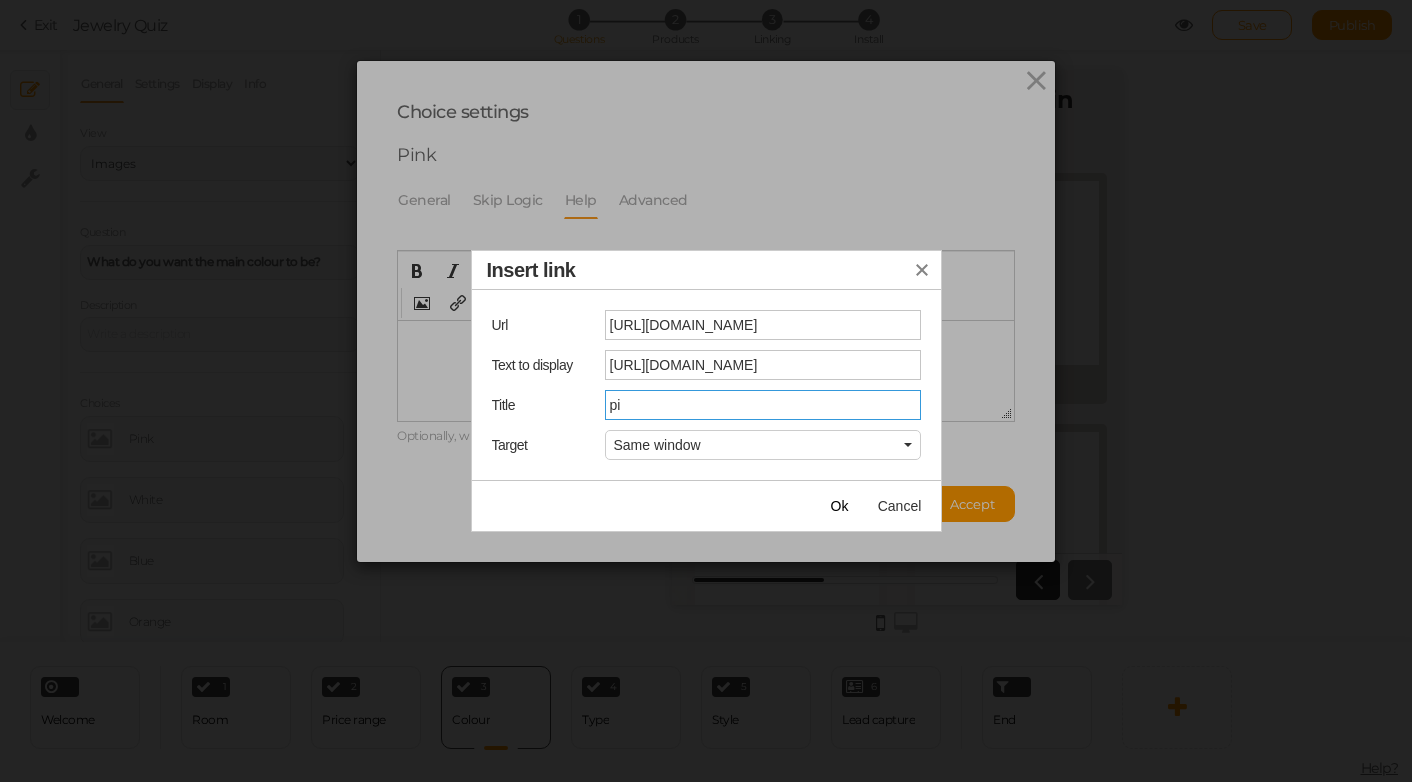 type on "p" 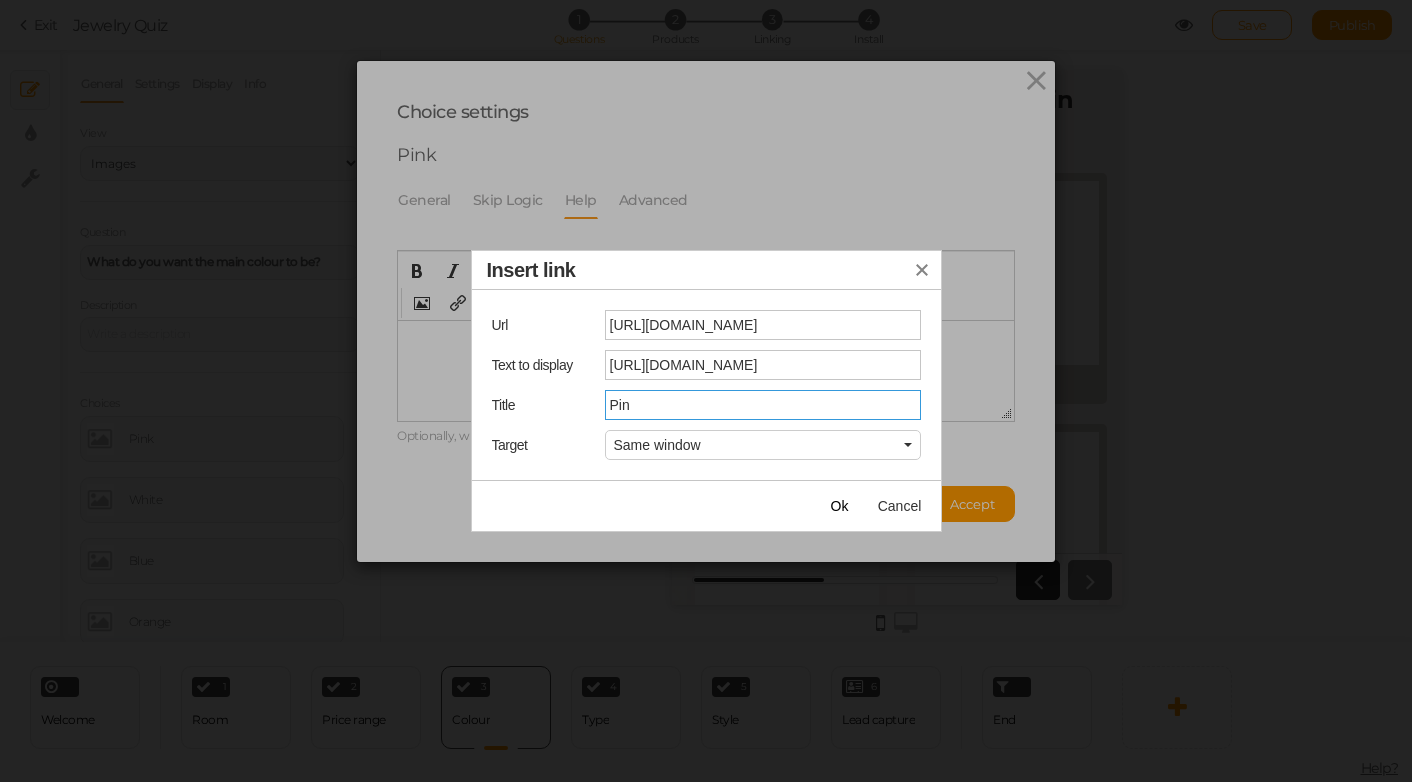 type on "Pink" 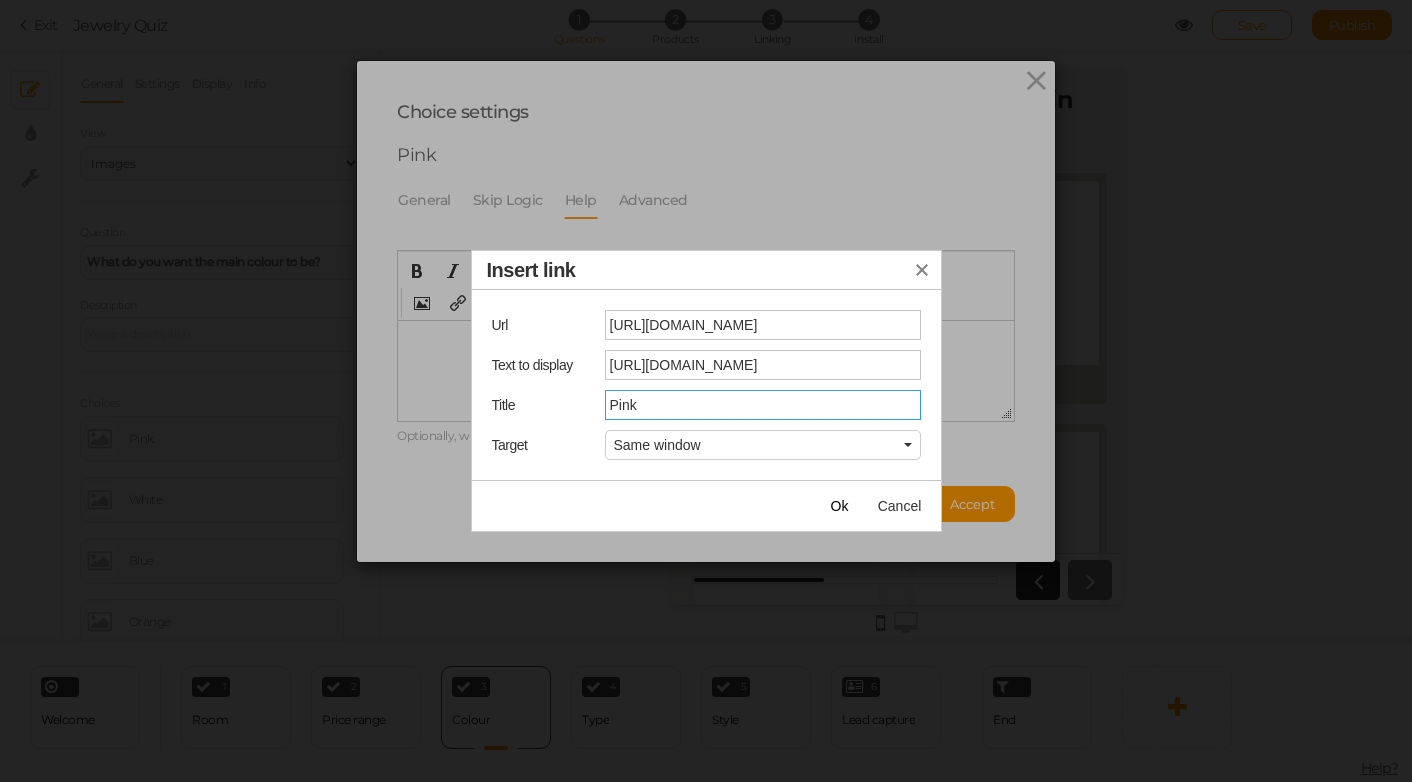click on "Same window" at bounding box center [763, 445] 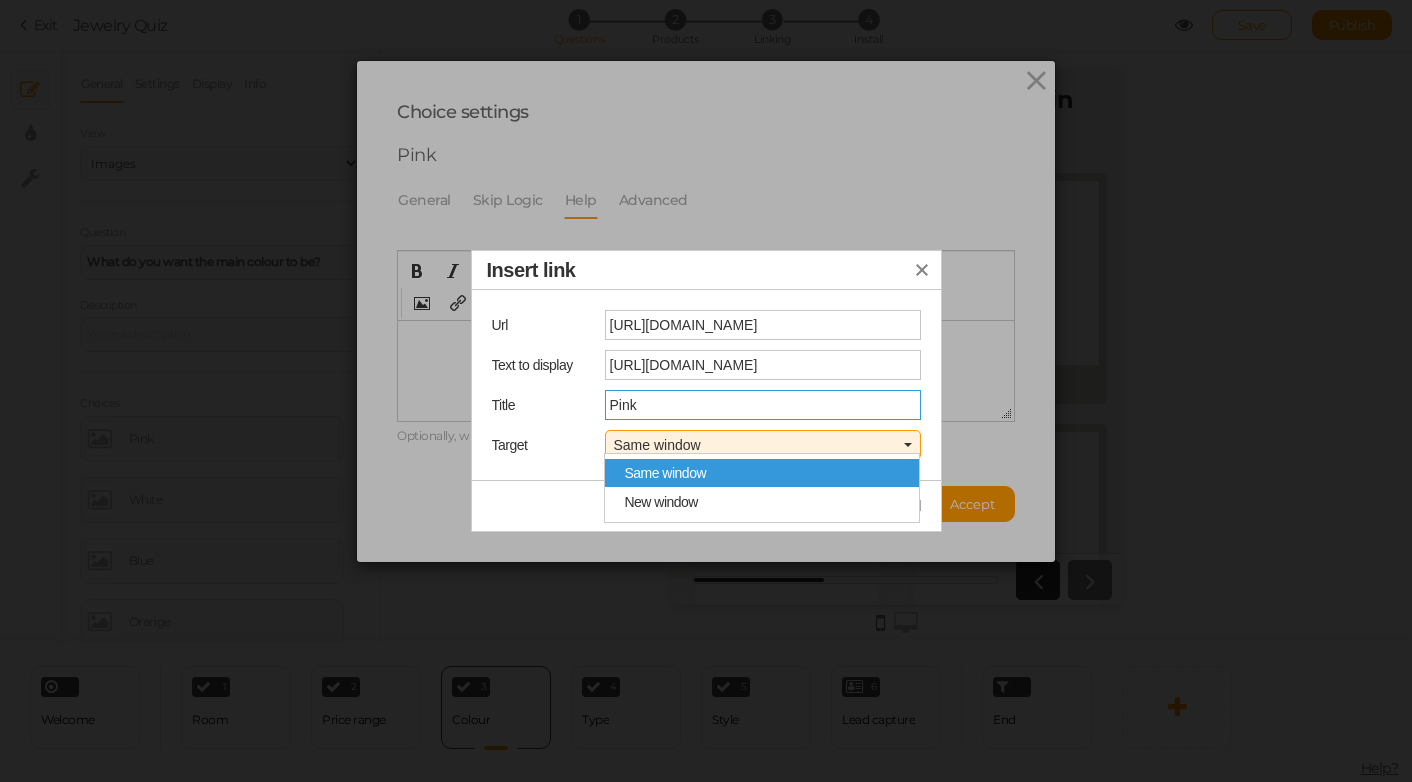 click on "Same window   New window" at bounding box center [762, 488] 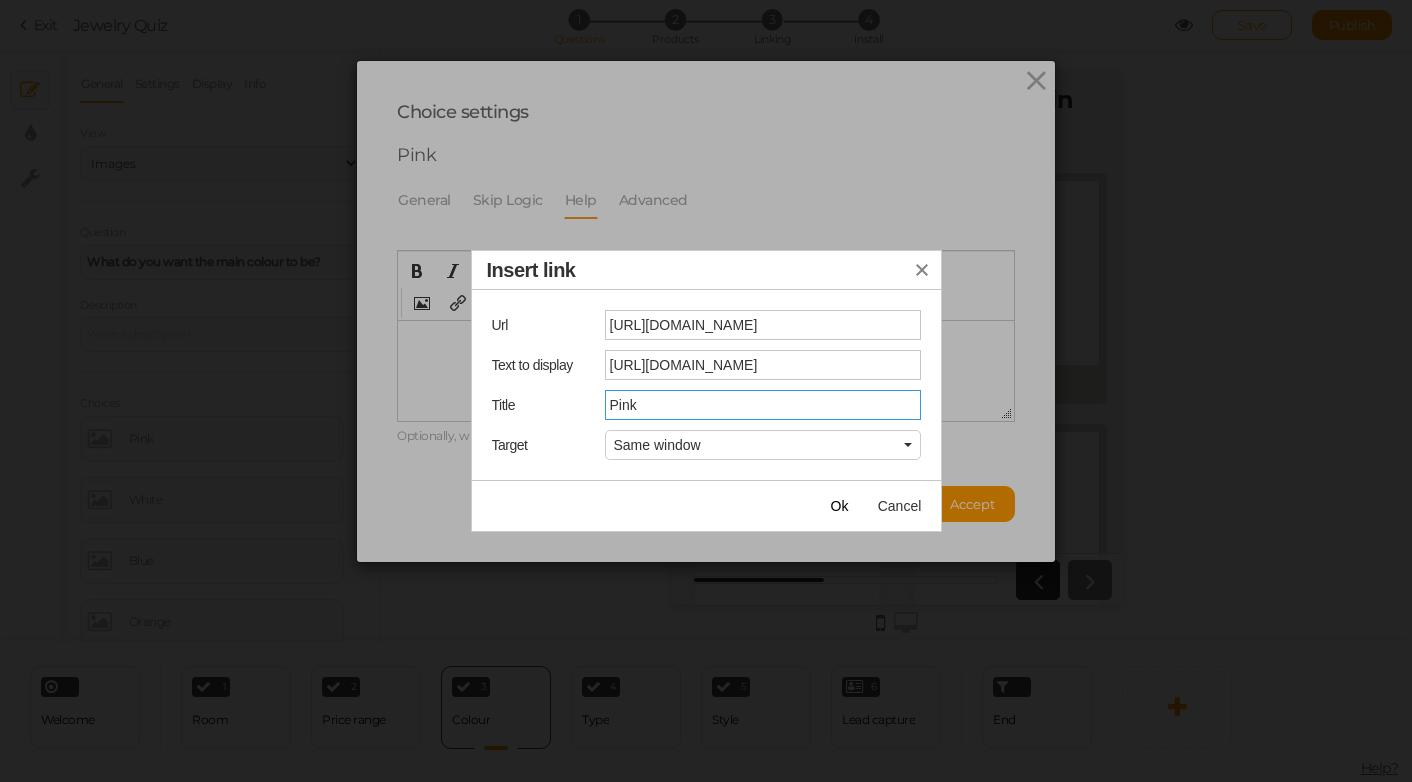 click on "Ok" at bounding box center (840, 506) 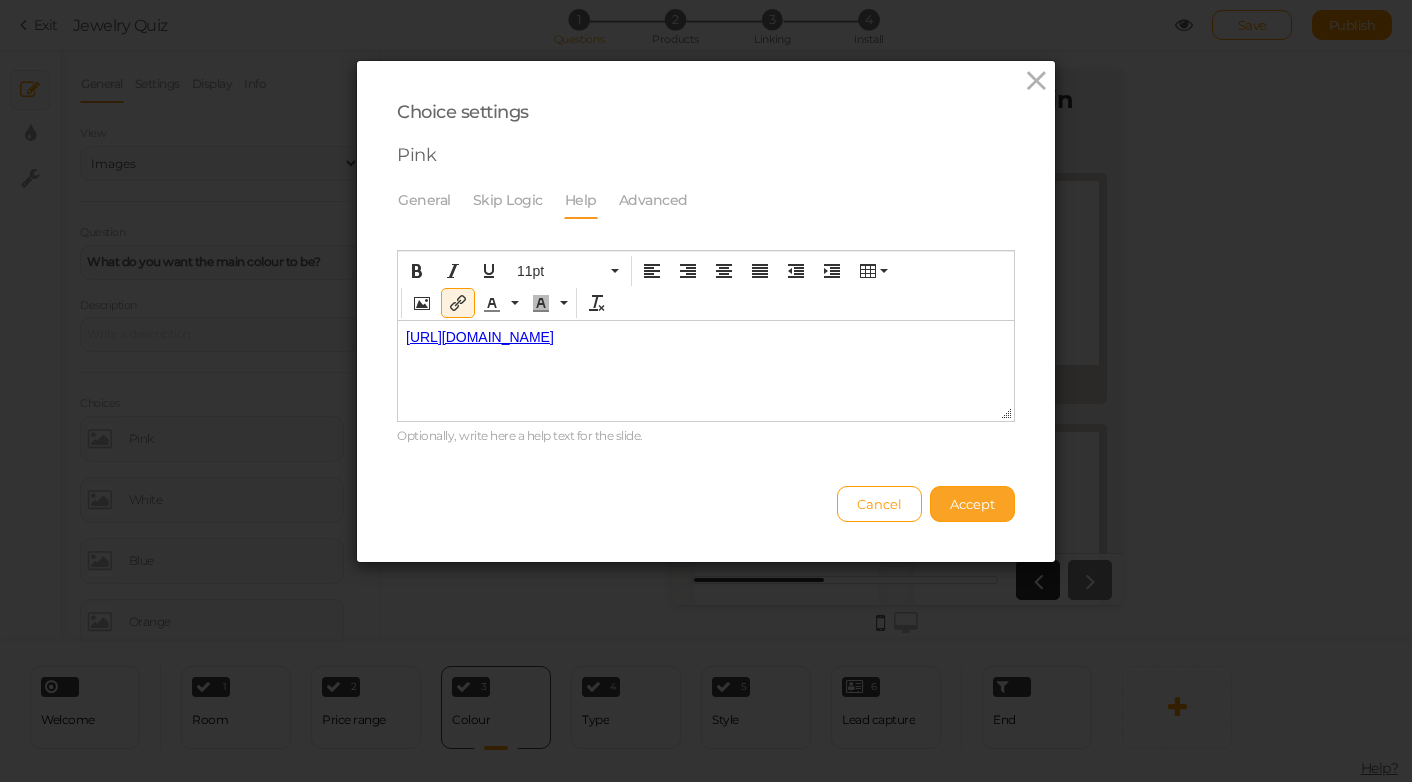 click on "Accept" at bounding box center [972, 504] 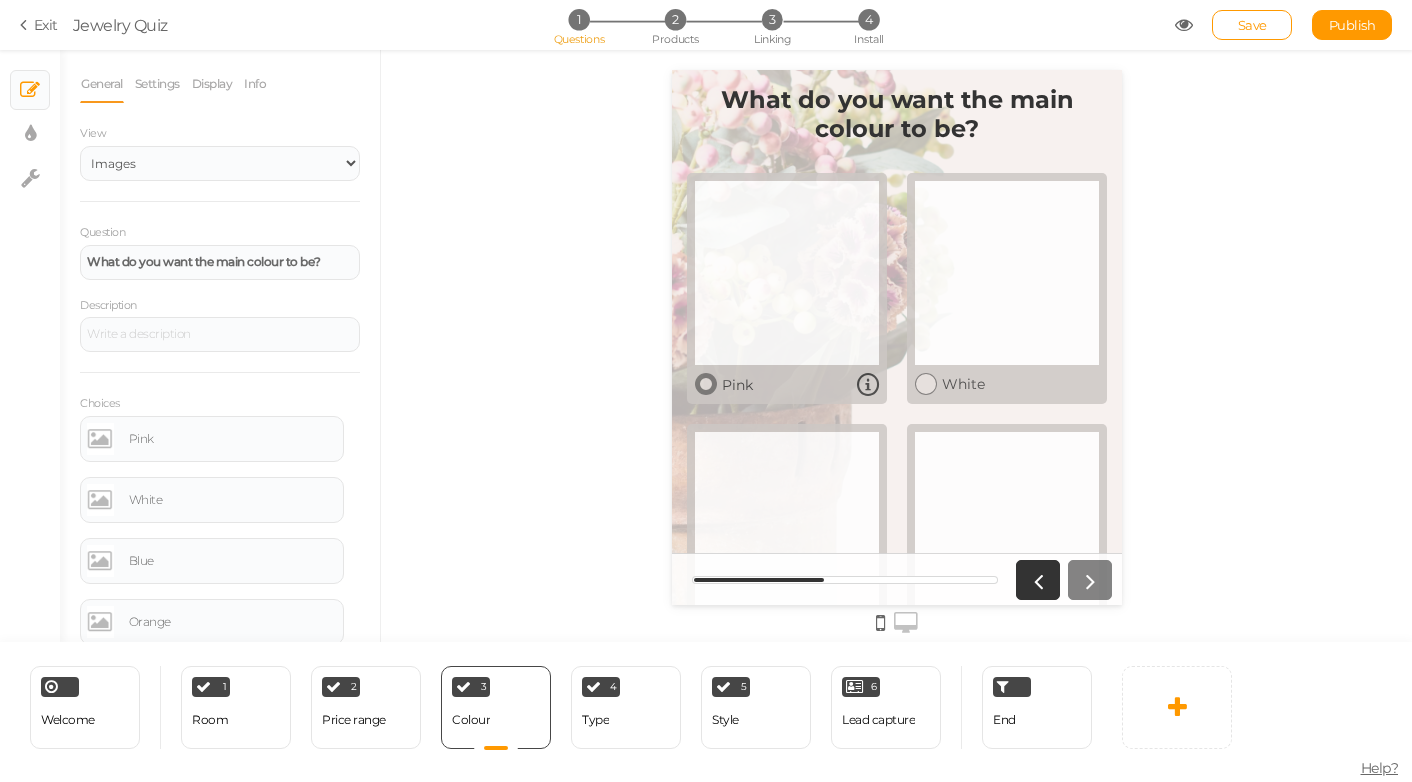 click at bounding box center (867, 384) 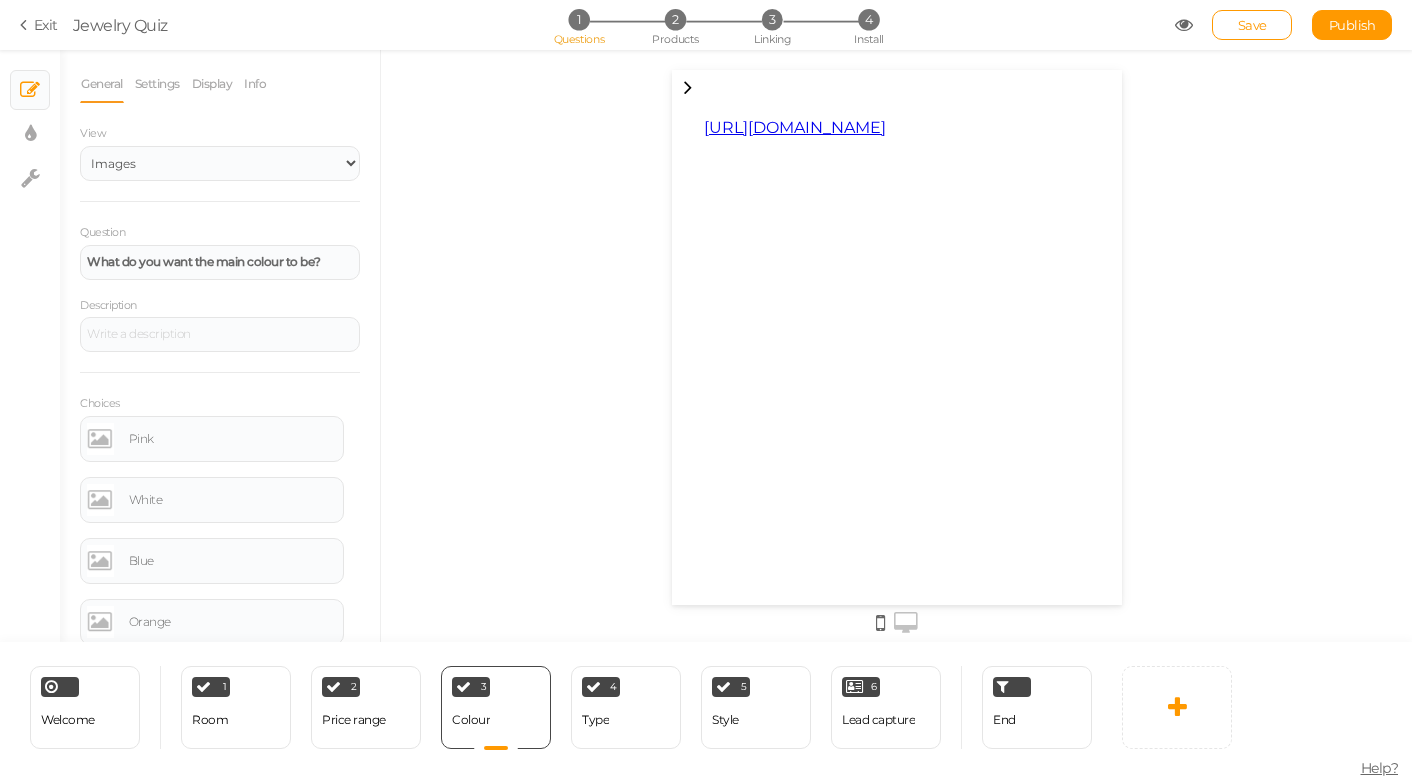 click at bounding box center (687, 86) 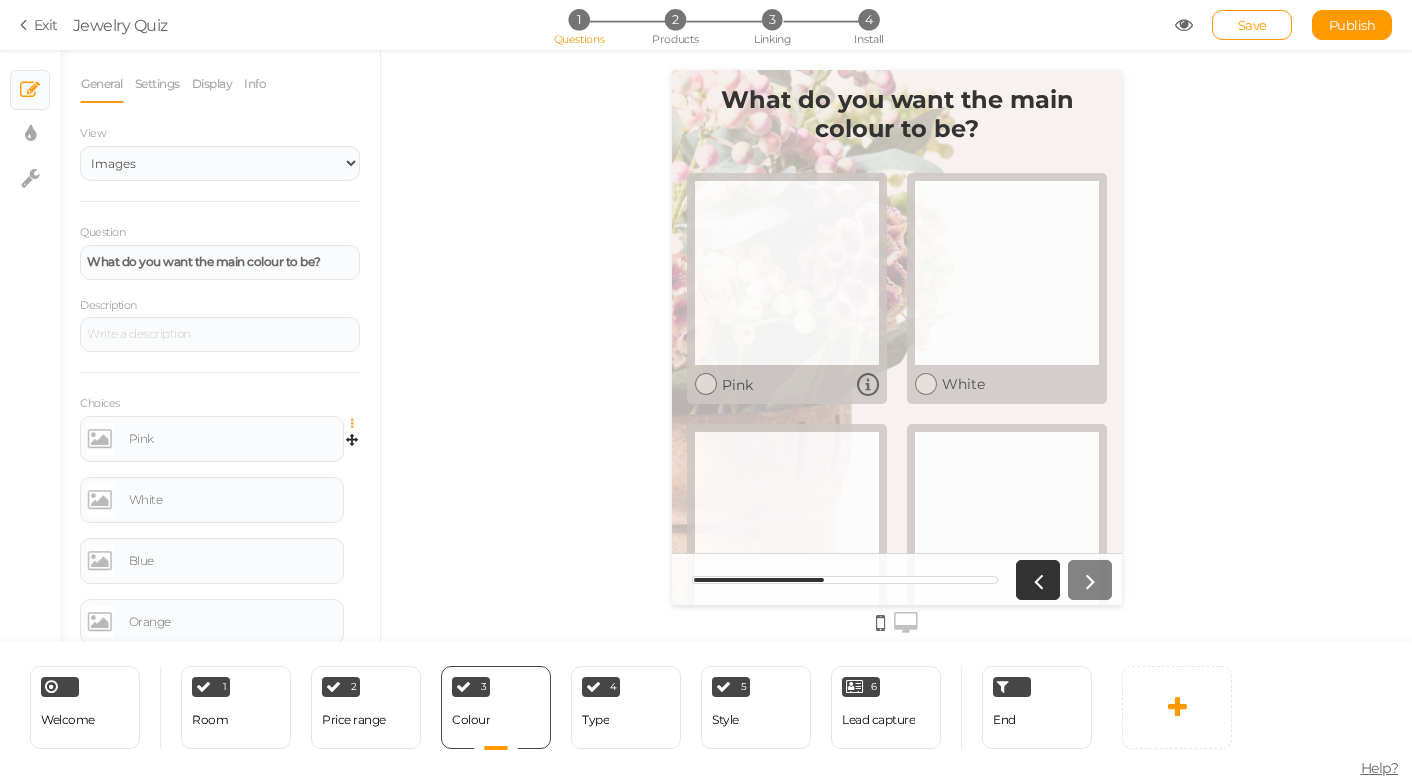 click at bounding box center (357, 424) 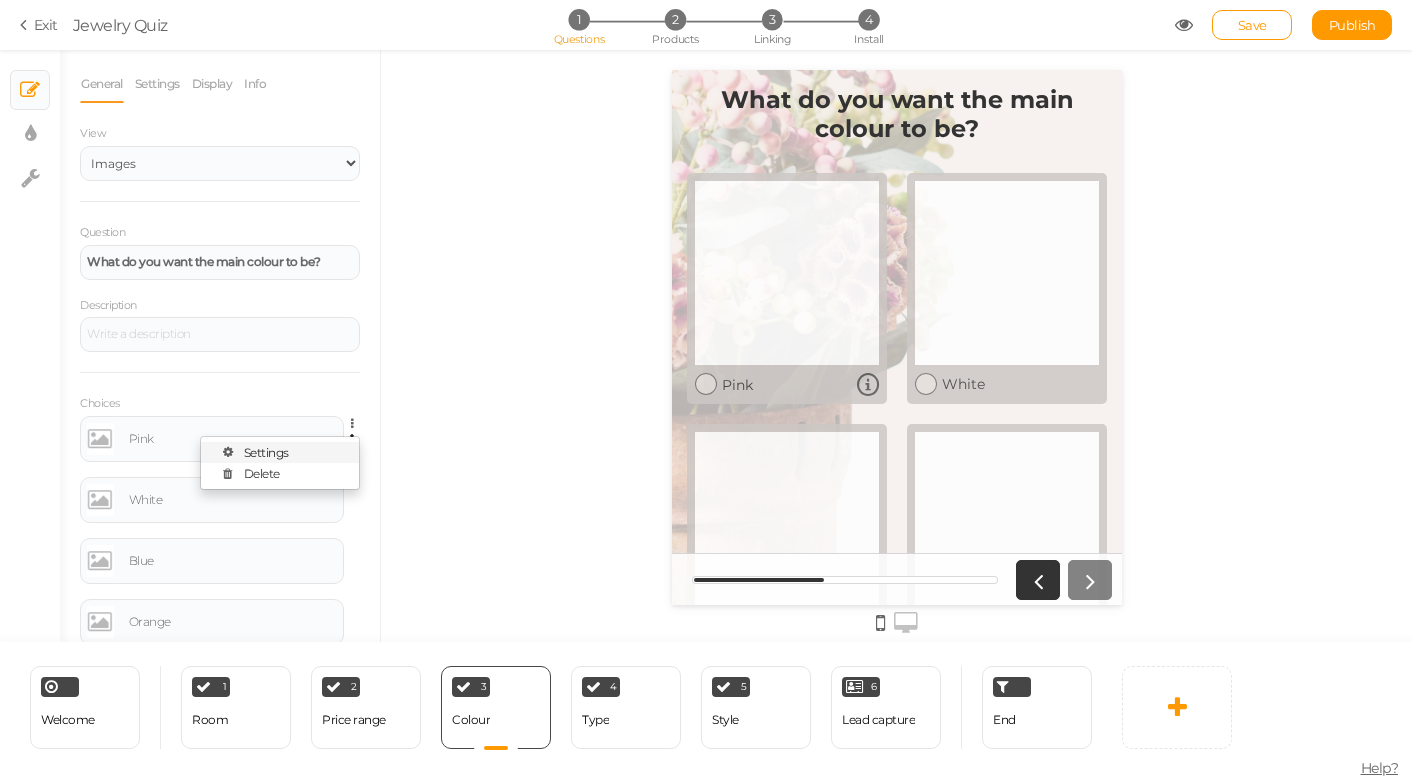 click on "Settings" at bounding box center (280, 452) 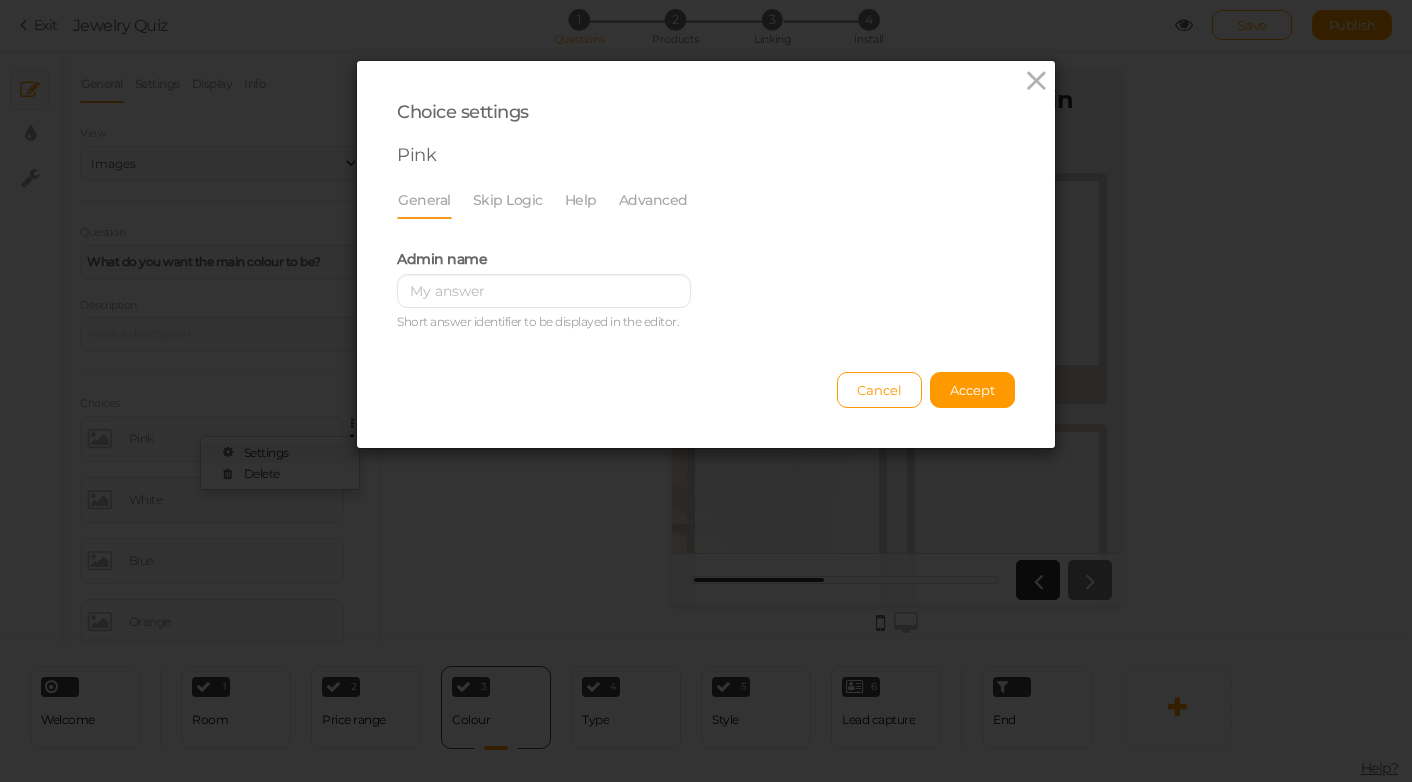 scroll, scrollTop: 0, scrollLeft: 0, axis: both 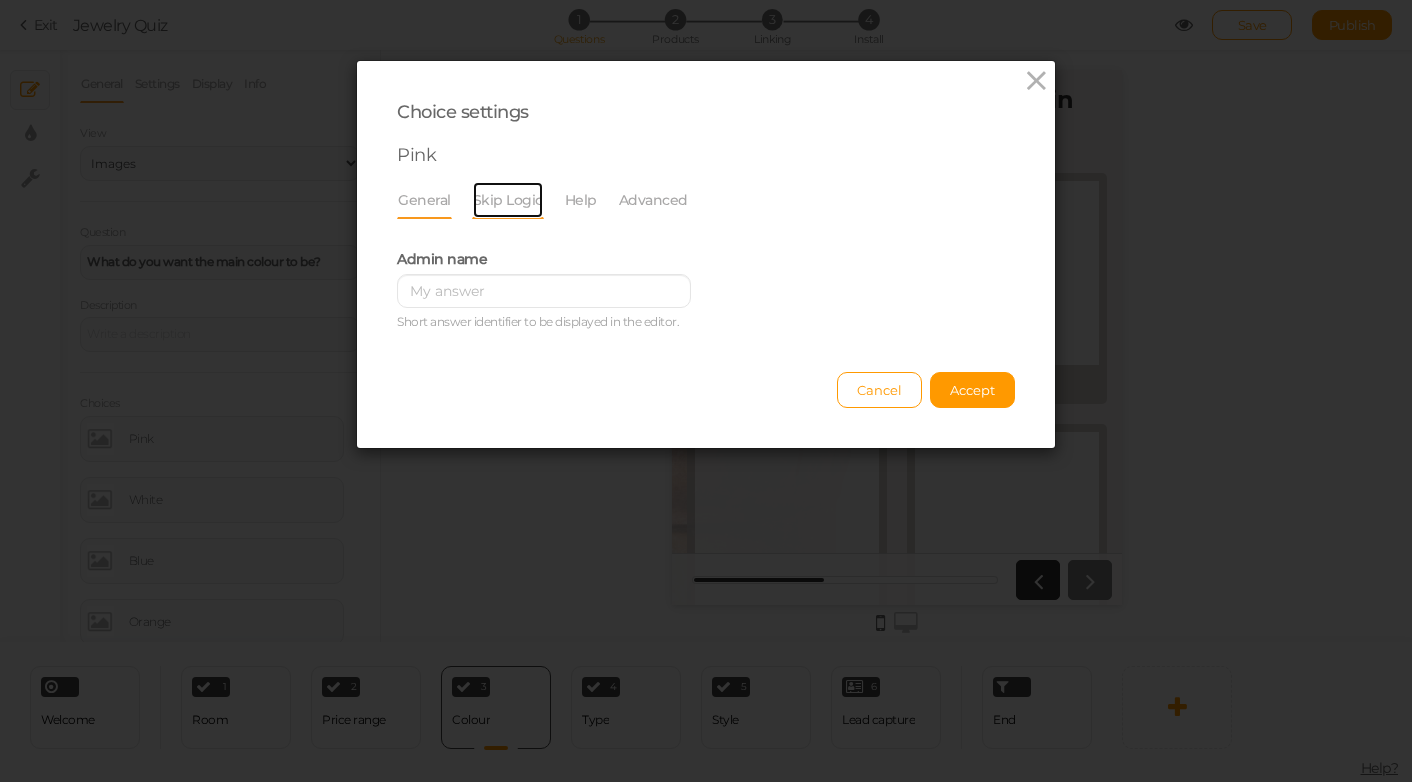 click on "Skip Logic" at bounding box center [508, 200] 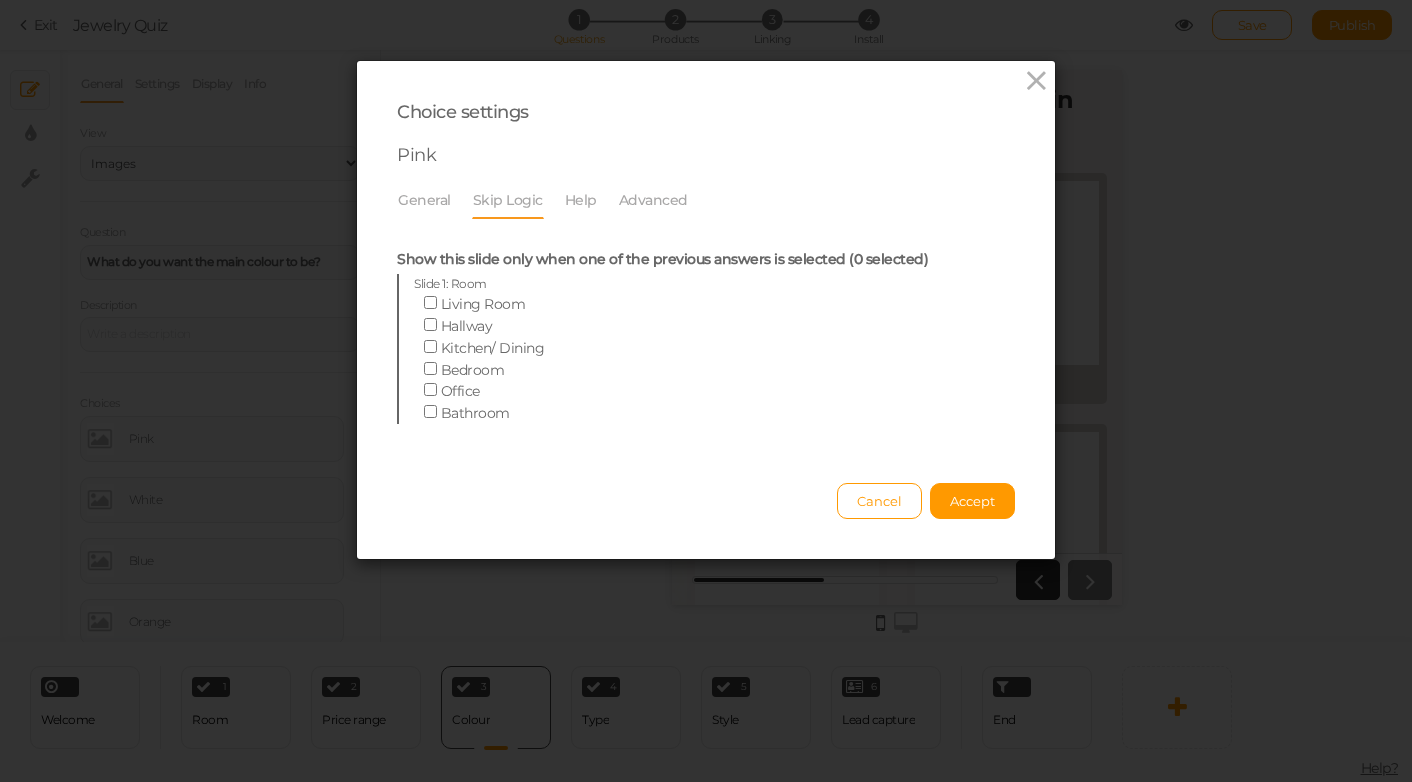 click on "Help" at bounding box center [591, 200] 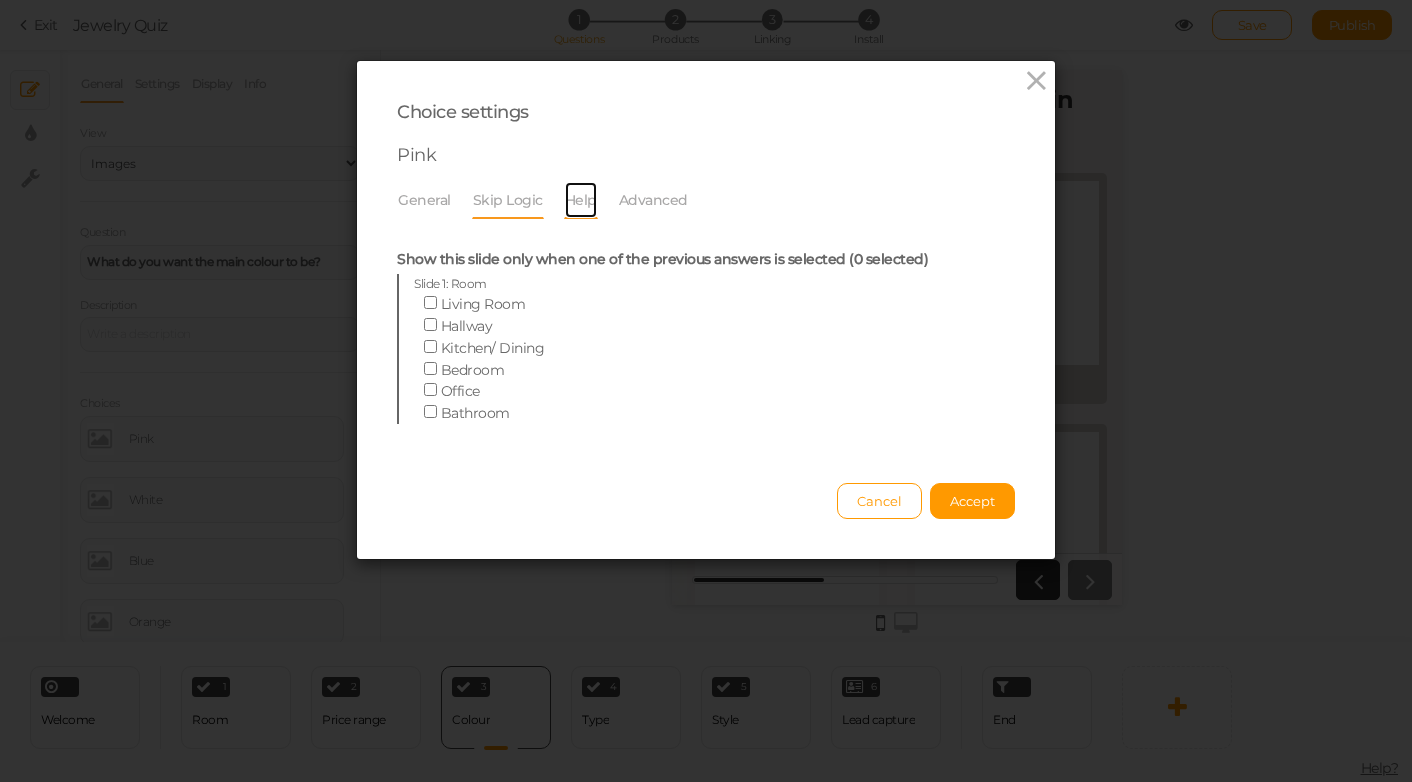 click on "Help" at bounding box center (581, 200) 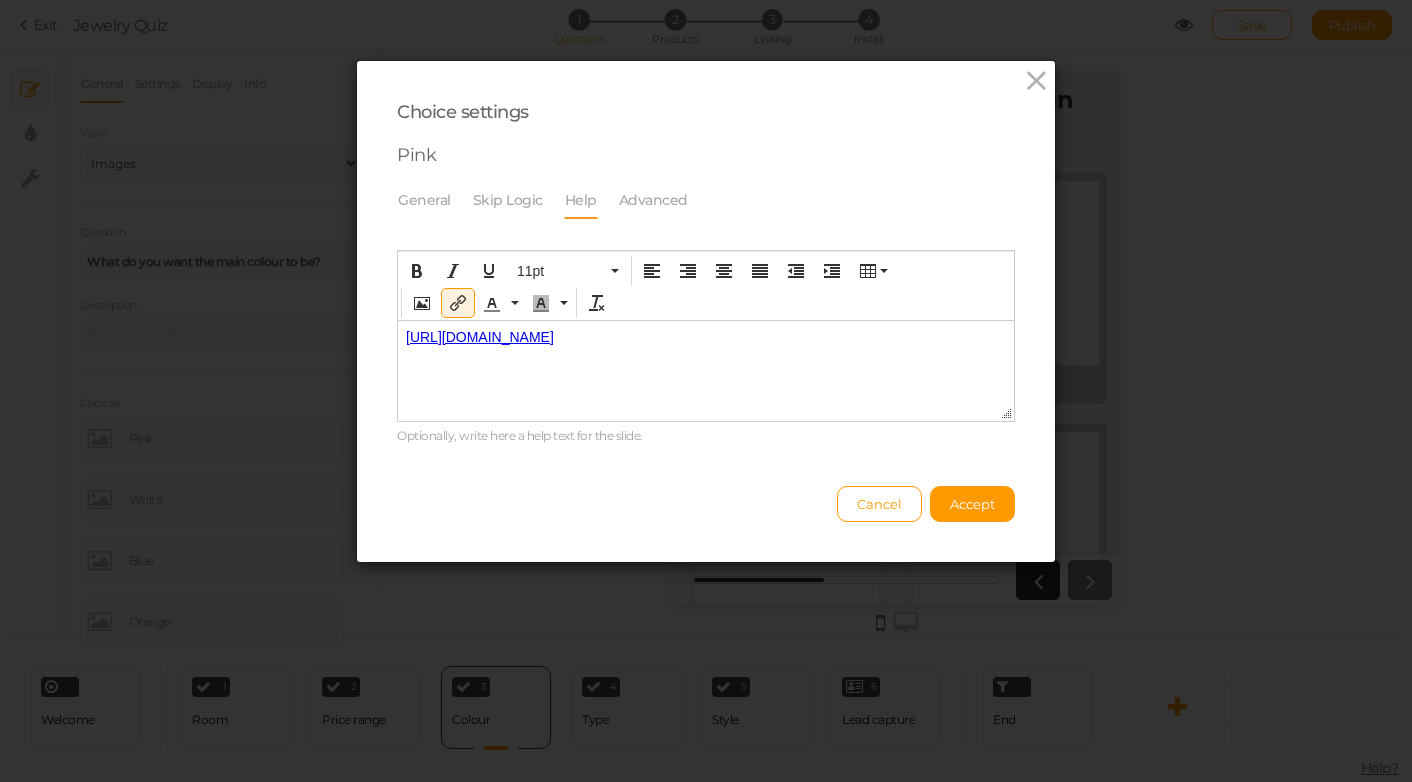 drag, startPoint x: 941, startPoint y: 342, endPoint x: 433, endPoint y: 337, distance: 508.0246 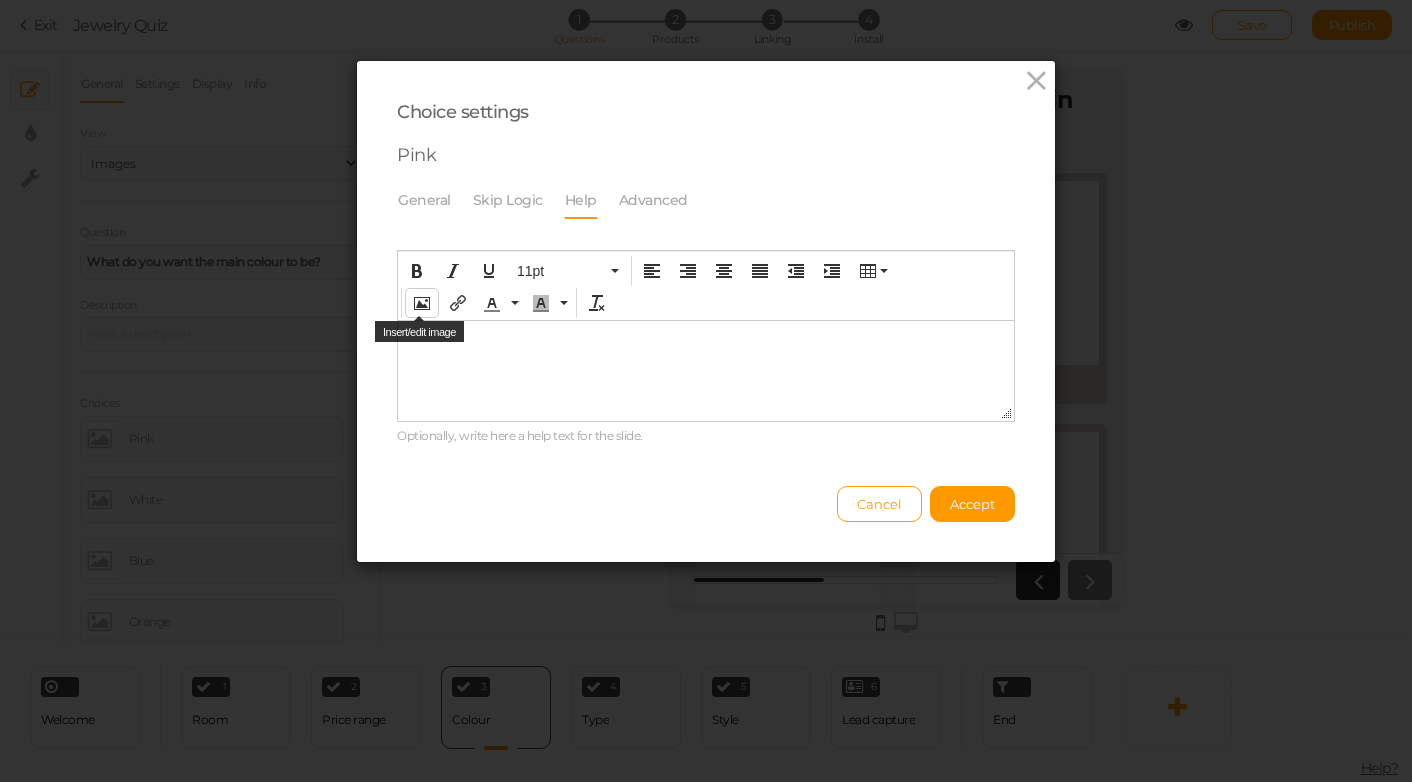 click at bounding box center [422, 303] 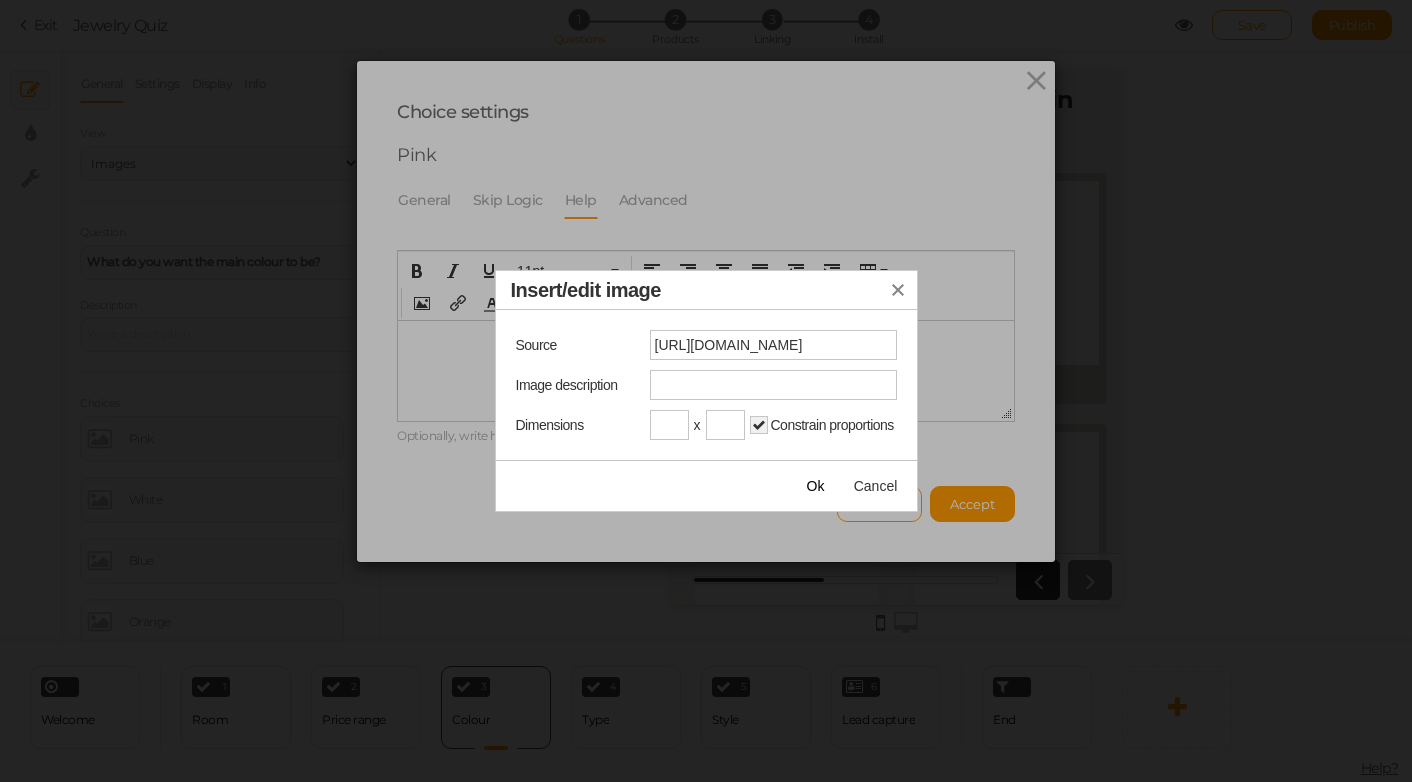 scroll, scrollTop: 0, scrollLeft: 197, axis: horizontal 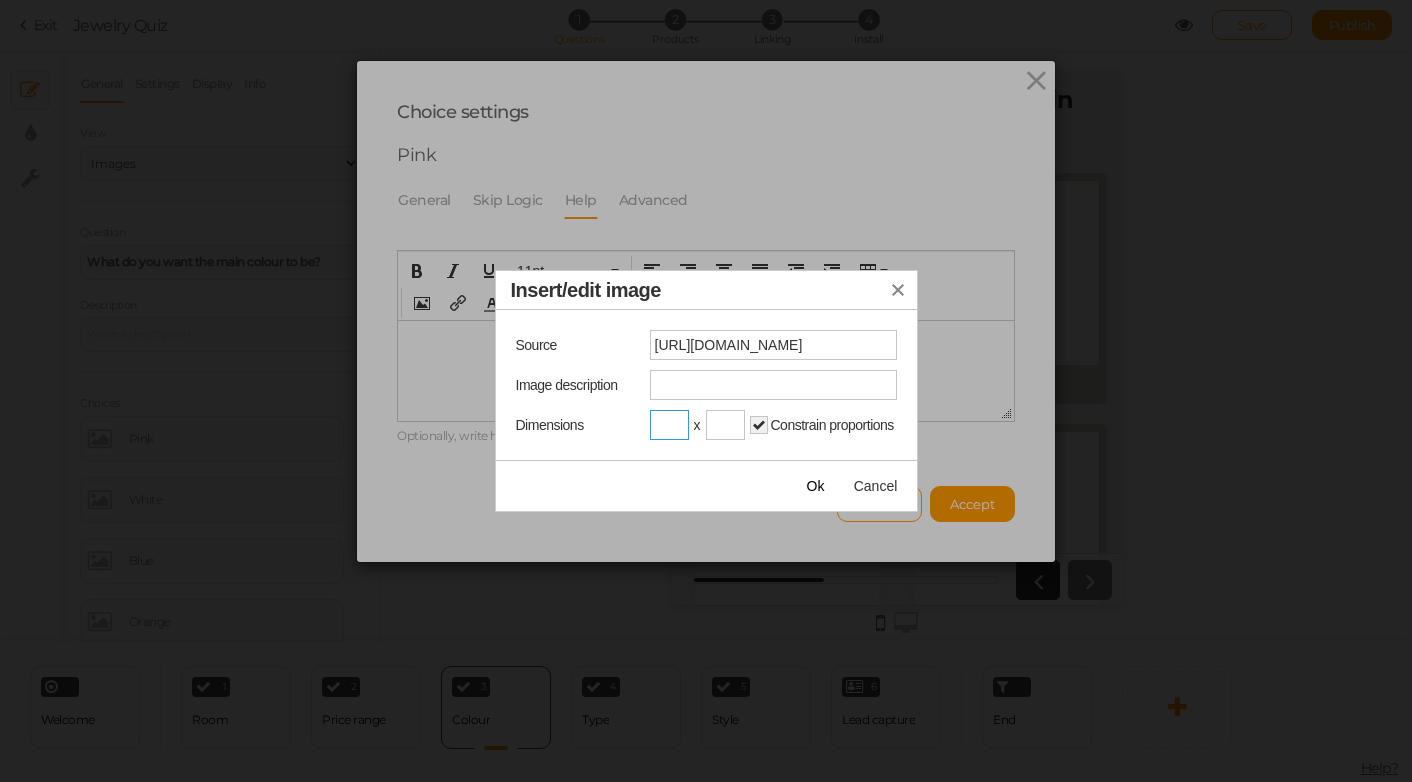 click at bounding box center (669, 425) 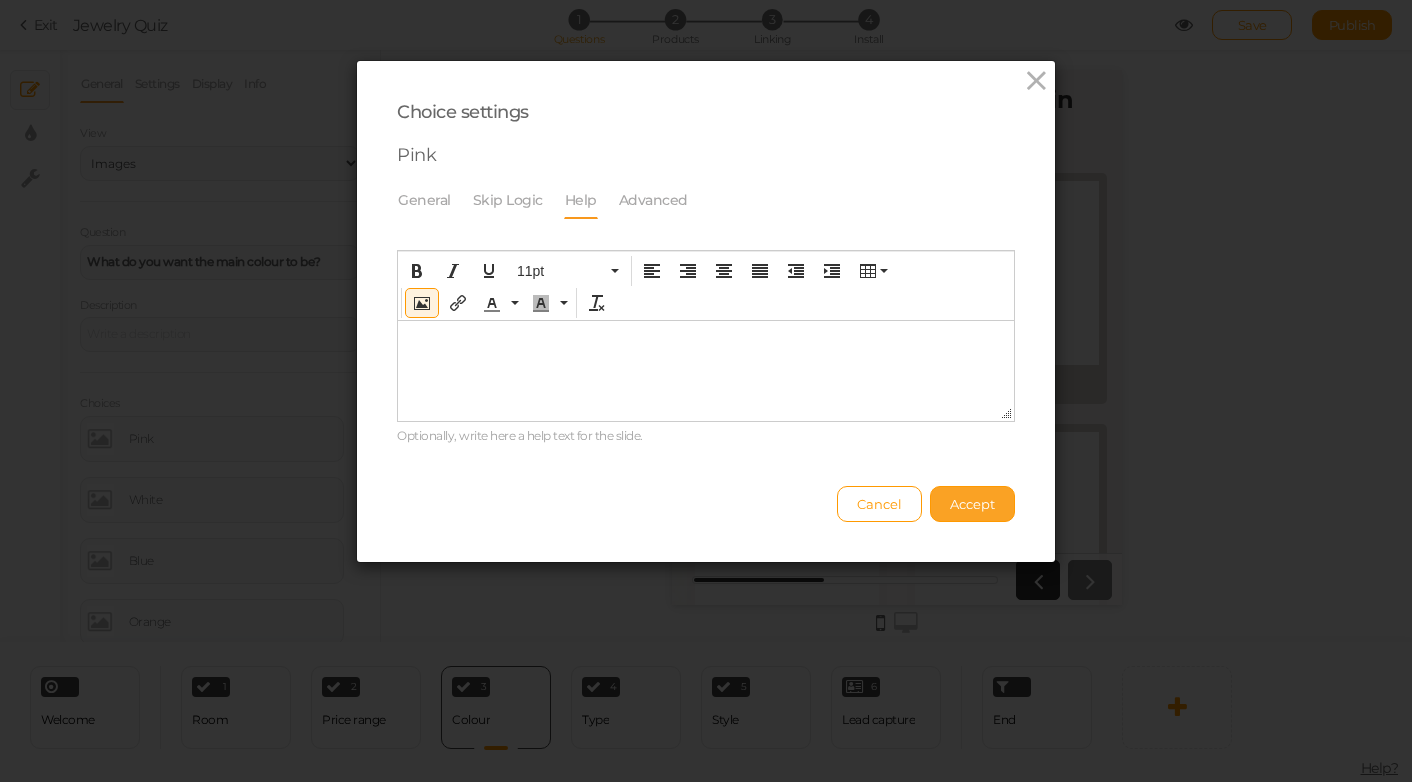 click on "Accept" at bounding box center (972, 504) 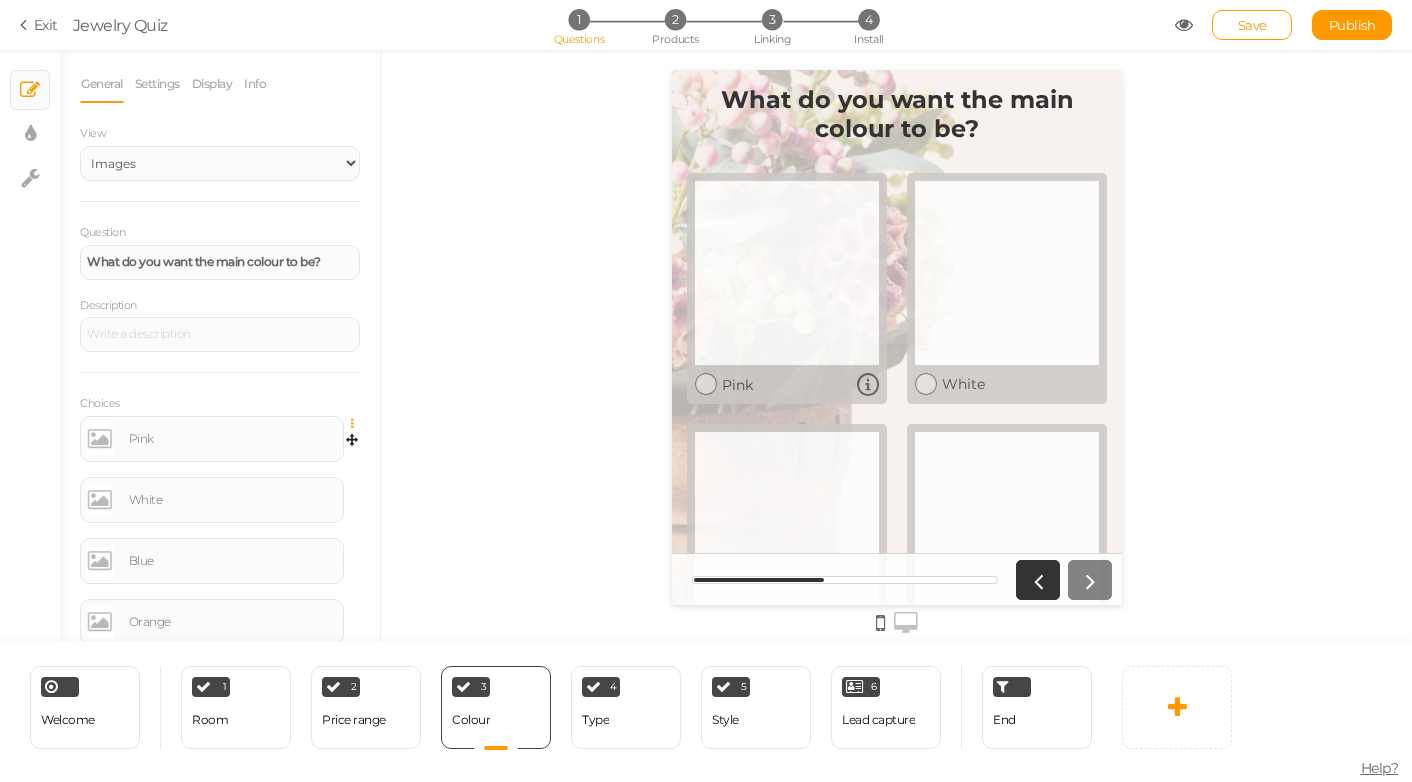 click at bounding box center [357, 424] 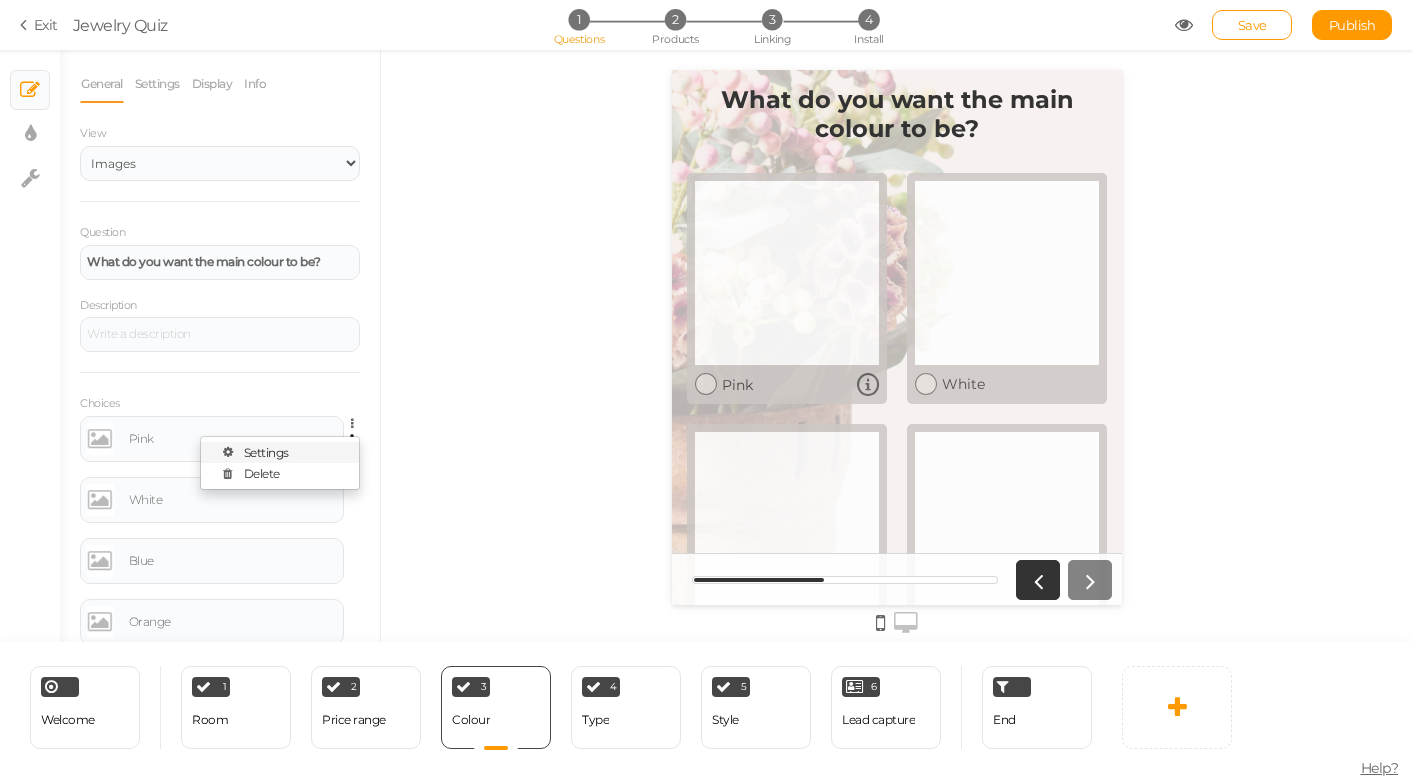 click on "Settings" at bounding box center (280, 452) 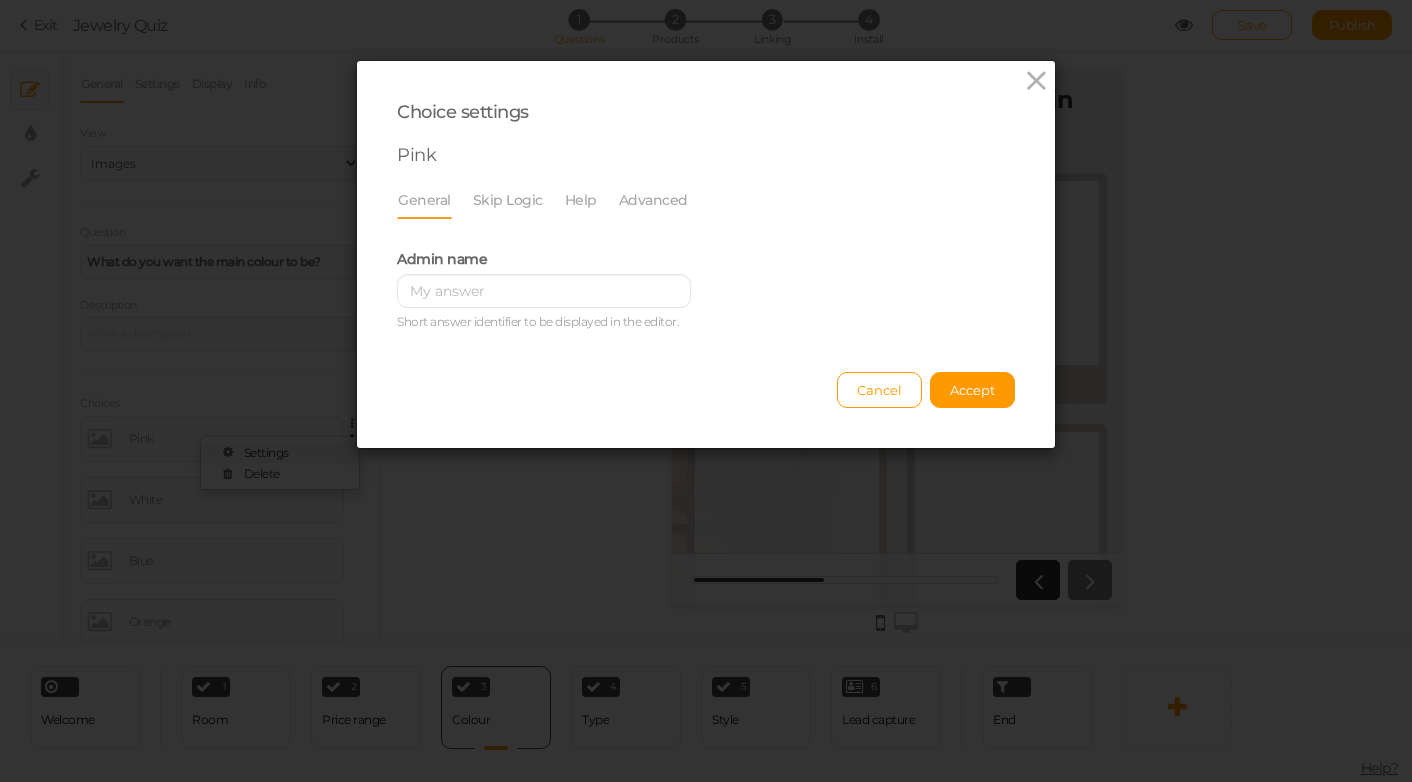 scroll, scrollTop: 0, scrollLeft: 0, axis: both 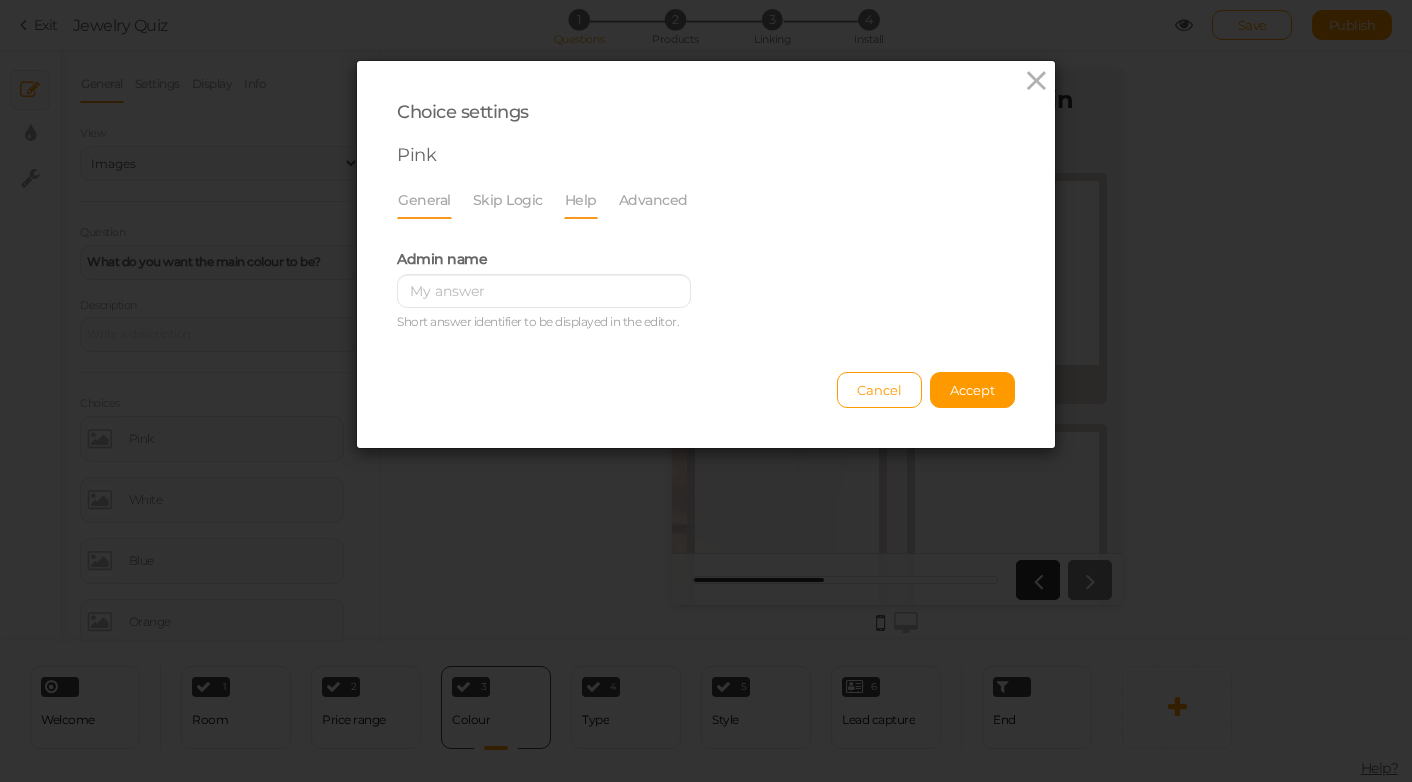 click on "Help" at bounding box center (591, 200) 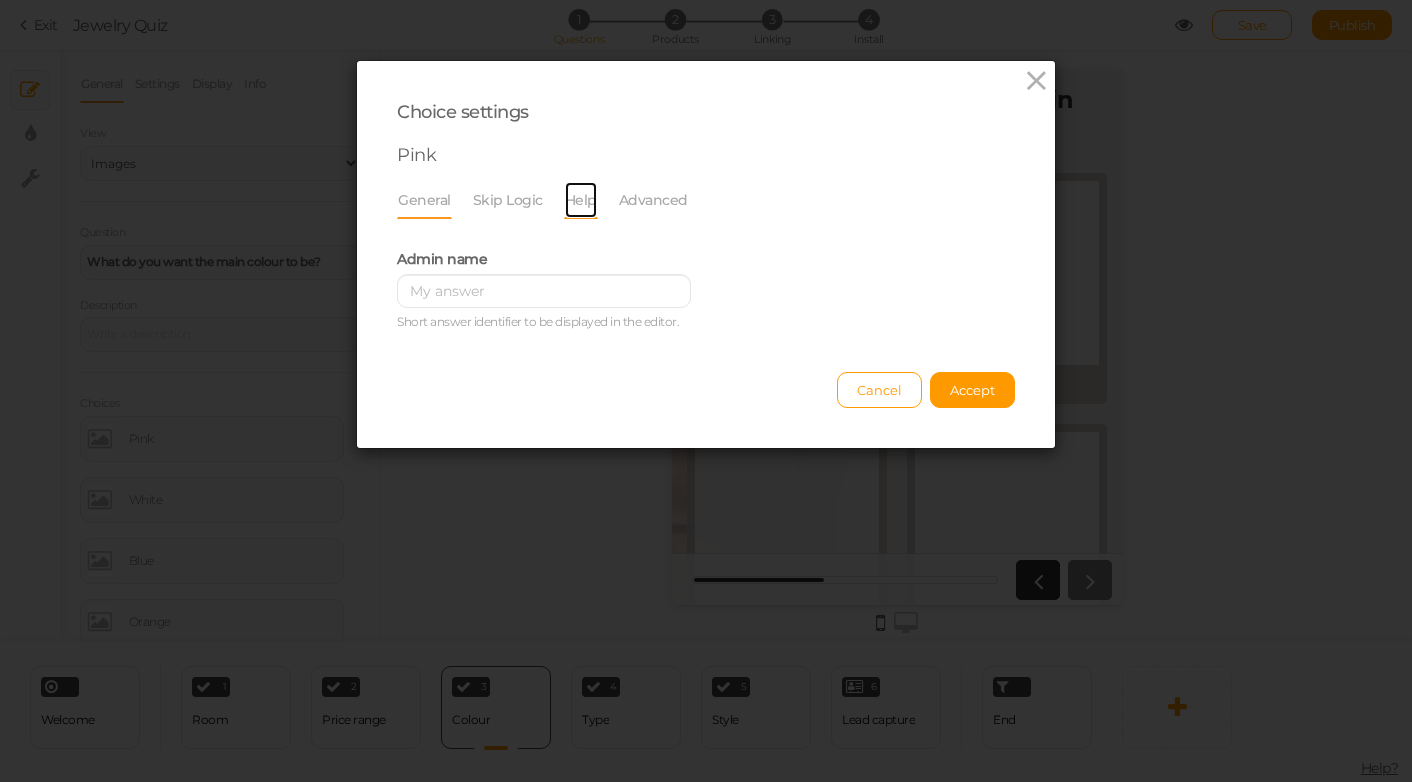 click on "Help" at bounding box center (581, 200) 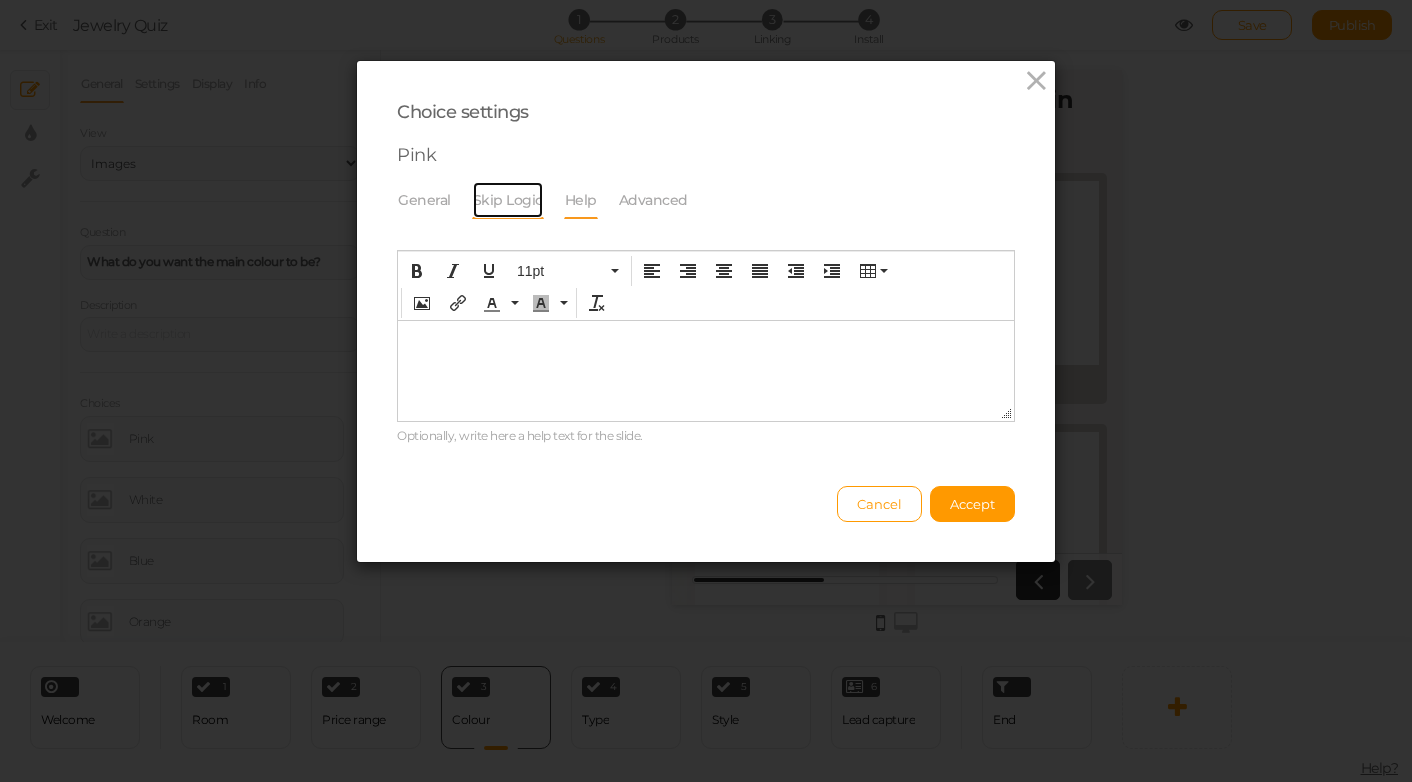 click on "Skip Logic" at bounding box center [508, 200] 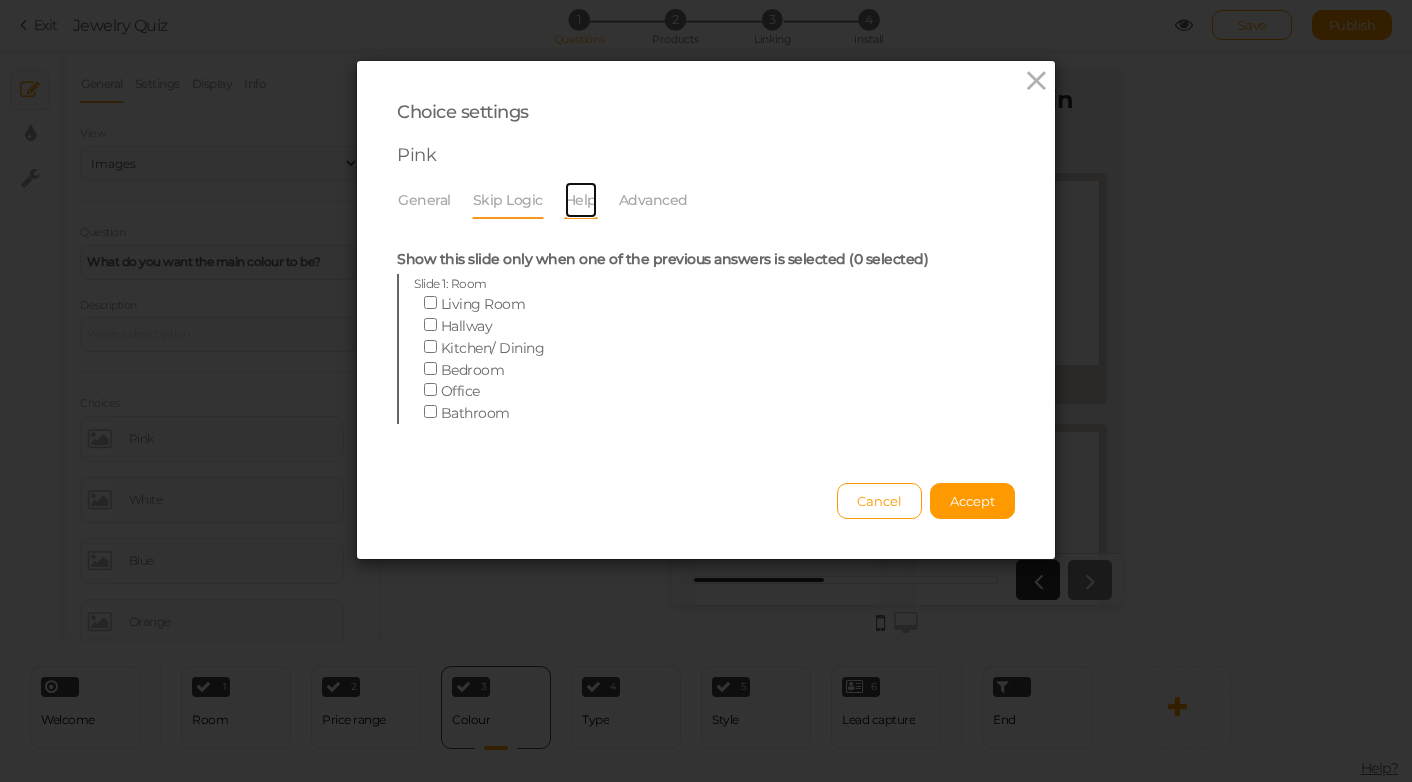click on "Help" at bounding box center [581, 200] 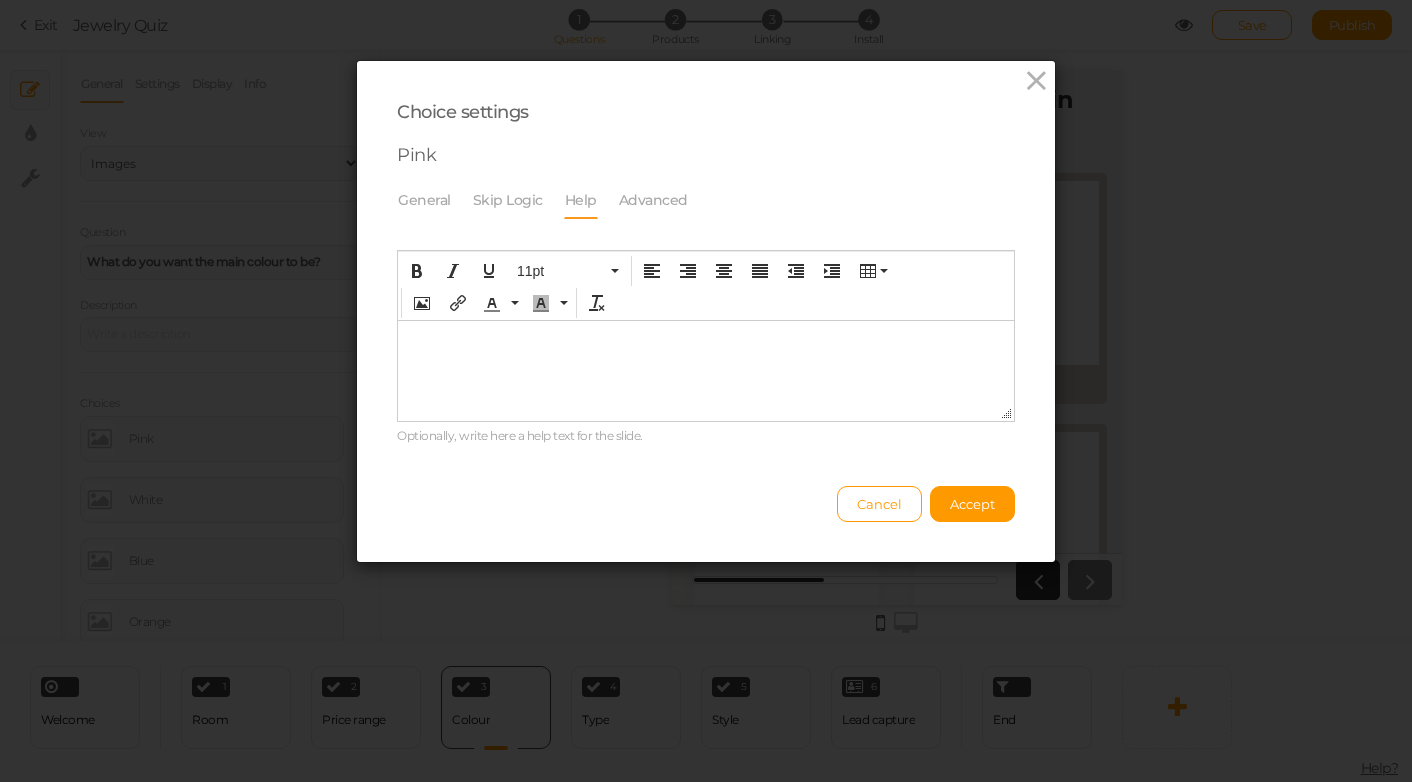 click at bounding box center (706, 337) 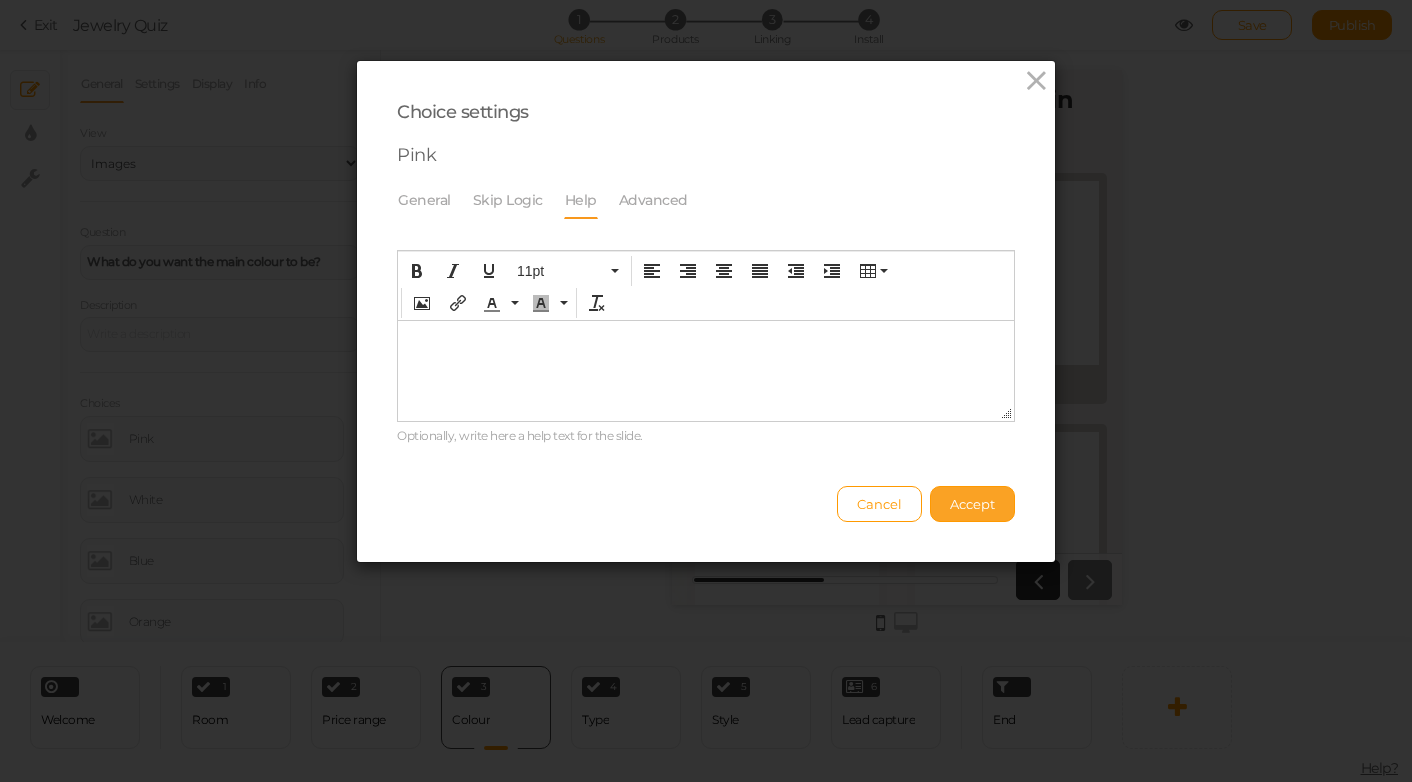 click on "Accept" at bounding box center [972, 504] 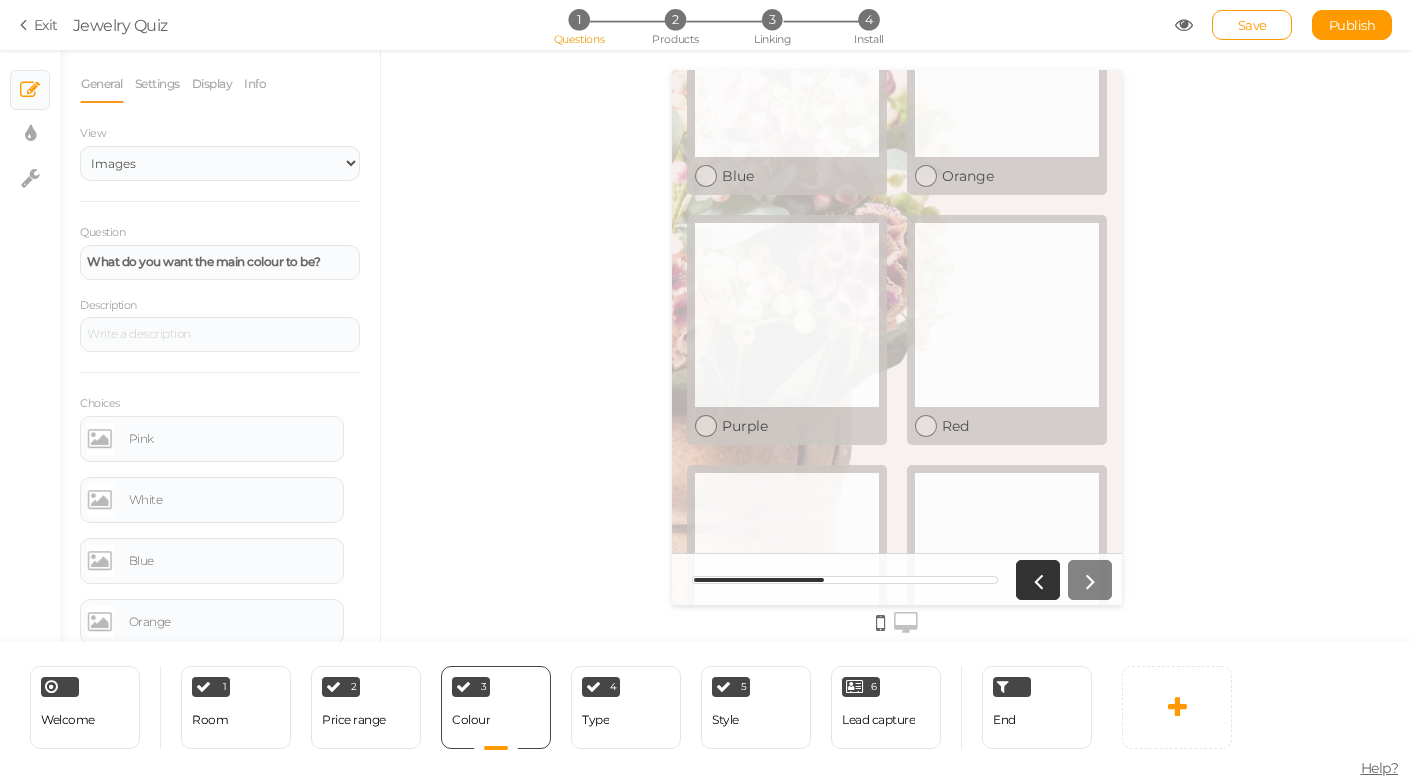 scroll, scrollTop: 0, scrollLeft: 0, axis: both 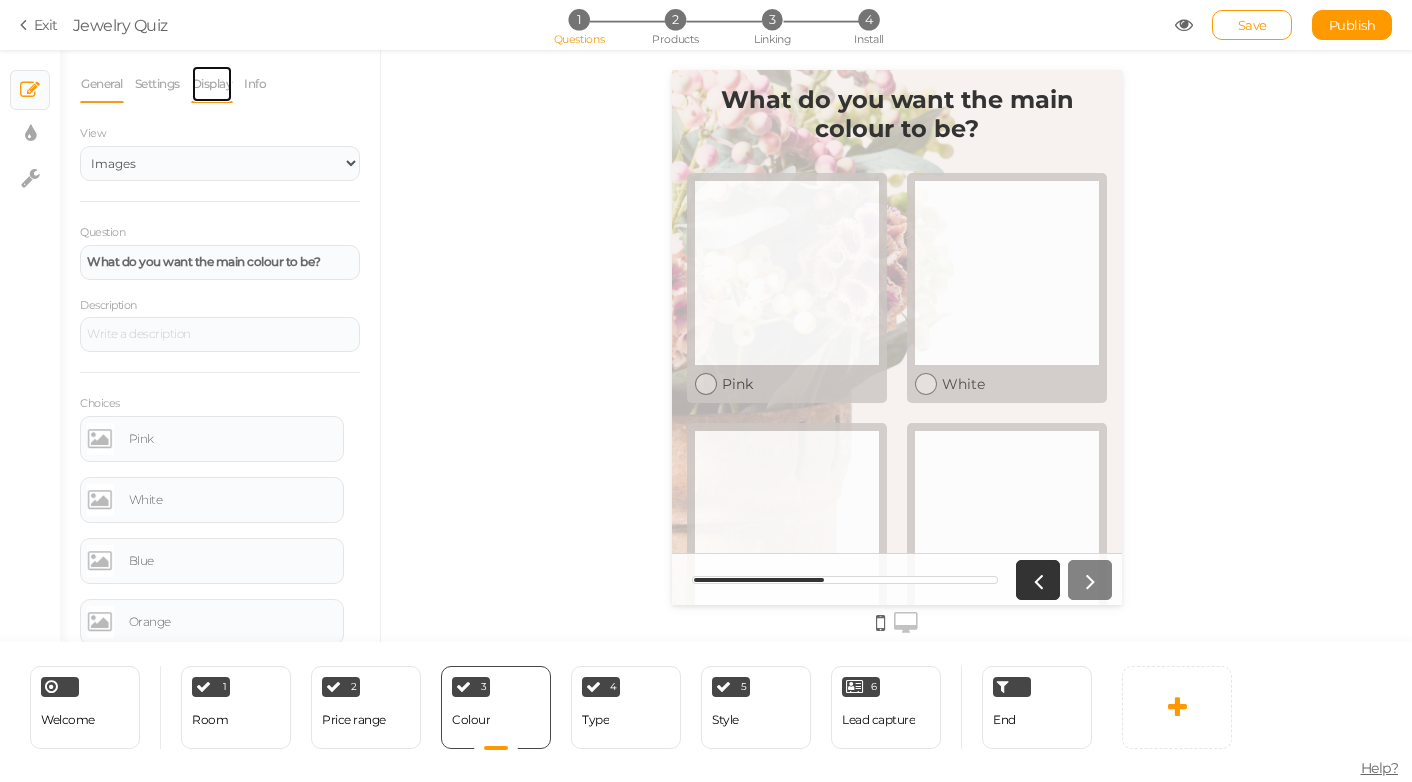 click on "Display" at bounding box center (212, 84) 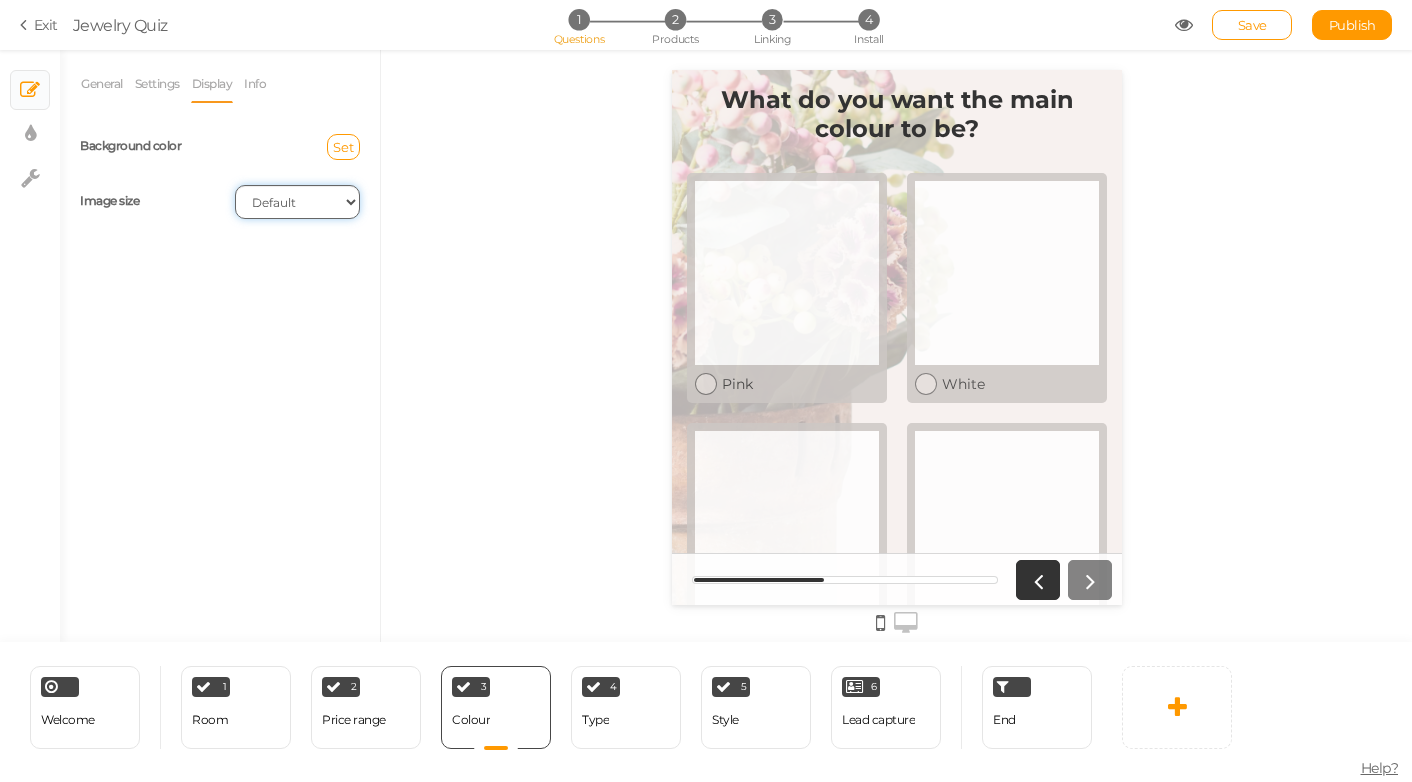 click on "Cover Contain   Default" at bounding box center (297, 202) 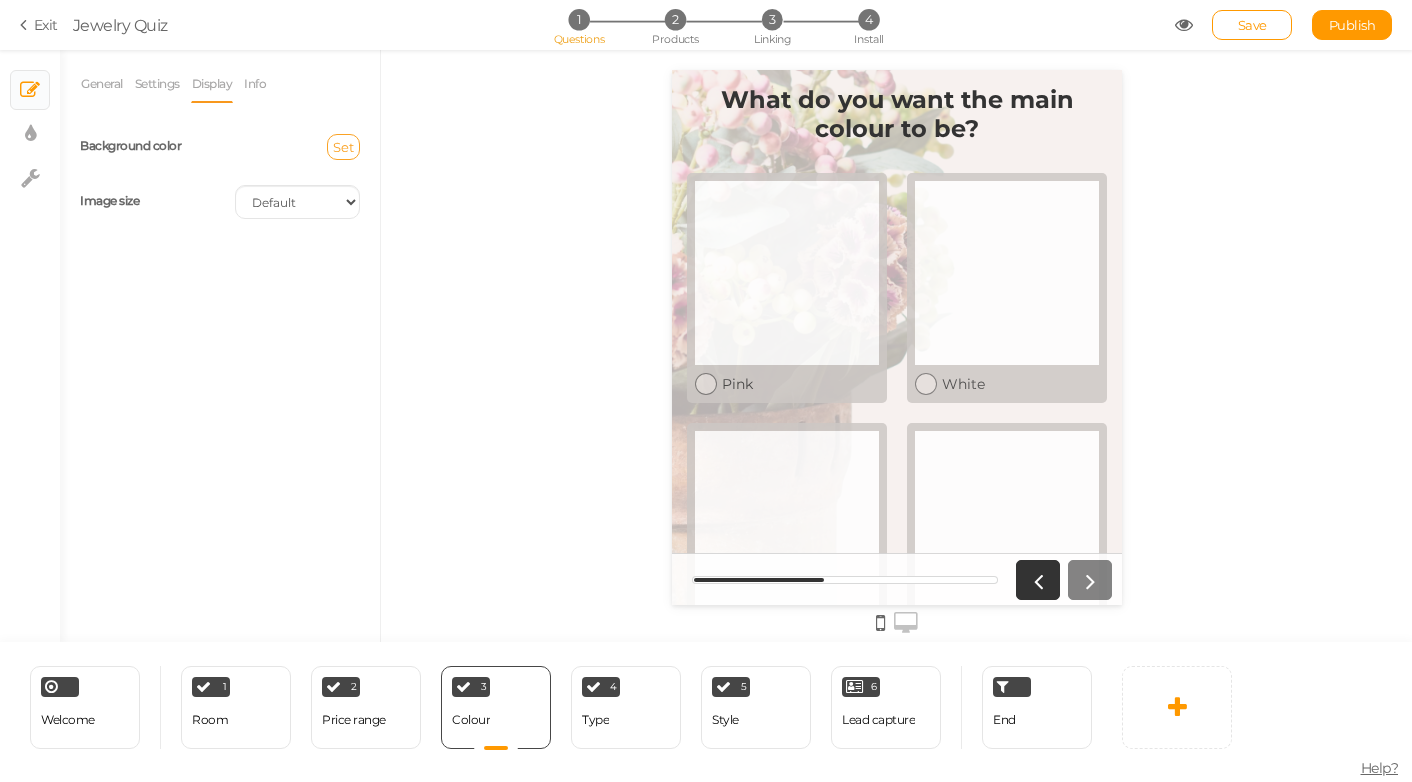 click on "Set" at bounding box center [343, 147] 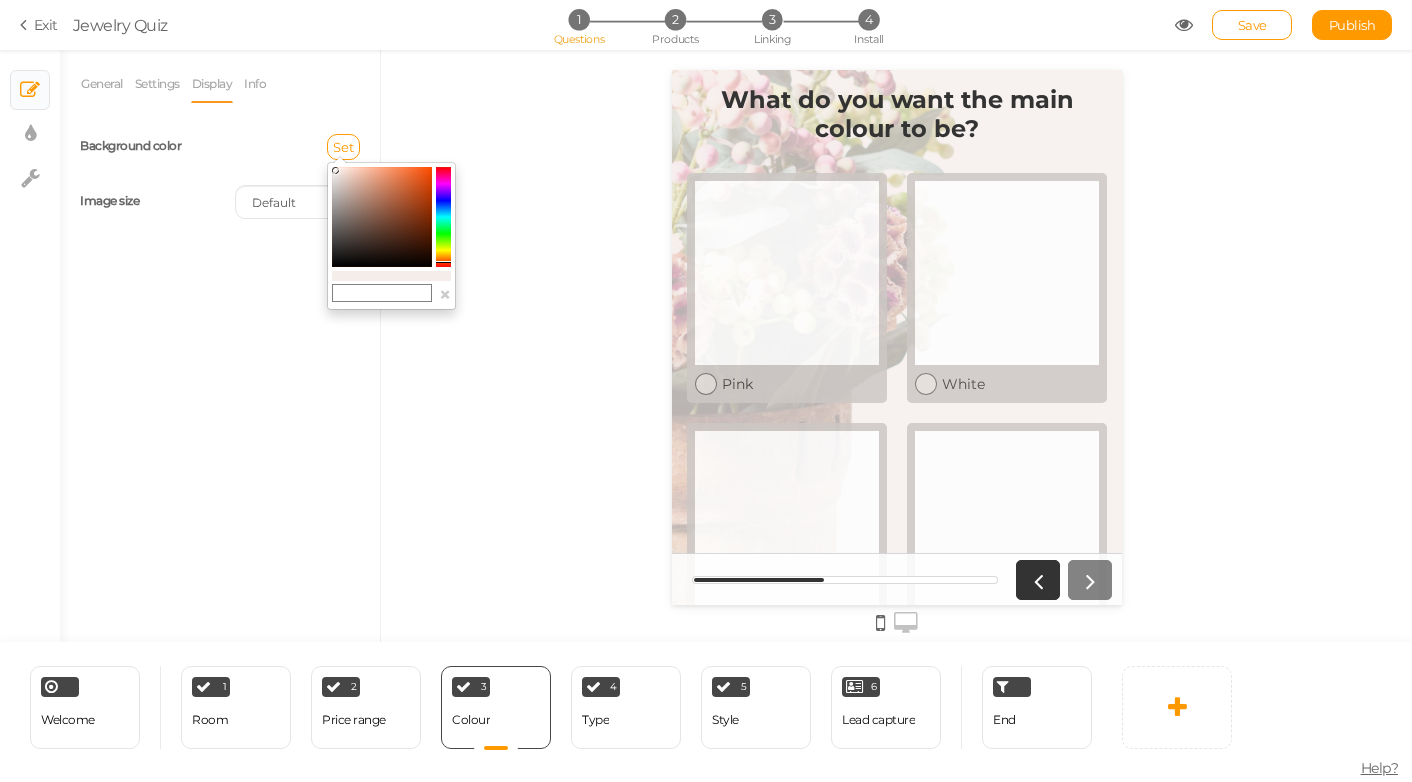 click at bounding box center [382, 293] 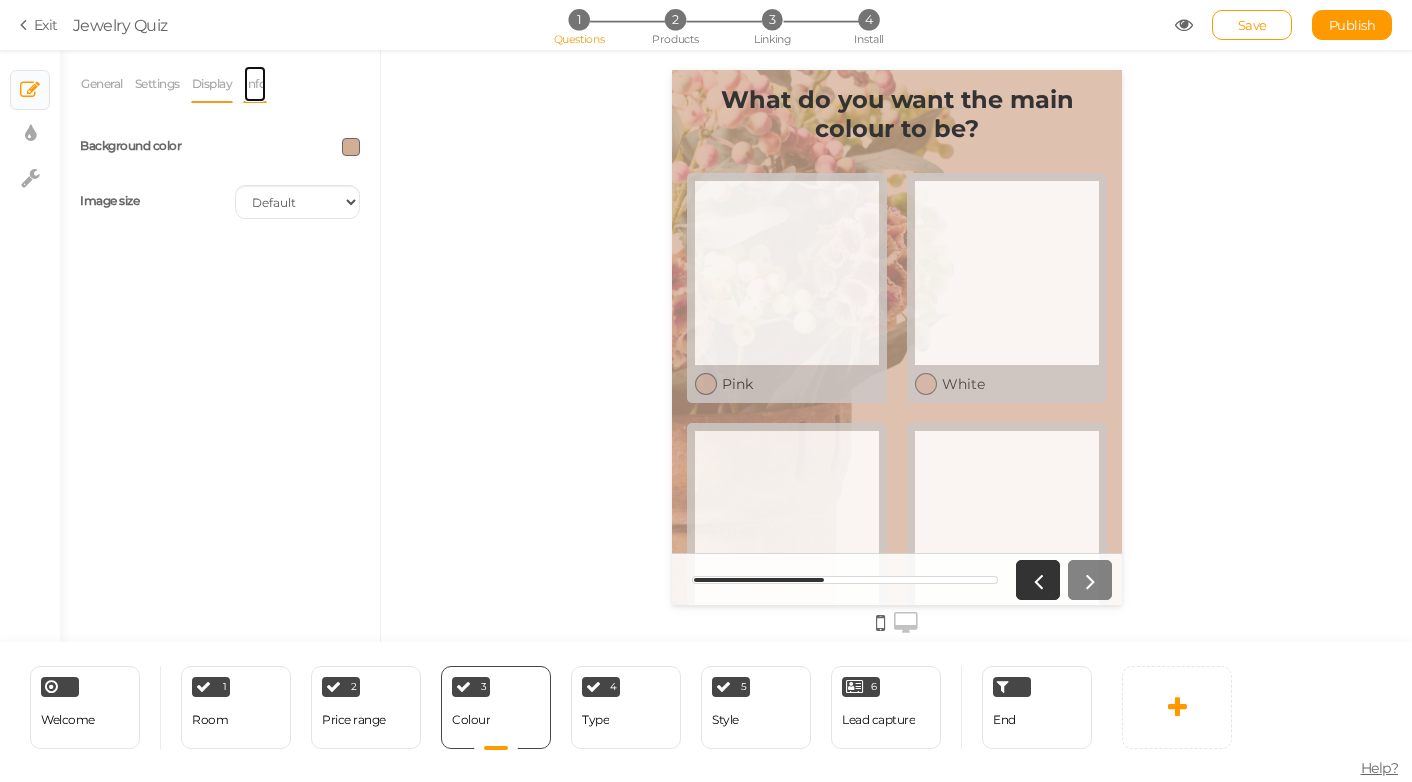 click on "Info" at bounding box center (255, 84) 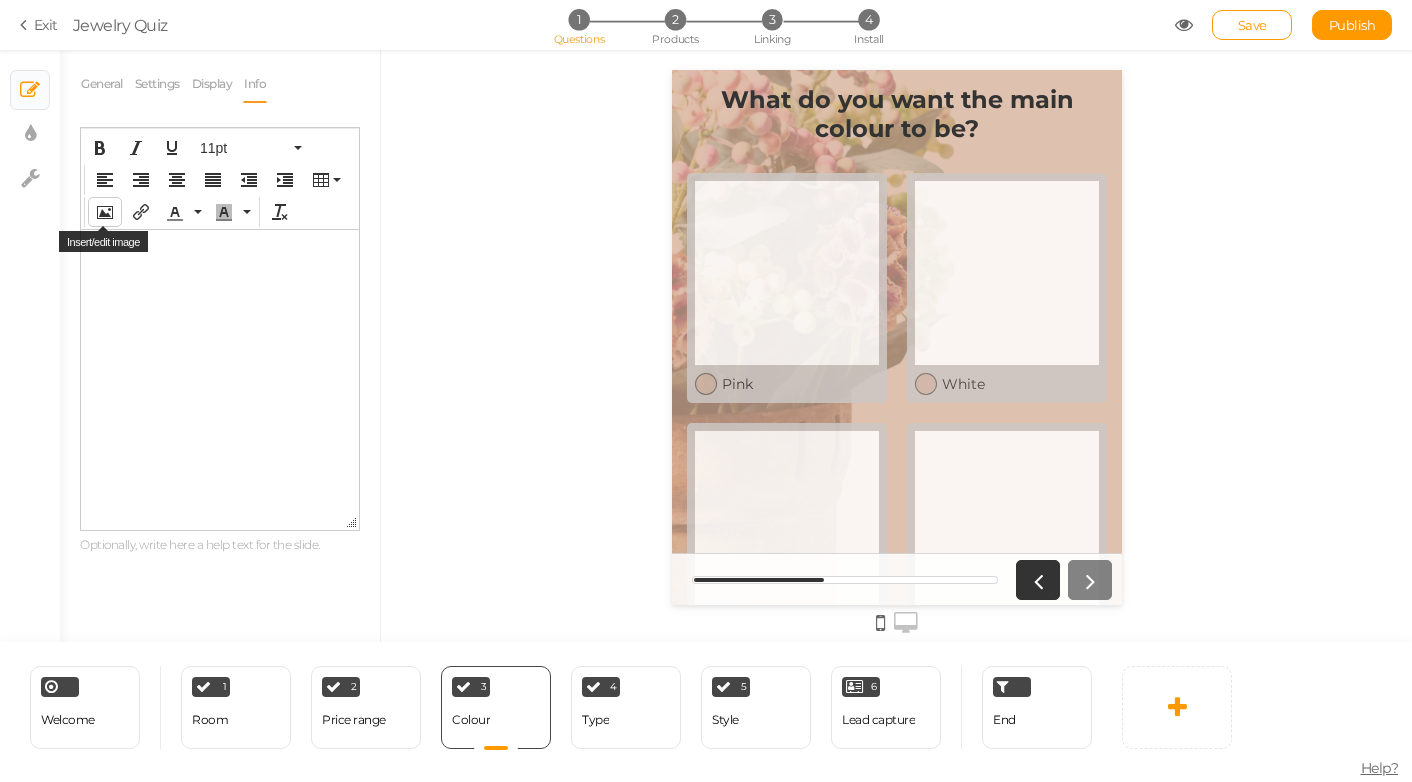 click at bounding box center (105, 212) 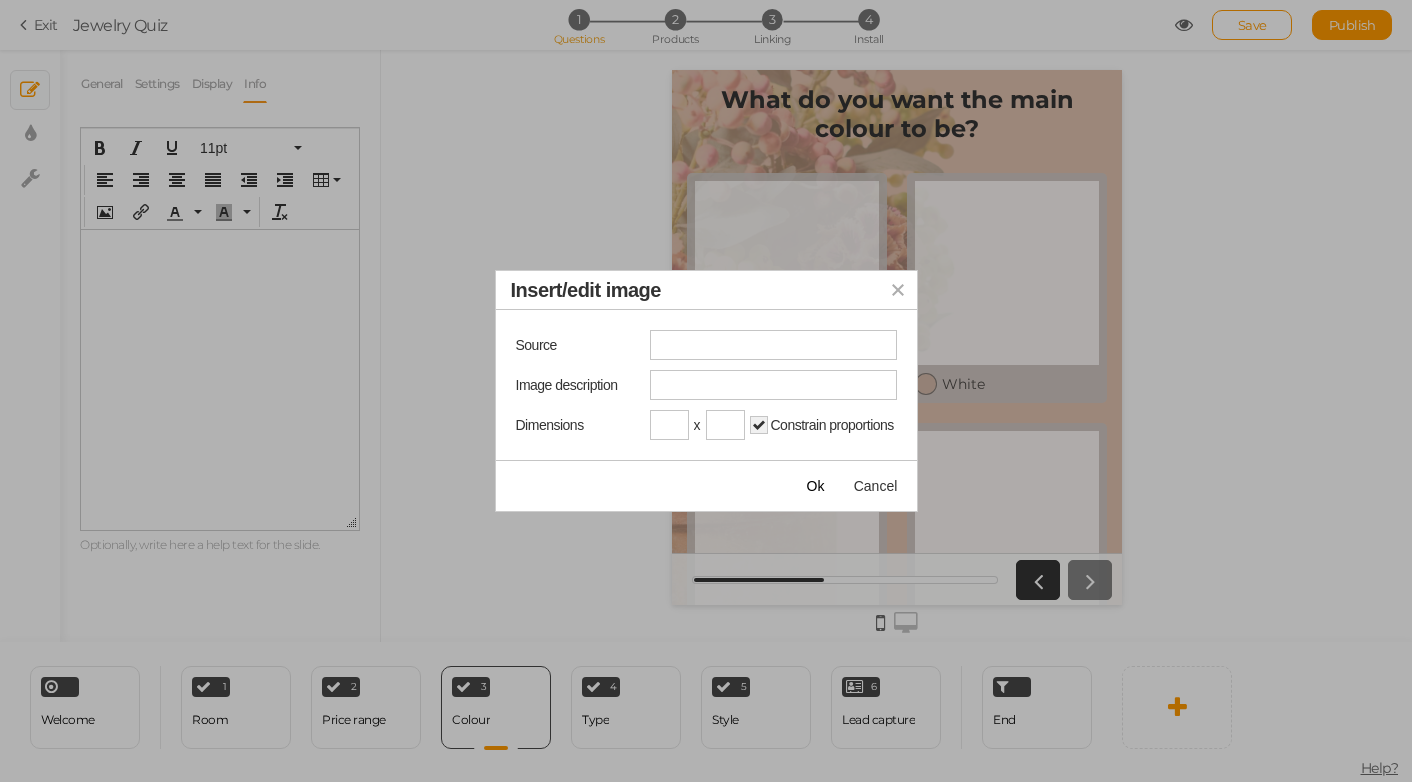 click at bounding box center (898, 290) 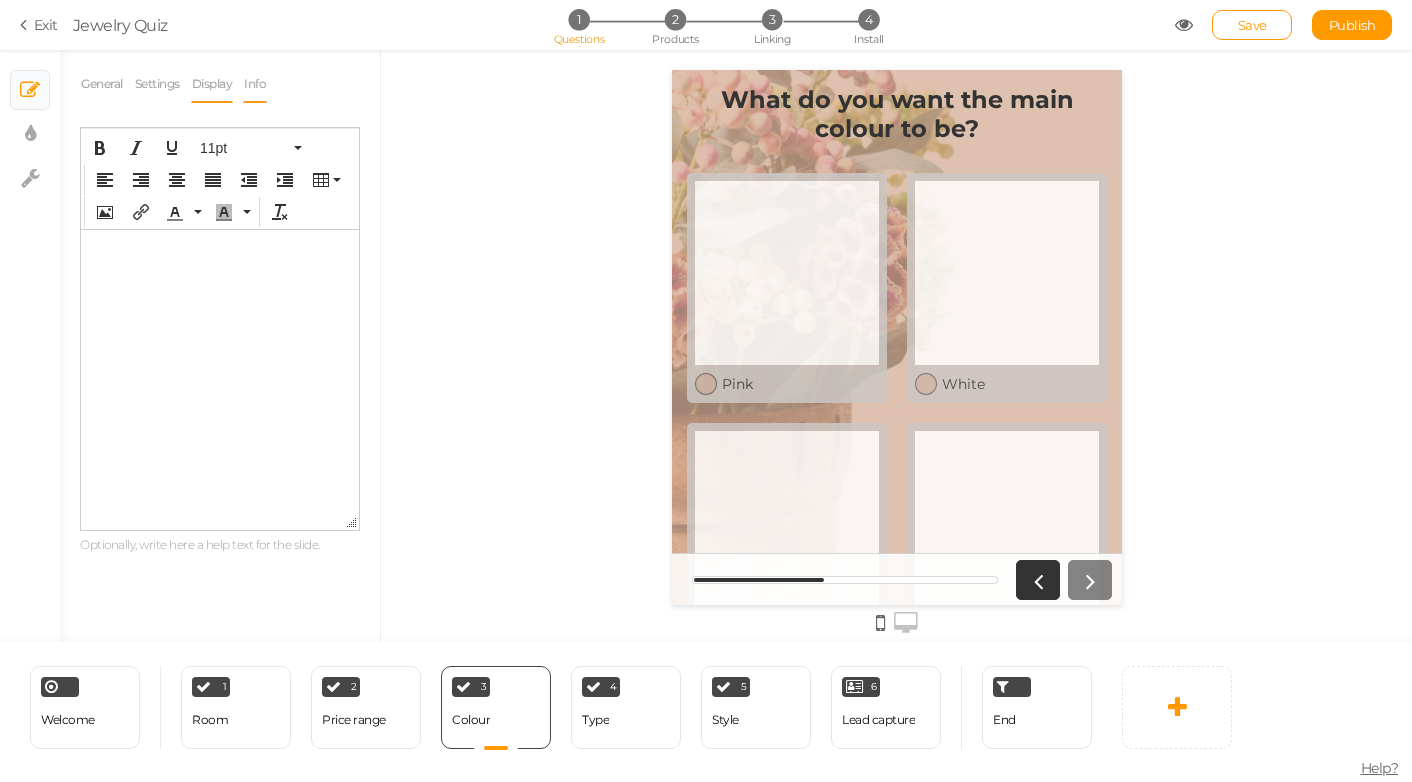 click on "Display" at bounding box center (212, 84) 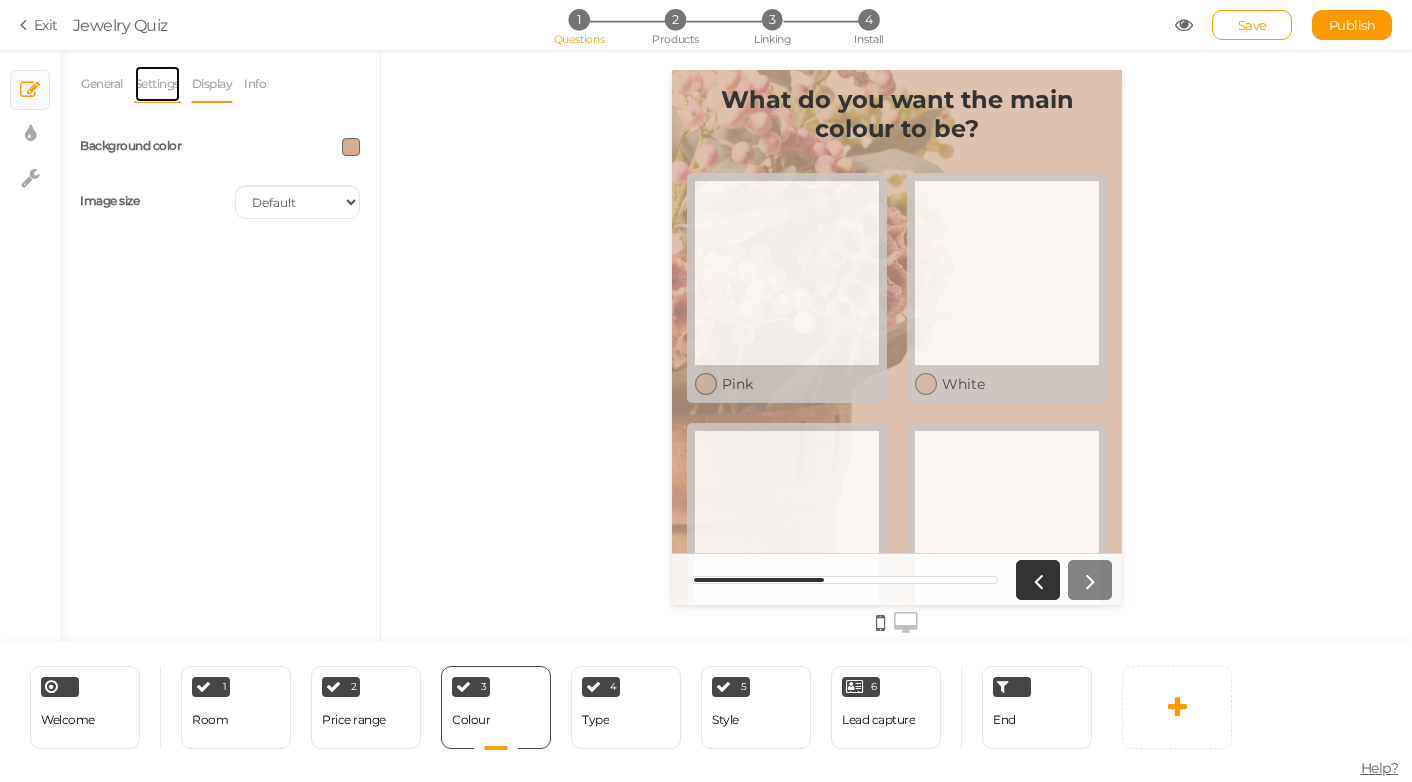 click on "Settings" at bounding box center (157, 84) 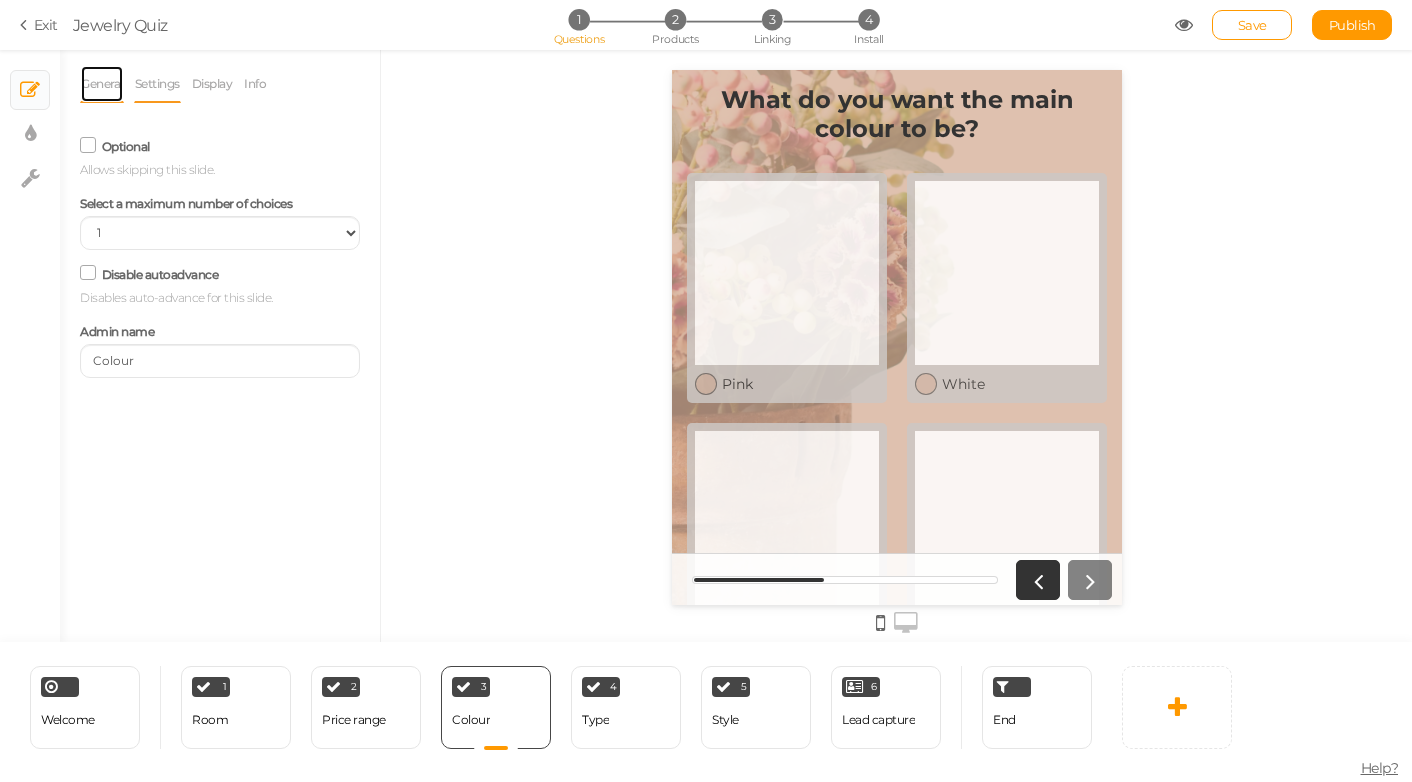 click on "General" at bounding box center [102, 84] 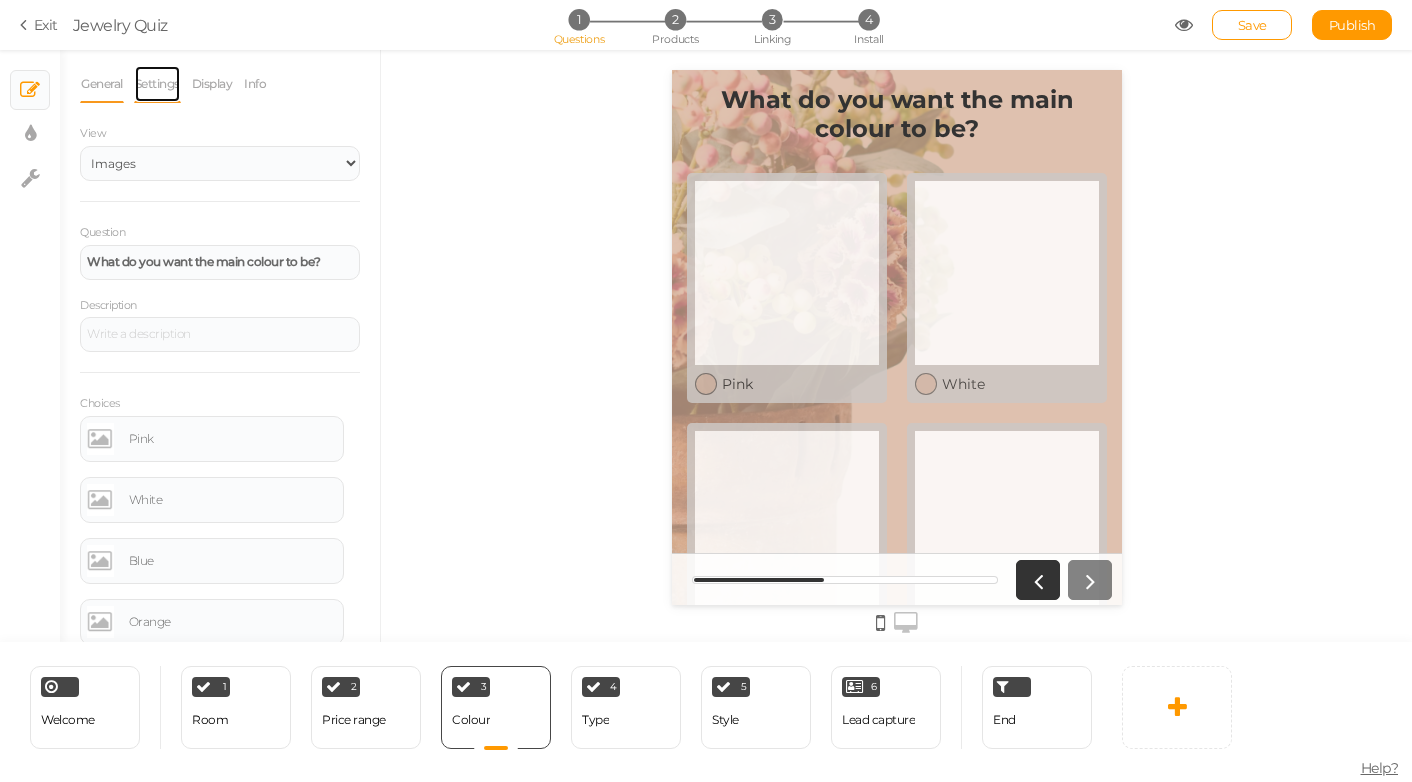 click on "Settings" at bounding box center (157, 84) 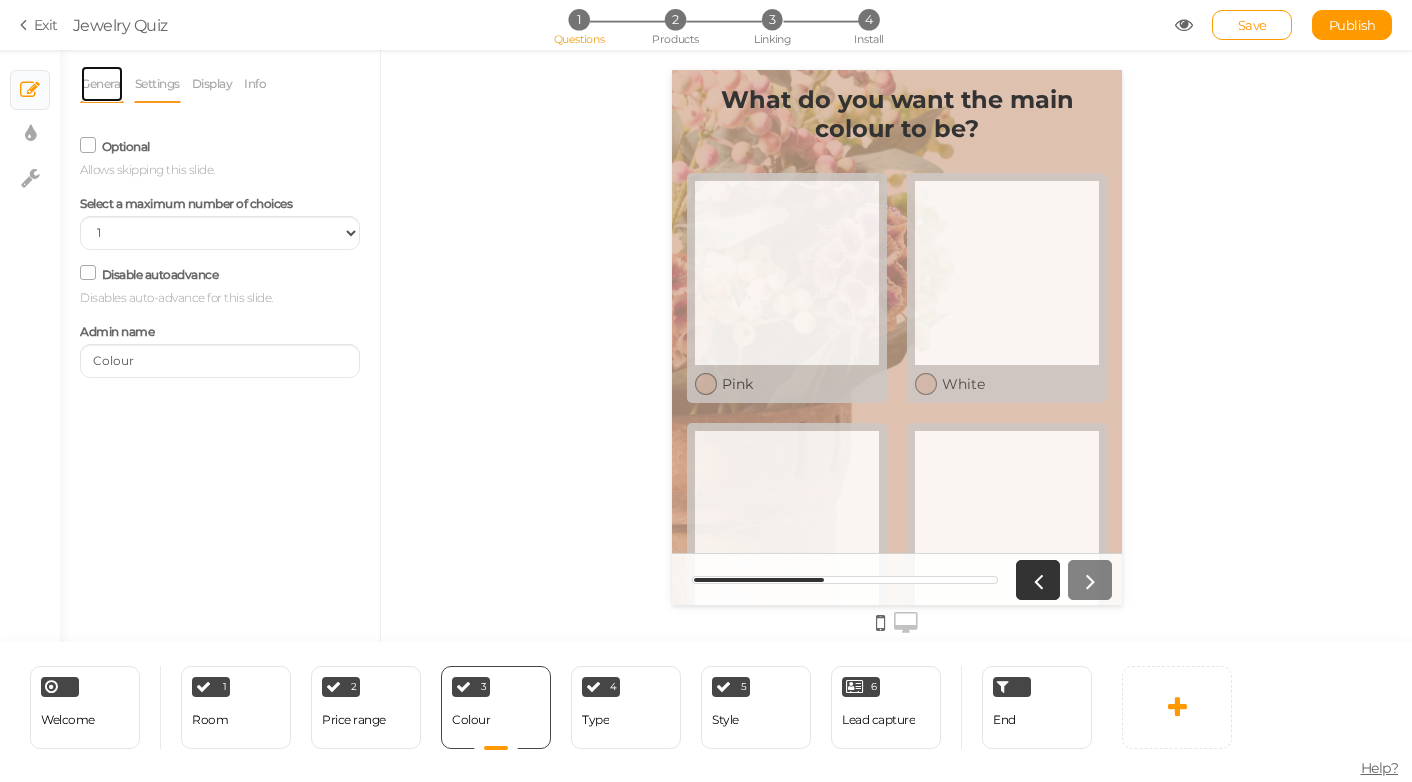 click on "General" at bounding box center [102, 84] 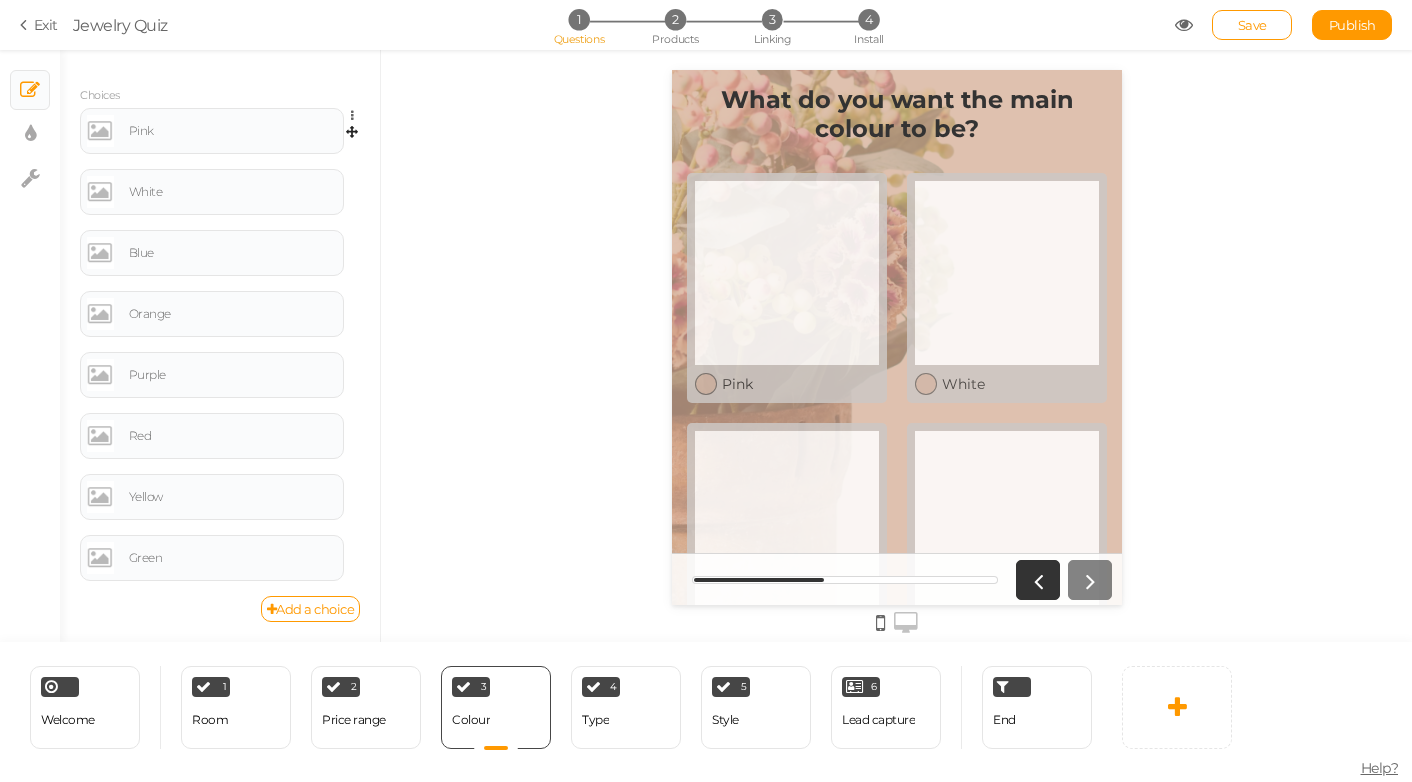scroll, scrollTop: 0, scrollLeft: 0, axis: both 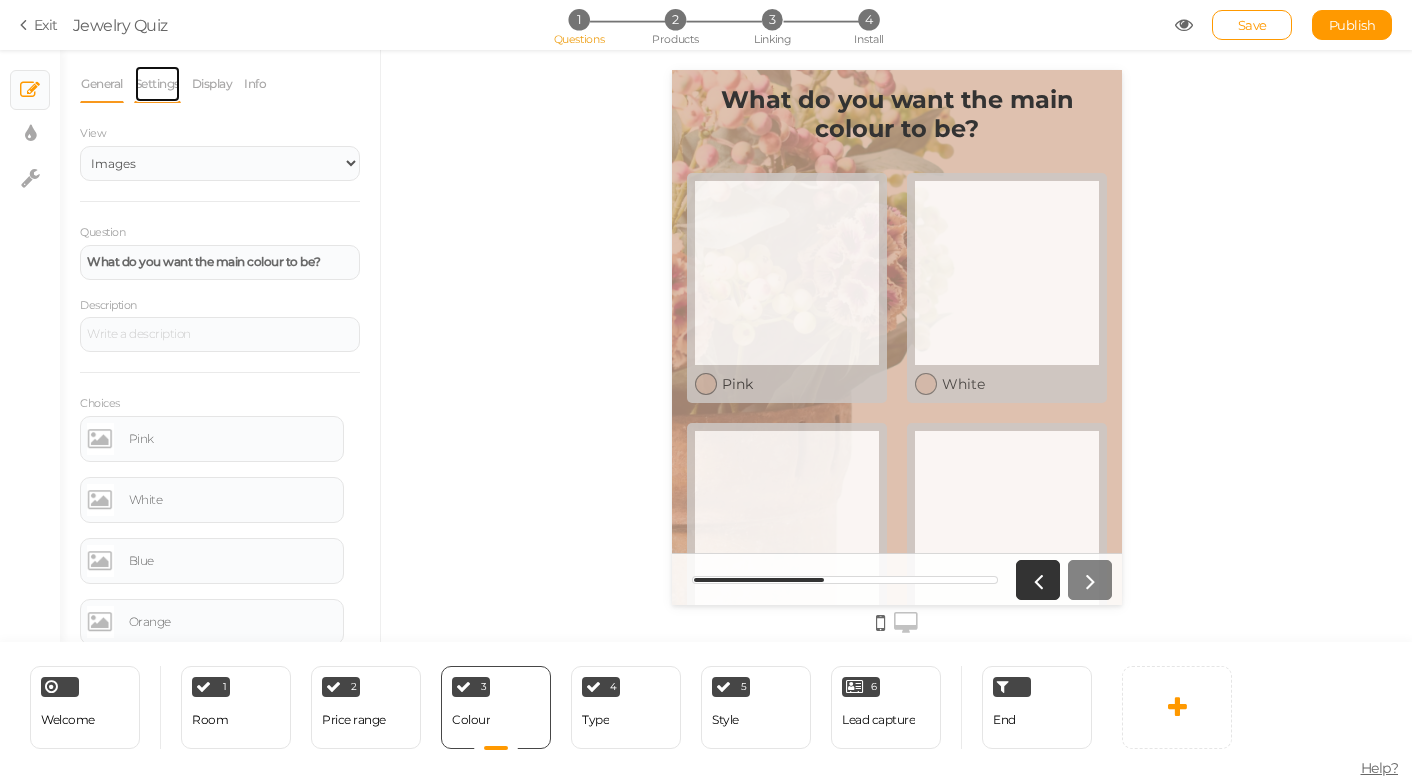 click on "Settings" at bounding box center (157, 84) 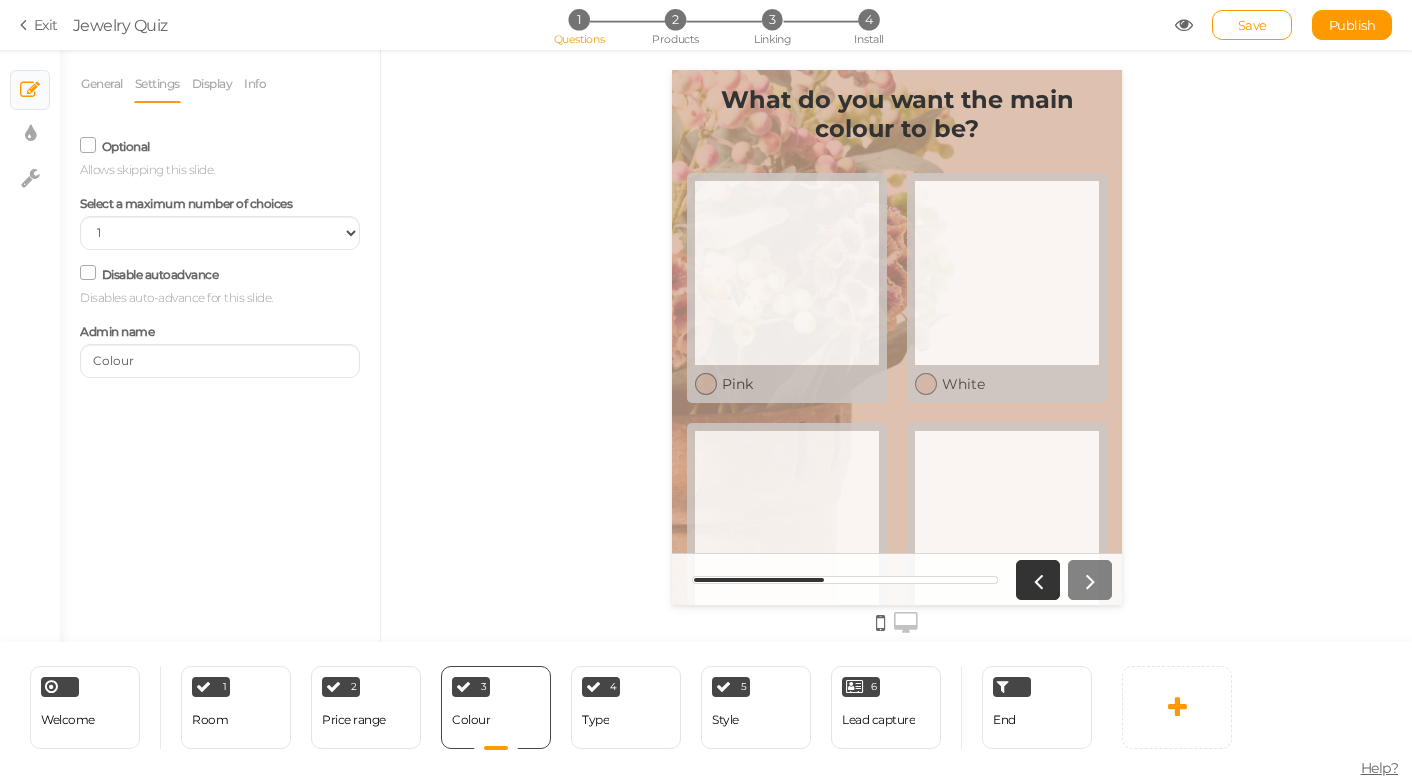 click on "Optional    Allows skipping this slide." at bounding box center (220, 155) 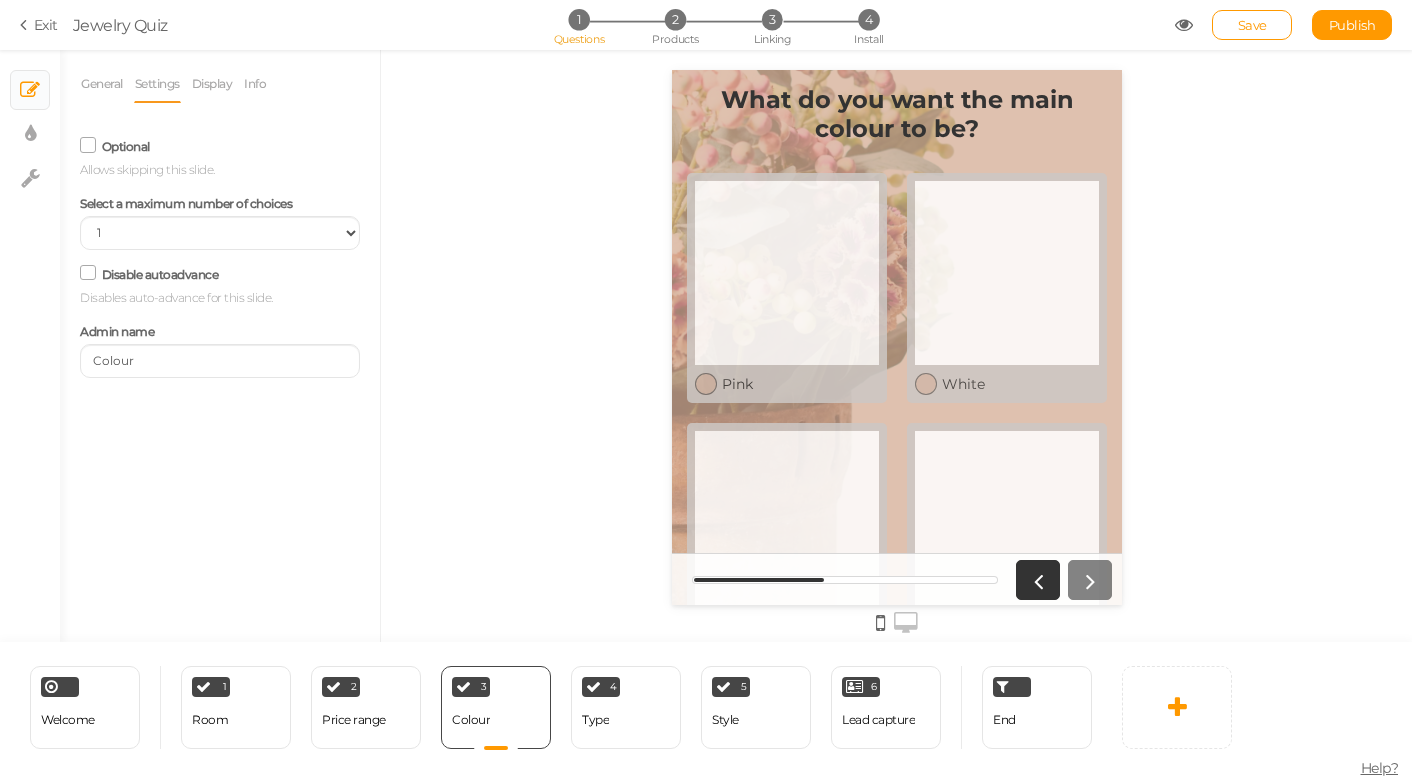 click on "General
Settings
Display
Info
View     Text Images Slider Dropdown                                 Question   What do you want the main colour to be?                         Description                                                       Choices                 Pink                         Settings             Delete                             White                          Settings             Delete                             Blue                         Settings             Delete                             Orange                         Settings             Delete                             Purple                          Settings             Delete                             Red                         Settings             Delete                             Yellow                          Settings             Delete                             Green                         Settings             Delete" at bounding box center [220, 221] 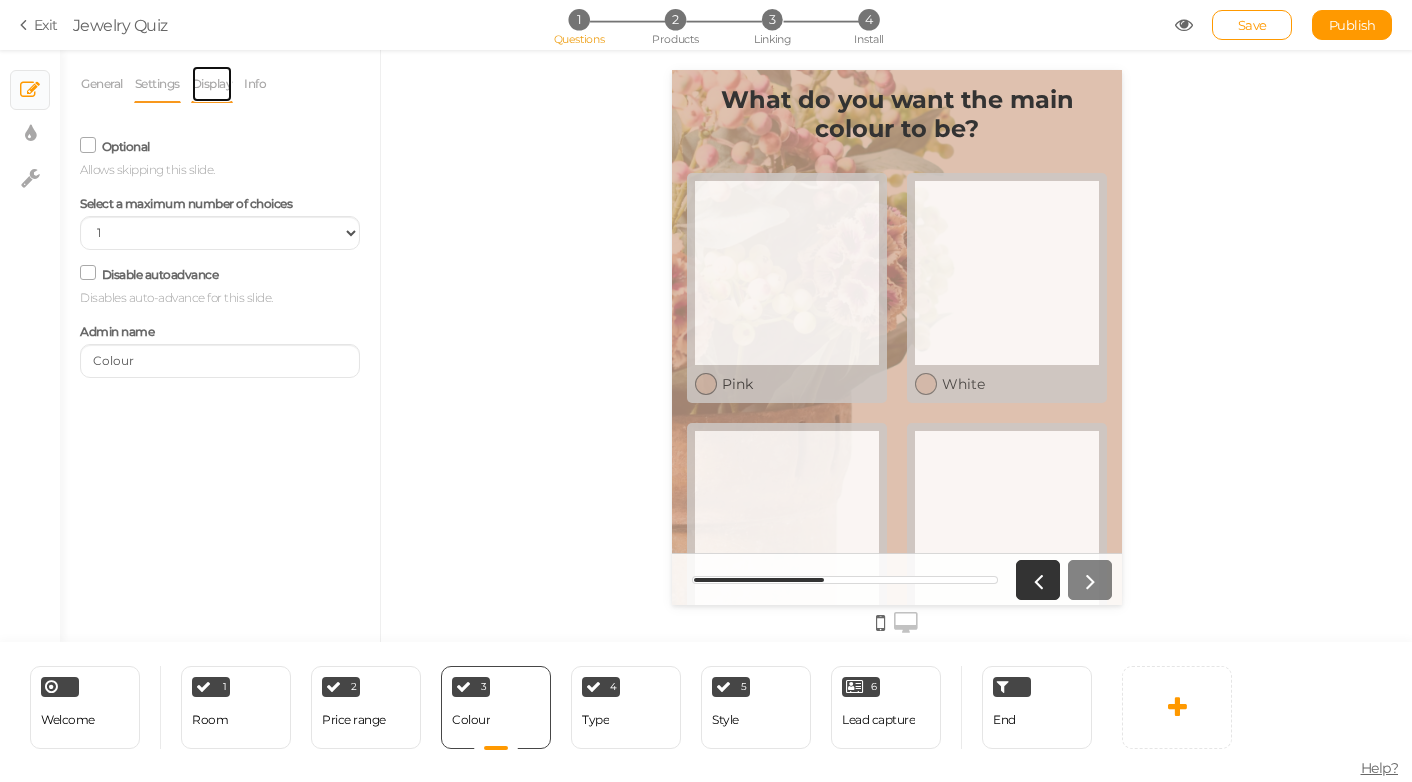 click on "Display" at bounding box center (212, 84) 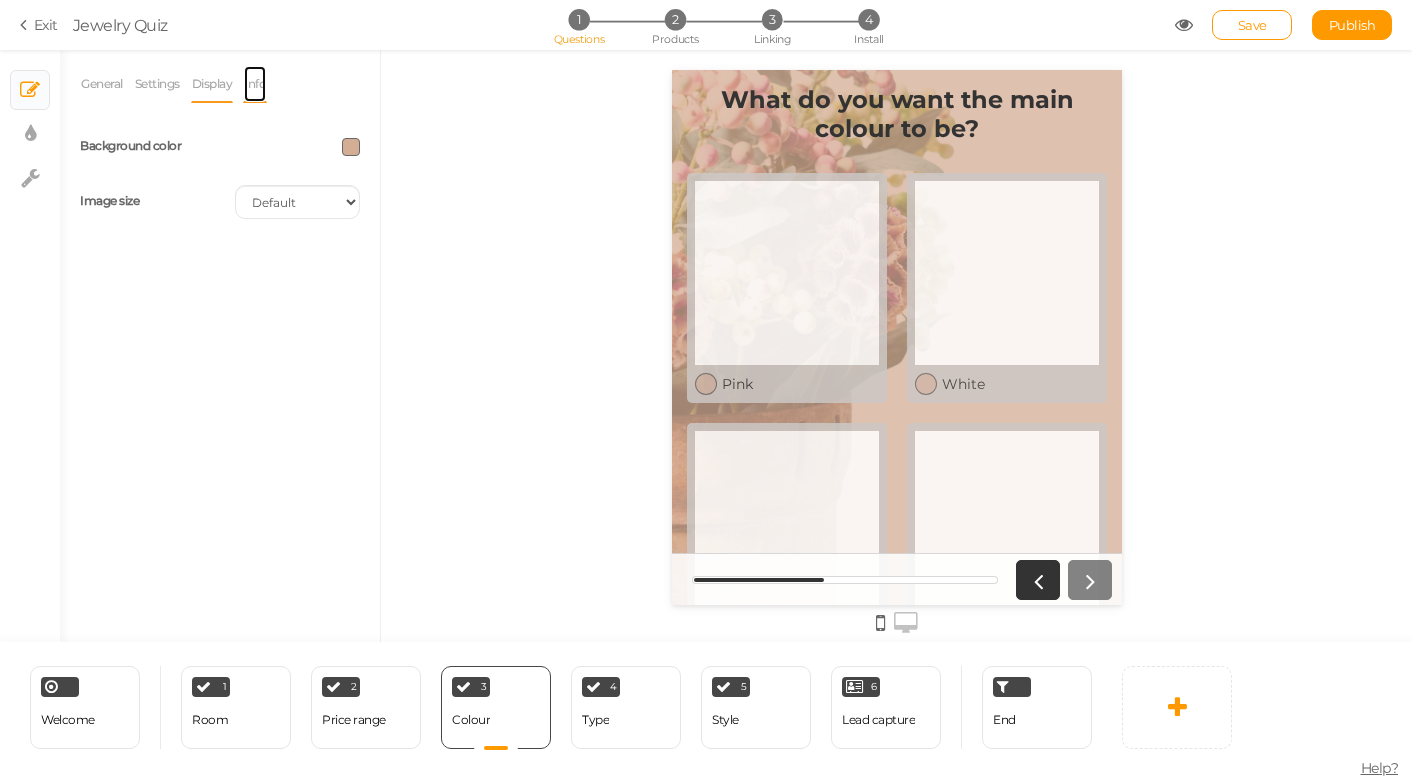 click on "Info" at bounding box center [255, 84] 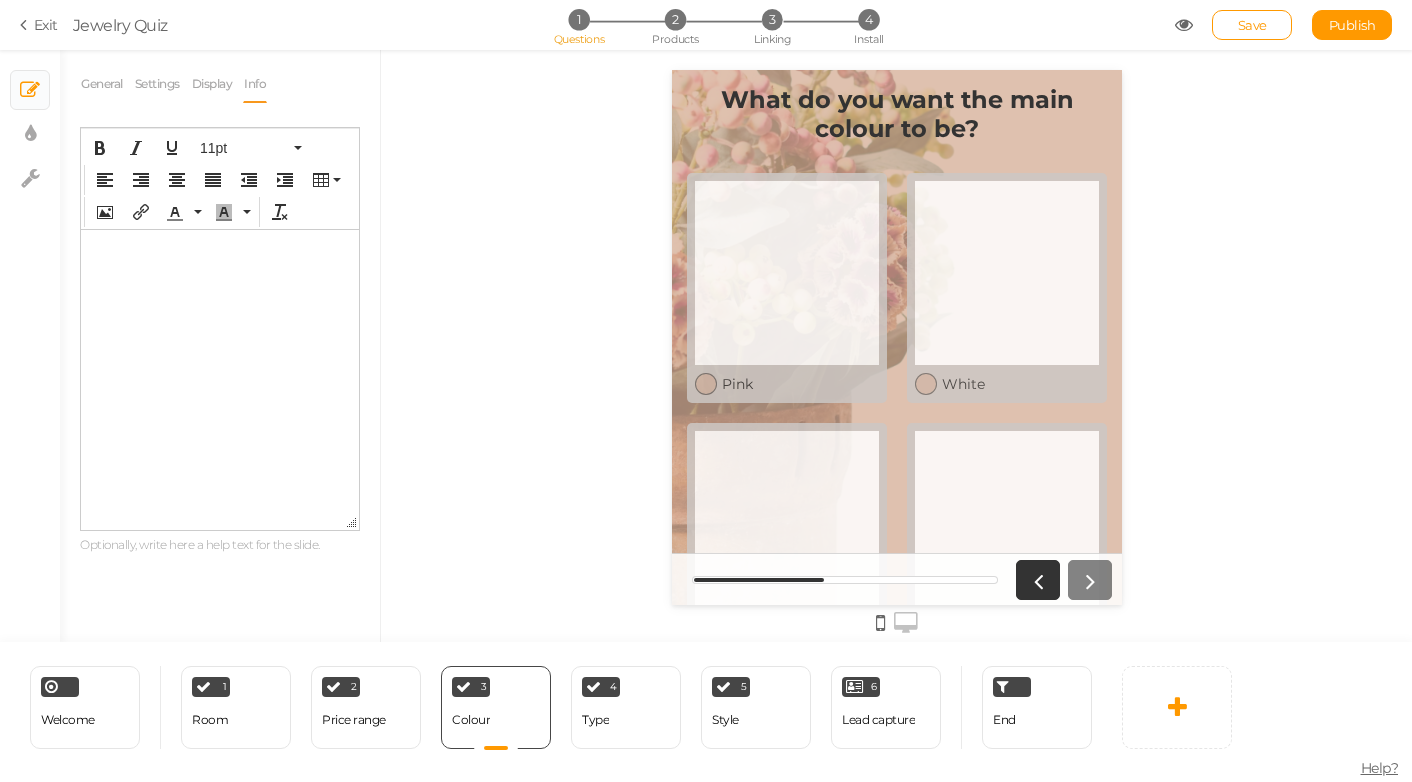 click at bounding box center [220, 246] 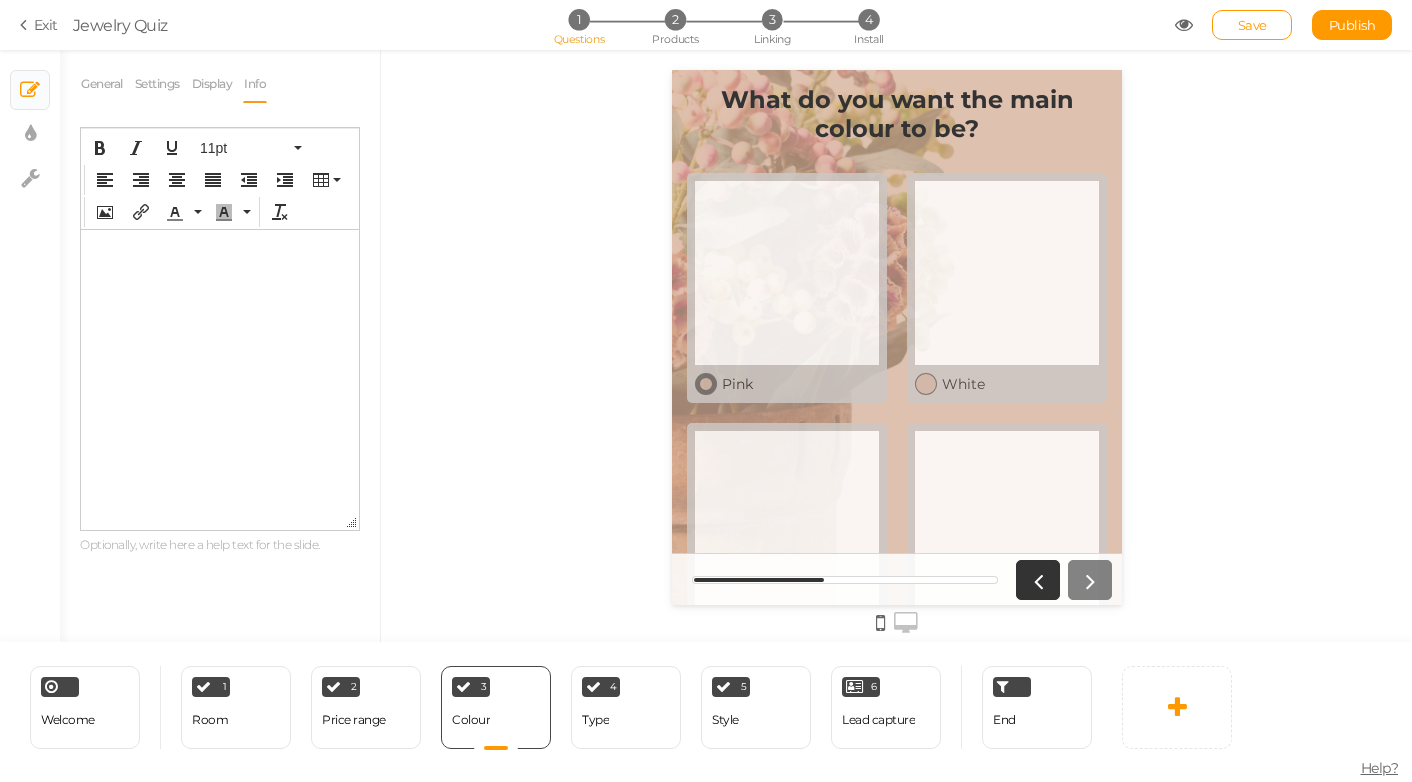 click at bounding box center (786, 273) 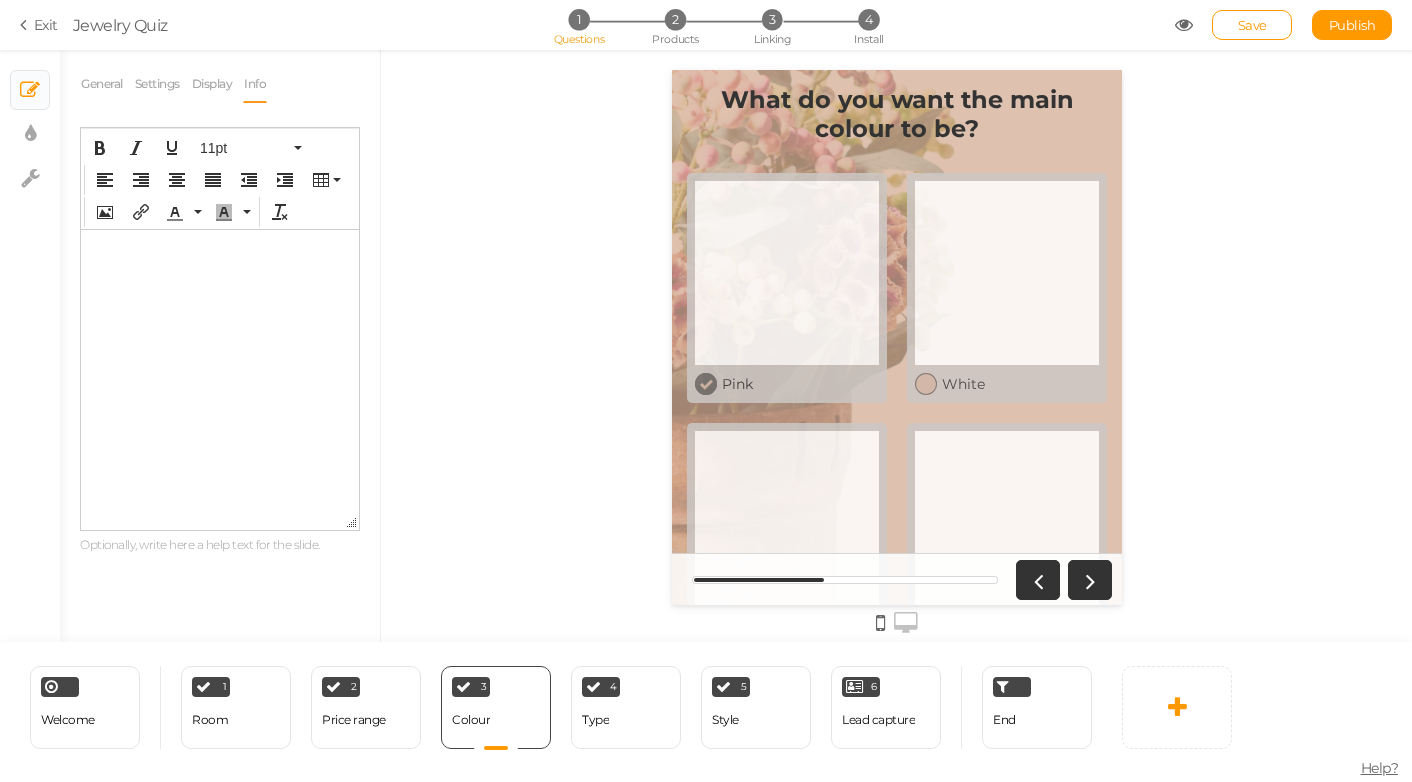 click at bounding box center [786, 273] 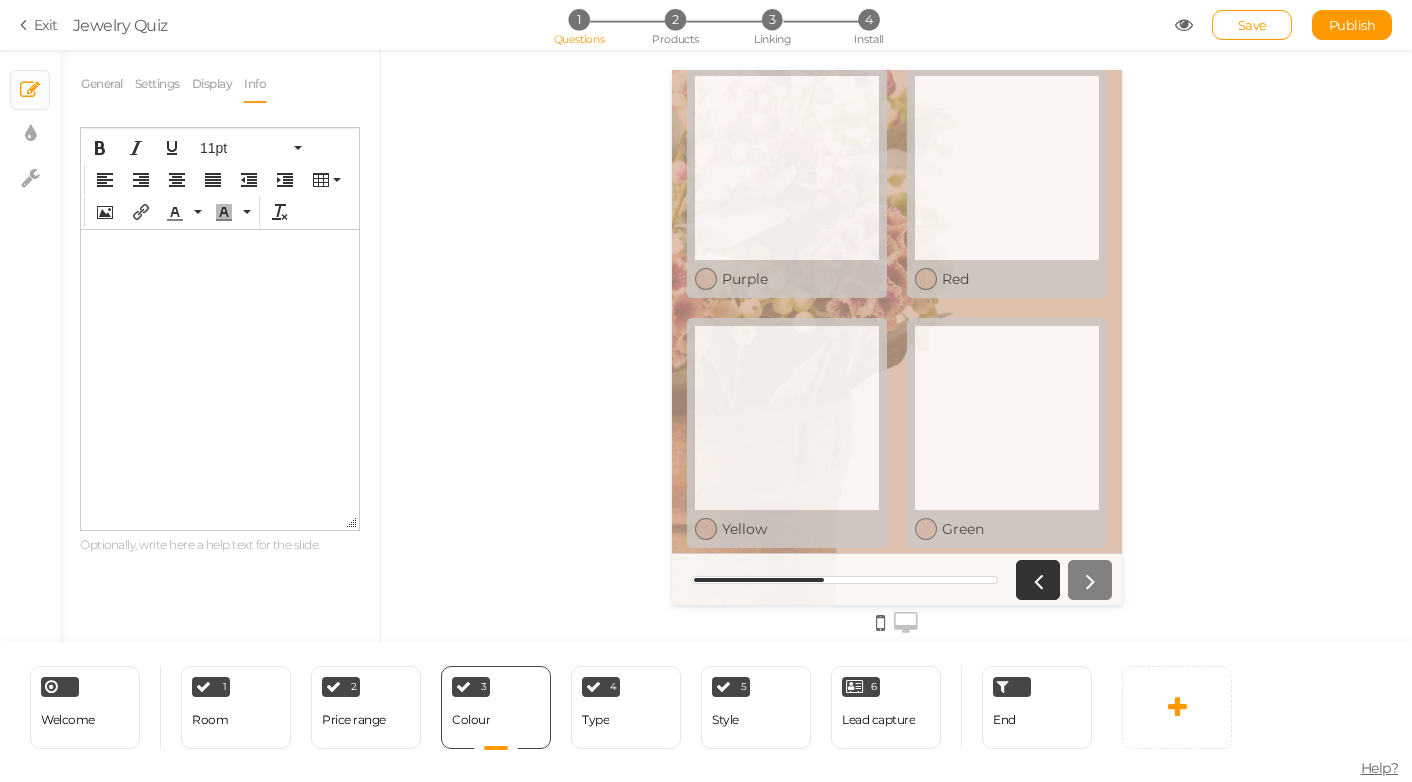 scroll, scrollTop: 609, scrollLeft: 0, axis: vertical 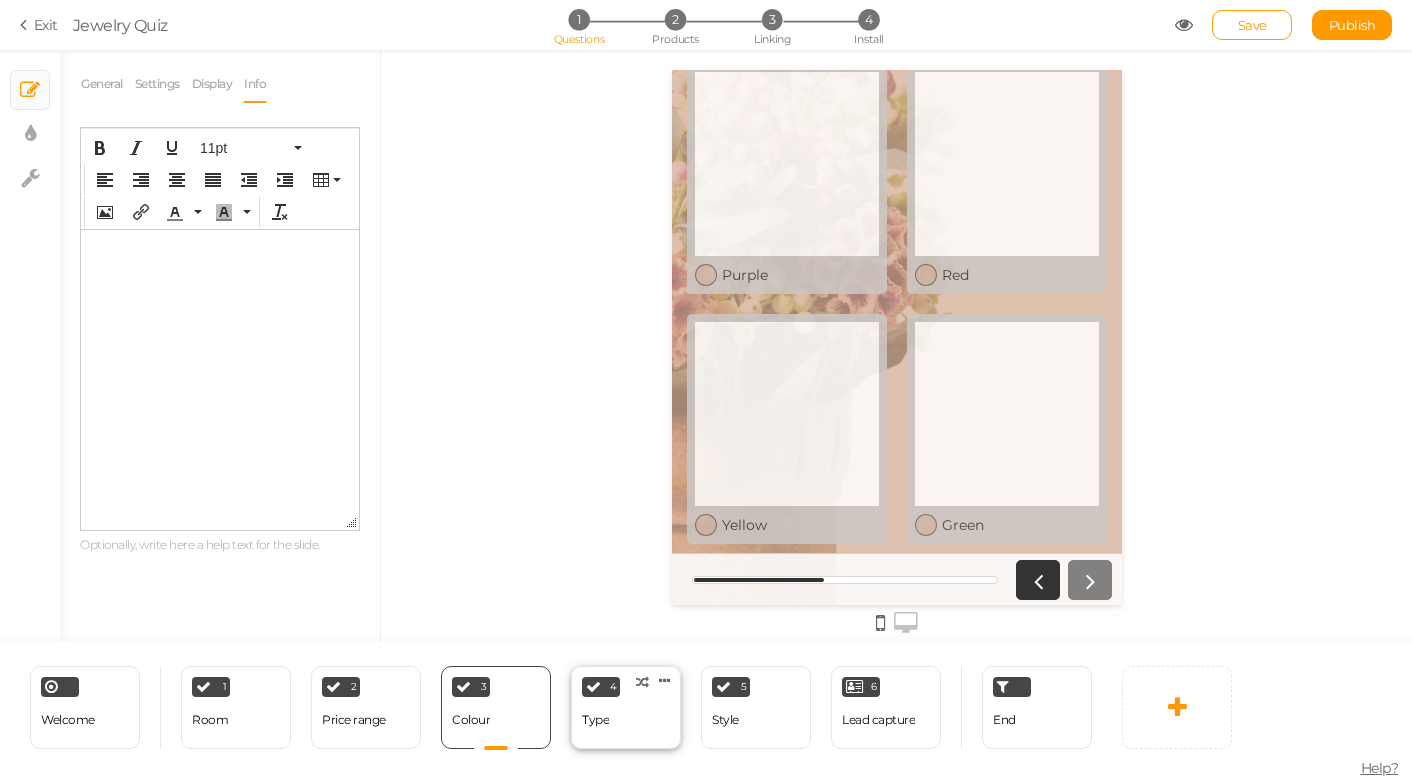click on "4         Type         × Define the conditions to show this slide.                     Clone             Change type             Delete" at bounding box center [626, 707] 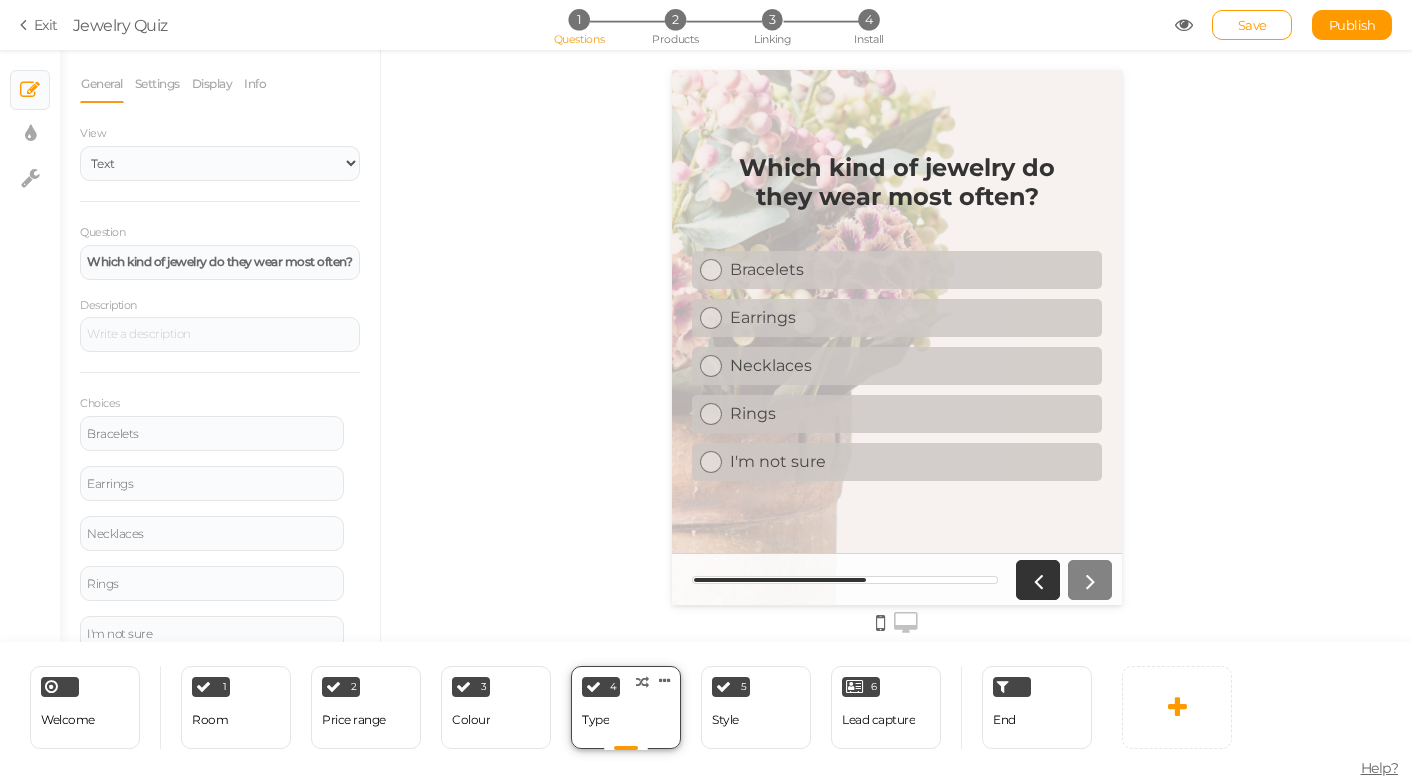 scroll, scrollTop: 0, scrollLeft: 0, axis: both 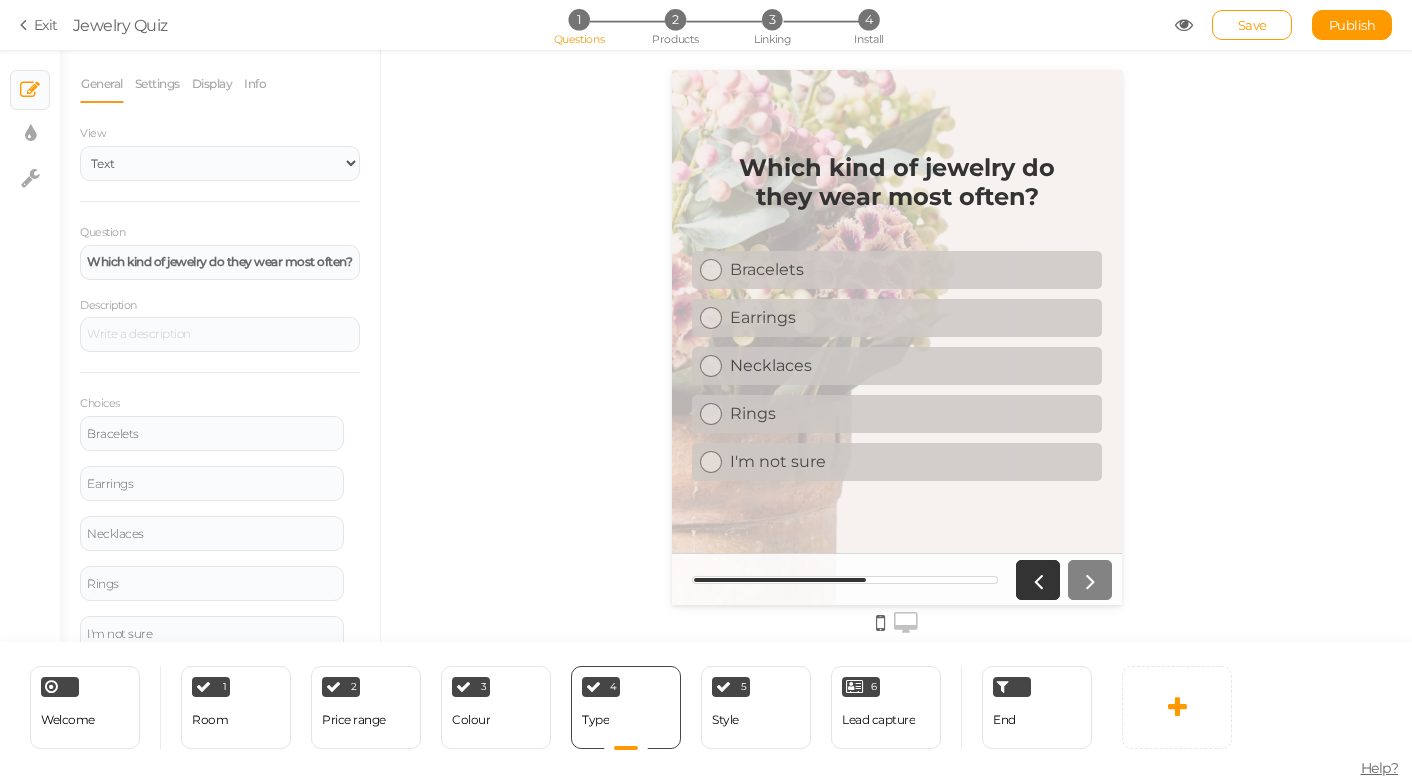 click on "Exit" at bounding box center (39, 25) 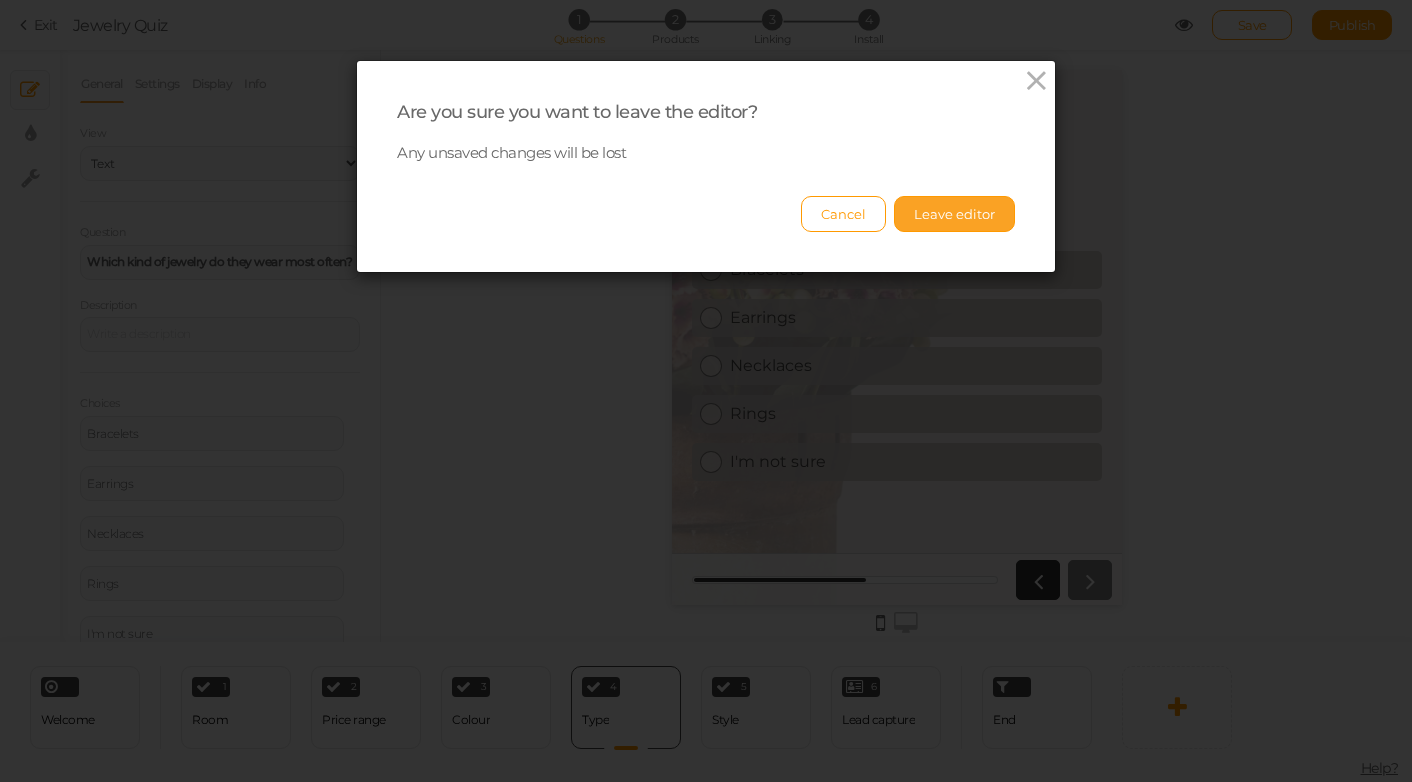 click on "Leave editor" at bounding box center [954, 214] 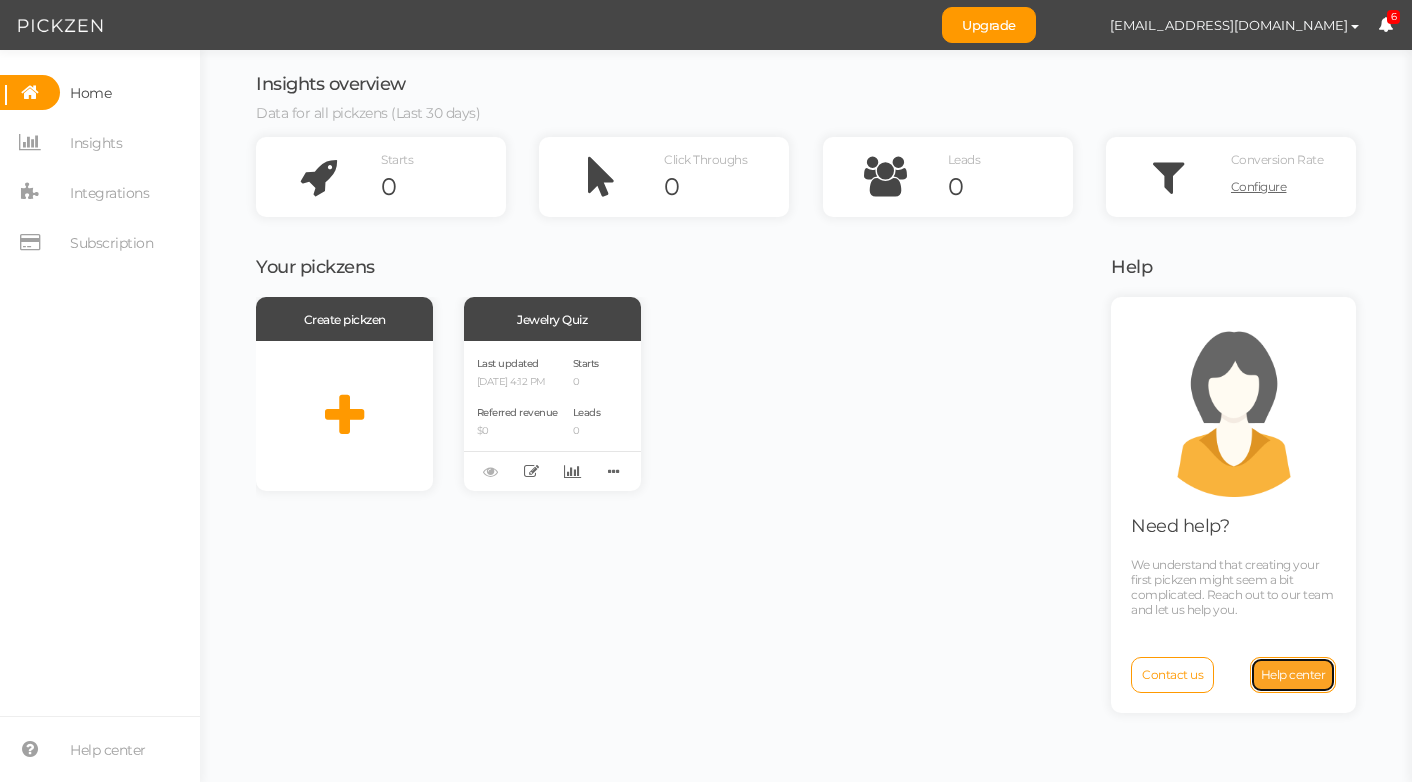 click on "Help center" at bounding box center [1293, 675] 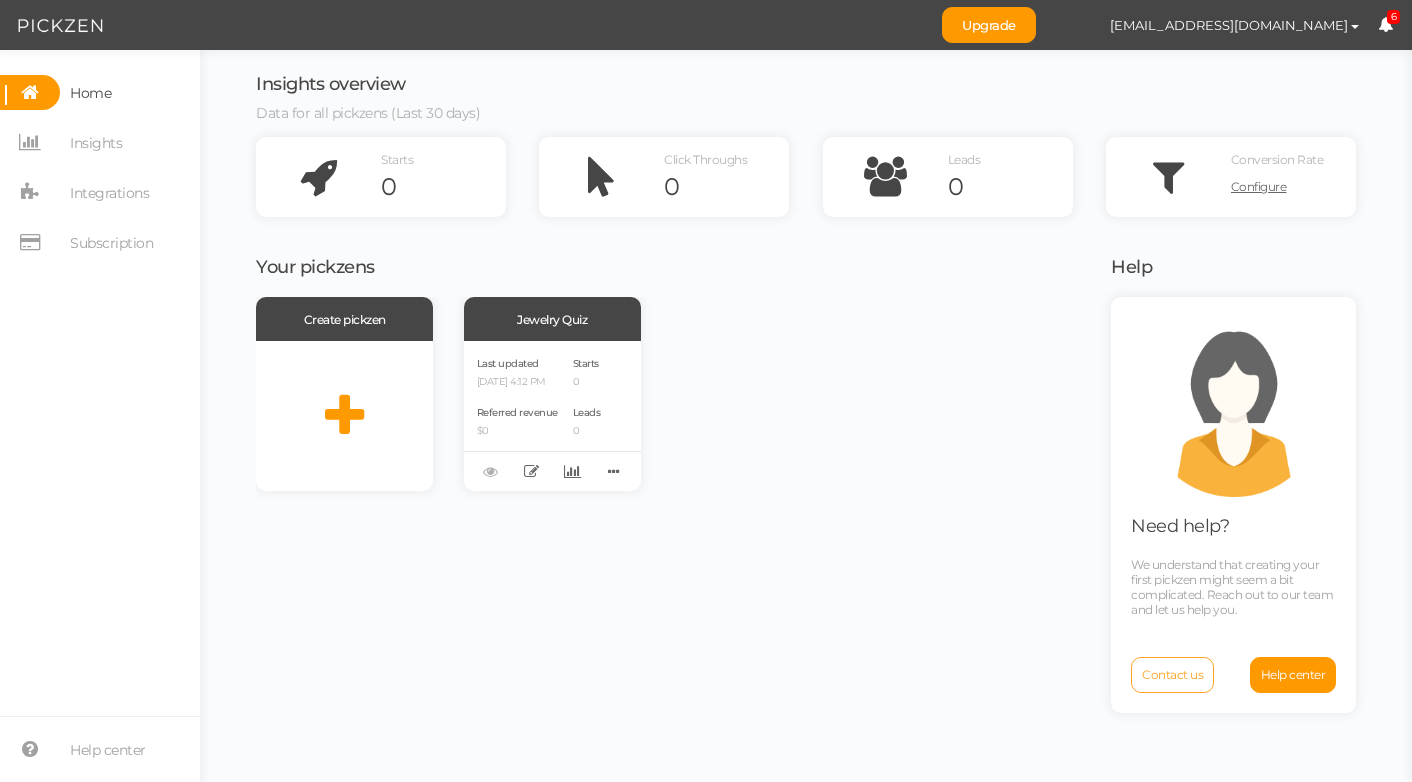 click on "Contact us" at bounding box center (1172, 674) 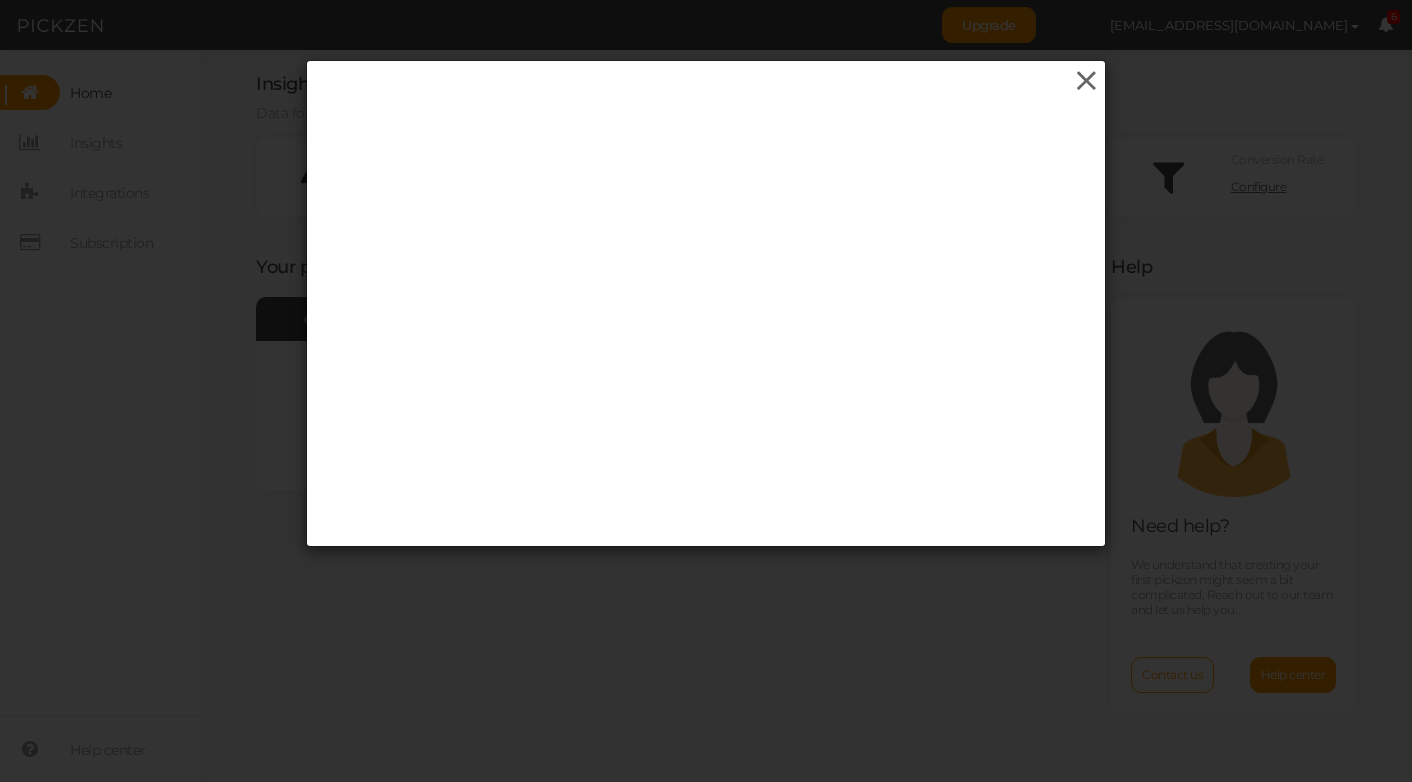 click at bounding box center [1086, 81] 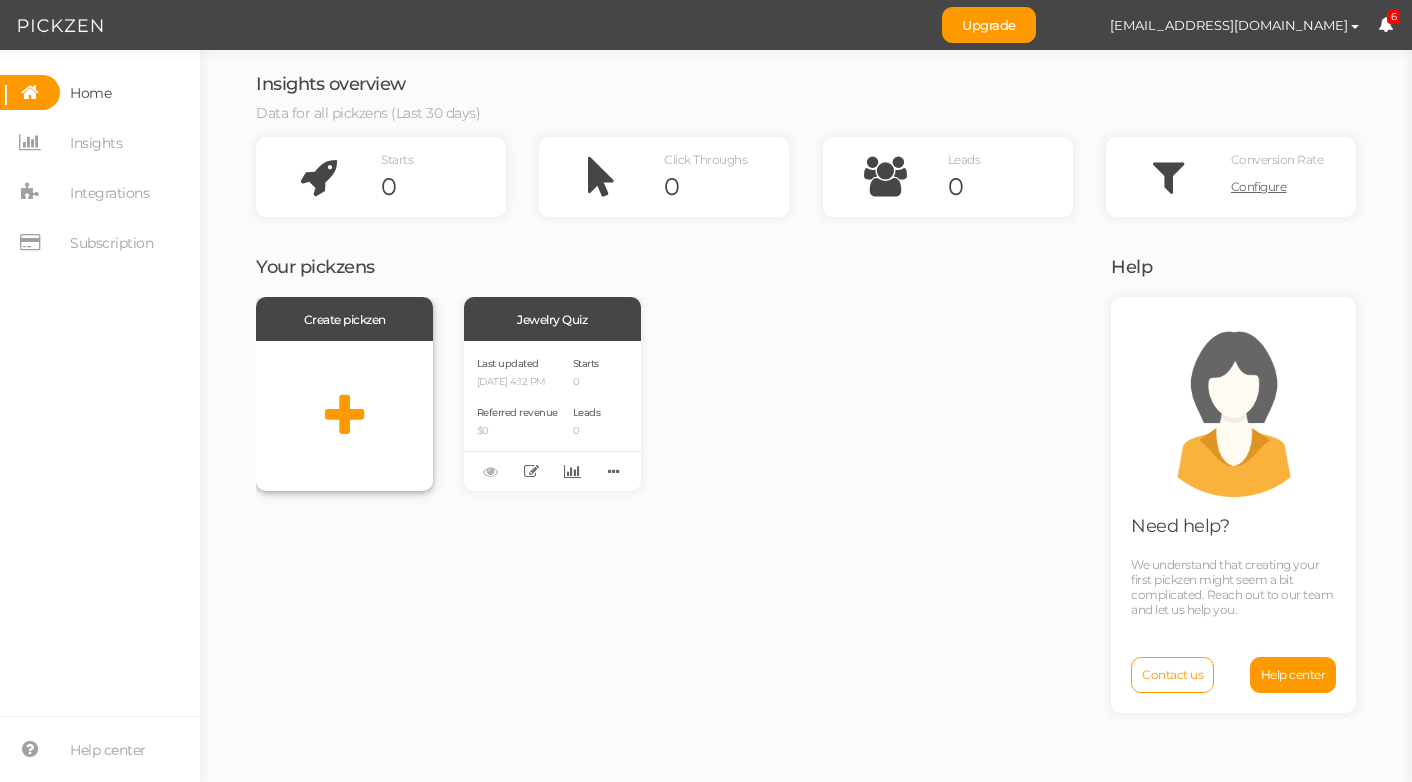 click at bounding box center (344, 416) 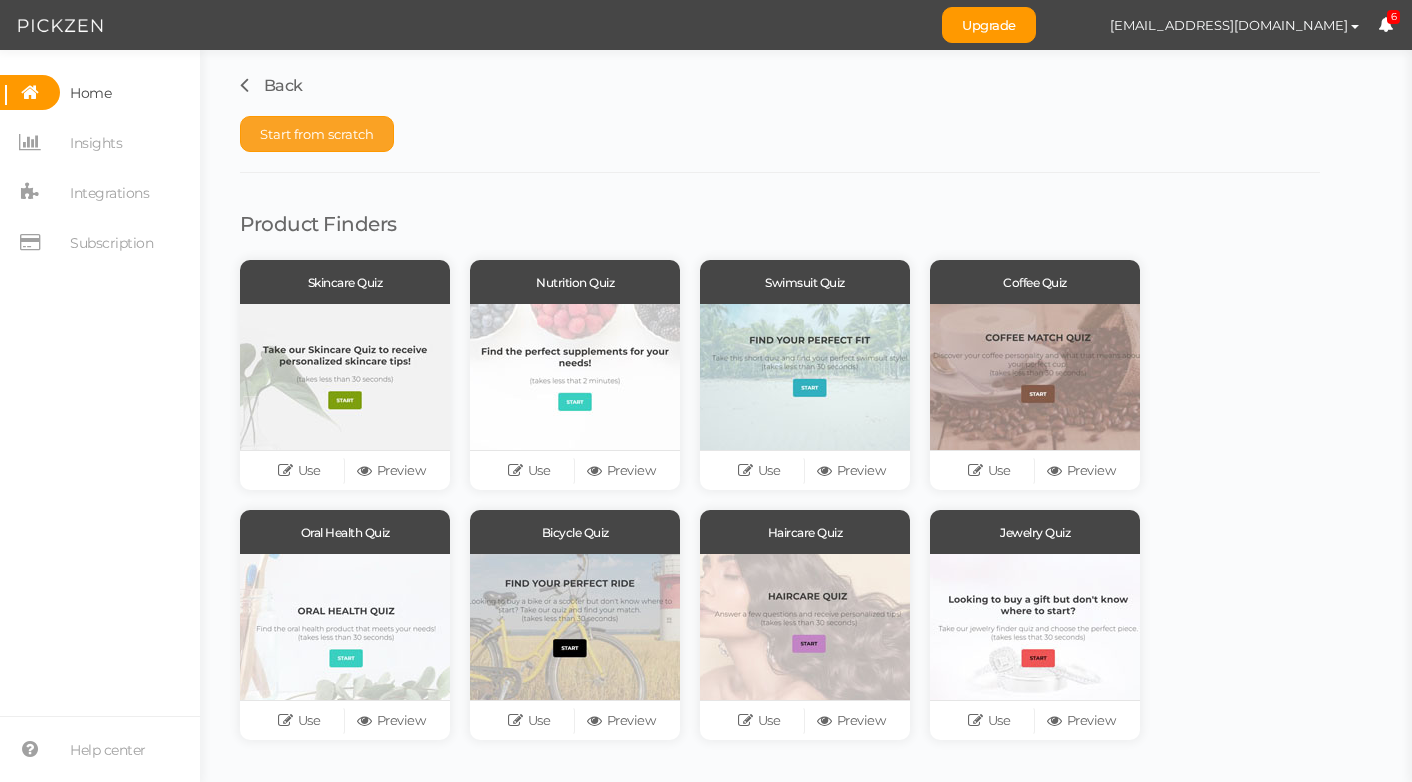 click on "Start from scratch" at bounding box center [317, 134] 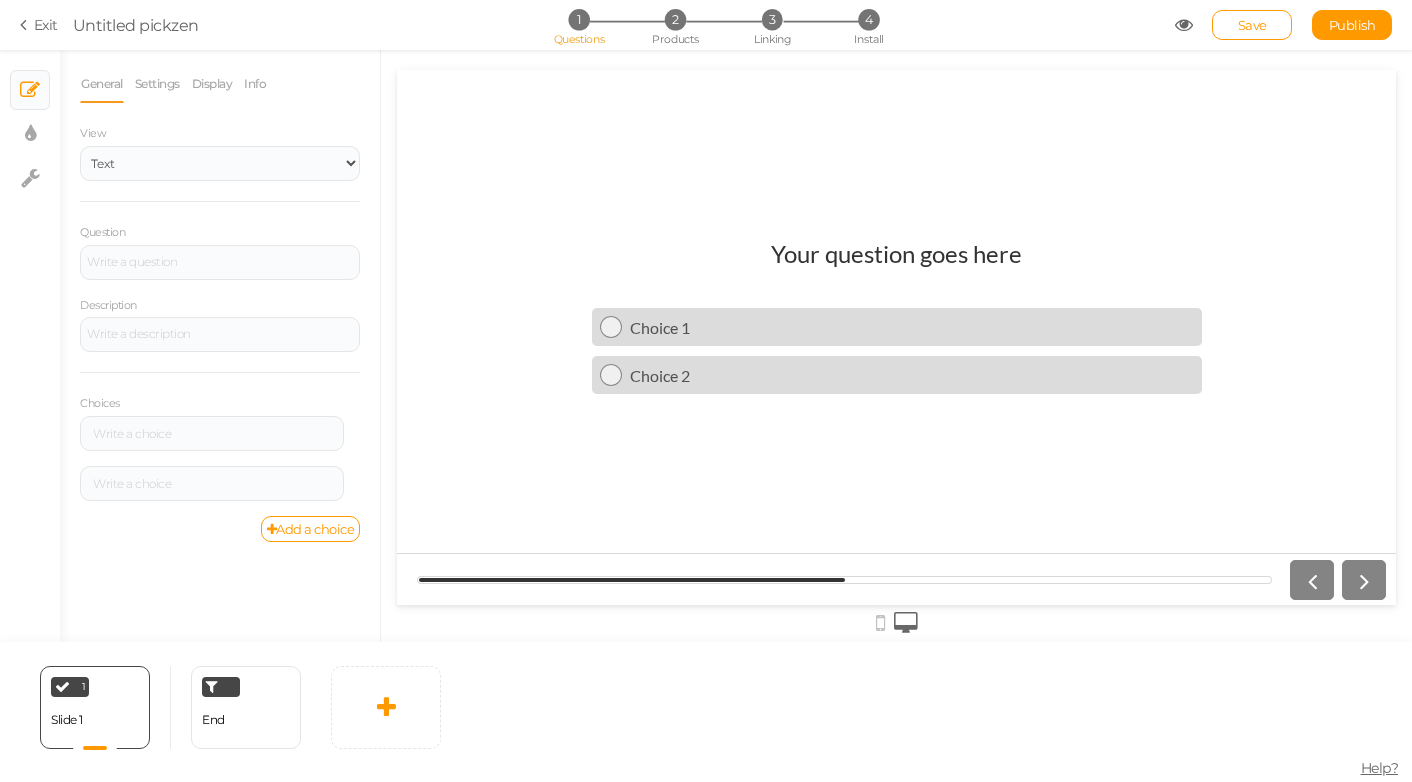 scroll, scrollTop: 0, scrollLeft: 0, axis: both 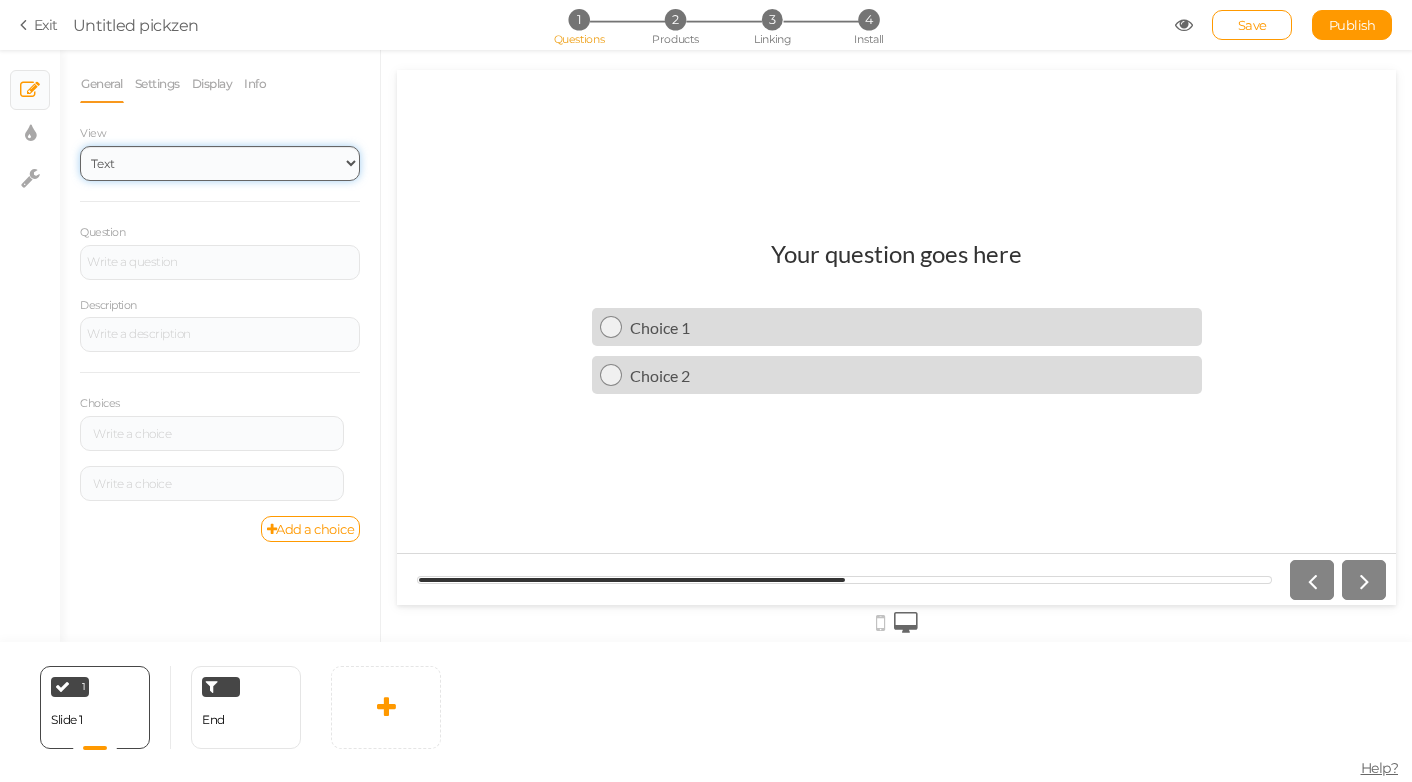 click on "Text Images Slider Dropdown" at bounding box center [220, 163] 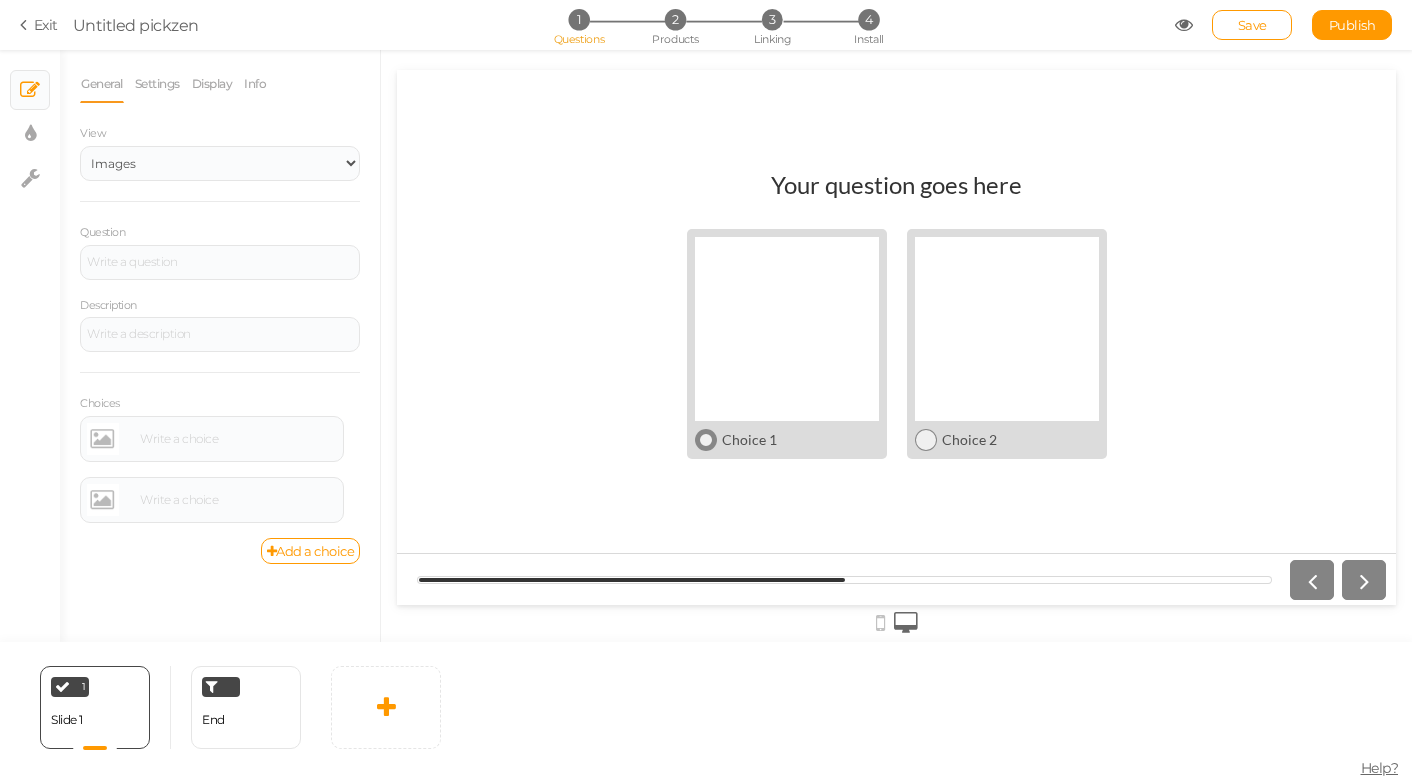 click at bounding box center [787, 329] 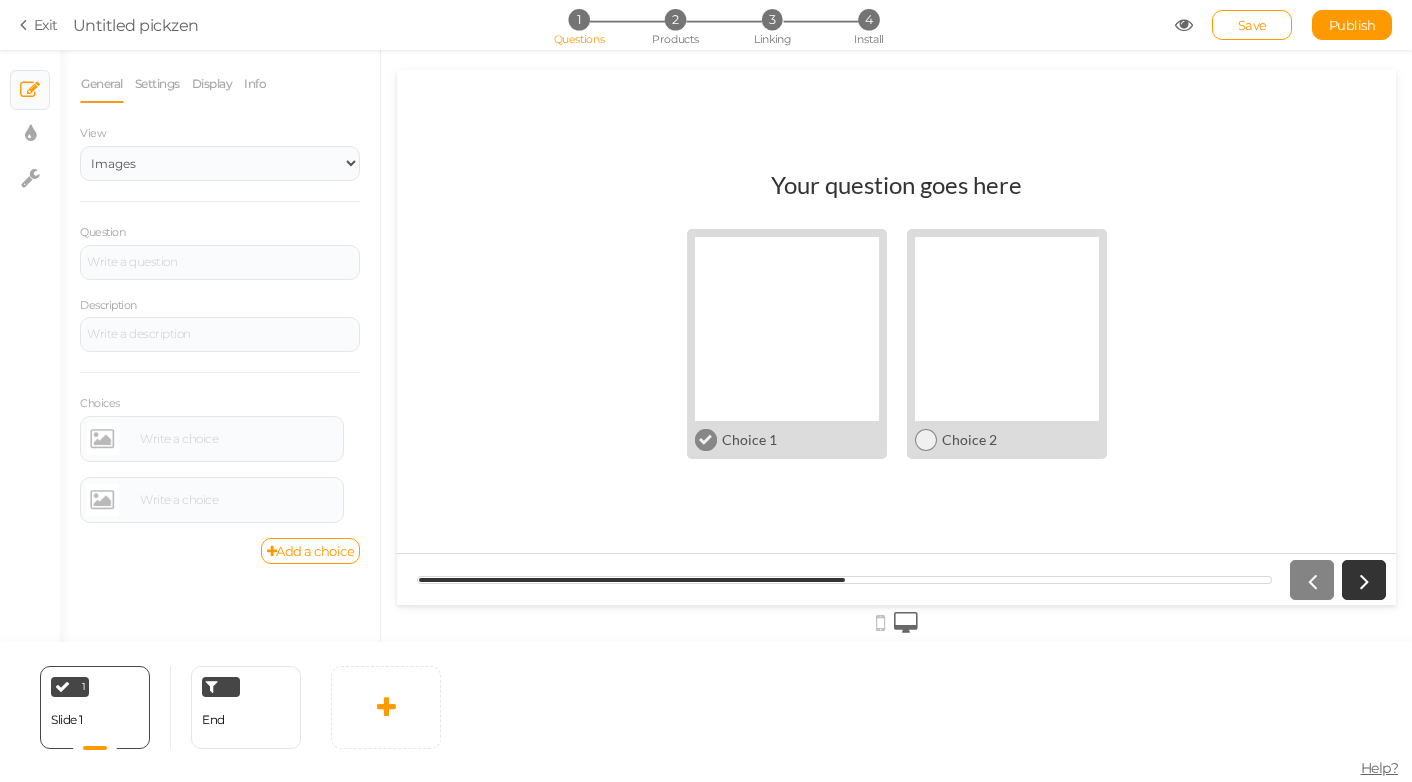 click at bounding box center [787, 329] 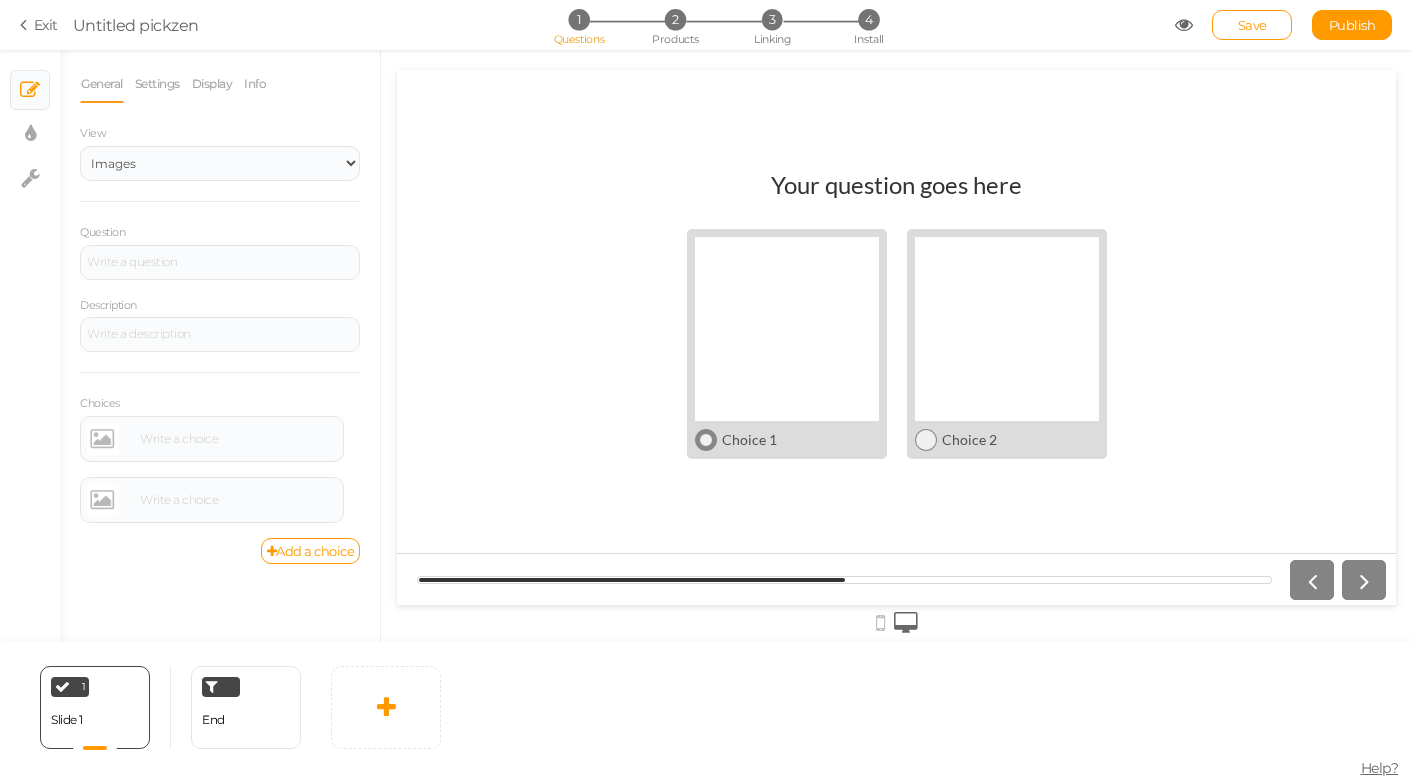 click at bounding box center [787, 329] 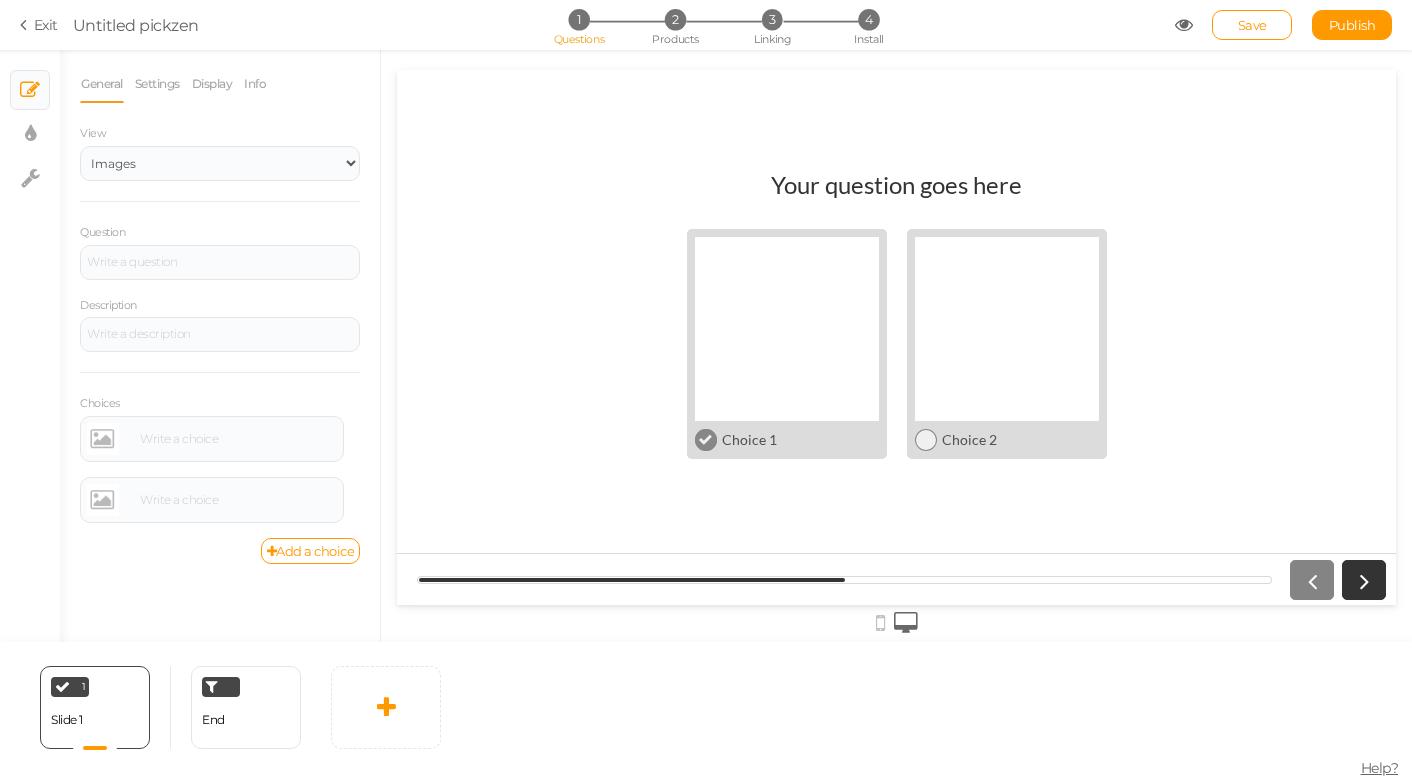 click at bounding box center [787, 329] 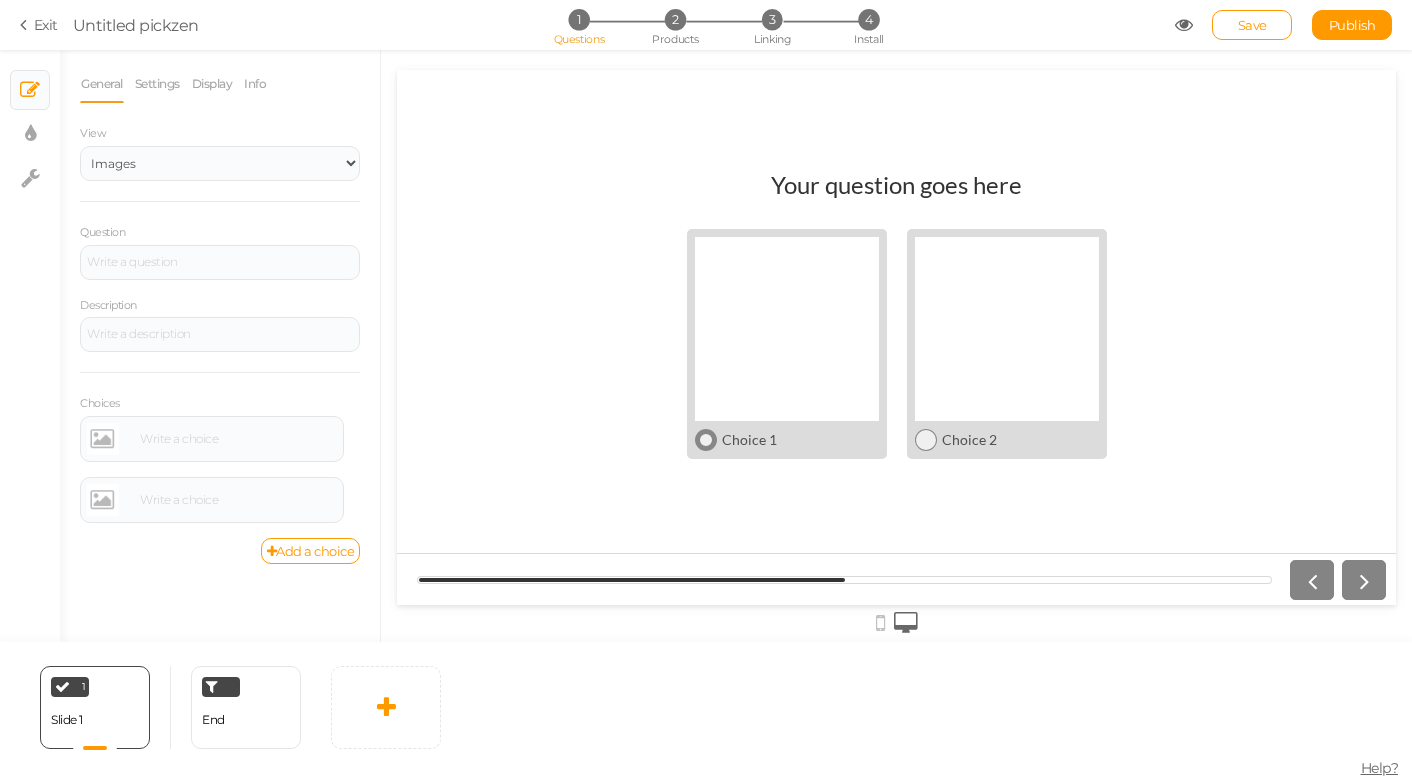 click at bounding box center [787, 329] 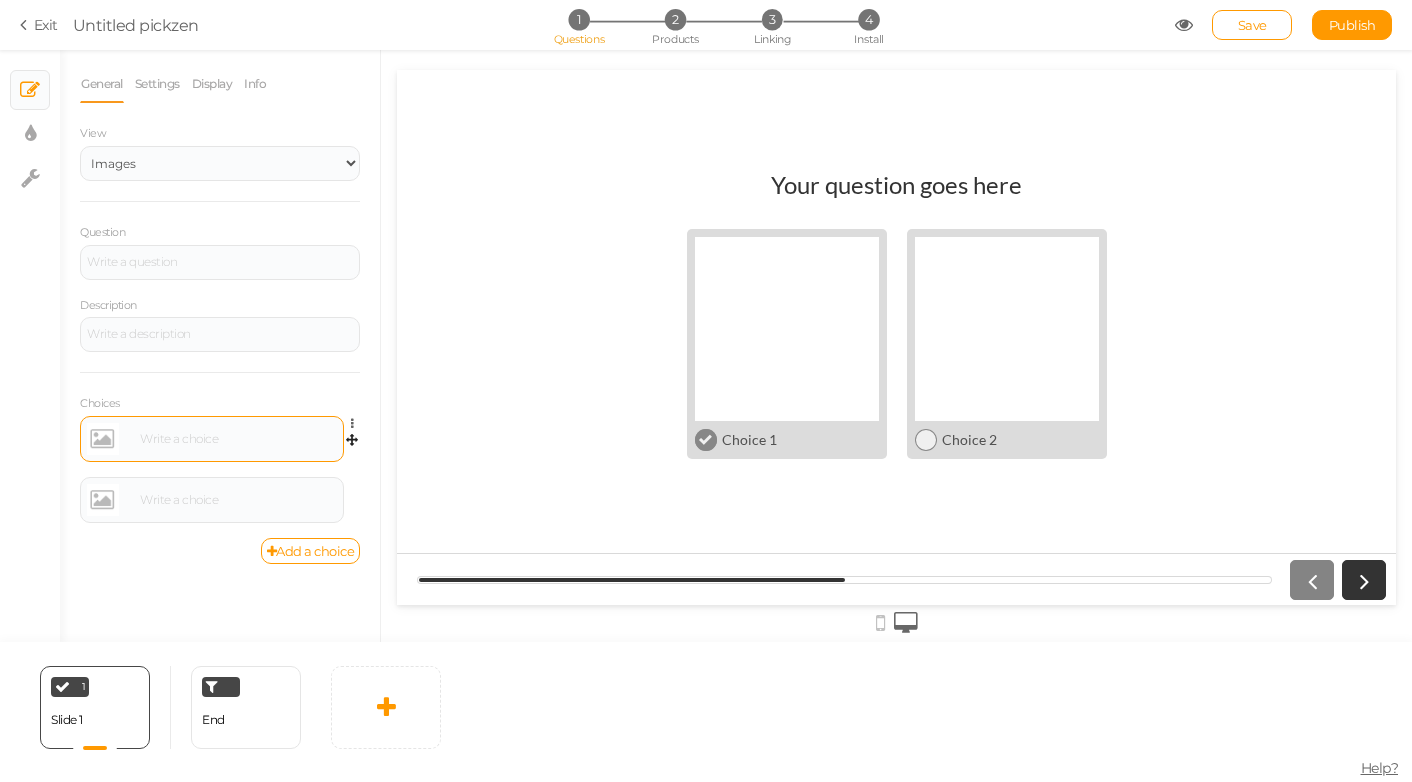 click on "×
Close
A wider screen is needed to use the Pickzen builder
Exit     Untitled pickzen           1   Questions       2   Products       3   Linking             4   Install                   Save       Publish
× Slides
× Display settings
× Settings
General
Settings
Display
Info
View     Text Images Slider Dropdown                                 Question                           Description                                                       Choices                                         Settings             Delete                                                     Settings             Delete                                        Add a choice
Optional                  No limit" at bounding box center [706, 391] 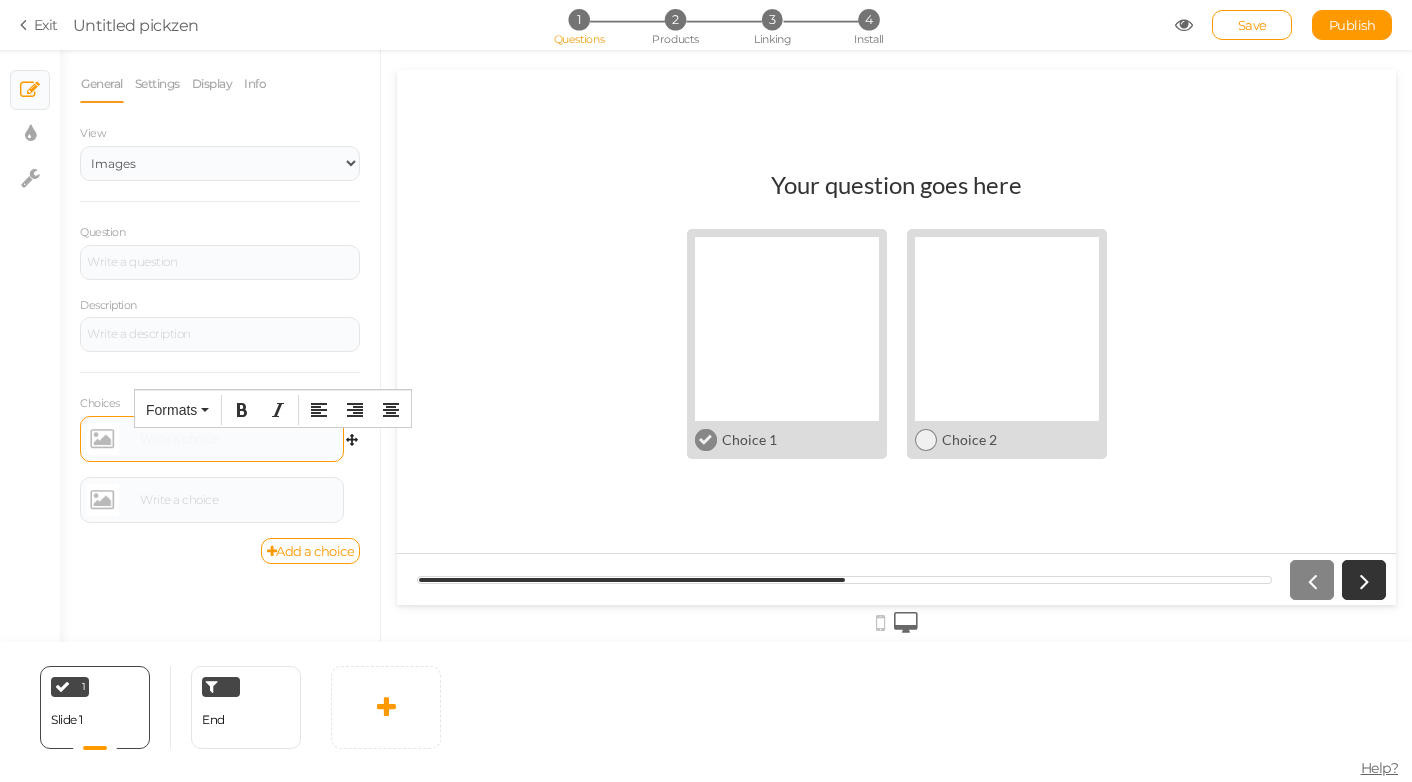 click on "Formats" at bounding box center [177, 410] 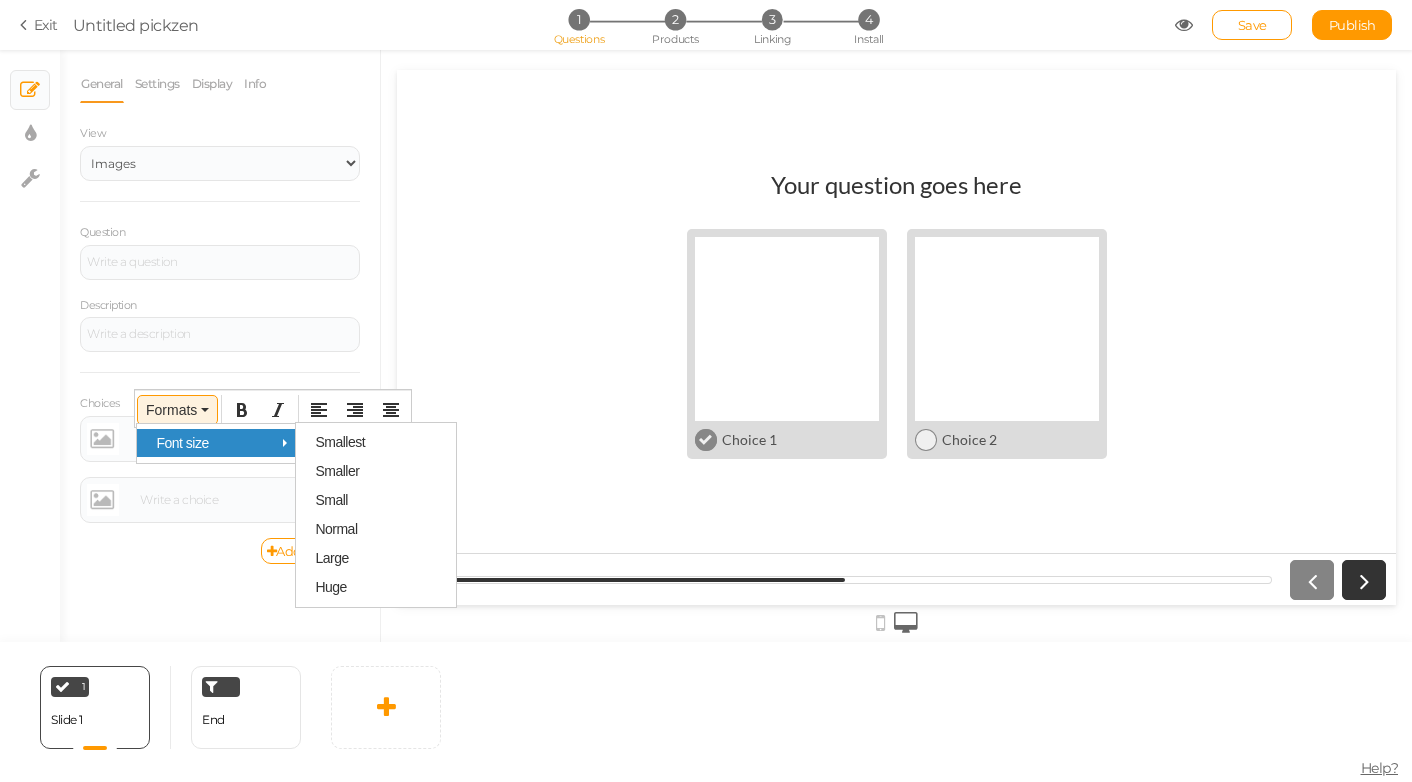 click on "General
Settings
Display
Info
View     Text Images Slider Dropdown                                 Question                           Description                                                       Choices                                         Settings             Delete                                                     Settings             Delete                                        Add a choice
Optional    Allows skipping this slide.           Select a maximum number of choices     No limit   1   2   3   4   5   6   7   8   9   10                  Disable autoadvance    Disables auto-advance for this slide.           Admin name
Background color         Set                               Image size         Cover Contain   Default
11pt         p   Optionally, write here a help text for the slide." at bounding box center (220, 353) 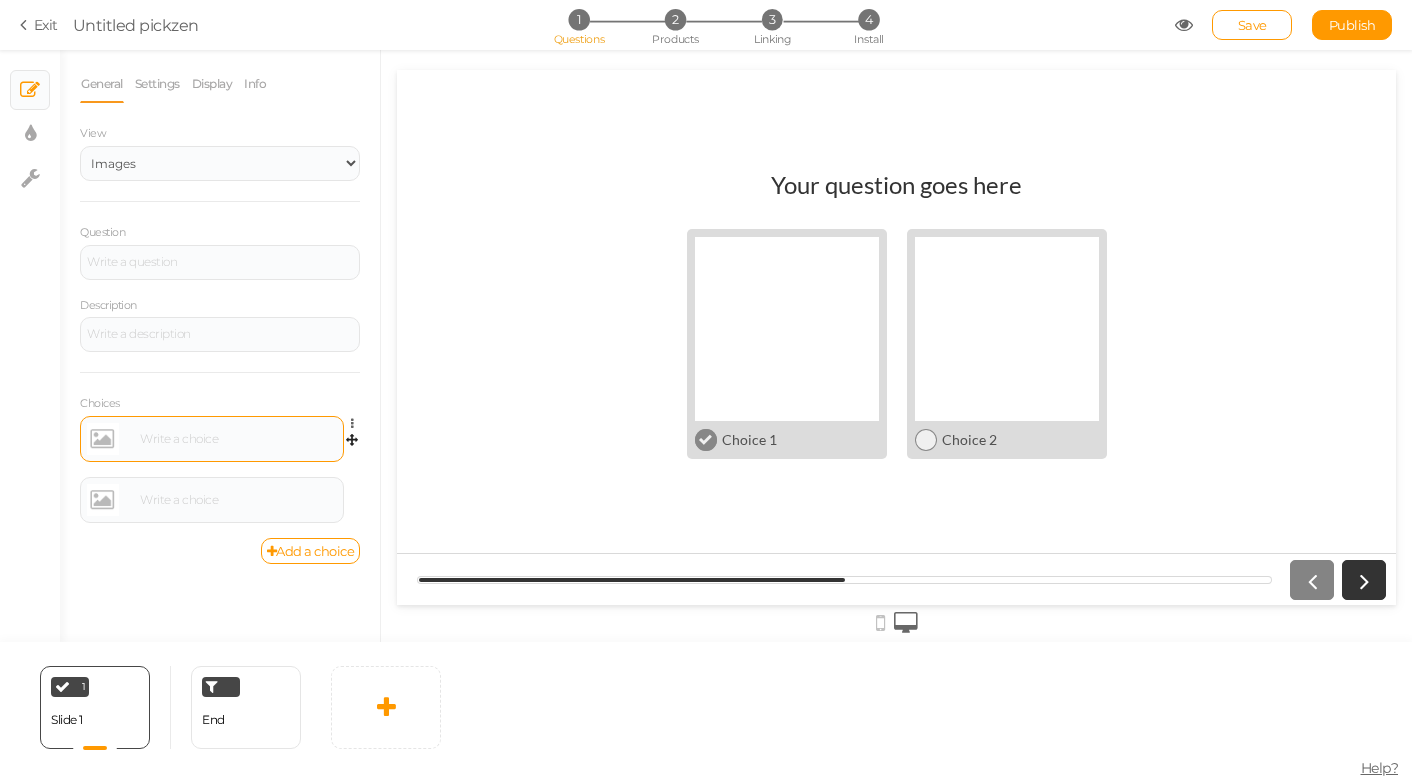 click at bounding box center [103, 439] 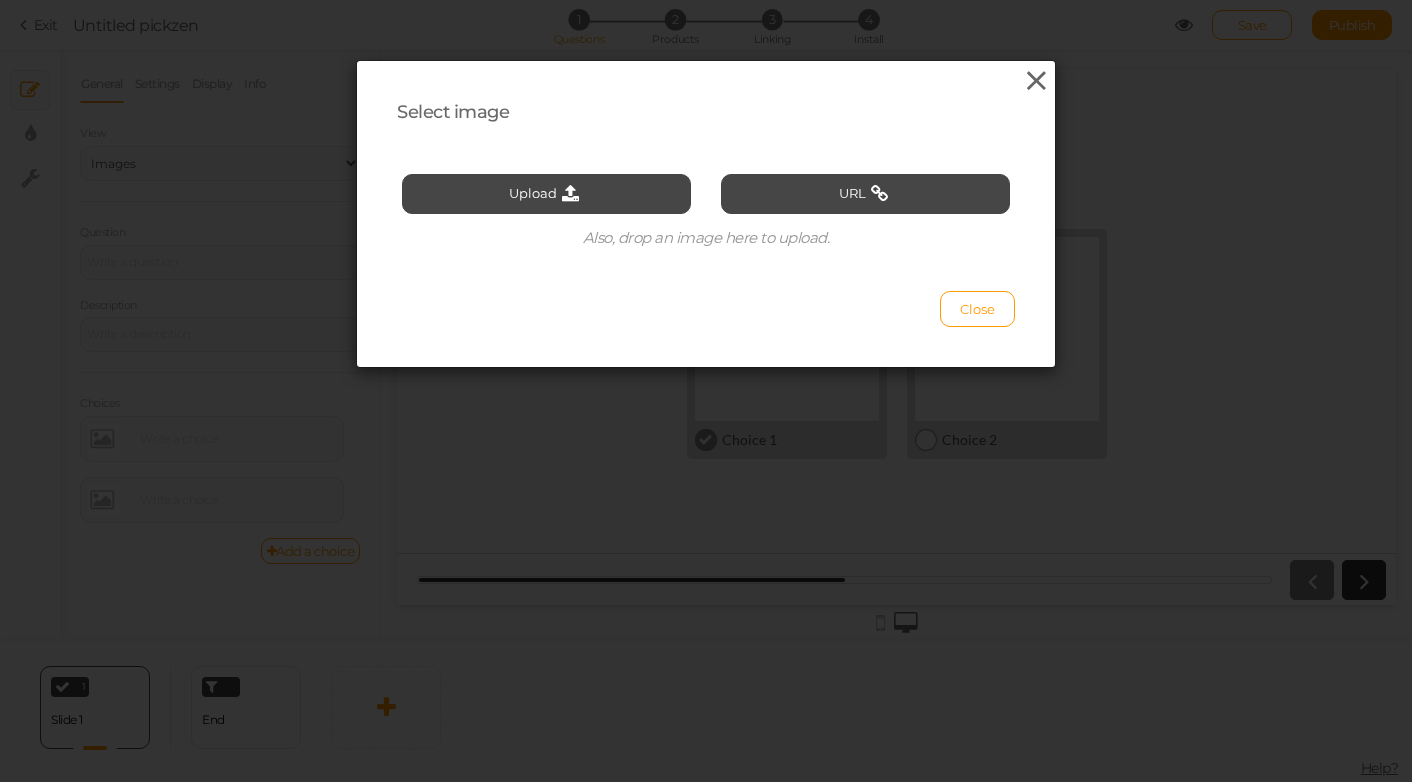 click at bounding box center (1036, 81) 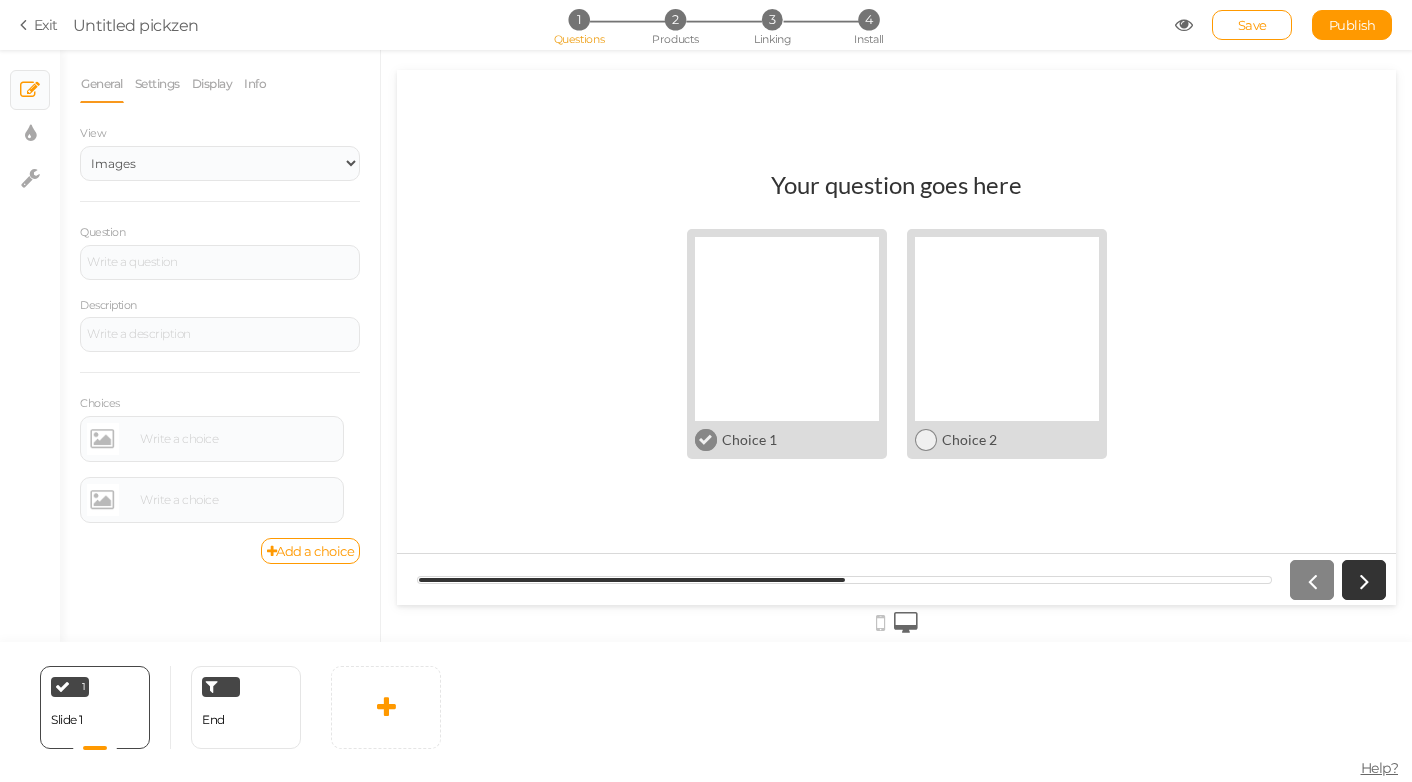 click on "Exit" at bounding box center [39, 25] 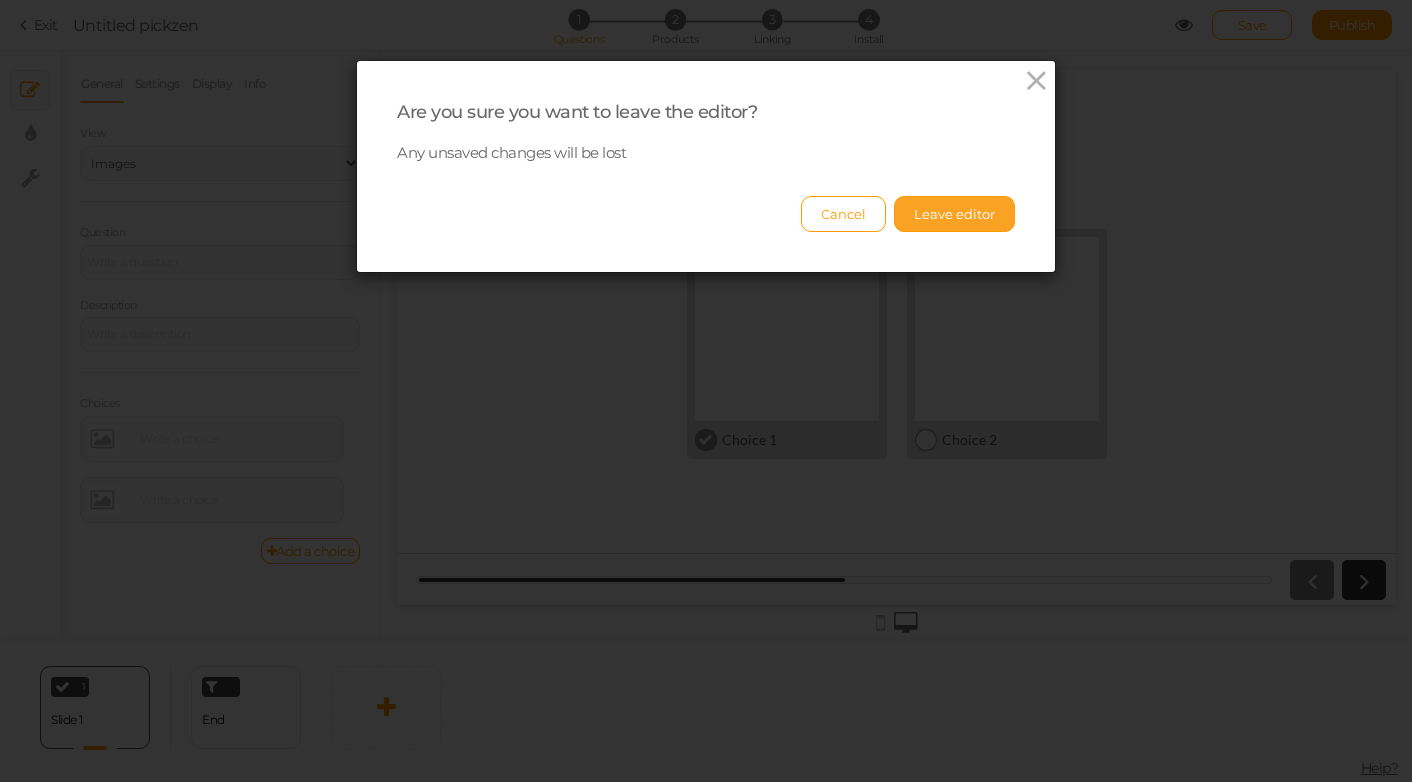 click on "Leave editor" at bounding box center (954, 214) 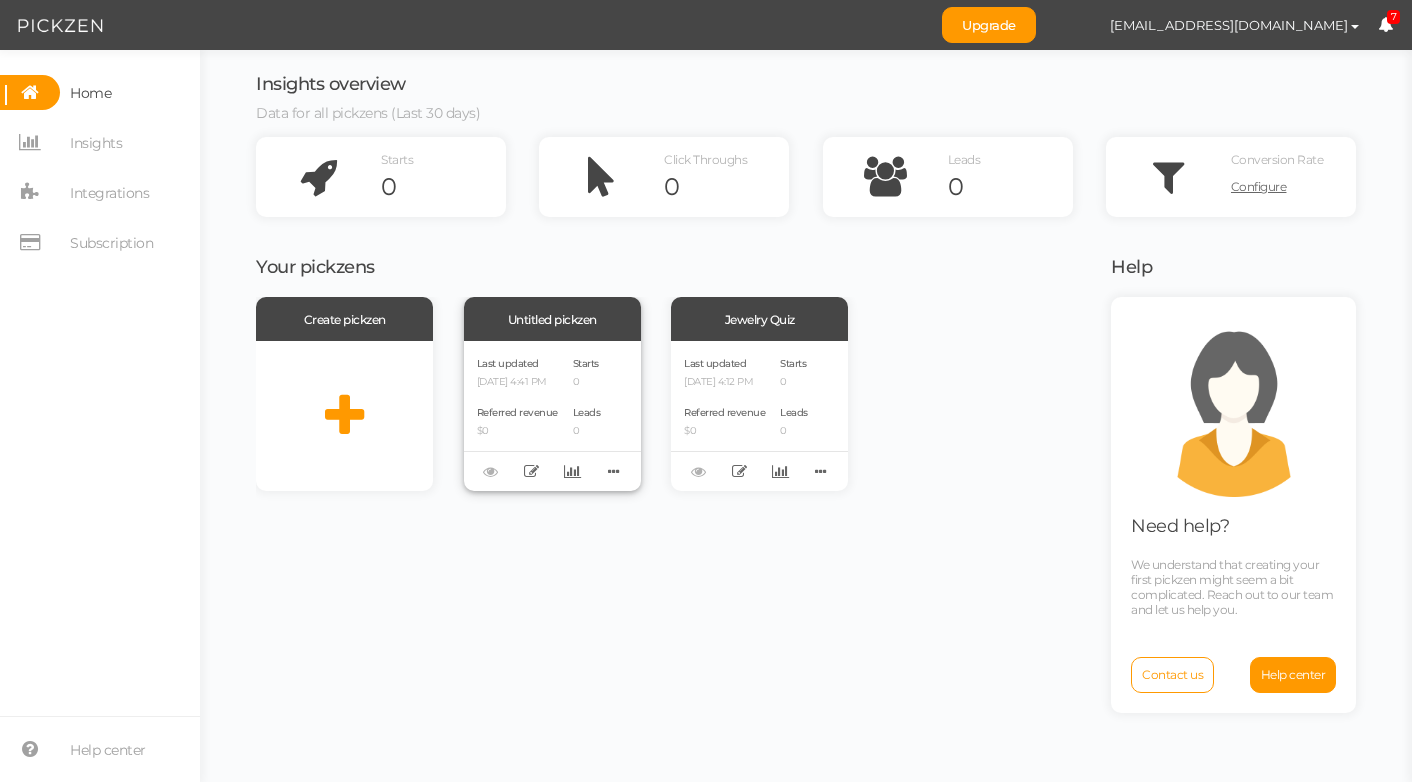 click on "0" at bounding box center [587, 382] 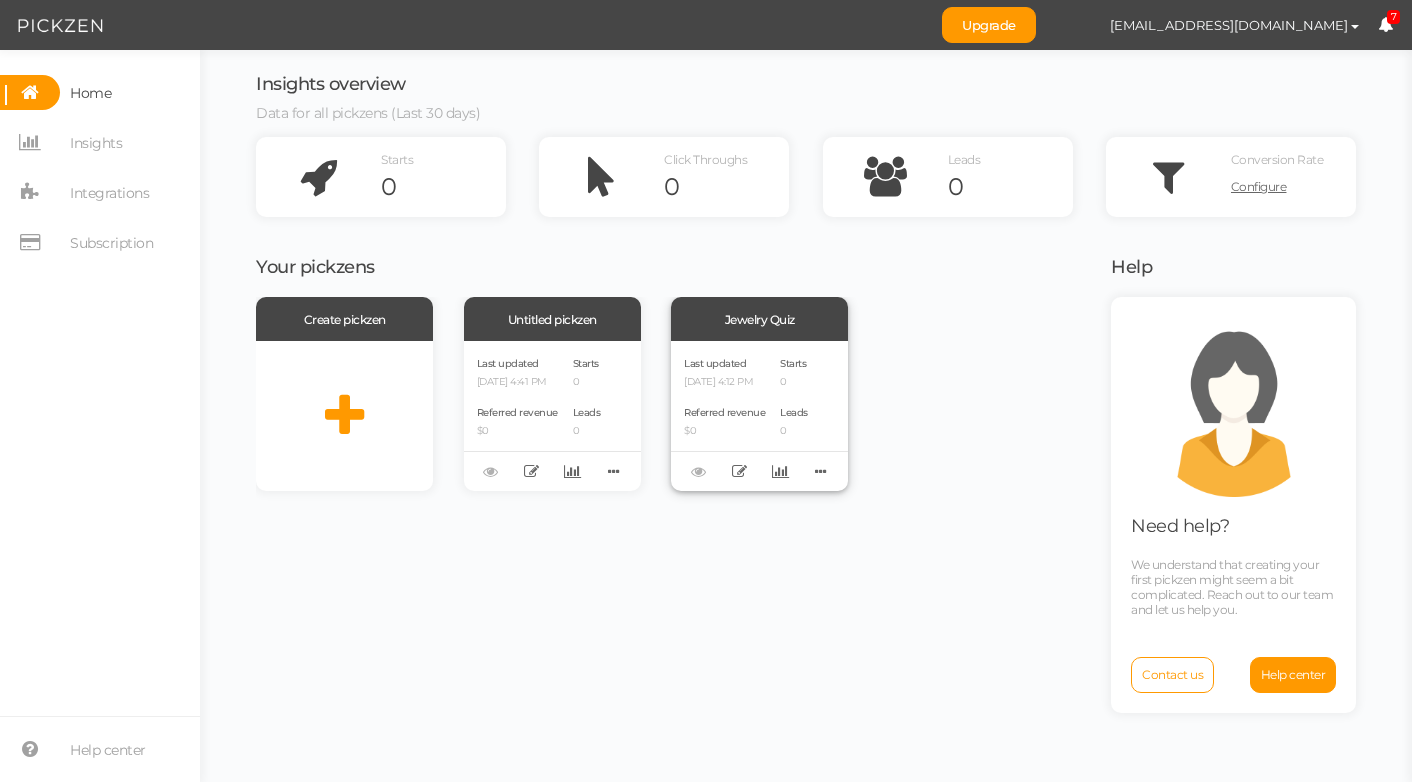 click on "Last updated   [DATE] 4:12 PM       Referred revenue   $0             Starts   0       Leads   0" at bounding box center (759, 416) 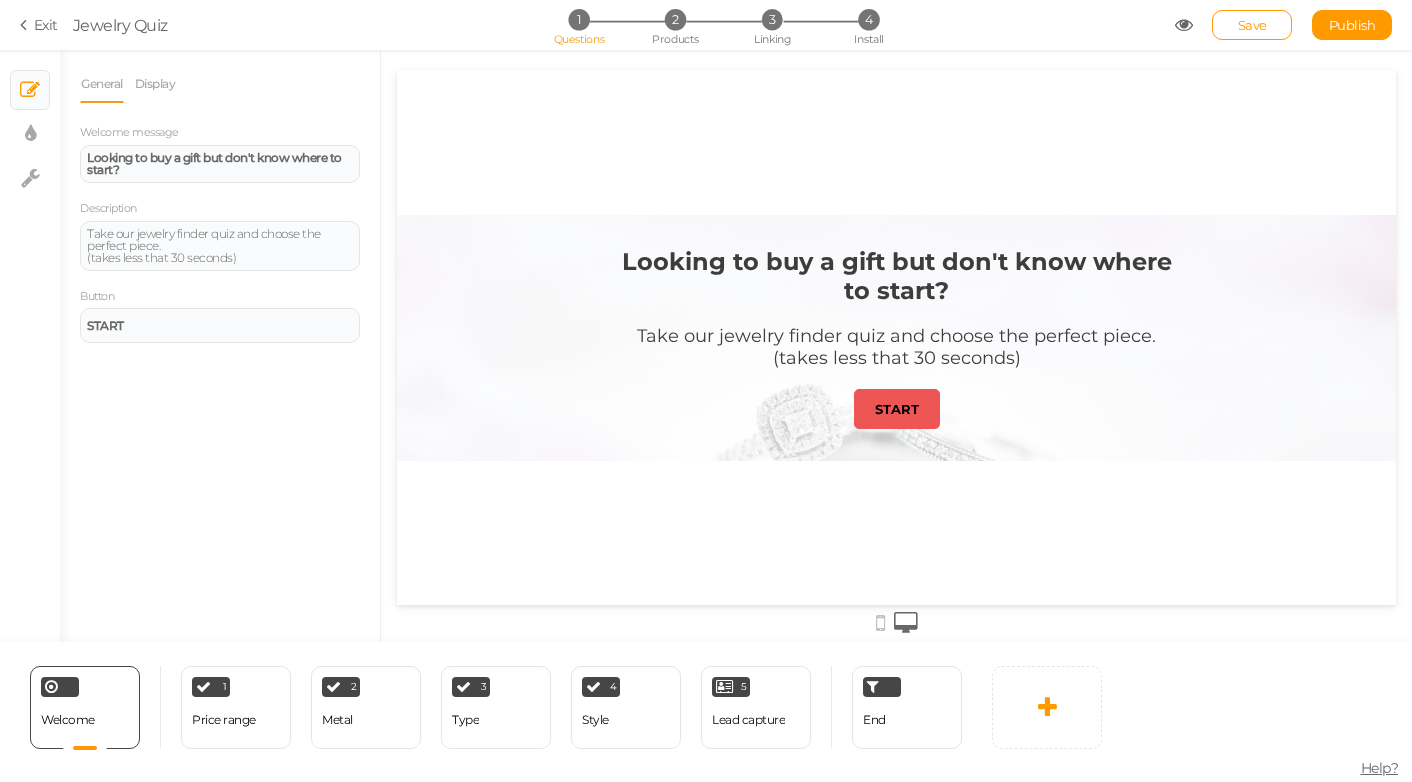 scroll, scrollTop: 0, scrollLeft: 0, axis: both 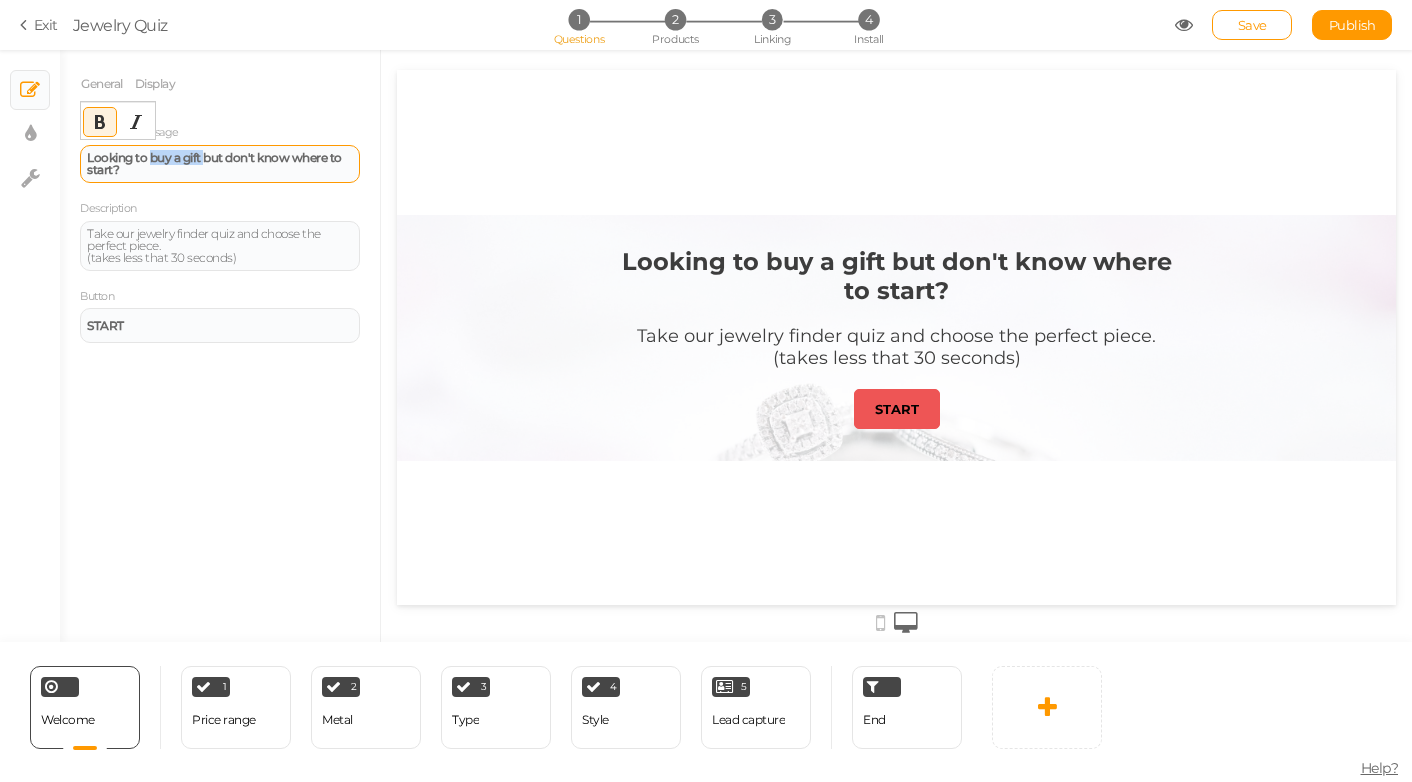 drag, startPoint x: 150, startPoint y: 157, endPoint x: 203, endPoint y: 157, distance: 53 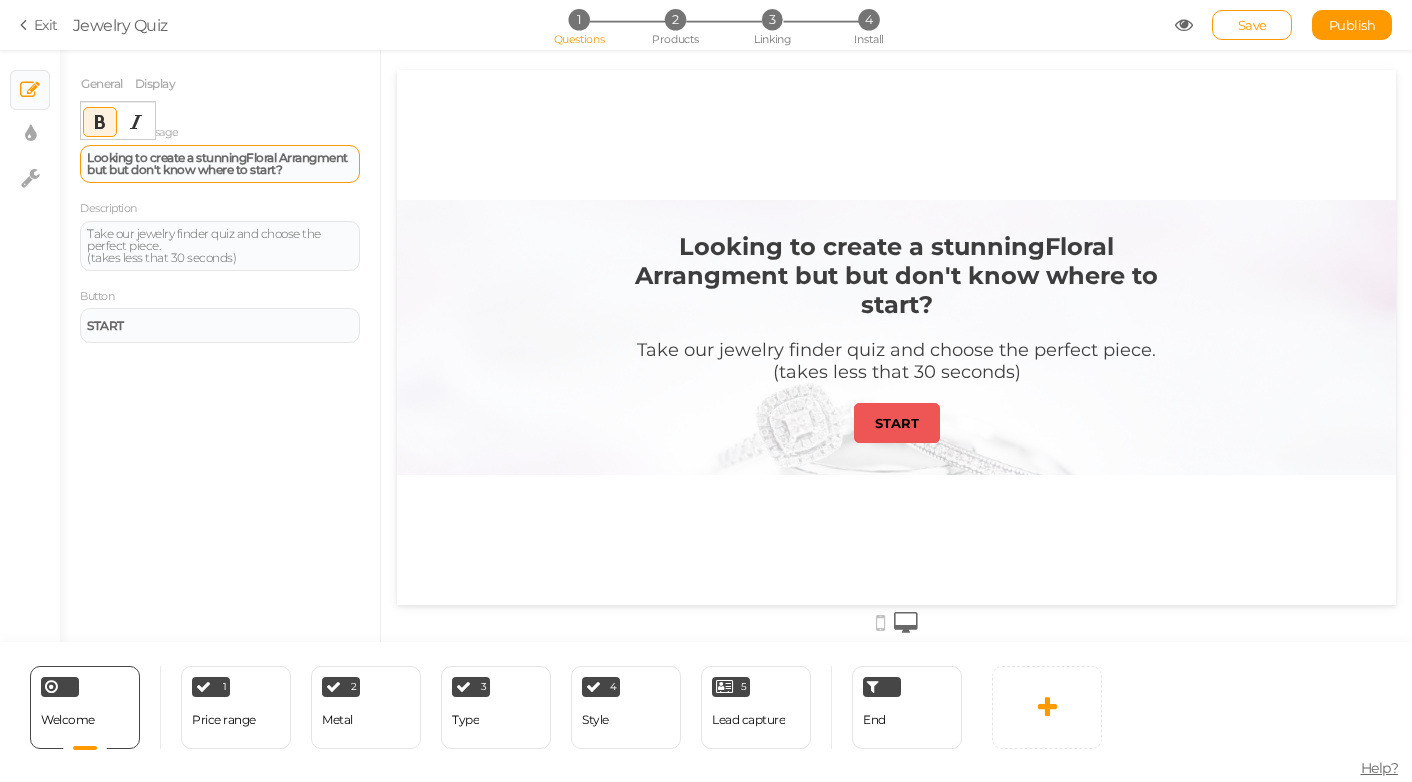 click on "Looking to create a stunningFloral Arrangment but but don't know where to start?" at bounding box center [217, 163] 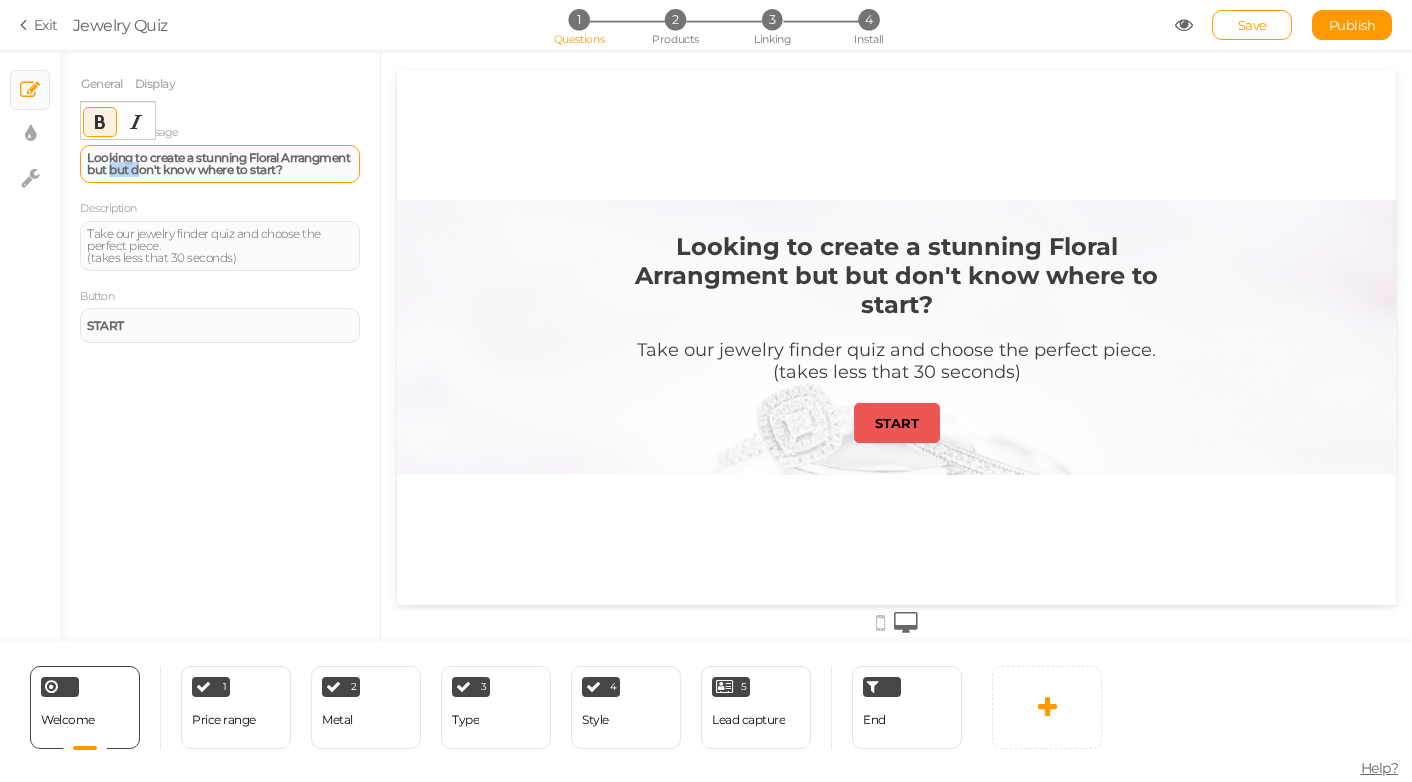 drag, startPoint x: 184, startPoint y: 171, endPoint x: 208, endPoint y: 171, distance: 24 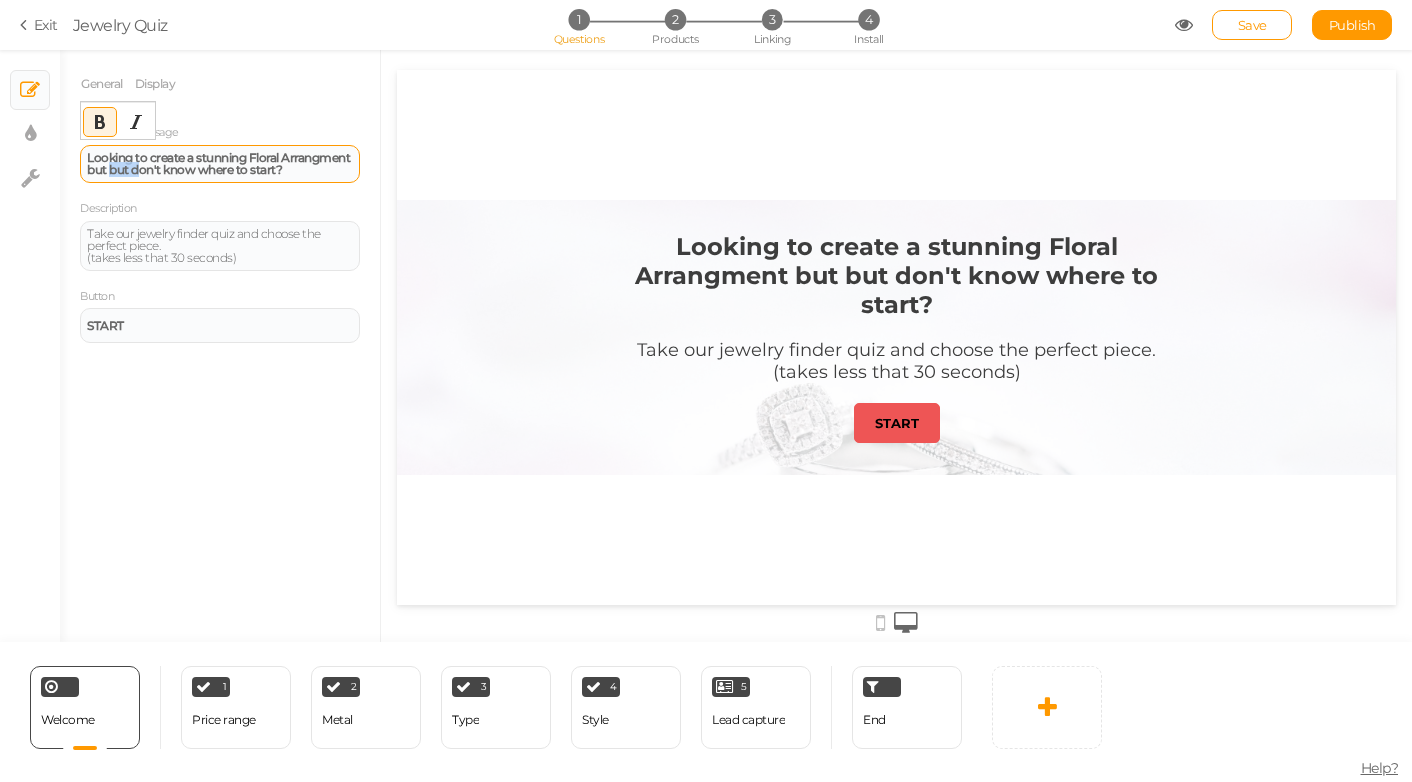 click on "Looking to create a stunning Floral Arrangment but but don't know where to start?" at bounding box center (218, 163) 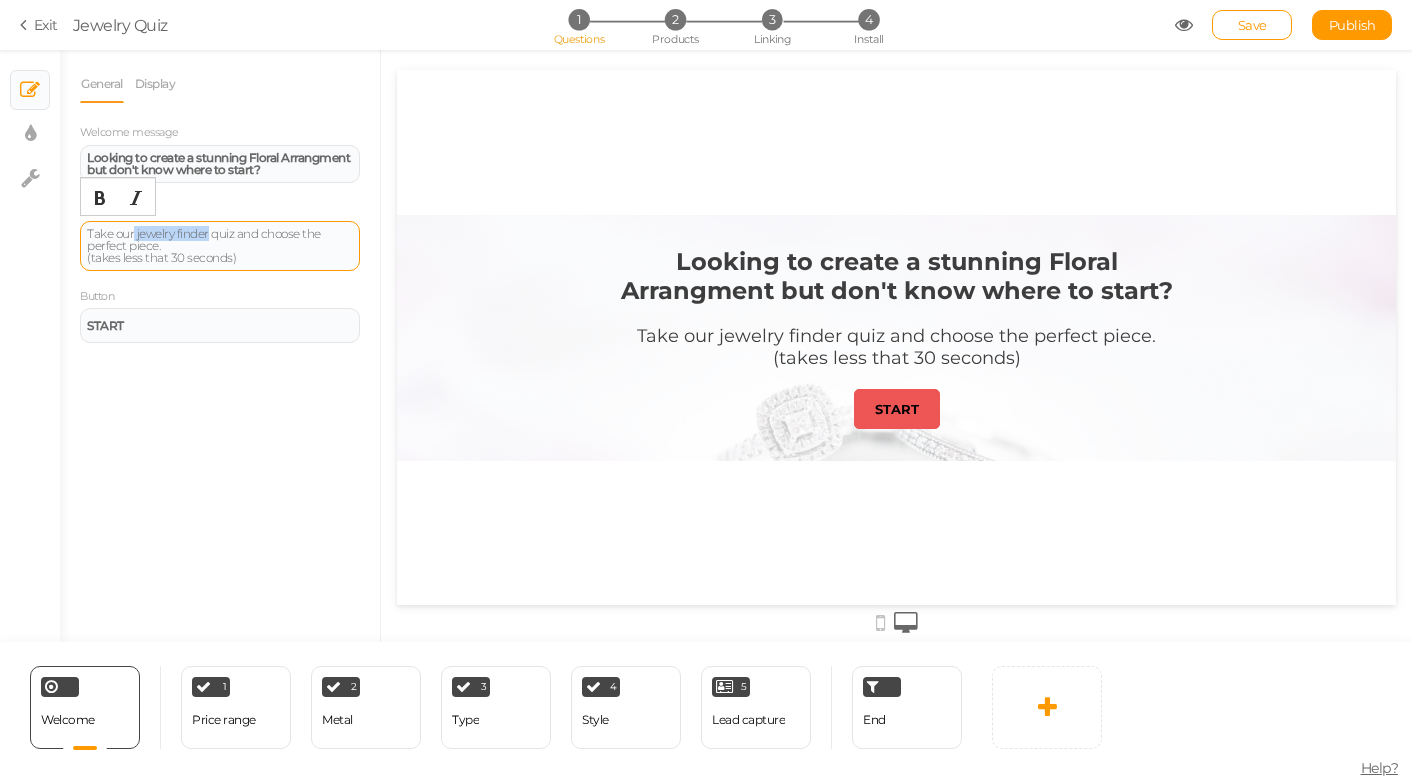 drag, startPoint x: 134, startPoint y: 235, endPoint x: 209, endPoint y: 225, distance: 75.66373 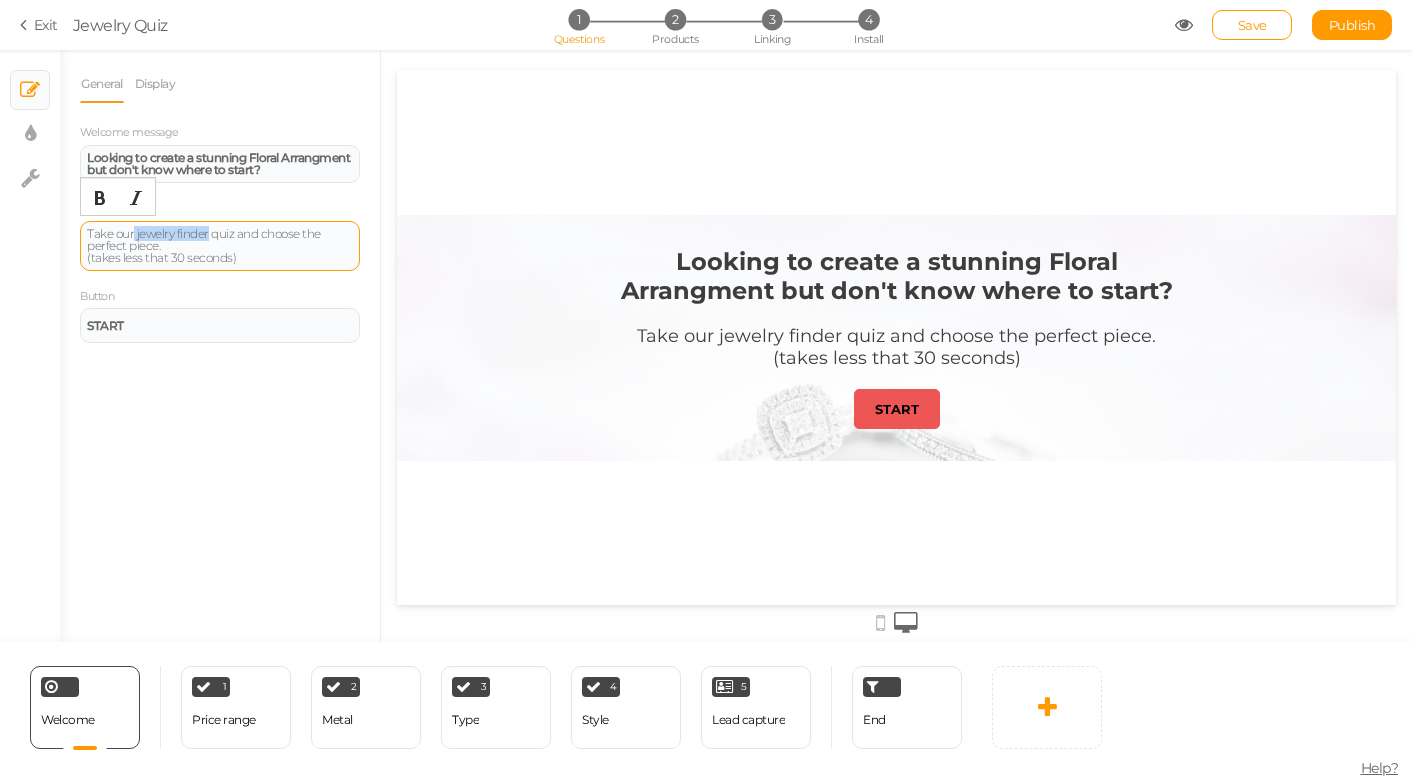 click on "Take our jewelry finder quiz and choose the perfect piece. (takes less that 30 seconds)" at bounding box center [220, 246] 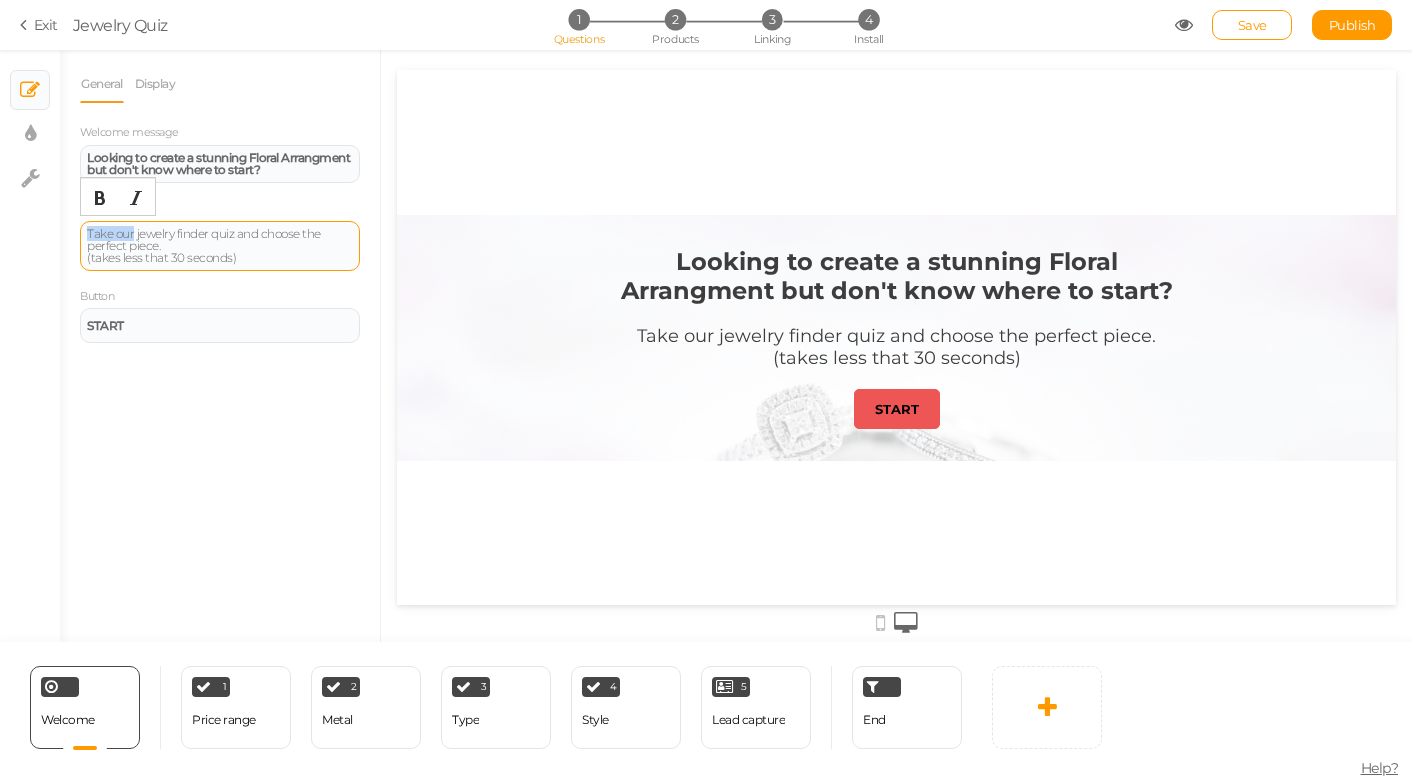type 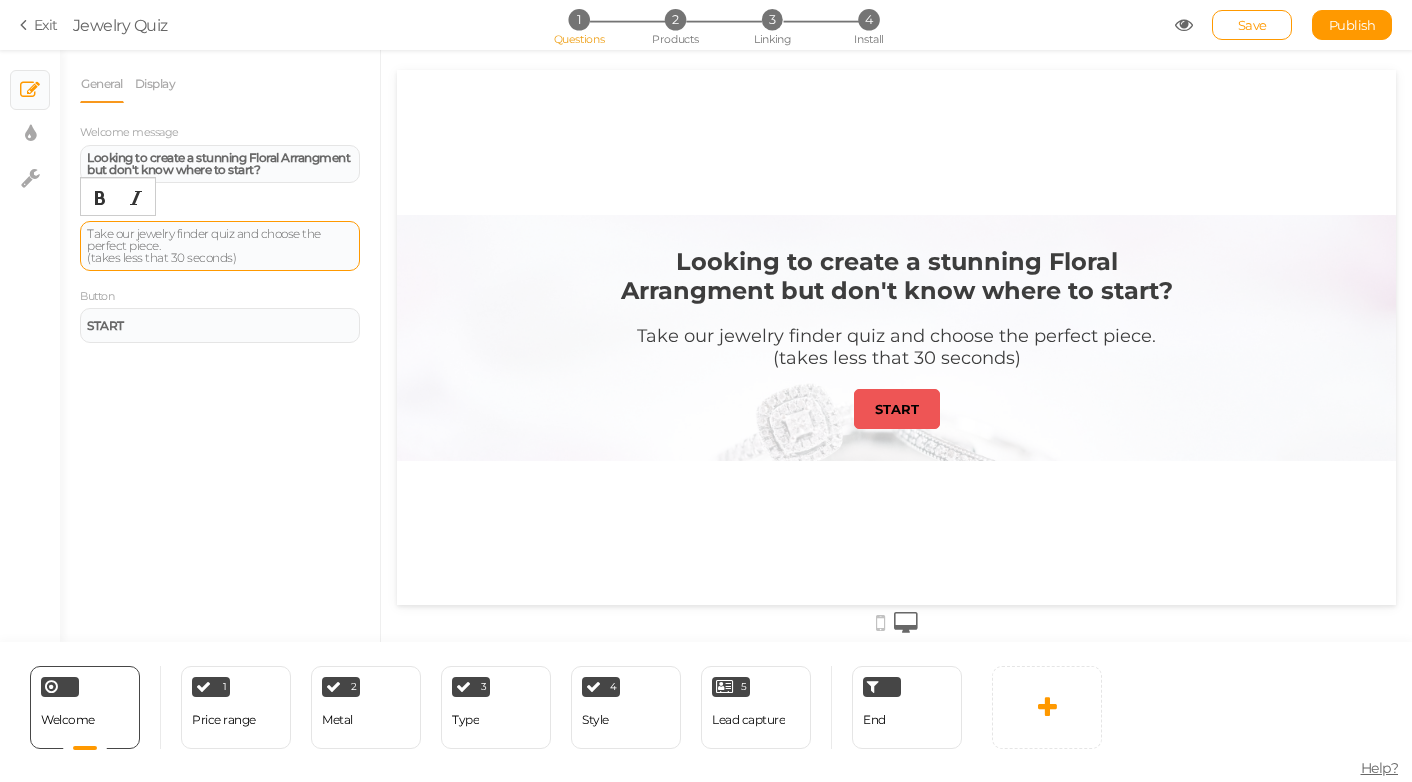 click on "Take our jewelry finder quiz and choose the perfect piece. (takes less that 30 seconds)" at bounding box center (220, 246) 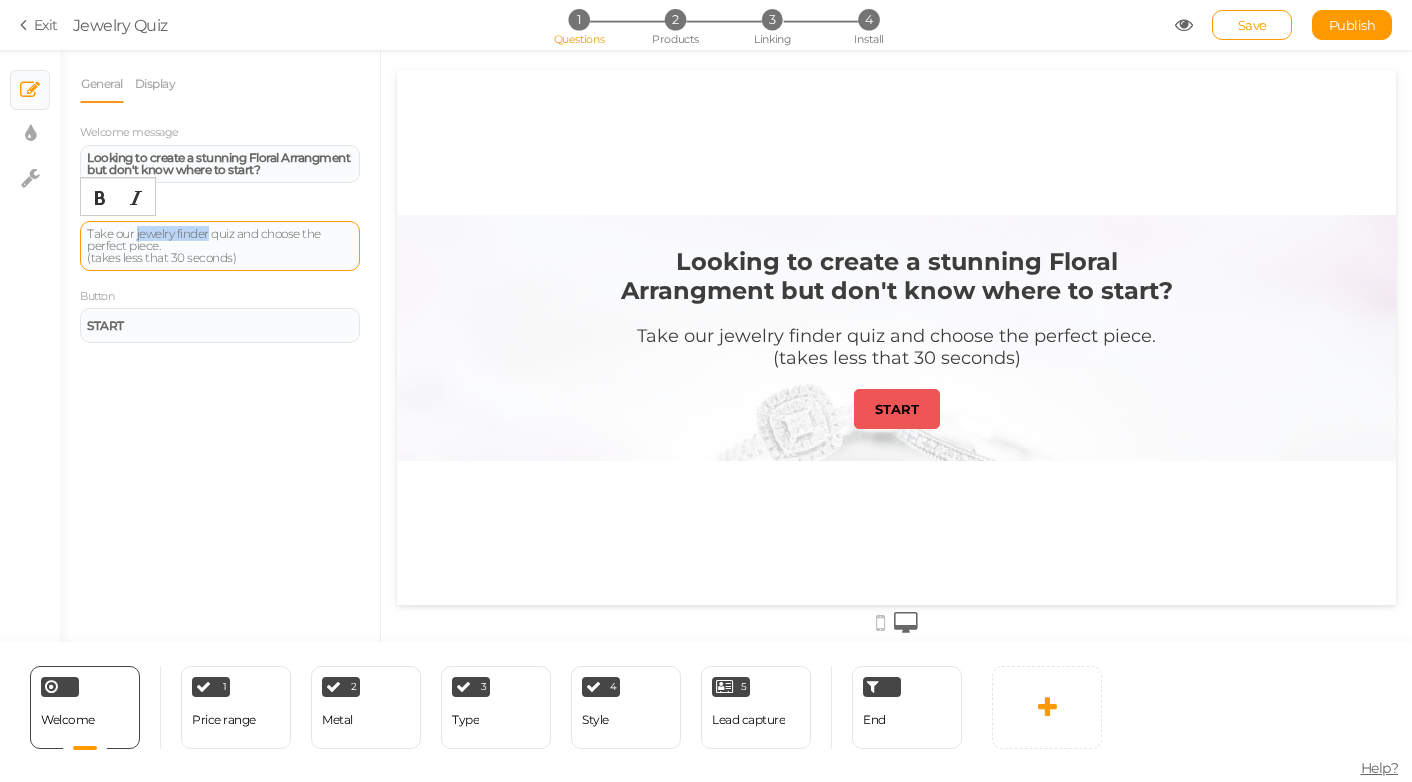 drag, startPoint x: 207, startPoint y: 235, endPoint x: 136, endPoint y: 236, distance: 71.00704 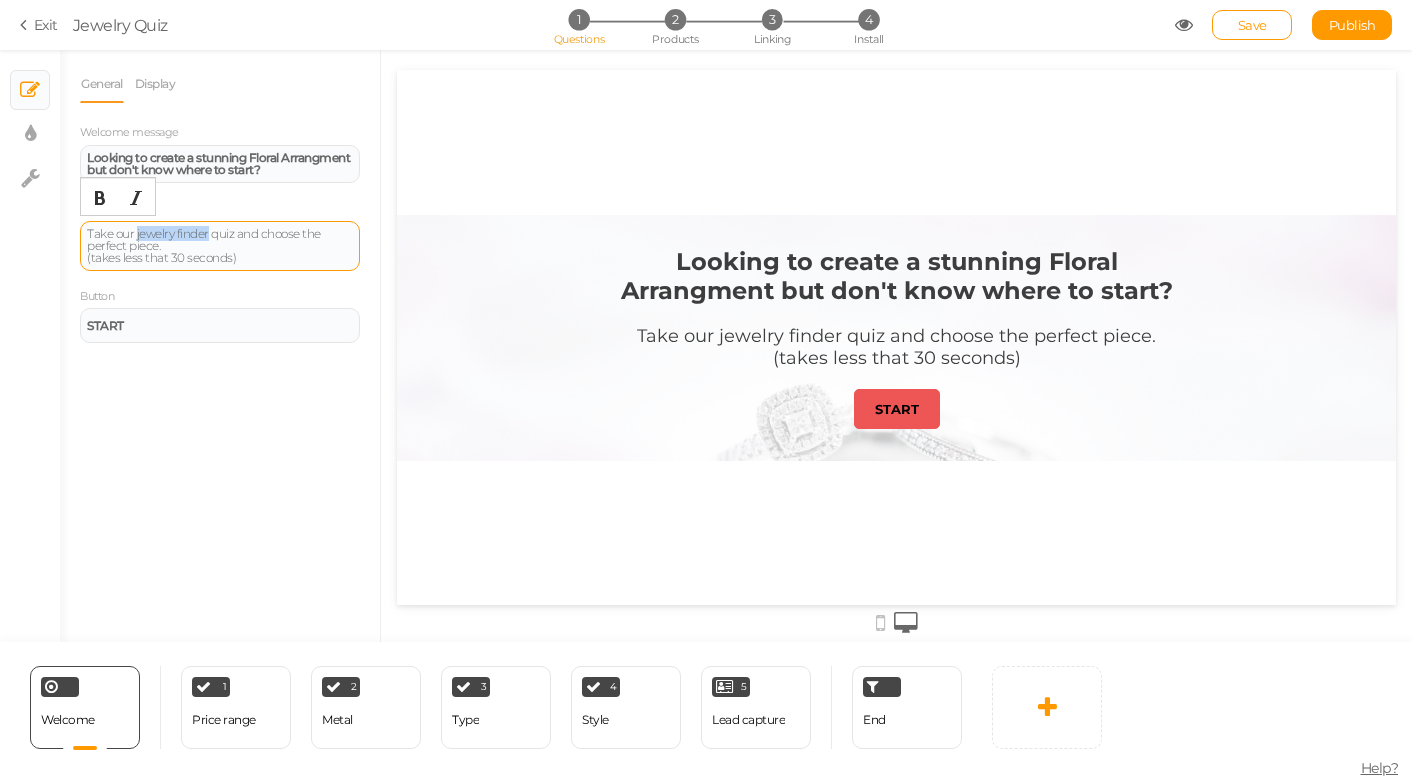 click on "Take our jewelry finder quiz and choose the perfect piece. (takes less that 30 seconds)" at bounding box center (220, 246) 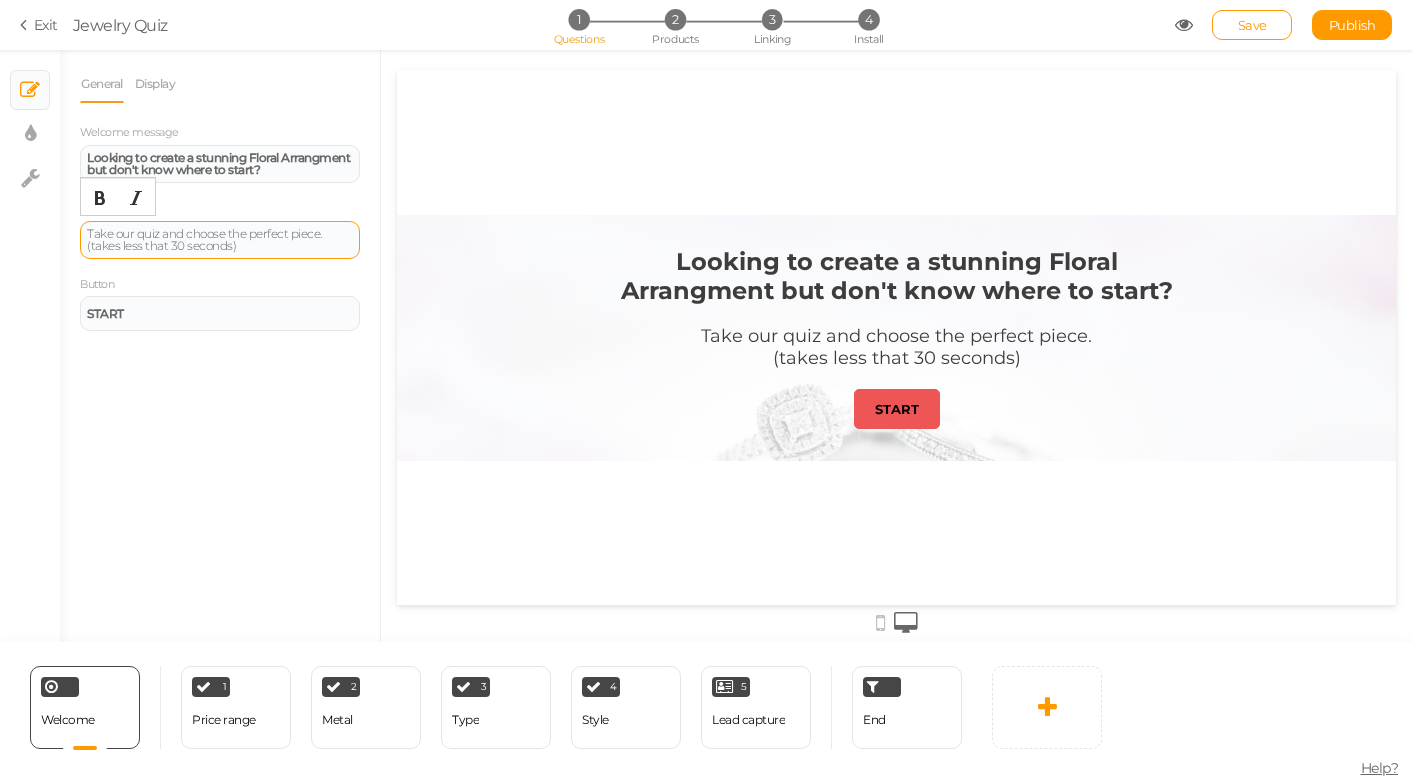 click on "Take our quiz and choose the perfect piece. (takes less that 30 seconds)" at bounding box center (220, 240) 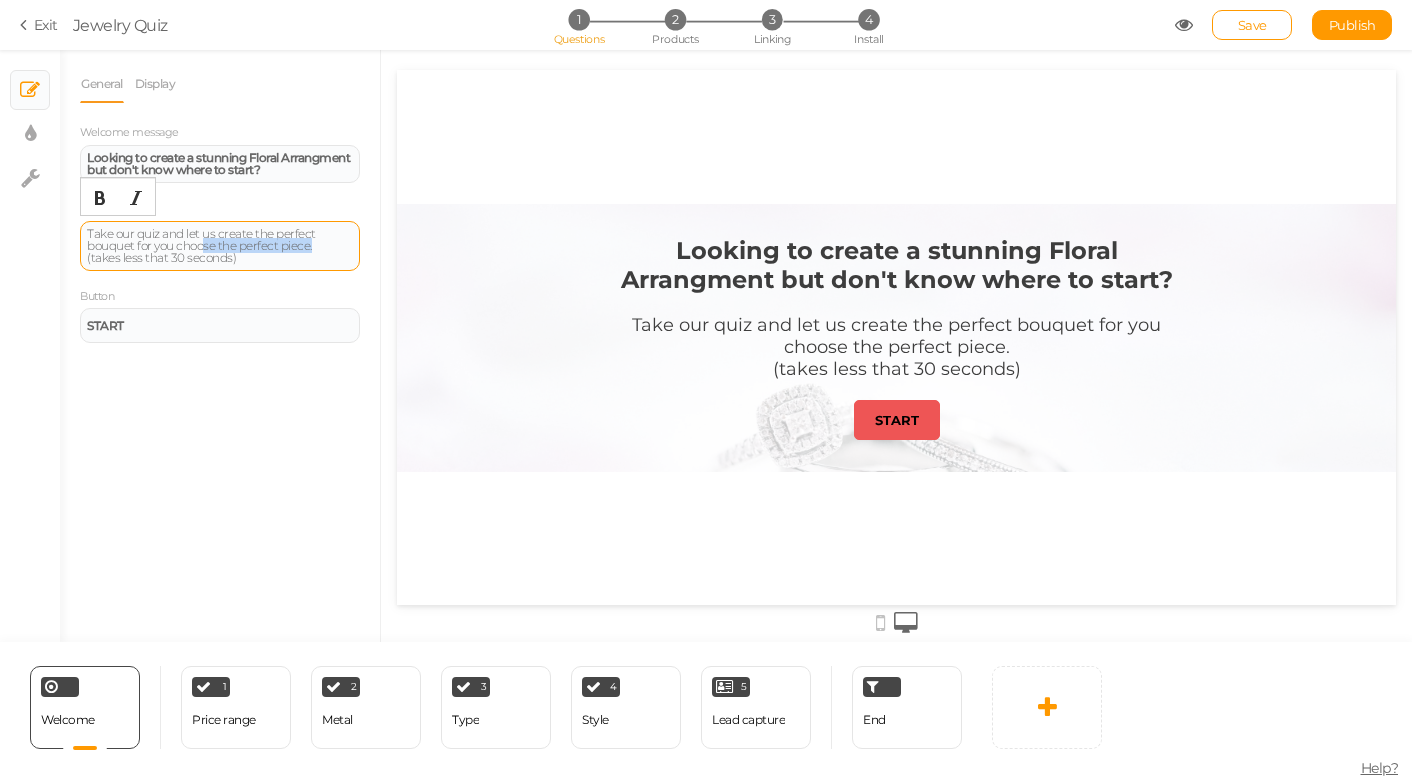 drag, startPoint x: 313, startPoint y: 246, endPoint x: 203, endPoint y: 246, distance: 110 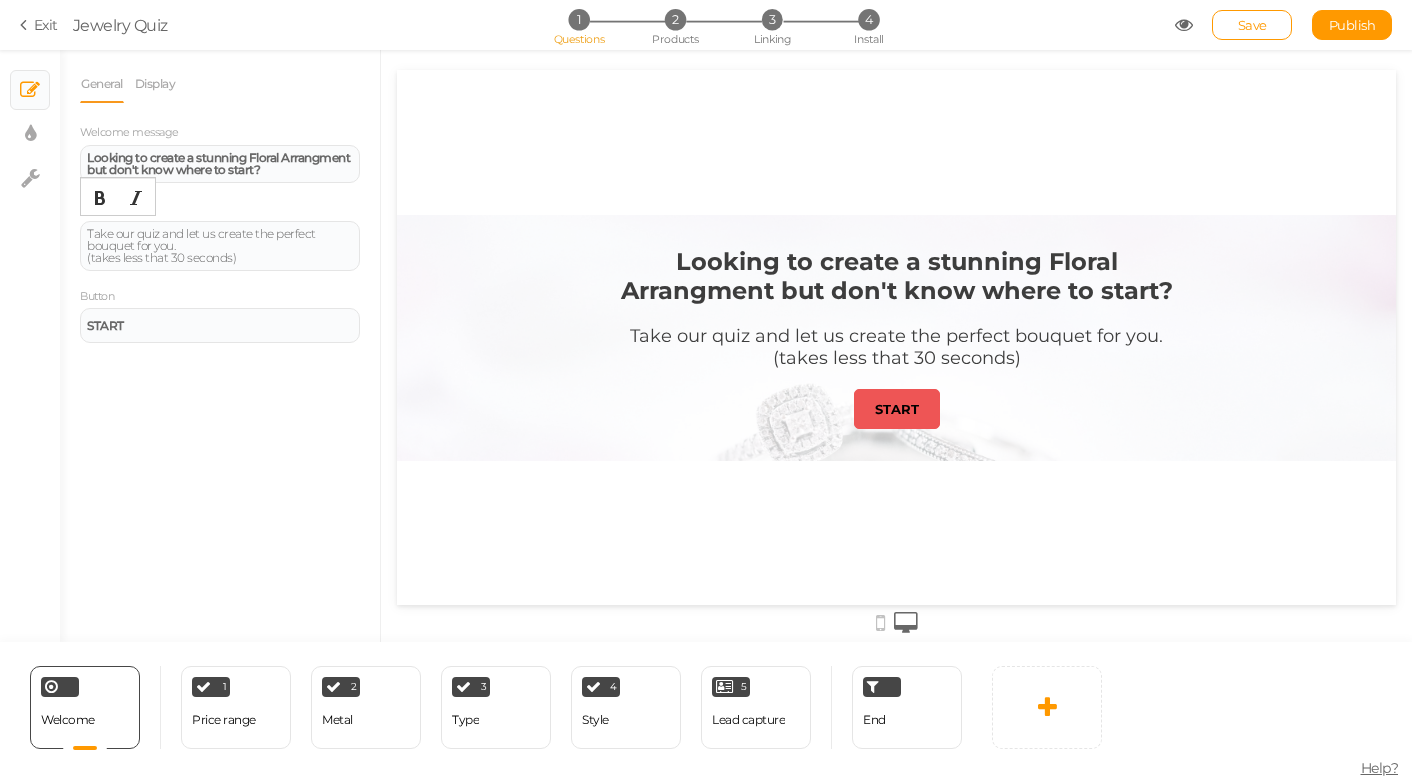 click on "General
Display
Welcome message   Looking to create a stunning Floral Arrangment but don't know where to start?                         Description   Take our quiz and let us create the perfect bouquet for you. (takes less that 30 seconds)                         Button   START
Background color         Set" at bounding box center (220, 353) 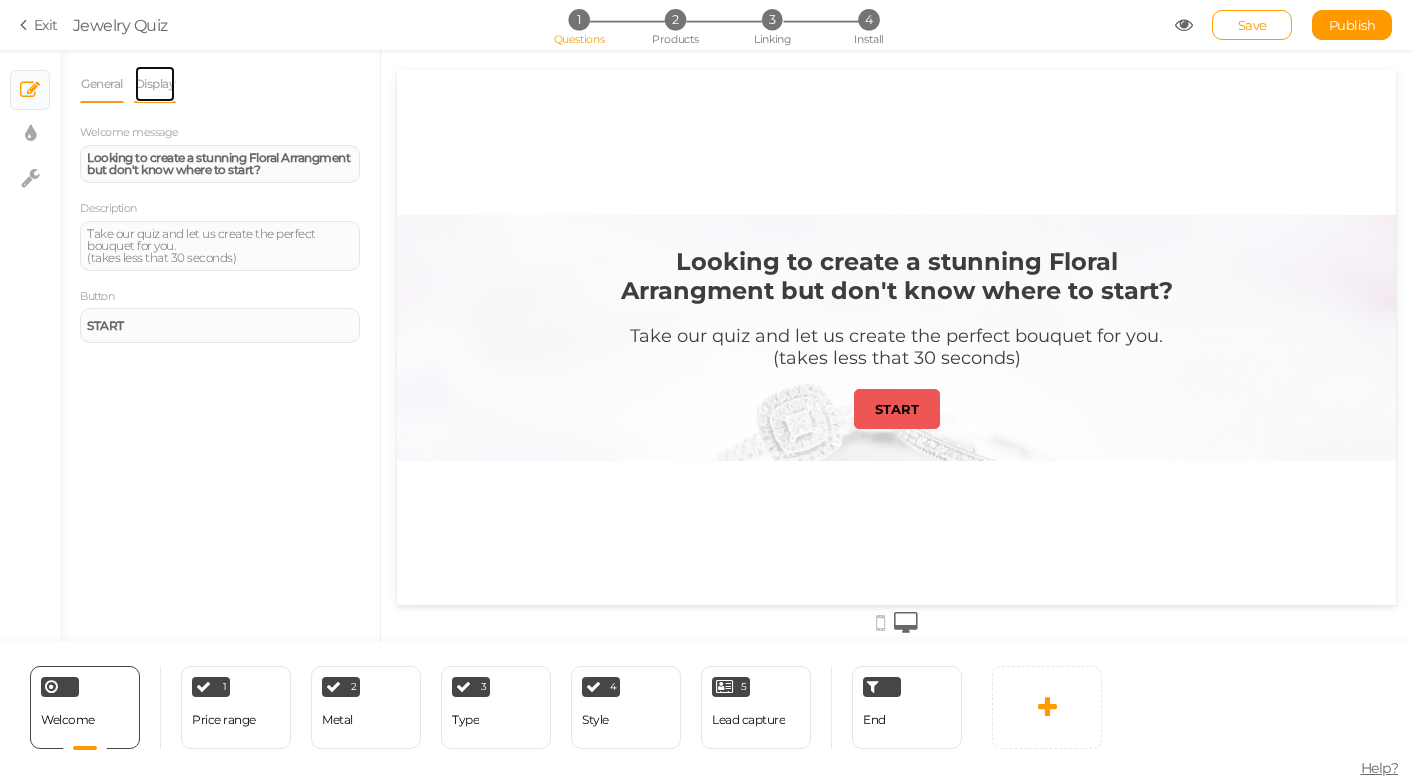 click on "Display" at bounding box center (155, 84) 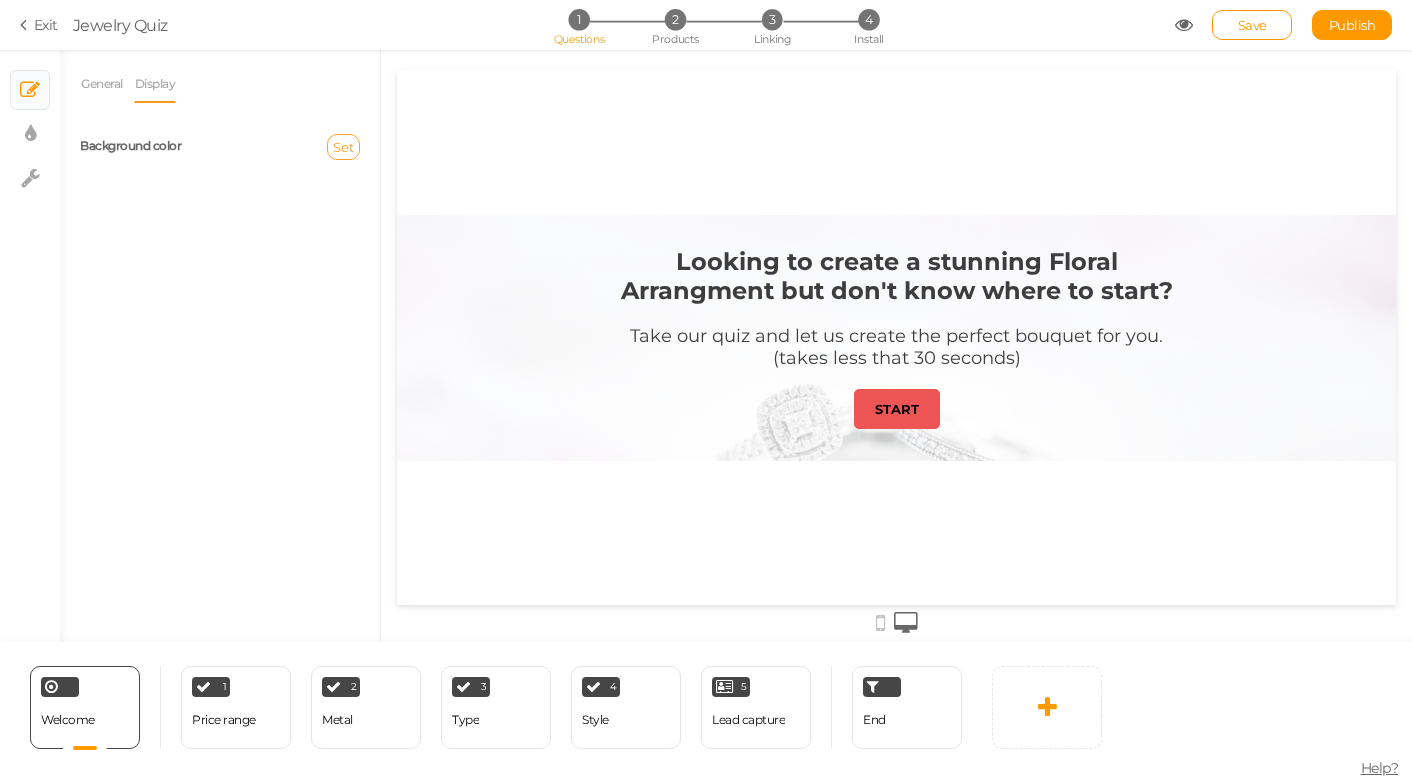 click on "Set" at bounding box center (343, 147) 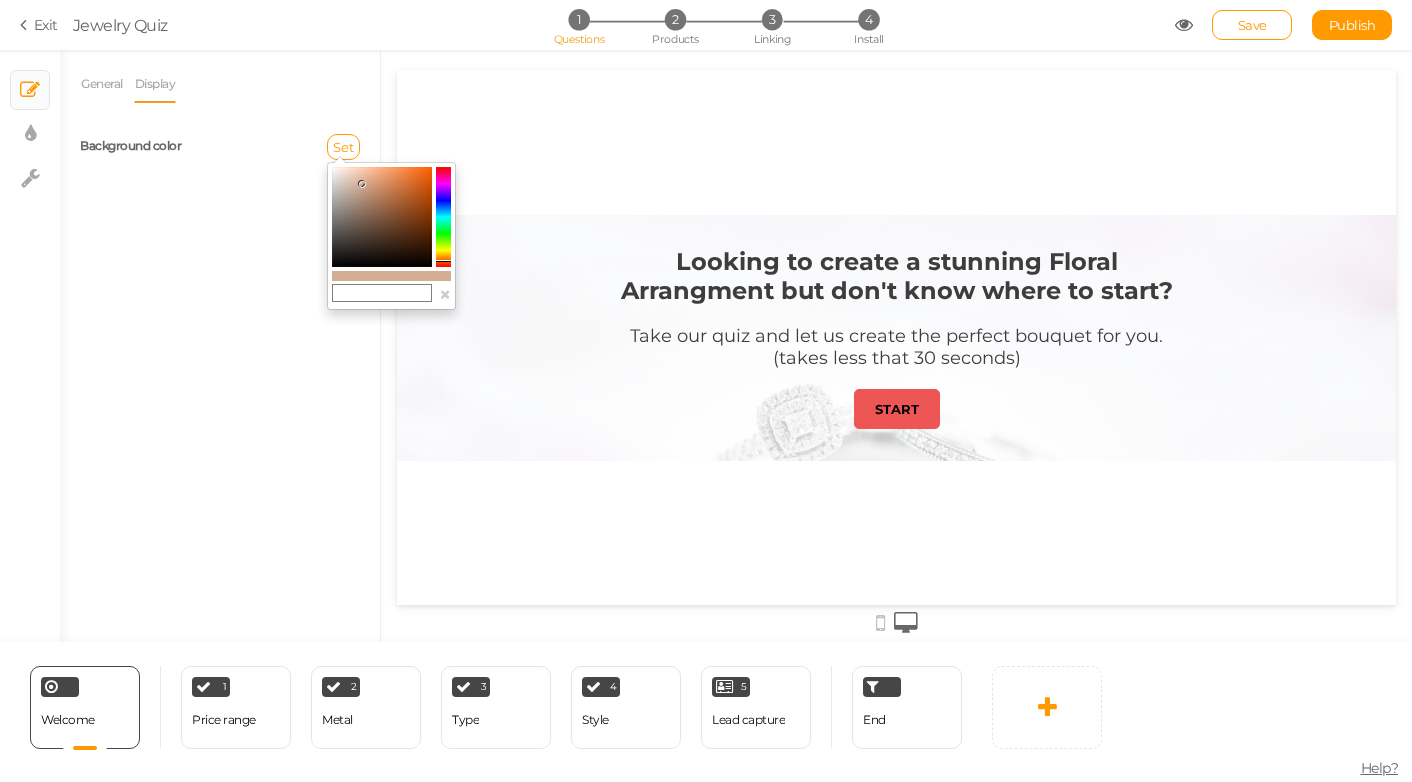 click on "General
Display
Welcome message   Looking to create a stunning Floral Arrangment but don't know where to start?                         Description   Take our quiz and let us create the perfect bouquet for you. (takes less that 30 seconds)                         Button   START
Background color         Set" at bounding box center [220, 353] 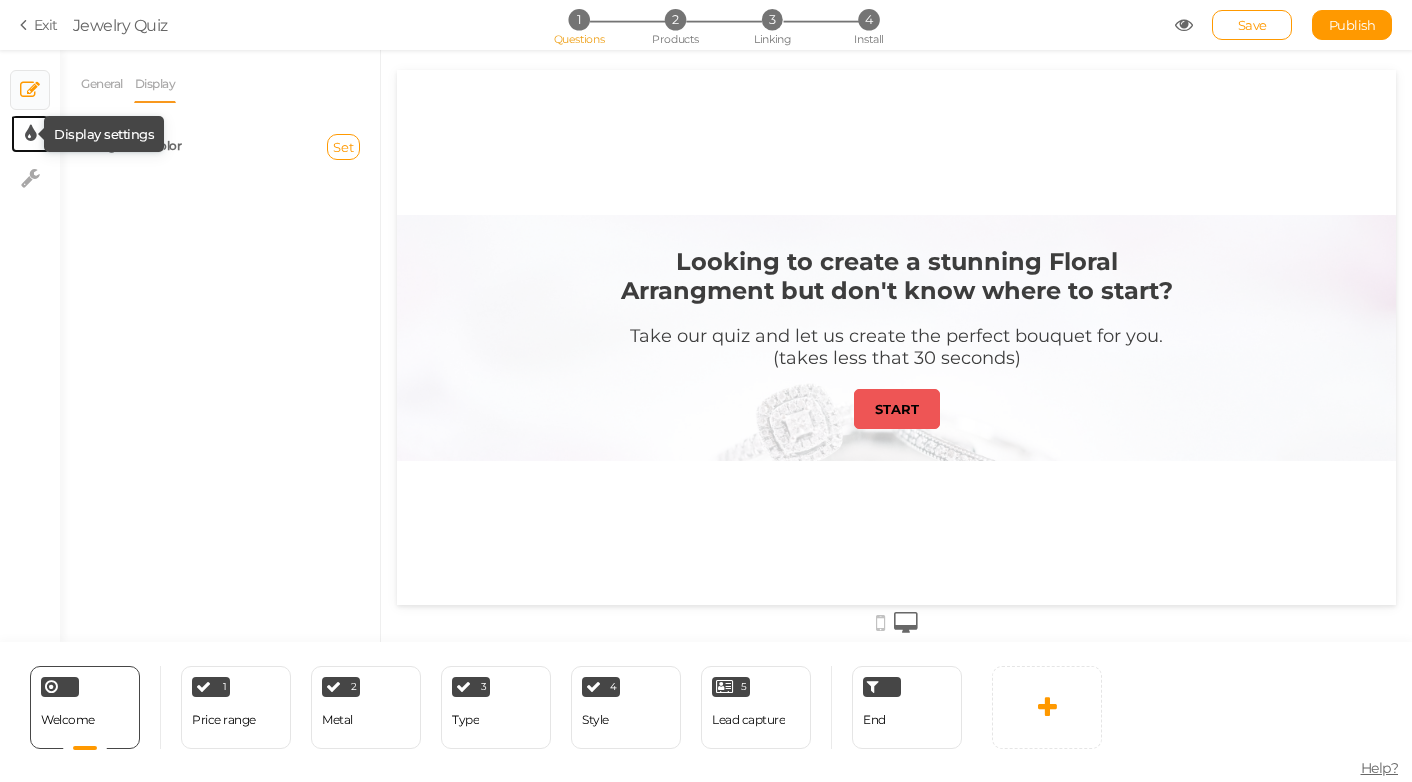 click at bounding box center (30, 134) 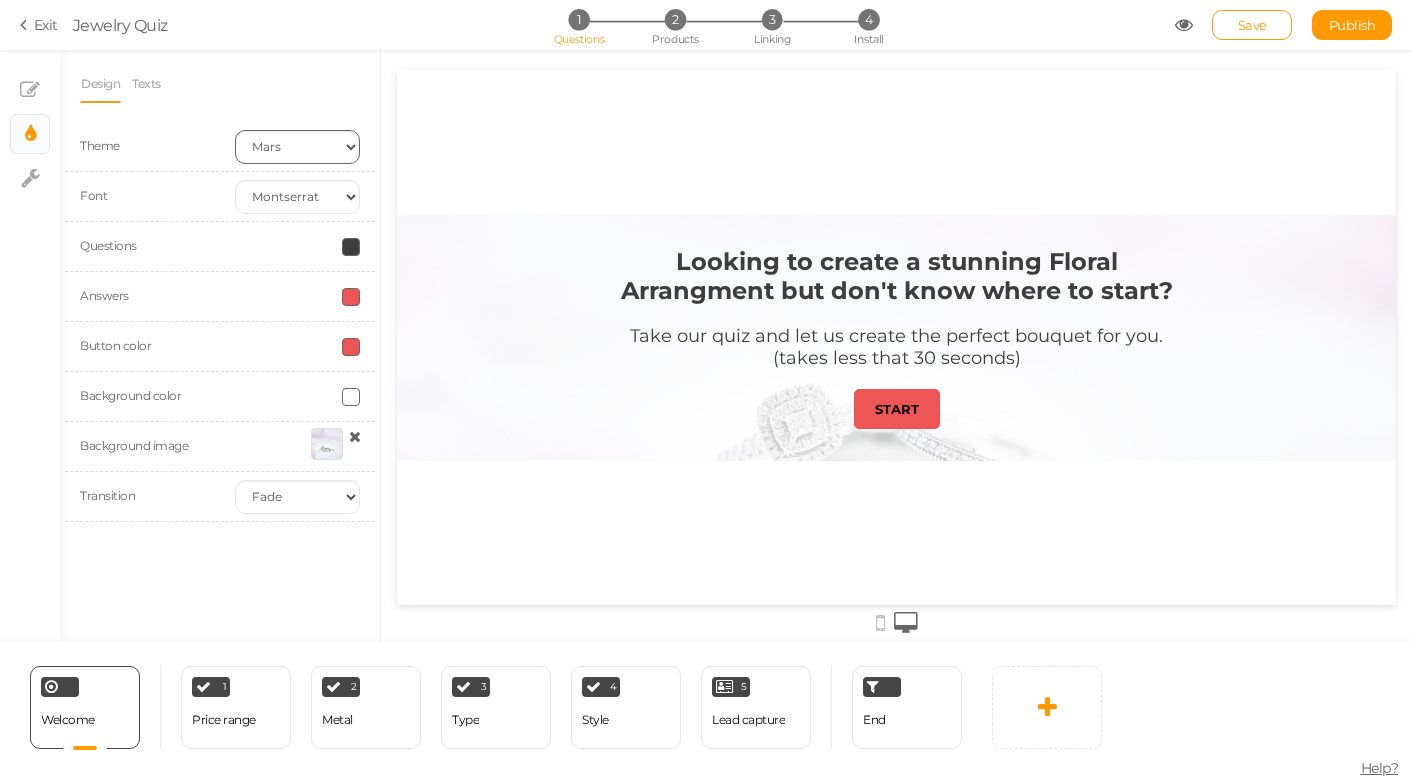 click on "Earth Mars" at bounding box center (297, 147) 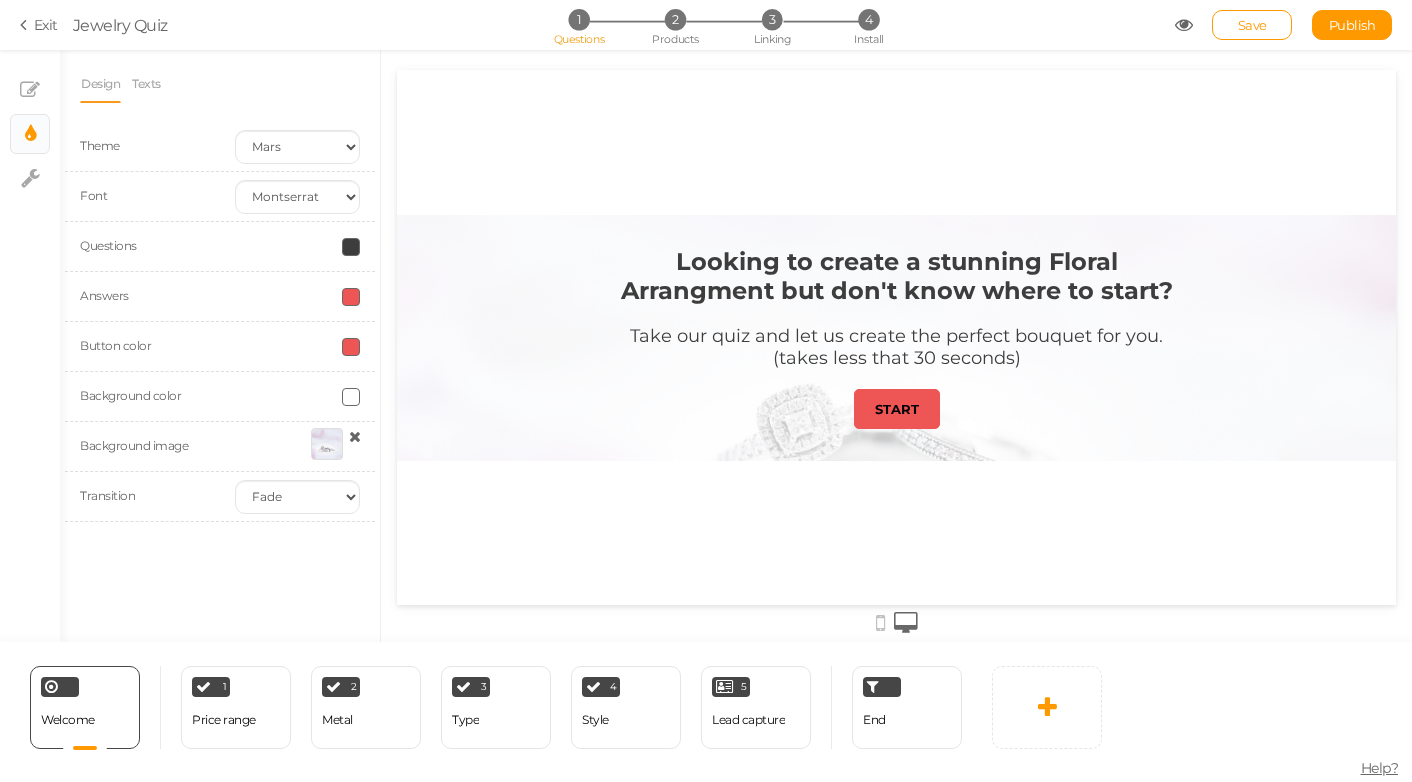 click at bounding box center [351, 297] 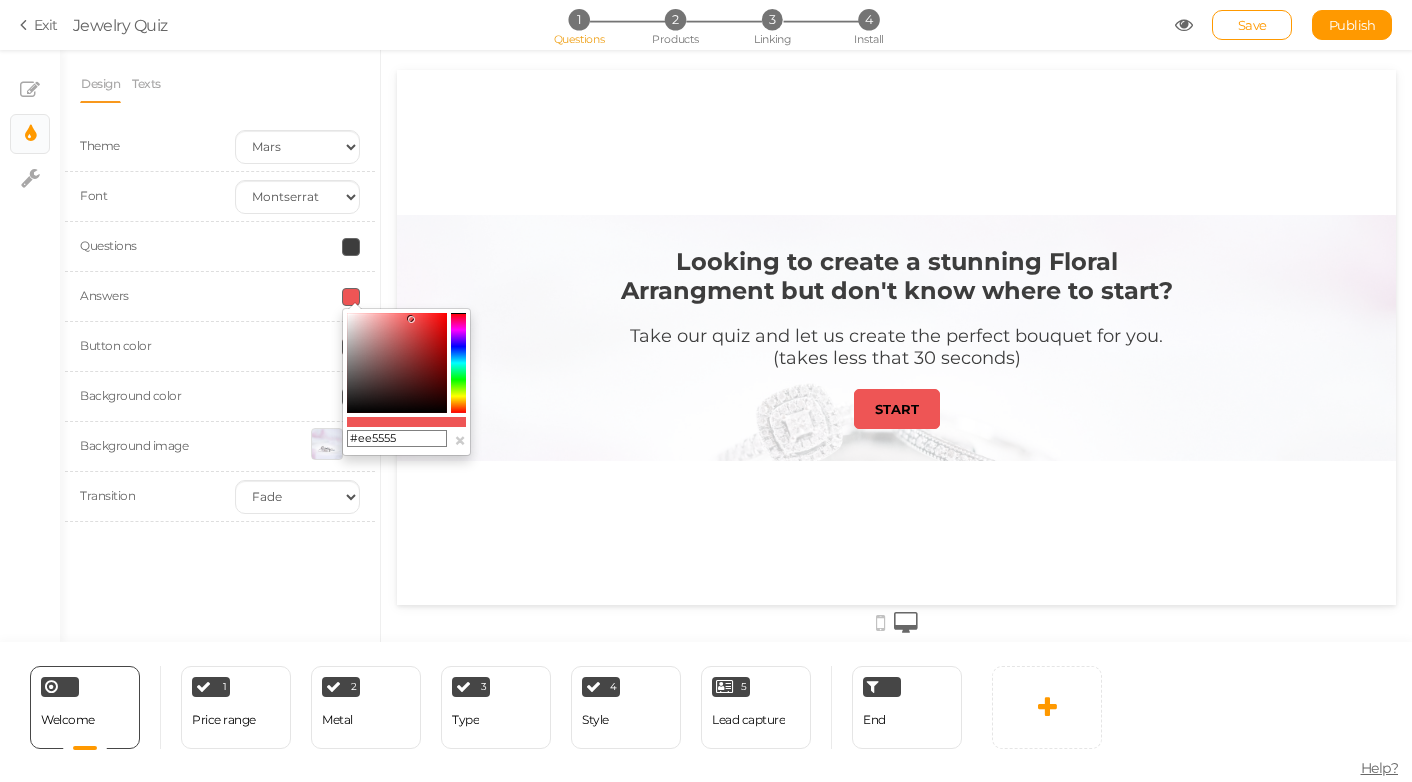 drag, startPoint x: 419, startPoint y: 439, endPoint x: 334, endPoint y: 436, distance: 85.052925 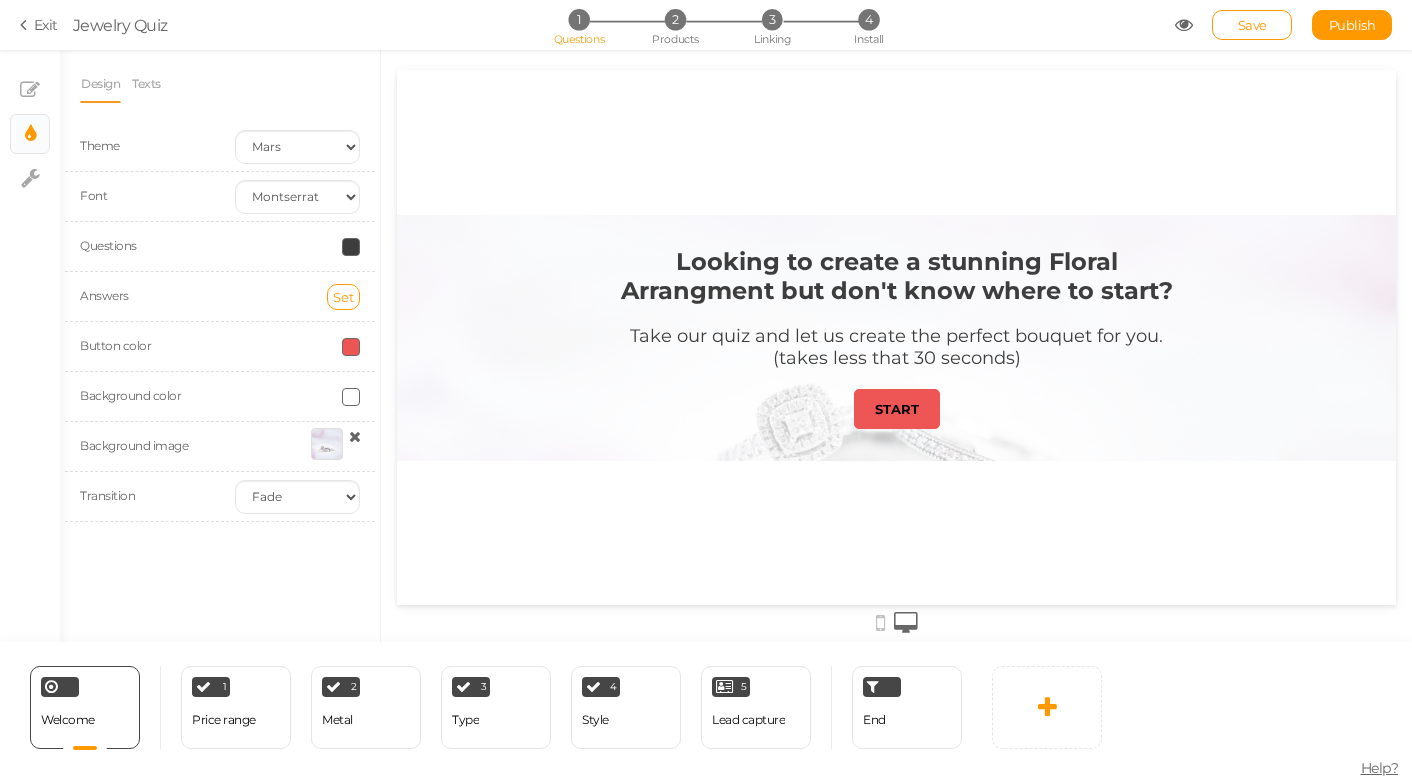 click at bounding box center (351, 397) 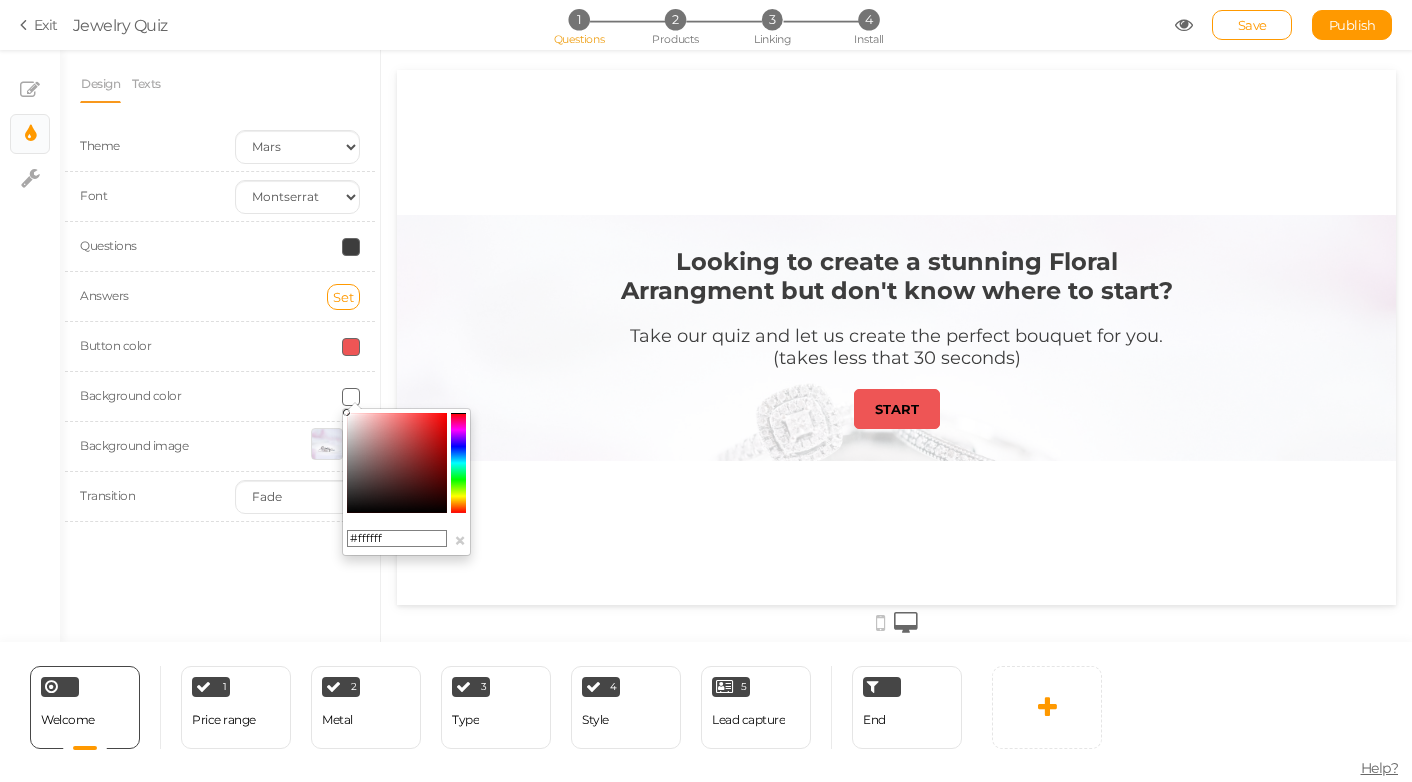 click at bounding box center (351, 347) 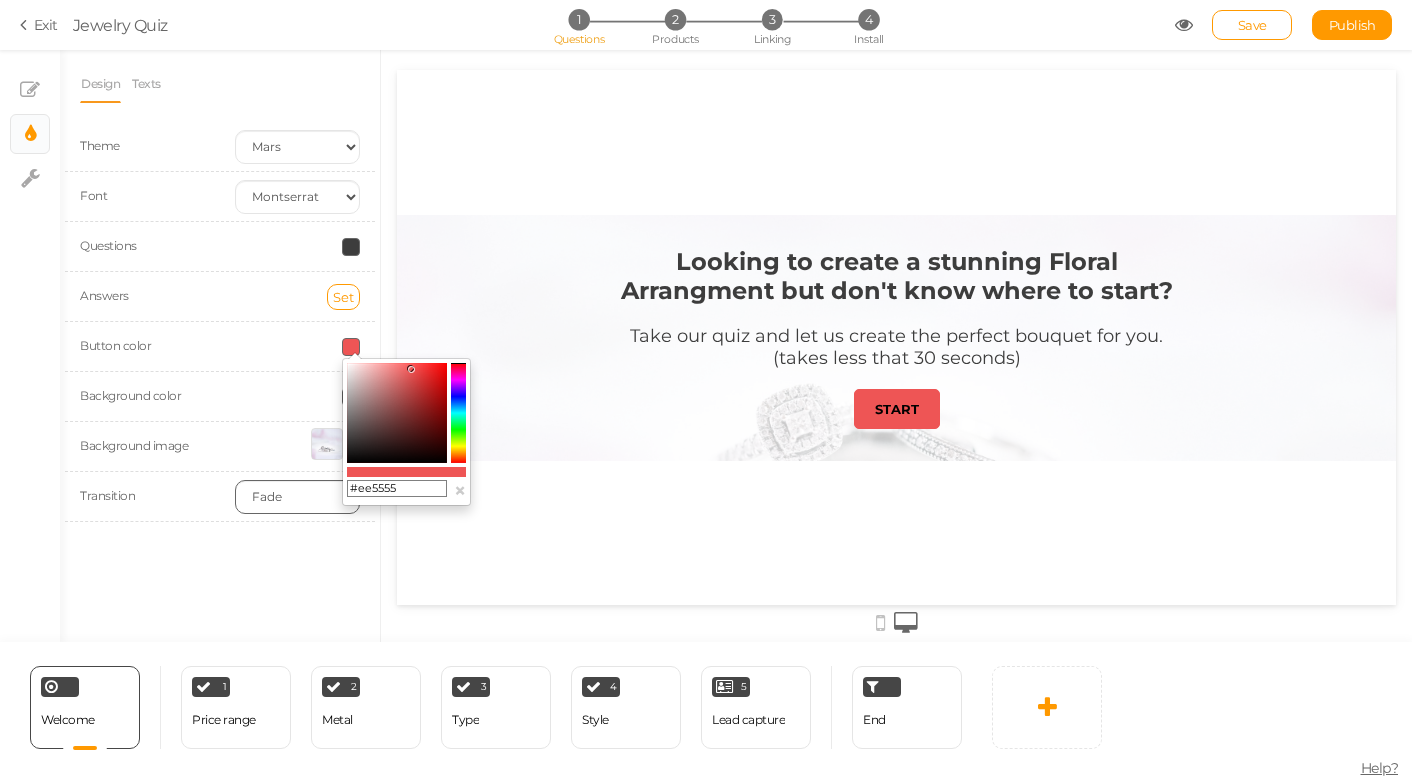 drag, startPoint x: 406, startPoint y: 487, endPoint x: 323, endPoint y: 485, distance: 83.02409 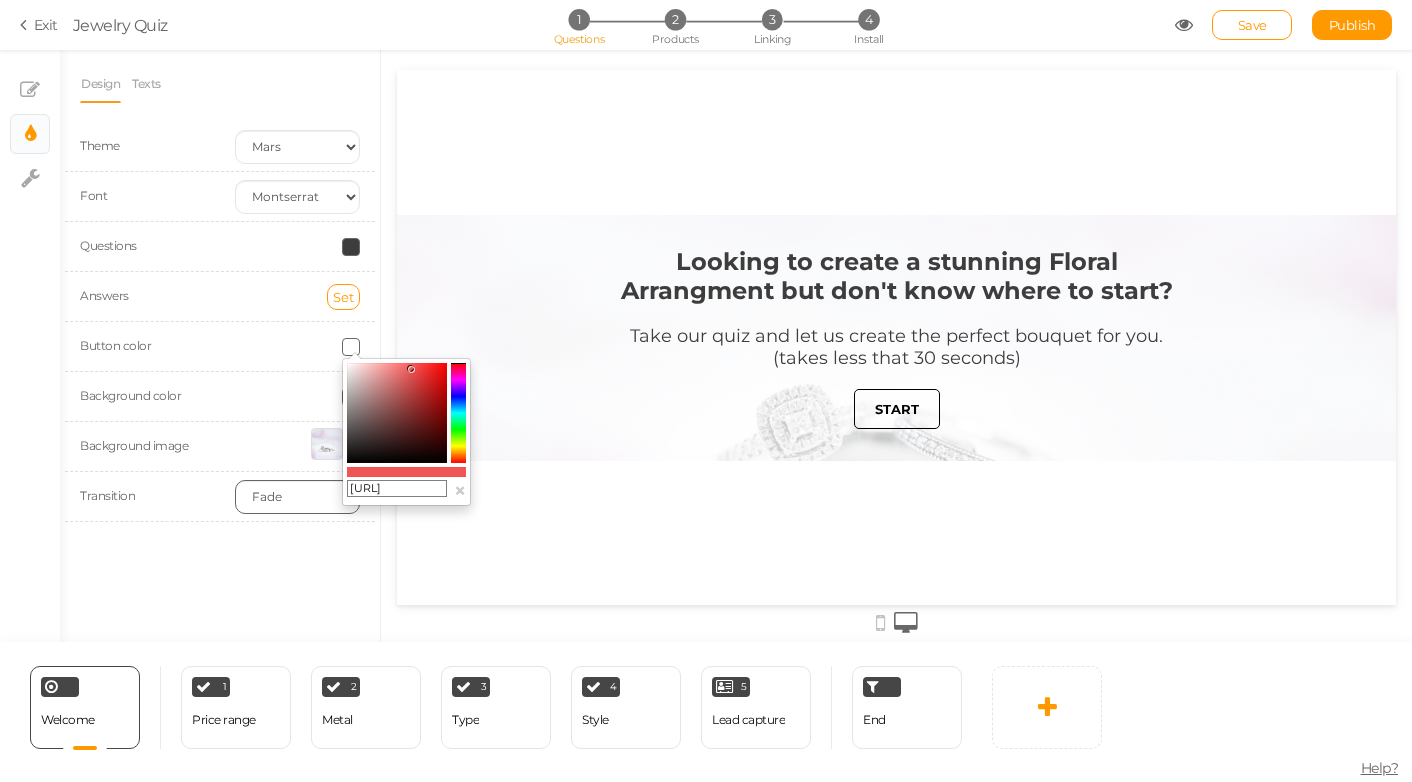 scroll, scrollTop: 0, scrollLeft: 0, axis: both 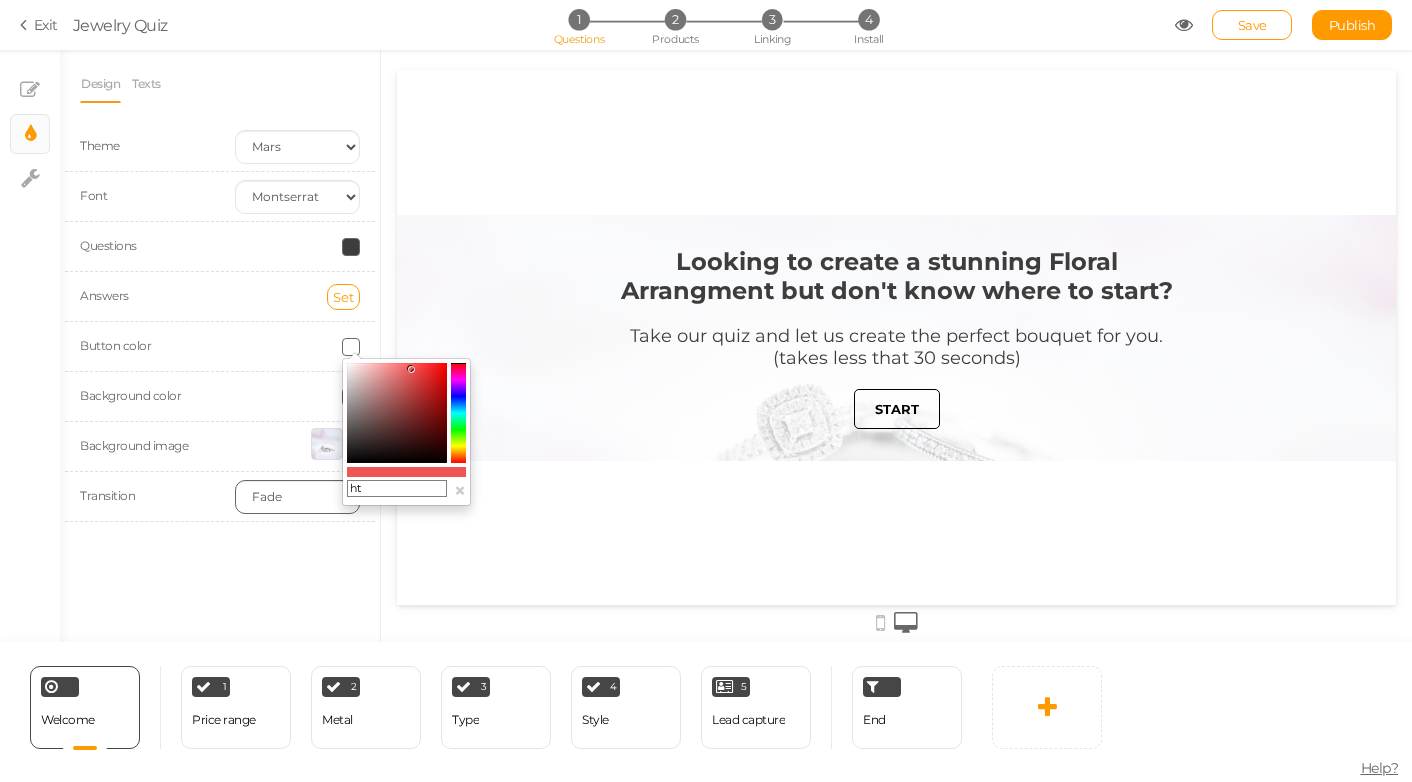 type on "h" 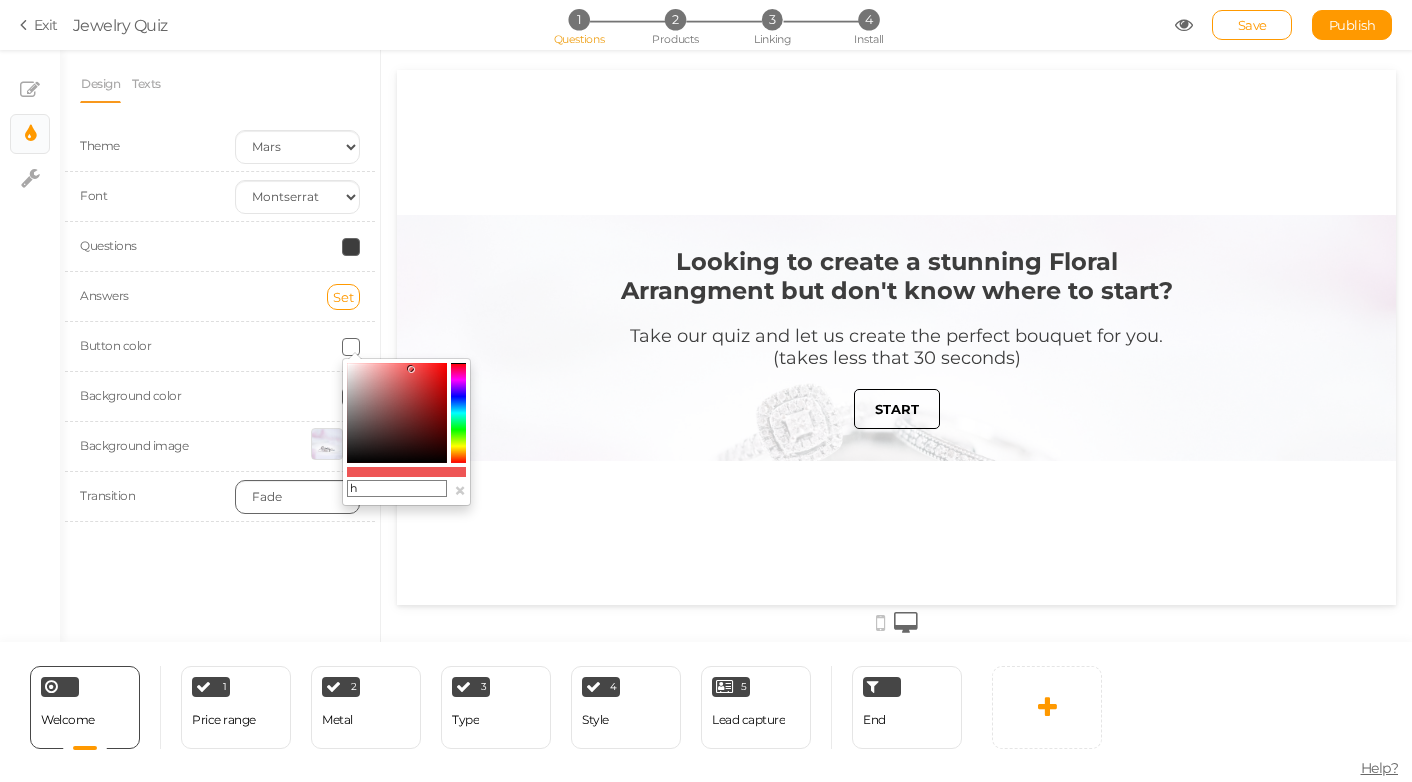 type 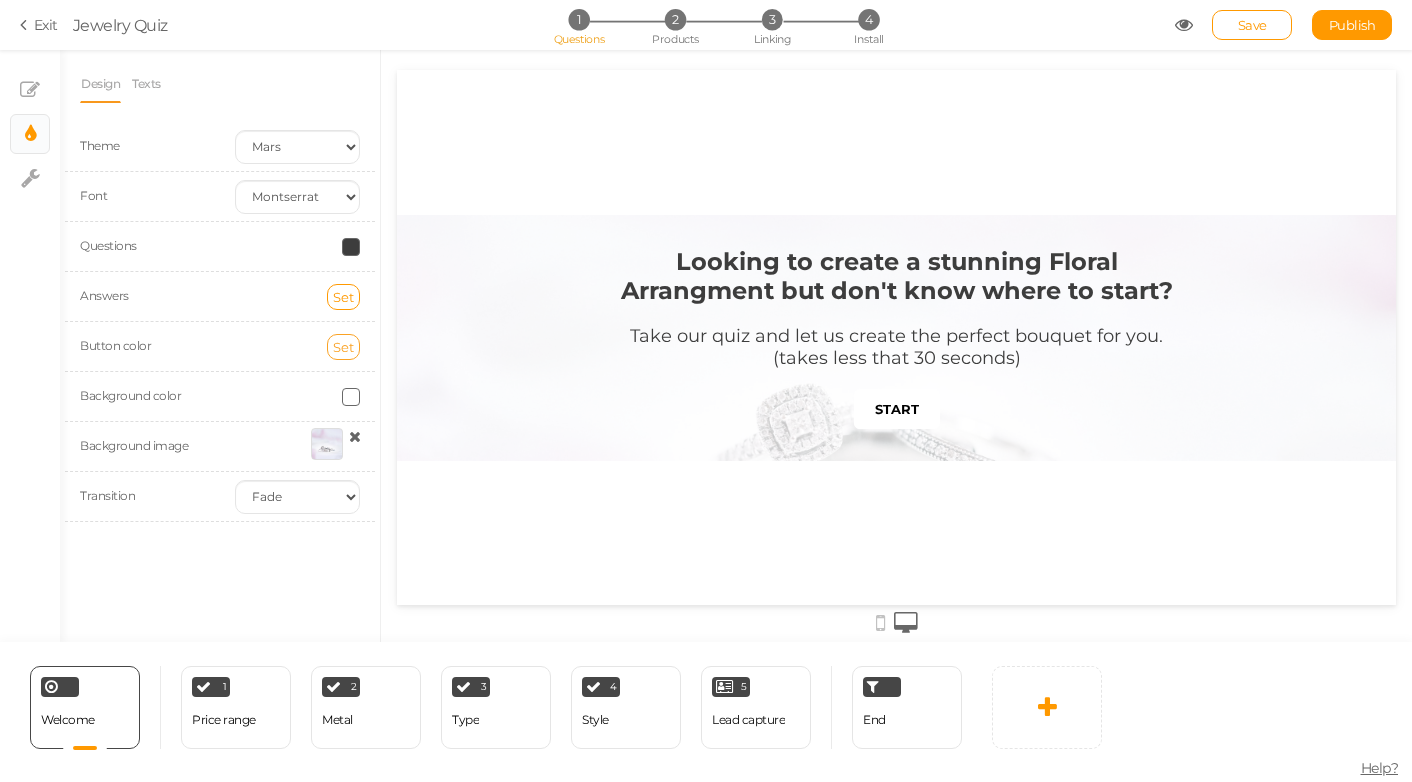click on "Set" at bounding box center (343, 347) 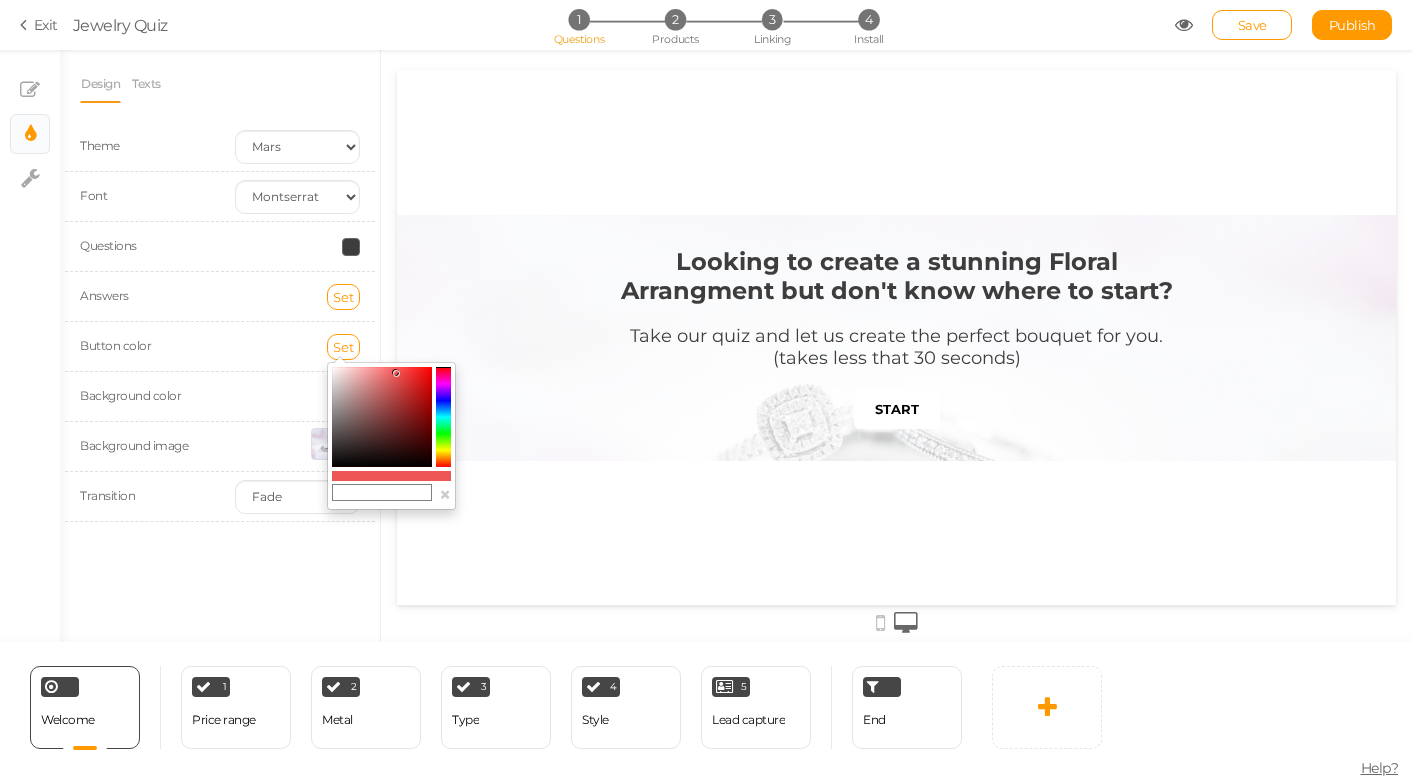 click at bounding box center [382, 493] 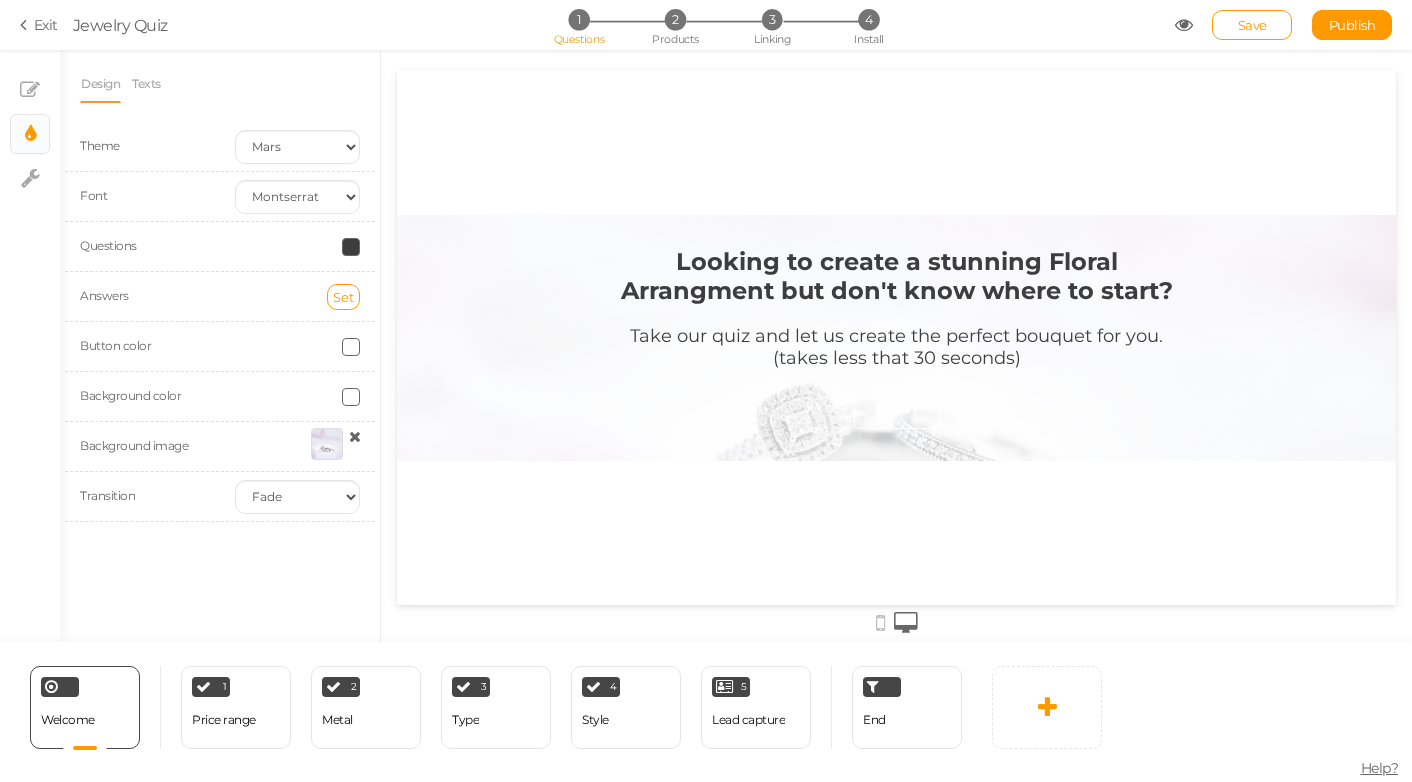 click at bounding box center (351, 347) 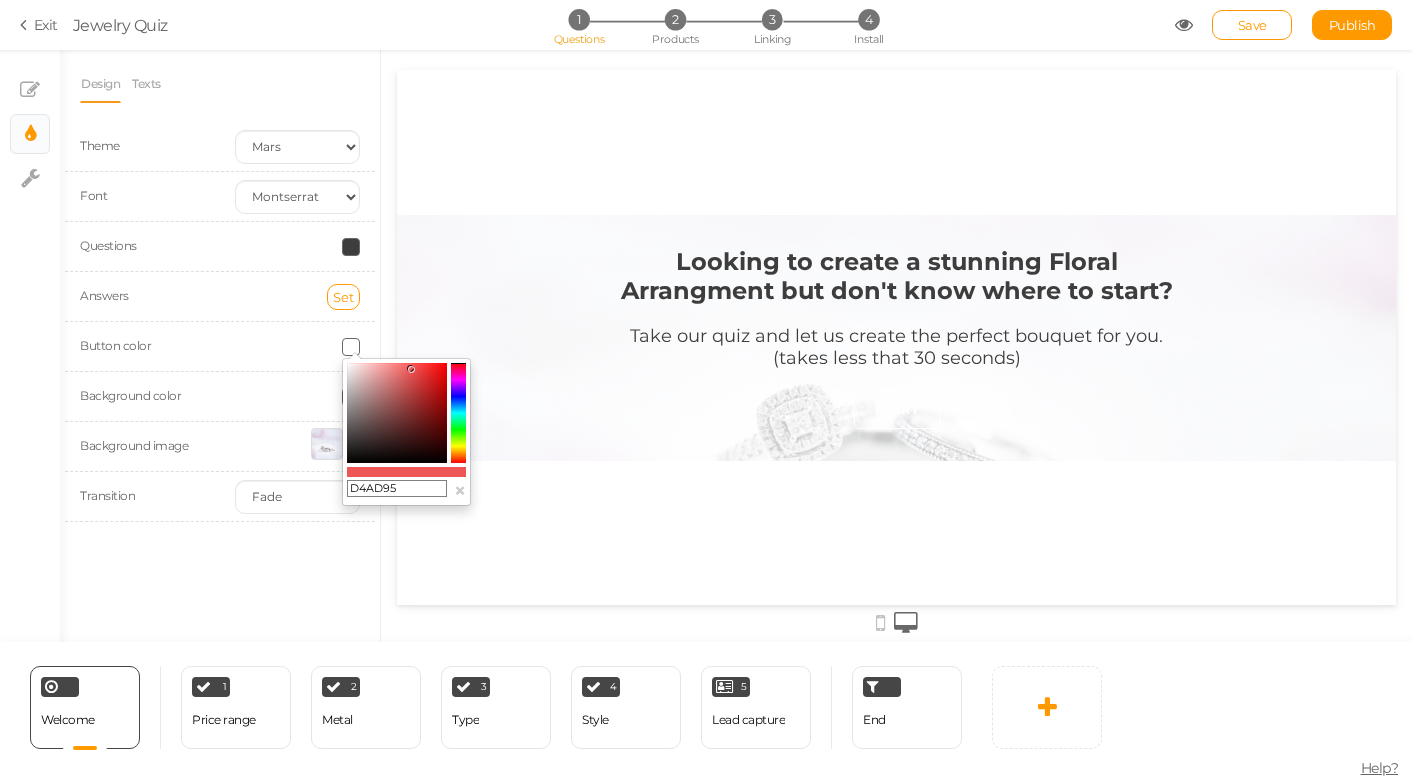 click on "D4AD95" at bounding box center (397, 489) 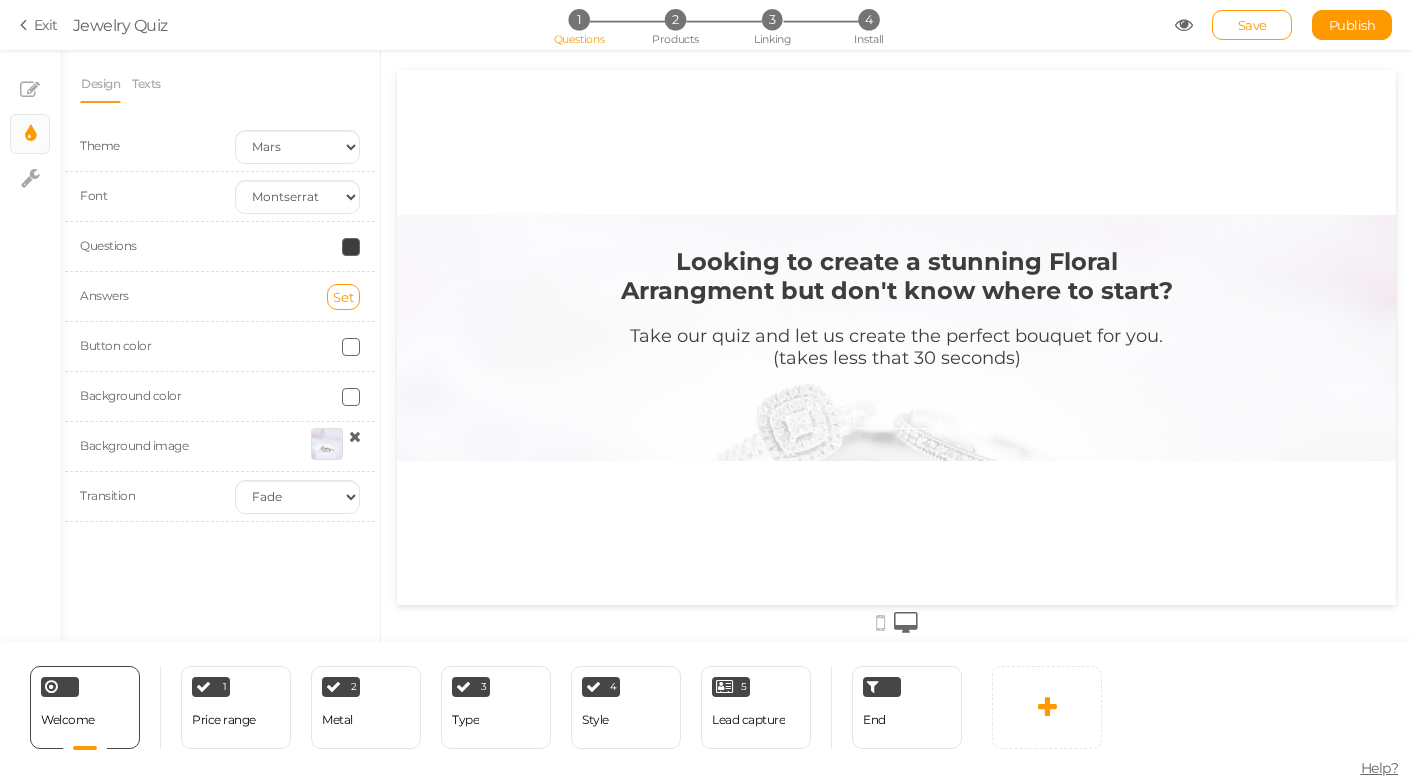 click on "Design
Texts
Theme         Earth Mars                 Font         Custom Default [PERSON_NAME] Montserrat Open Sans [PERSON_NAME] PT Sans Raleway Roboto Source Sans Pro                             Questions                                     Answers         Set                           Button color                                     Background color                                       Background image                                   Transition         None   Fade   Switch" at bounding box center [220, 346] 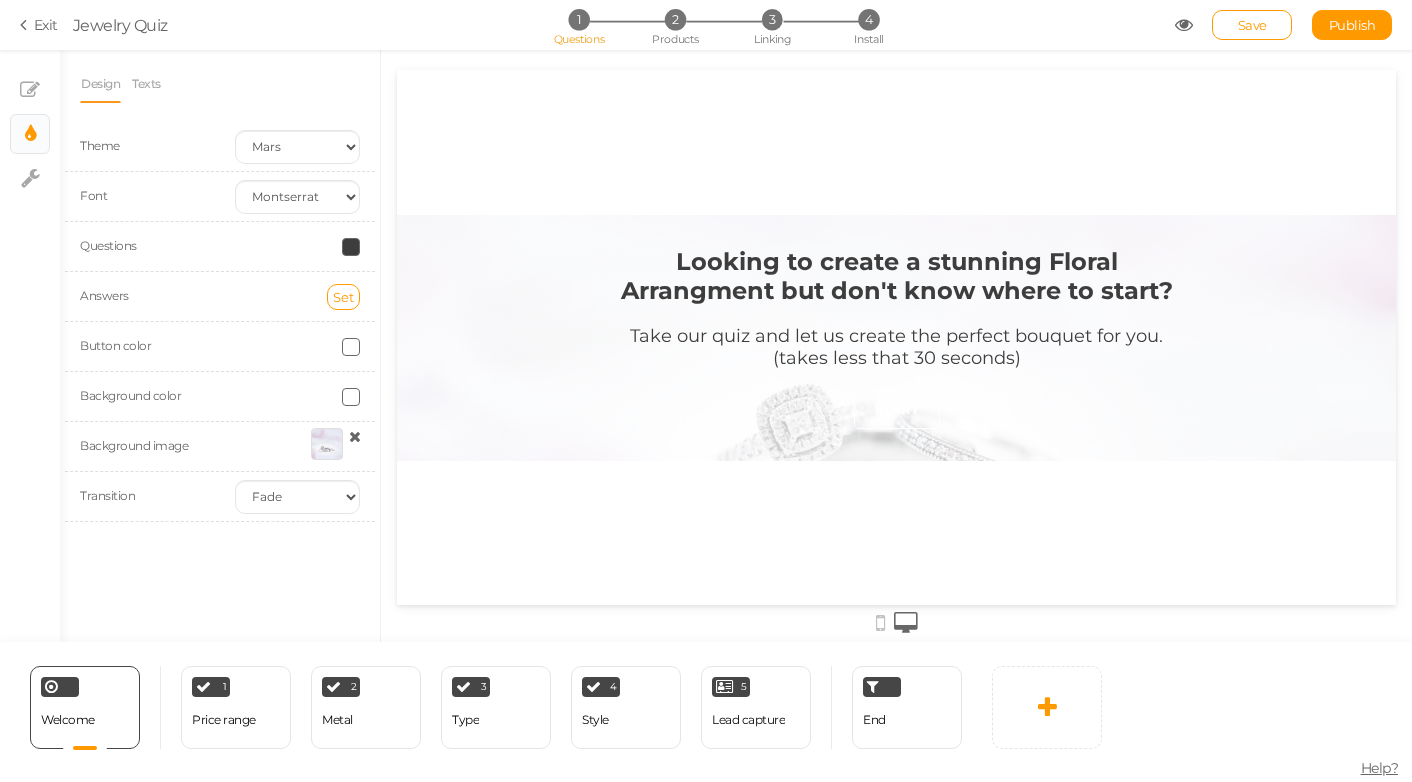 click at bounding box center [351, 347] 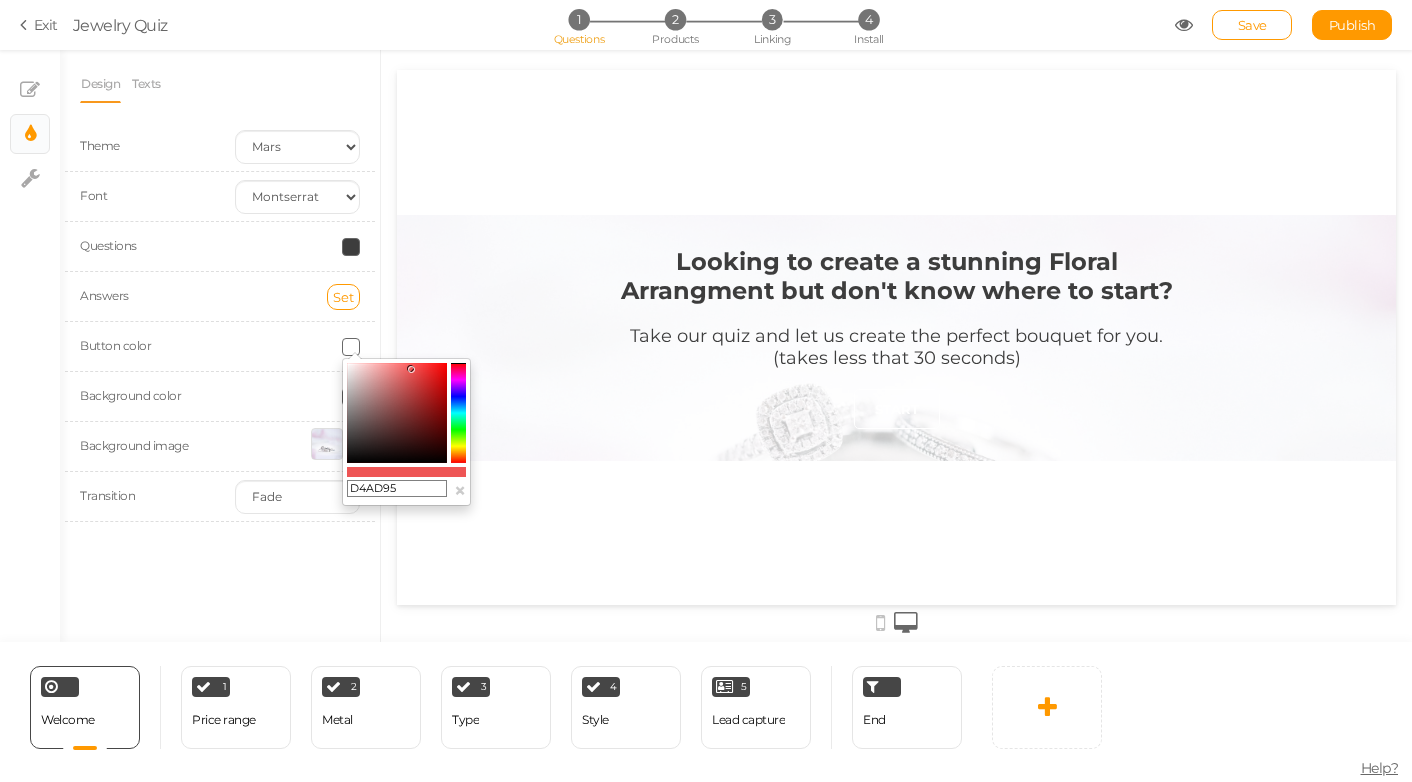 click at bounding box center (297, 397) 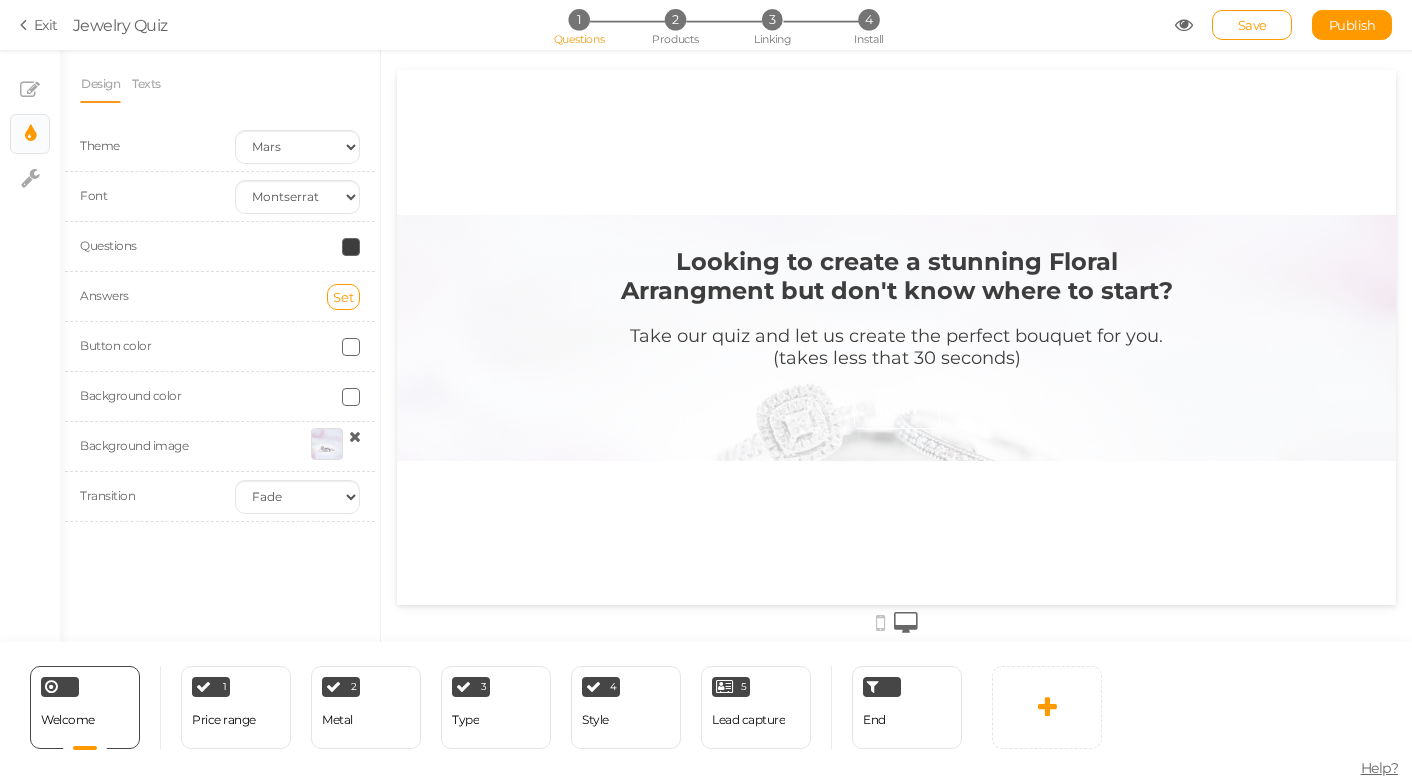 click at bounding box center (351, 397) 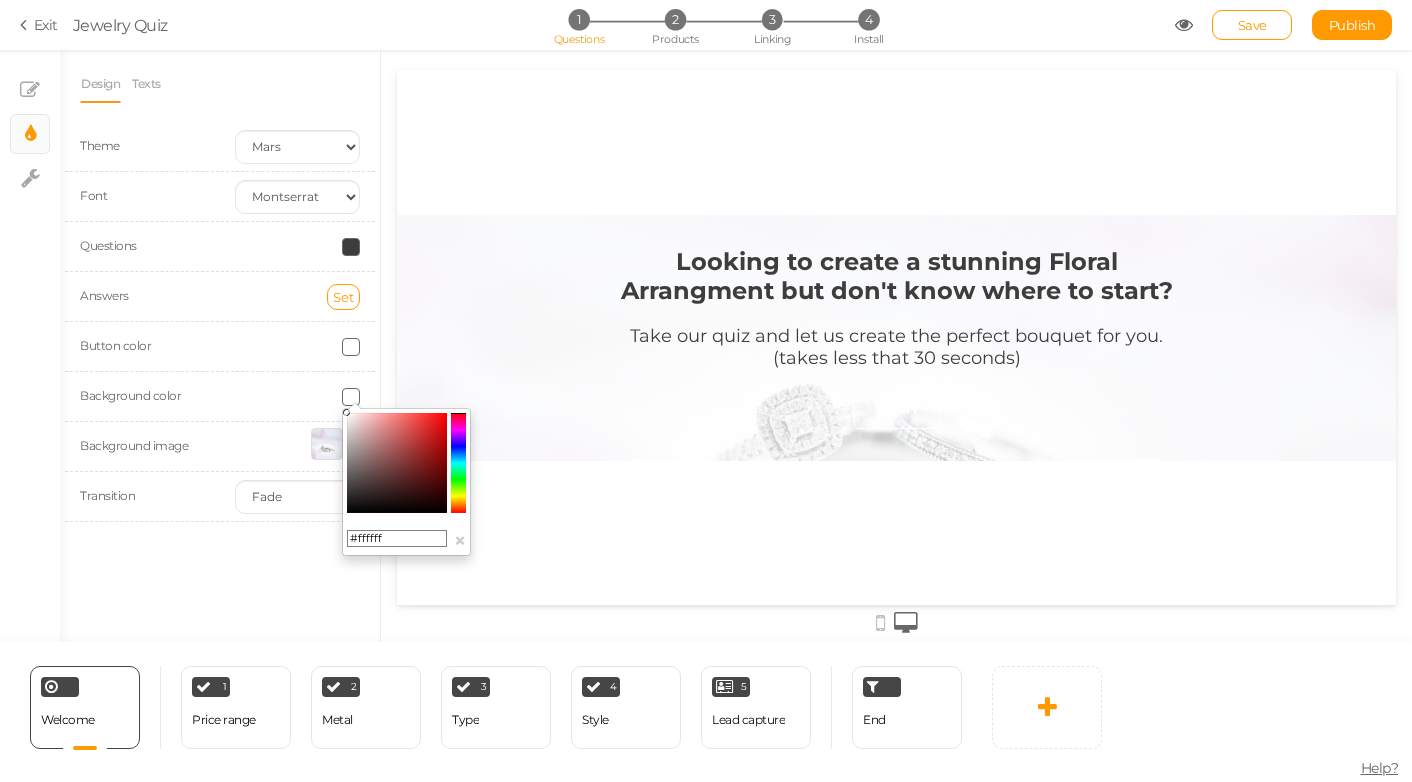 click on "#ffffff" at bounding box center [397, 539] 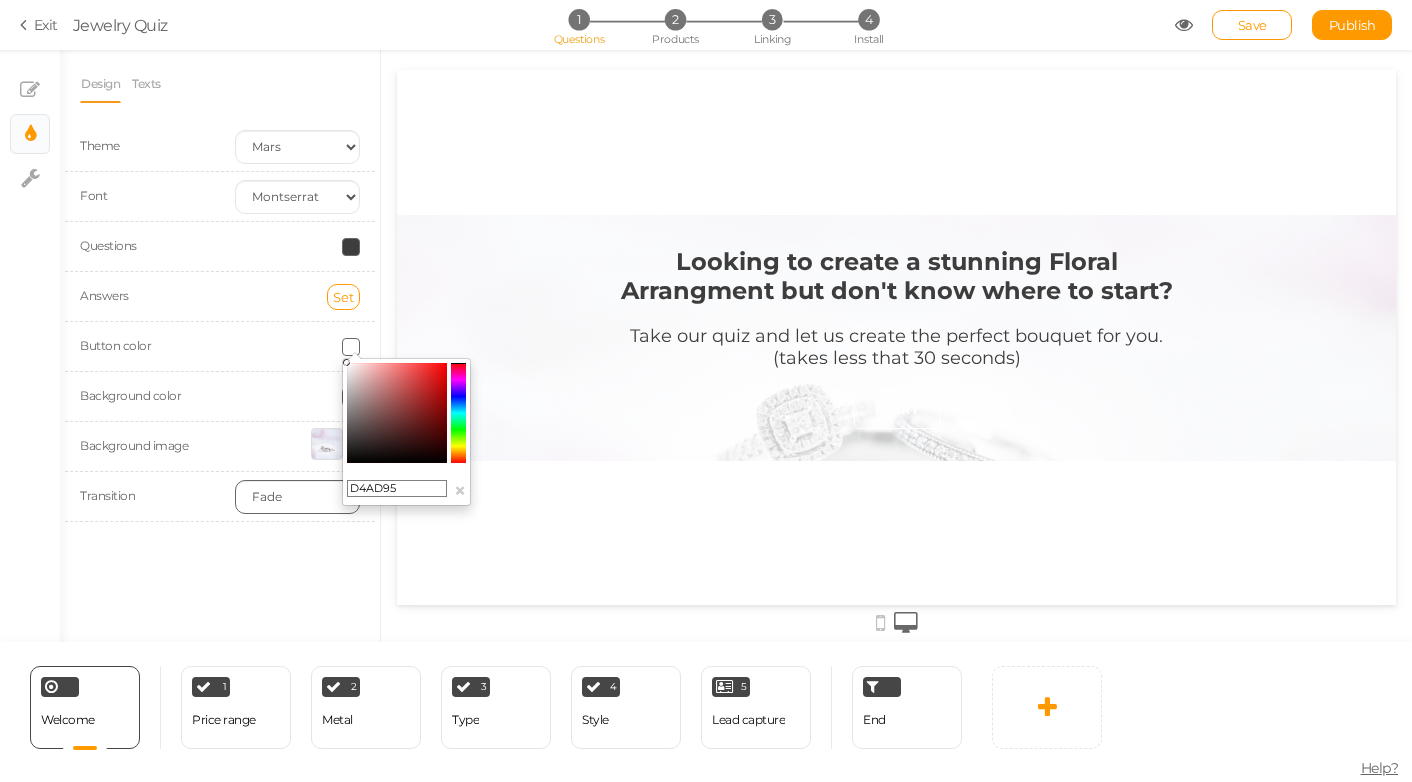 drag, startPoint x: 405, startPoint y: 486, endPoint x: 265, endPoint y: 486, distance: 140 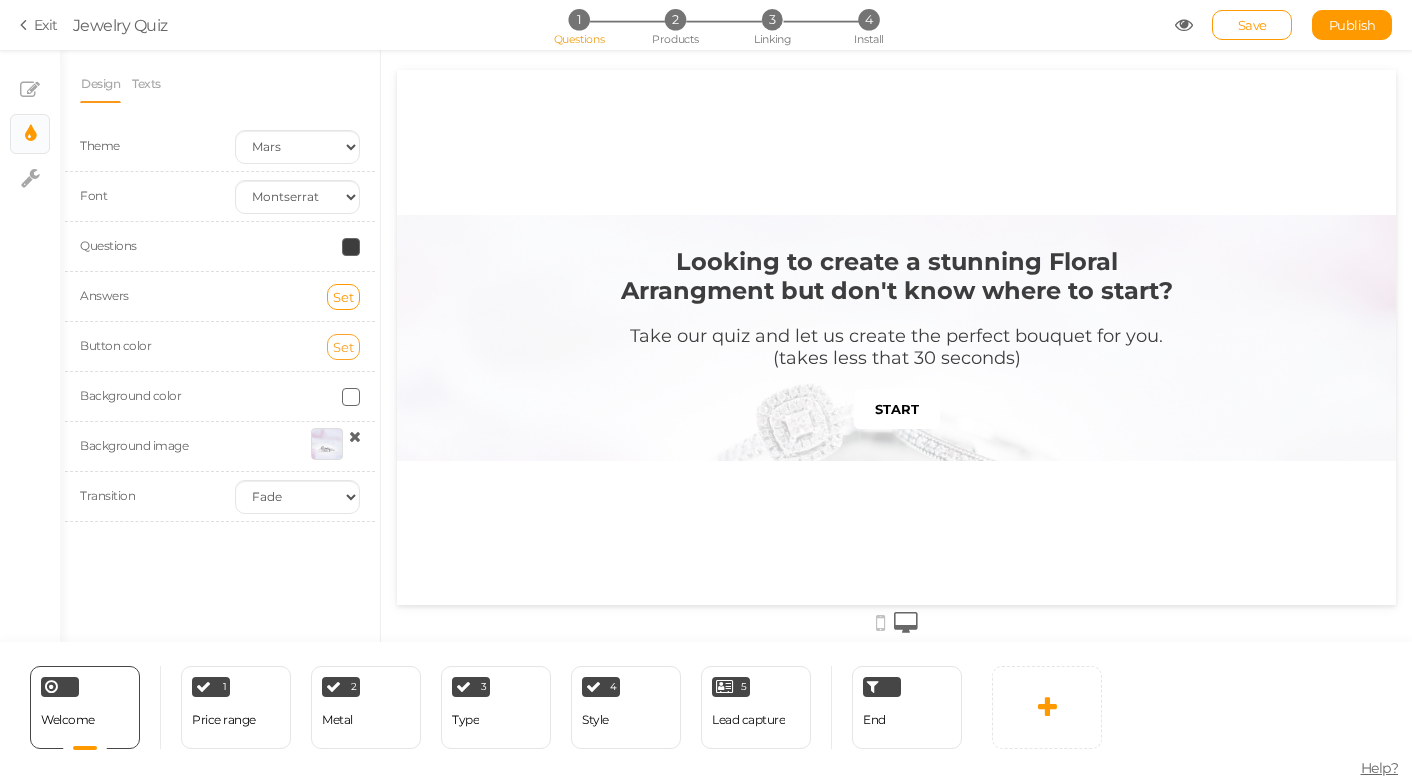 click on "Set" at bounding box center (343, 347) 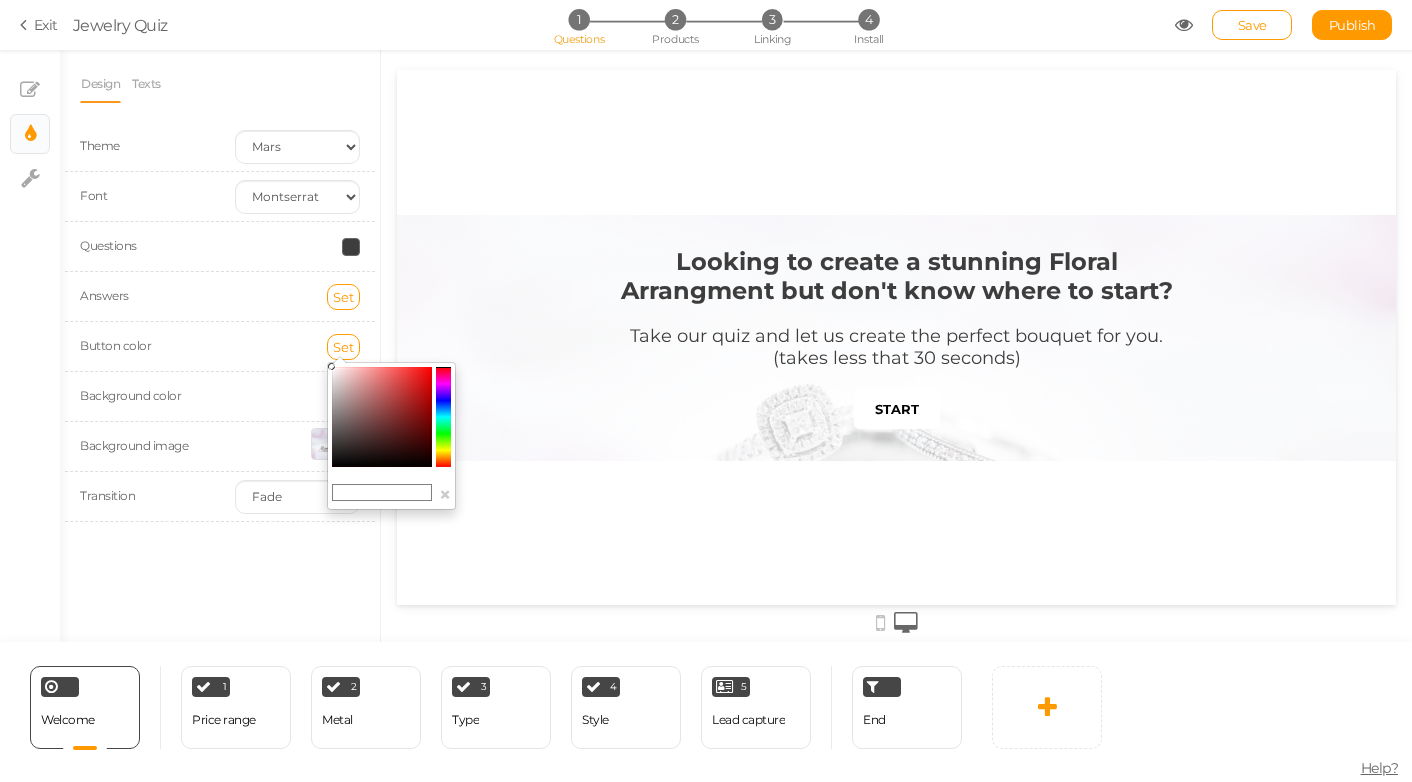 click at bounding box center (382, 417) 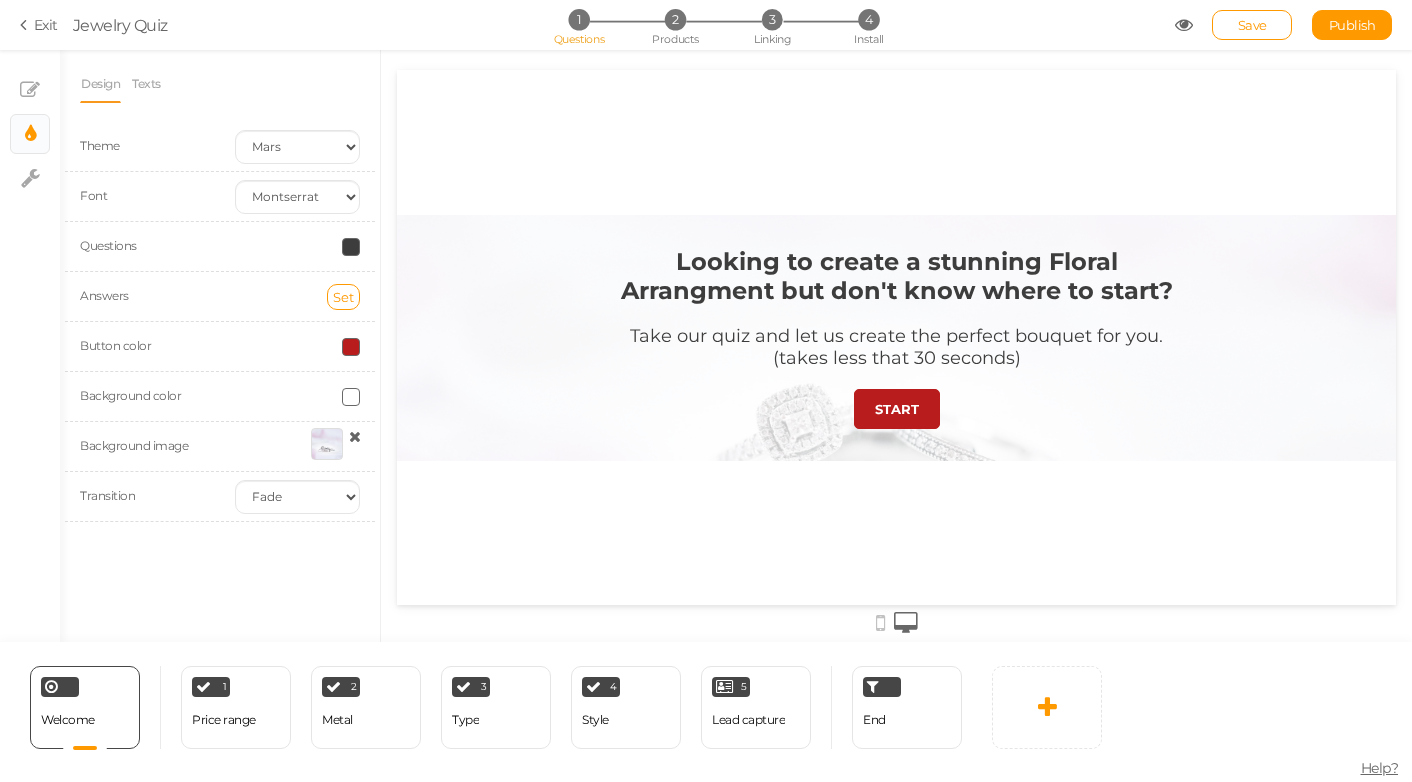 click at bounding box center [351, 347] 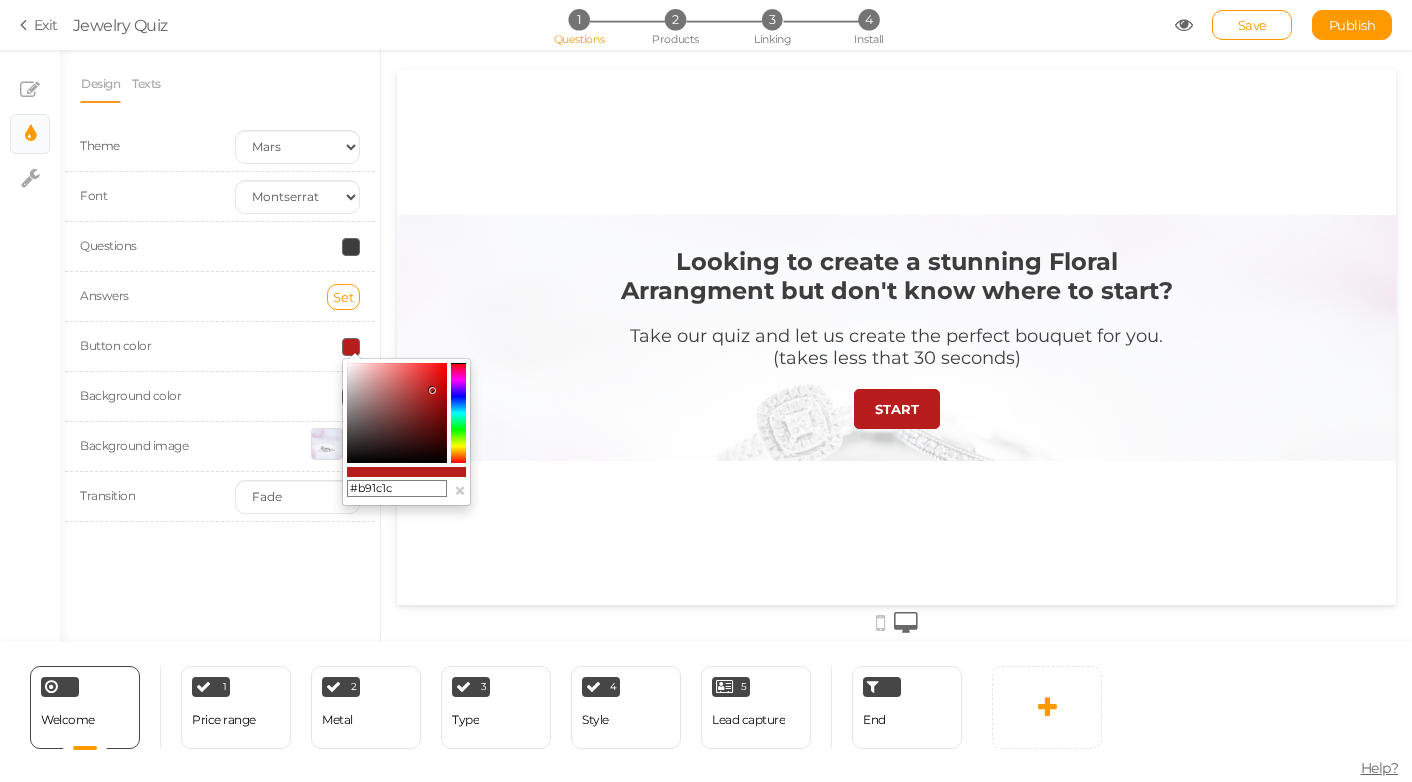 click on "#b91c1c" at bounding box center [397, 489] 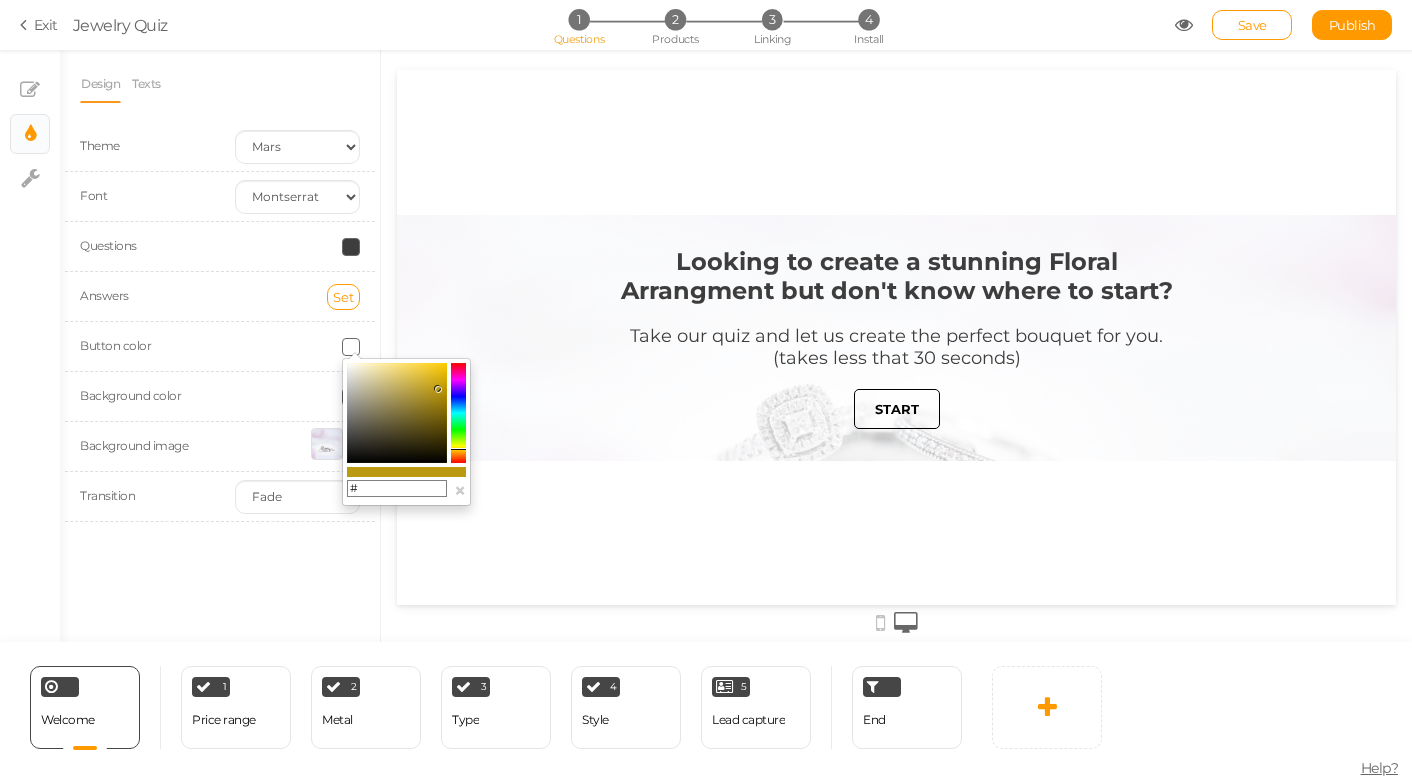 paste on "D4AD95" 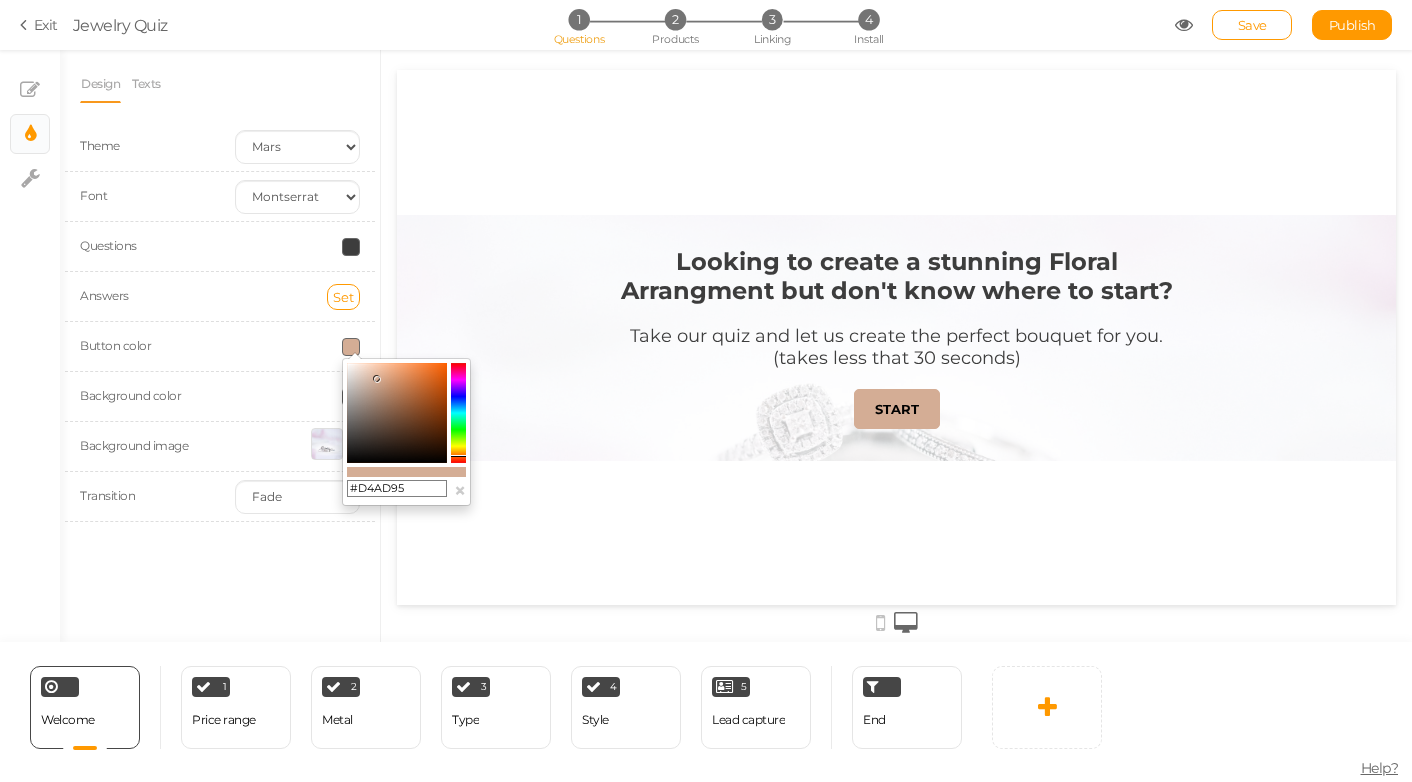 click on "Design
Texts
Theme         Earth Mars                 Font         Custom Default [PERSON_NAME] Montserrat Open Sans [PERSON_NAME] PT Sans Raleway Roboto Source Sans Pro                             Questions                                     Answers         Set                           Button color                                     Background color                                       Background image                                   Transition         None   Fade   Switch" at bounding box center (220, 346) 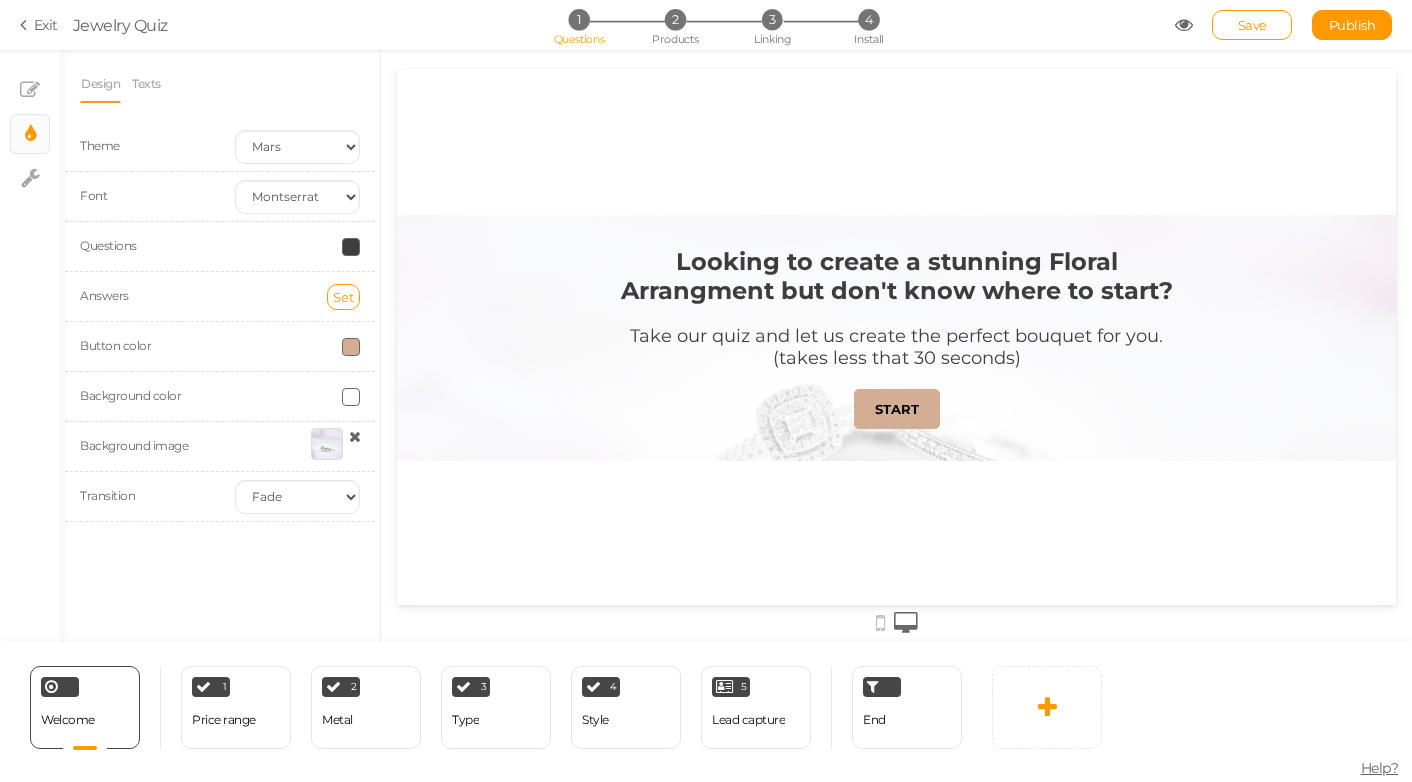 click at bounding box center [327, 444] 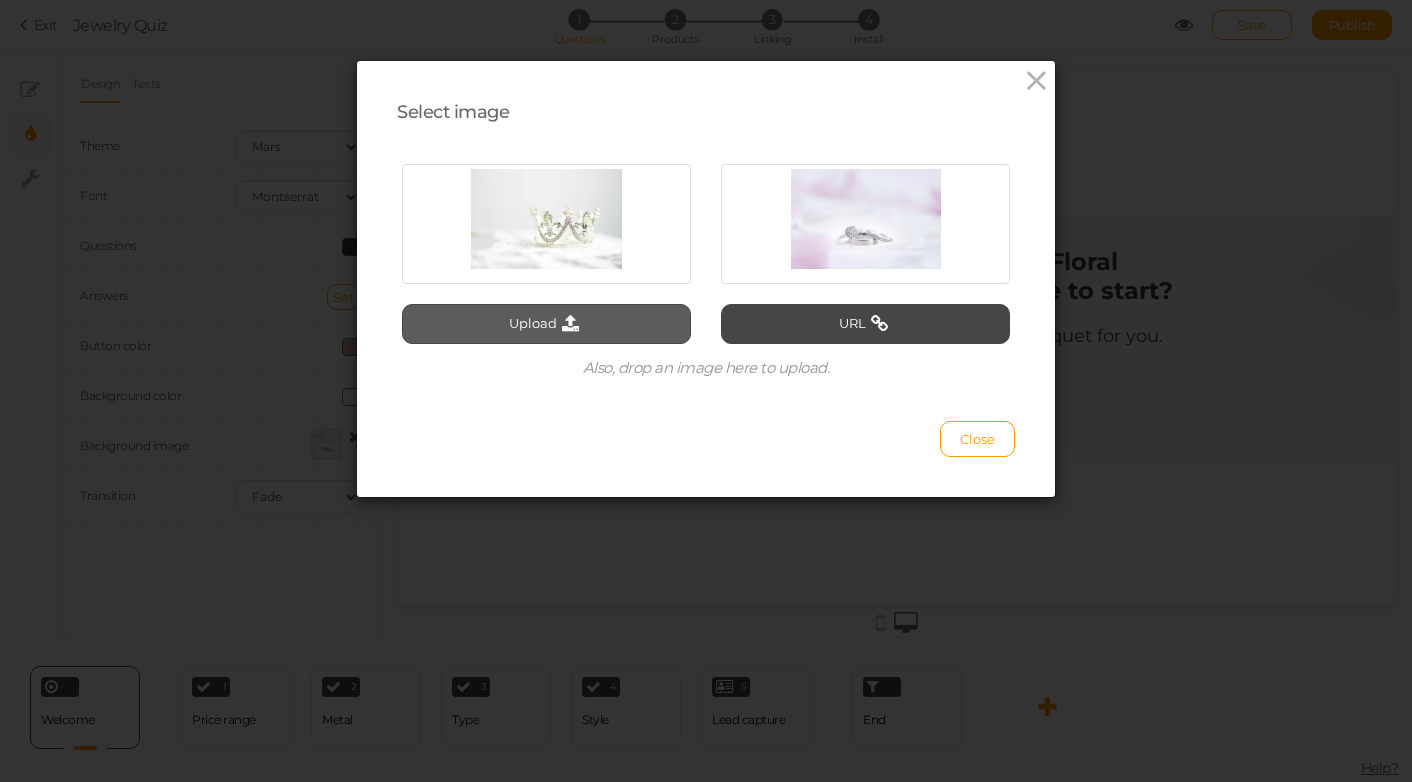 click on "Upload" at bounding box center [546, 324] 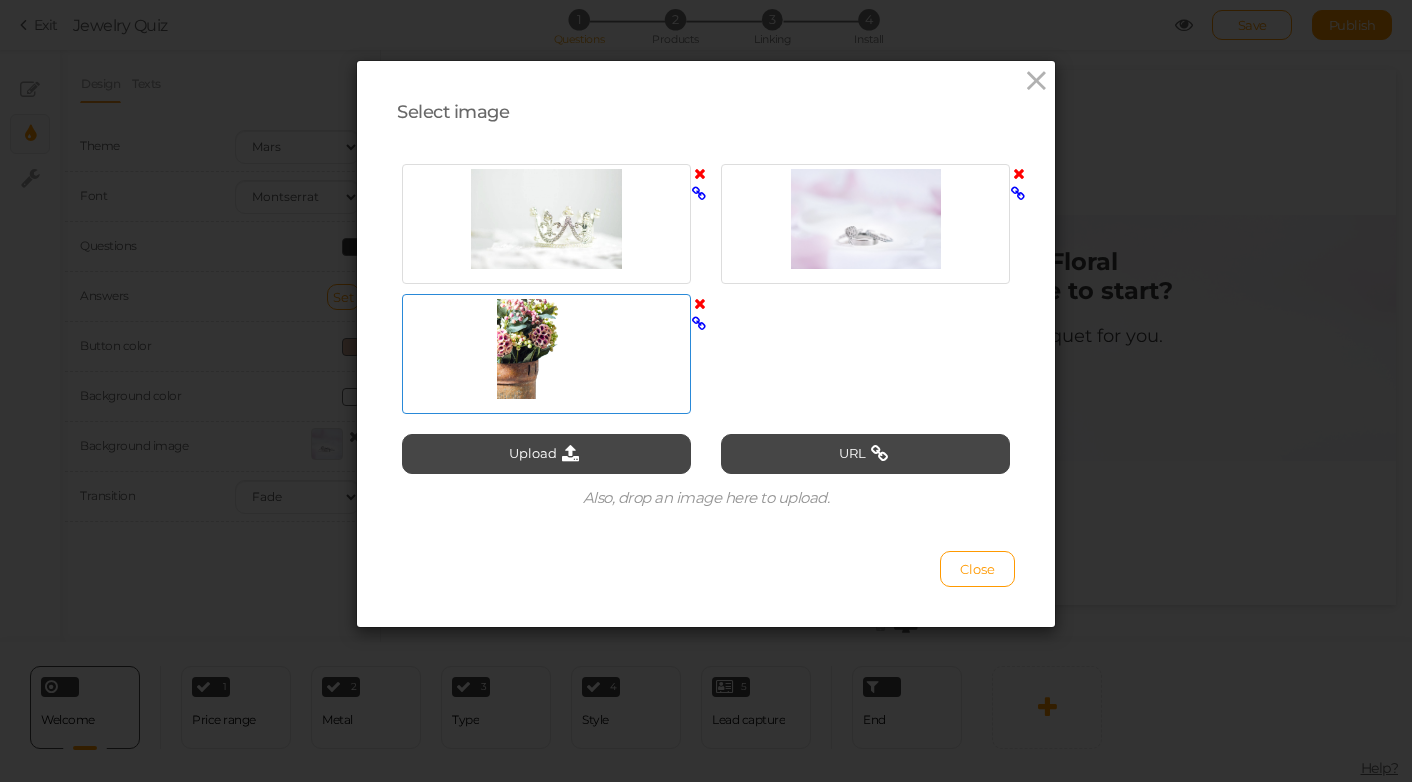 click at bounding box center [546, 349] 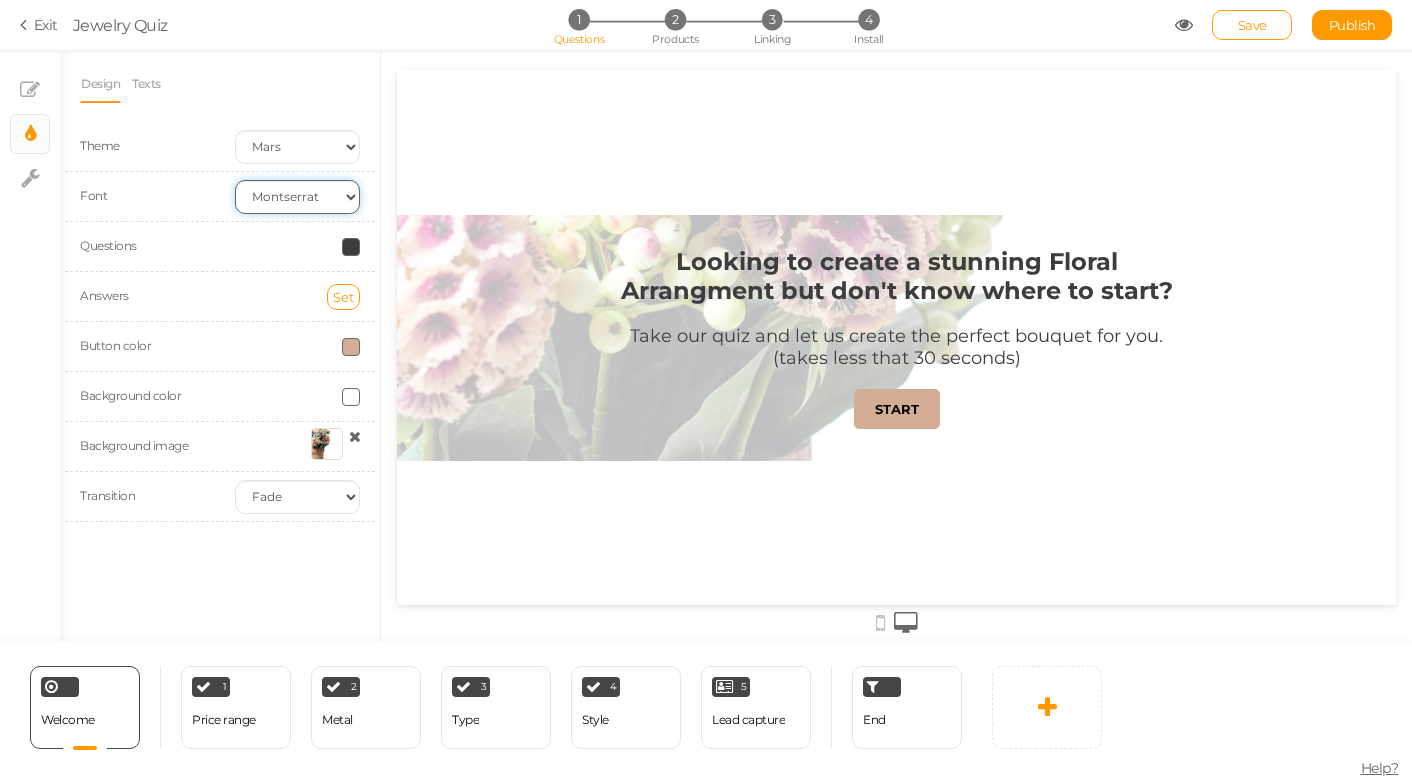 click on "Custom Default [PERSON_NAME] Montserrat Open Sans [PERSON_NAME] PT Sans Raleway Roboto Source Sans Pro" at bounding box center (297, 197) 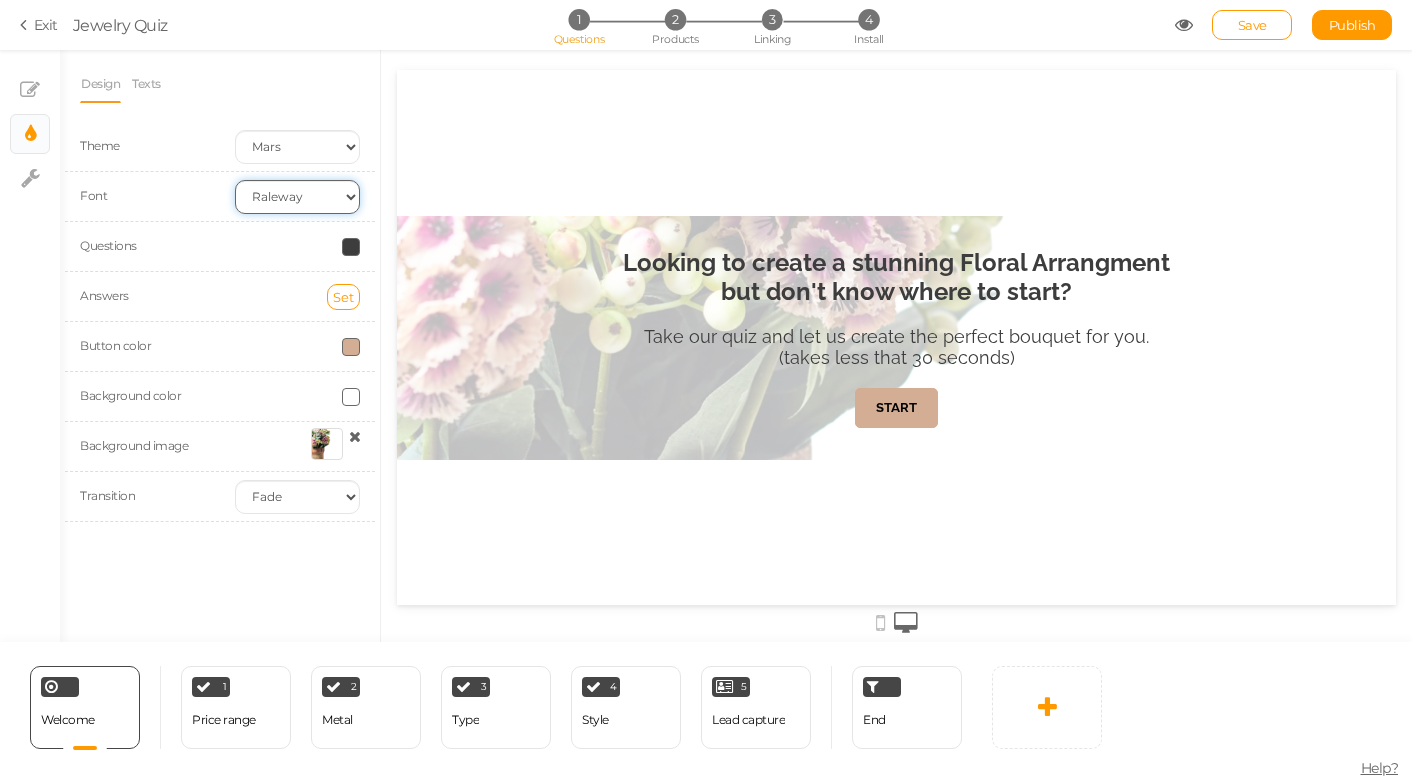 click on "Custom Default [PERSON_NAME] Montserrat Open Sans [PERSON_NAME] PT Sans Raleway Roboto Source Sans Pro" at bounding box center [297, 197] 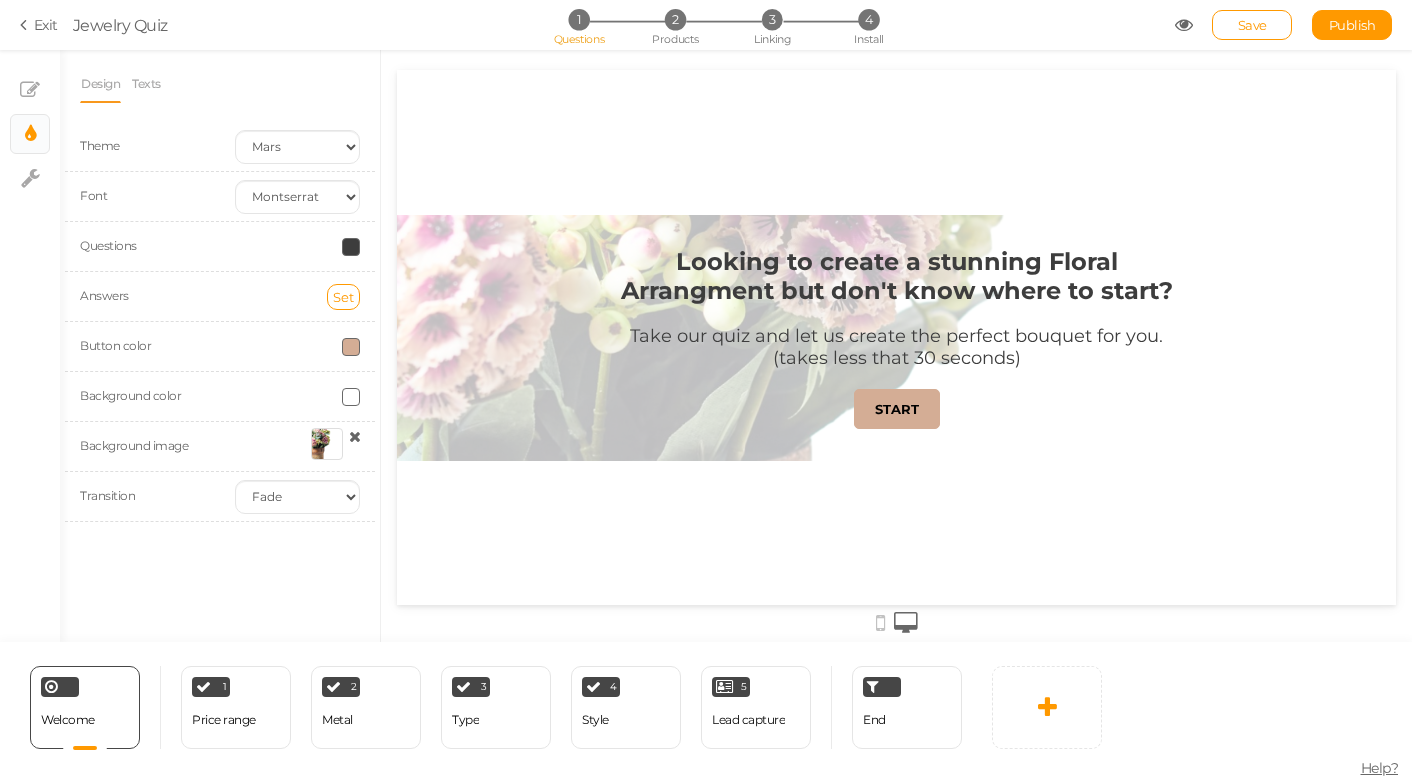 click on "Design
Texts
Theme         Earth Mars                 Font         Custom Default [PERSON_NAME] Montserrat Open Sans [PERSON_NAME] PT Sans Raleway Roboto Source Sans Pro                             Questions                                     Answers         Set                           Button color                                     Background color                                       Background image                                   Transition         None   Fade   Switch" at bounding box center (220, 346) 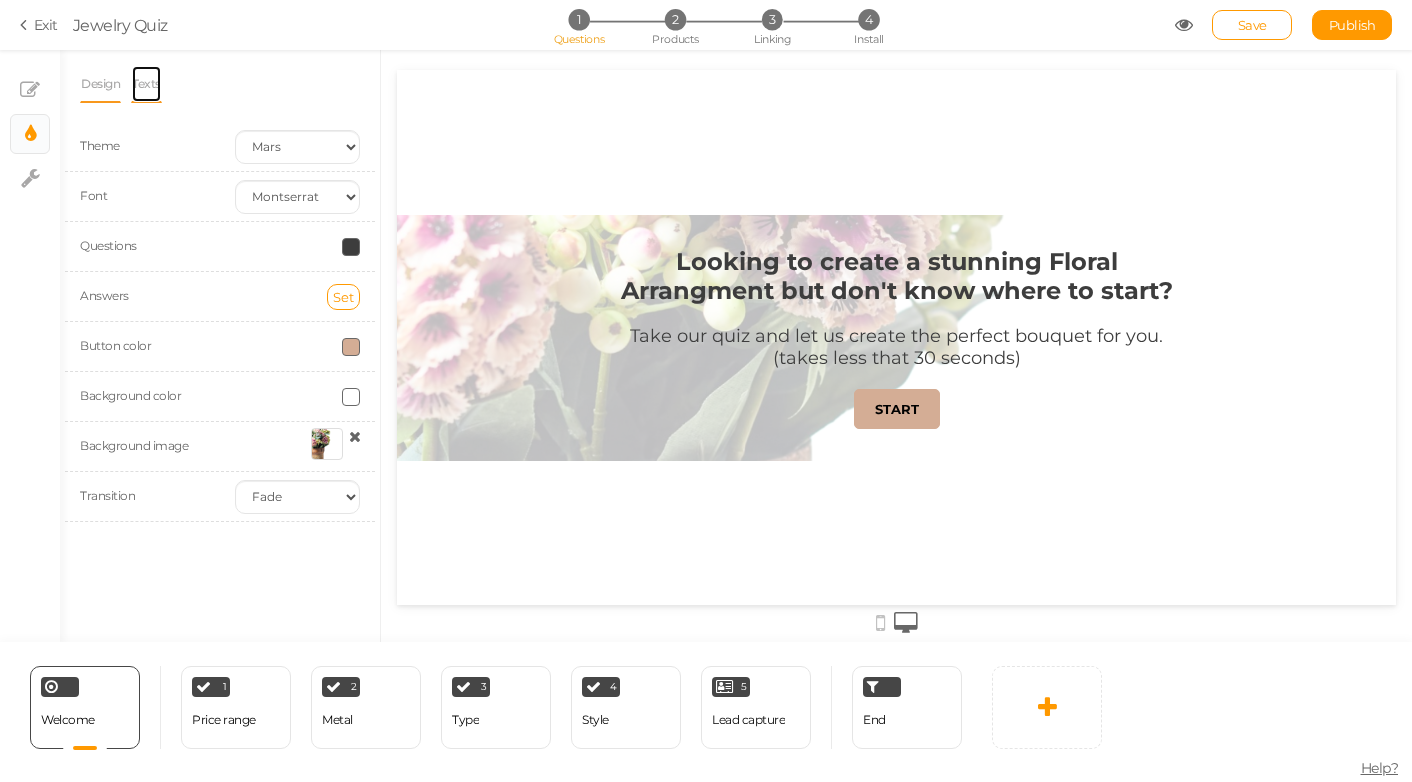 click on "Texts" at bounding box center (146, 84) 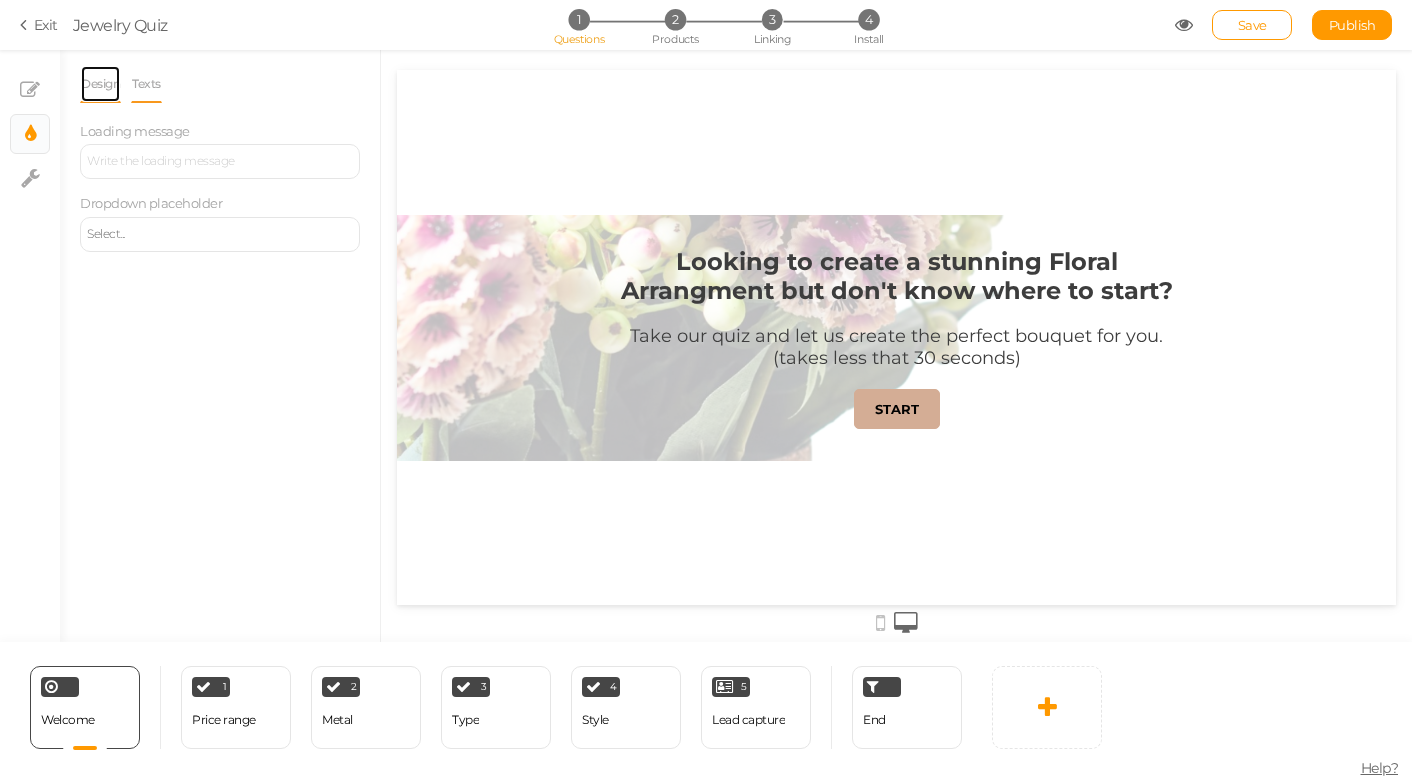click on "Design" at bounding box center (100, 84) 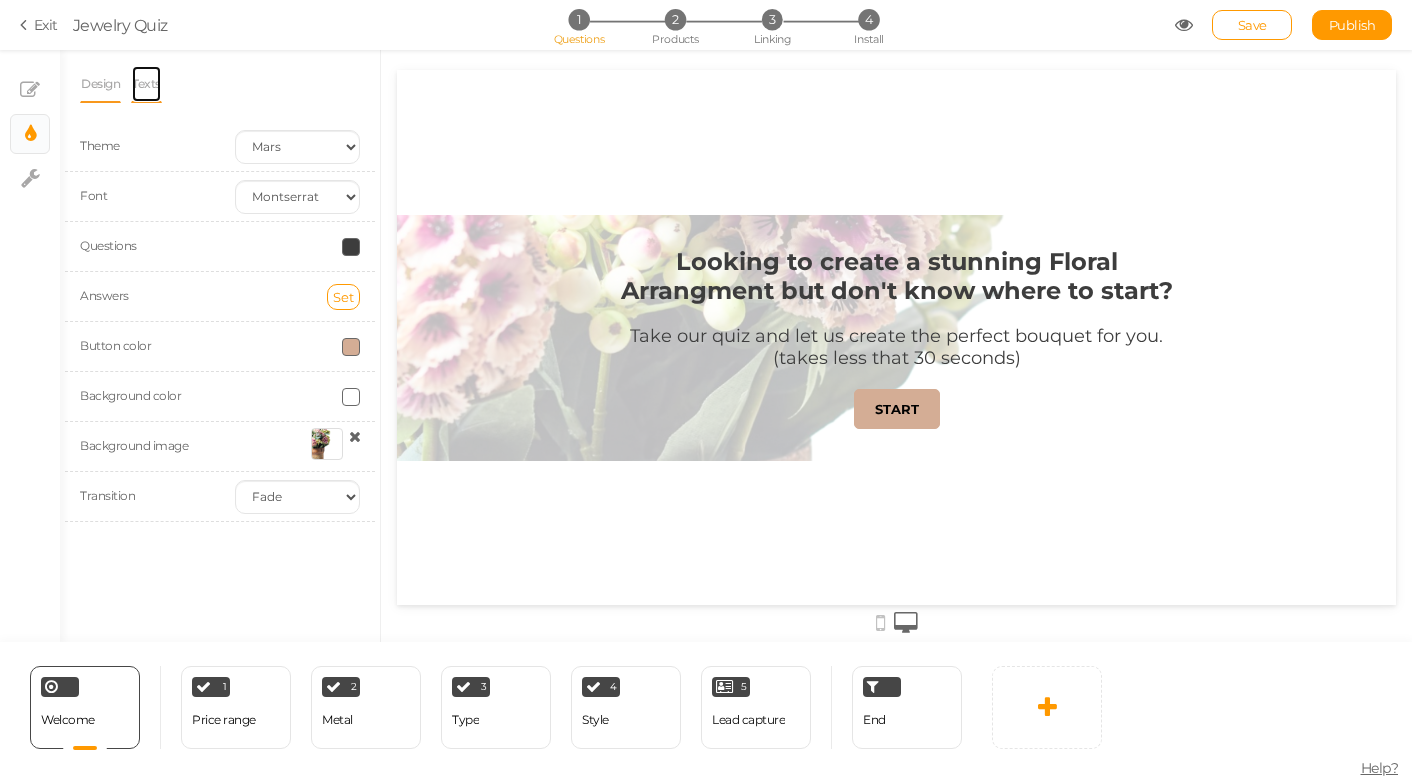 click on "Texts" at bounding box center (146, 84) 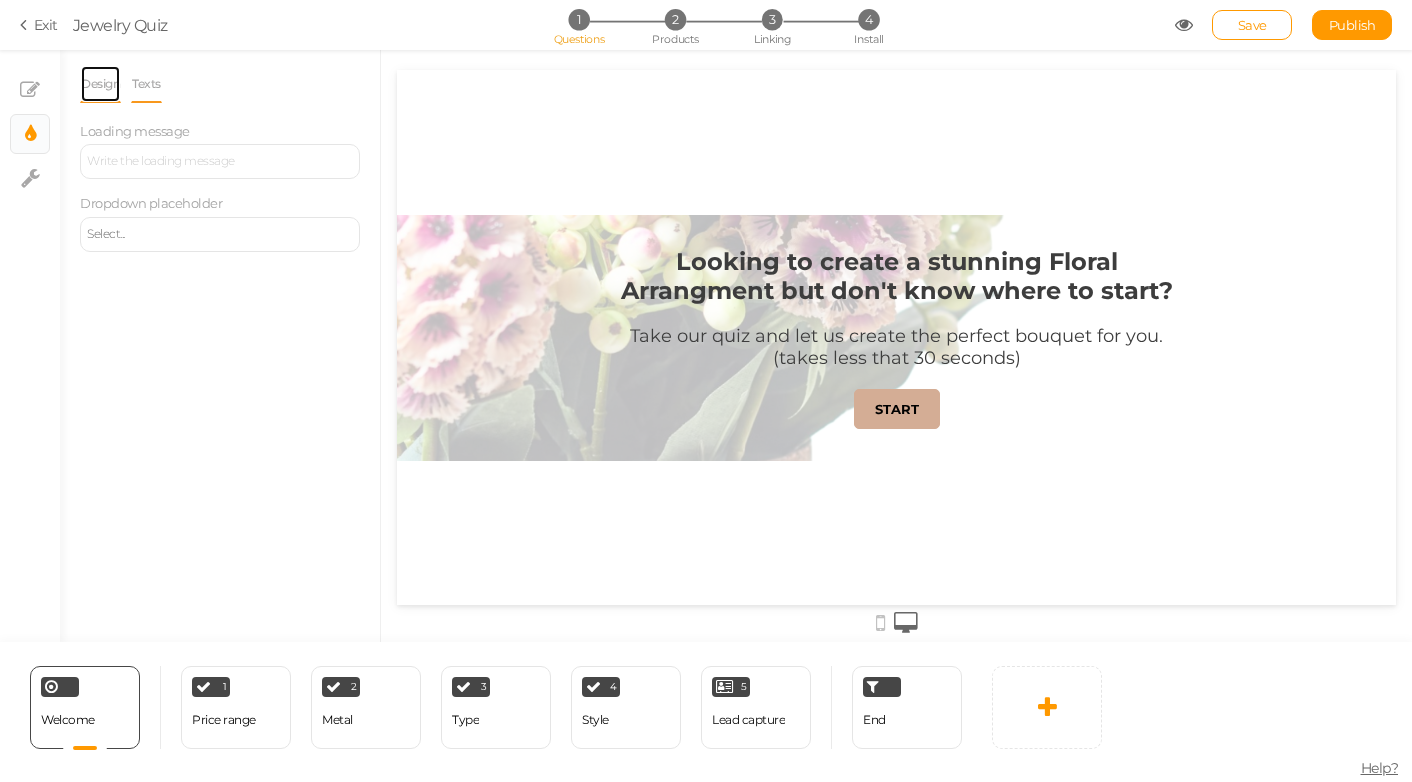 click on "Design" at bounding box center (100, 84) 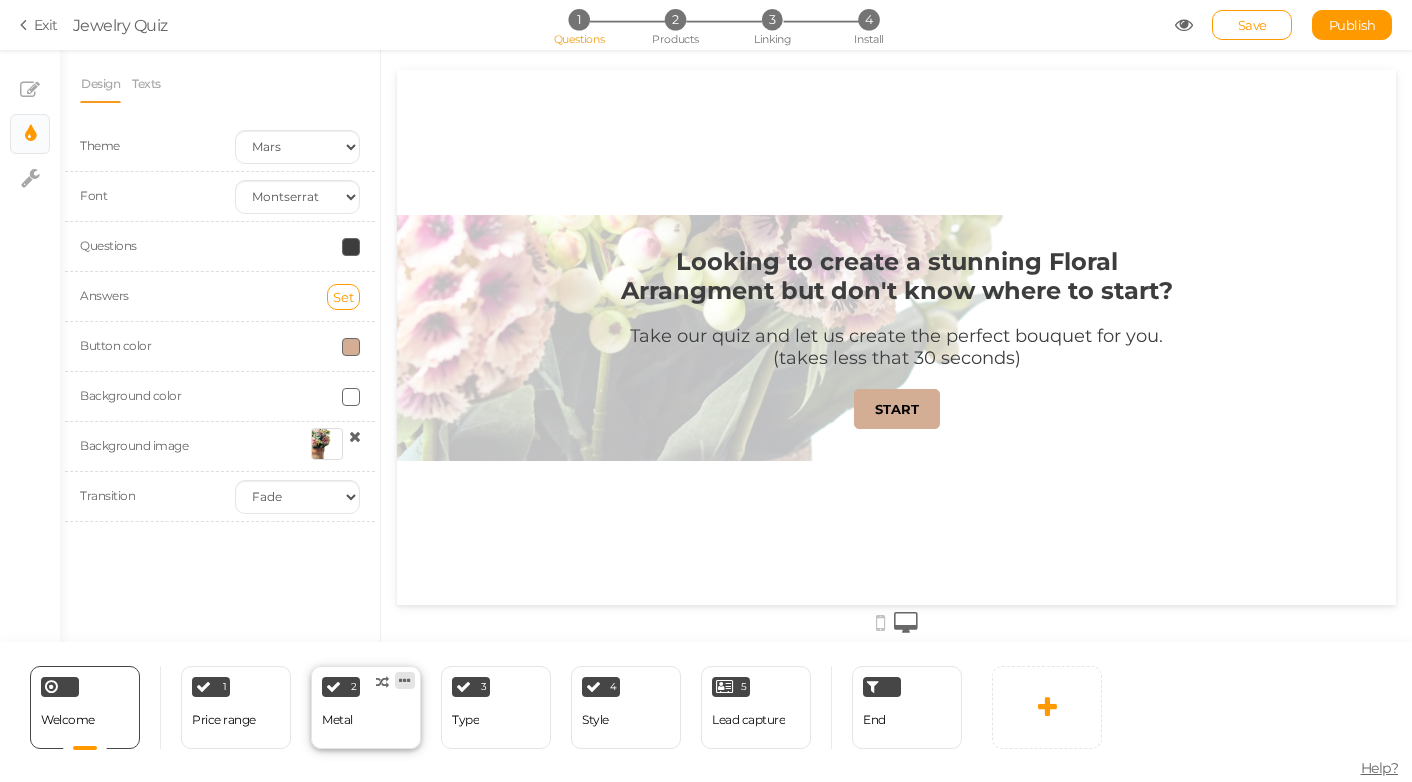 click at bounding box center (405, 680) 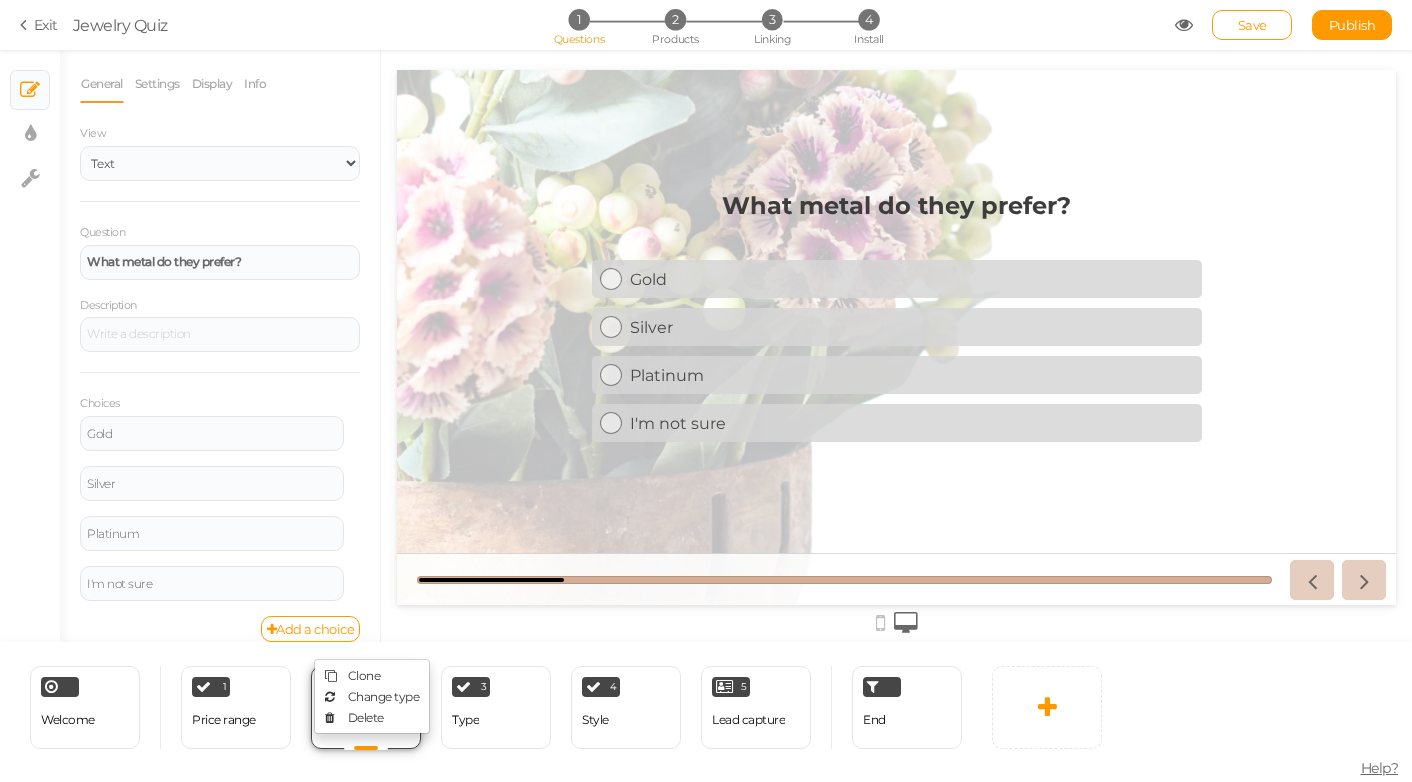 scroll, scrollTop: 0, scrollLeft: 0, axis: both 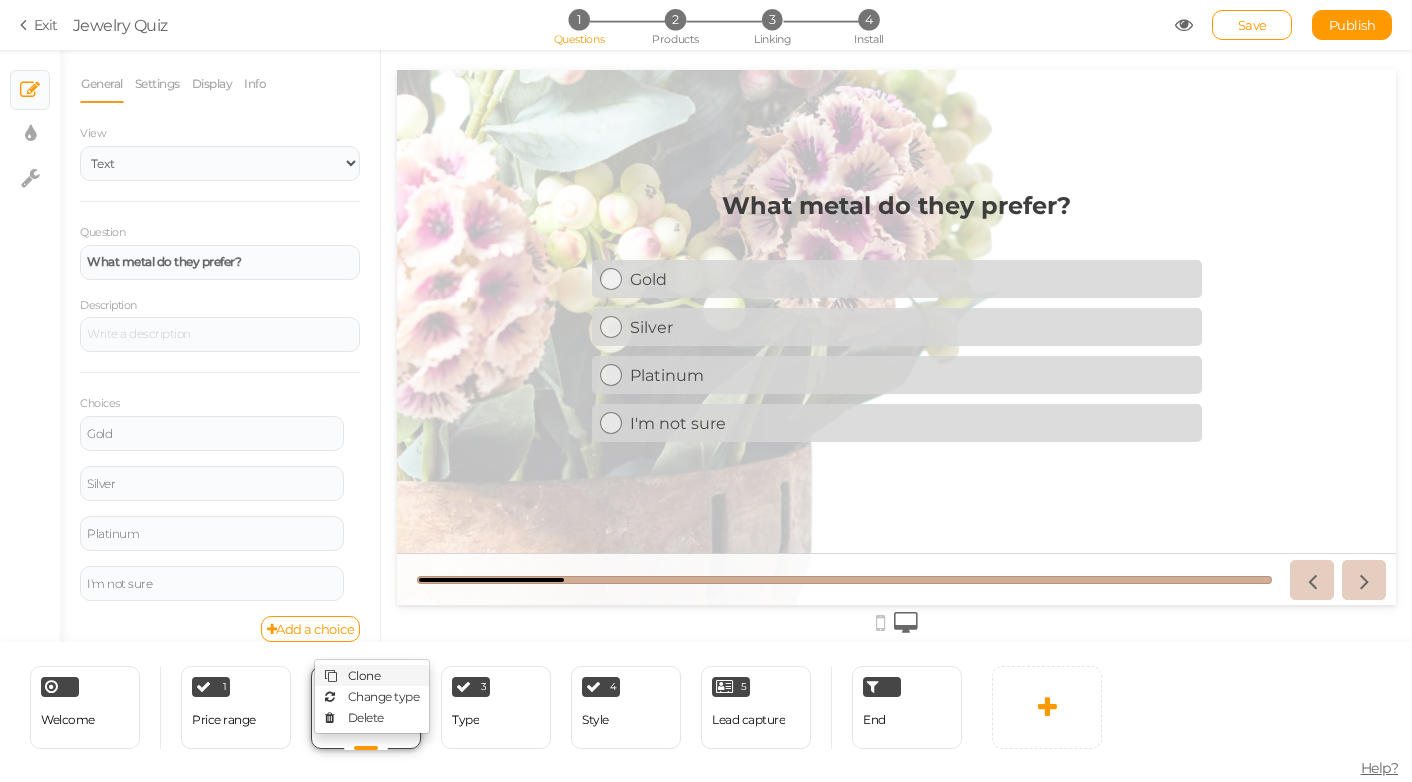 click on "Clone" at bounding box center (372, 675) 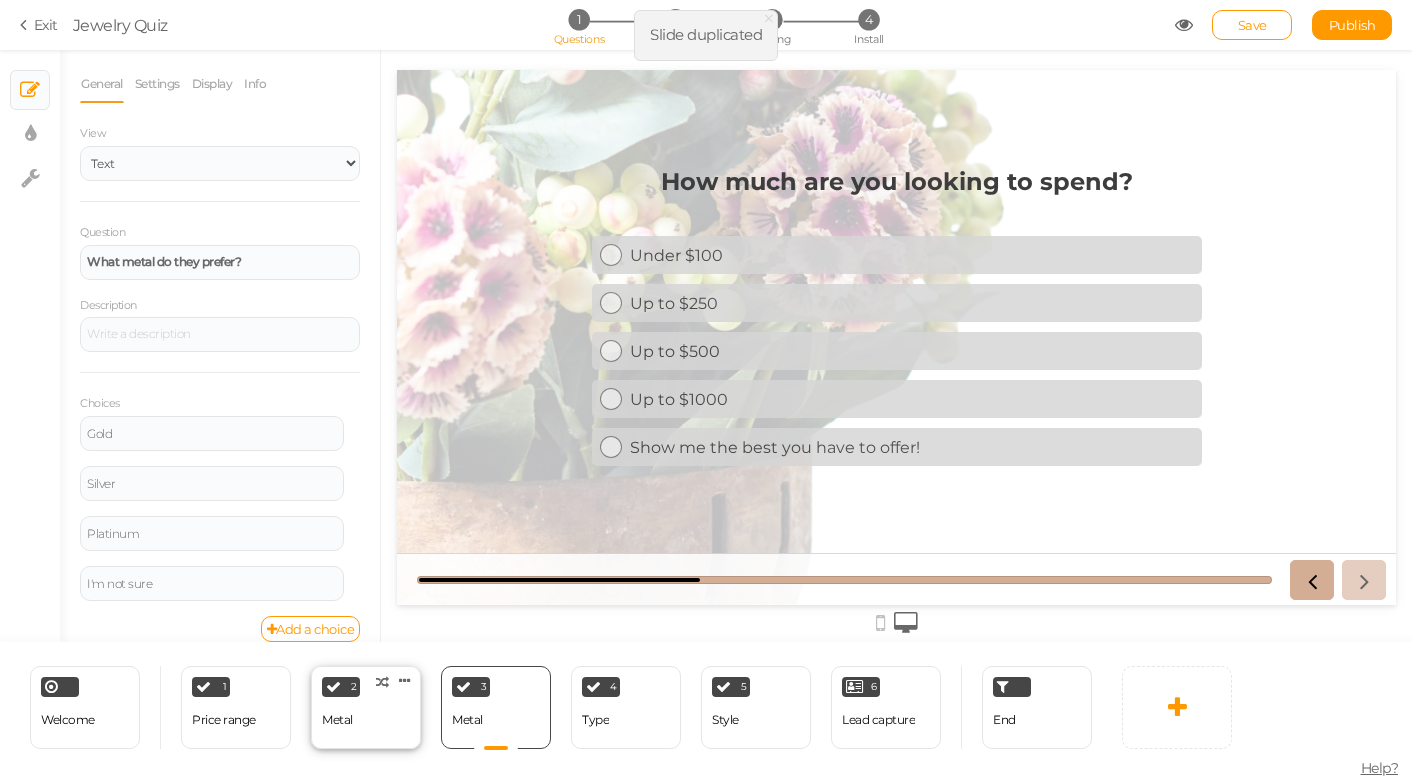 scroll, scrollTop: 0, scrollLeft: 0, axis: both 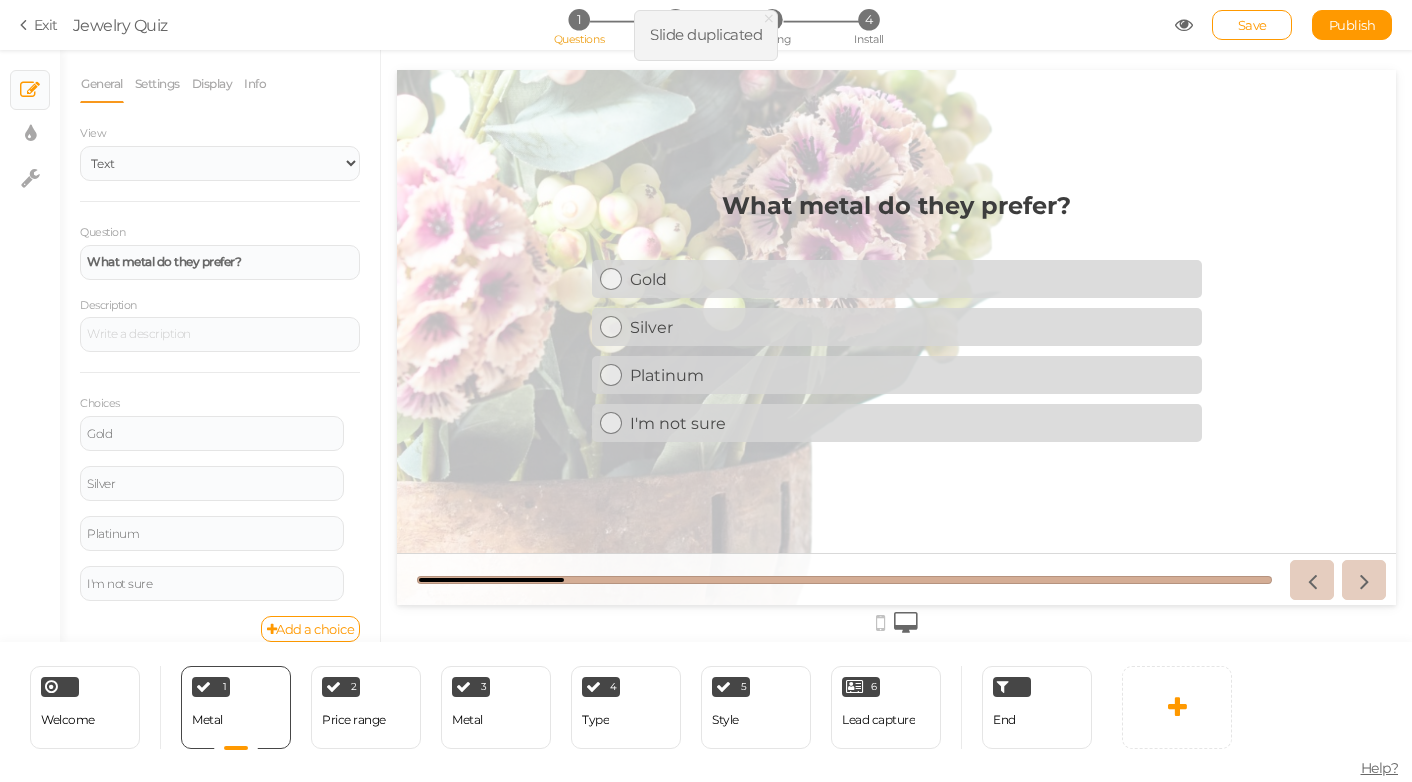 click on "Display" at bounding box center [217, 84] 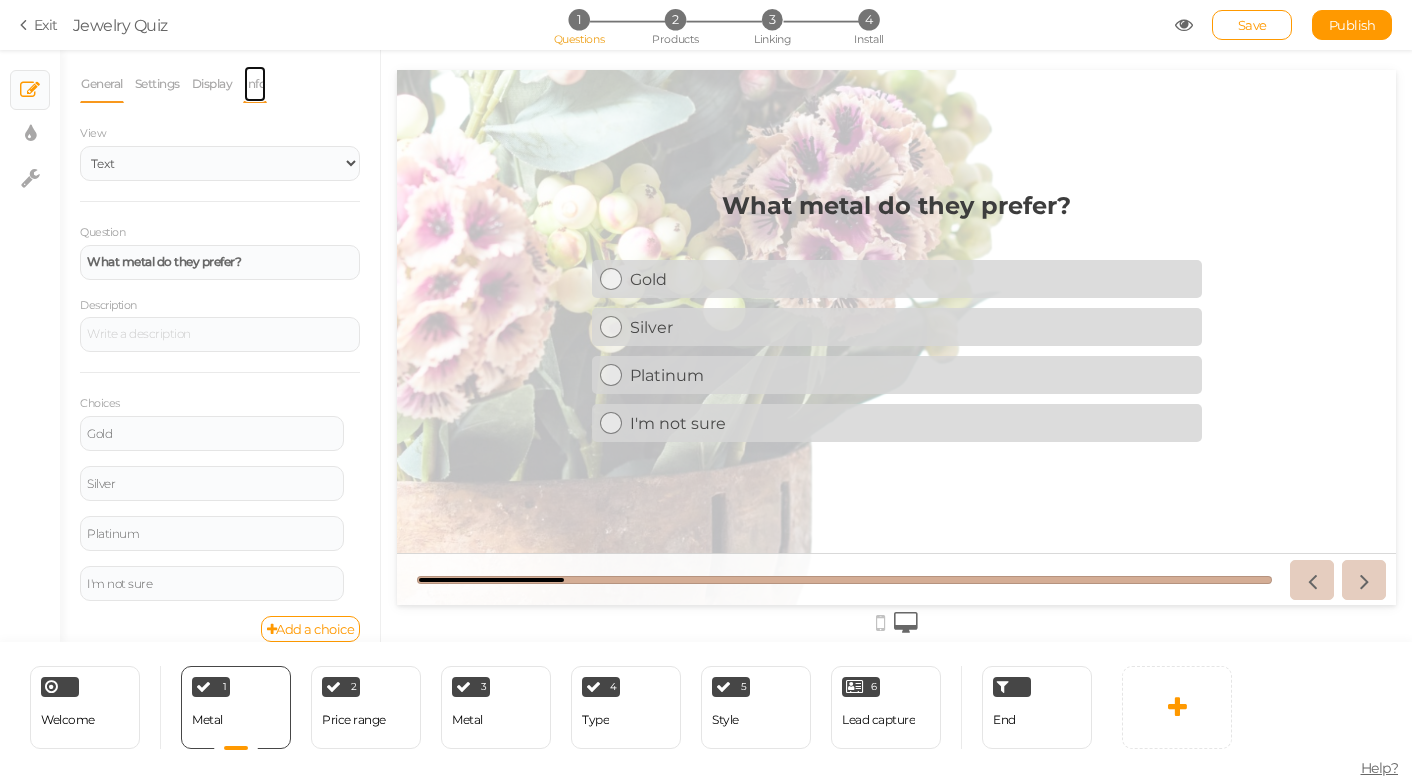 click on "Info" at bounding box center (255, 84) 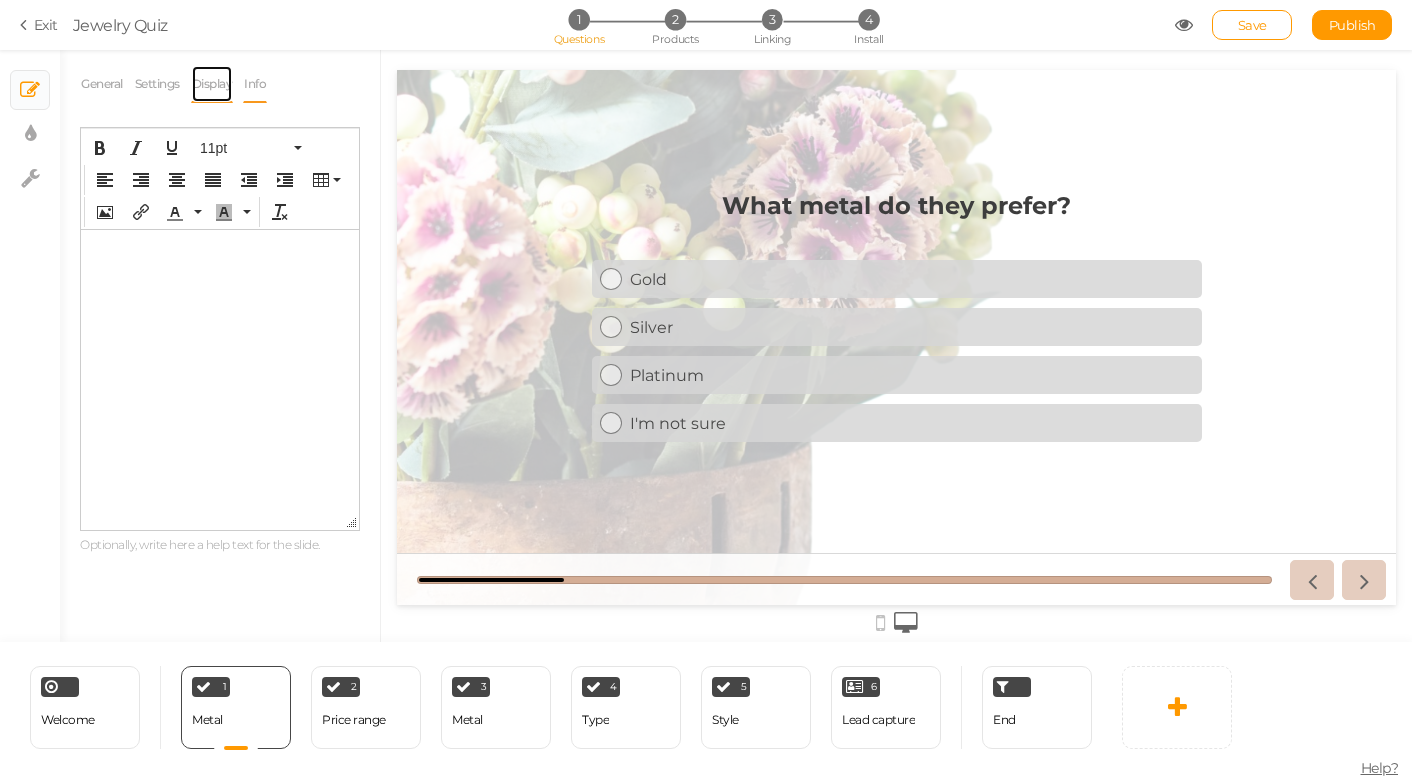 click on "Display" at bounding box center [212, 84] 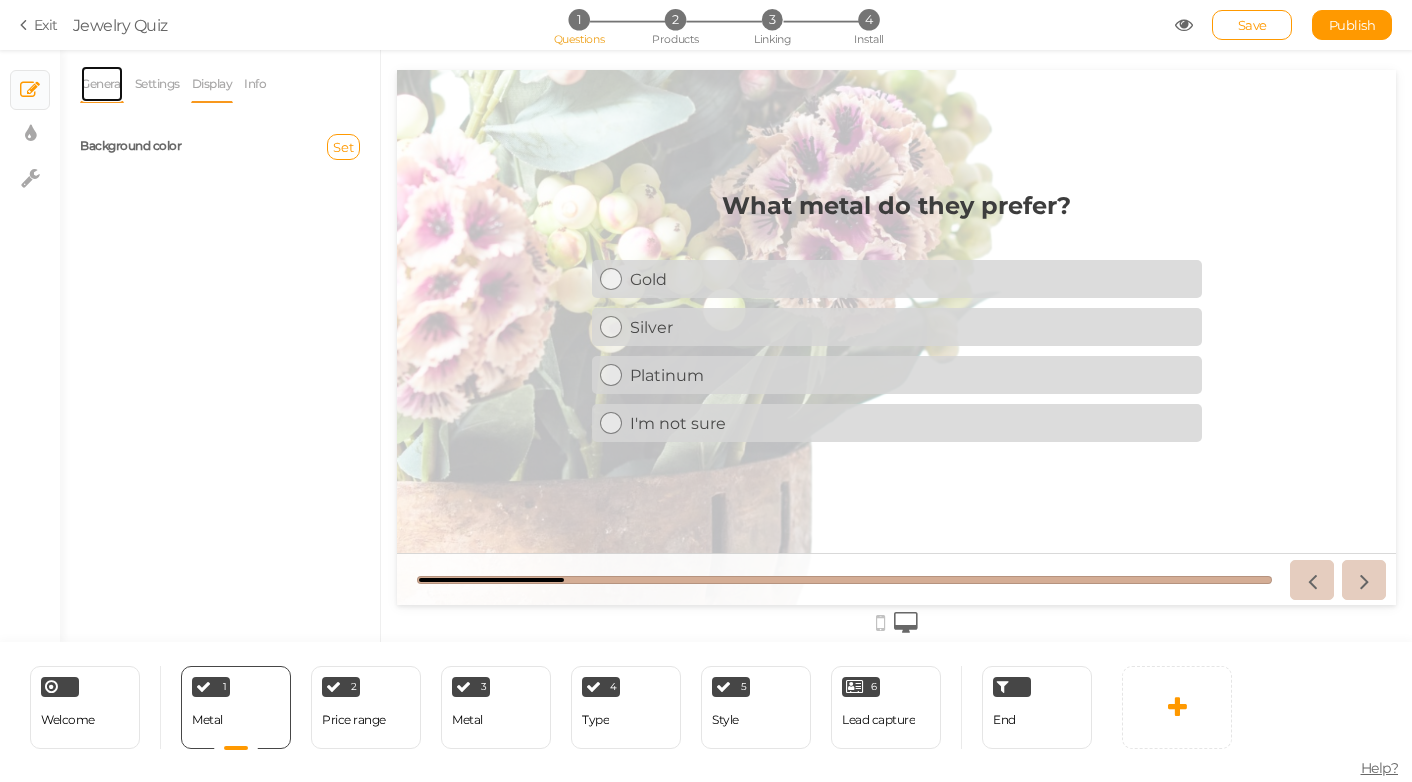 click on "General" at bounding box center (102, 84) 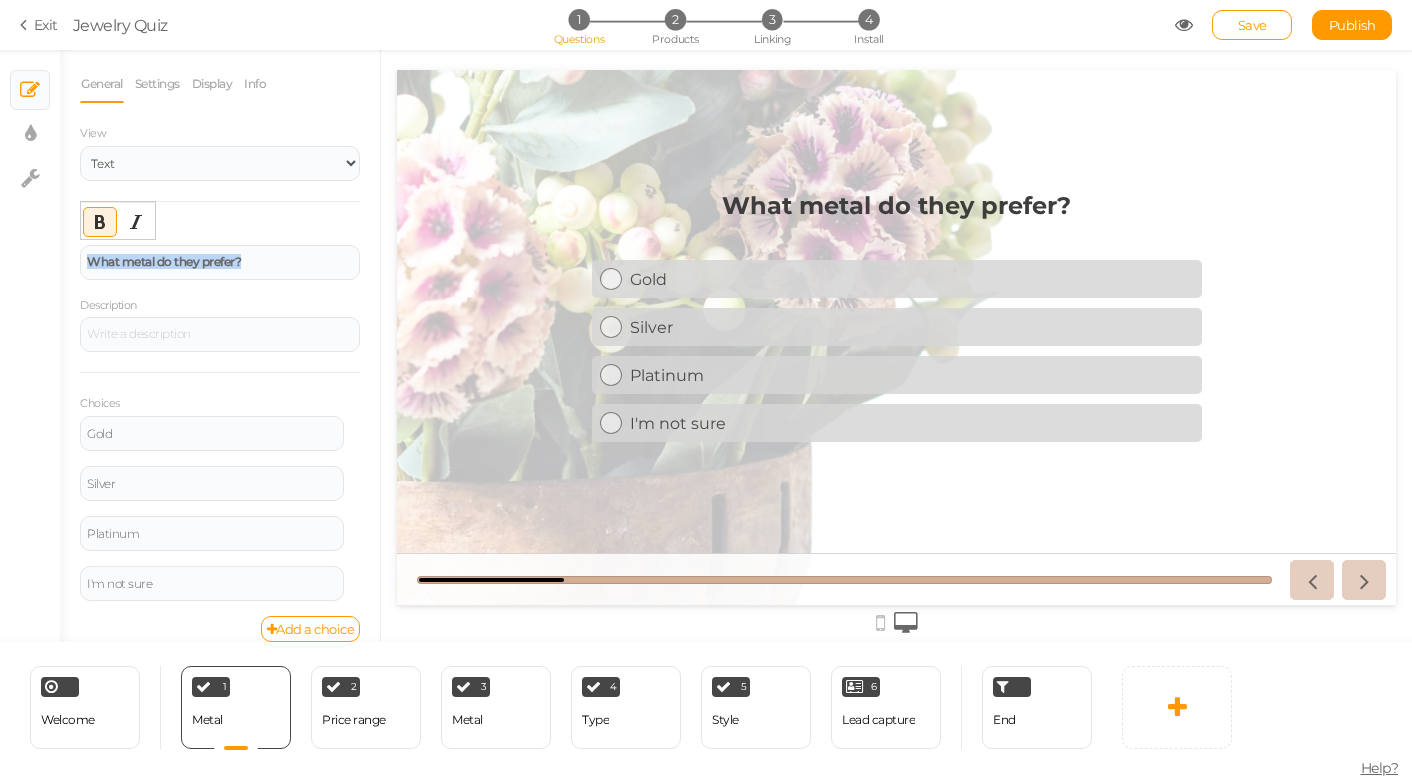 drag, startPoint x: 269, startPoint y: 263, endPoint x: 56, endPoint y: 248, distance: 213.52751 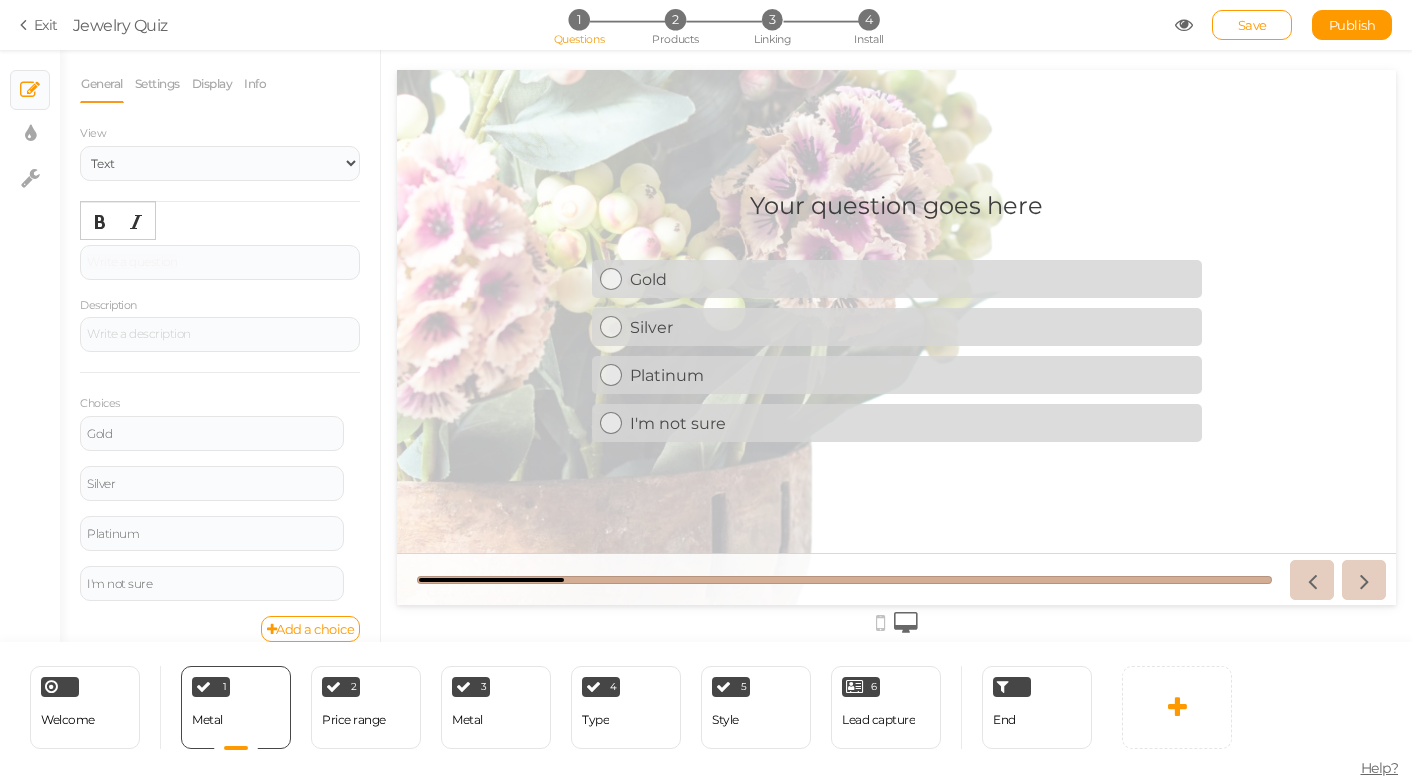 type 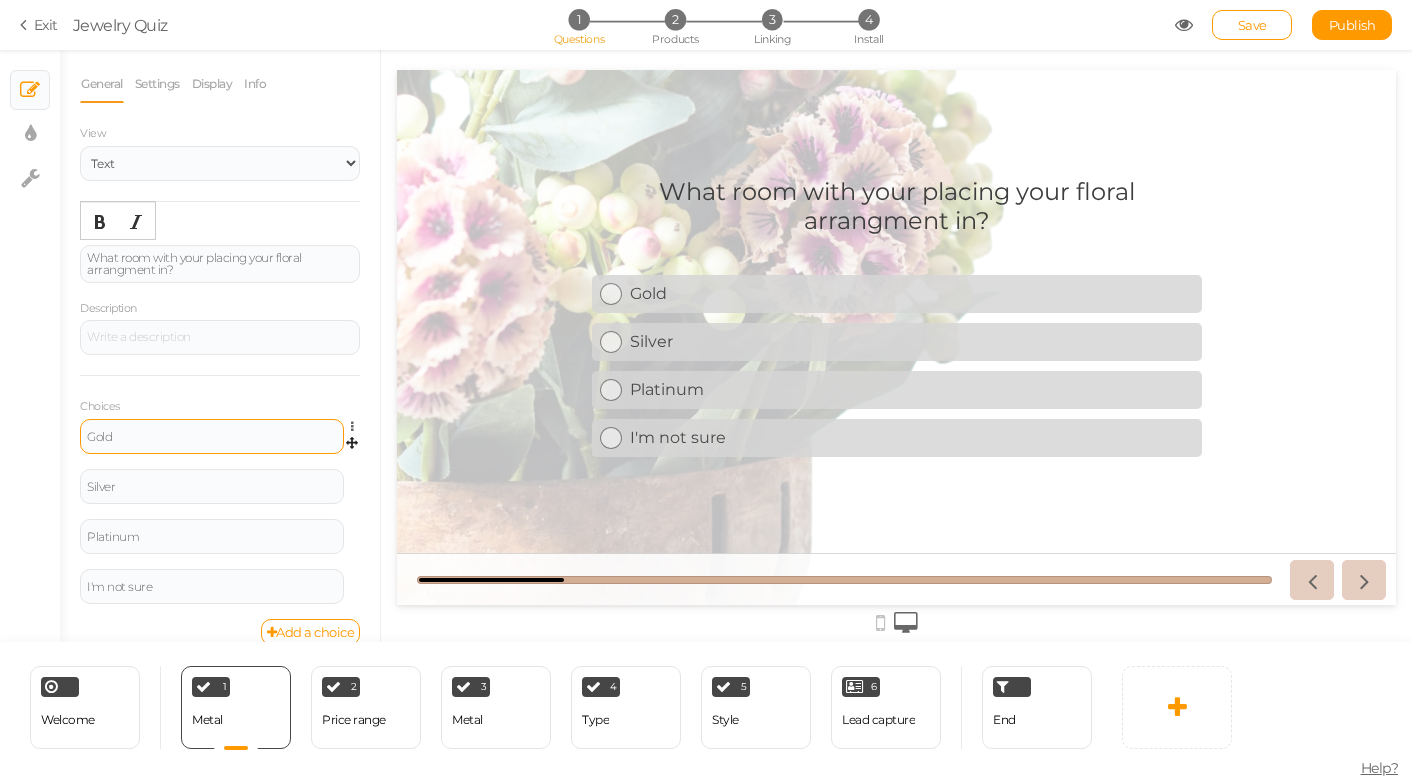 click on "Gold" at bounding box center [212, 437] 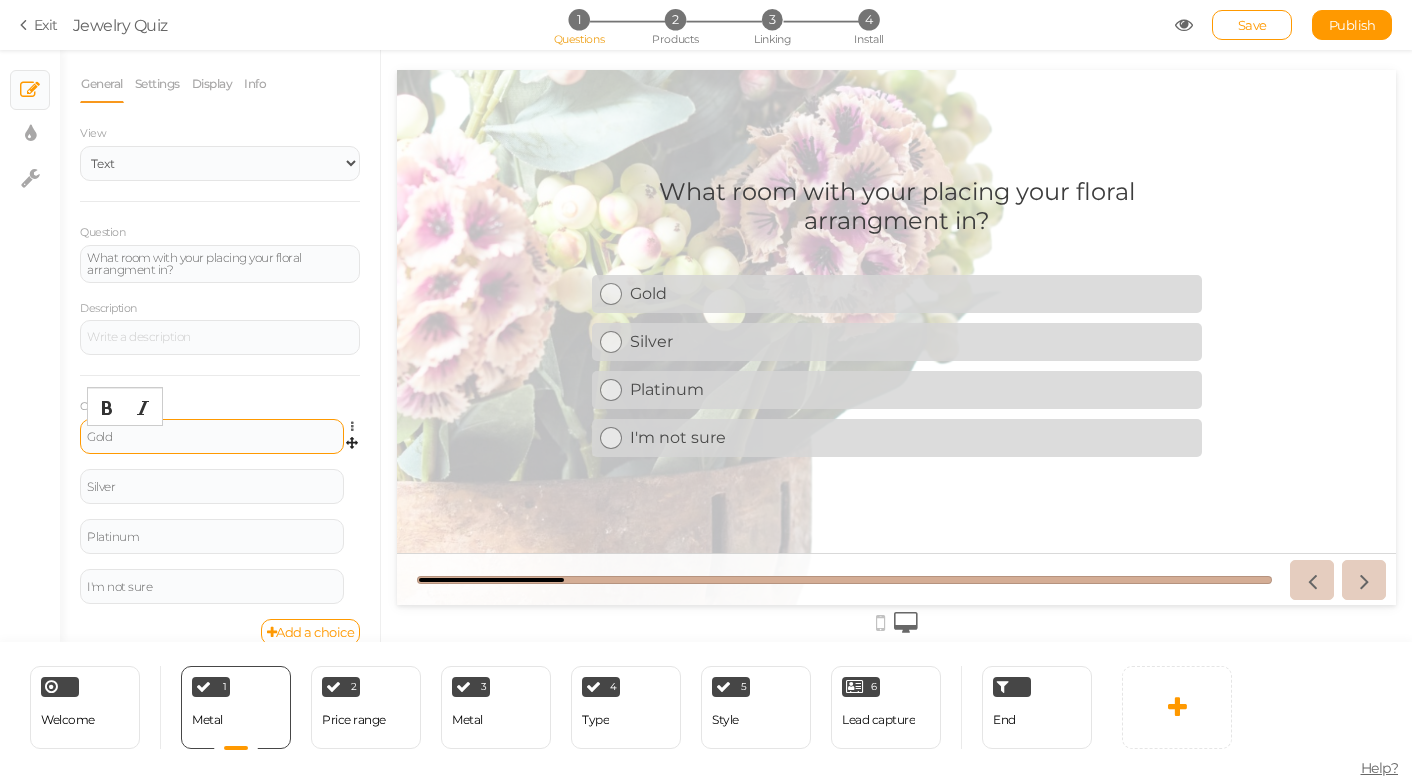 type 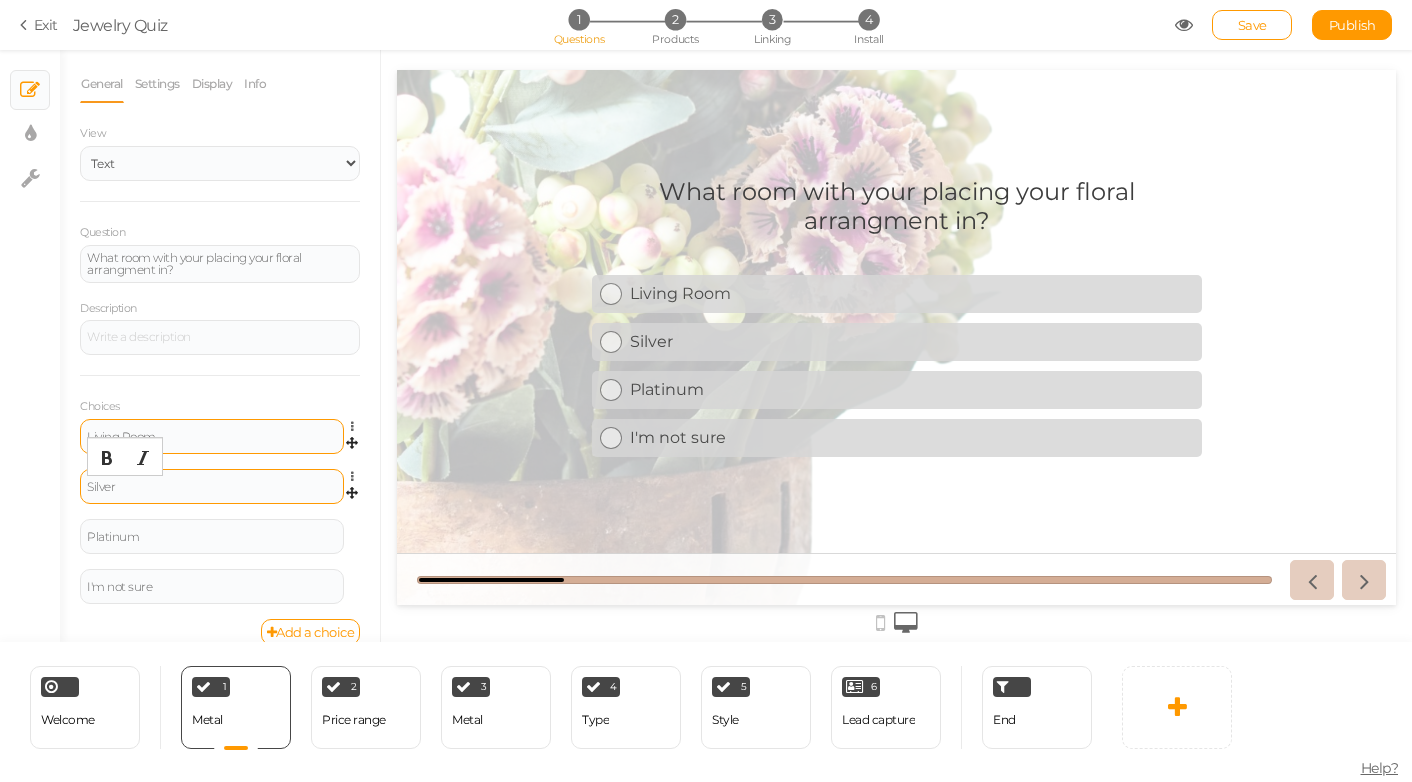 click on "×
Close
A wider screen is needed to use the Pickzen builder
Exit     Jewelry Quiz           1   Questions       2   Products       3   Linking             4   Install                   Save       Publish
× Slides
× Display settings
× Settings
General
Settings
Display
Info
View     Text Images Slider Dropdown                                 Question   What room with your placing your floral arrangment in?                         Description                                                       Choices                 Living Room                         Settings             Delete                             Silver                         Settings             Delete                             Platinum" at bounding box center (706, 391) 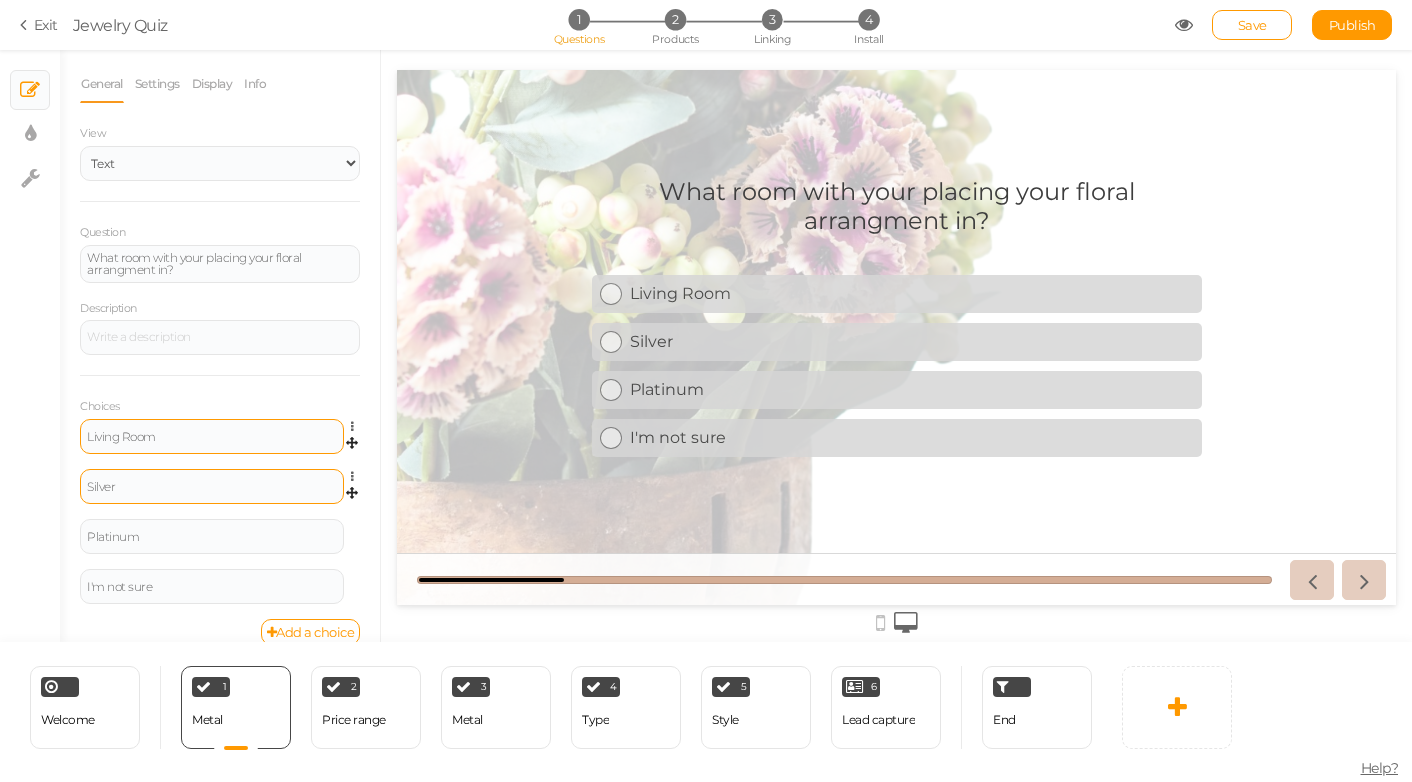 click on "Silver" at bounding box center (212, 487) 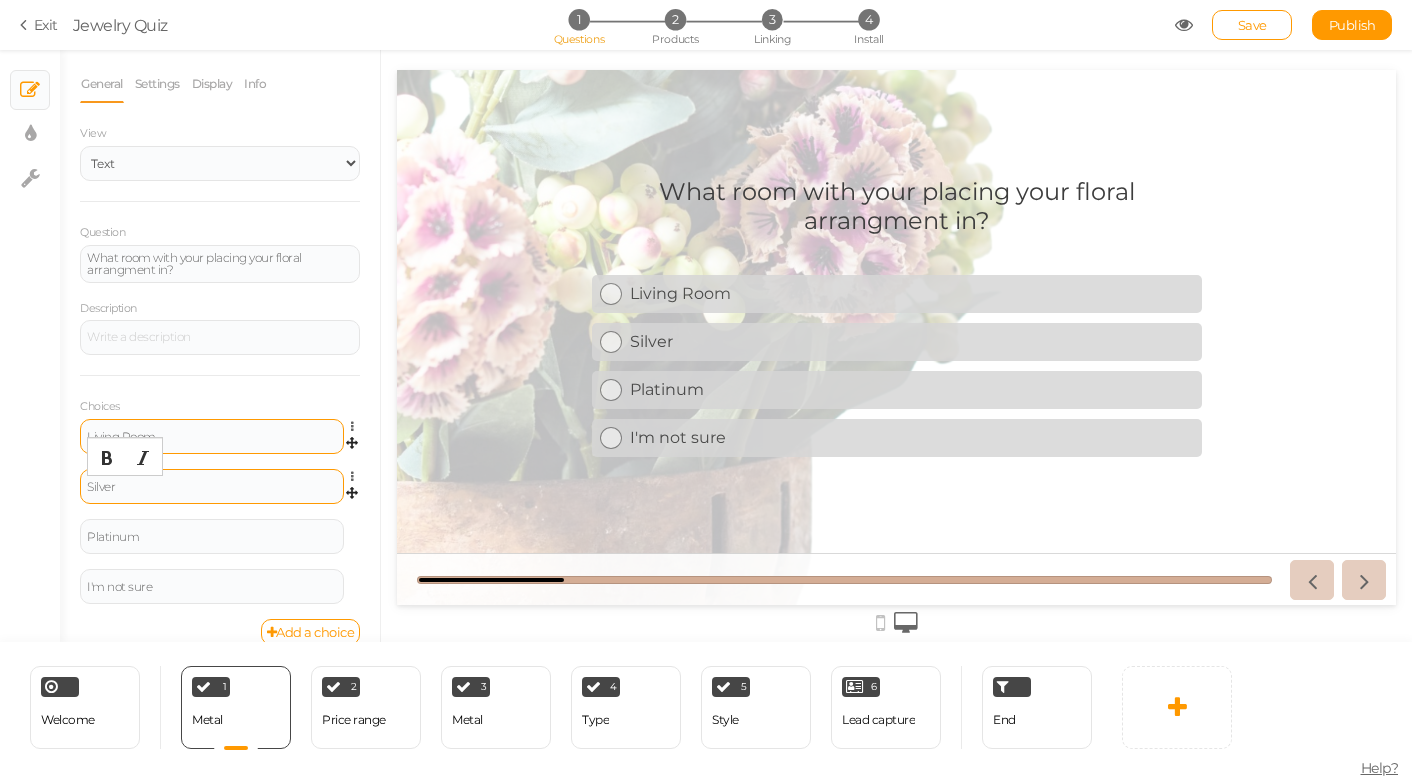 type 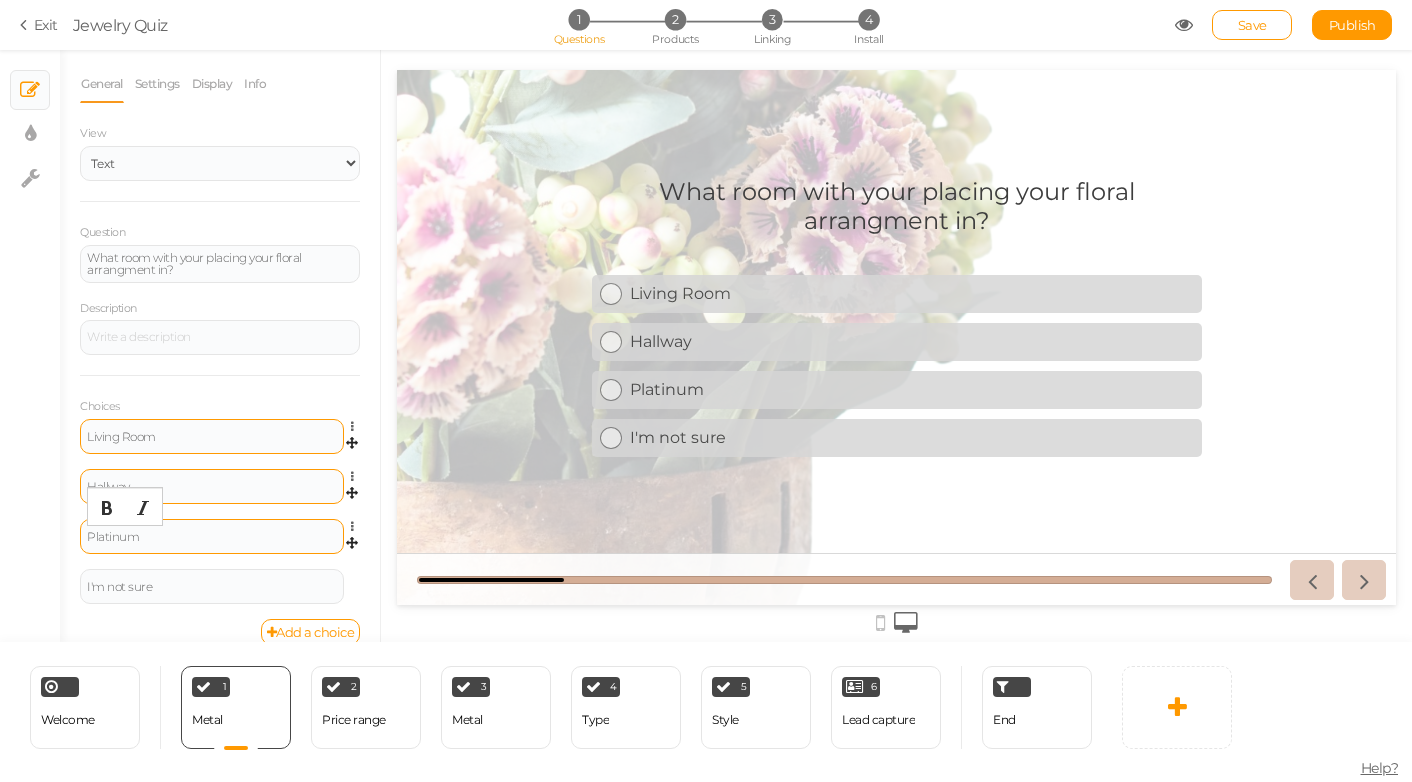 click on "Platinum" at bounding box center (212, 537) 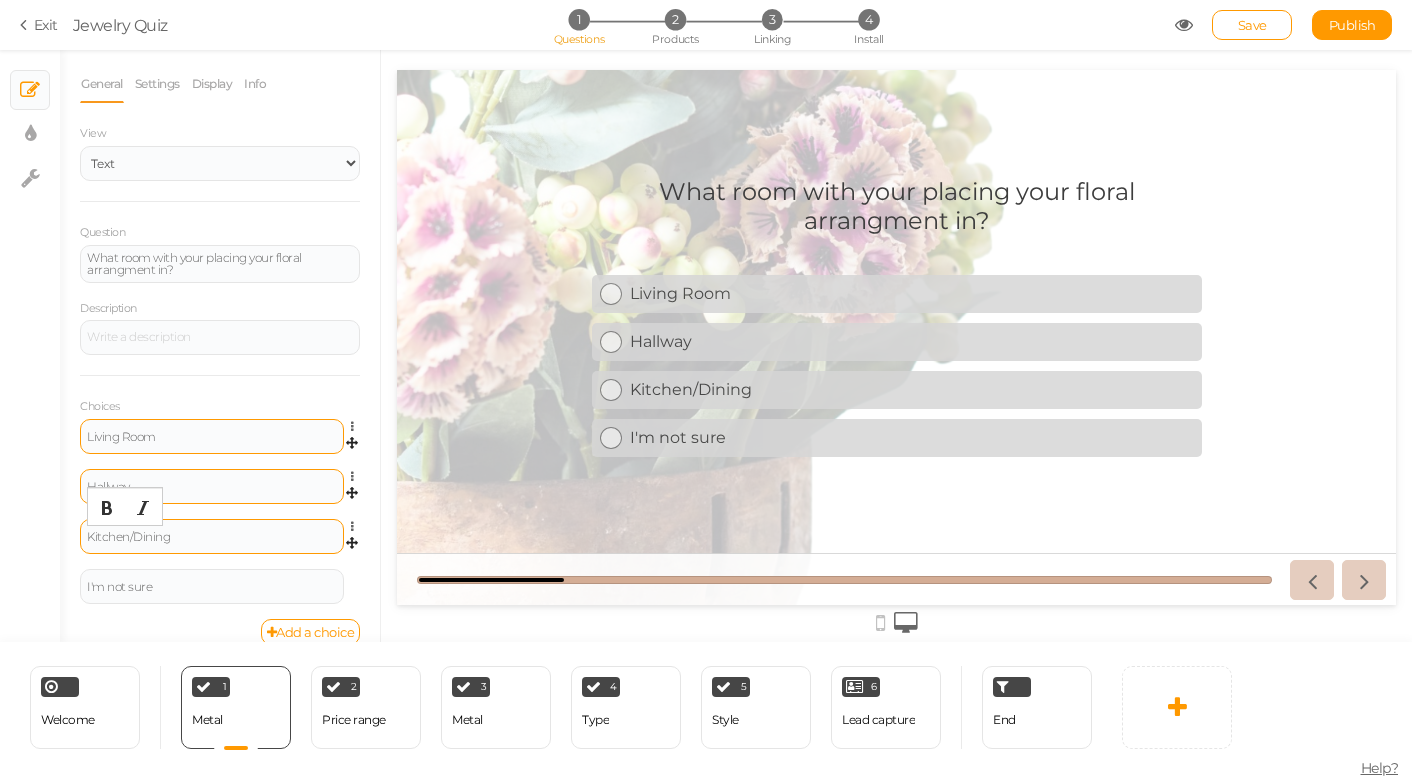 click on "Kitchen/Dining" at bounding box center [212, 537] 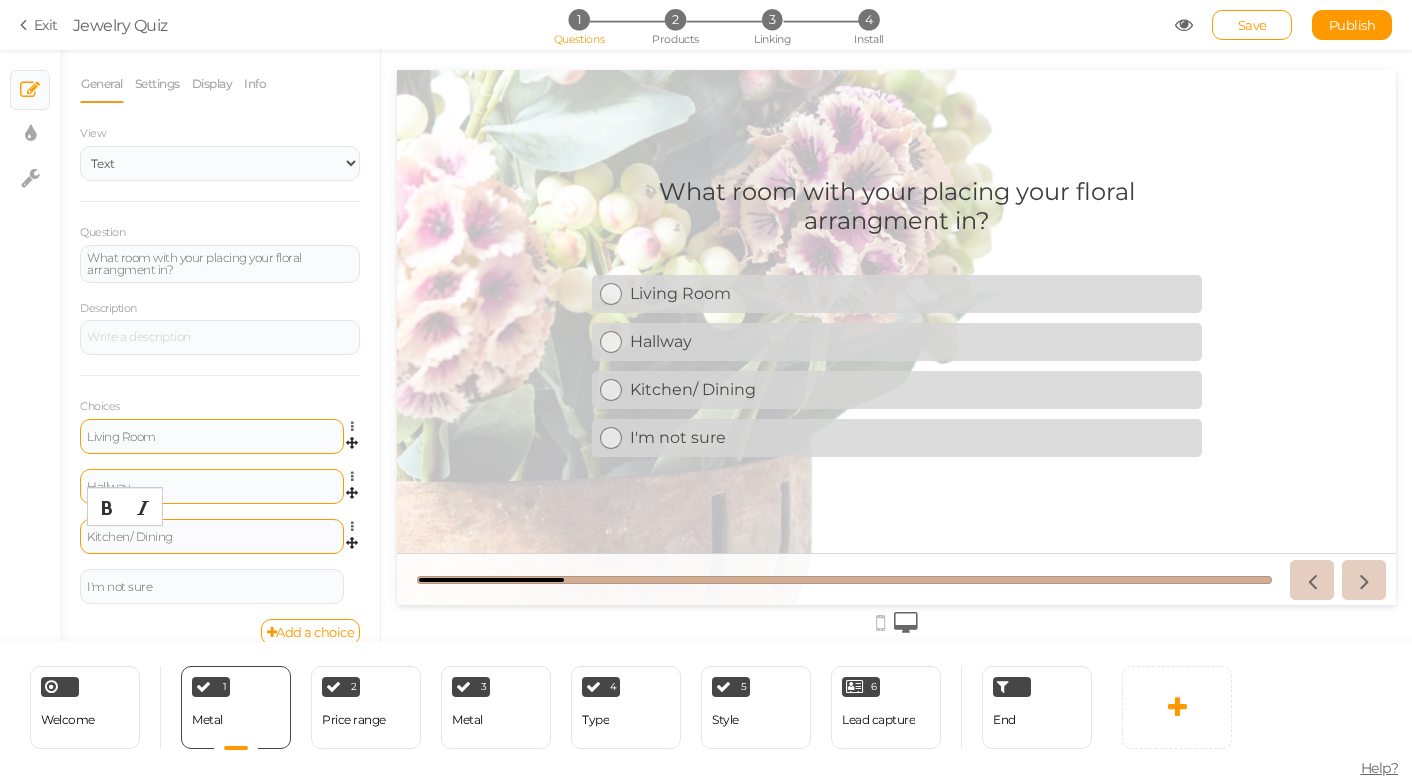 click on "Kitchen/ Dining" at bounding box center (212, 537) 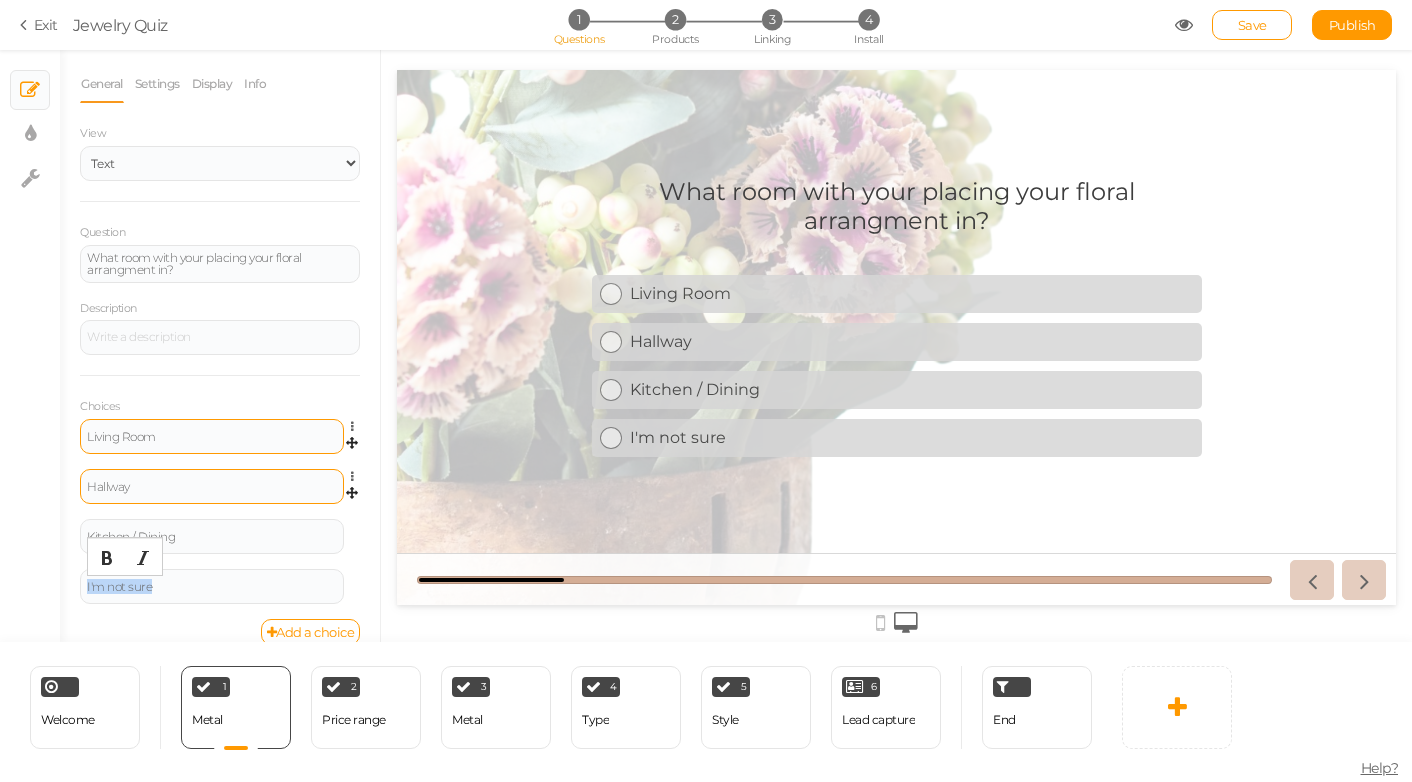 drag, startPoint x: 180, startPoint y: 583, endPoint x: 43, endPoint y: 575, distance: 137.23338 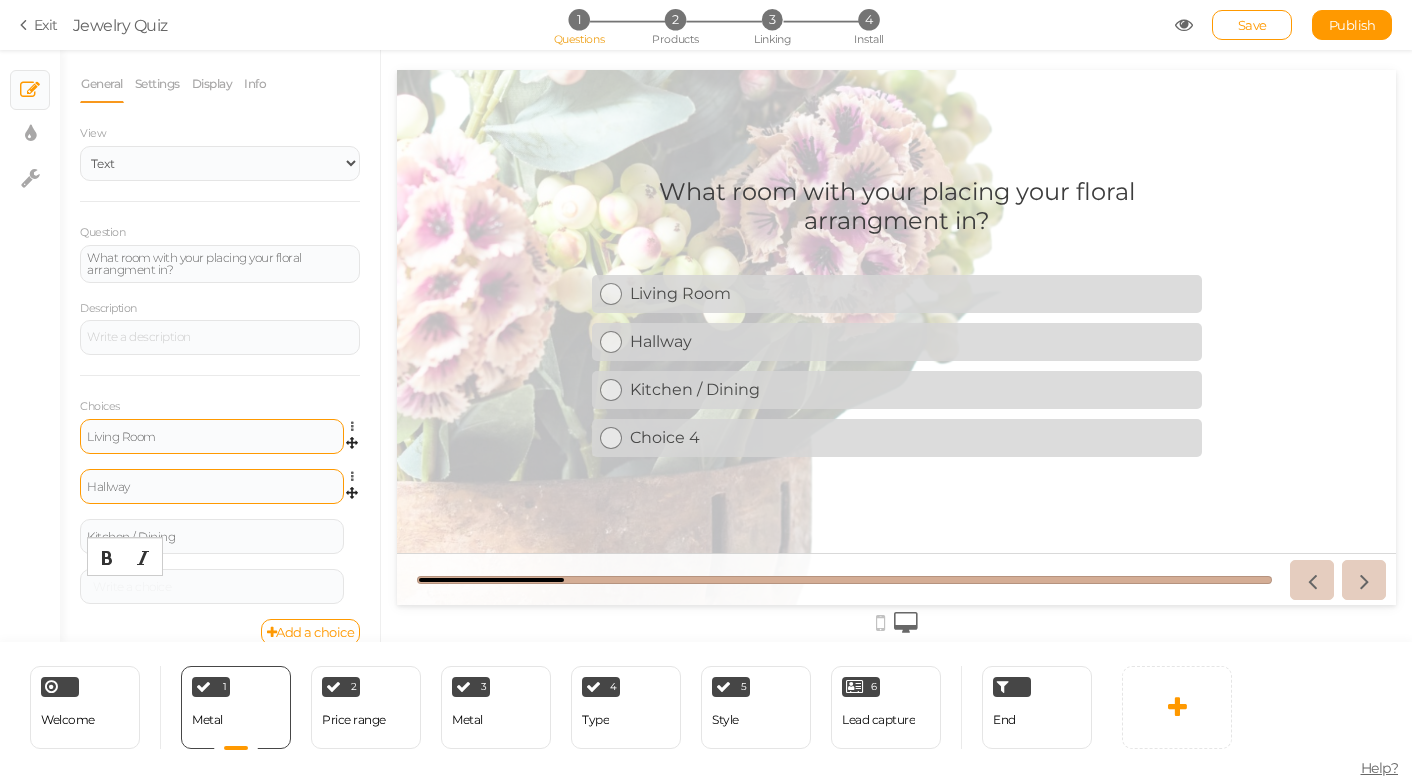 type 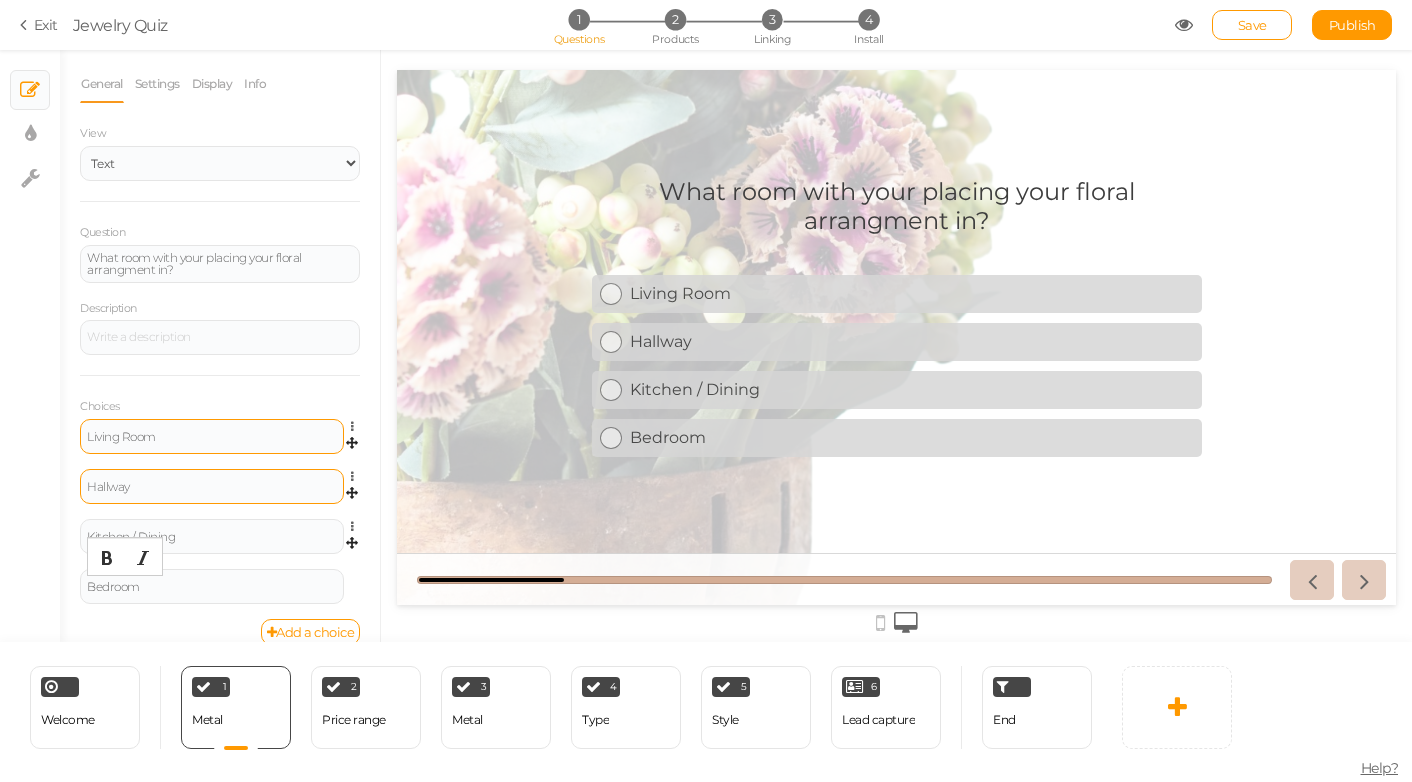 scroll, scrollTop: 23, scrollLeft: 0, axis: vertical 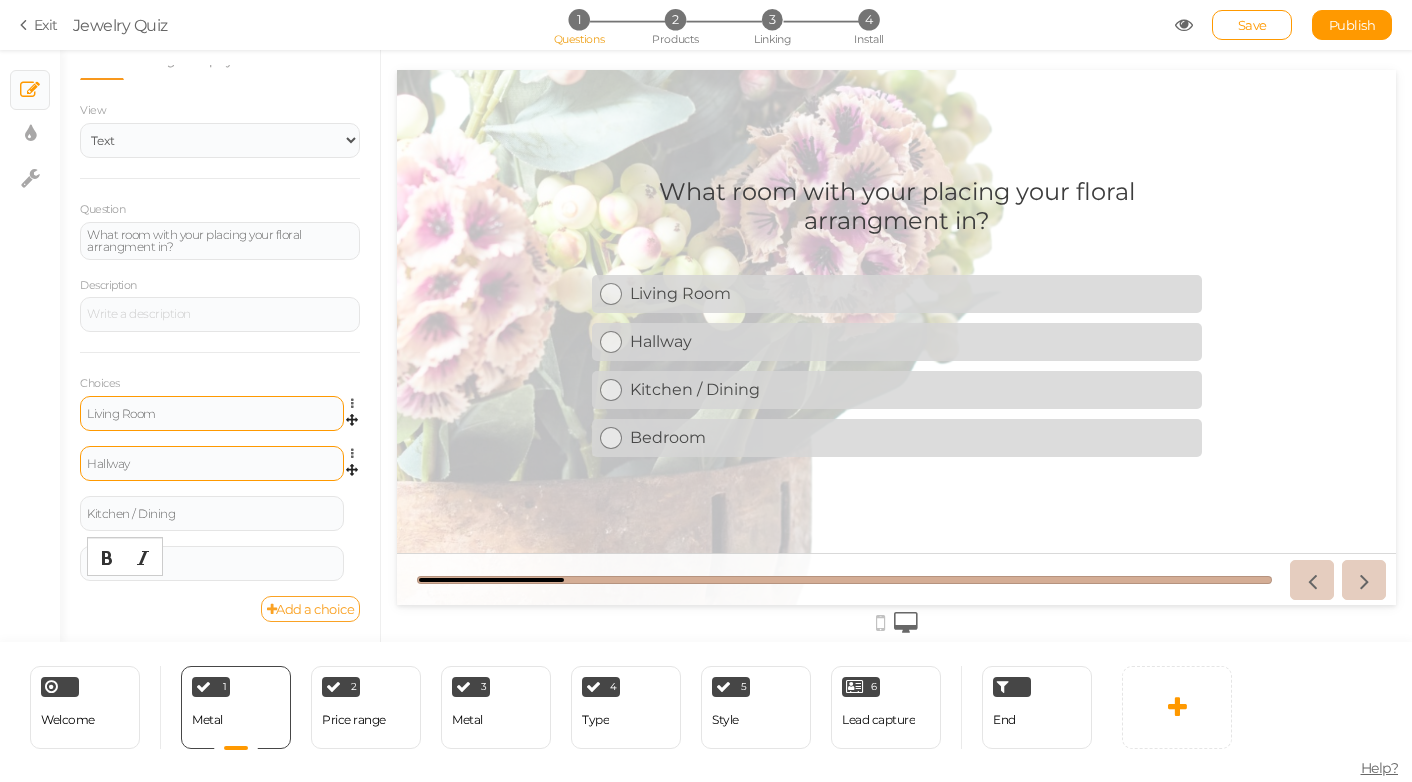 click on "Add a choice" at bounding box center [311, 609] 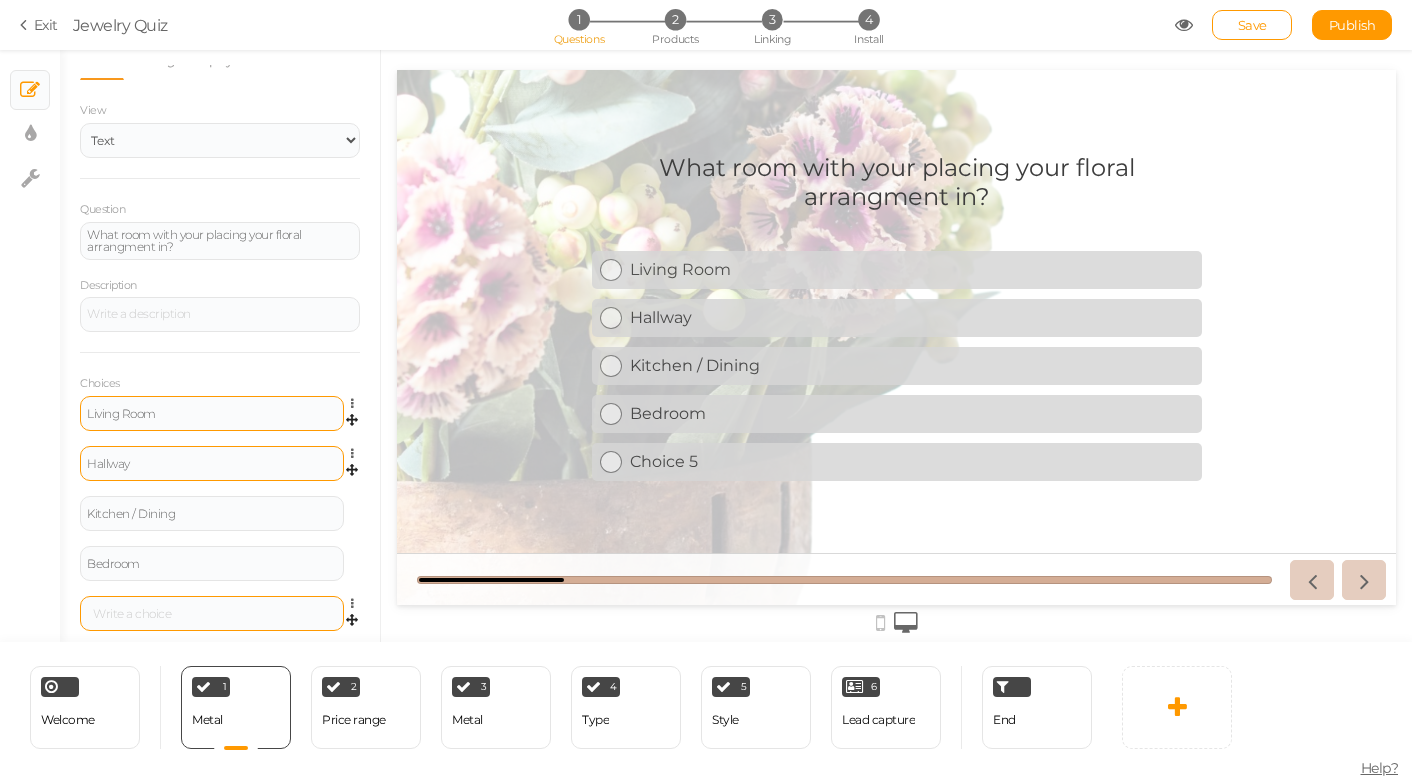 click at bounding box center [212, 614] 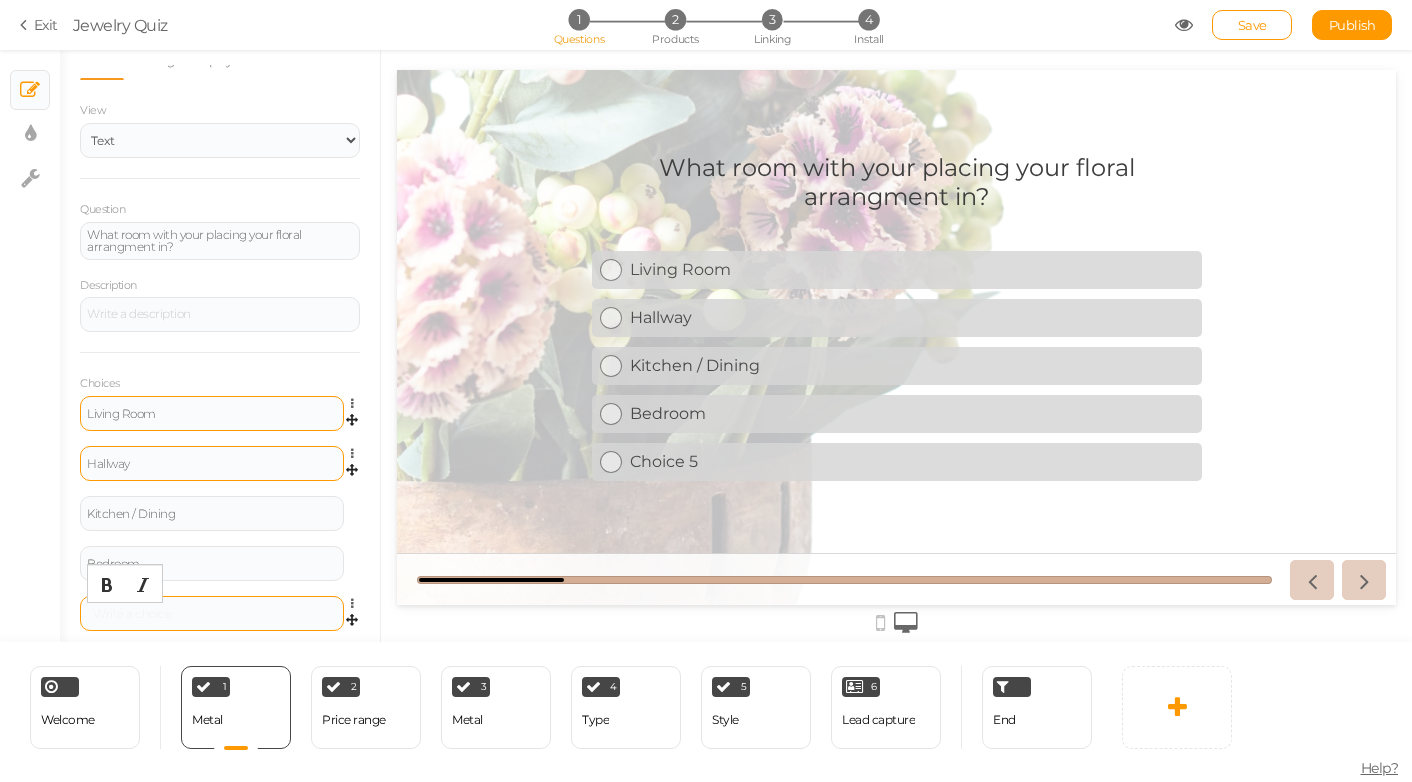 type 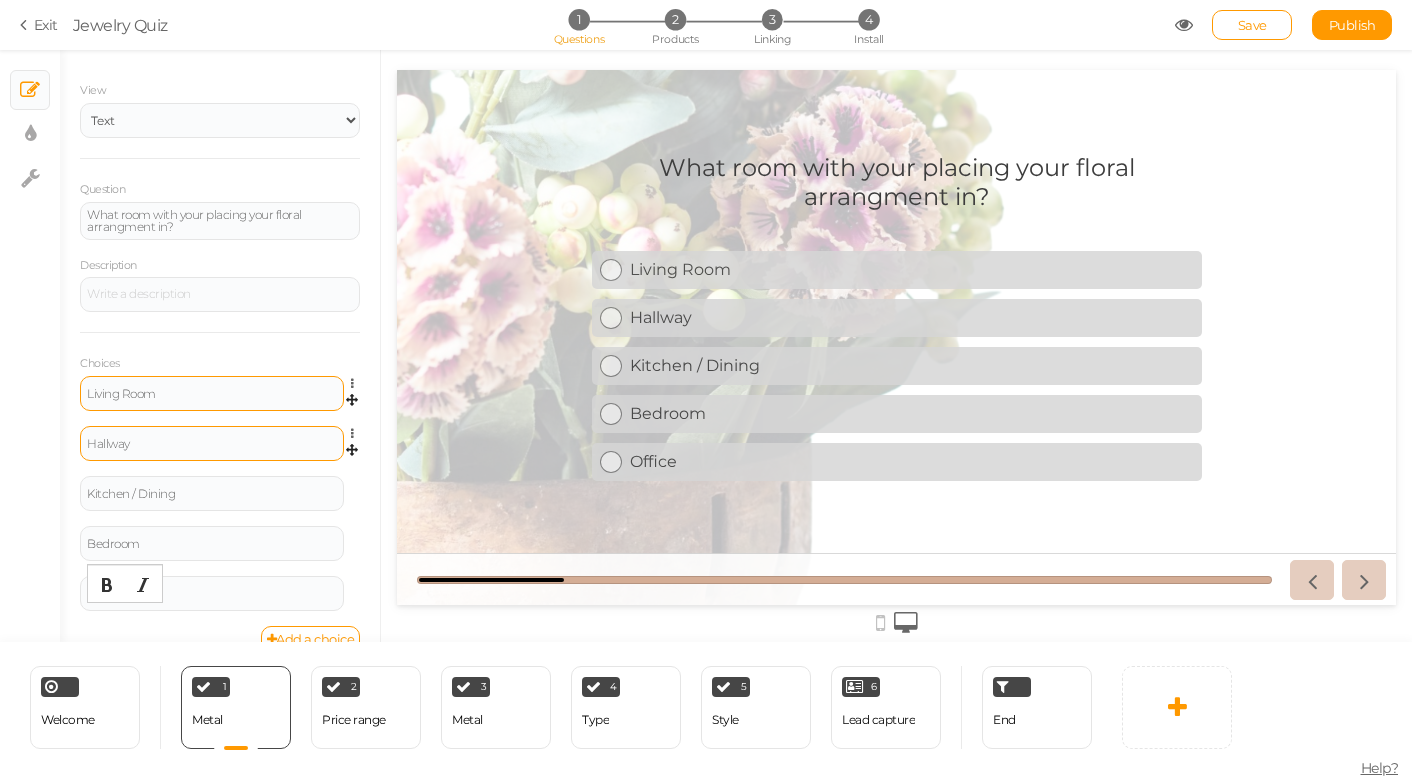scroll, scrollTop: 48, scrollLeft: 0, axis: vertical 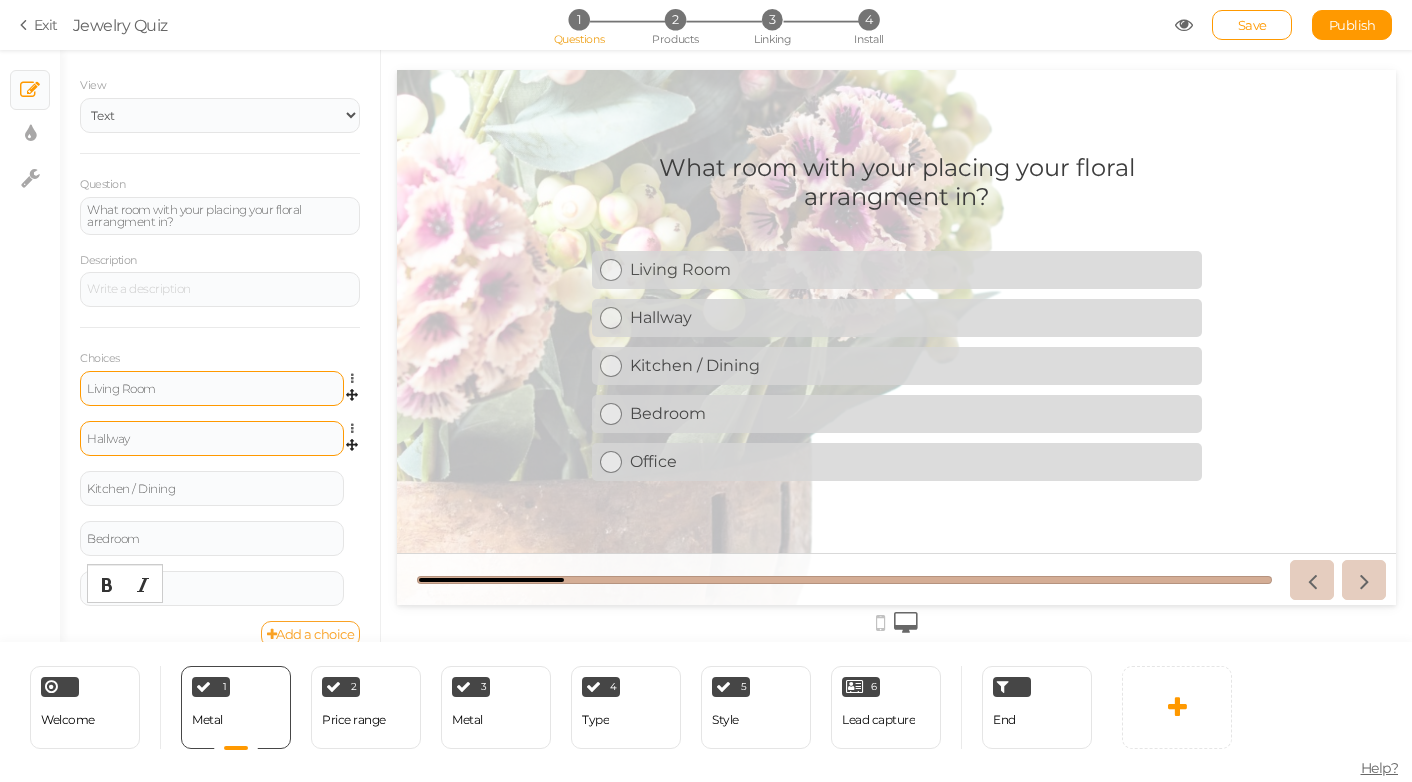 click on "Add a choice" at bounding box center (311, 634) 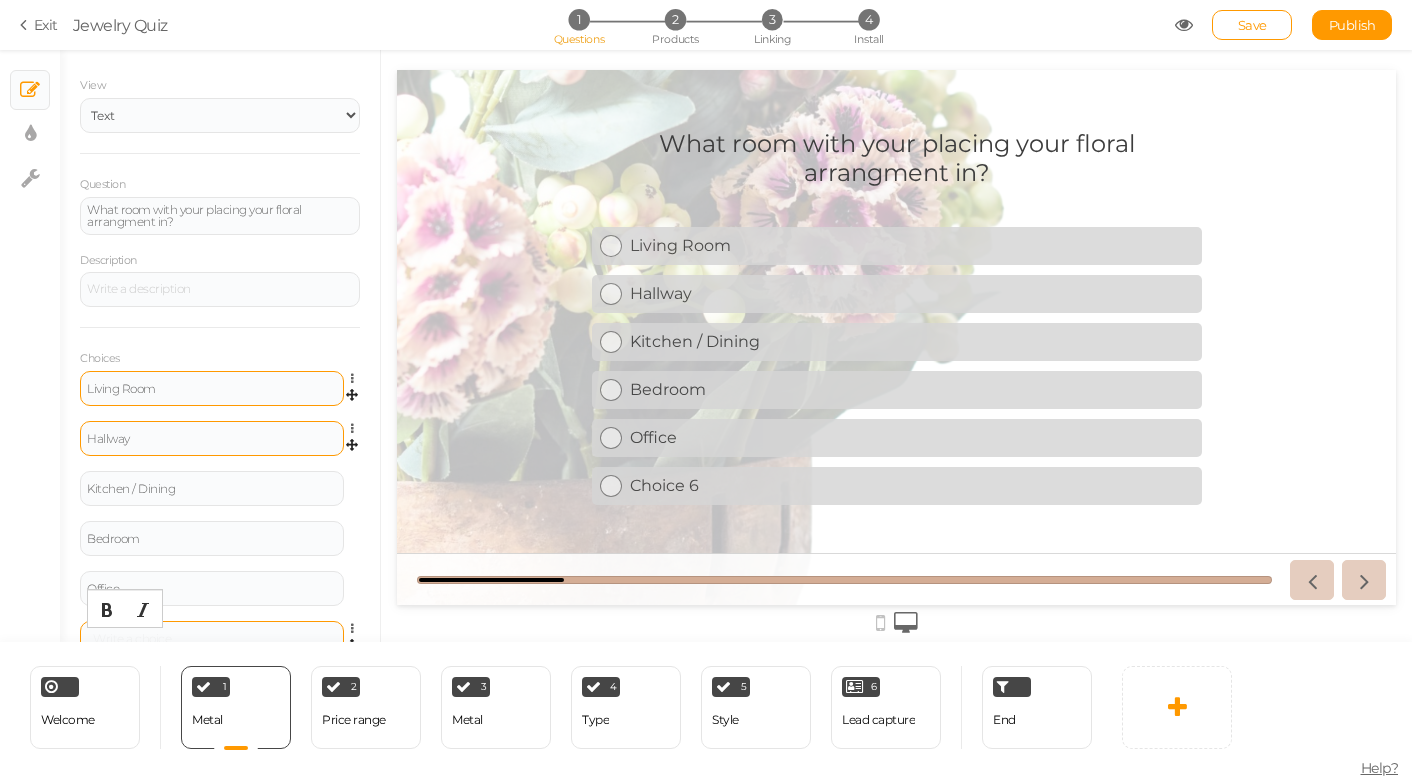 click at bounding box center [212, 638] 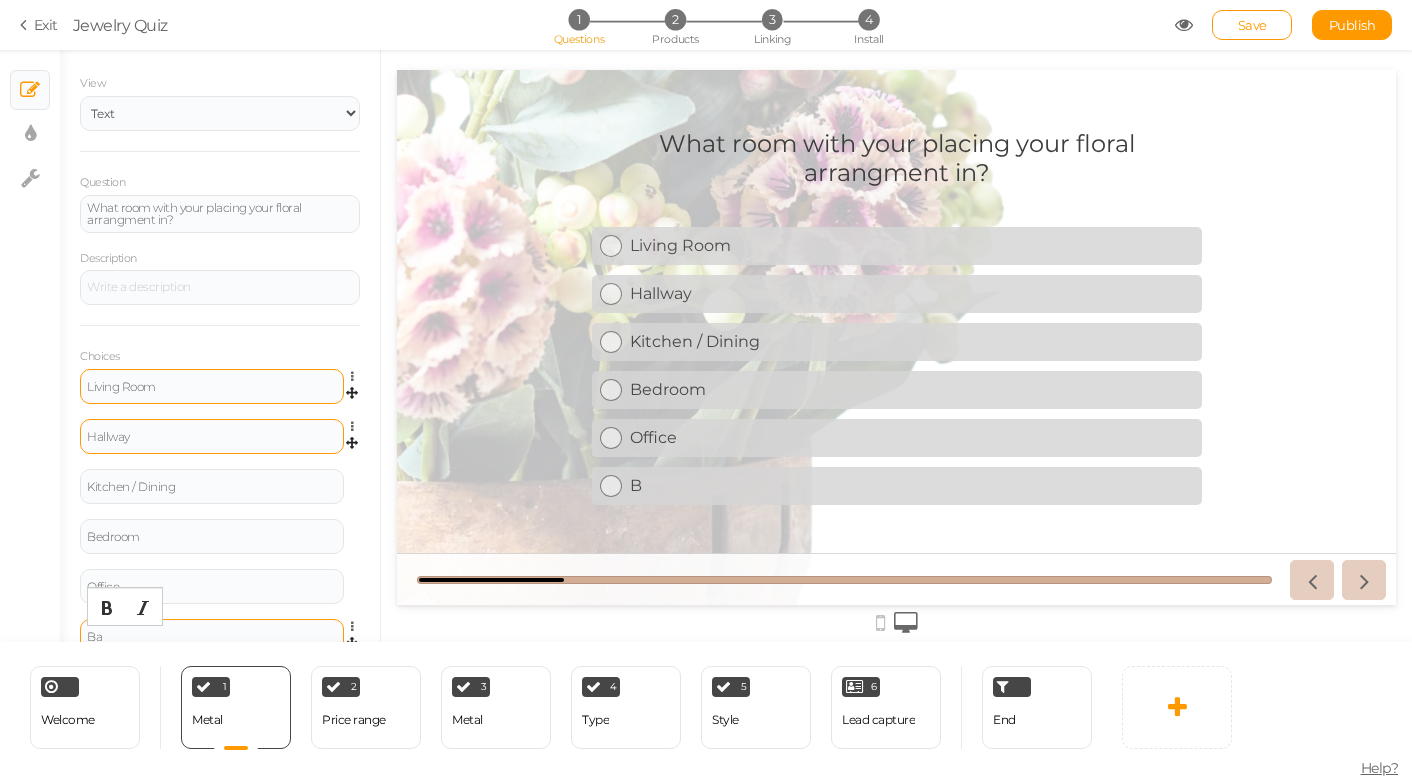 scroll, scrollTop: 51, scrollLeft: 0, axis: vertical 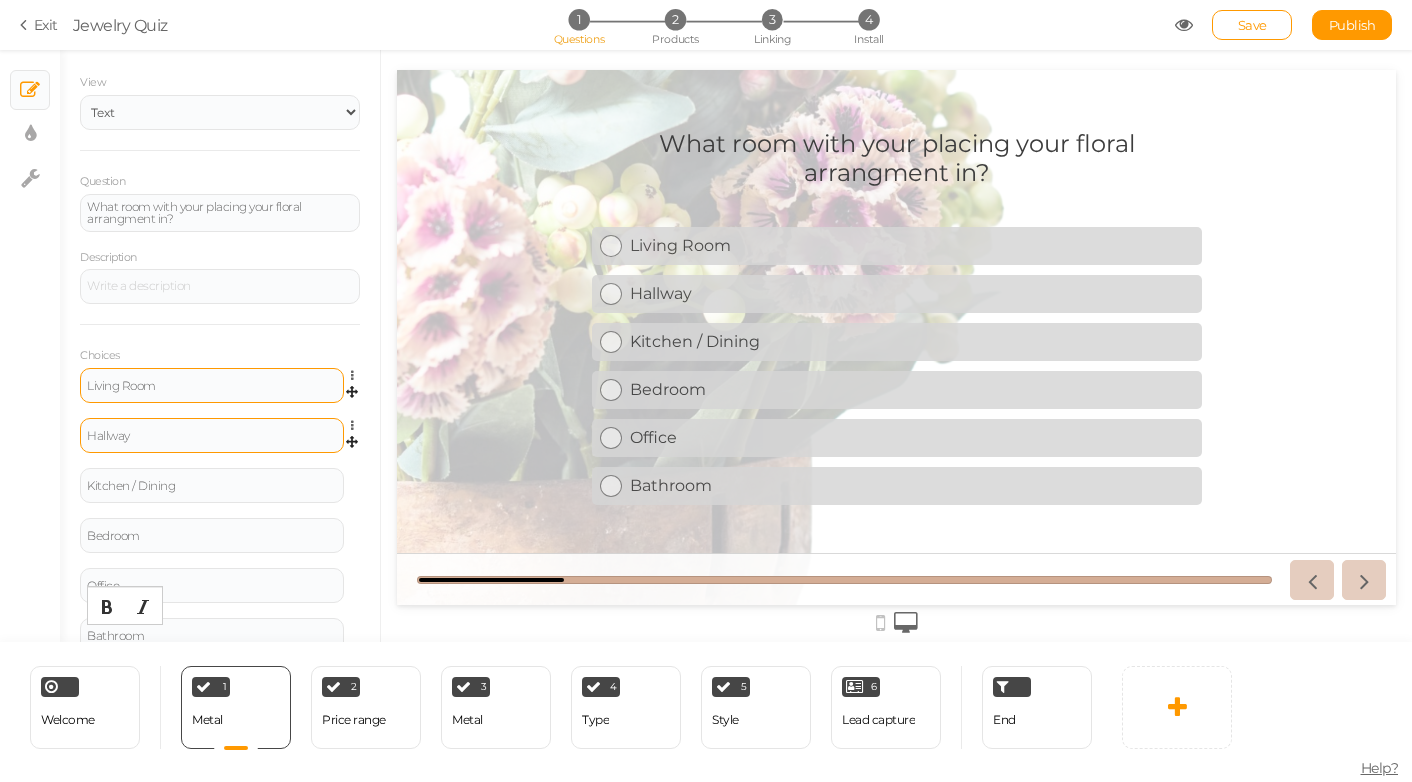 click on "General
Settings
Display
Info
View     Text Images Slider Dropdown                                 Question   What room with your placing your floral arrangment in?                         Description                                                       Choices                 Living Room                         Settings             Delete                             Hallway                         Settings             Delete                             Kitchen / Dining                          Settings             Delete                             Bedroom                          Settings             Delete                             Office                          Settings             Delete                             Bathroom                         Settings             Delete                                        Add a choice
Optional    Allows skipping this slide.               No limit   1" at bounding box center [220, 353] 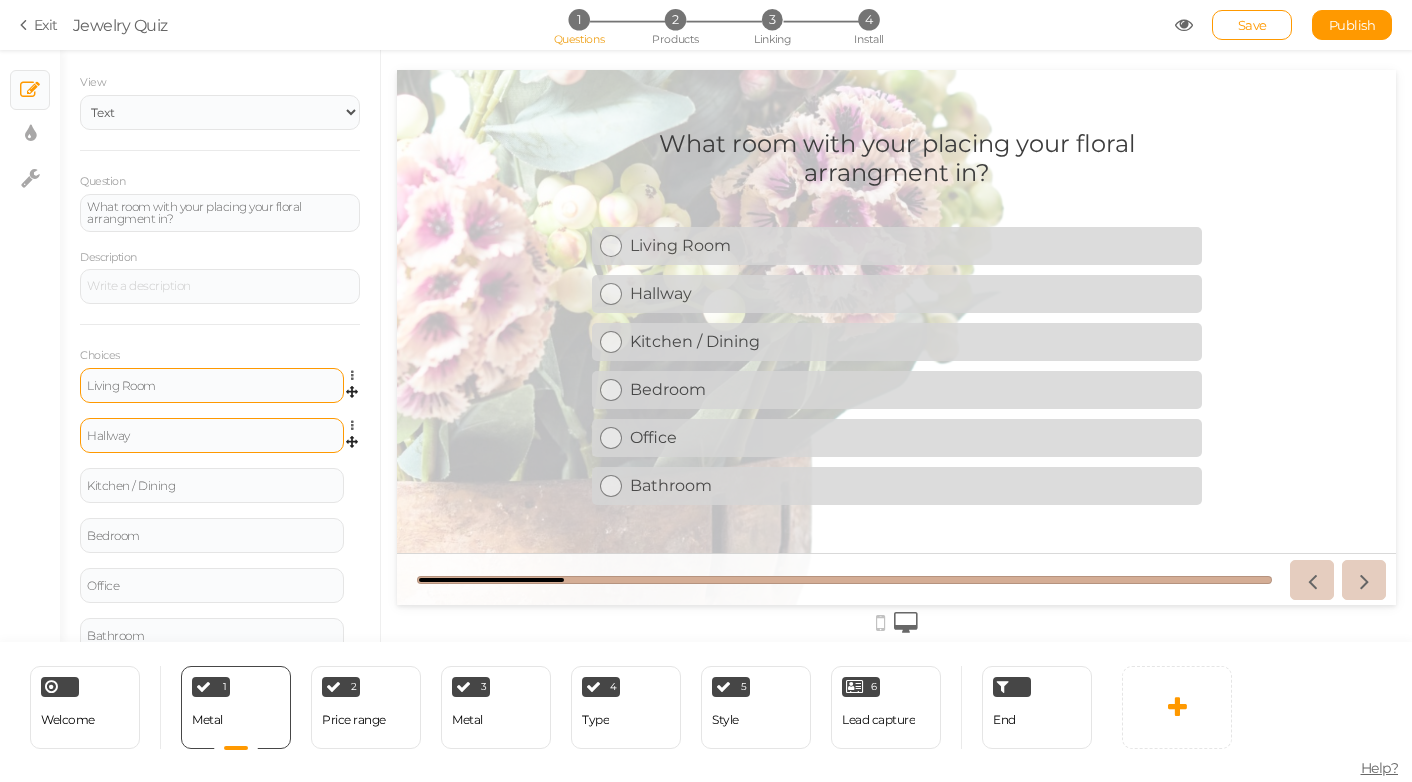 scroll, scrollTop: 123, scrollLeft: 0, axis: vertical 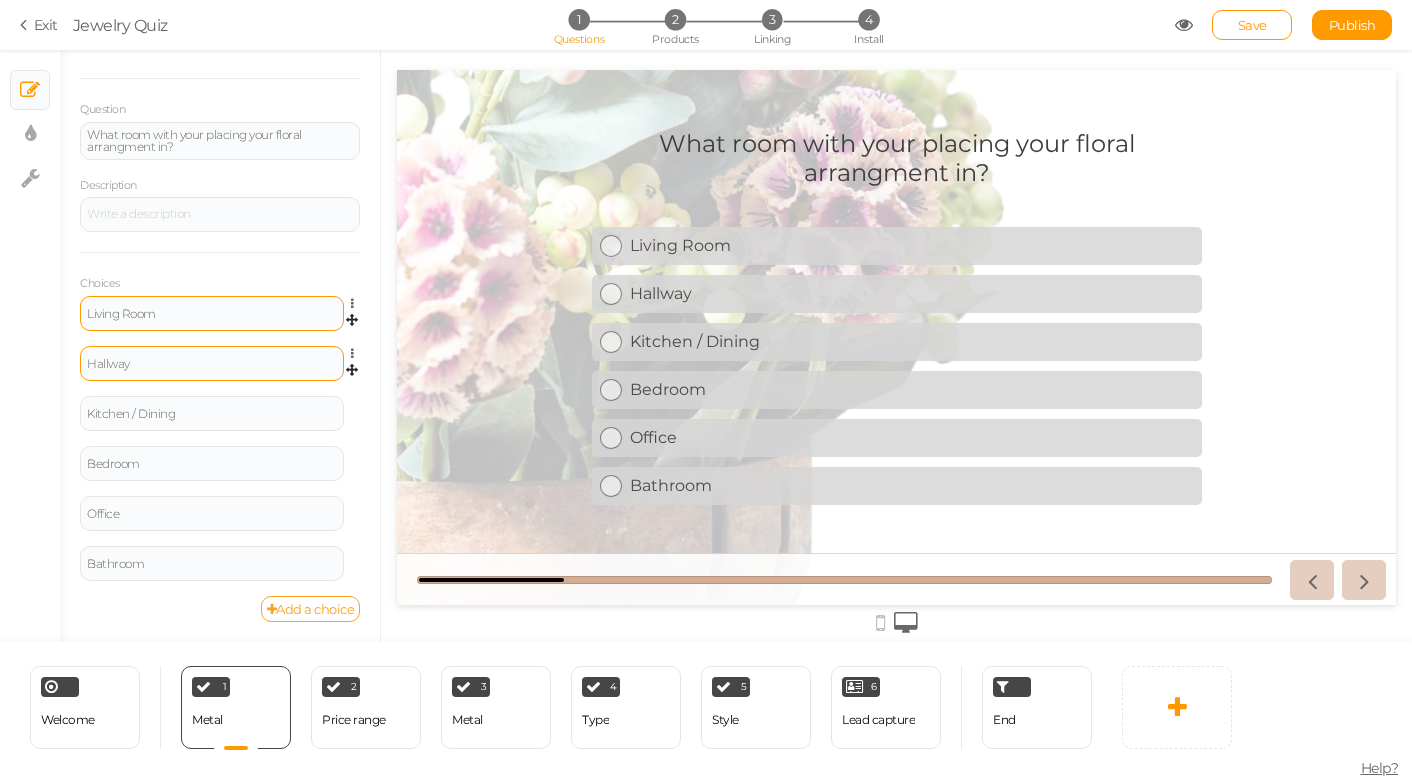 click on "Add a choice" at bounding box center (311, 609) 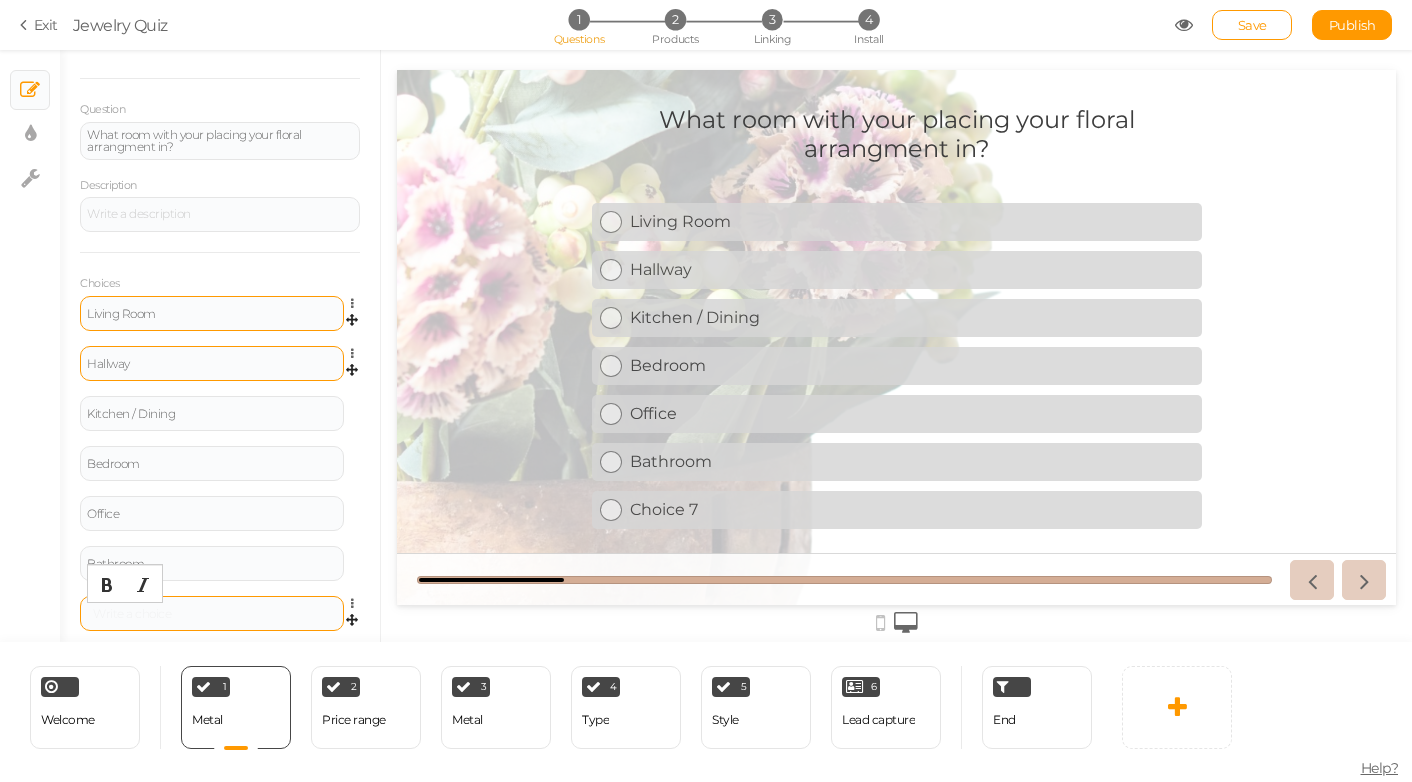 click at bounding box center (212, 614) 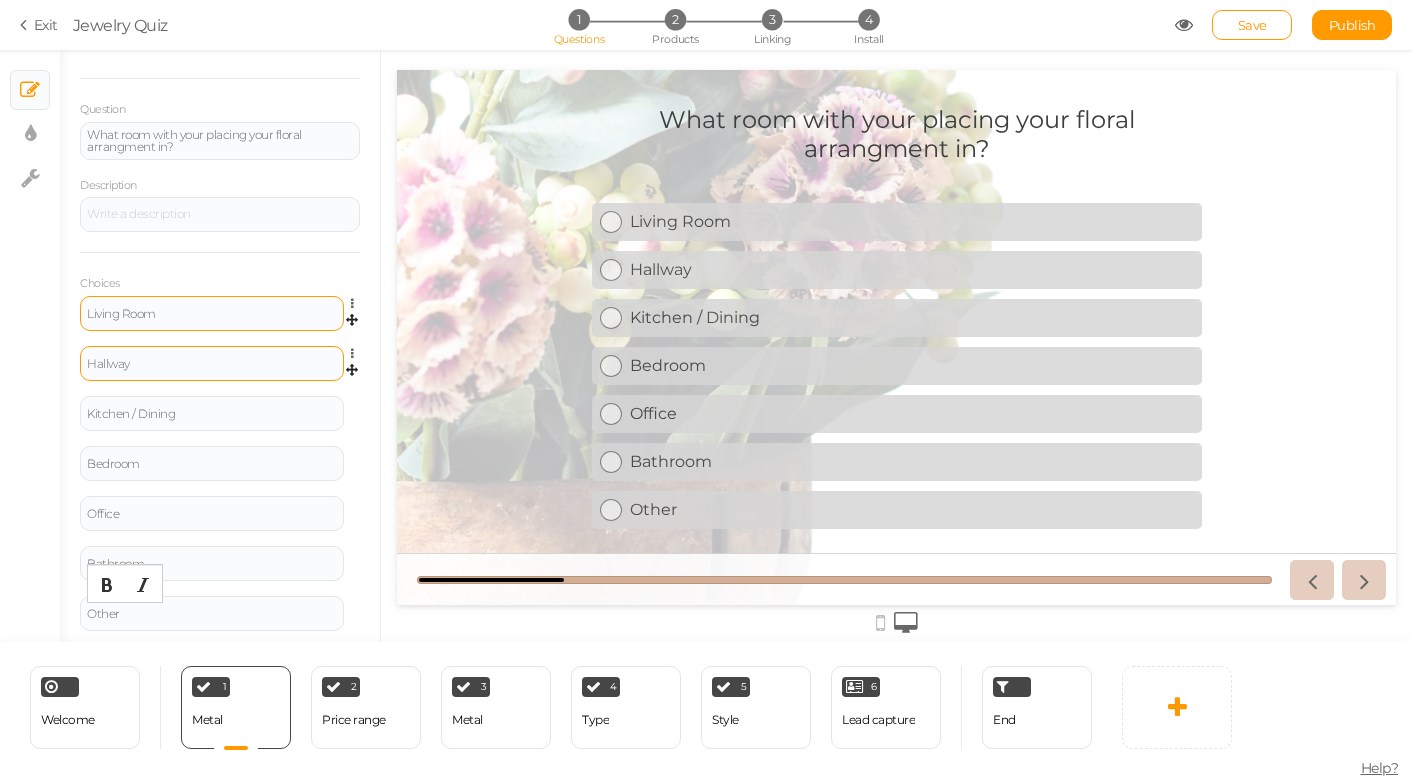 click on "General
Settings
Display
Info
View     Text Images Slider Dropdown                                 Question   What room with your placing your floral arrangment in?                         Description                                                       Choices                 Living Room                         Settings             Delete                             Hallway                         Settings             Delete                             Kitchen / Dining                          Settings             Delete                             Bedroom                          Settings             Delete                             Office                          Settings             Delete                             Bathroom                         Settings             Delete                             Other                         Settings             Delete                                        Add a choice" at bounding box center [220, 353] 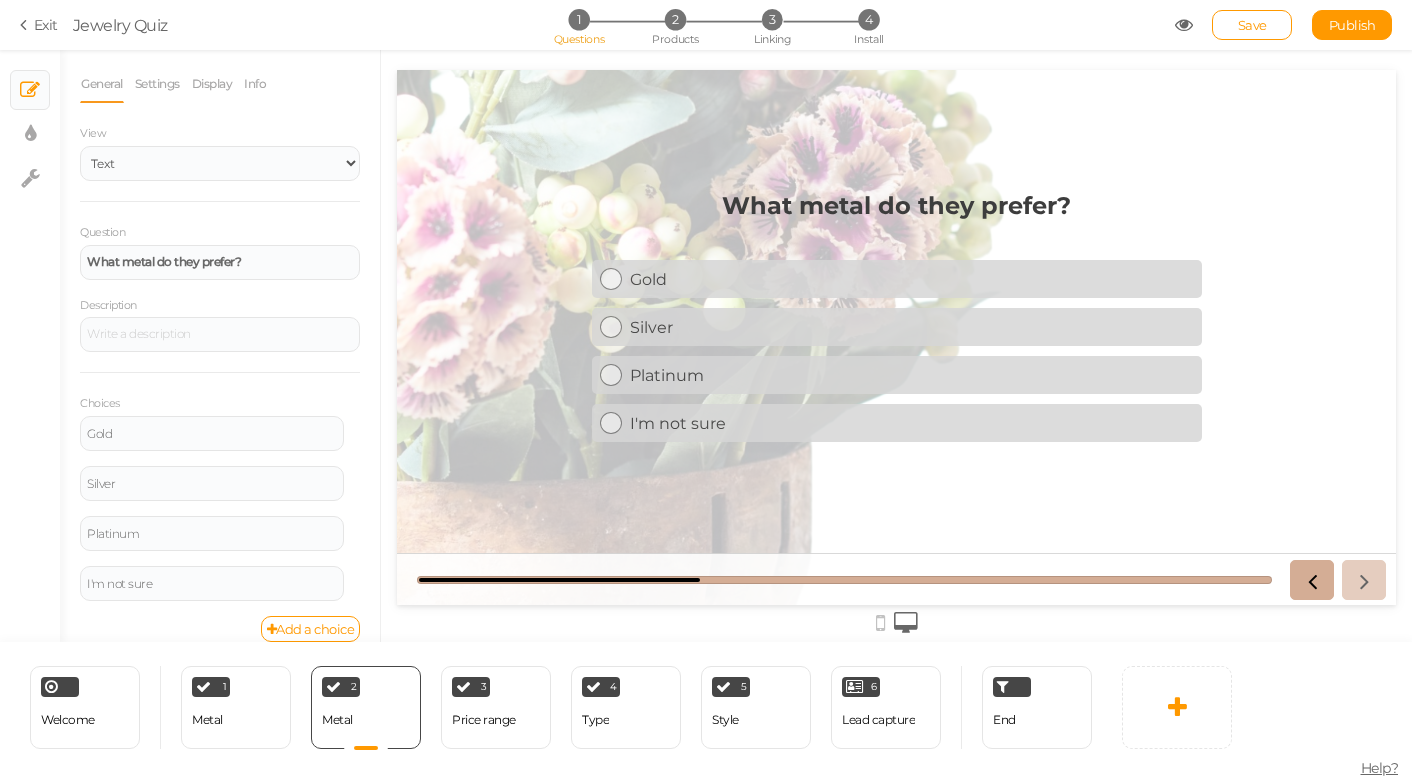 scroll, scrollTop: 0, scrollLeft: 0, axis: both 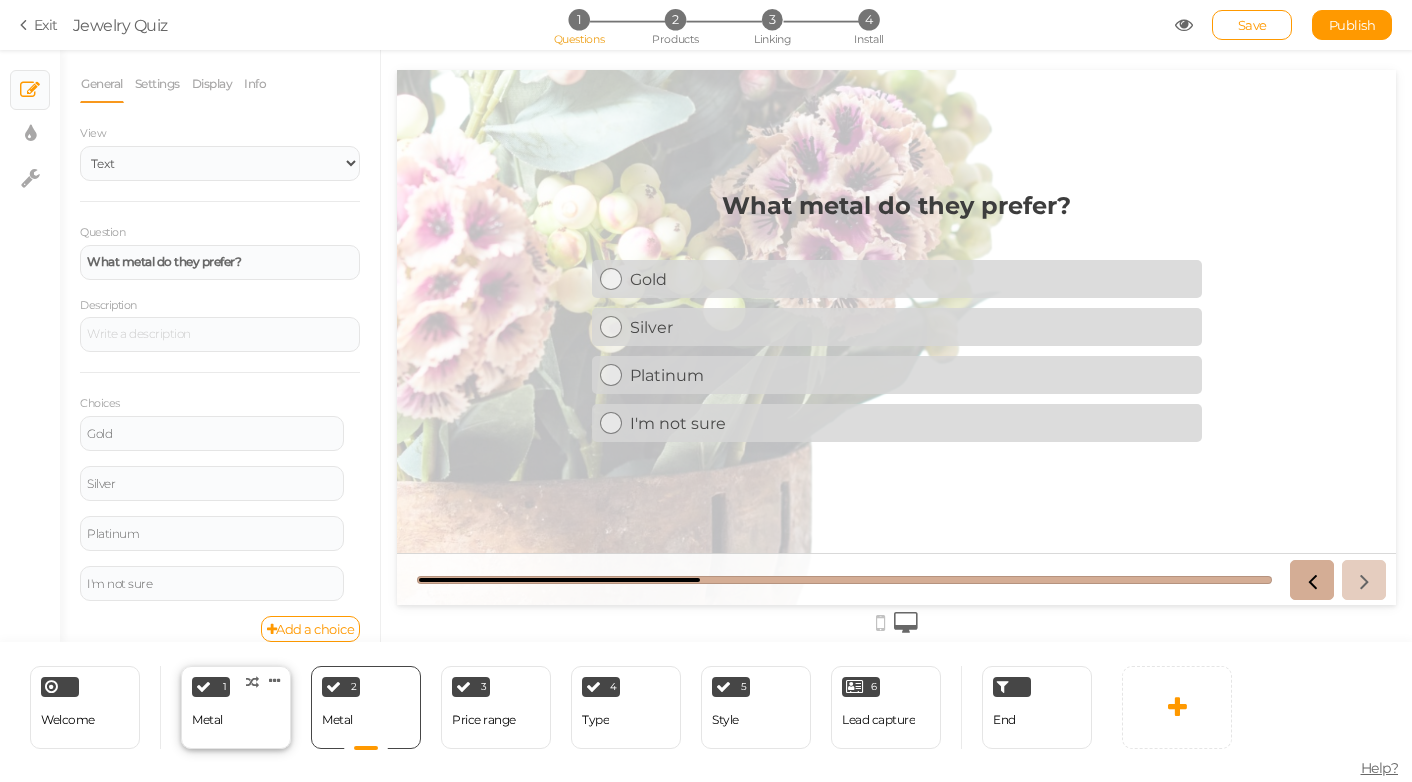 click on "1         Metal         × Define the conditions to show this slide.                     Clone             Change type             Delete" at bounding box center [236, 707] 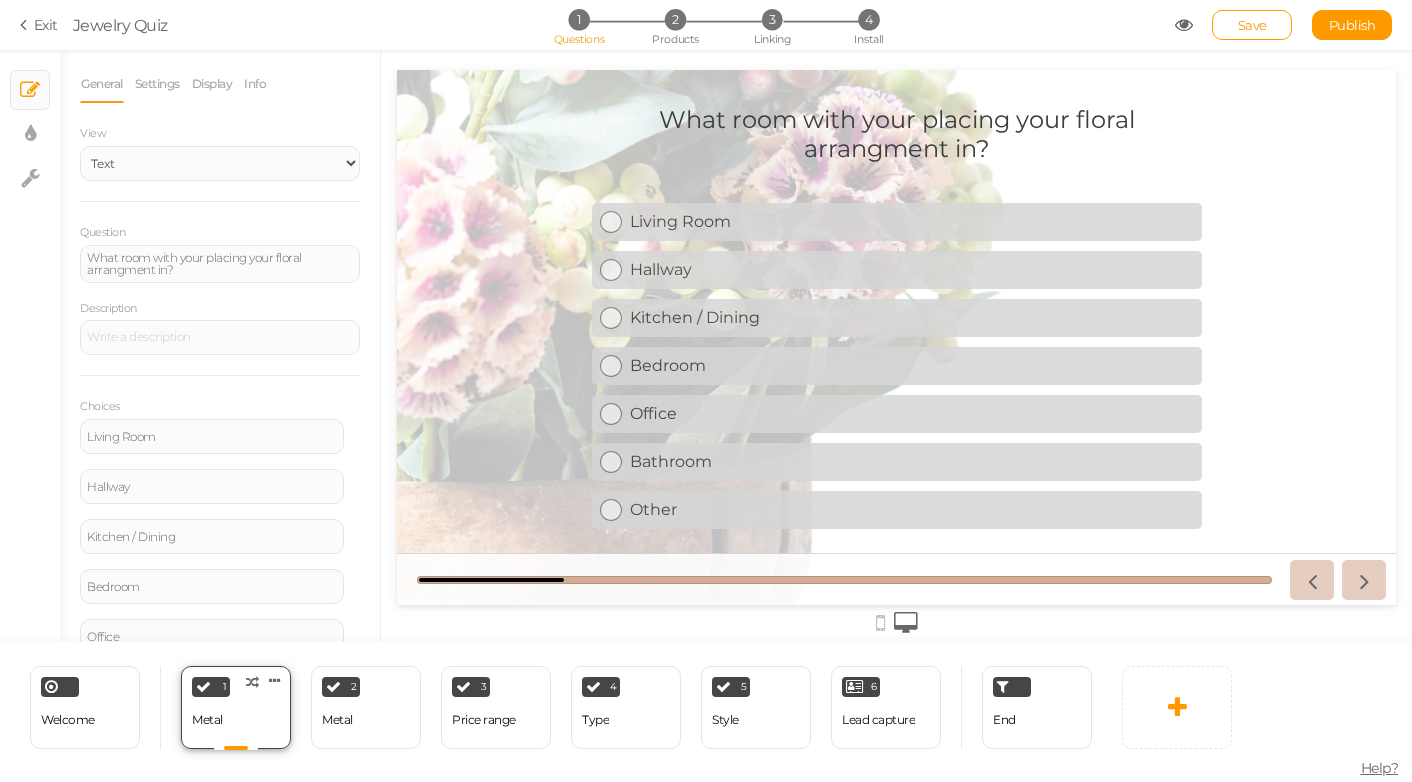 scroll, scrollTop: 0, scrollLeft: 0, axis: both 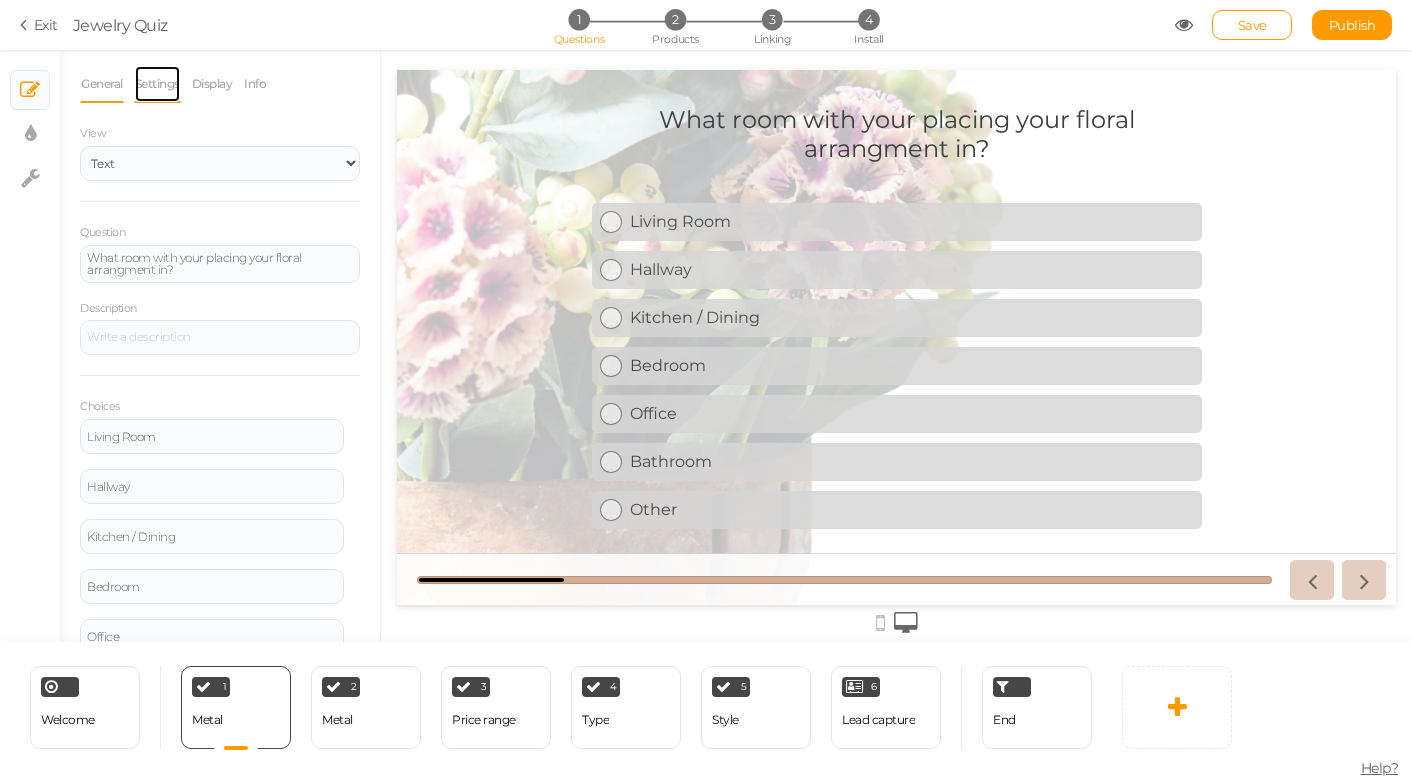 click on "Settings" at bounding box center [157, 84] 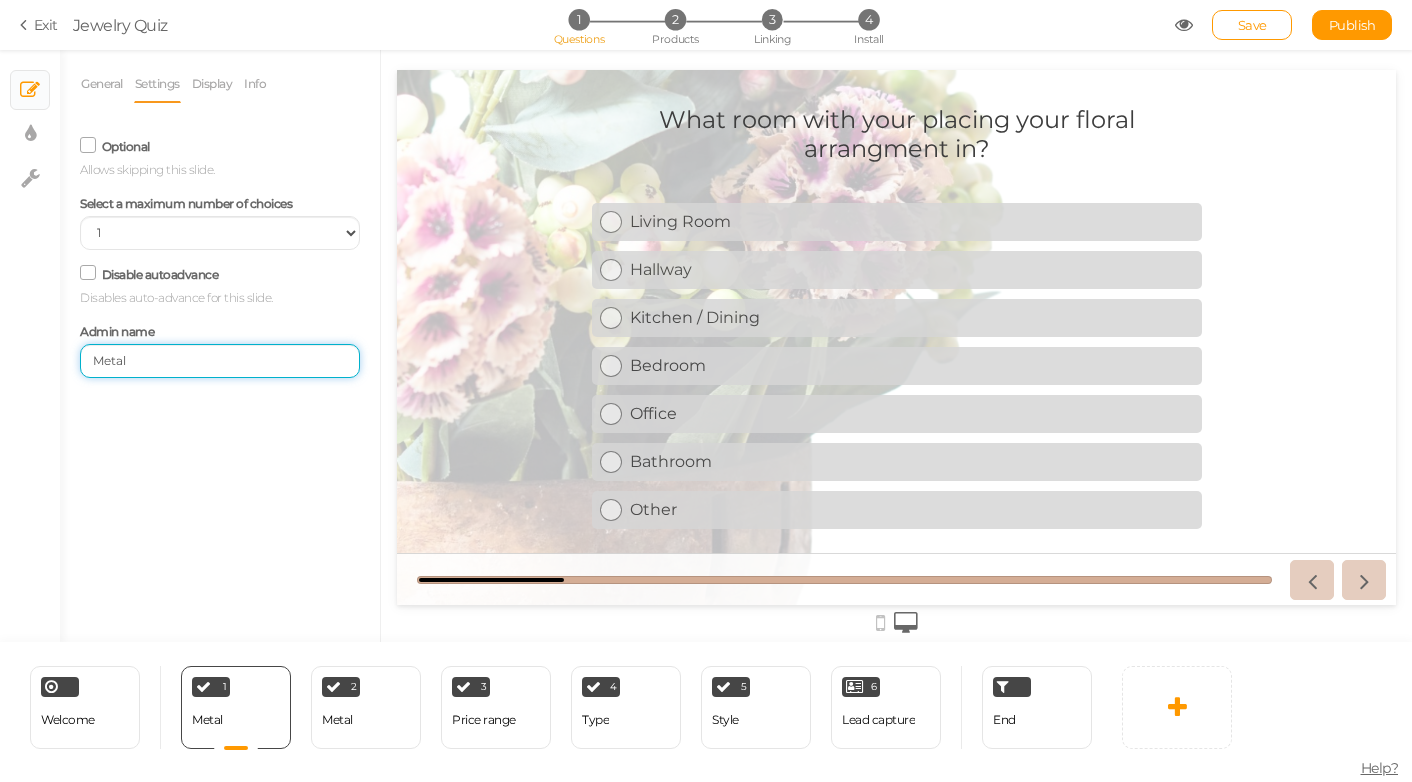 drag, startPoint x: 149, startPoint y: 364, endPoint x: 49, endPoint y: 363, distance: 100.005 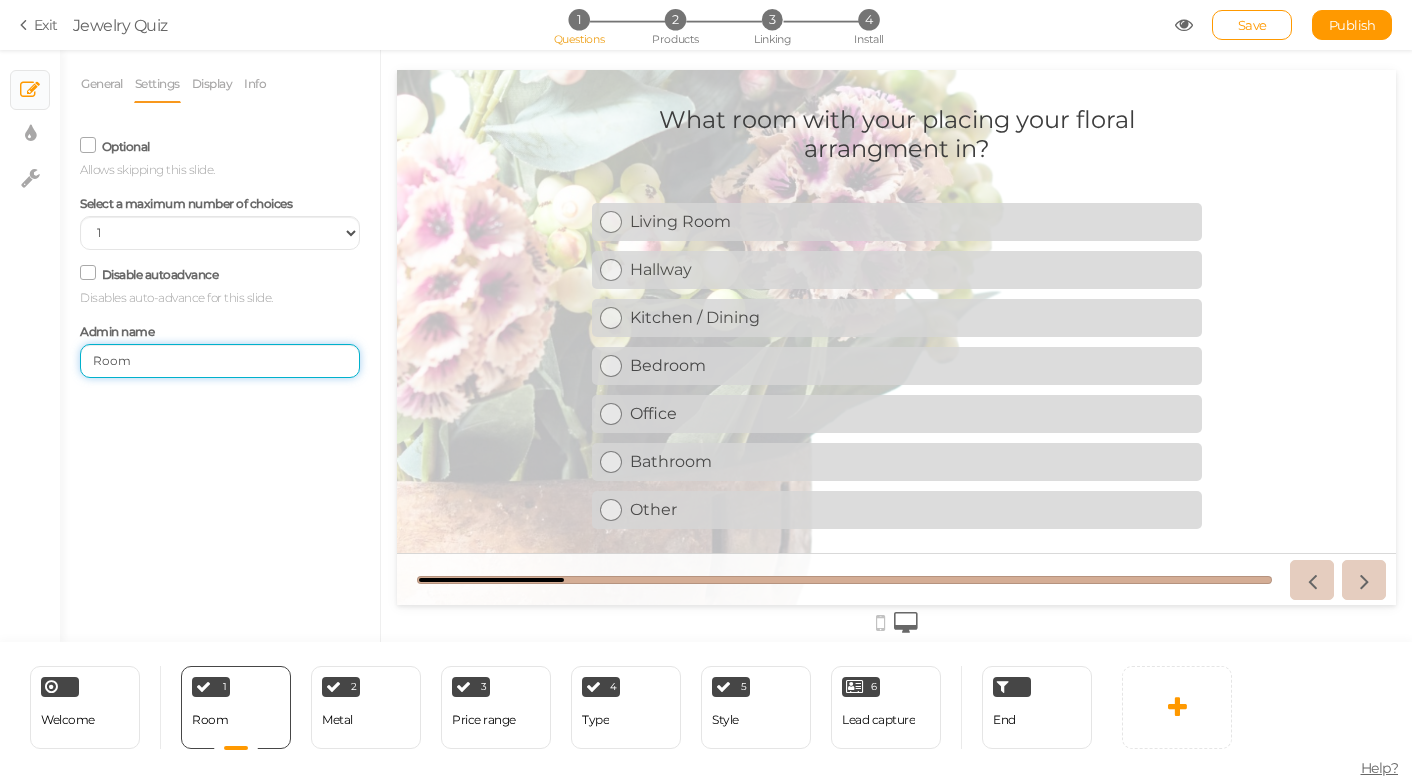 type on "Room" 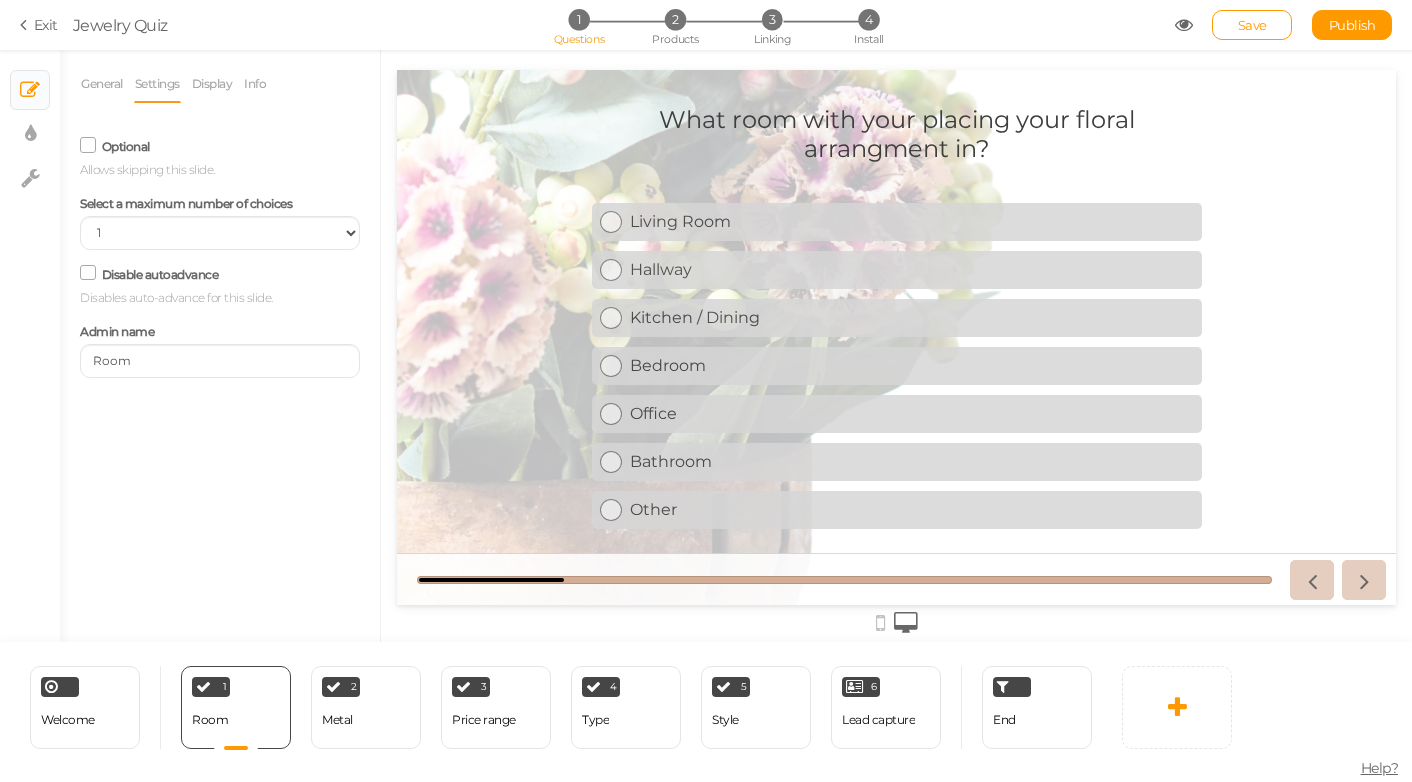 click on "General
Settings
Display
Info
View     Text Images Slider Dropdown                                 Question   What room with your placing your floral arrangment in?                         Description                                                       Choices                 Living Room                         Settings             Delete                             Hallway                         Settings             Delete                             Kitchen / Dining                          Settings             Delete                             Bedroom                          Settings             Delete                             Office                          Settings             Delete                             Bathroom                         Settings             Delete                             Other                         Settings             Delete                                        Add a choice" at bounding box center [220, 353] 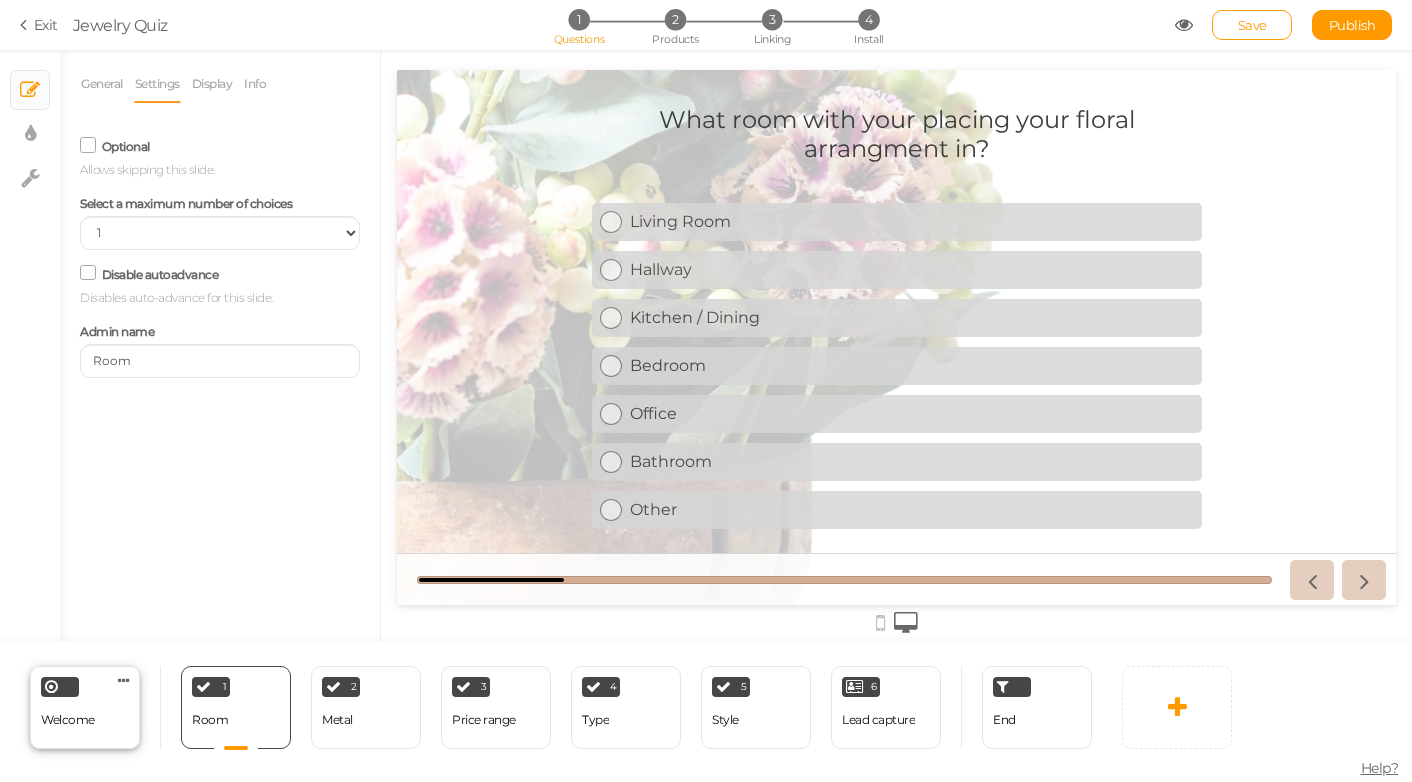click on "Welcome                       Delete" at bounding box center [85, 707] 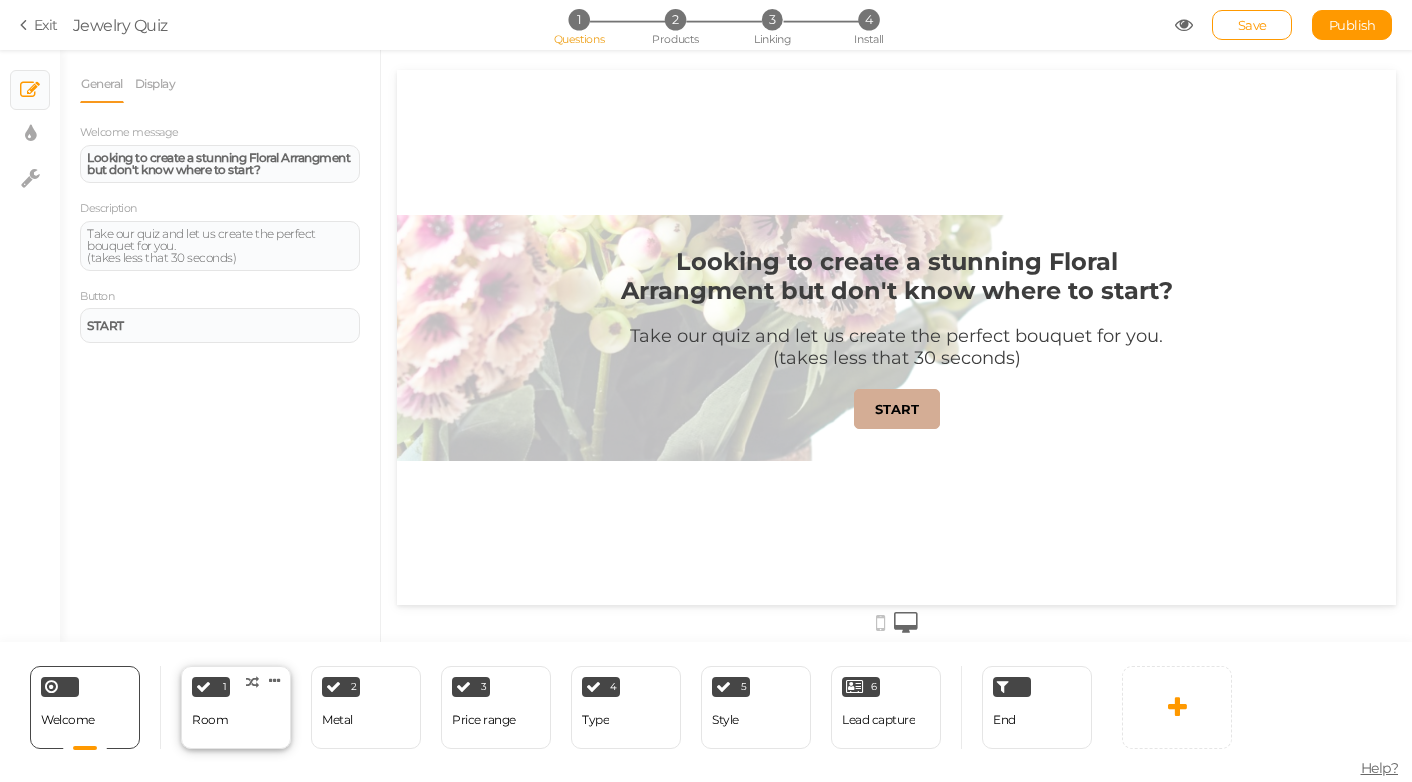 click on "1         Room         × Define the conditions to show this slide.                     Clone             Change type             Delete" at bounding box center [236, 707] 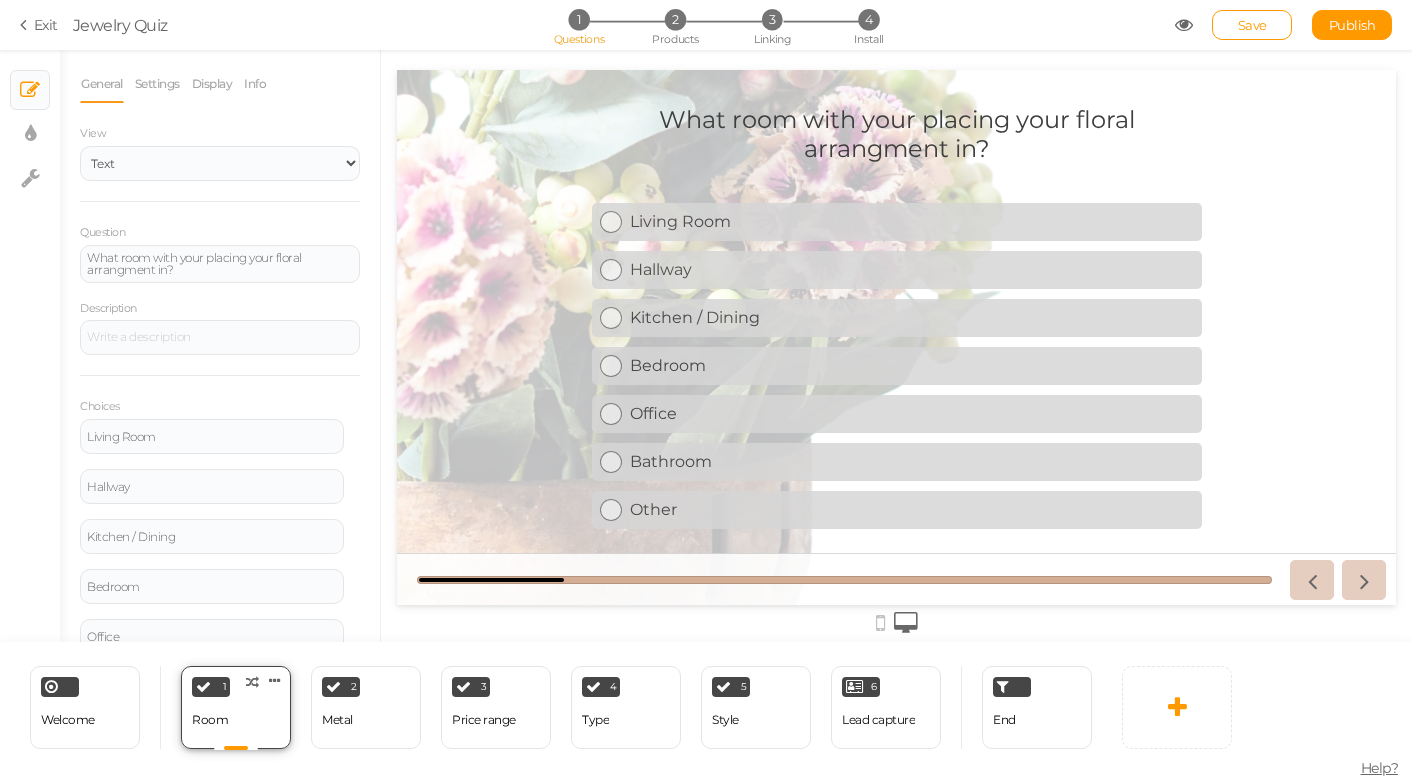 scroll, scrollTop: 0, scrollLeft: 0, axis: both 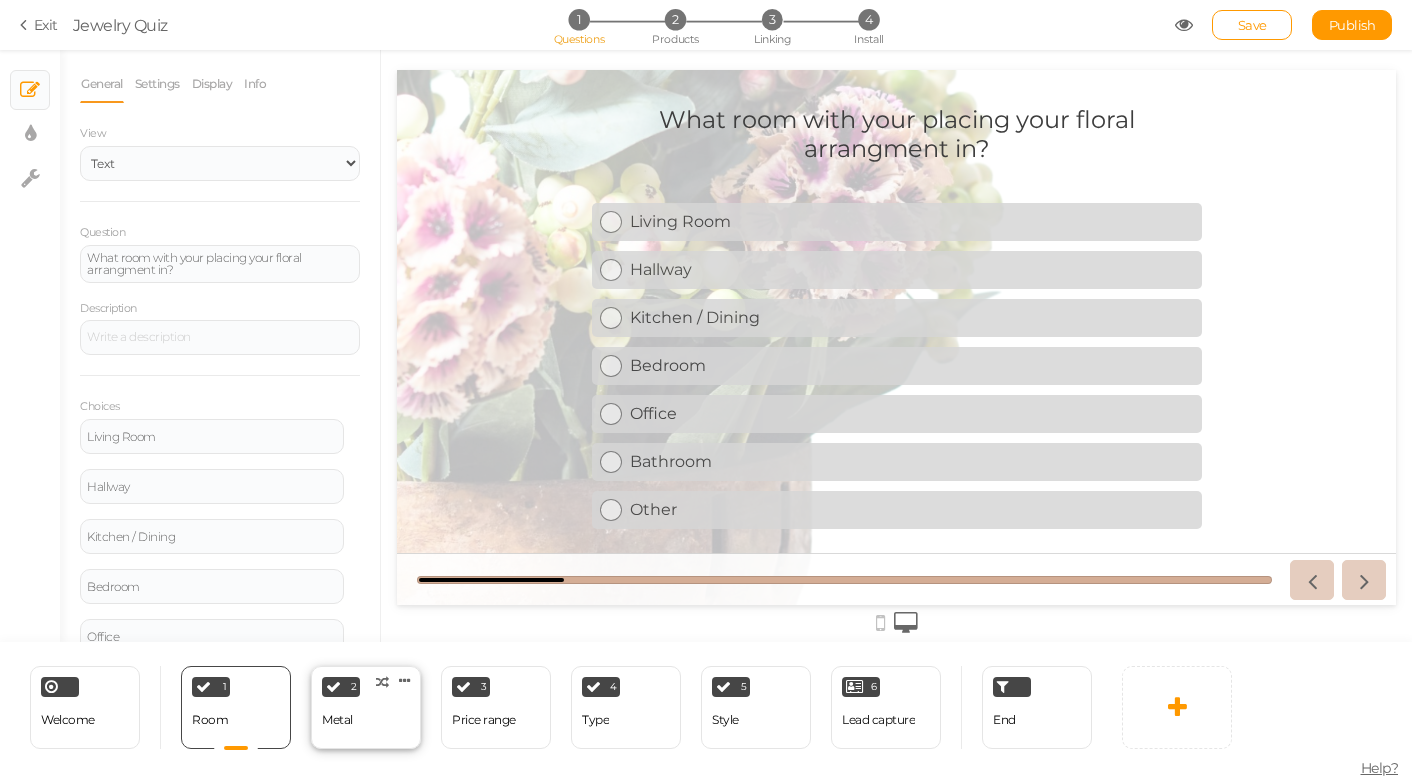 click on "2         Metal         × Define the conditions to show this slide.                     Clone             Change type             Delete" at bounding box center (366, 707) 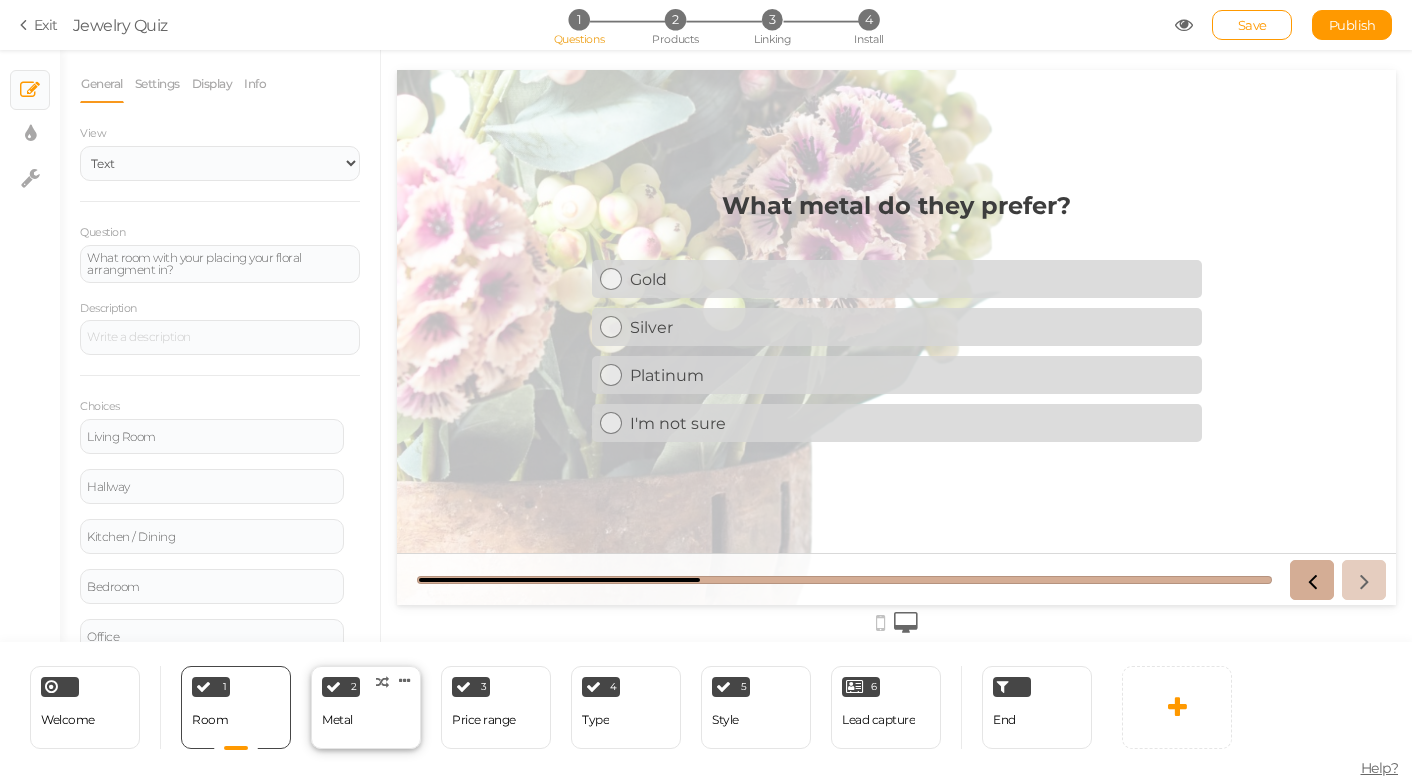 select on "1" 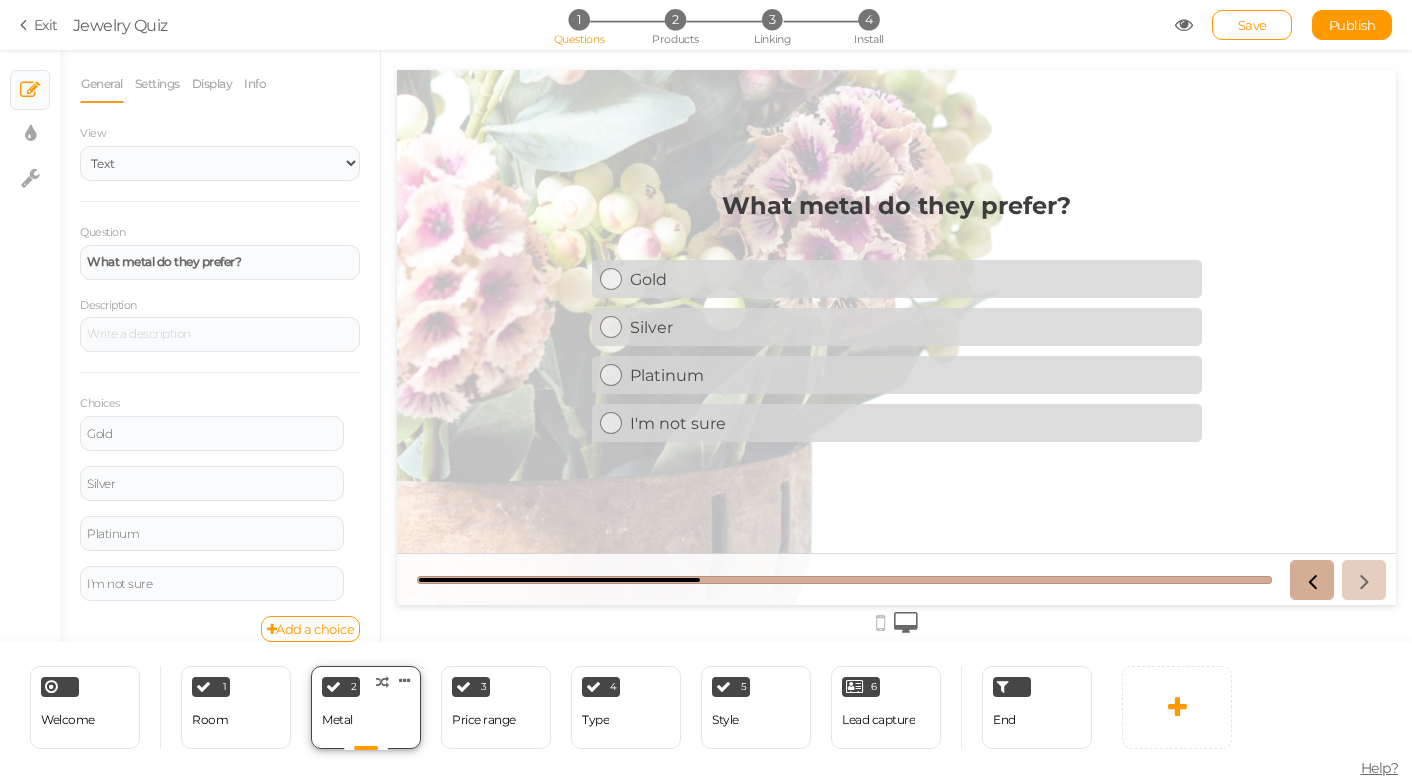 scroll, scrollTop: 0, scrollLeft: 0, axis: both 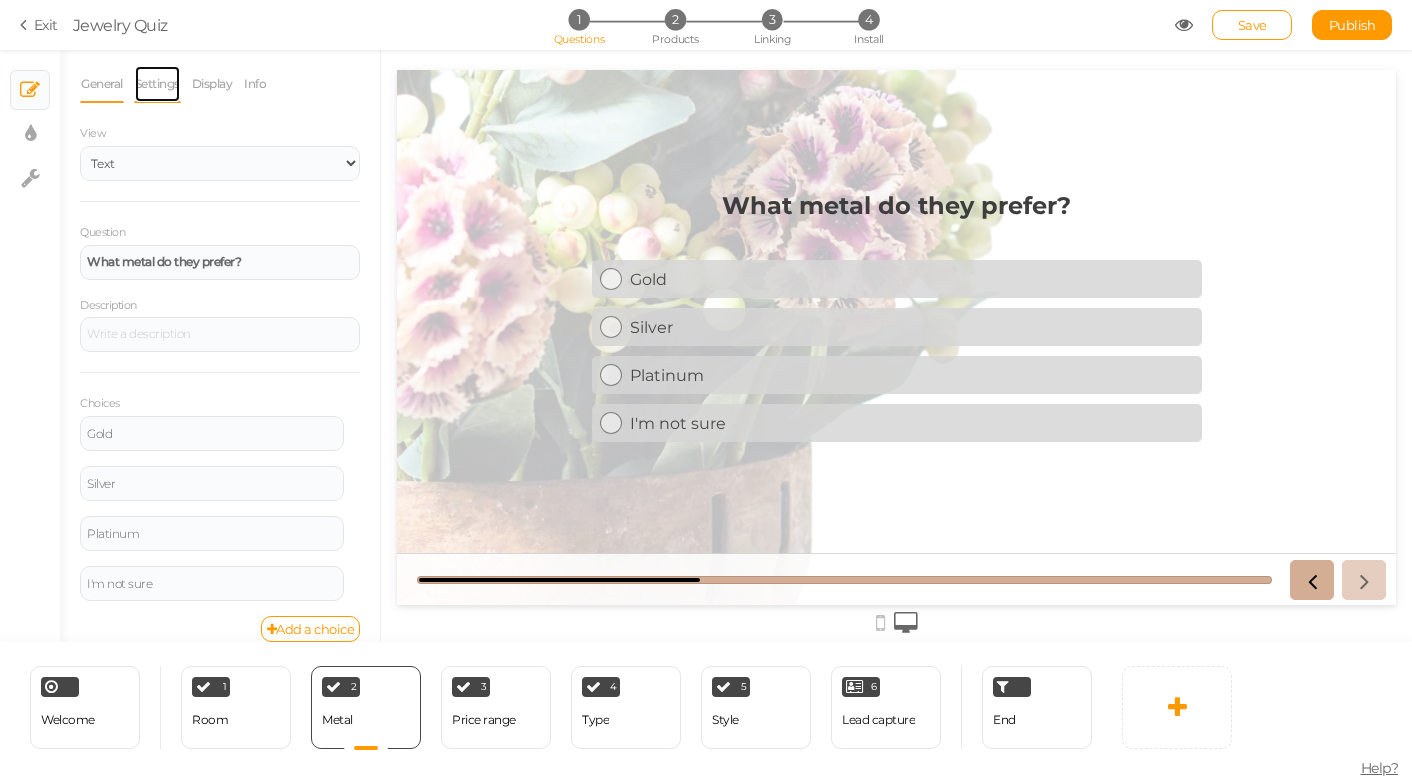 click on "Settings" at bounding box center (157, 84) 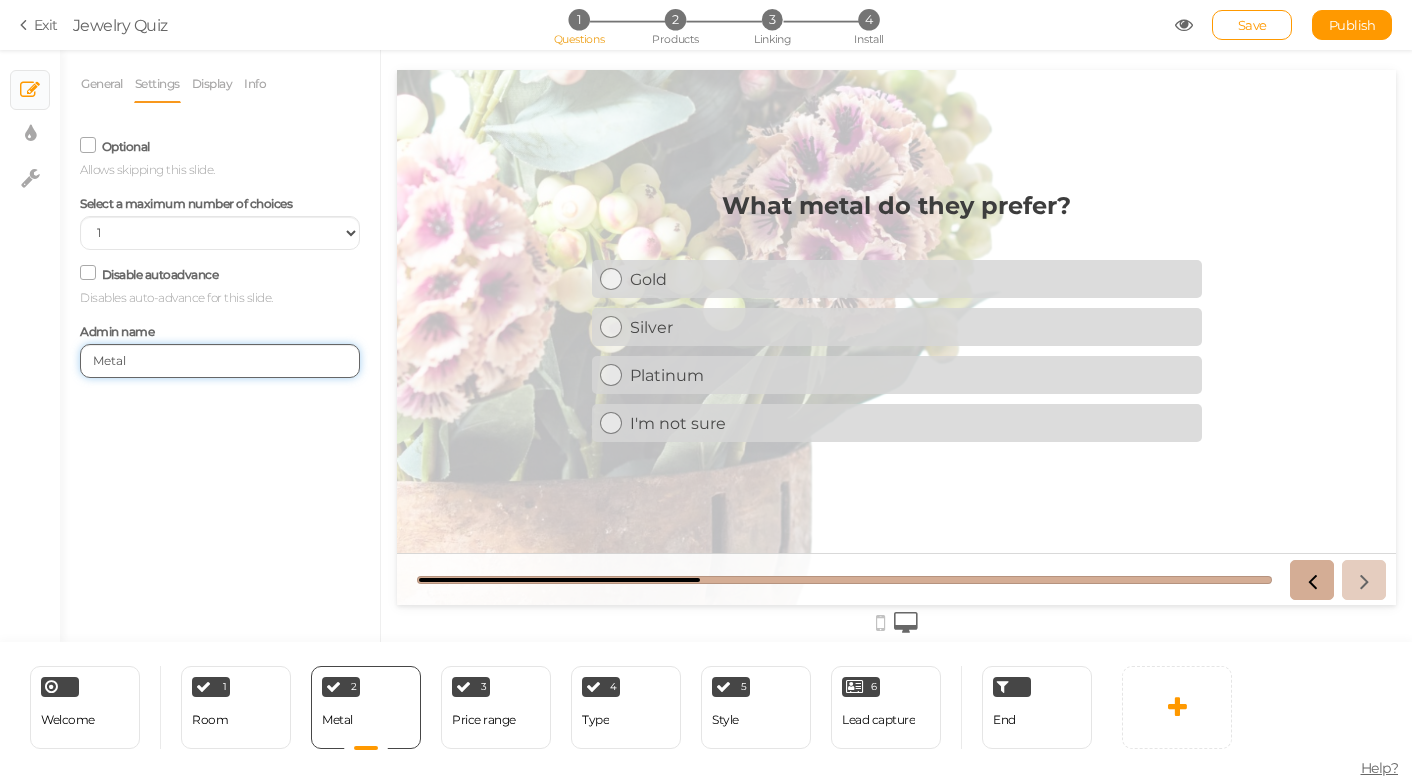 click on "Metal" at bounding box center [220, 361] 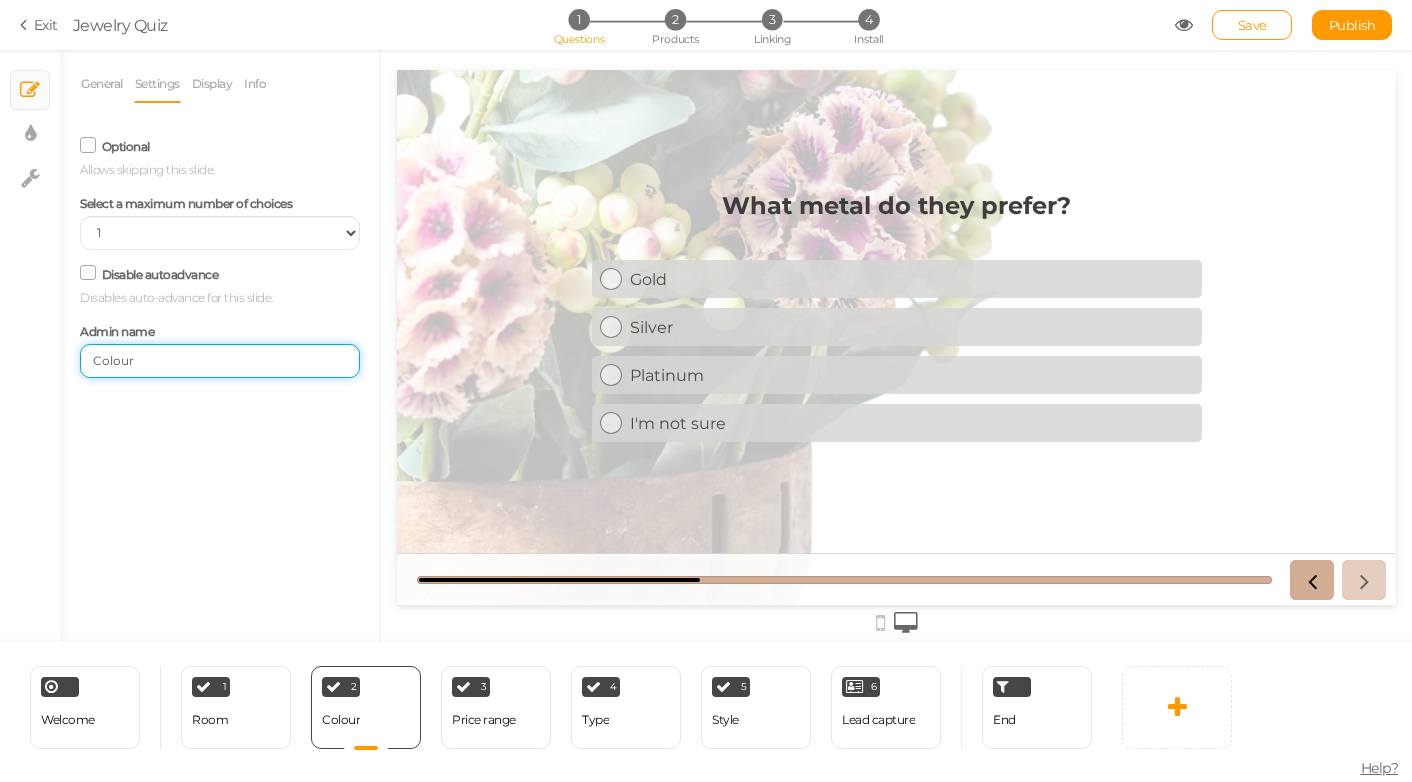 type on "Colour" 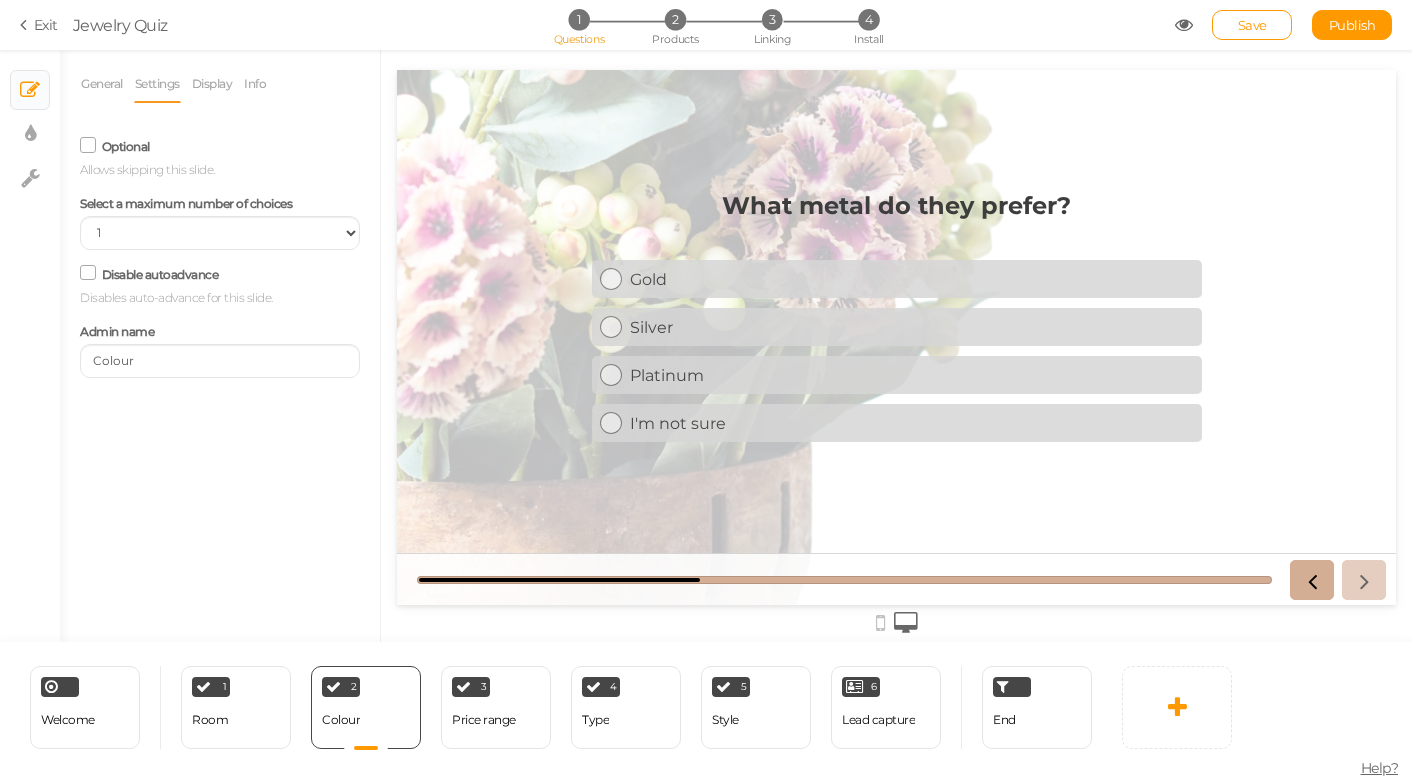 click on "General
Settings
Display
Info
View     Text Images Slider Dropdown                                 Question   What metal do they prefer?                         Description                                                       Choices                 Gold                         Settings             Delete                             Silver                         Settings             Delete                             Platinum                         Settings             Delete                             I'm not sure                         Settings             Delete                                        Add a choice
Optional    Allows skipping this slide.           Select a maximum number of choices     No limit   1   2   3   4   5   6   7   8   9   10                  Disable autoadvance    Disables auto-advance for this slide.           Admin name   Colour
Set" at bounding box center (220, 353) 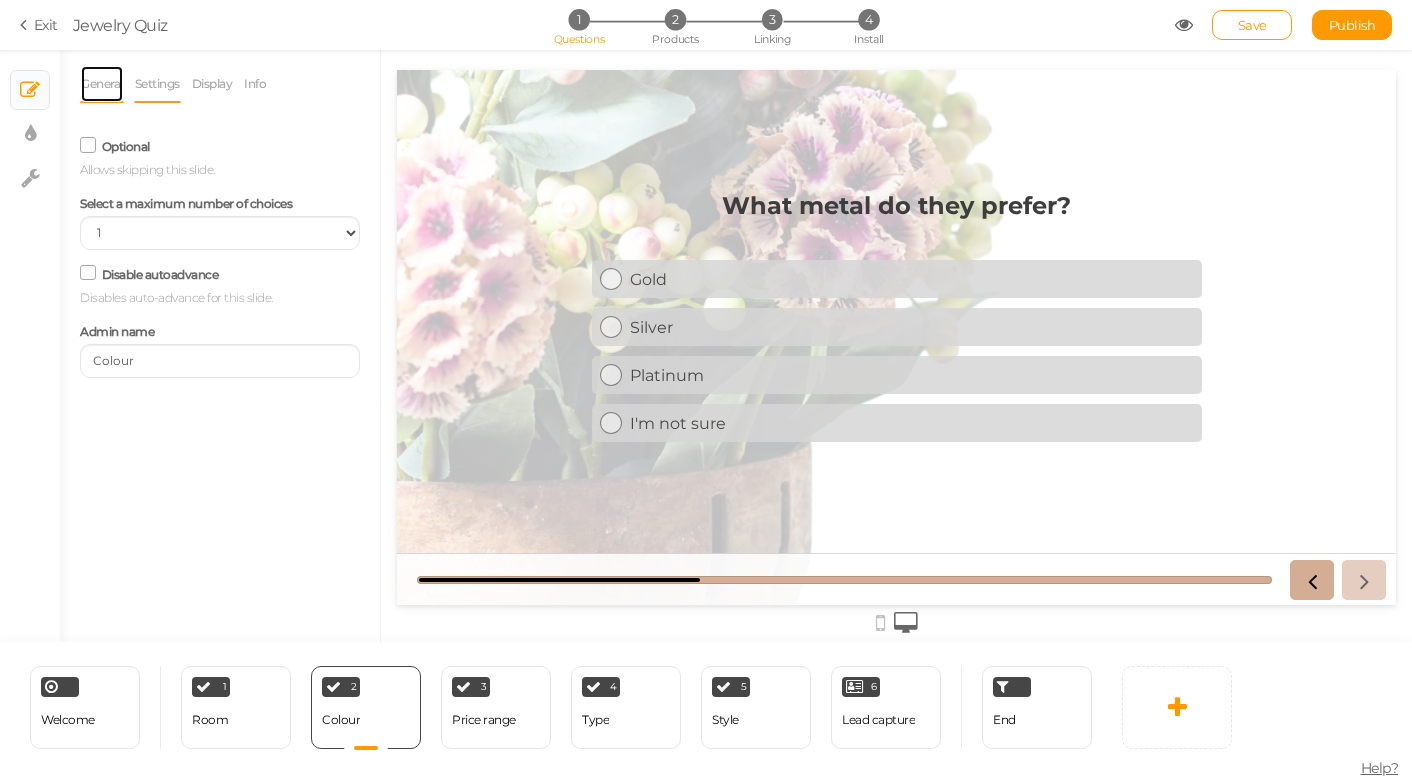 click on "General" at bounding box center (102, 84) 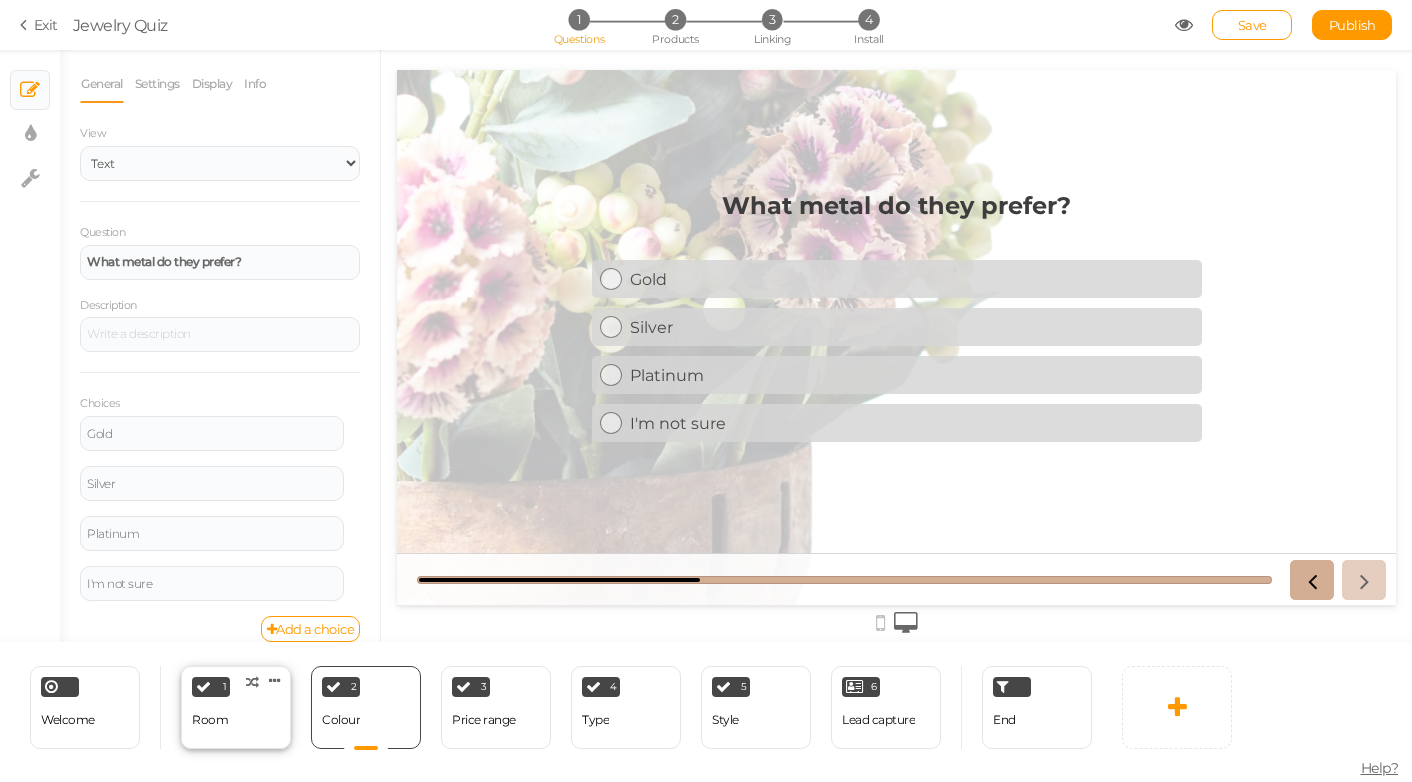 click on "1         Room         × Define the conditions to show this slide.                     Clone             Change type             Delete" at bounding box center [236, 707] 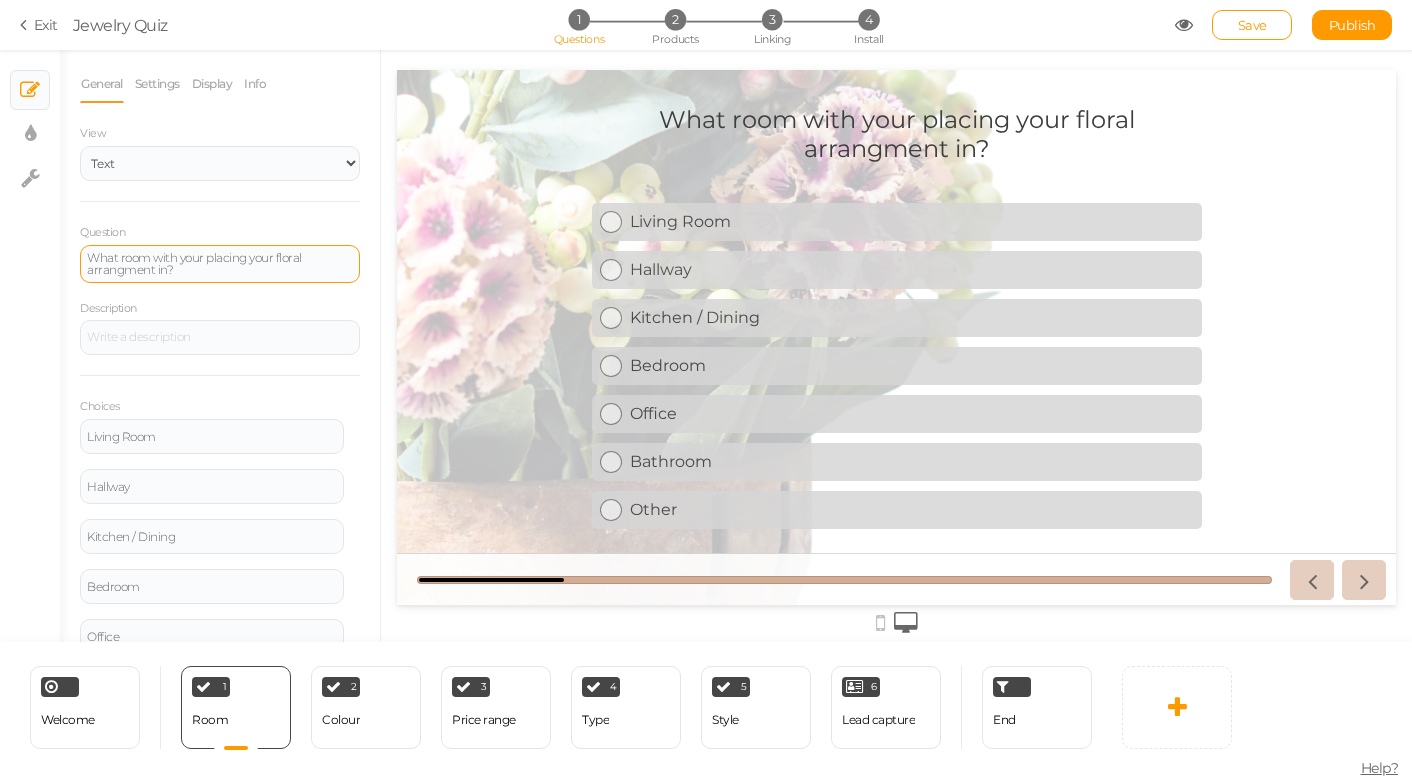 scroll, scrollTop: 0, scrollLeft: 0, axis: both 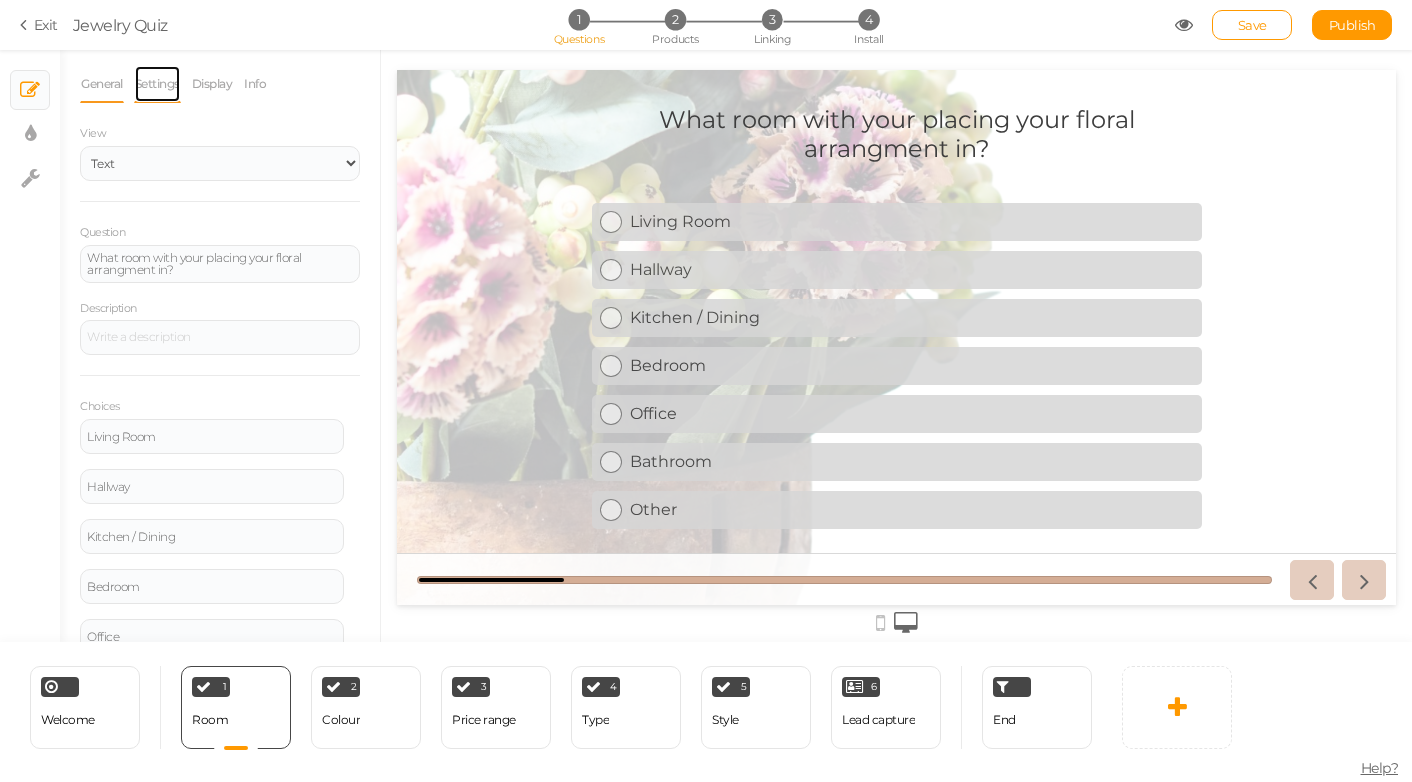 click on "Settings" at bounding box center (157, 84) 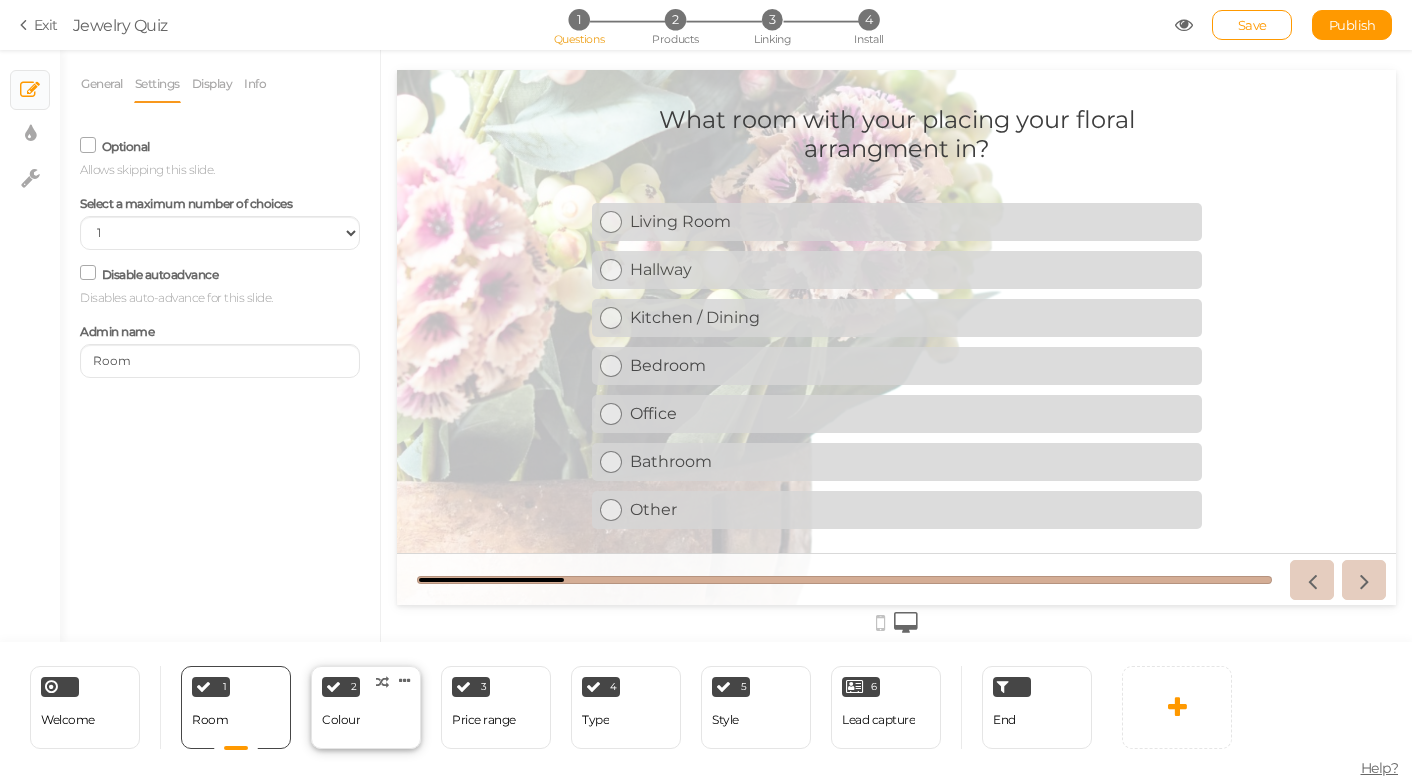 click on "2         Colour         × Define the conditions to show this slide.                     Clone             Change type             Delete" at bounding box center [366, 707] 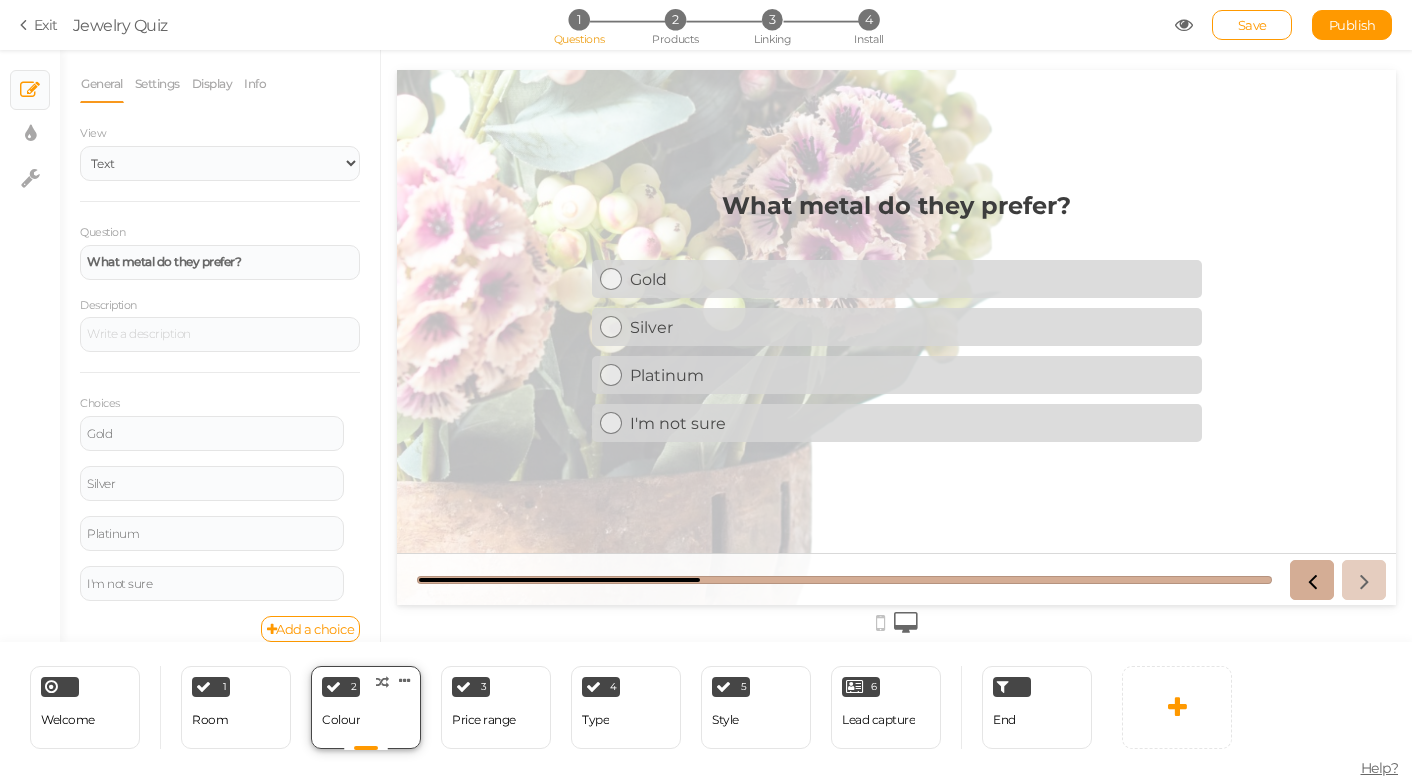 scroll, scrollTop: 0, scrollLeft: 0, axis: both 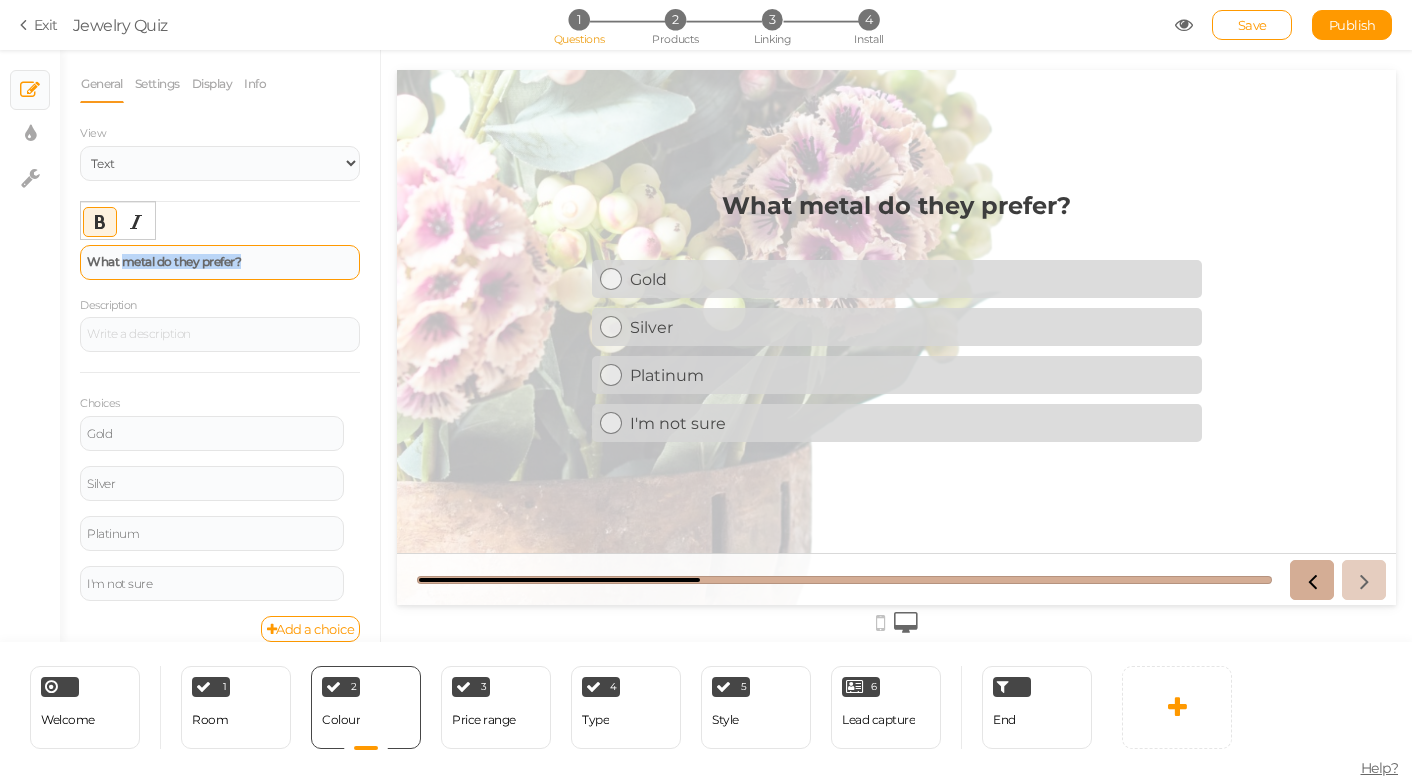 drag, startPoint x: 279, startPoint y: 267, endPoint x: 121, endPoint y: 262, distance: 158.0791 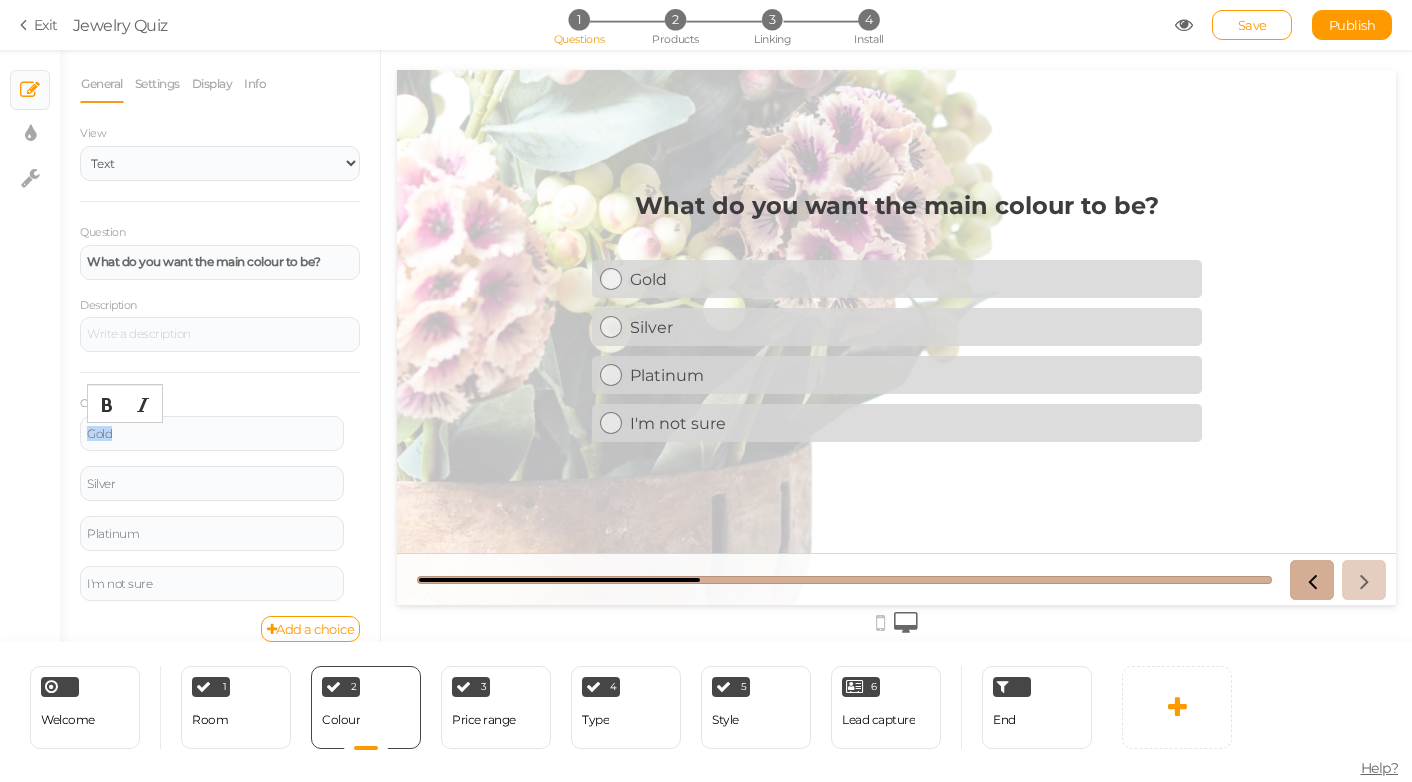 drag, startPoint x: 141, startPoint y: 433, endPoint x: 69, endPoint y: 432, distance: 72.00694 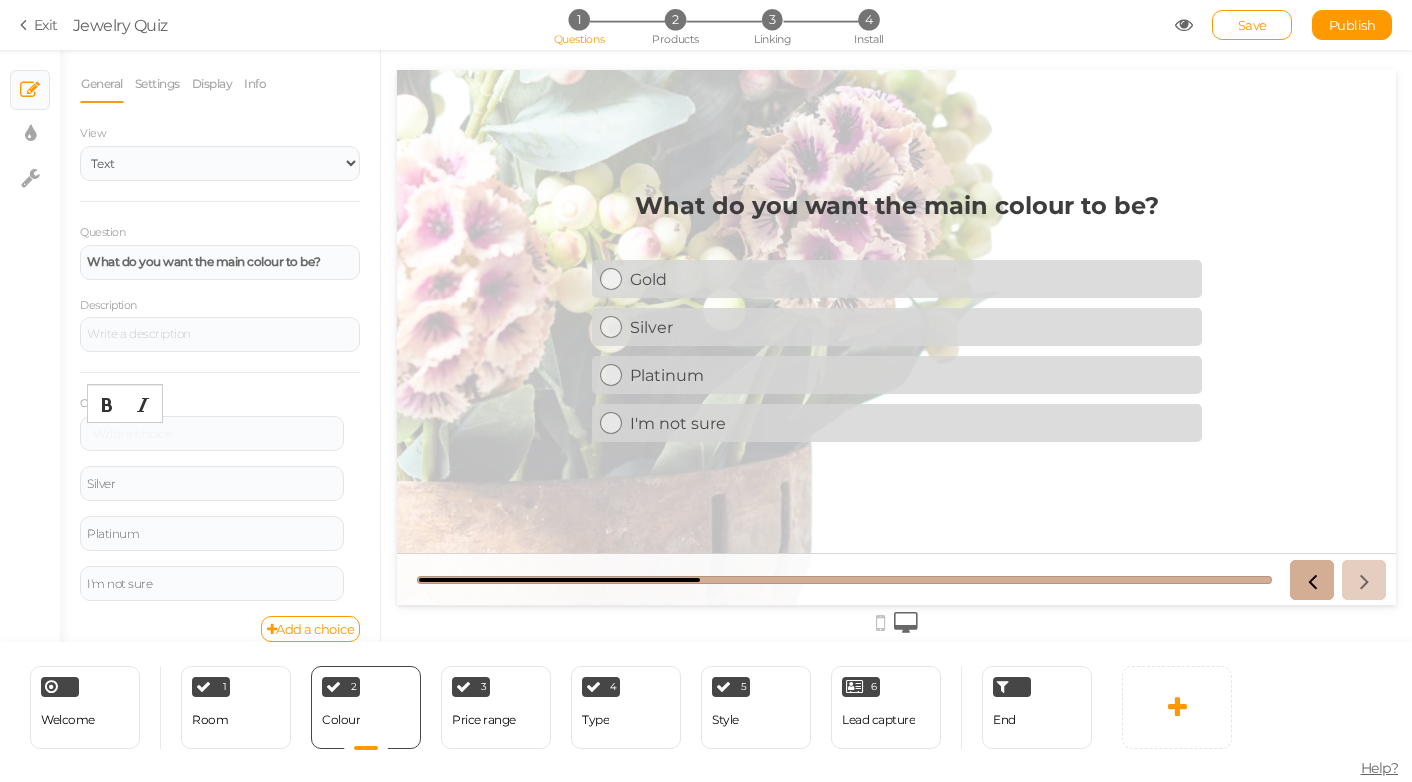 type 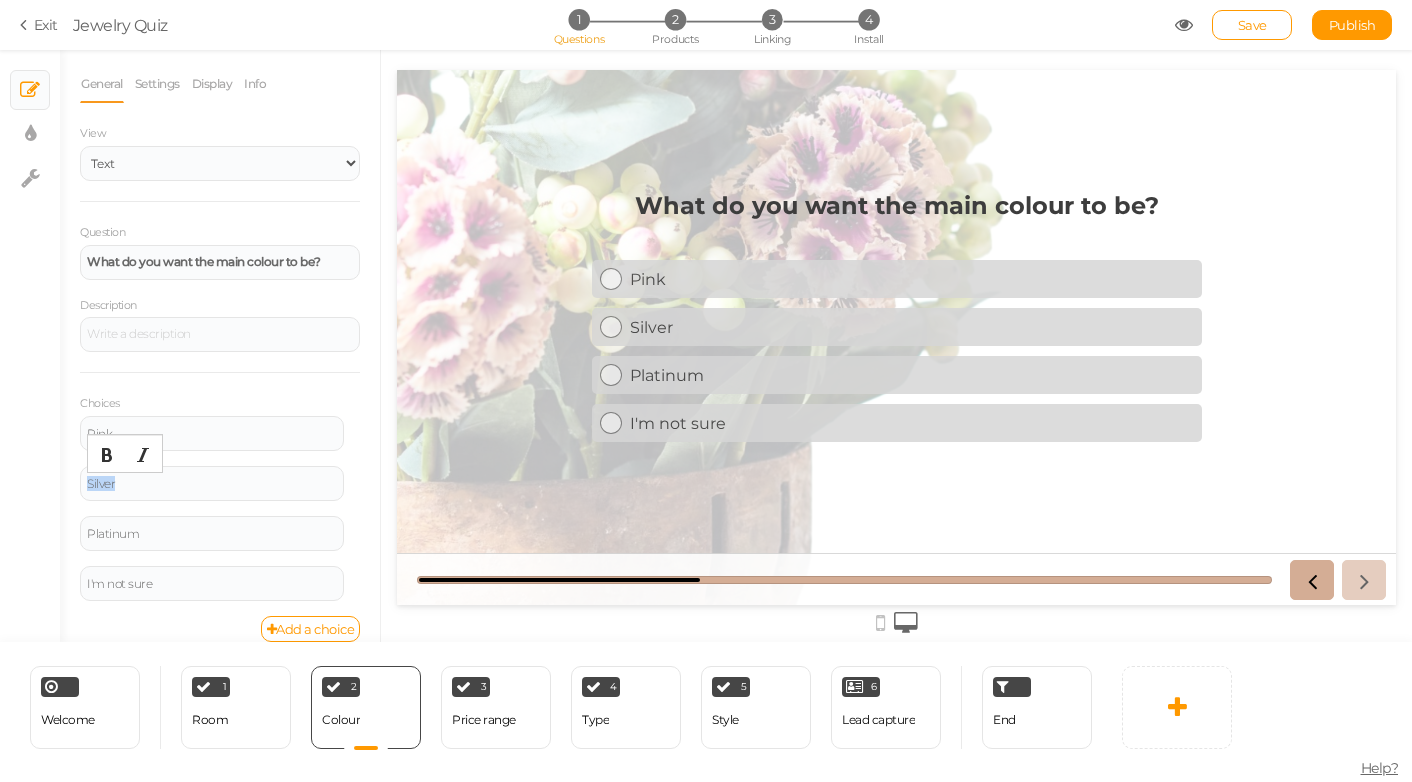 drag, startPoint x: 133, startPoint y: 483, endPoint x: 77, endPoint y: 483, distance: 56 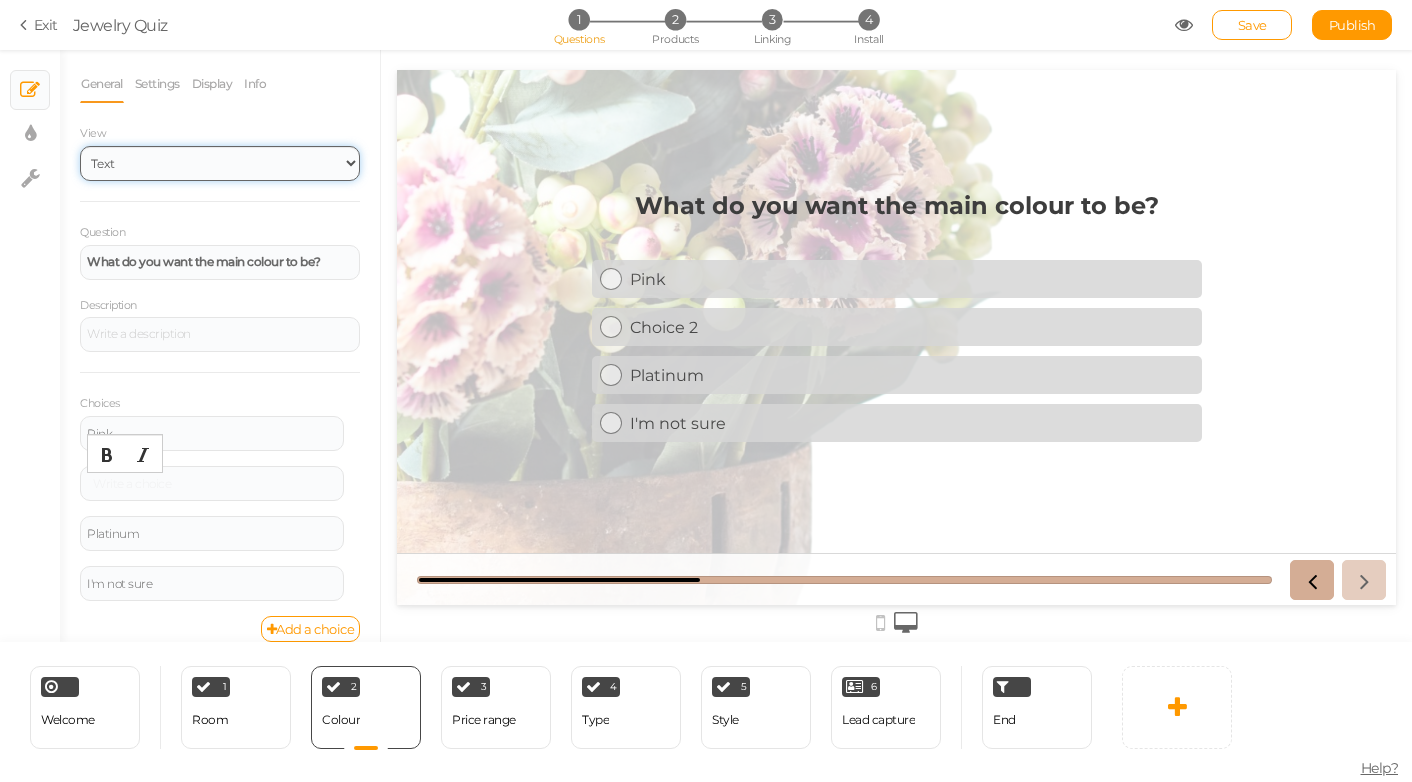 click on "Text Images Slider Dropdown" at bounding box center [220, 163] 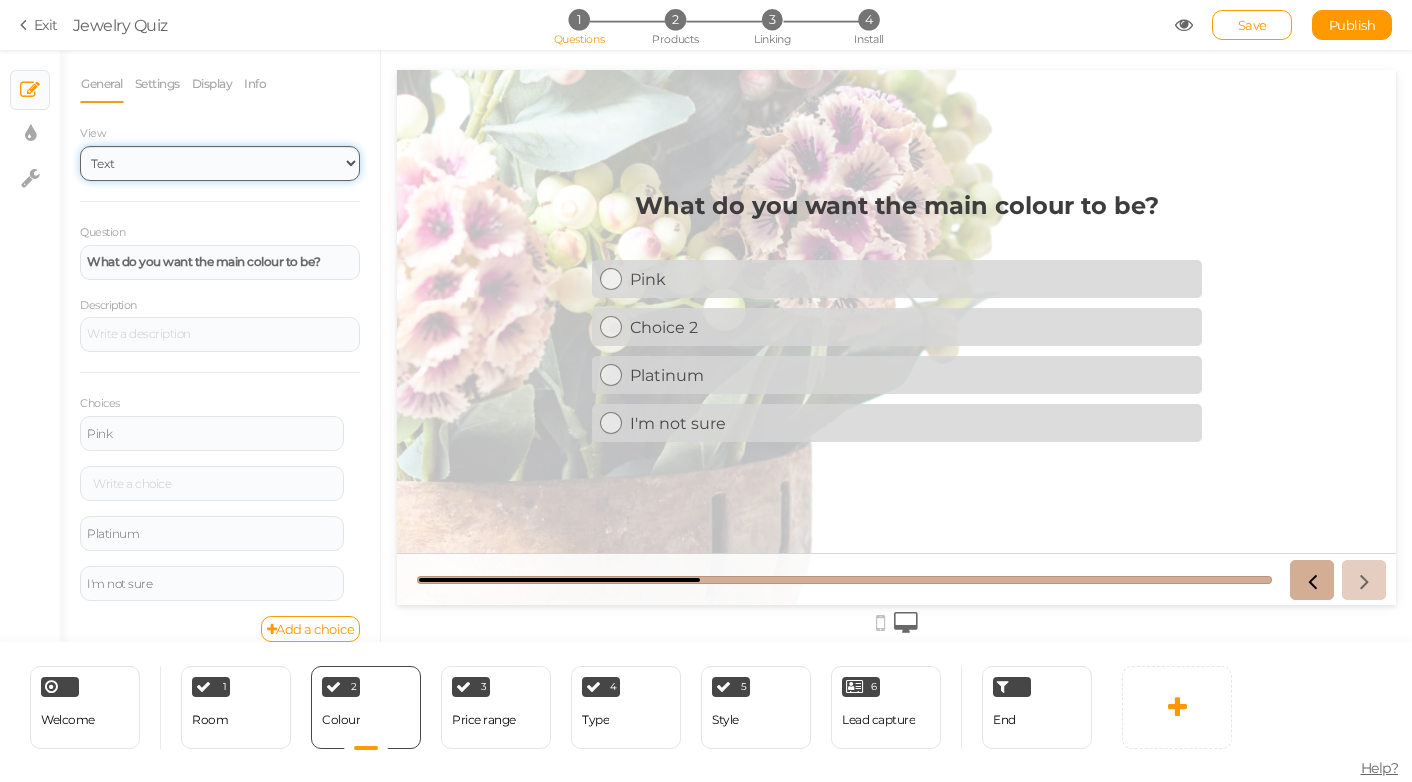 select on "2" 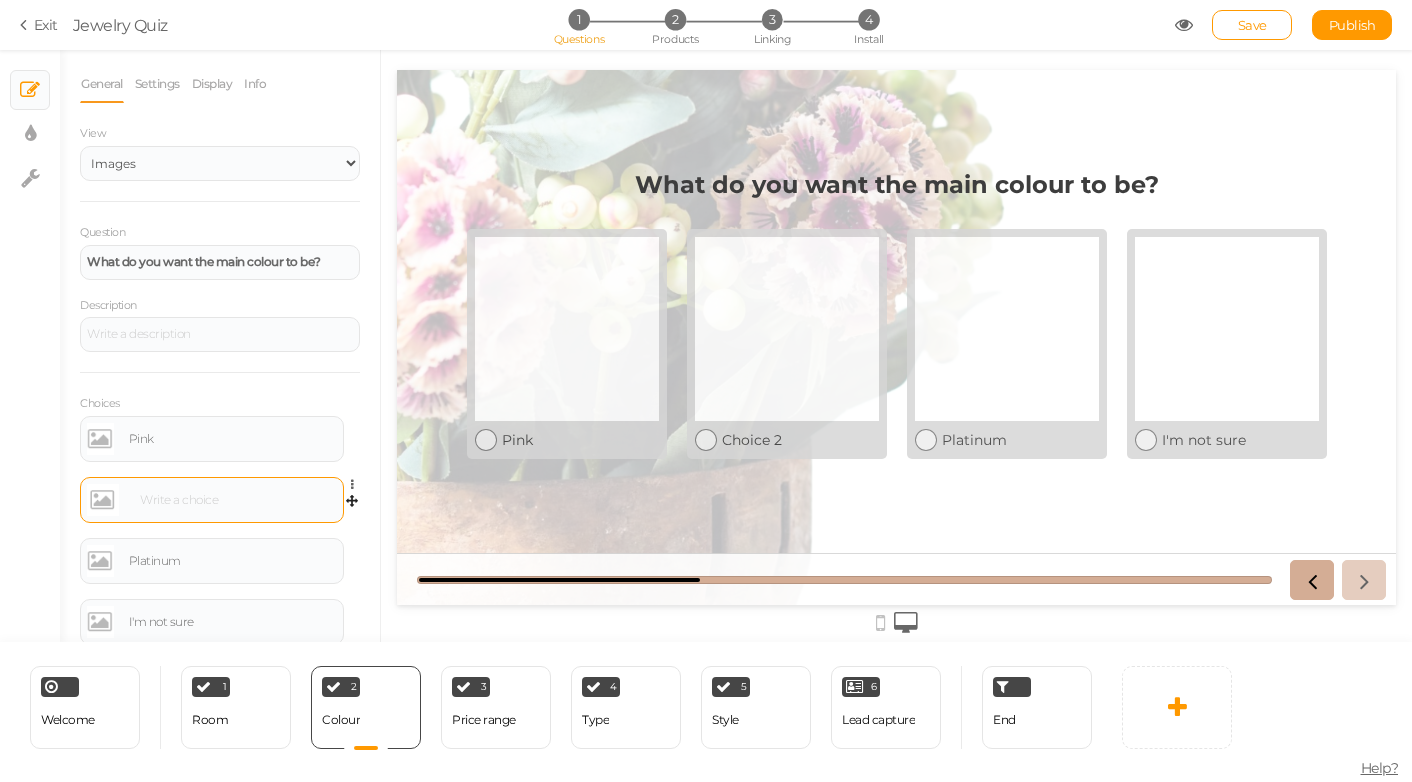 click at bounding box center (235, 500) 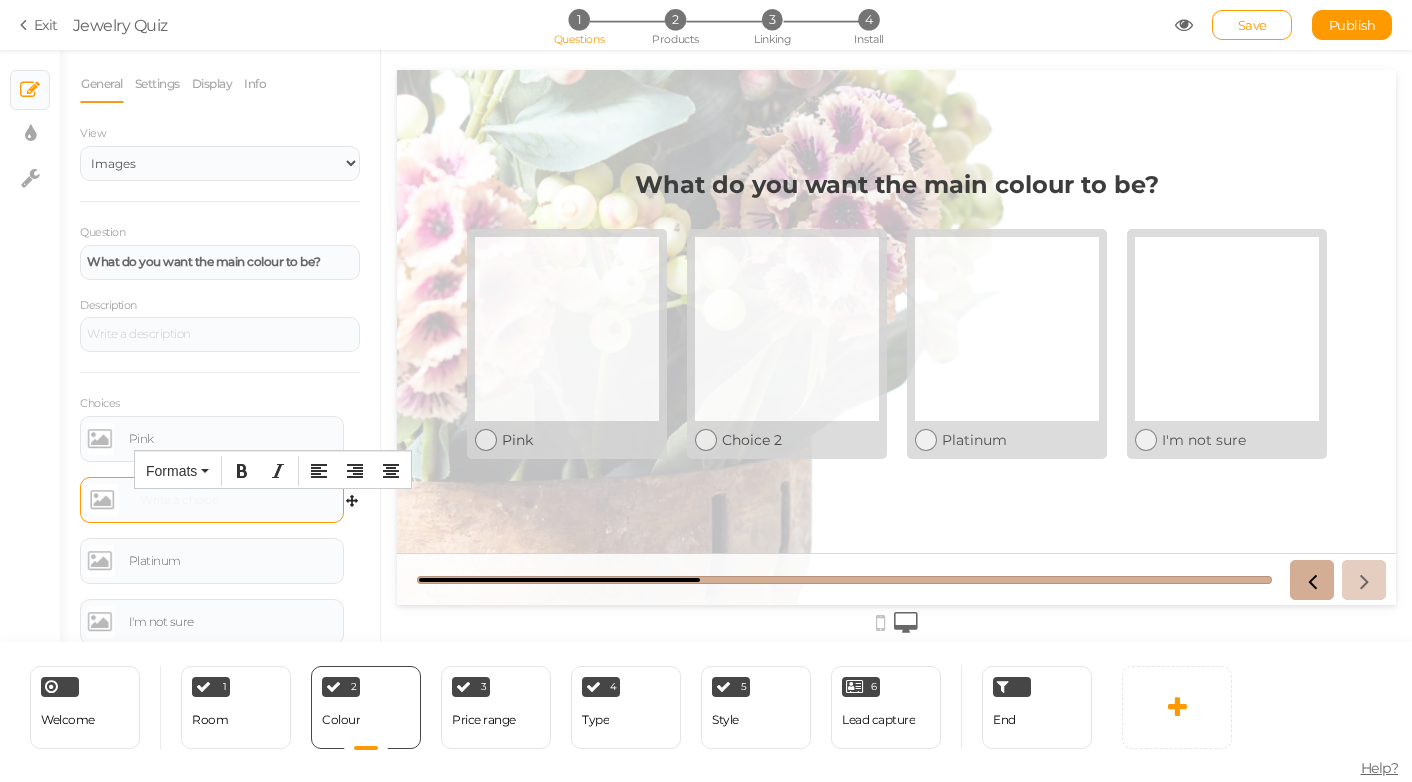 type 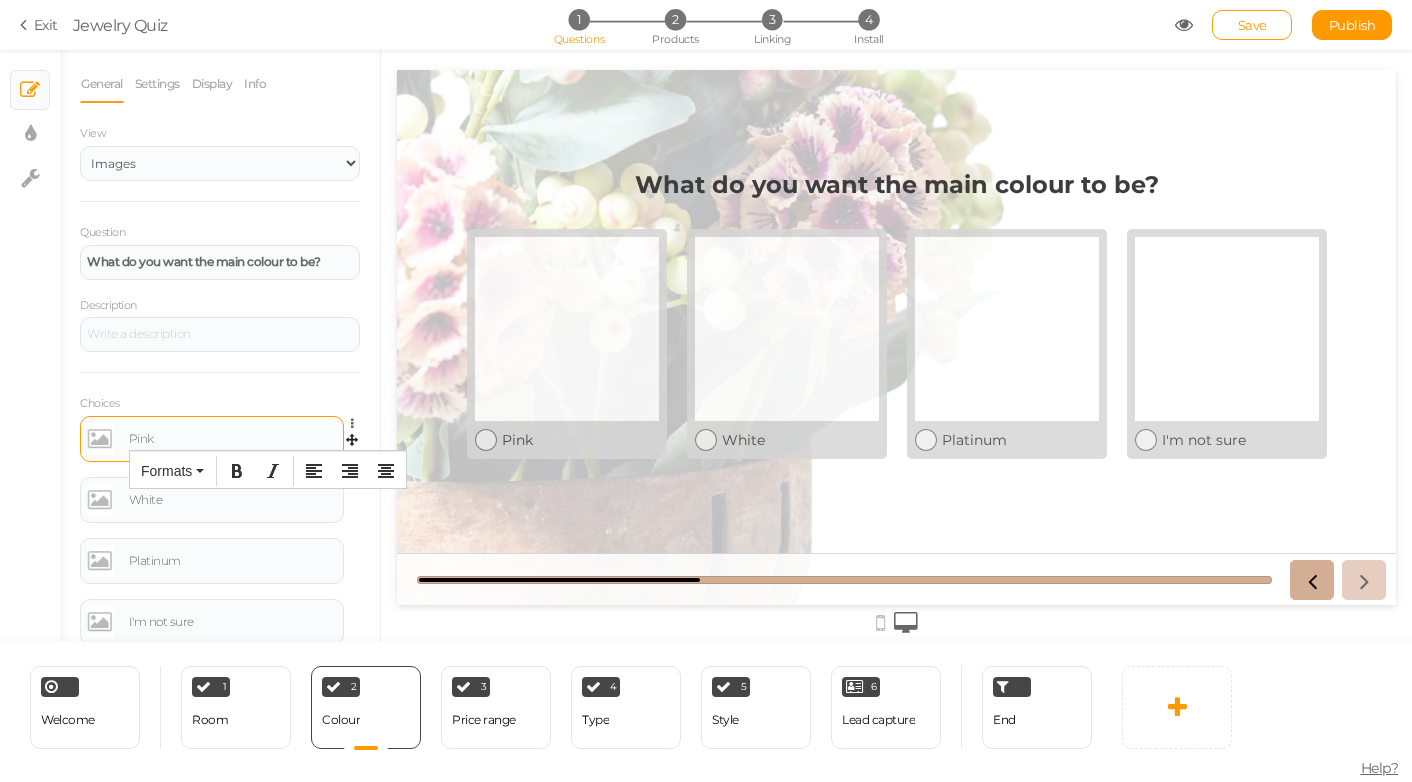 click at bounding box center (100, 439) 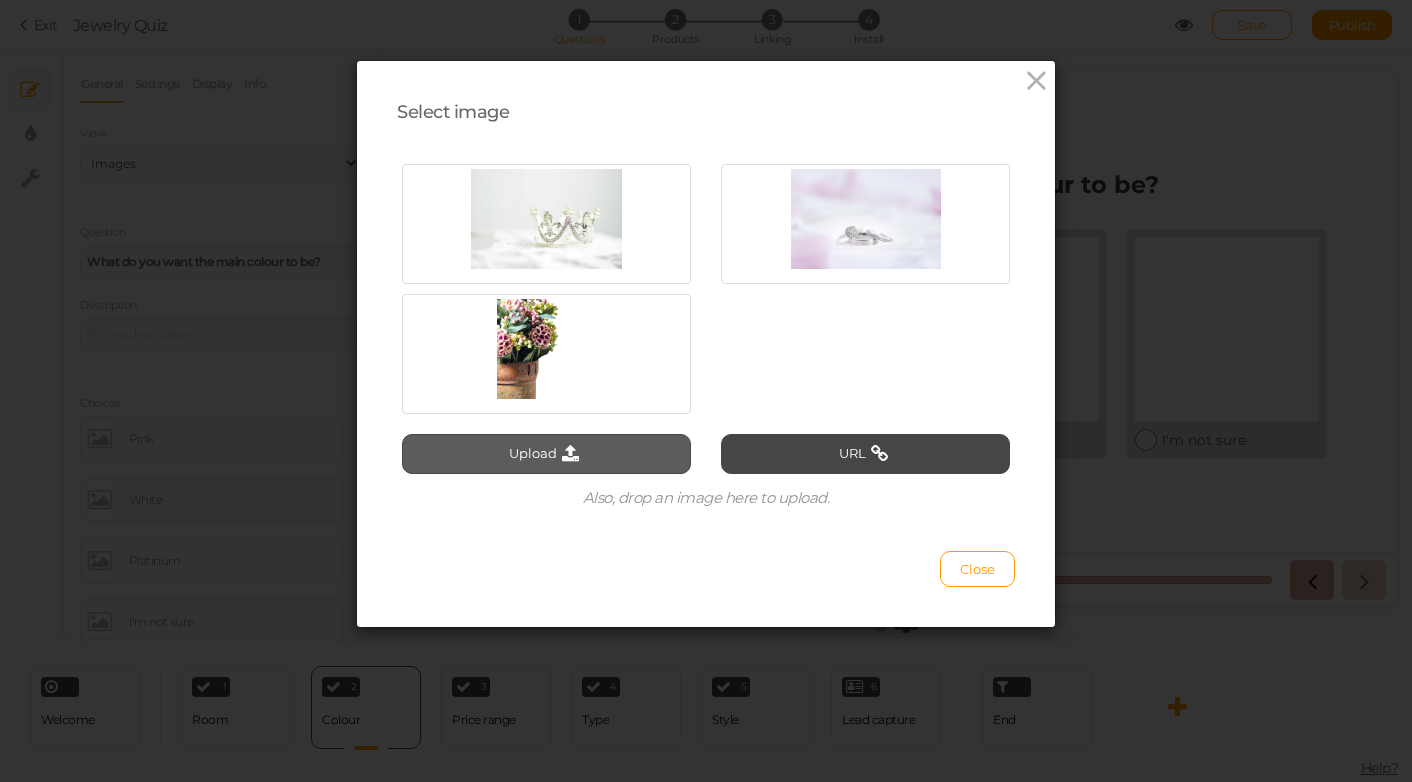 click on "Upload" at bounding box center [546, 454] 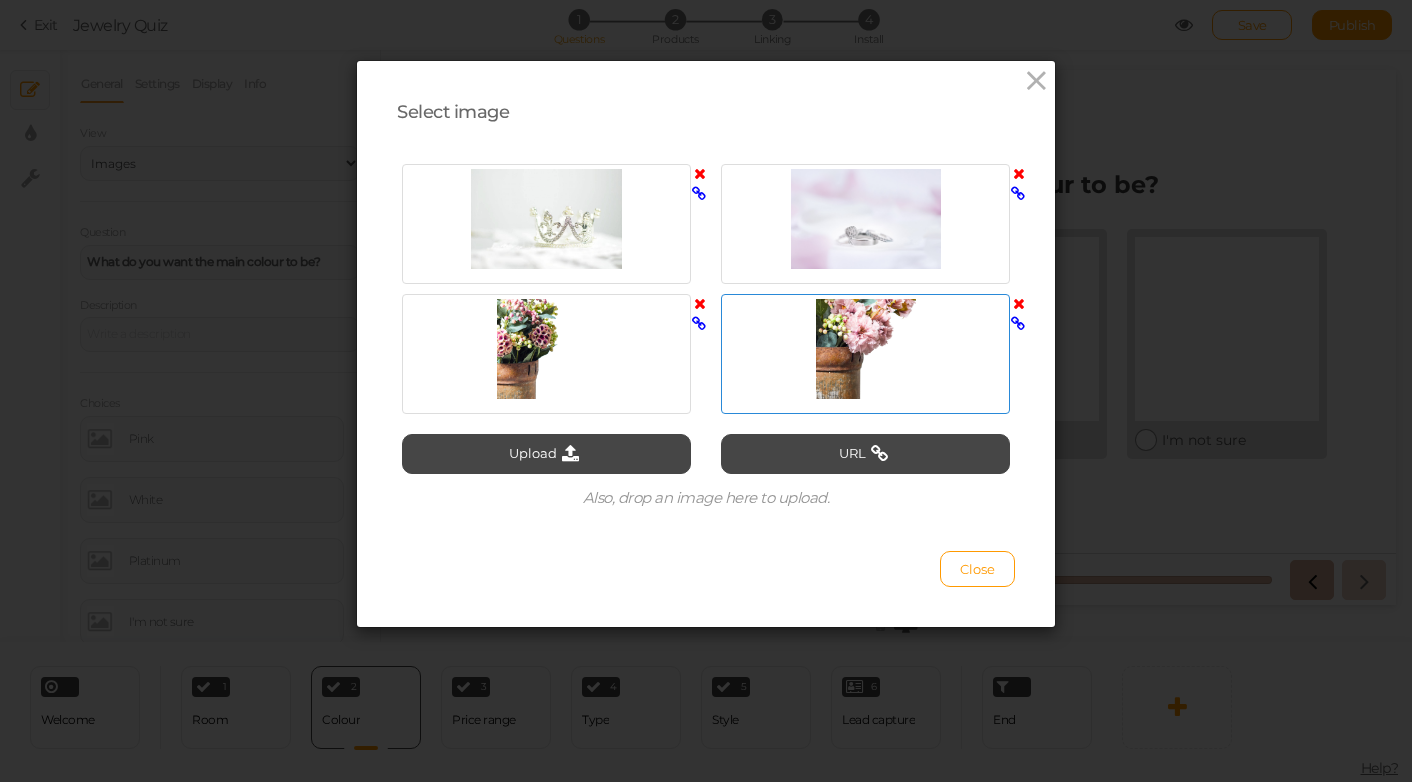 click at bounding box center [865, 349] 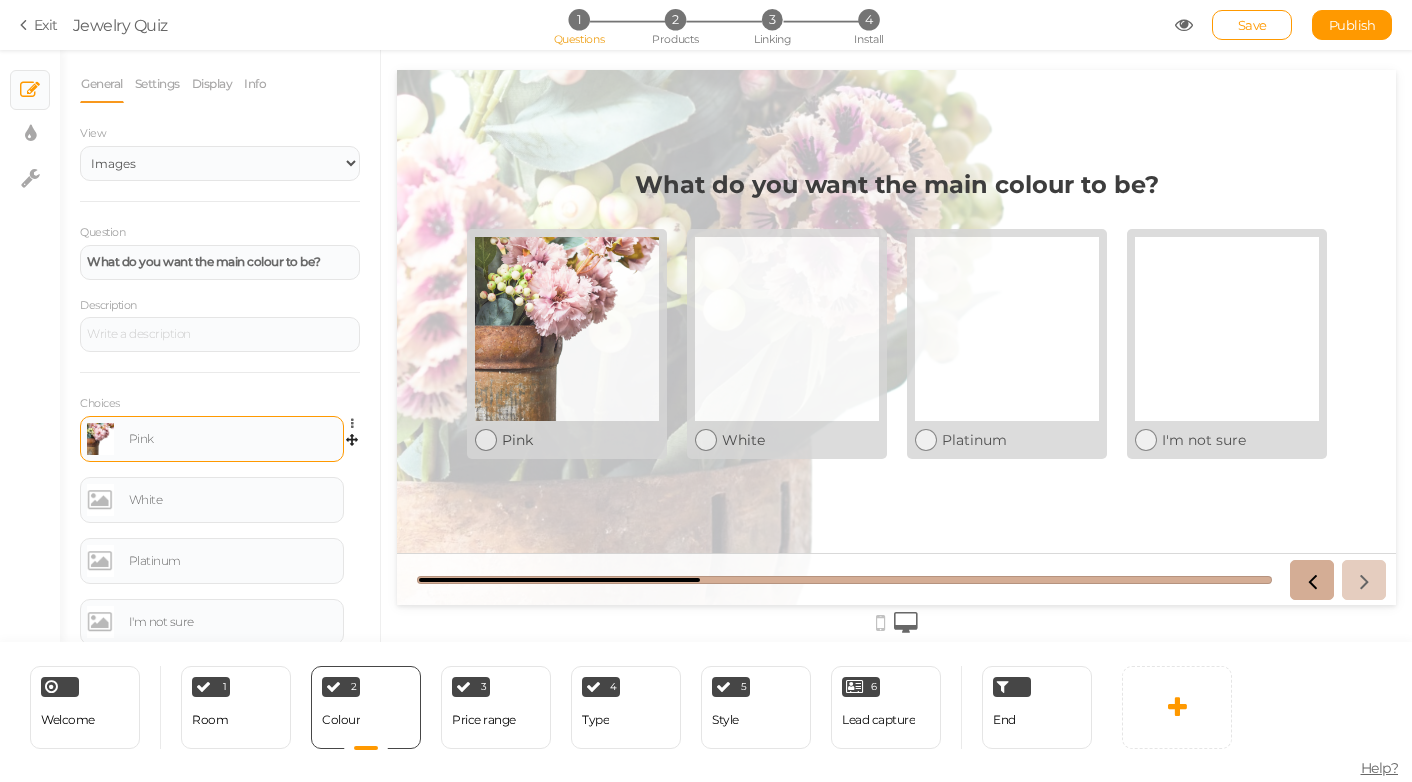 click at bounding box center [100, 439] 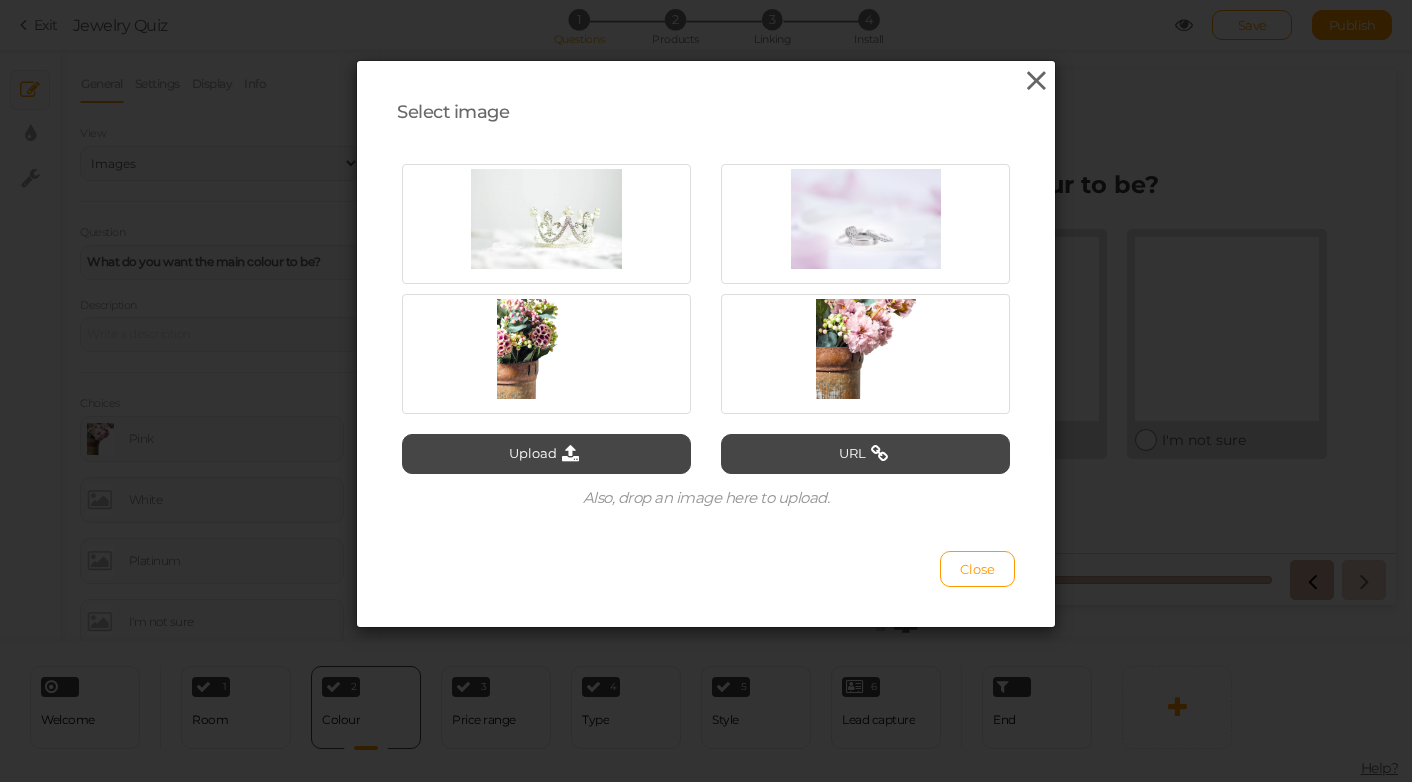 click at bounding box center (1036, 81) 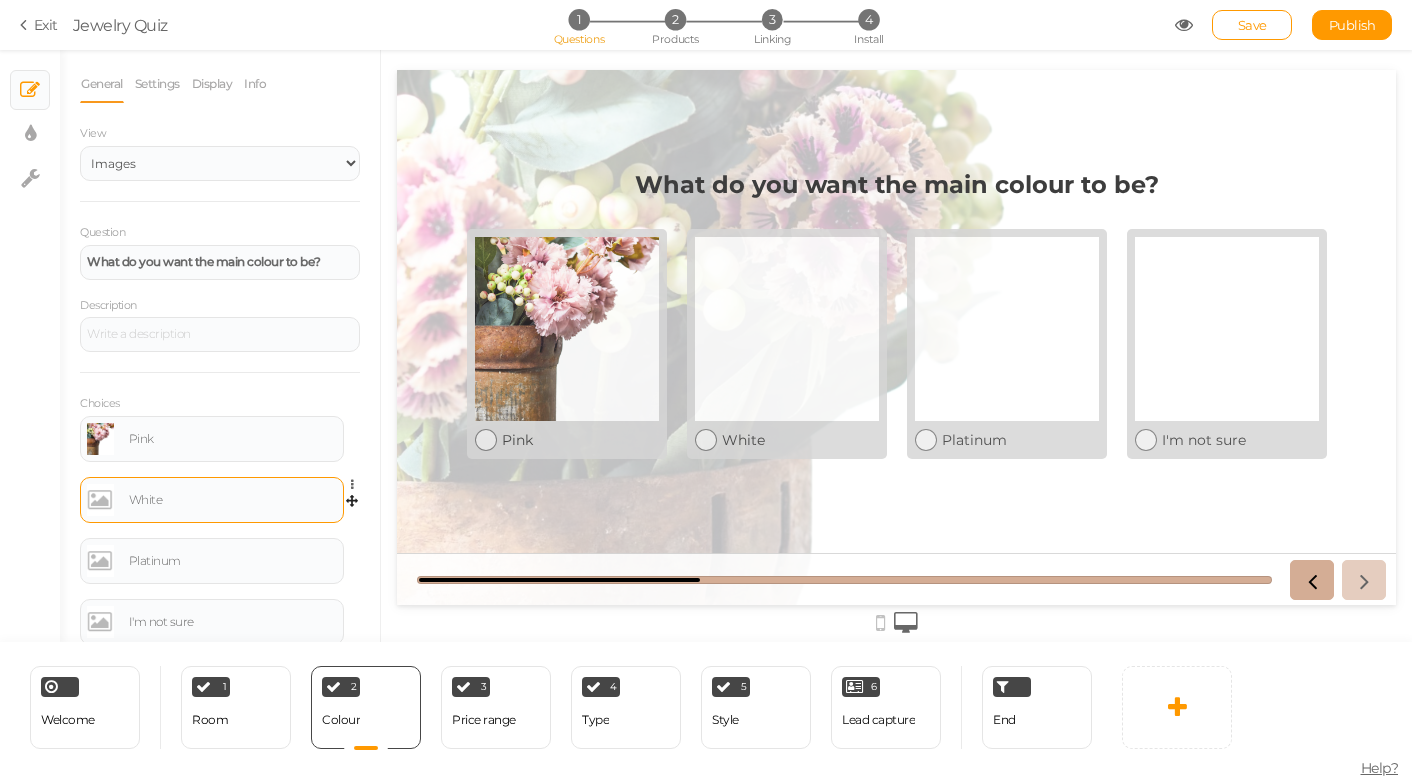 click at bounding box center (100, 500) 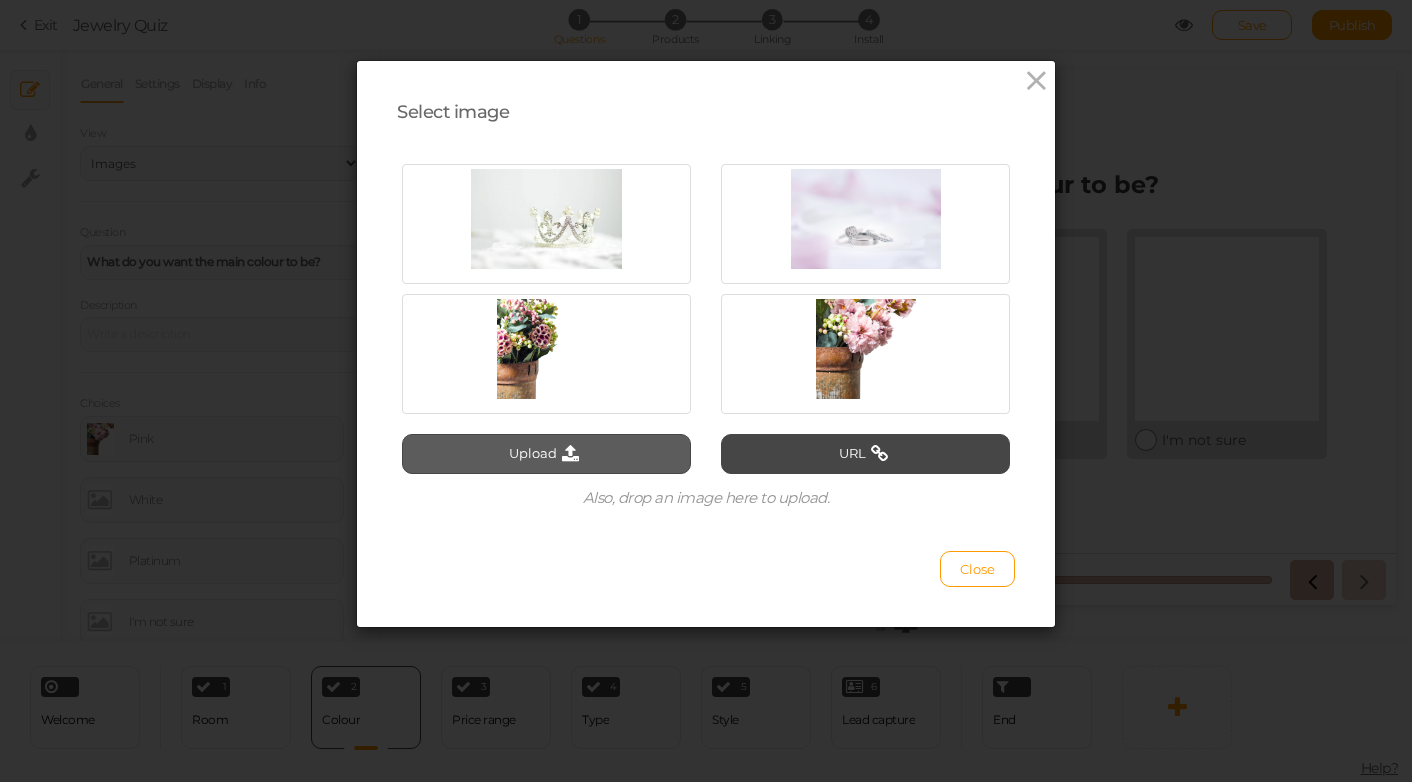 click on "Upload" at bounding box center (546, 454) 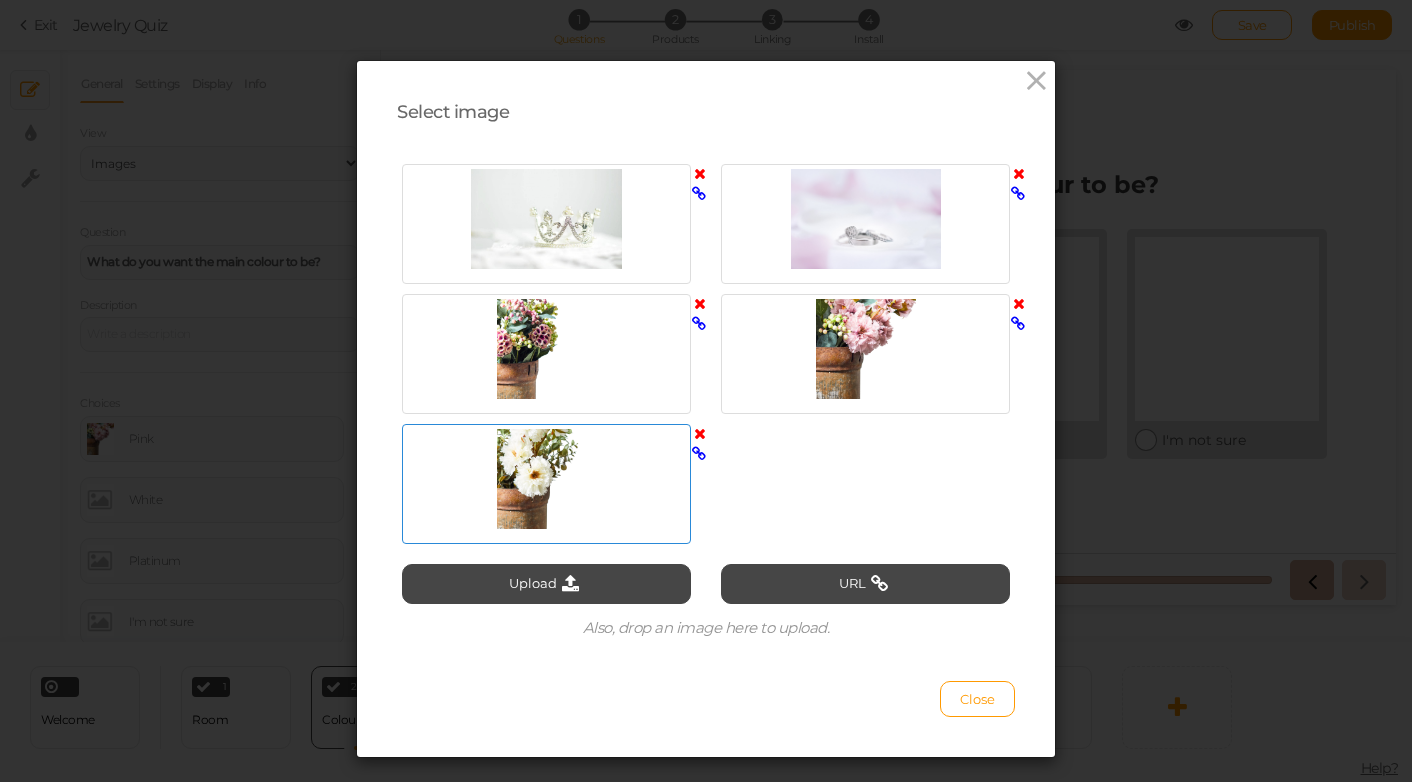 click at bounding box center (546, 479) 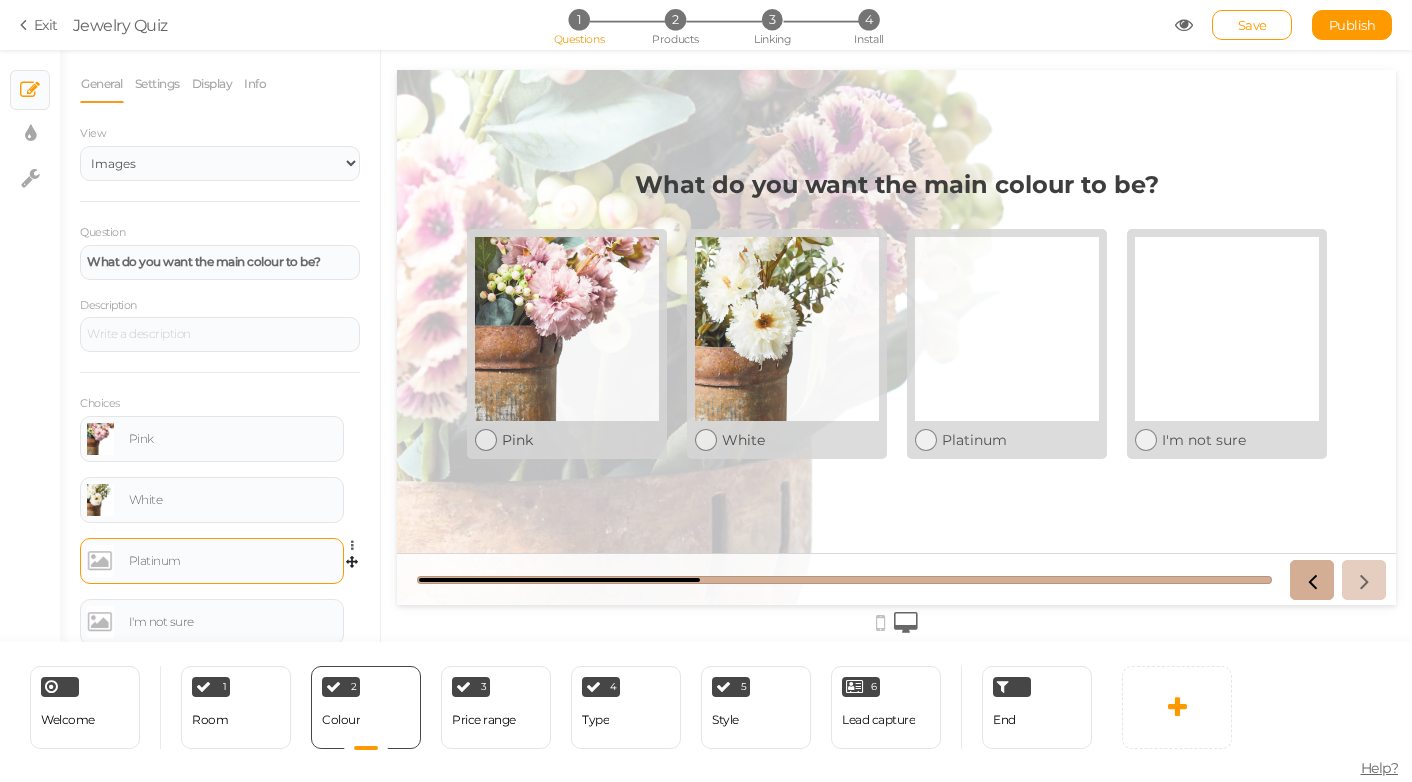 click on "Platinum" at bounding box center (233, 561) 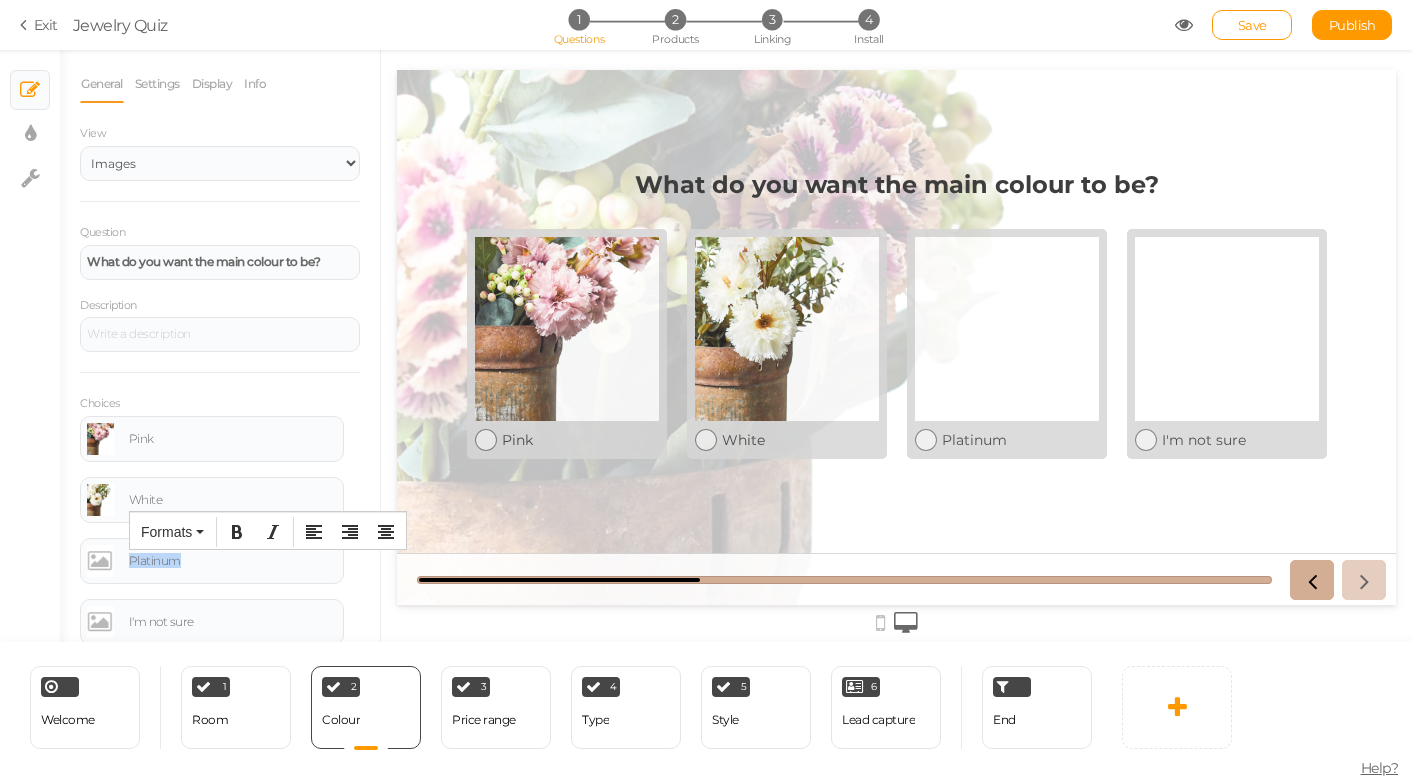 drag, startPoint x: 194, startPoint y: 562, endPoint x: 58, endPoint y: 561, distance: 136.00368 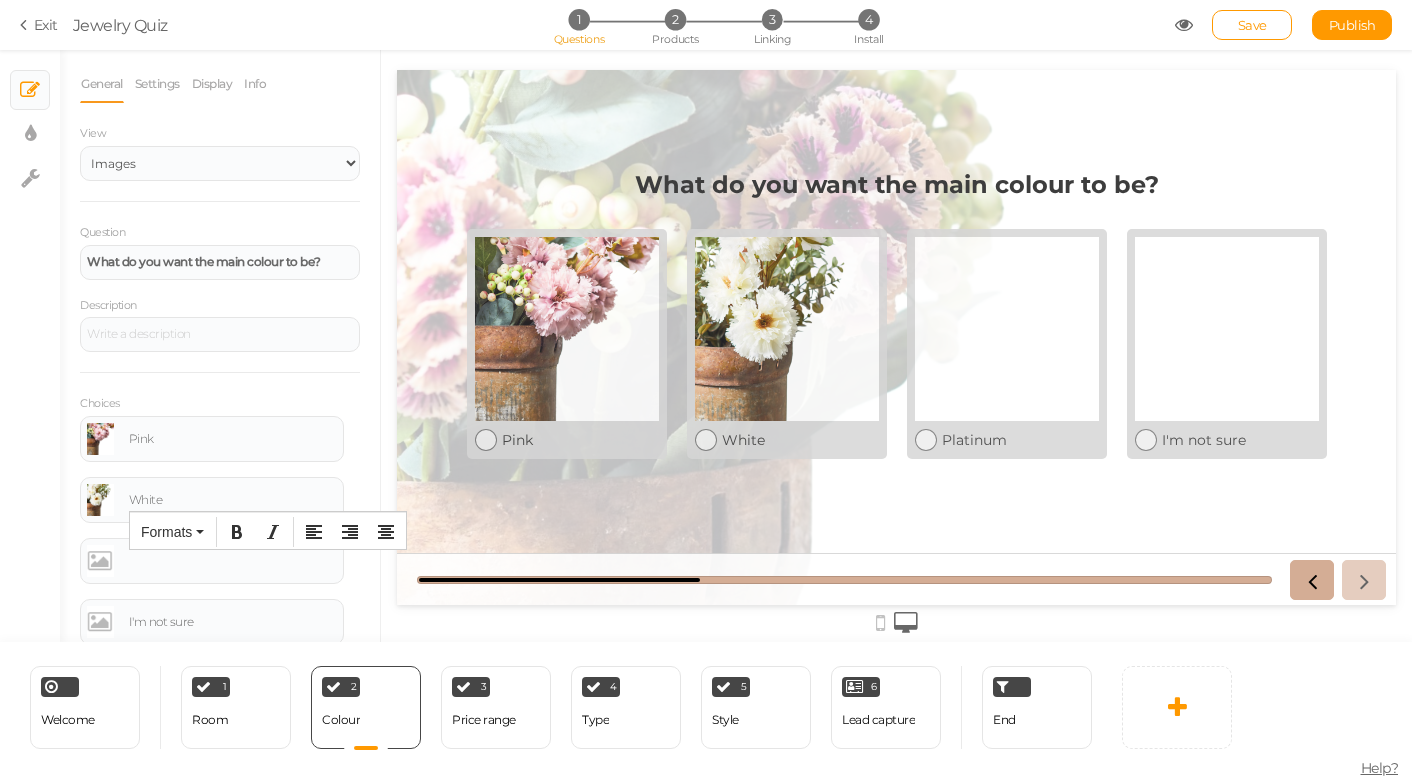 type 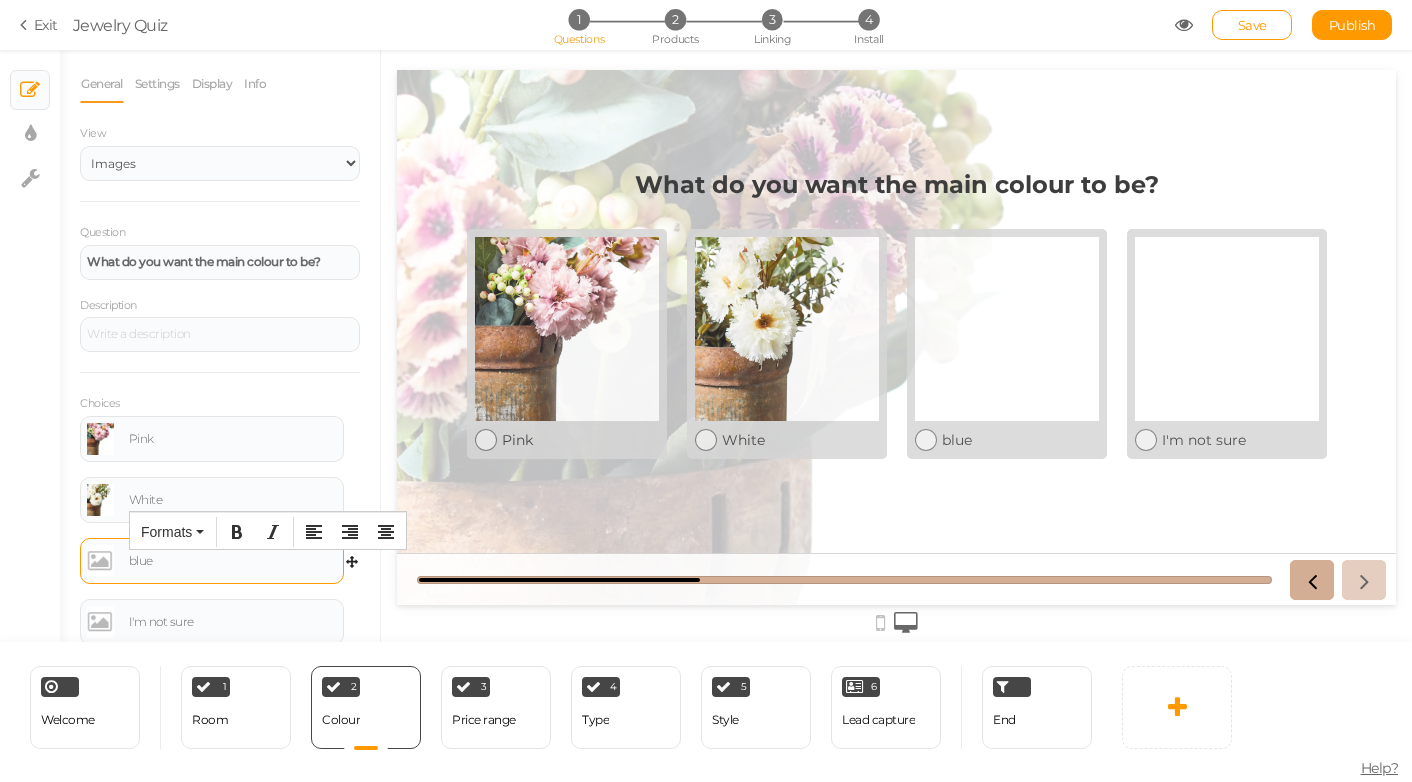 click on "blue" at bounding box center [233, 561] 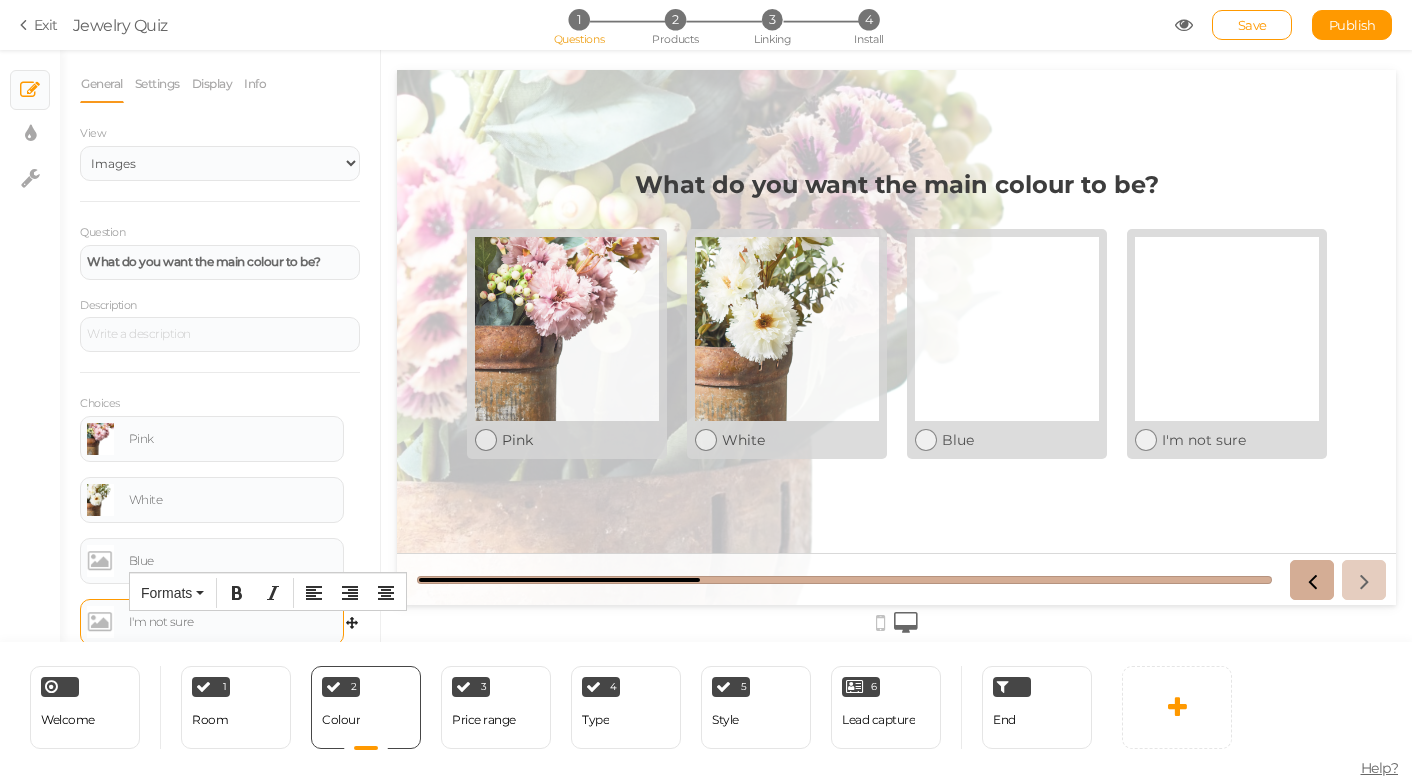 click on "I'm not sure" at bounding box center [212, 622] 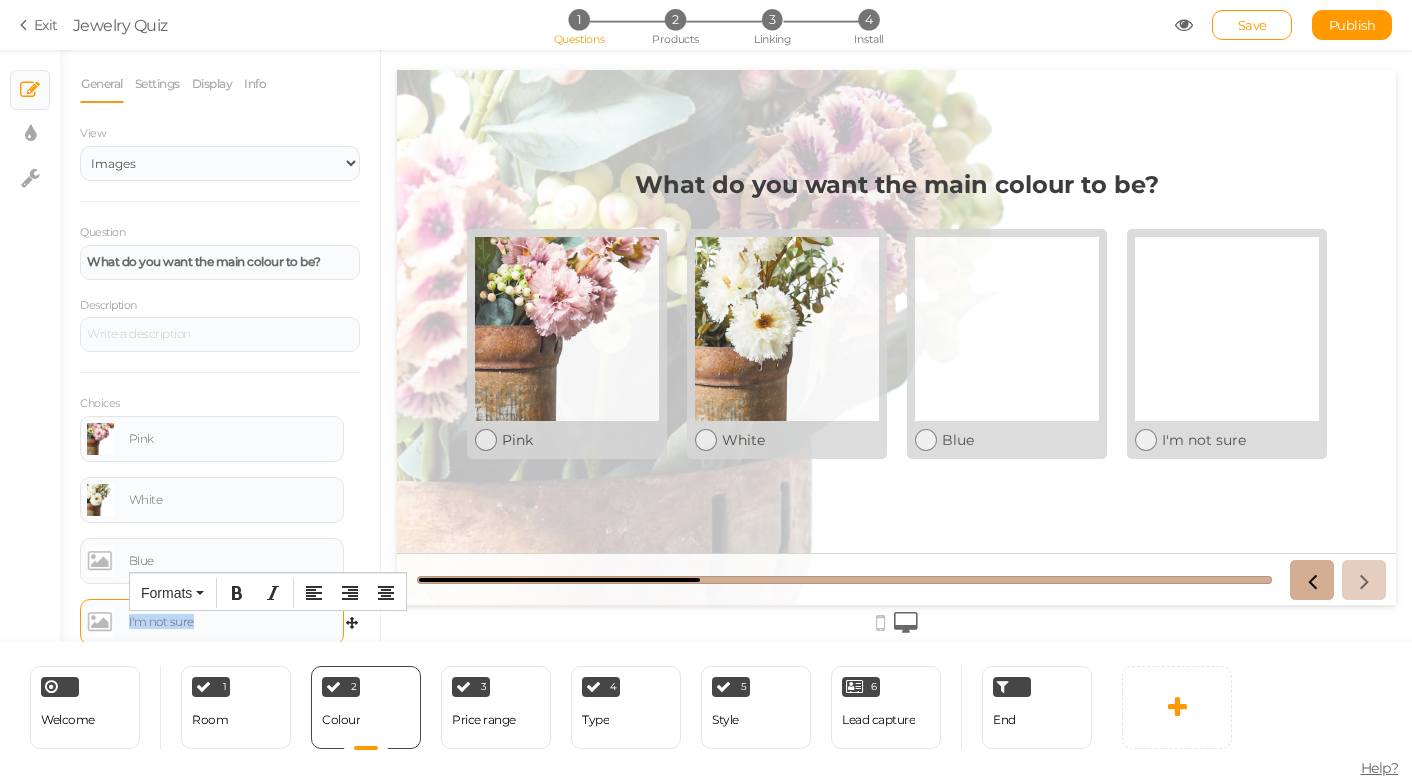 drag, startPoint x: 205, startPoint y: 629, endPoint x: 121, endPoint y: 620, distance: 84.48077 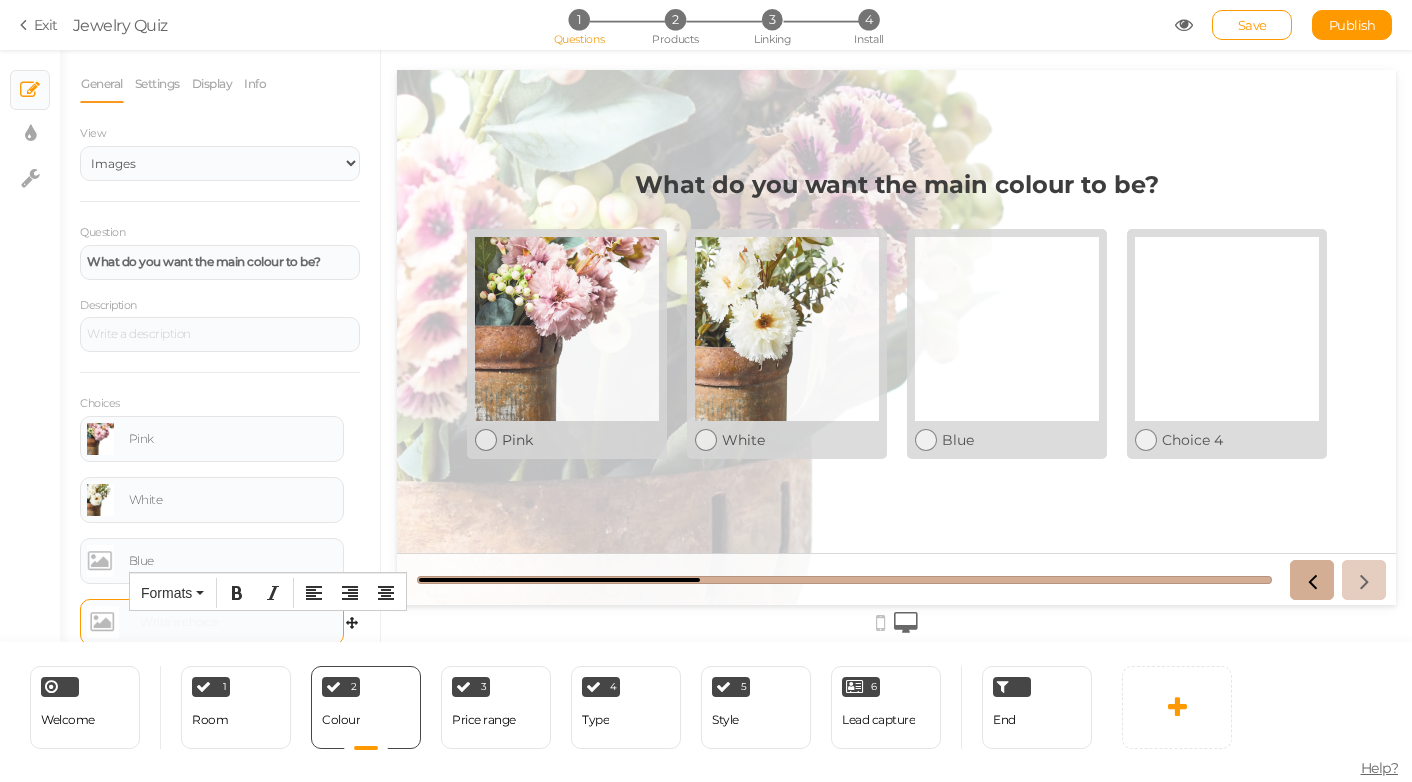 type 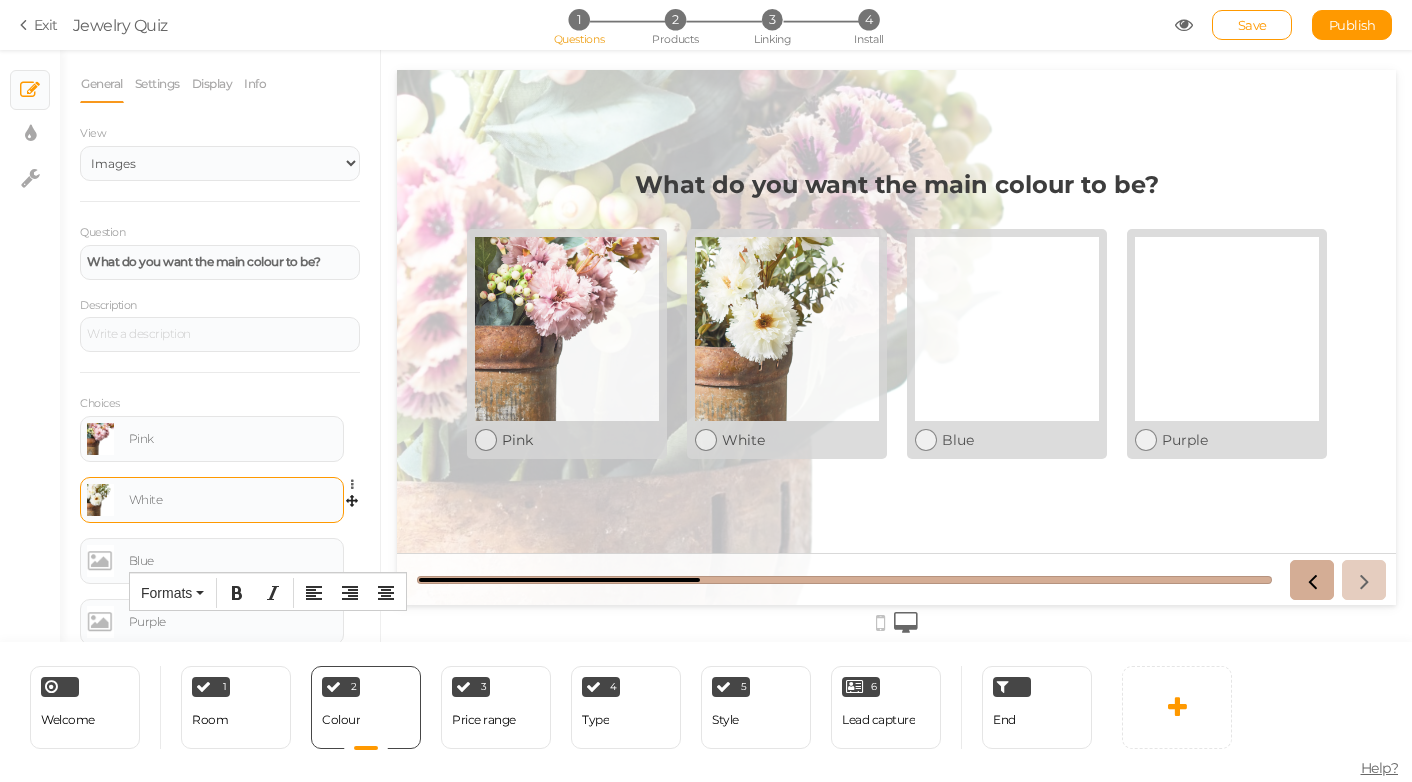 scroll, scrollTop: 64, scrollLeft: 0, axis: vertical 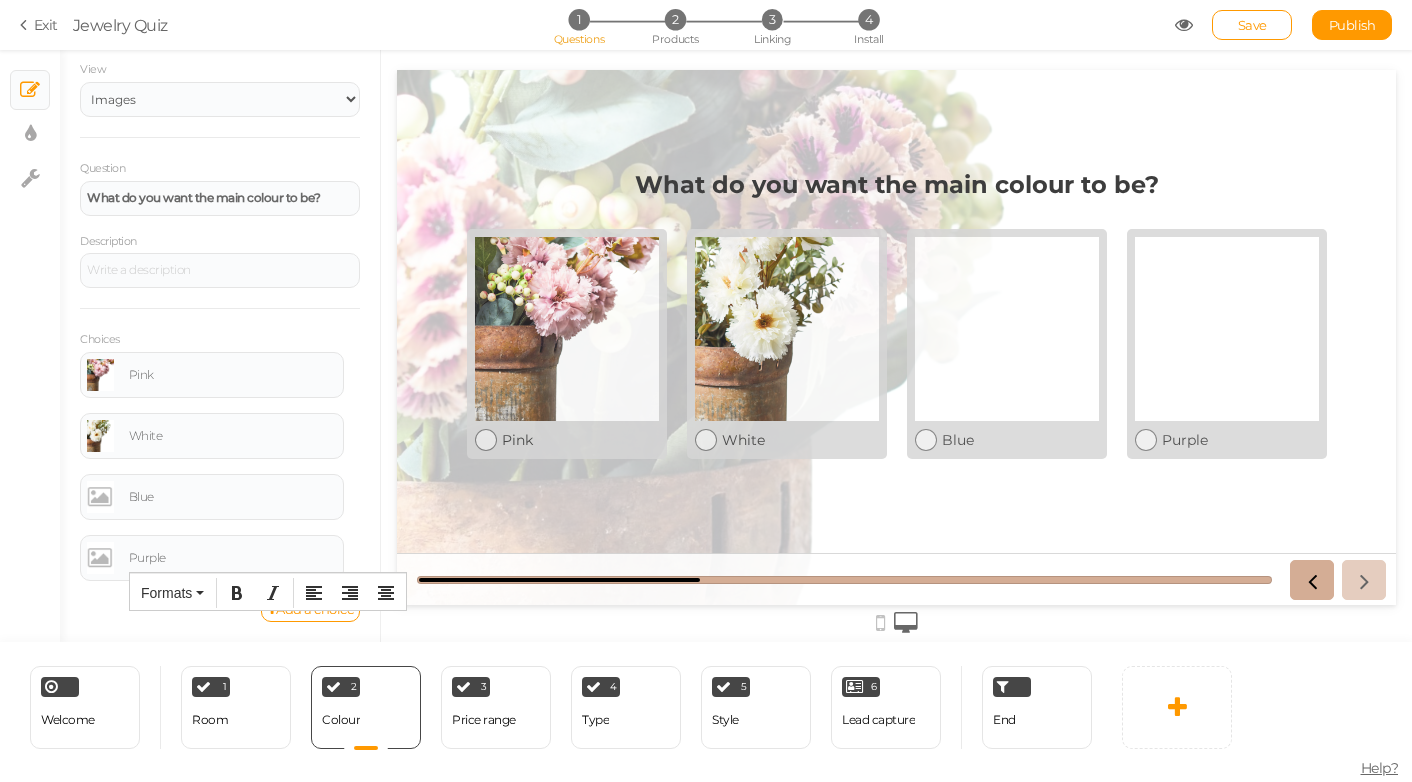 click on "General
Settings
Display
Info
View     Text Images Slider Dropdown                                 Question   What do you want the main colour to be?                         Description                                                       Choices                 Pink                         Settings             Delete                             White                          Settings             Delete                             Blue                          Settings             Delete                             Purple                          Settings             Delete                                        Add a choice
Optional    Allows skipping this slide.           Select a maximum number of choices     No limit   1   2   3   4   5   6   7   8   9   10                  Disable autoadvance    Disables auto-advance for this slide.           Admin name   Colour" at bounding box center (220, 353) 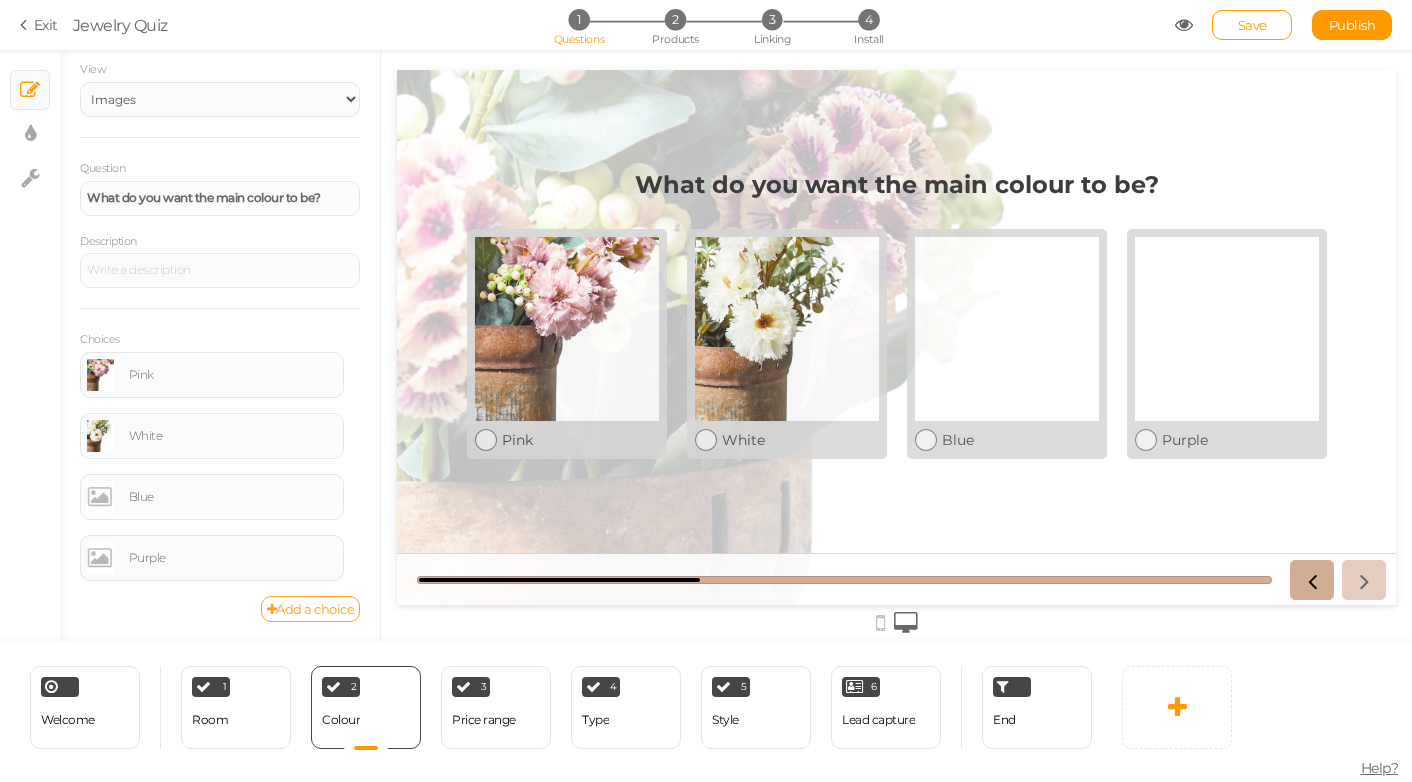 click on "Add a choice" at bounding box center [311, 609] 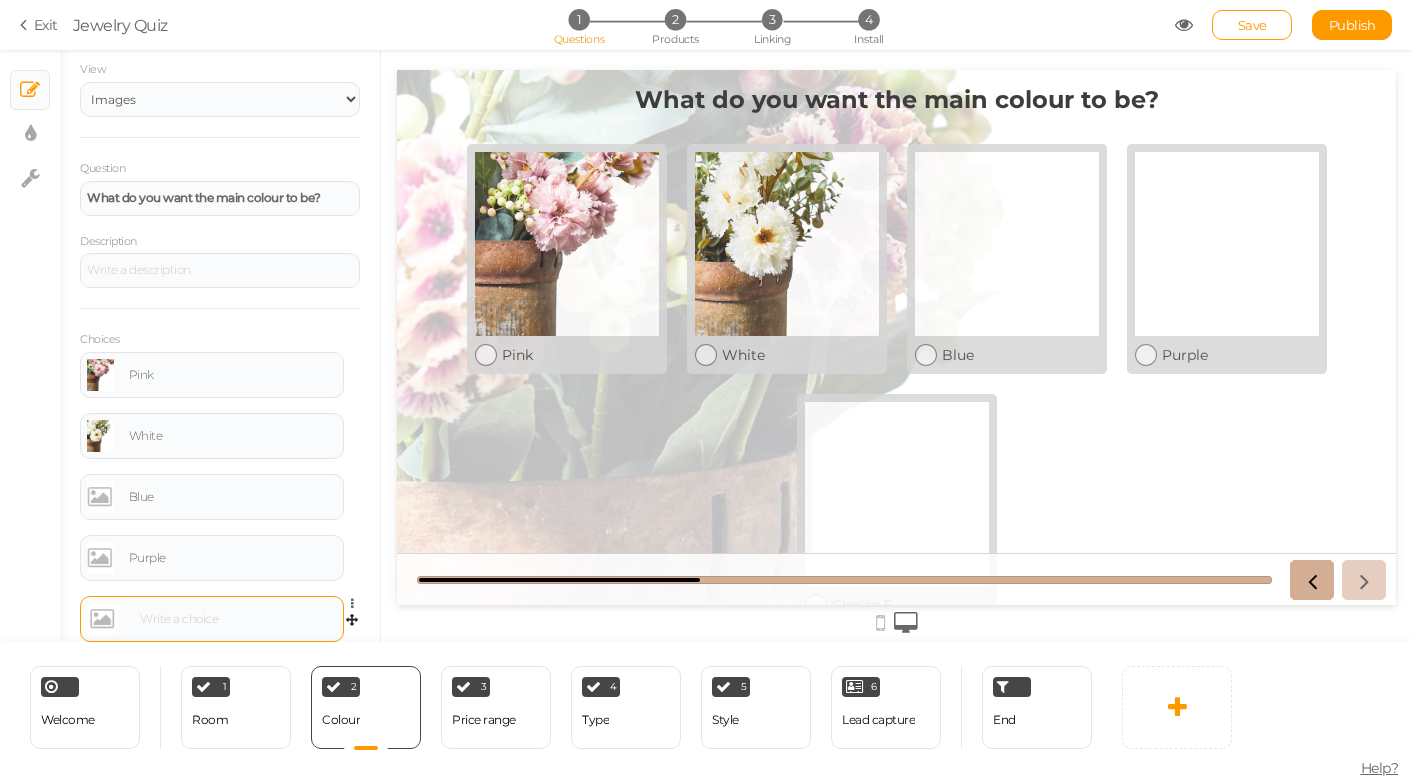 click at bounding box center (235, 619) 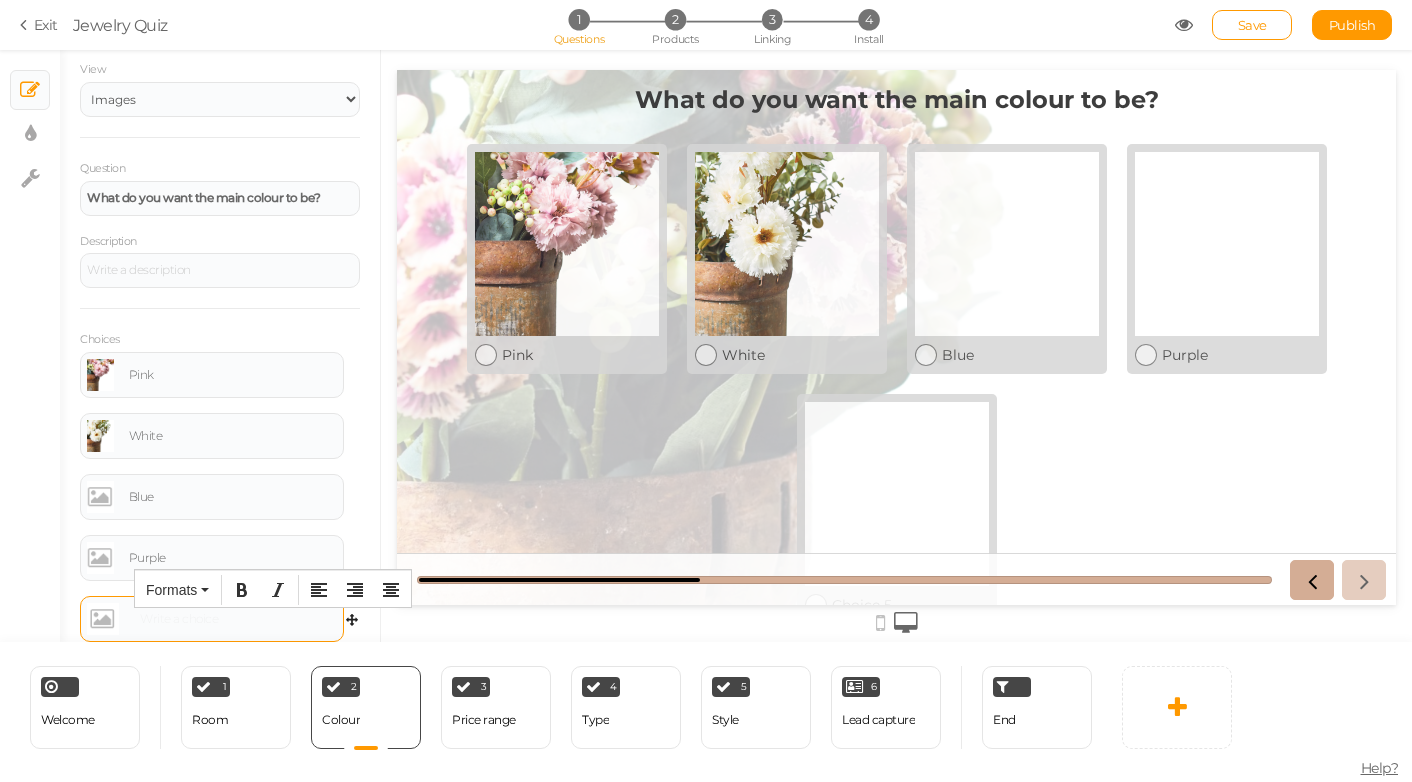 type 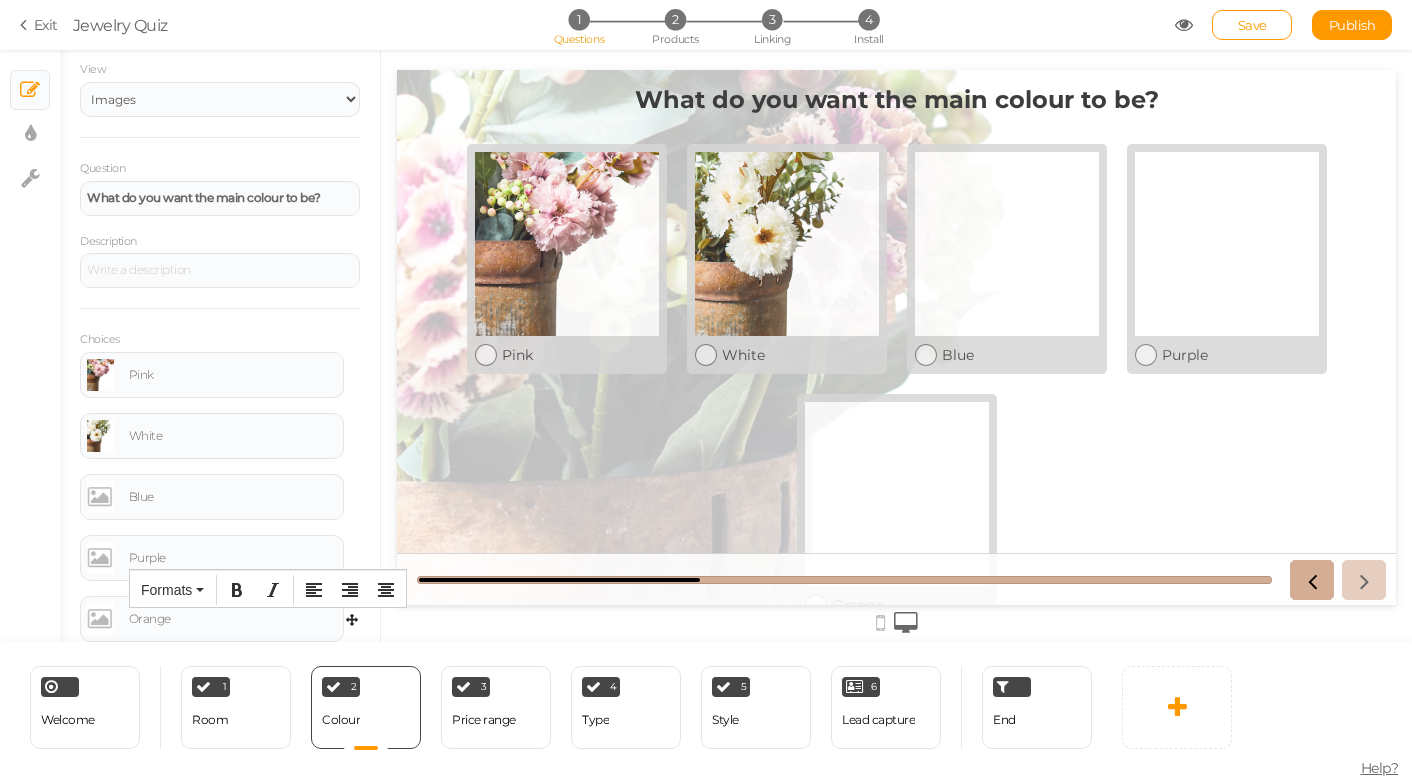 scroll, scrollTop: 125, scrollLeft: 0, axis: vertical 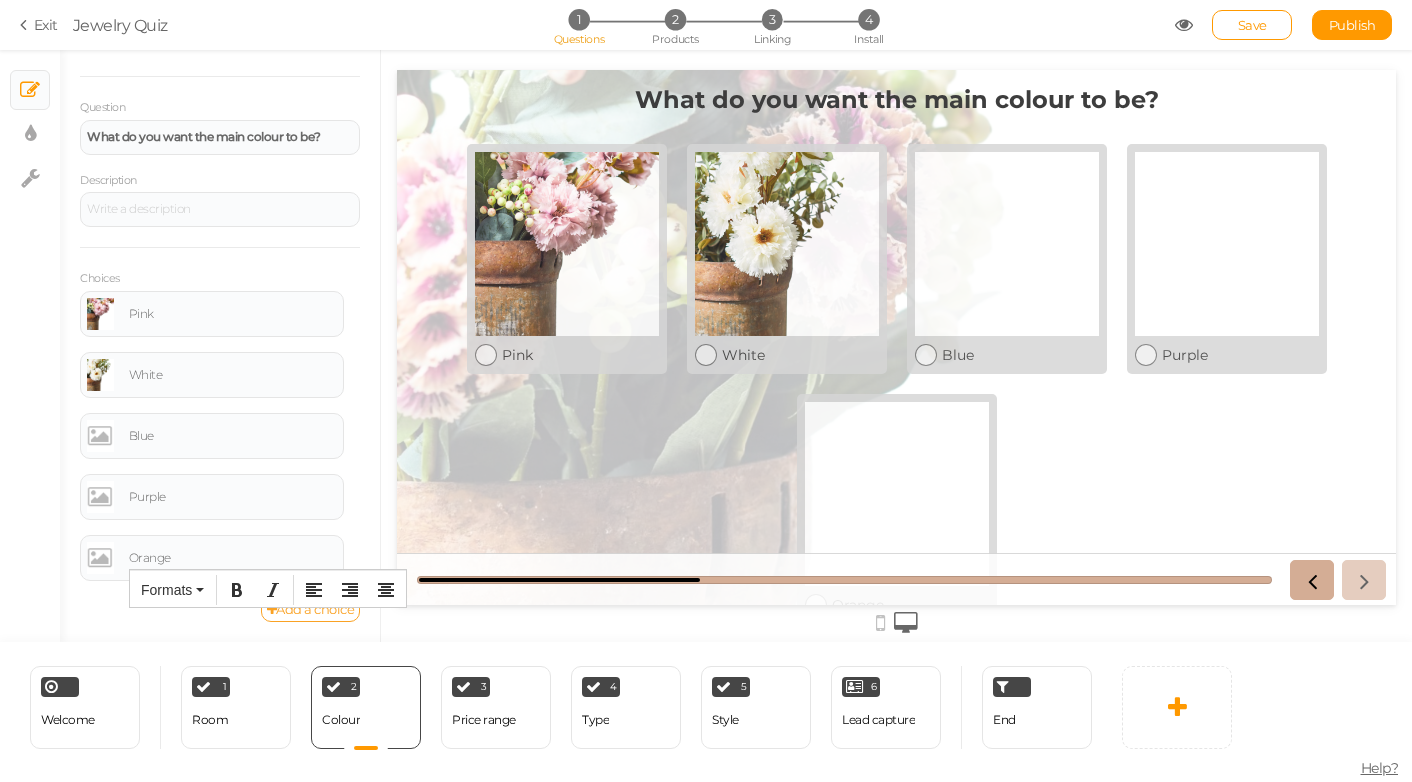 click on "Add a choice" at bounding box center (311, 609) 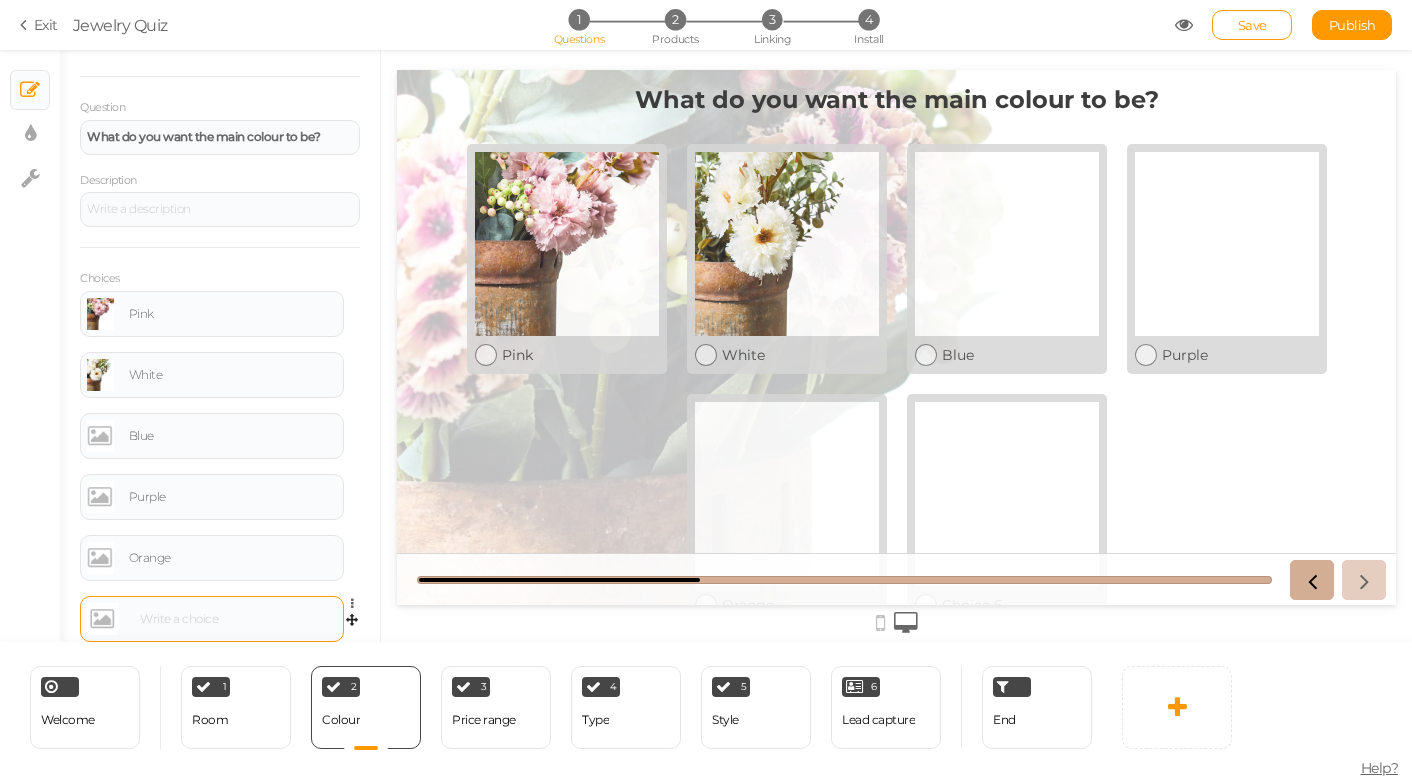 click at bounding box center [235, 619] 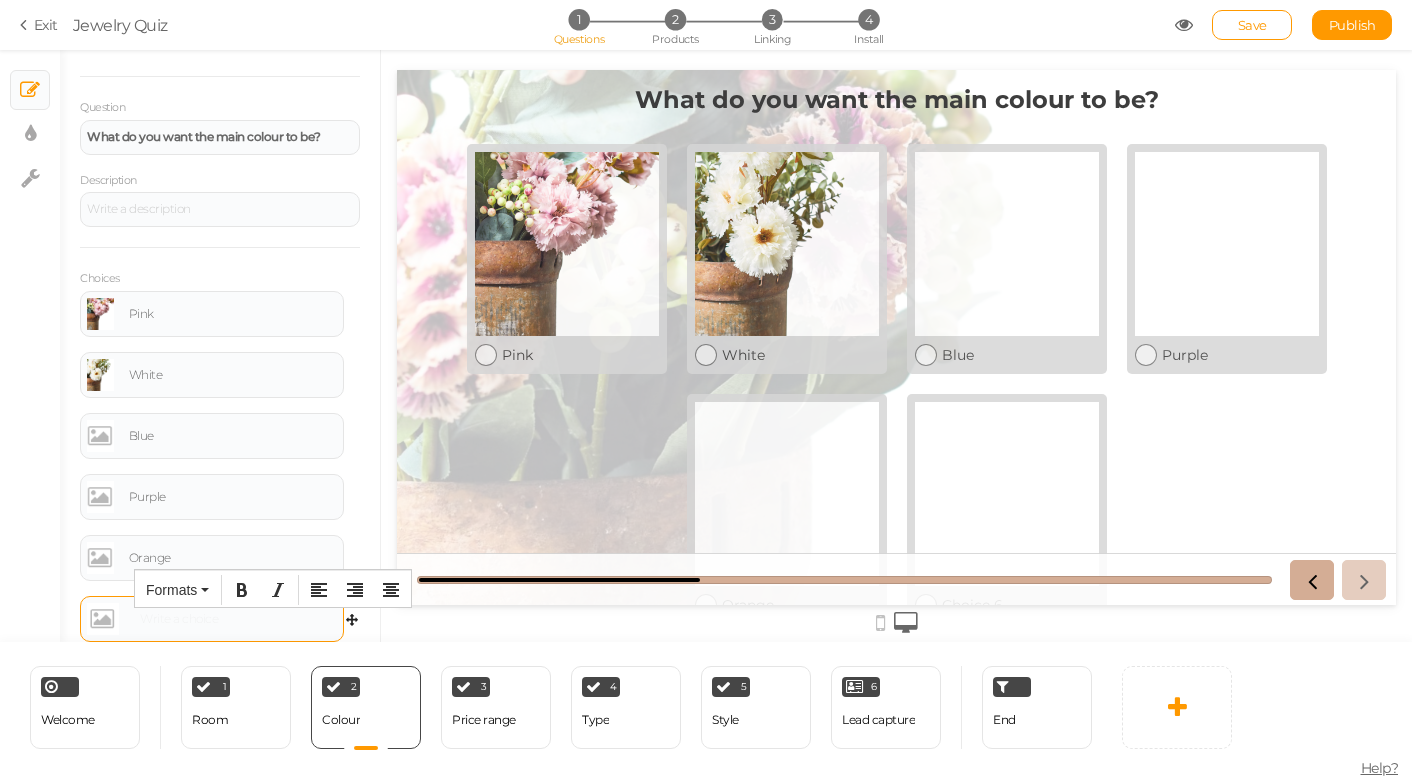 type 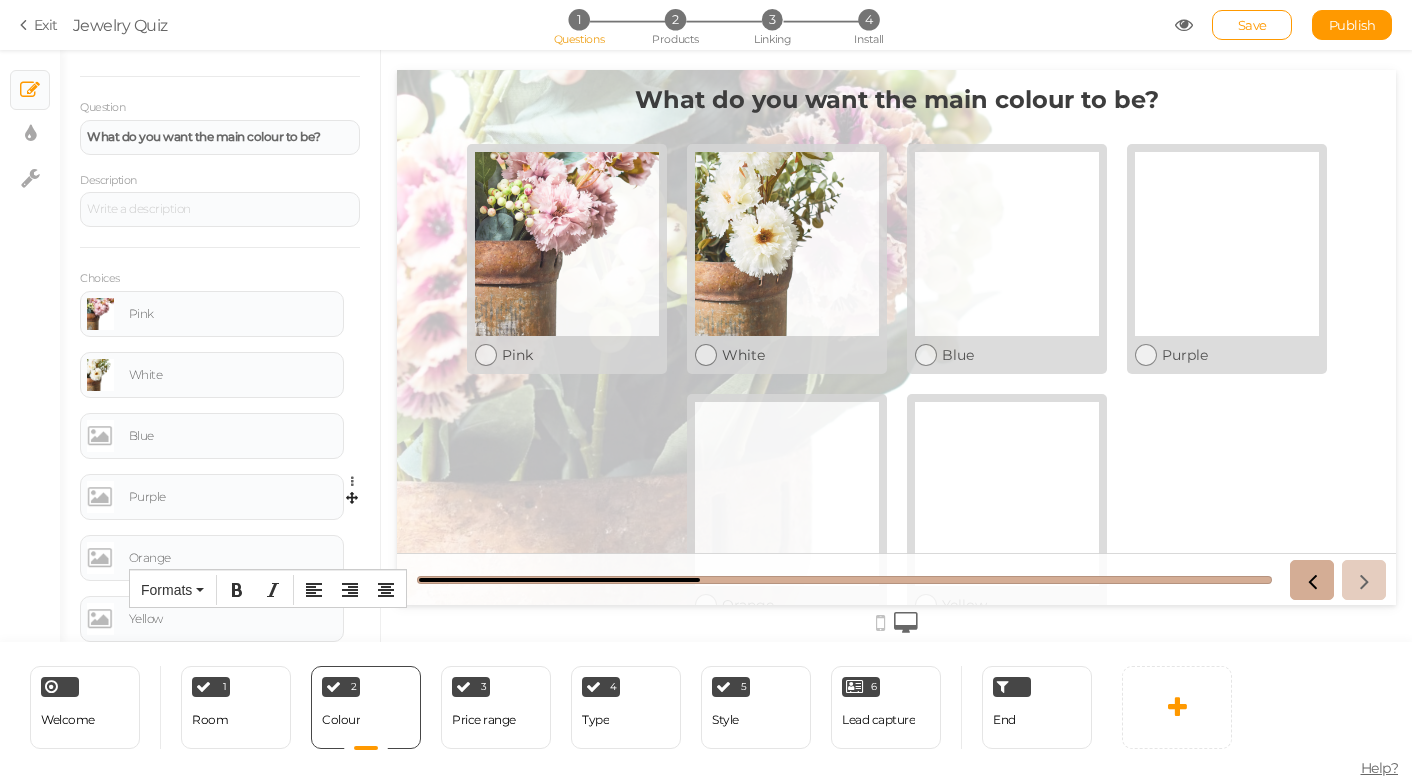 scroll, scrollTop: 186, scrollLeft: 0, axis: vertical 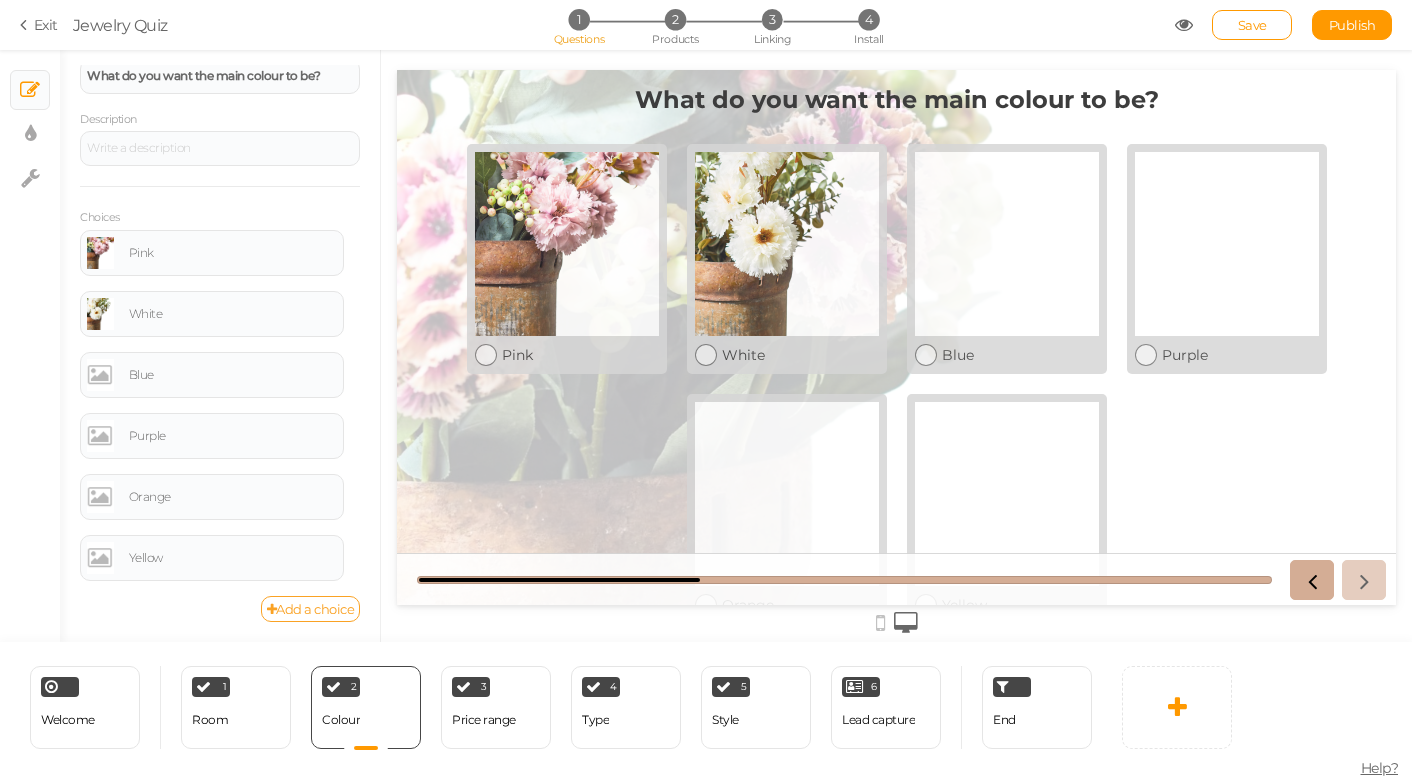 click on "Add a choice" at bounding box center (311, 609) 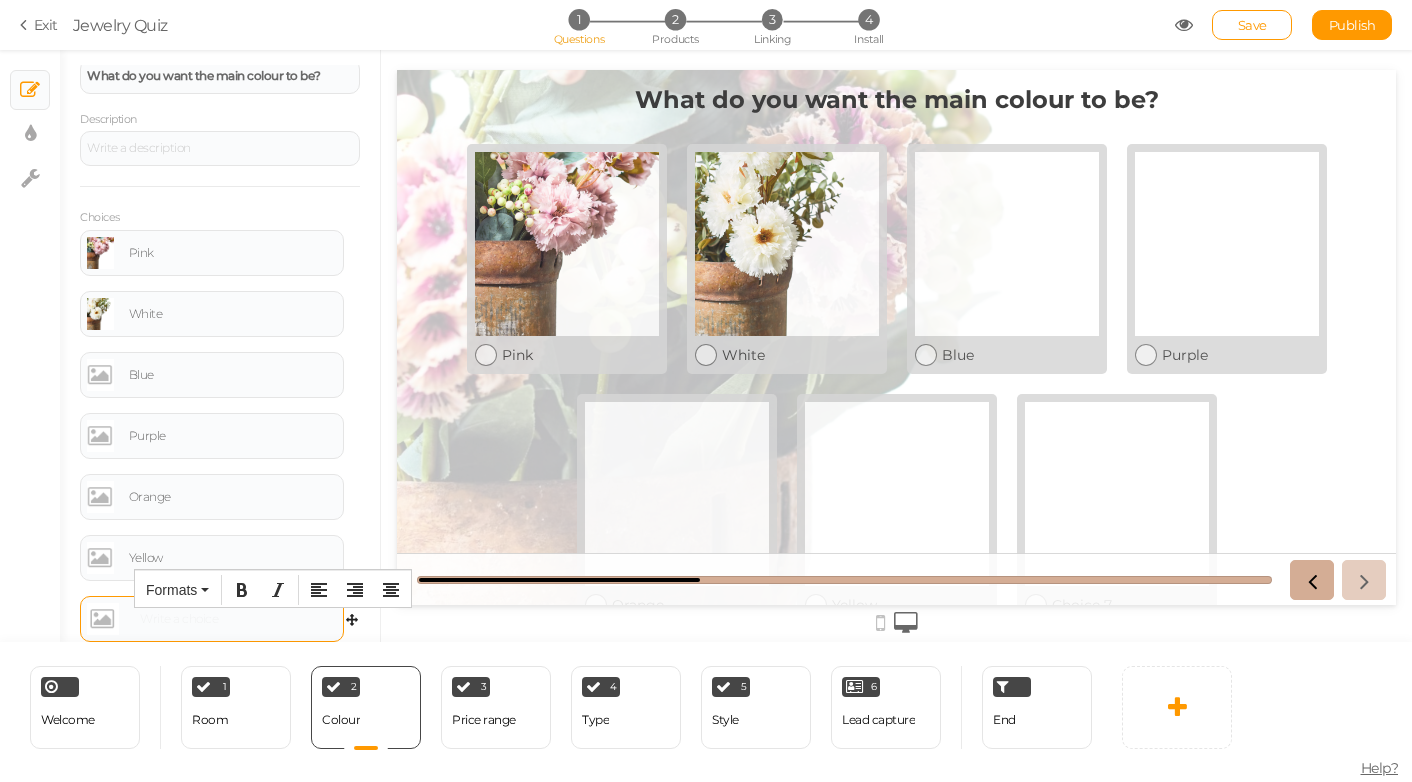 click at bounding box center [235, 619] 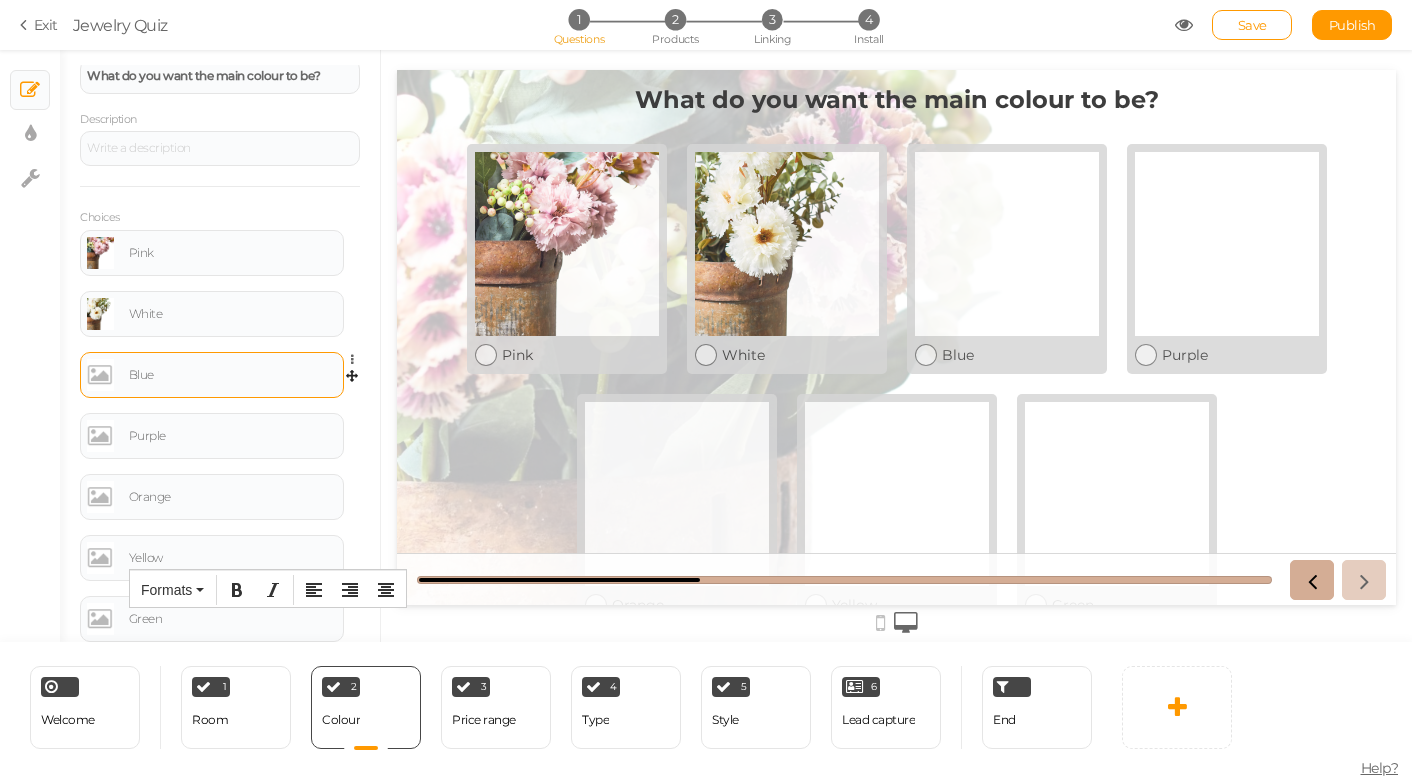 click at bounding box center (100, 375) 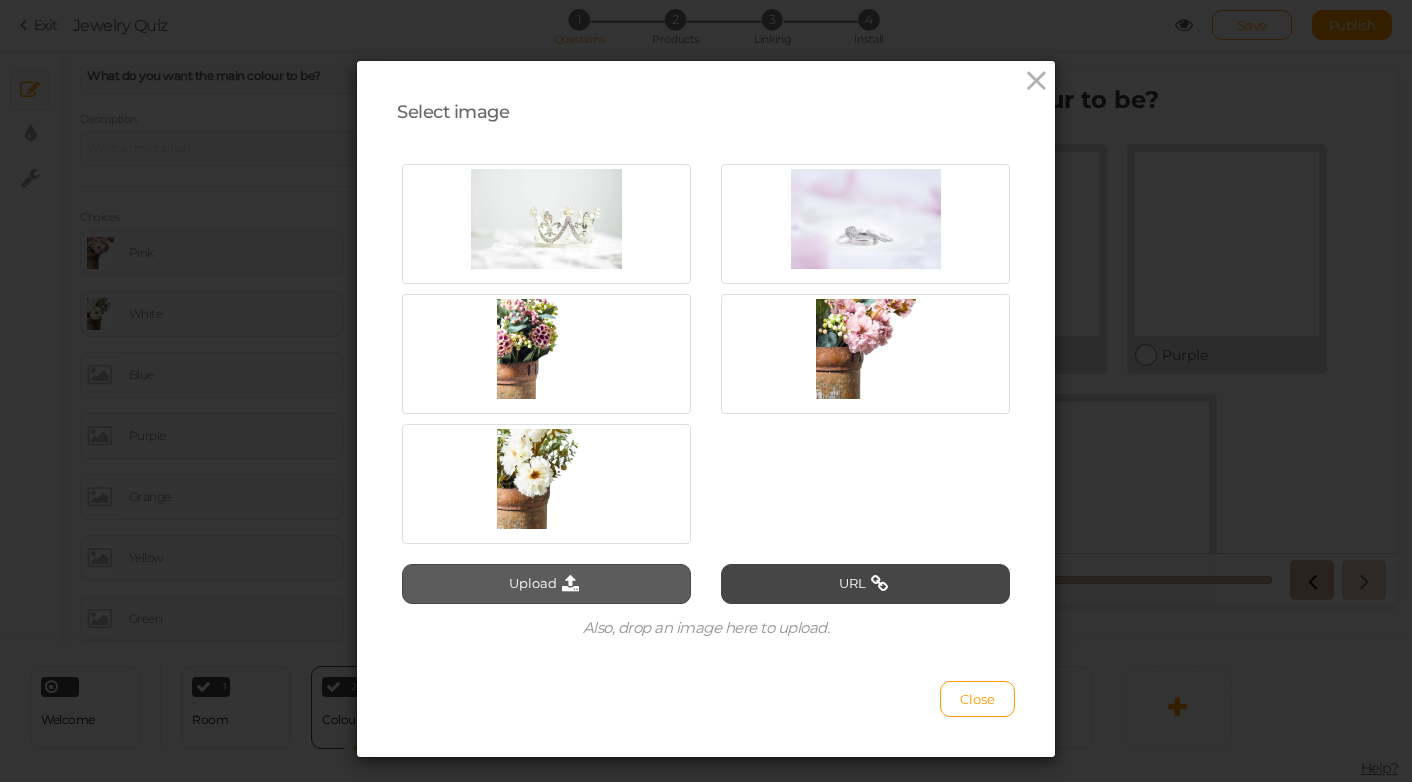 click on "Upload" at bounding box center (546, 584) 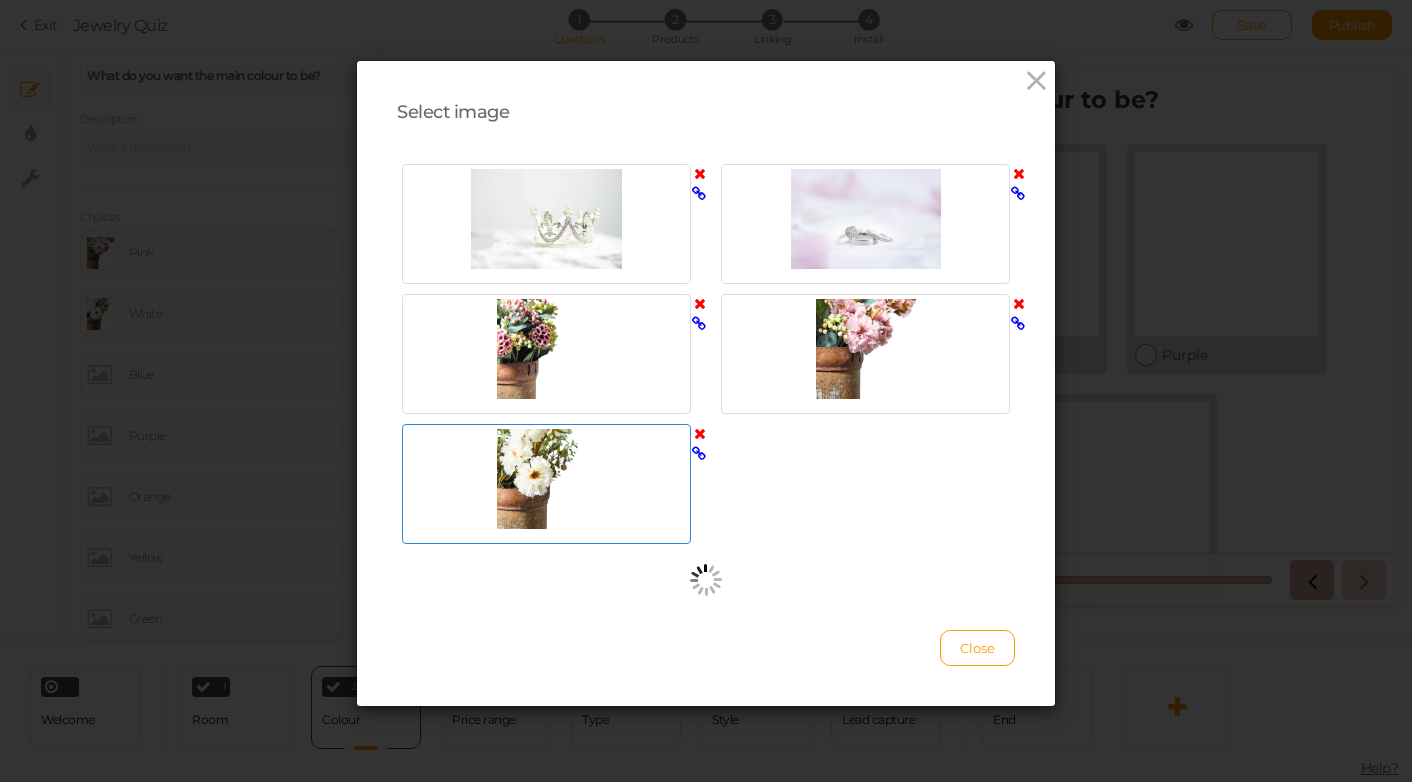 click at bounding box center (546, 479) 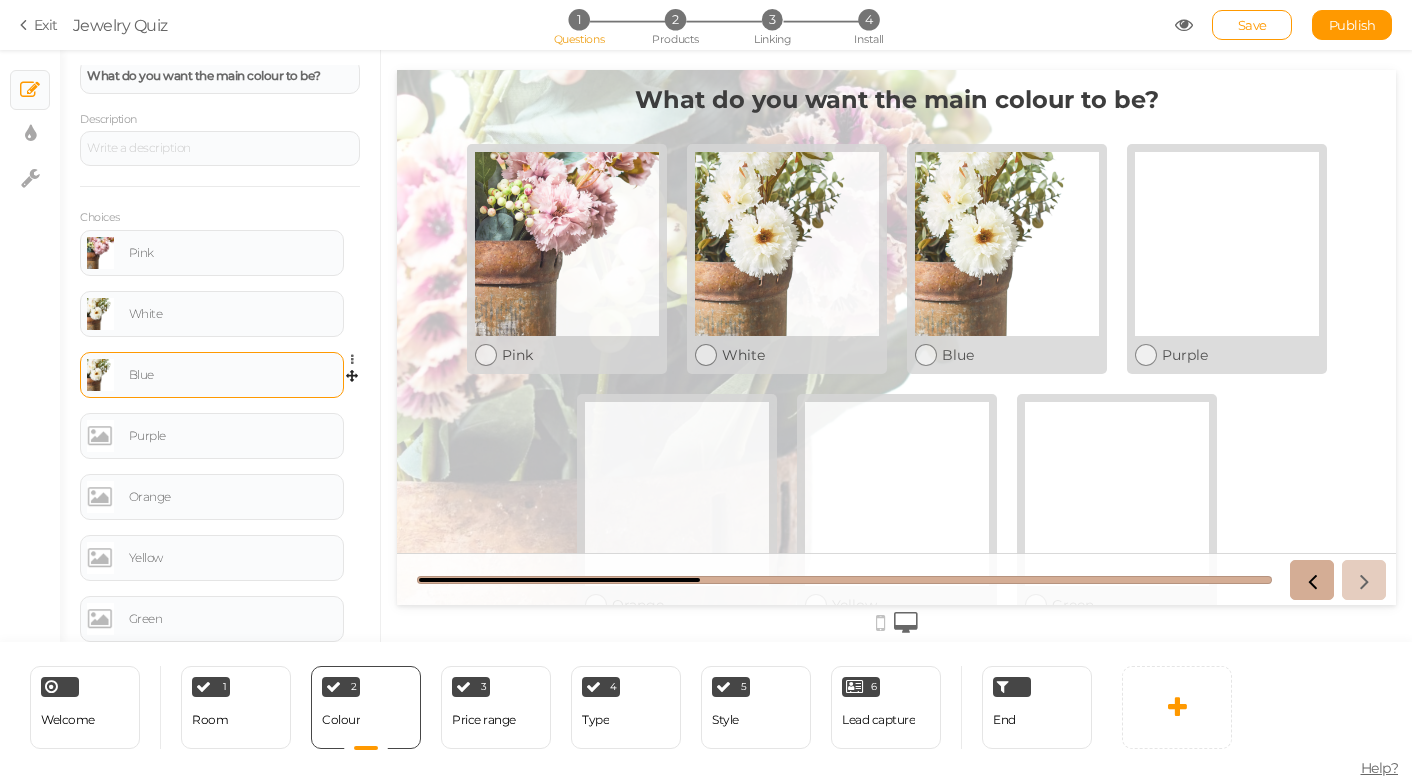 click at bounding box center [100, 375] 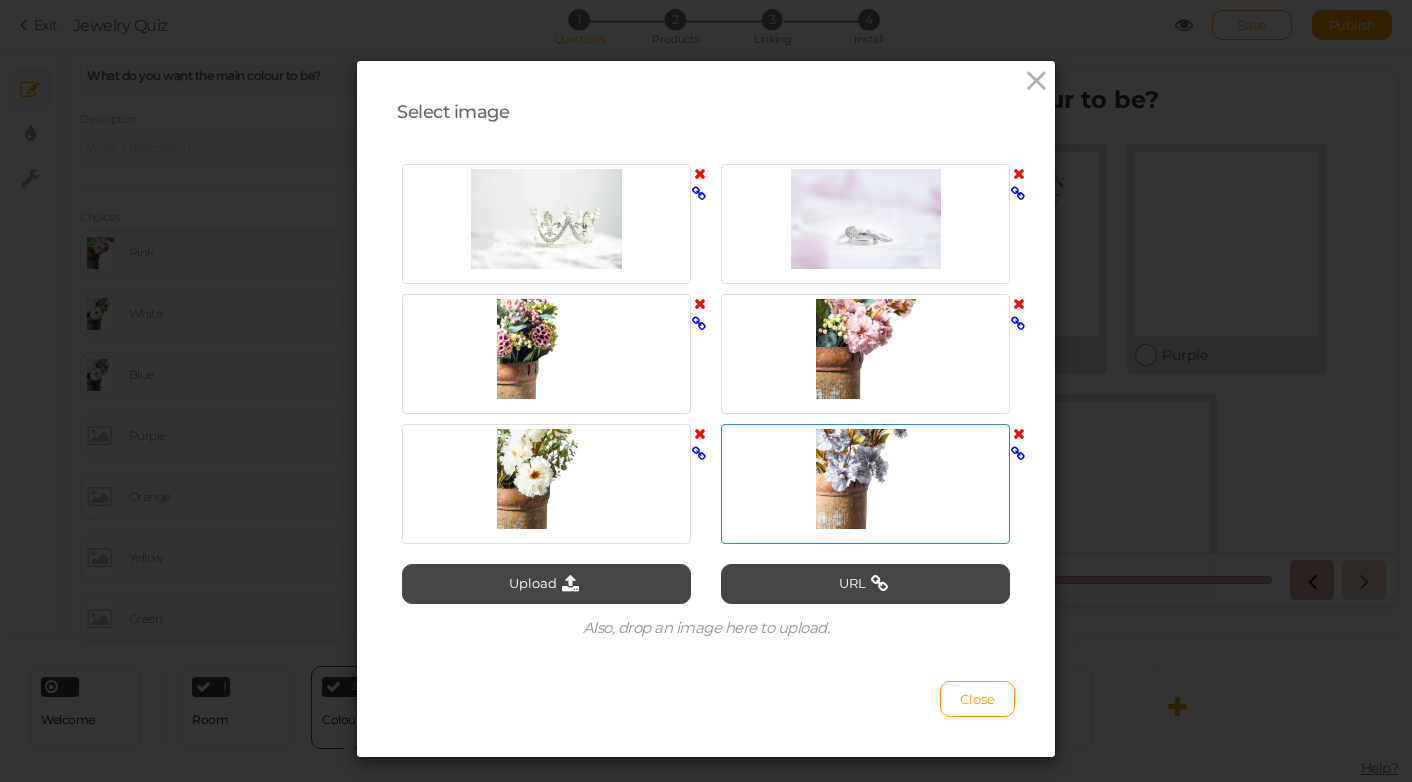 click at bounding box center [865, 479] 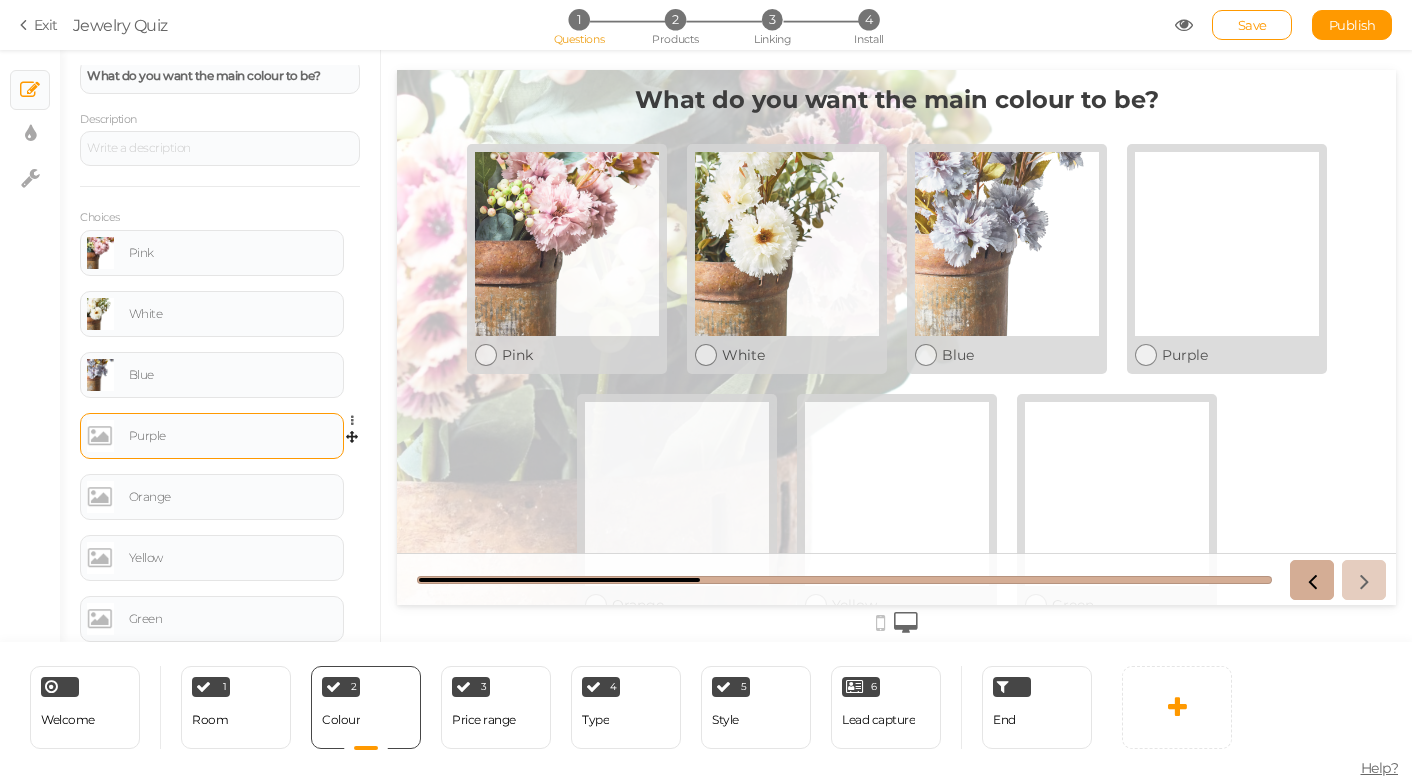 click at bounding box center (100, 436) 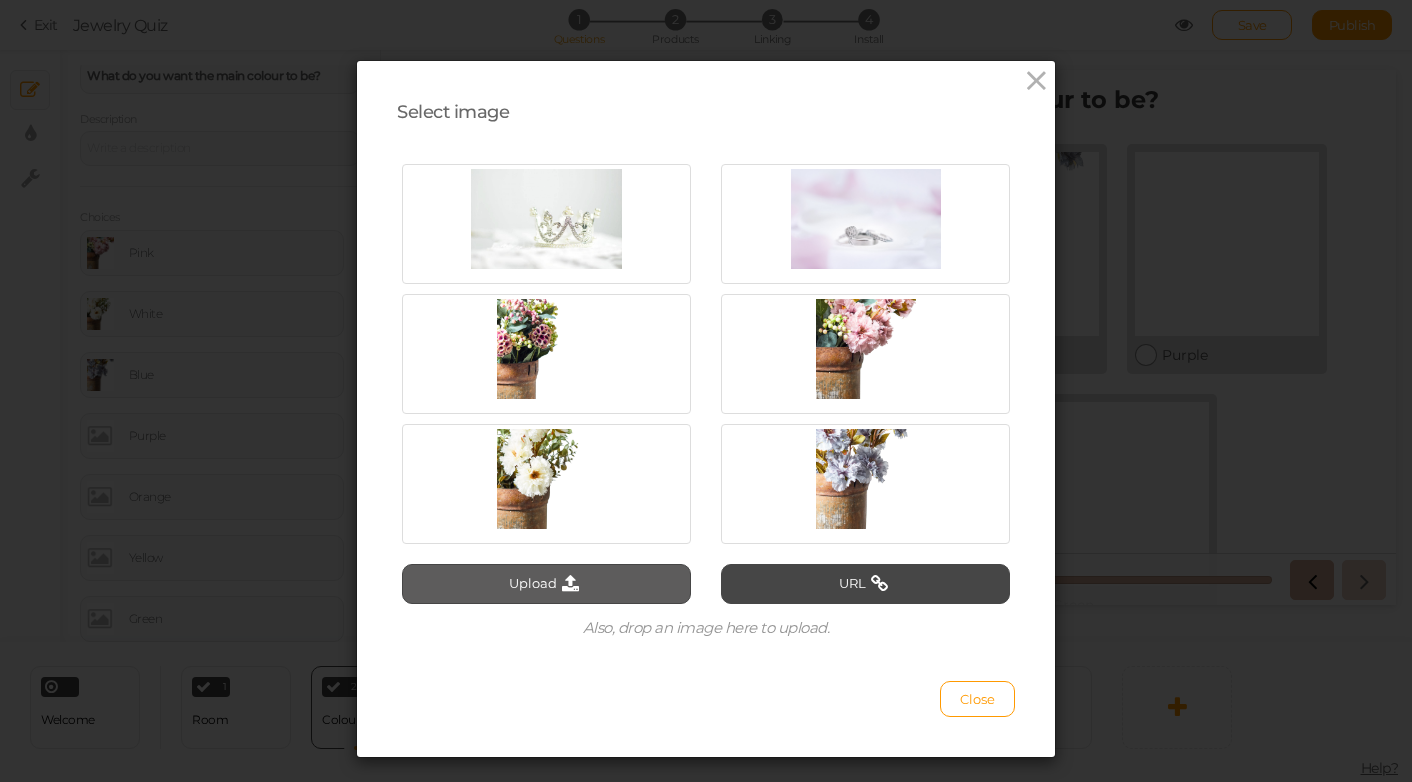 click on "Upload" at bounding box center [546, 584] 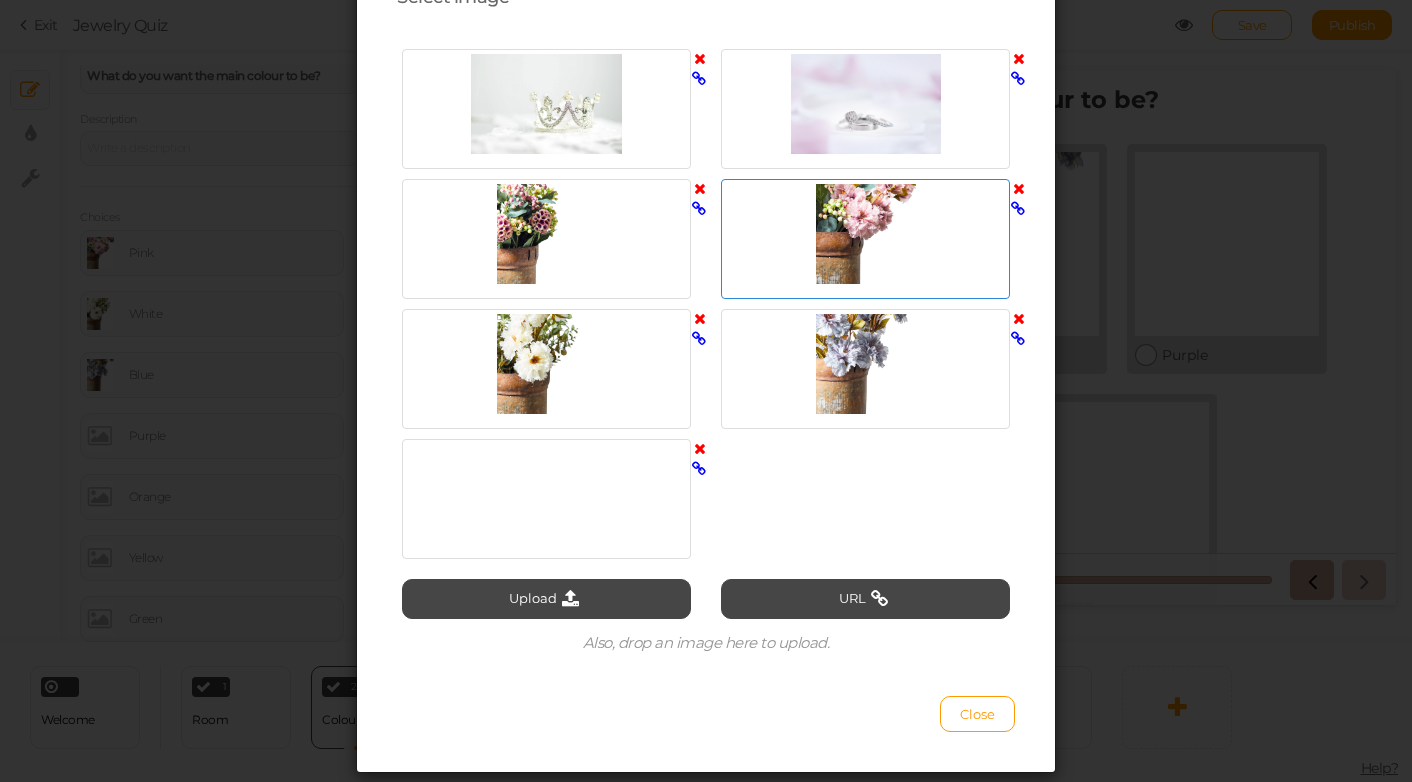 scroll, scrollTop: 166, scrollLeft: 0, axis: vertical 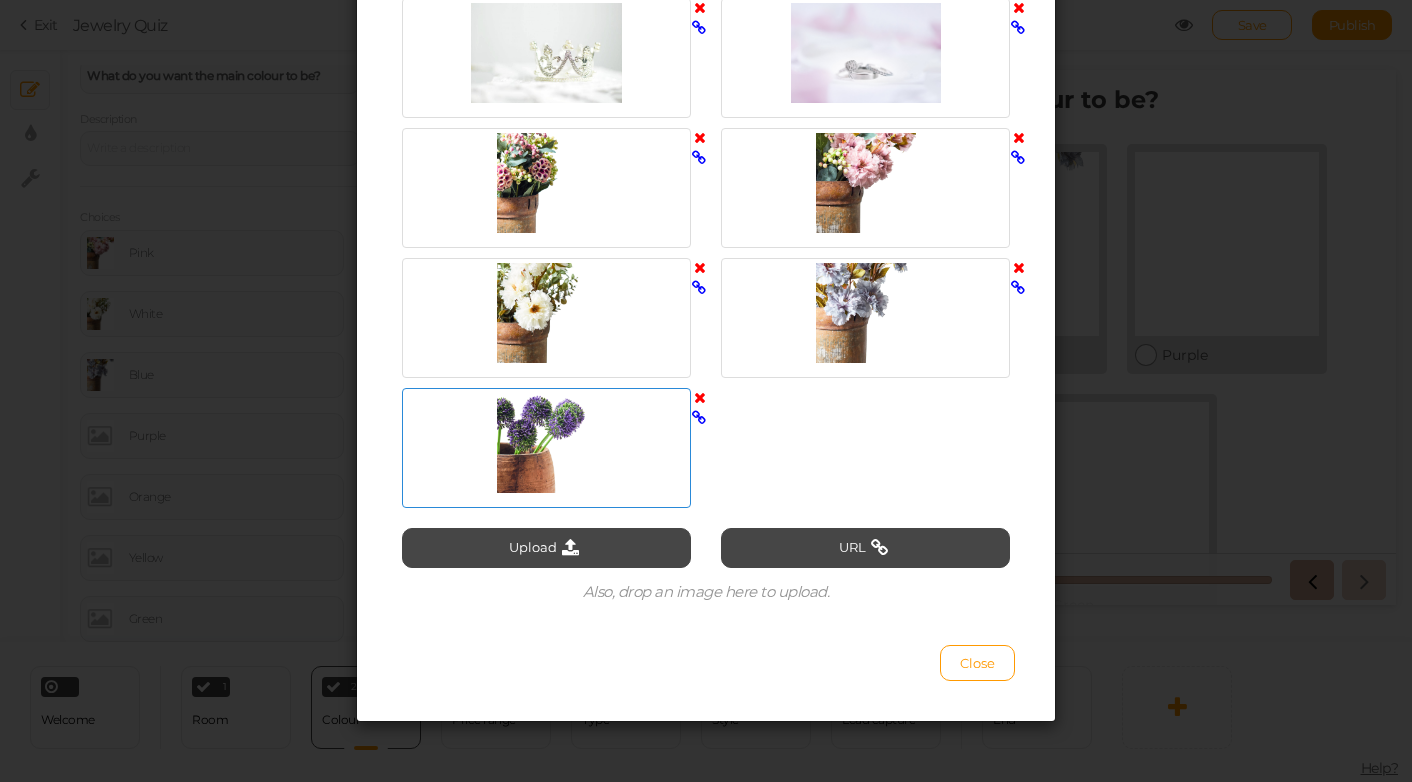 click at bounding box center (546, 443) 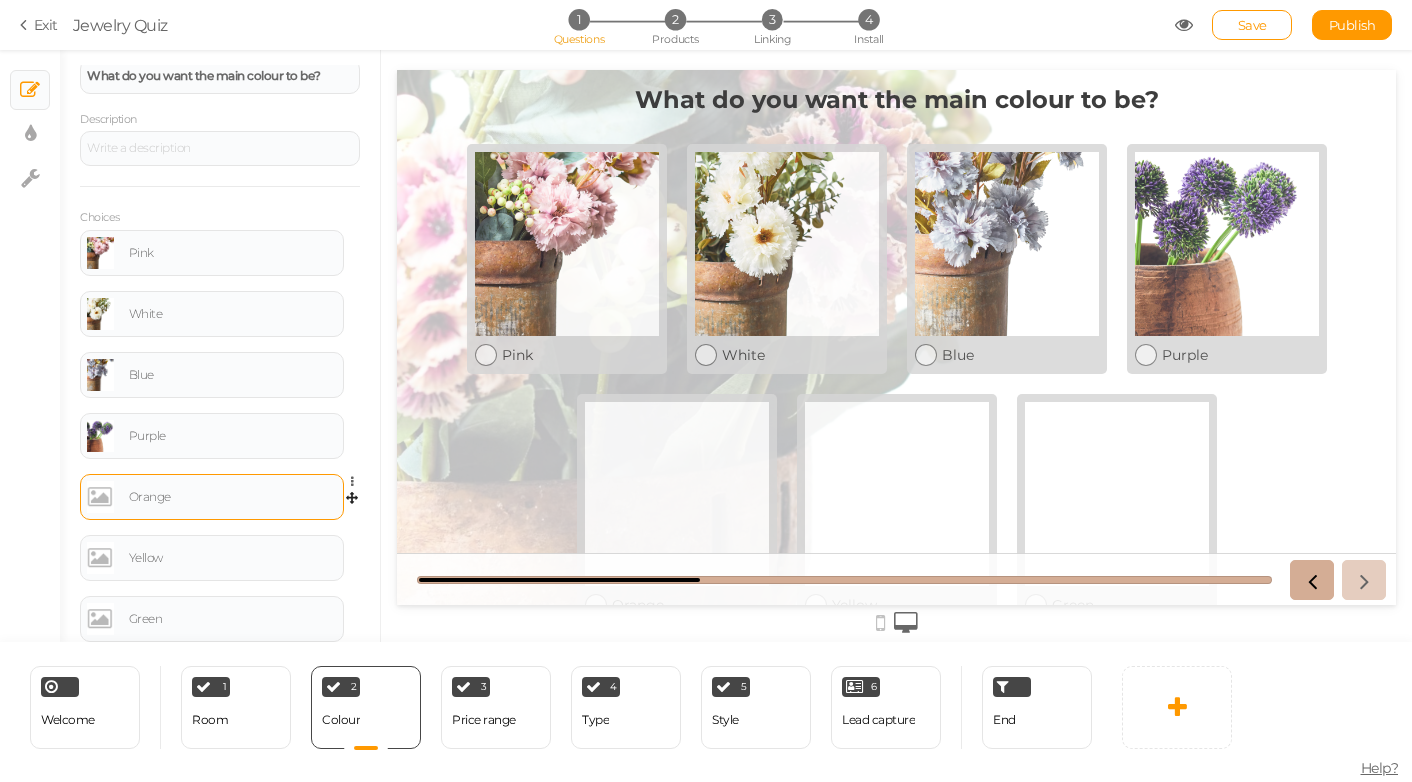 click on "Orange" at bounding box center [233, 497] 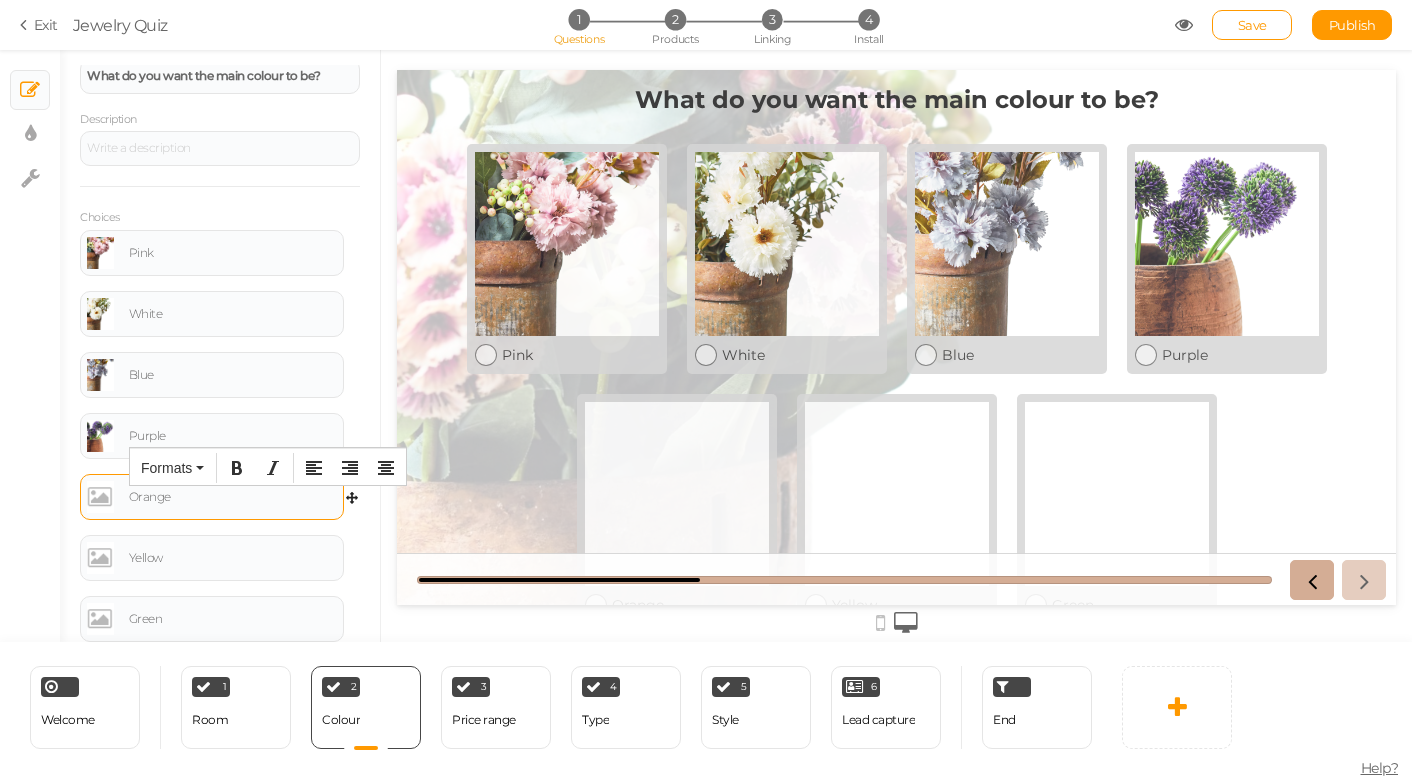 click at bounding box center (100, 497) 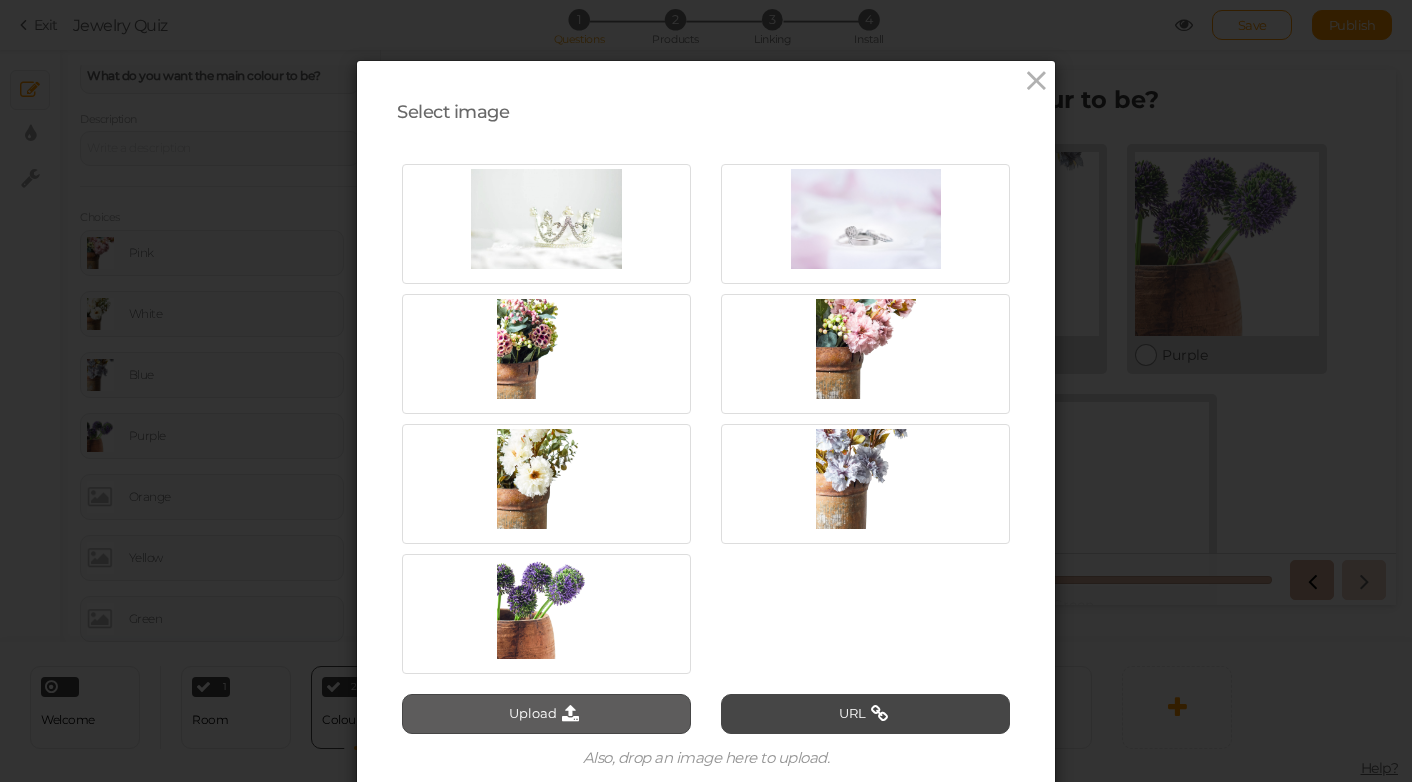 click on "Upload" at bounding box center [546, 714] 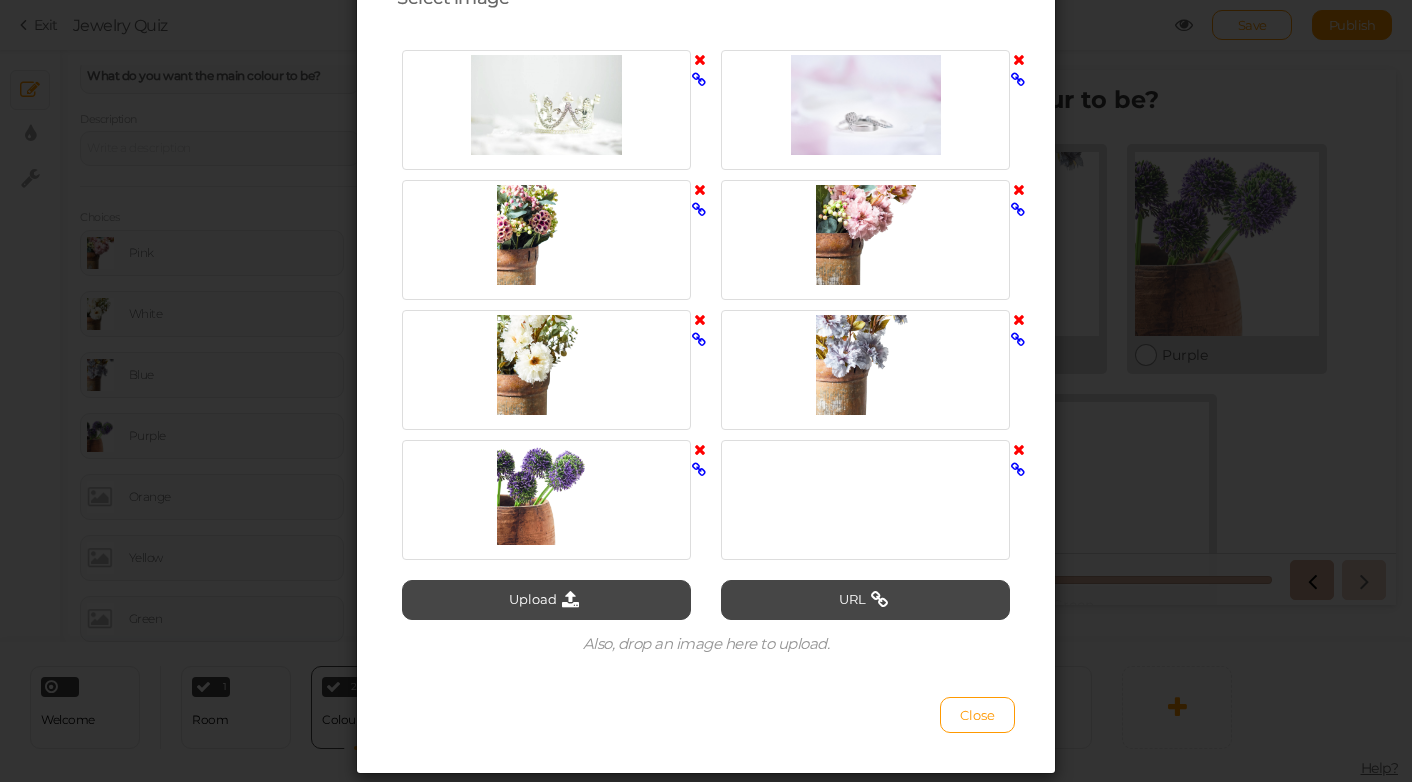 scroll, scrollTop: 133, scrollLeft: 0, axis: vertical 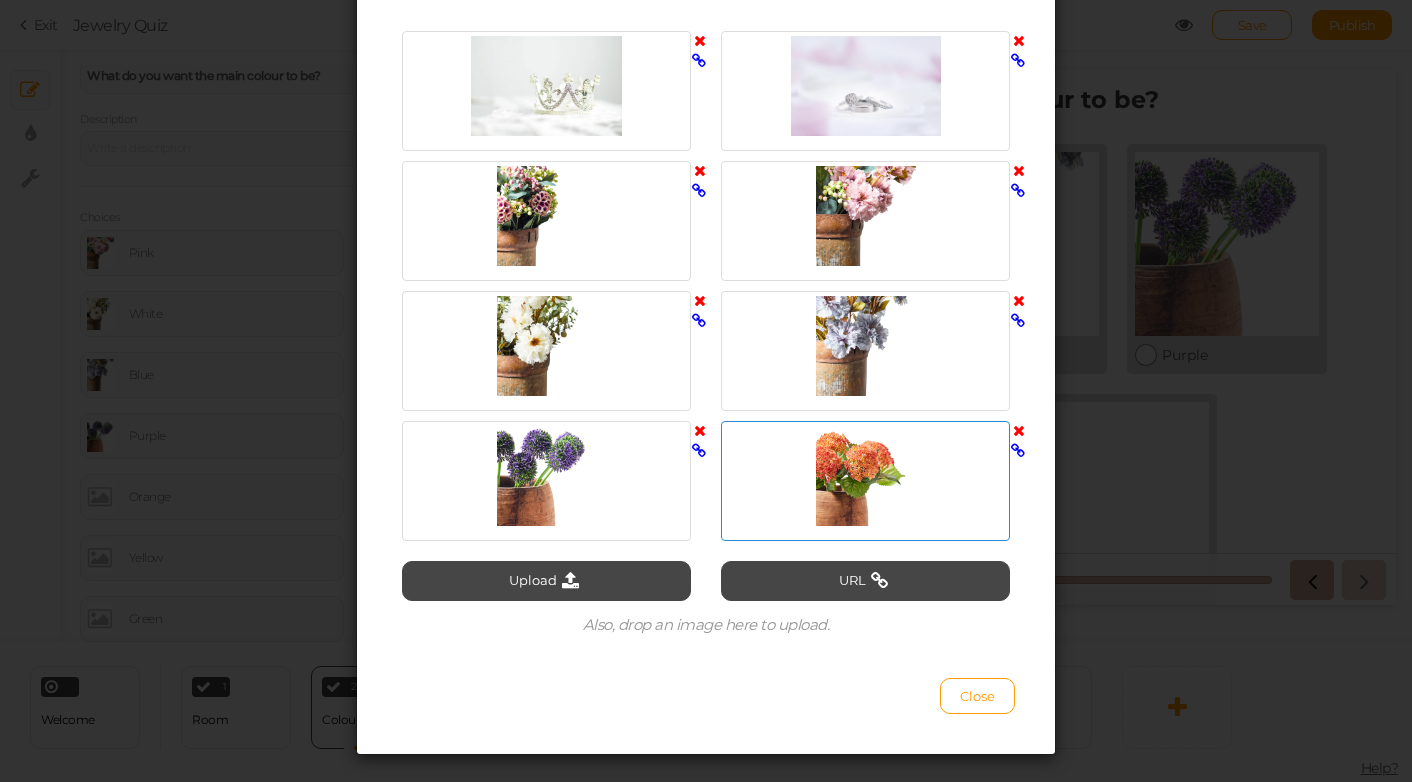 click at bounding box center [865, 476] 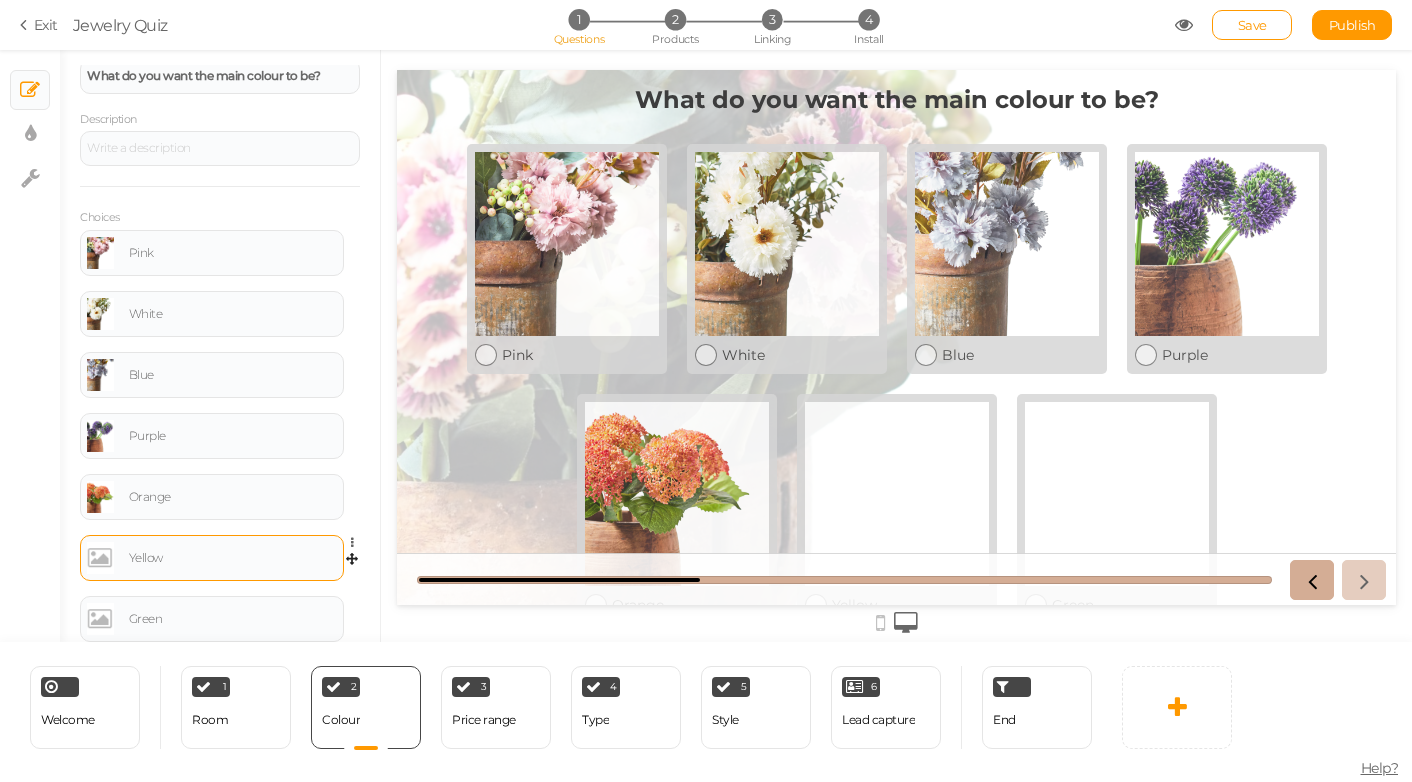 click on "Yellow" at bounding box center (212, 558) 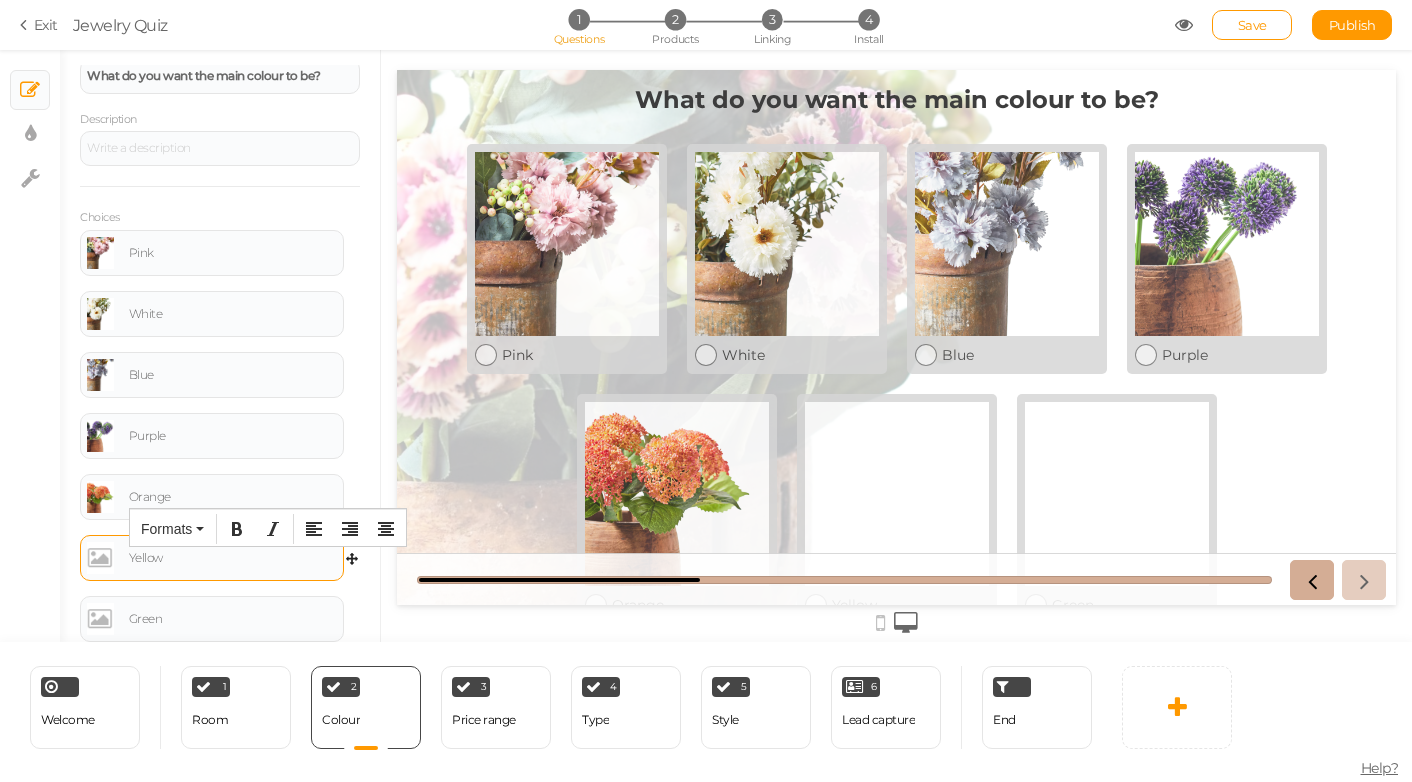 click at bounding box center [100, 558] 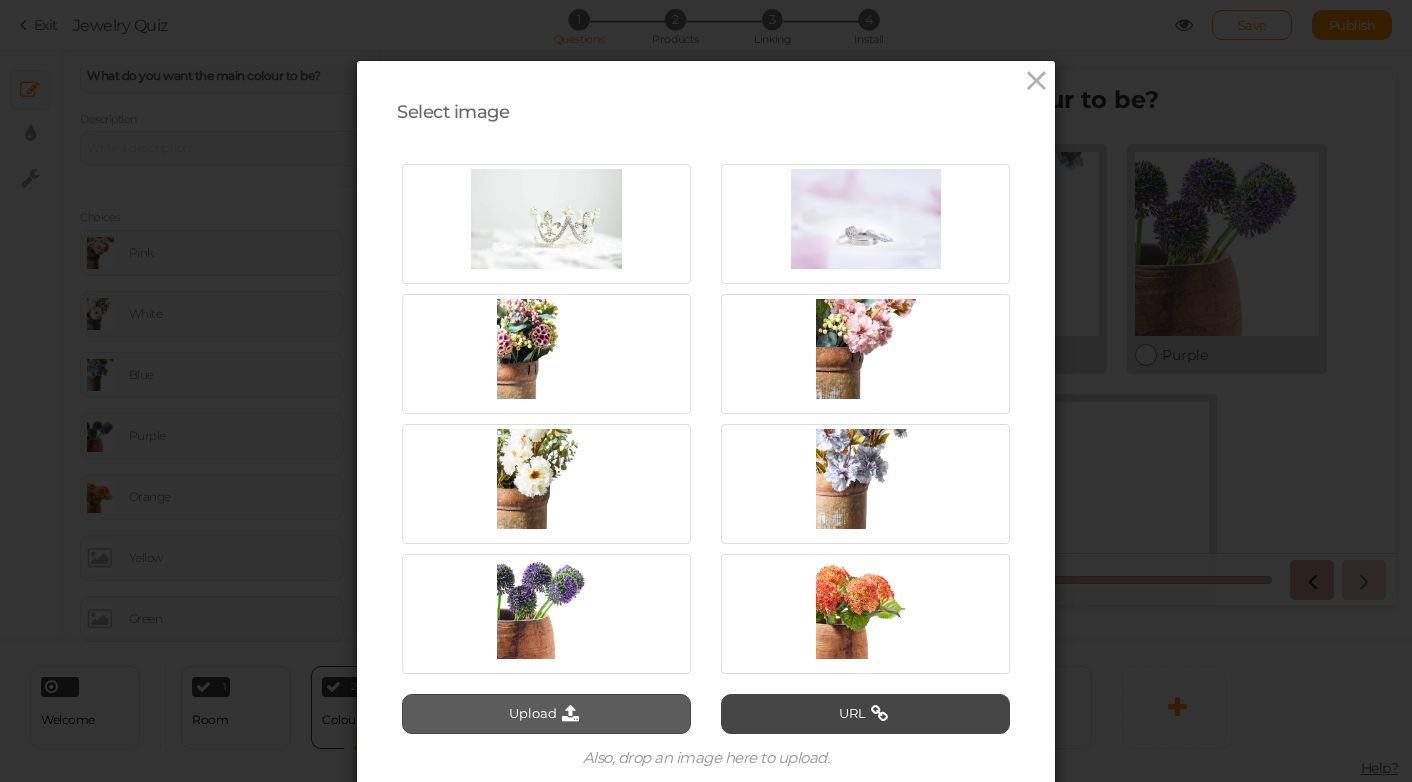 click on "Upload" at bounding box center [546, 714] 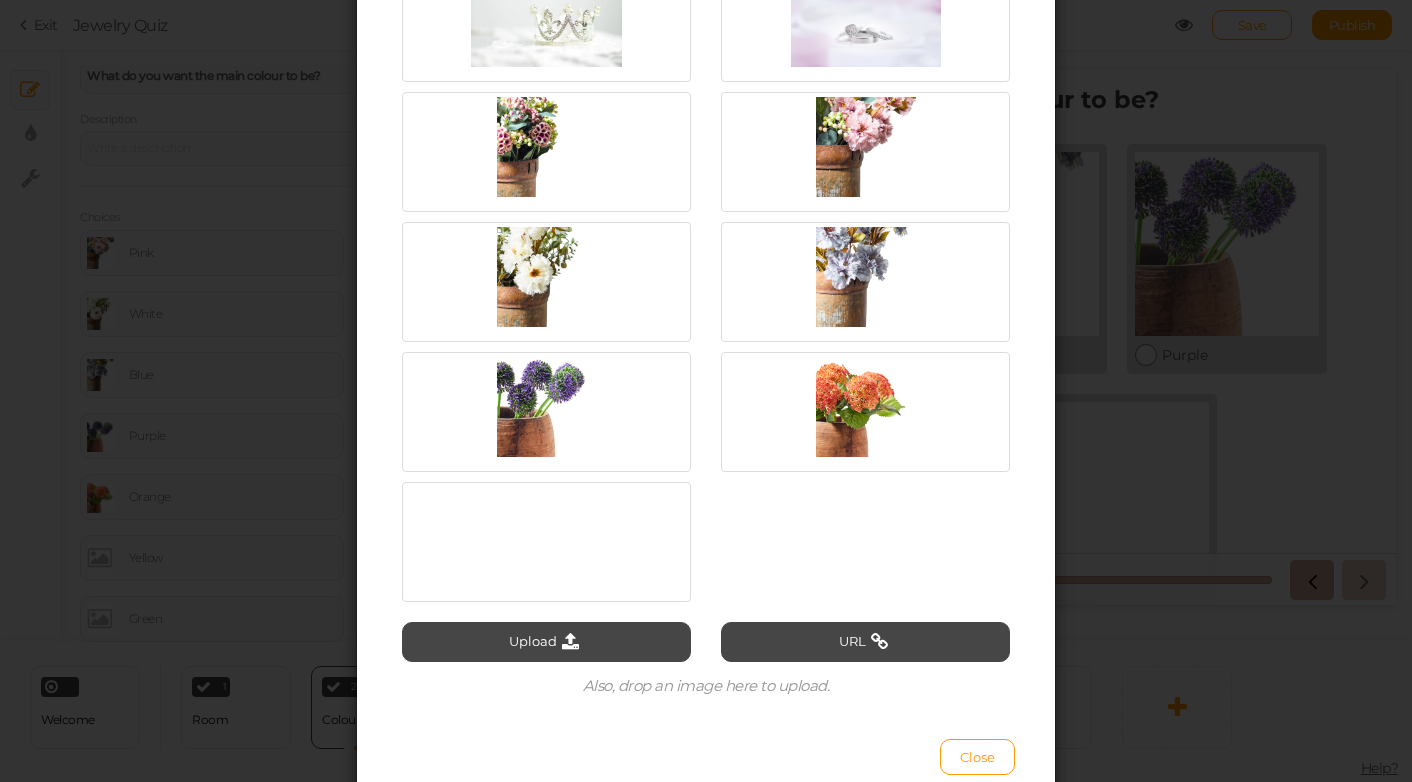 scroll, scrollTop: 207, scrollLeft: 0, axis: vertical 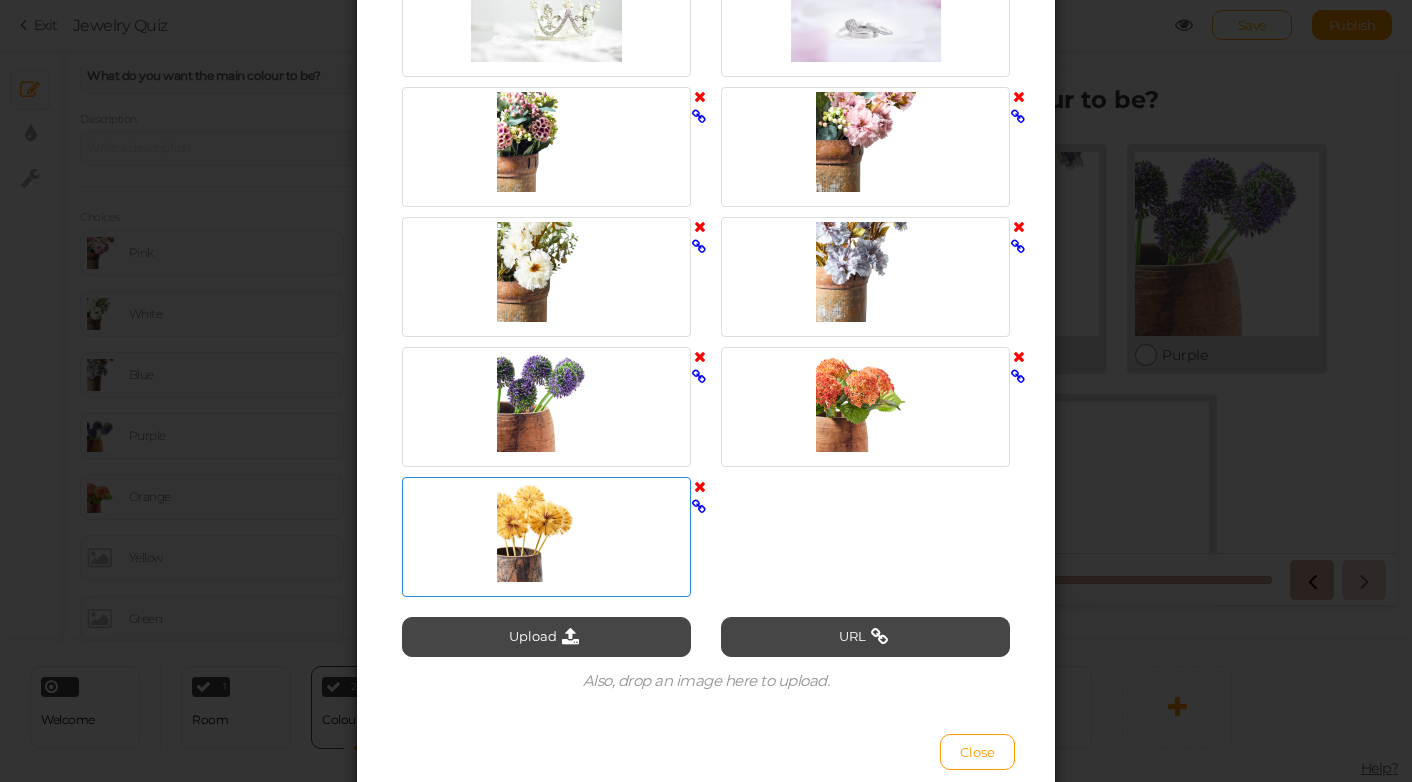 click at bounding box center (546, 532) 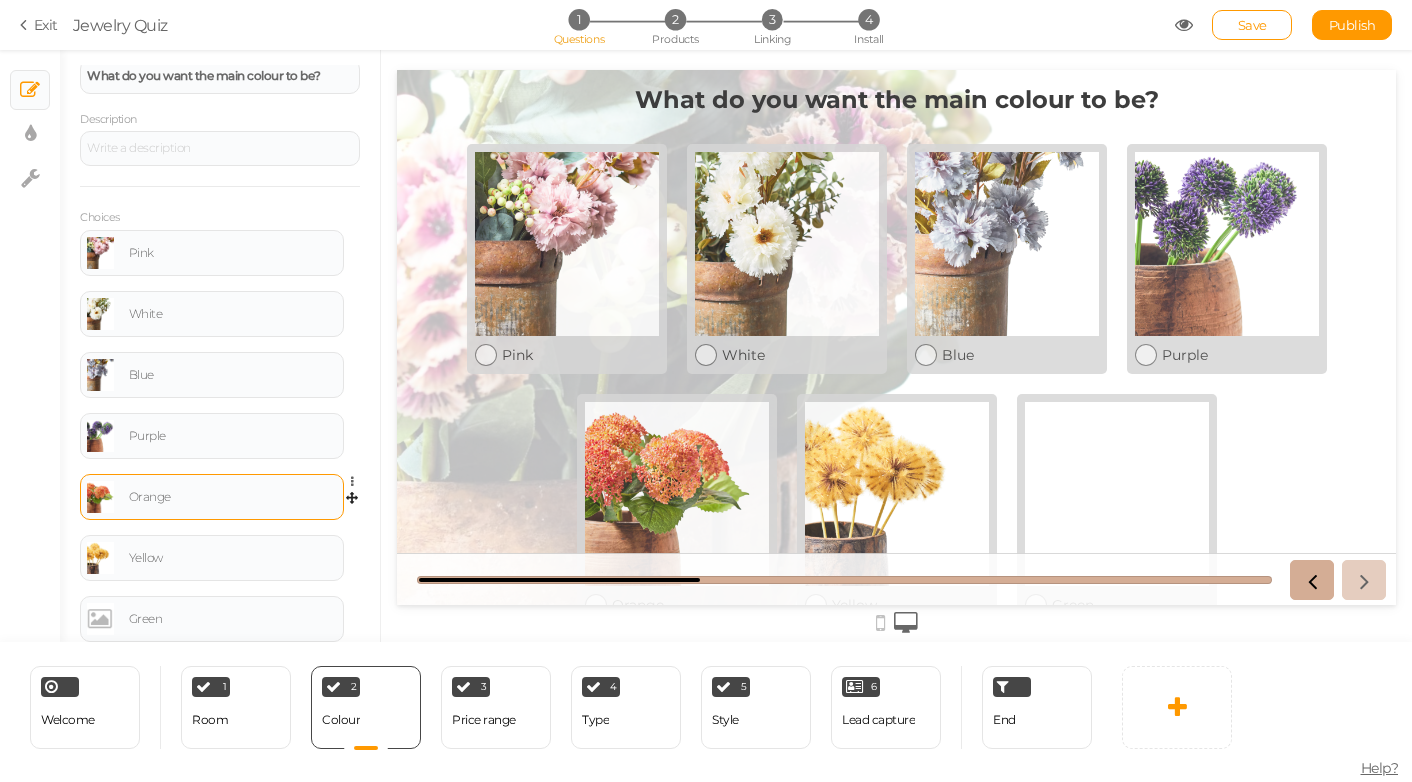 scroll, scrollTop: 247, scrollLeft: 0, axis: vertical 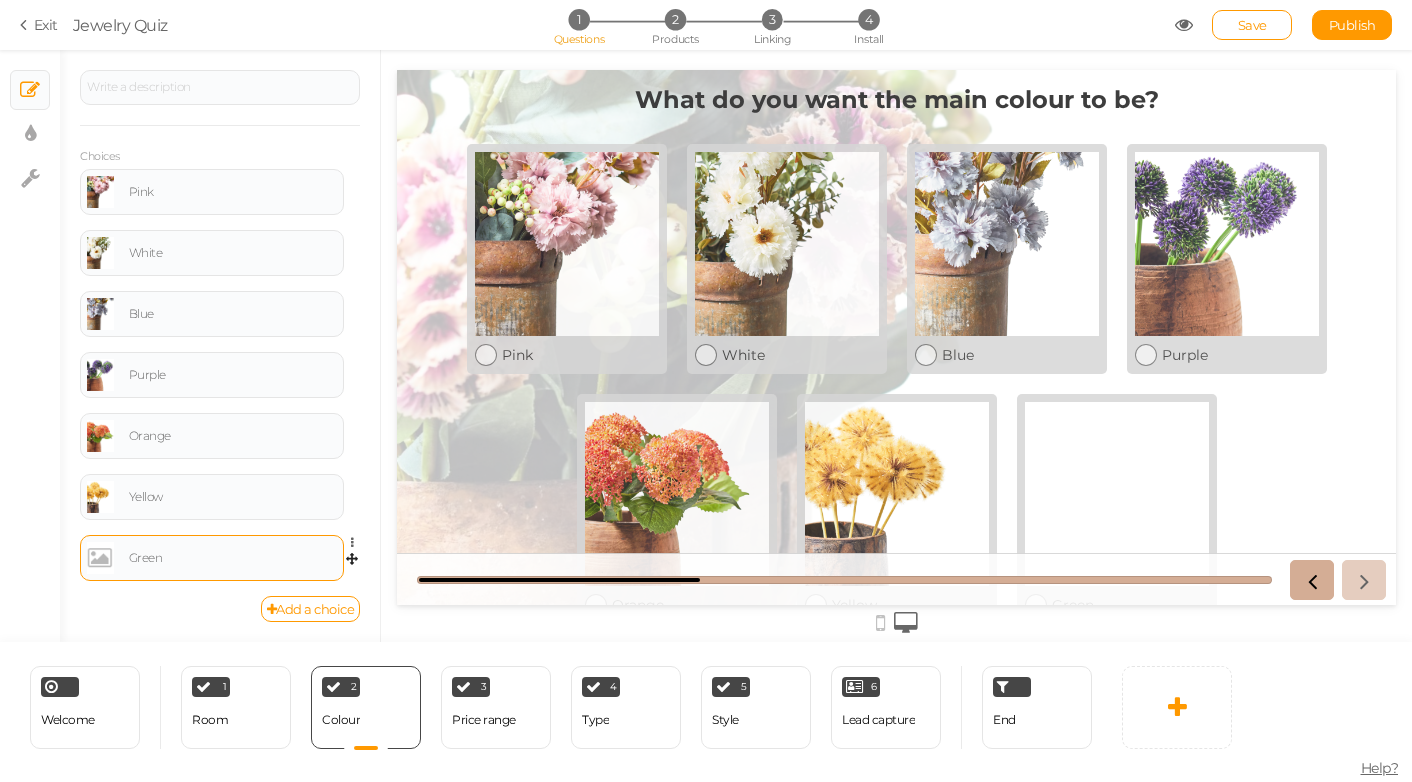 click at bounding box center [100, 558] 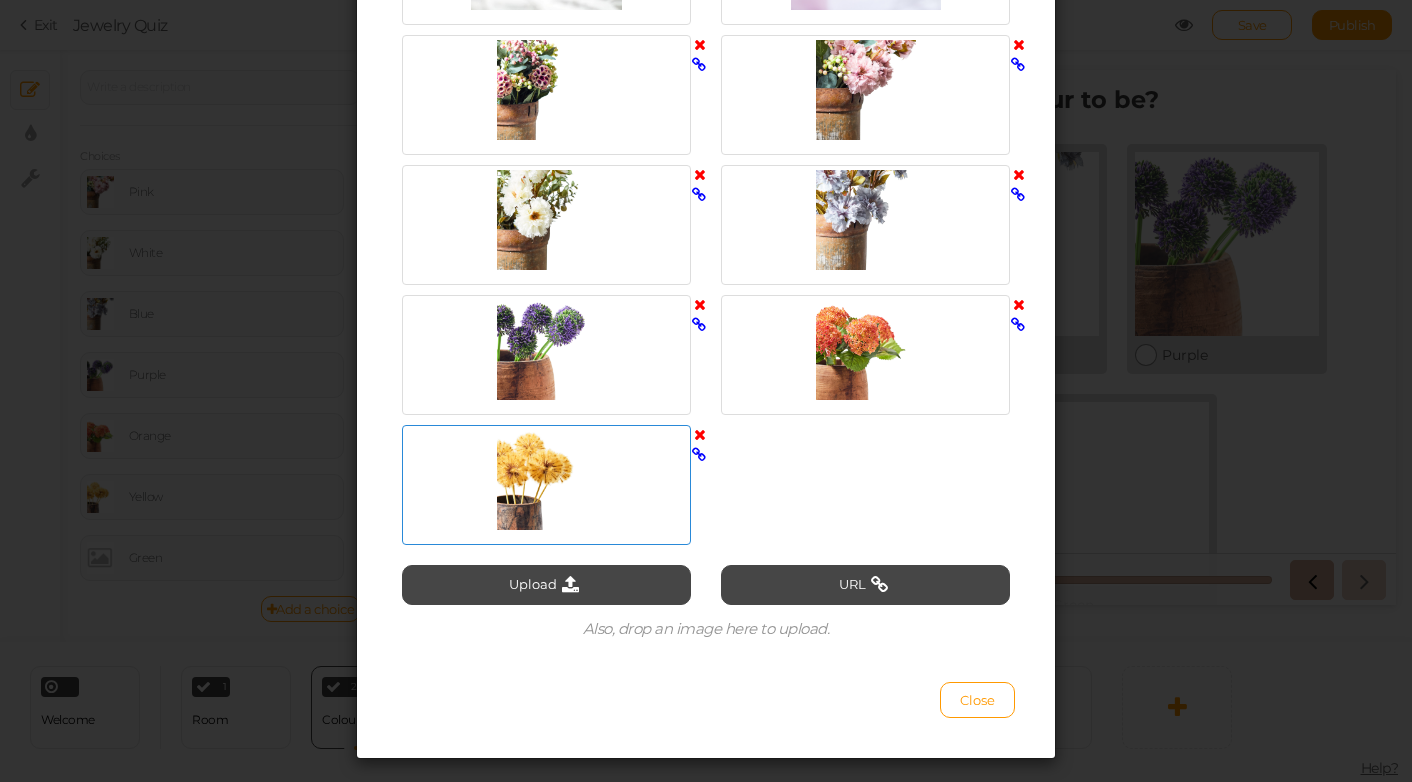 scroll, scrollTop: 296, scrollLeft: 0, axis: vertical 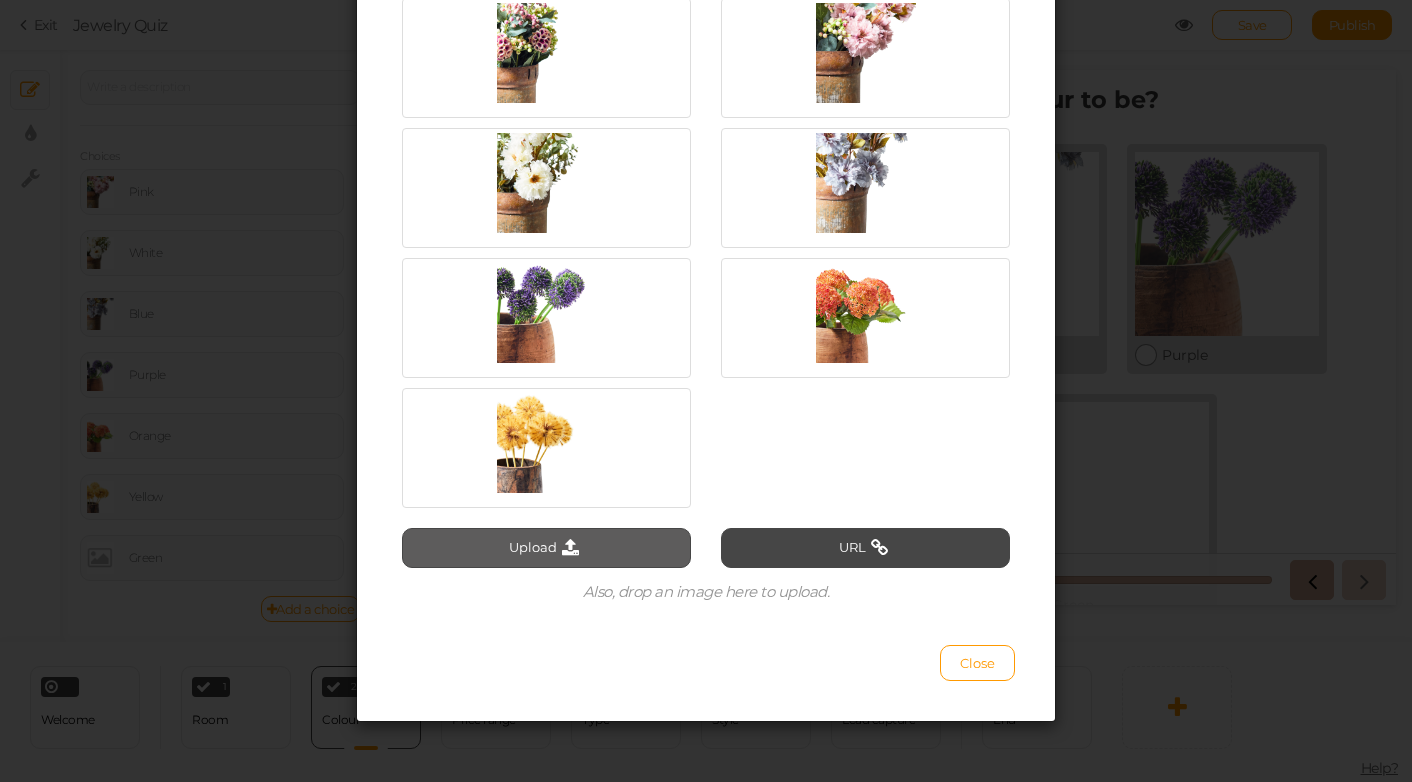 click on "Upload" at bounding box center [546, 548] 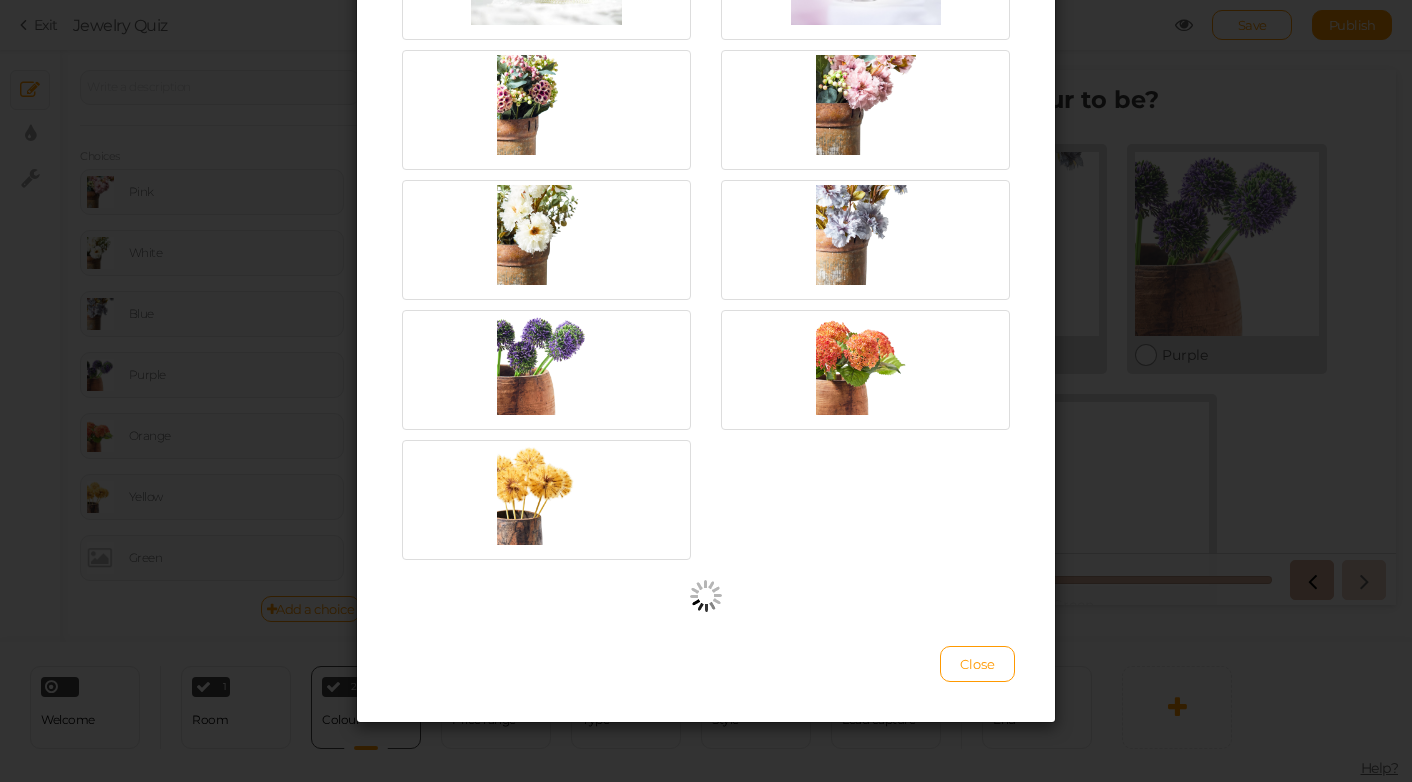 scroll, scrollTop: 296, scrollLeft: 0, axis: vertical 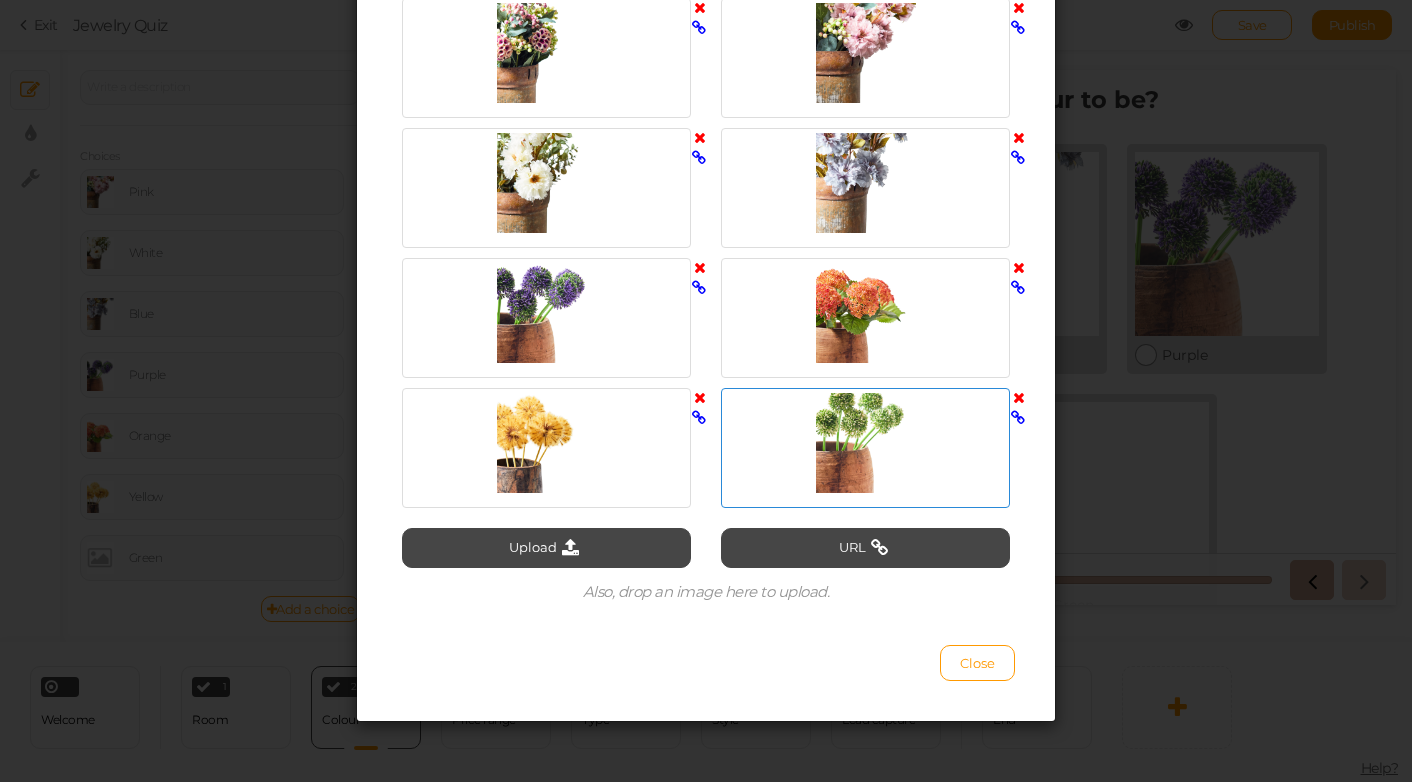 click at bounding box center [865, 443] 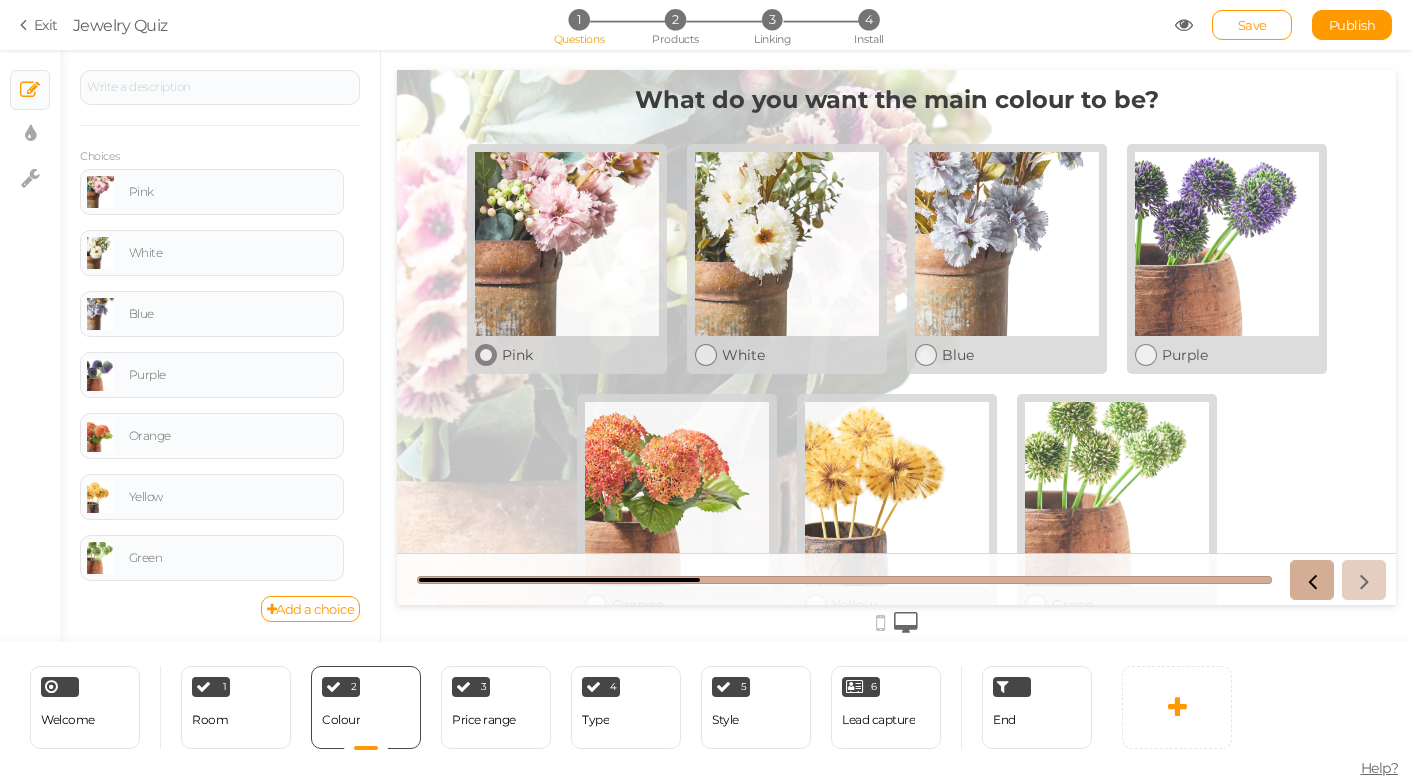 click at bounding box center (567, 244) 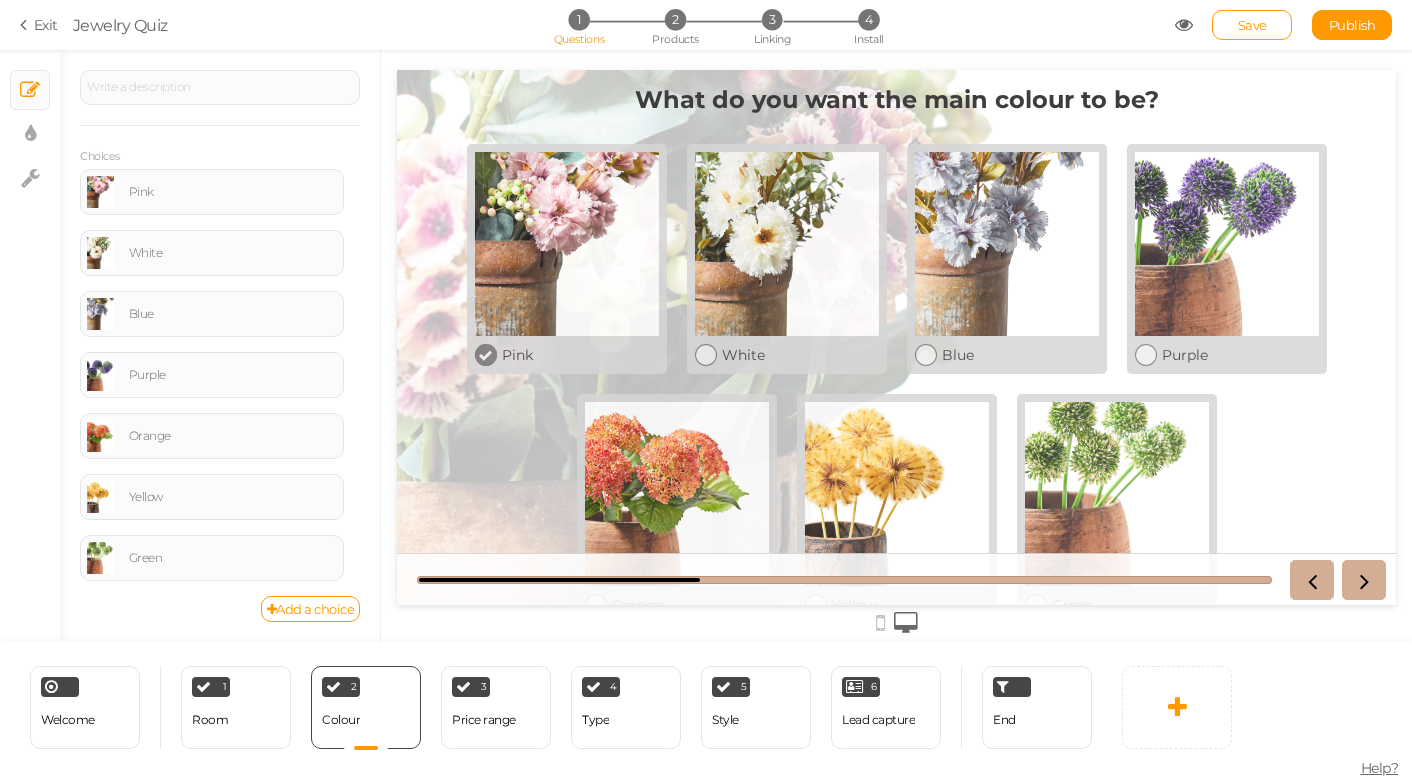 click at bounding box center [567, 244] 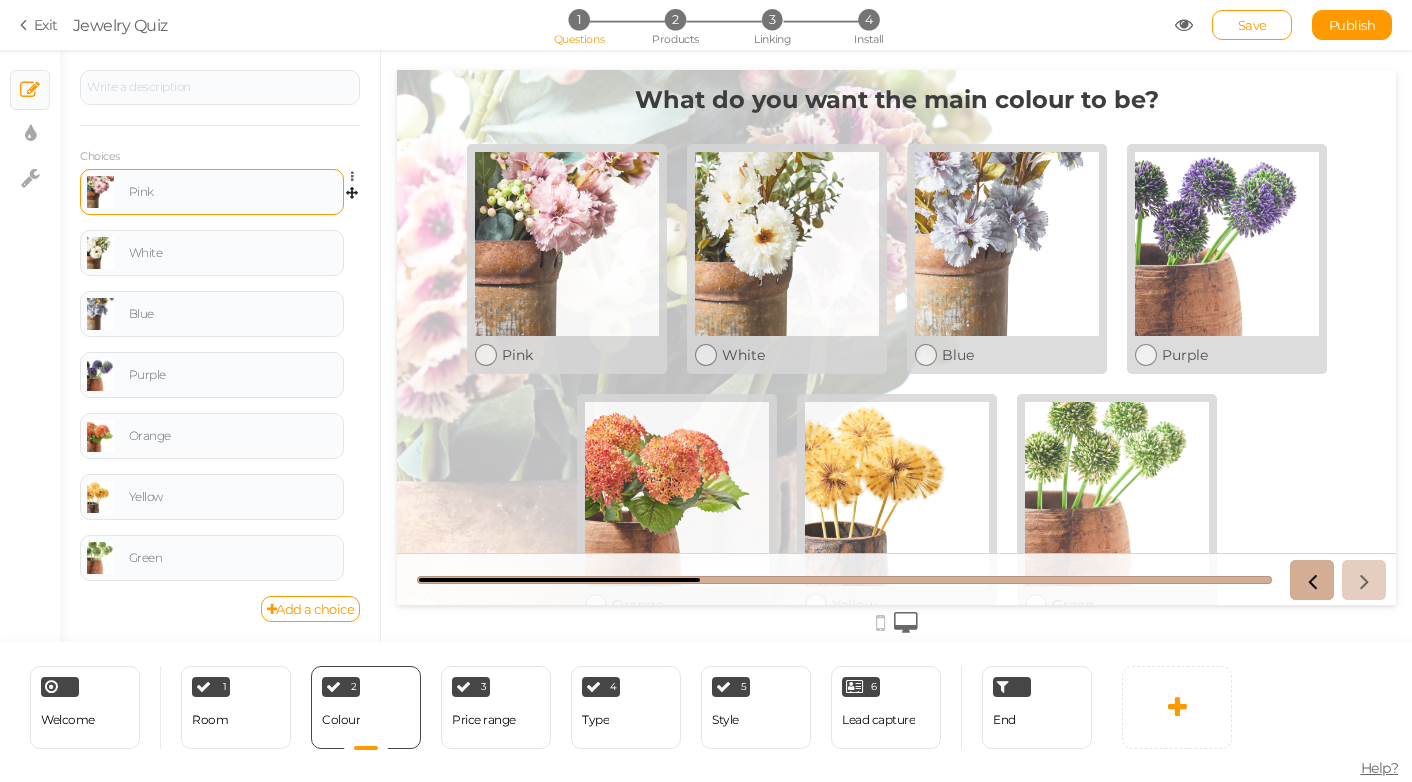 click at bounding box center (100, 192) 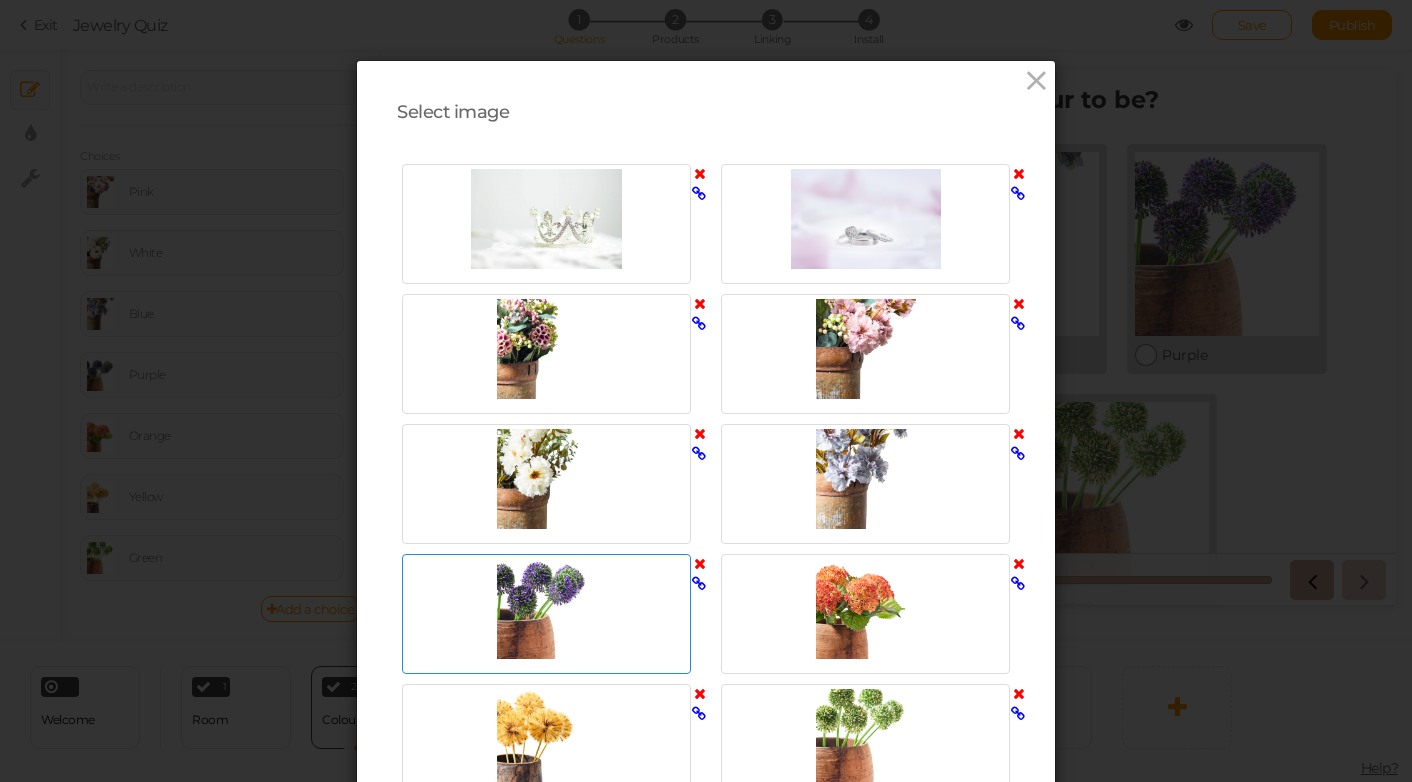 scroll, scrollTop: 296, scrollLeft: 0, axis: vertical 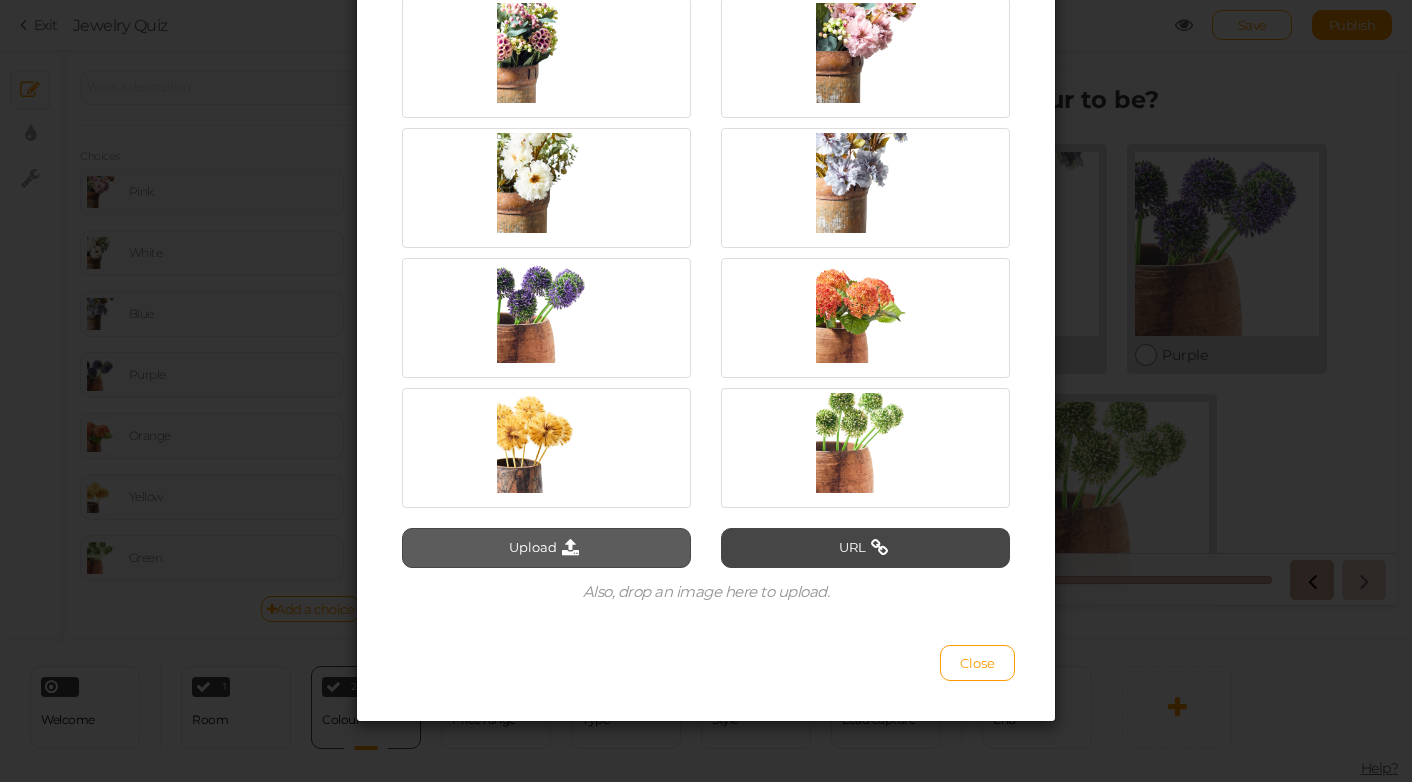 click on "Upload" at bounding box center [546, 548] 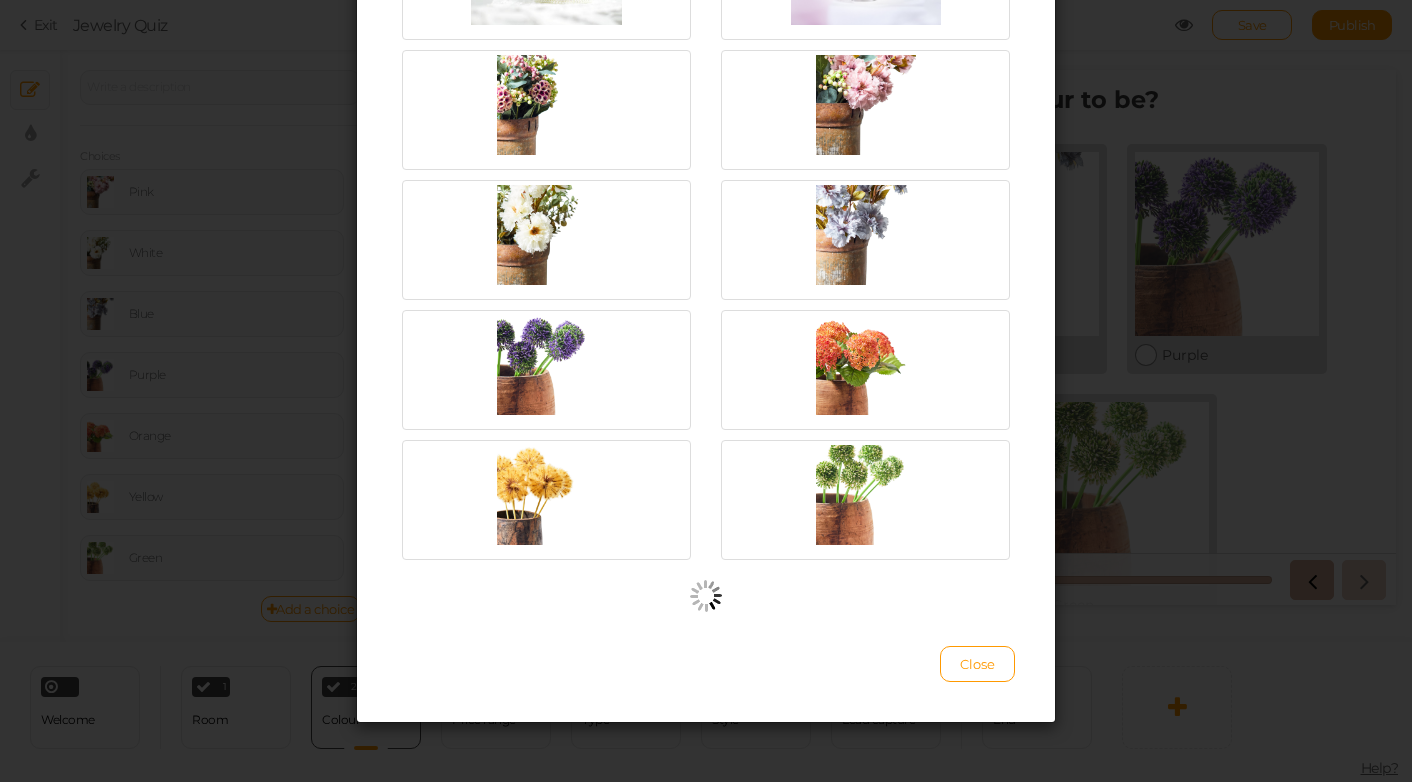 scroll, scrollTop: 296, scrollLeft: 0, axis: vertical 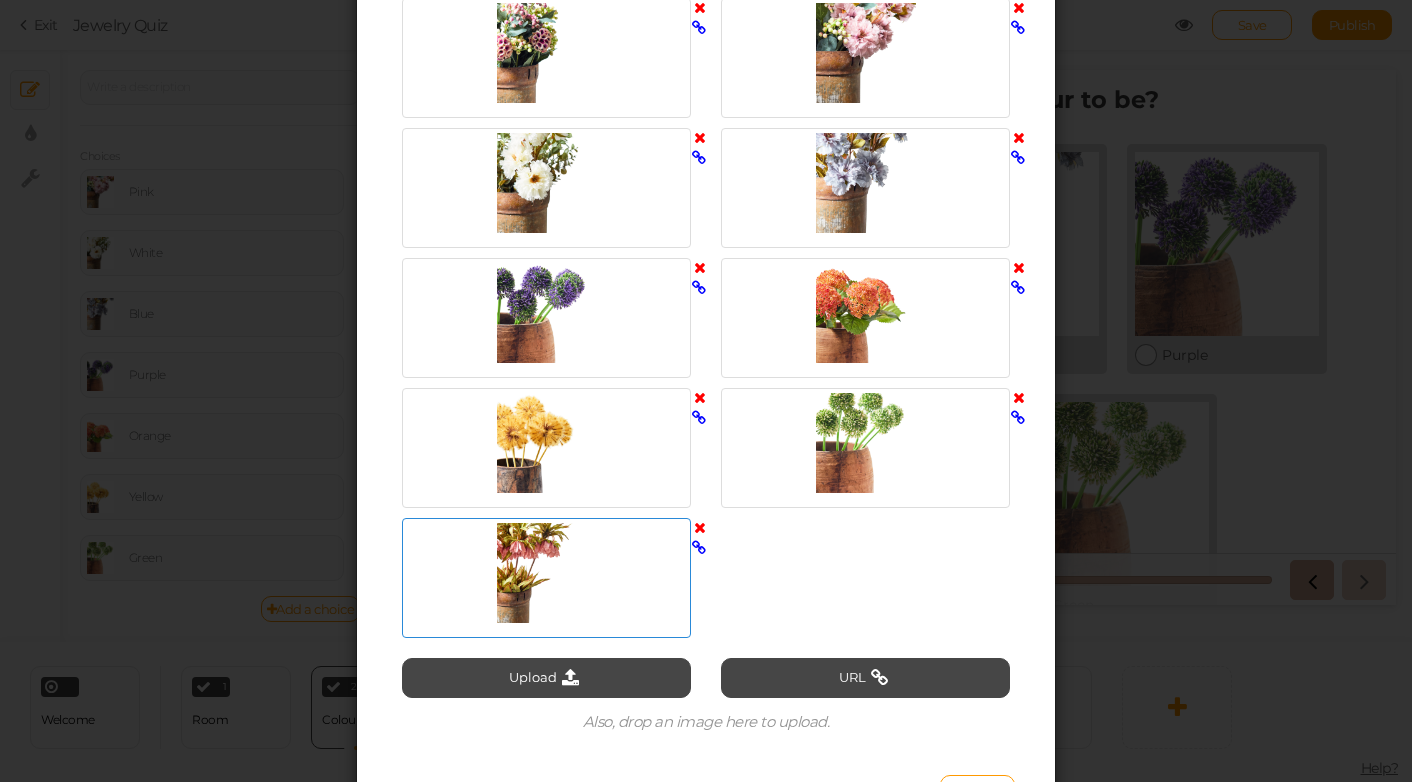 click at bounding box center (546, 573) 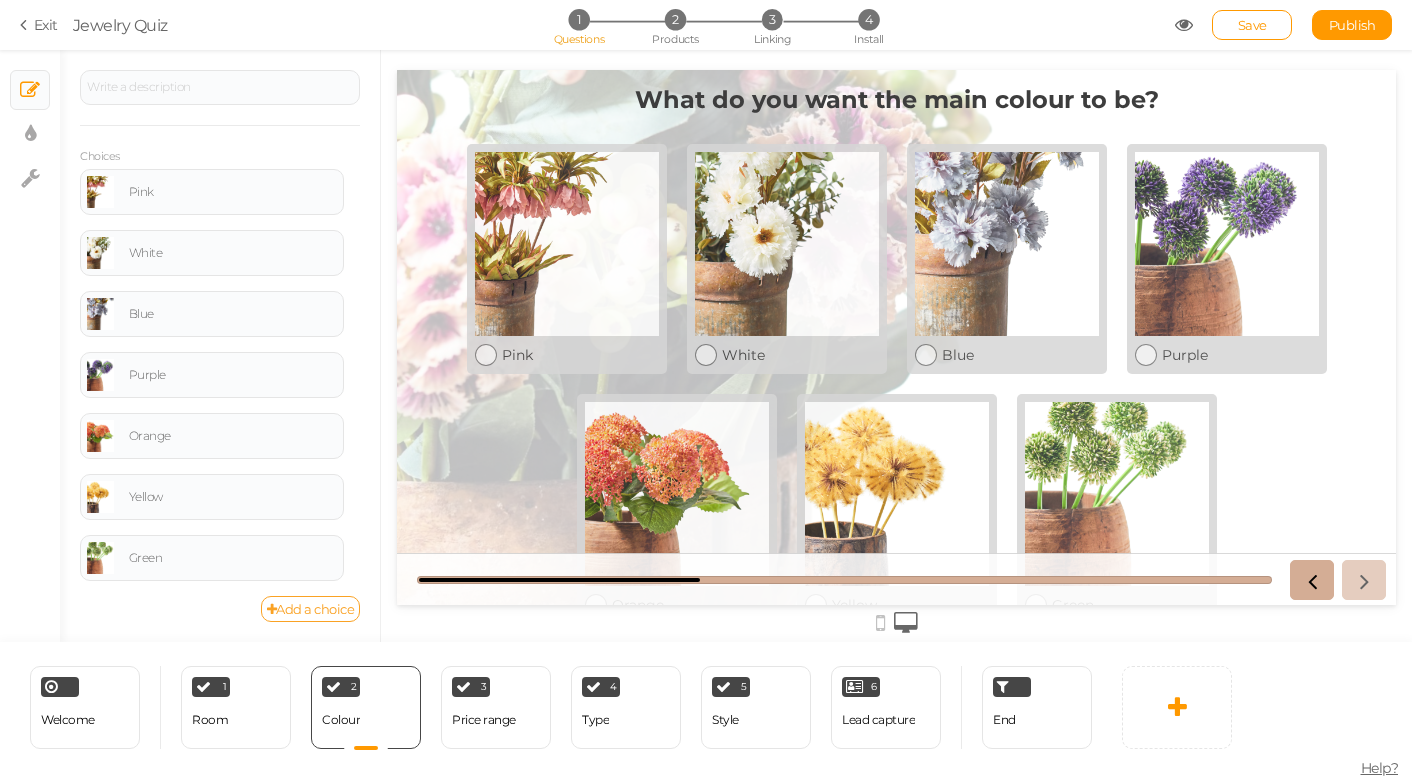 click on "Add a choice" at bounding box center [311, 609] 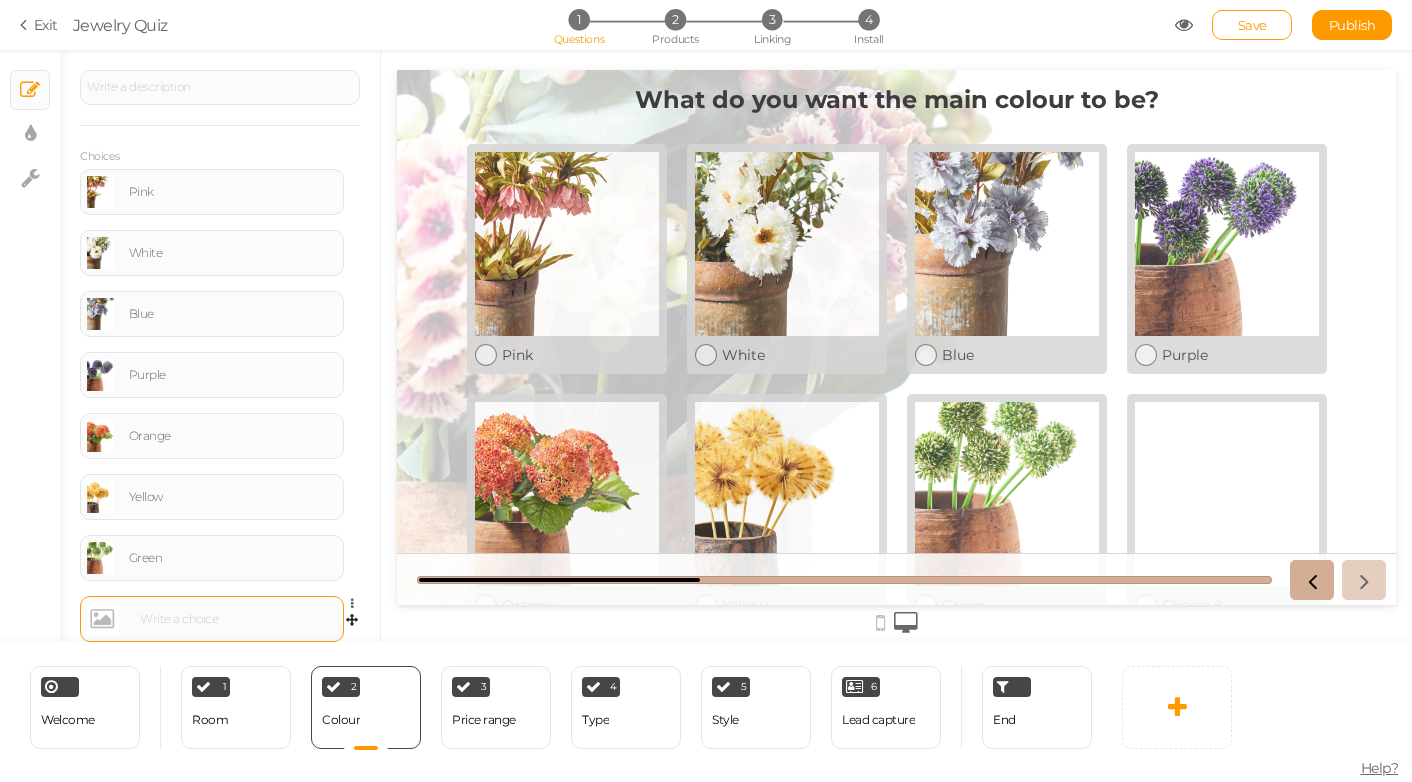 click at bounding box center (212, 619) 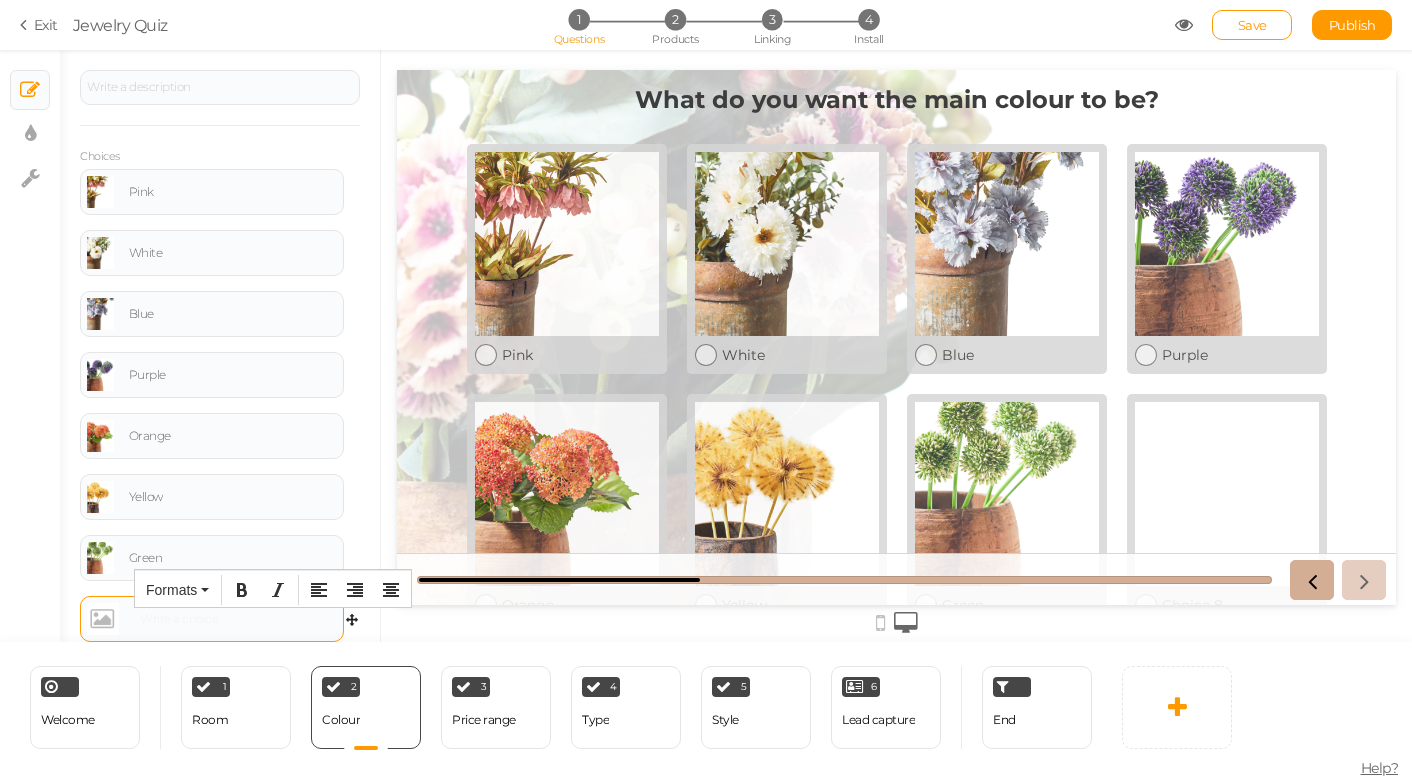 type 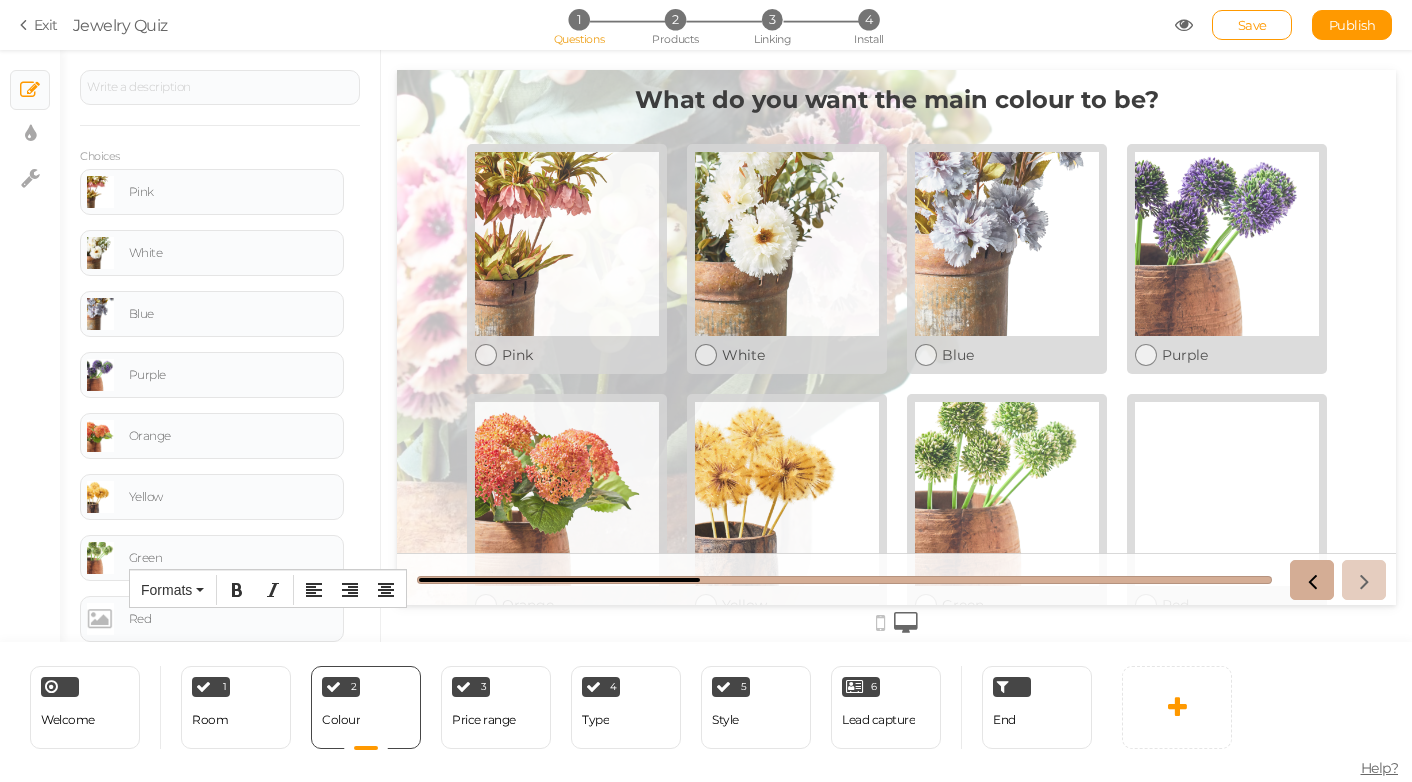 click on "General
Settings
Display
Info
View     Text Images Slider Dropdown                                 Question   What do you want the main colour to be?                         Description                                                       Choices                 Pink                         Settings             Delete                             White                          Settings             Delete                             Blue                          Settings             Delete                             Purple                          Settings             Delete                             Orange                          Settings             Delete                             Yellow                         Settings             Delete                             Green                         Settings             Delete                             Red                         Settings             Delete" at bounding box center (220, 353) 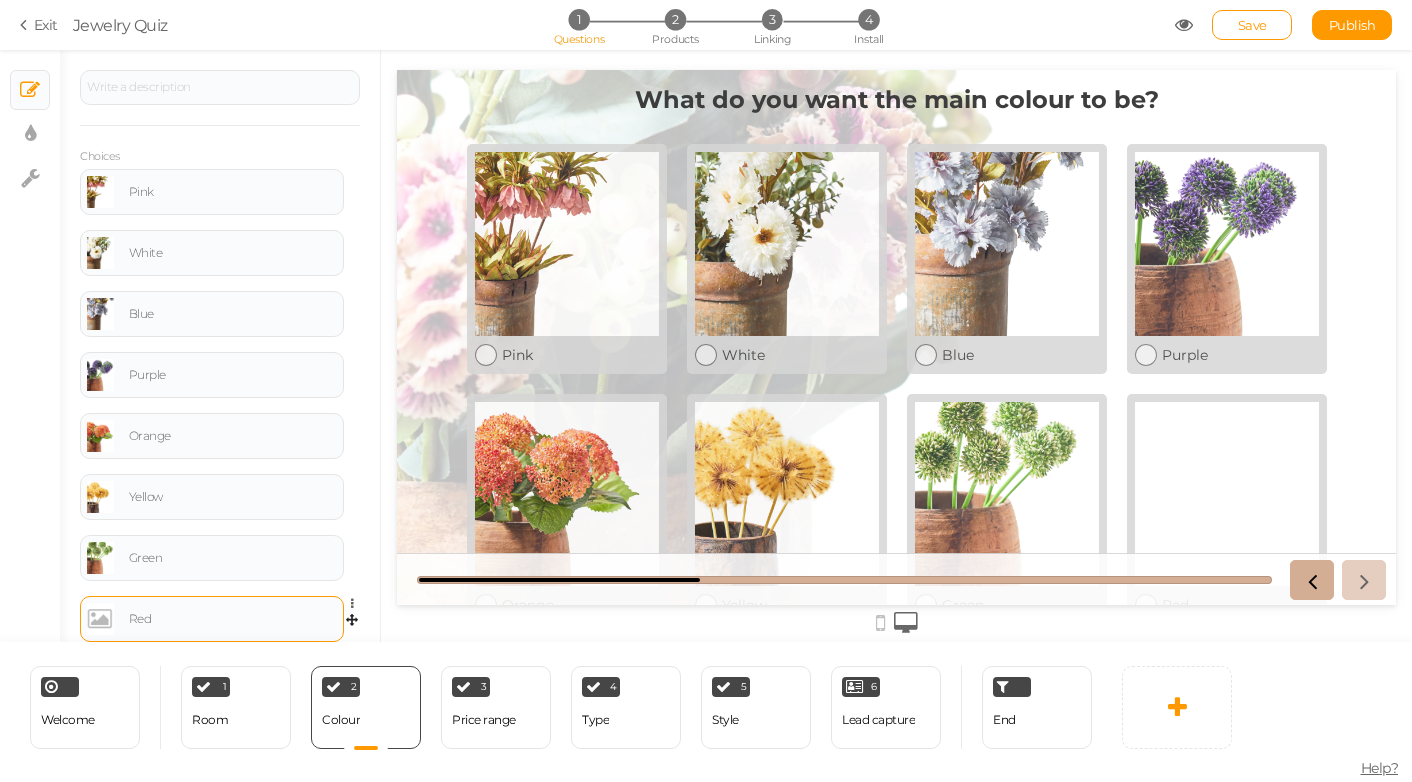 click at bounding box center (100, 619) 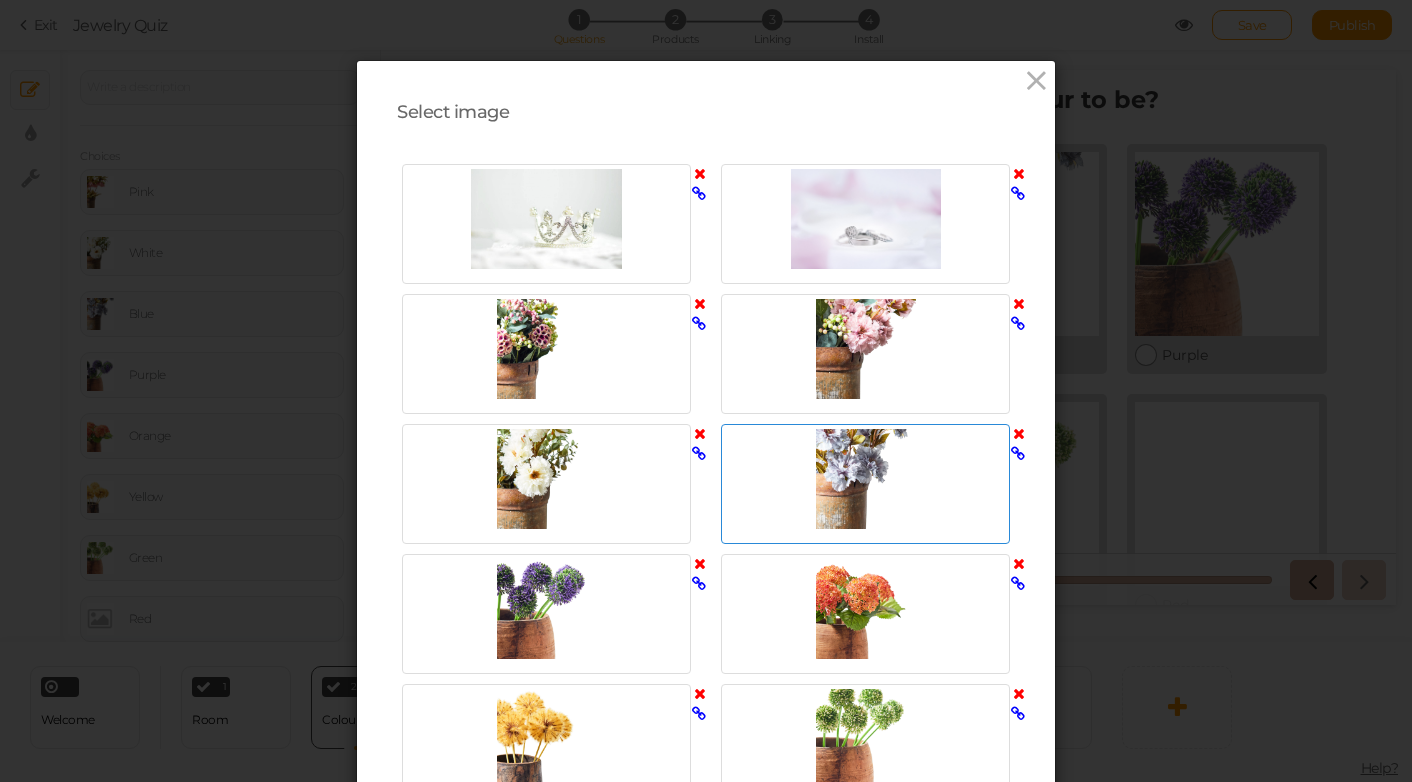 scroll, scrollTop: 426, scrollLeft: 0, axis: vertical 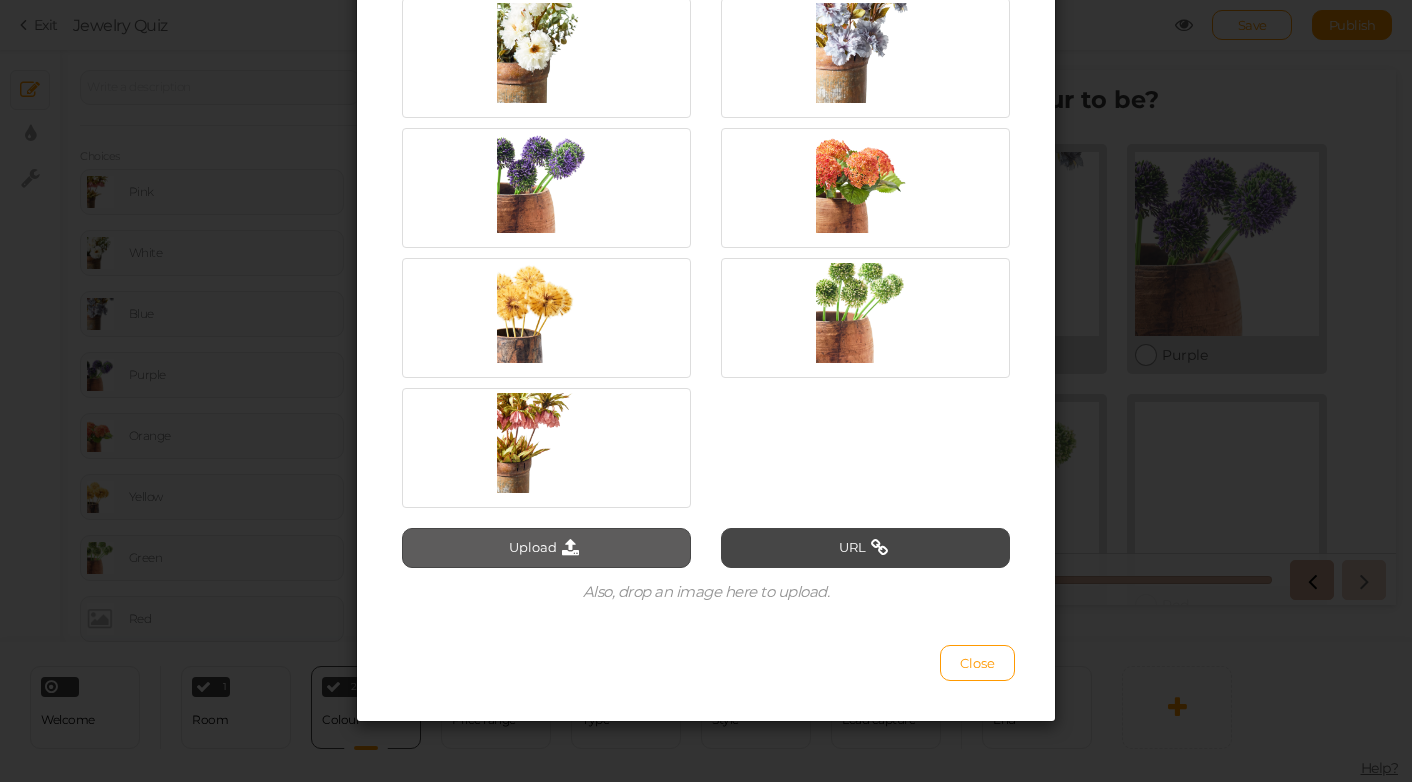 click on "Upload" at bounding box center (546, 548) 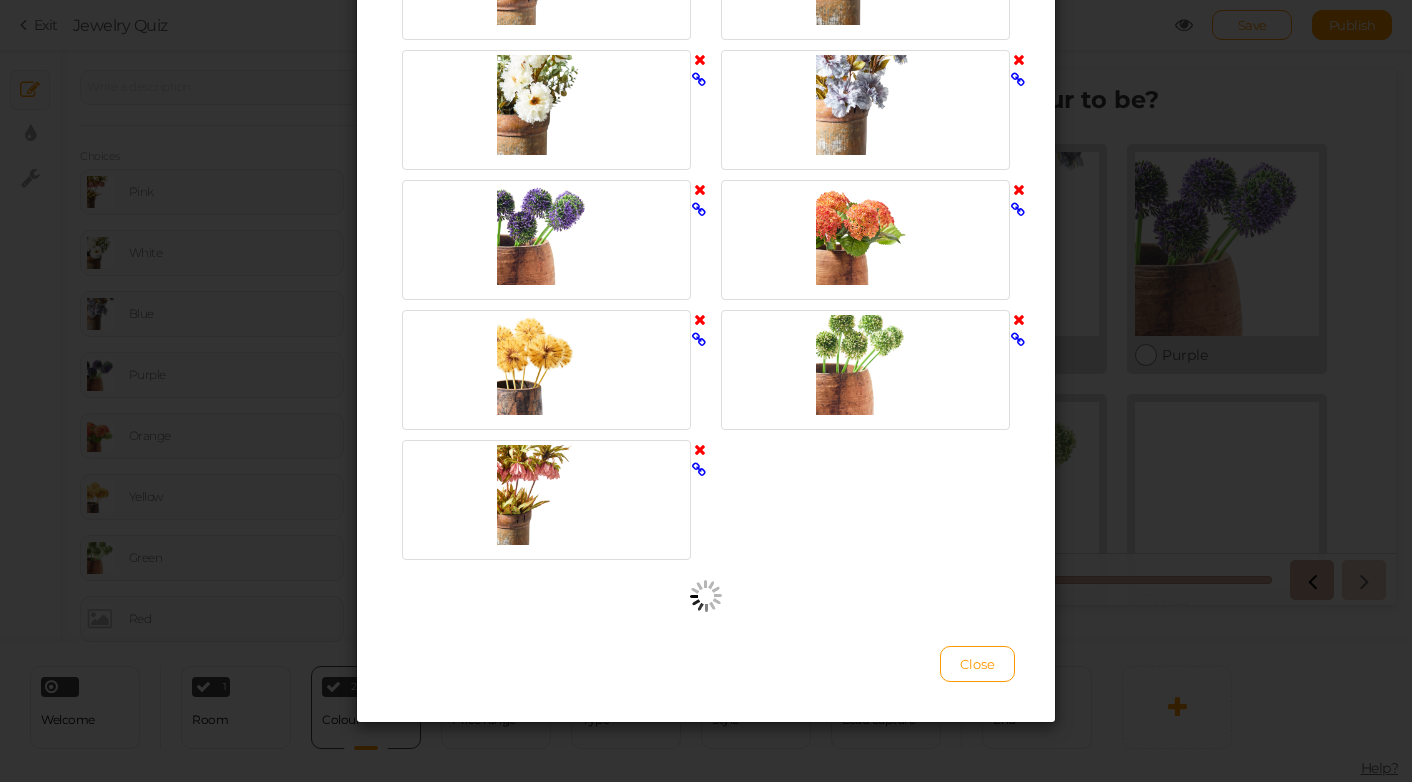 scroll, scrollTop: 426, scrollLeft: 0, axis: vertical 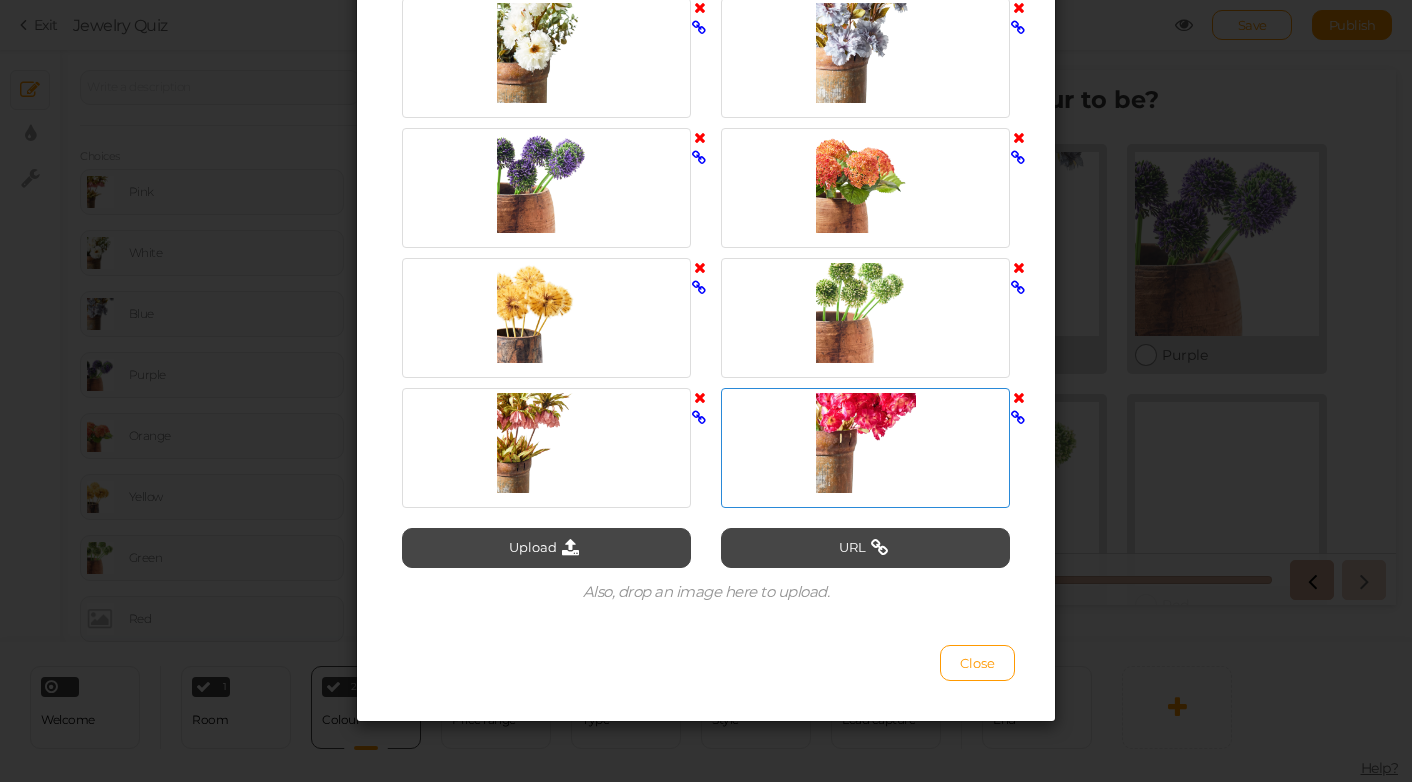 click at bounding box center (865, 443) 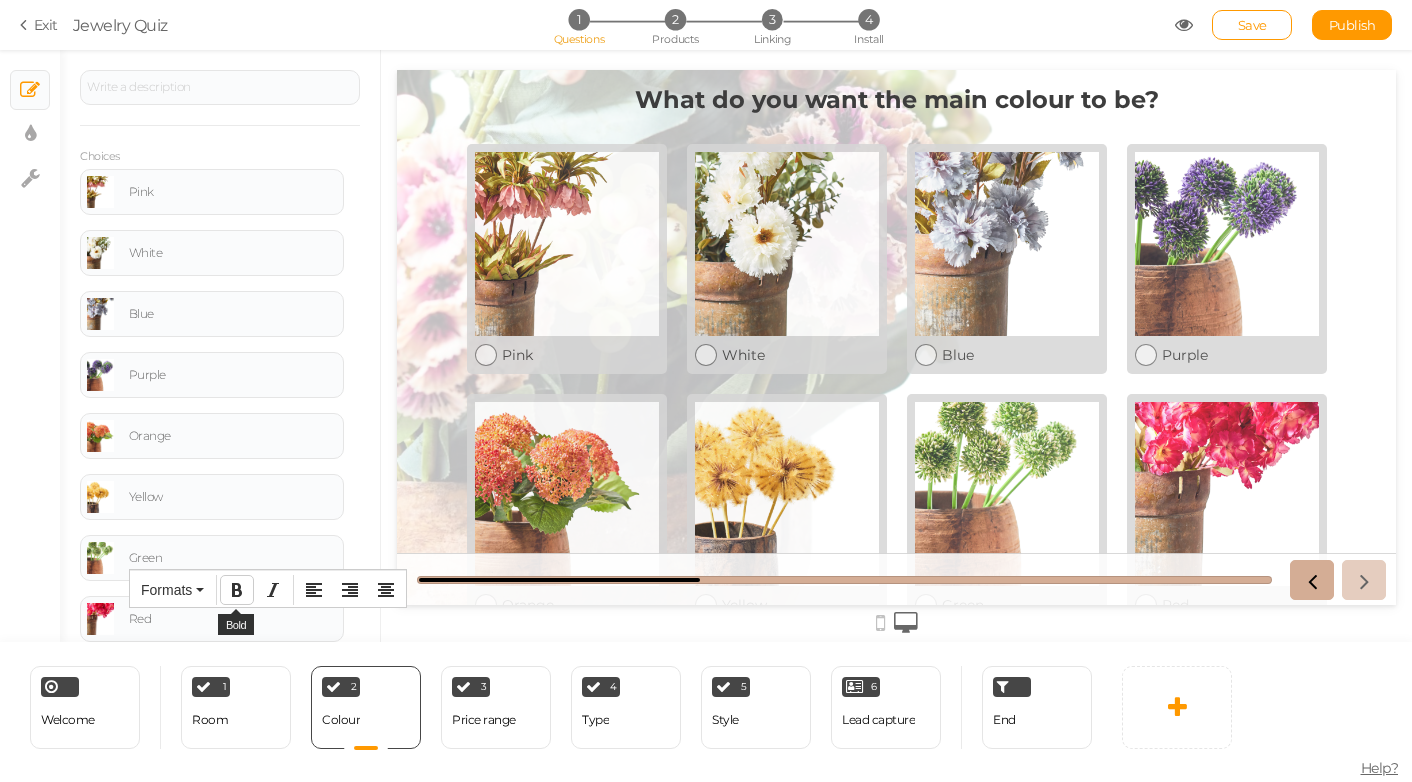 click on "×
Close
A wider screen is needed to use the Pickzen builder
Exit     Jewelry Quiz           1   Questions       2   Products       3   Linking             4   Install                   Save       Publish
× Slides
× Display settings
× Settings
General
Settings
Display
Info
View     Text Images Slider Dropdown                                 Question   What do you want the main colour to be?                         Description                                                       Choices                 Pink                         Settings             Delete                             White                          Settings             Delete                             Blue                          Settings" at bounding box center [706, 391] 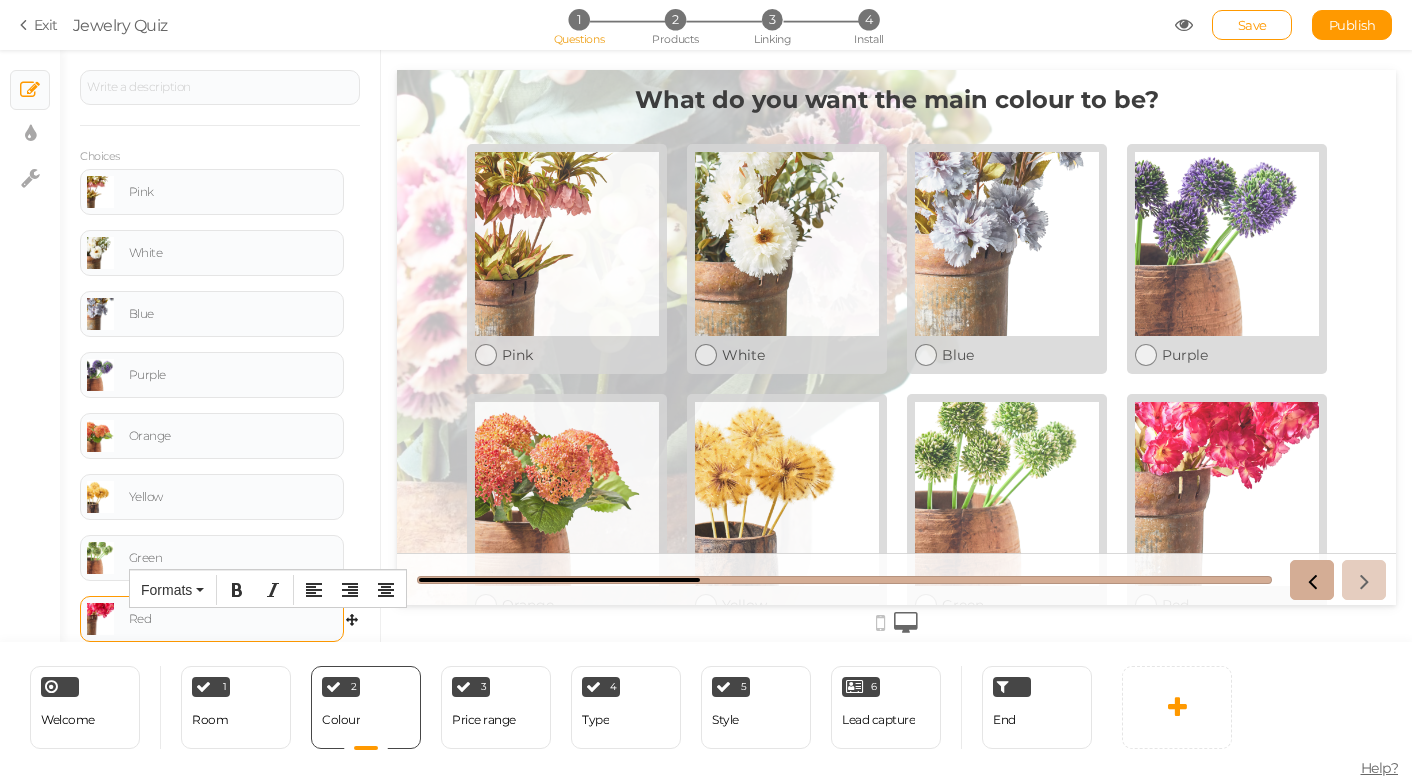 click on "Red" at bounding box center [212, 619] 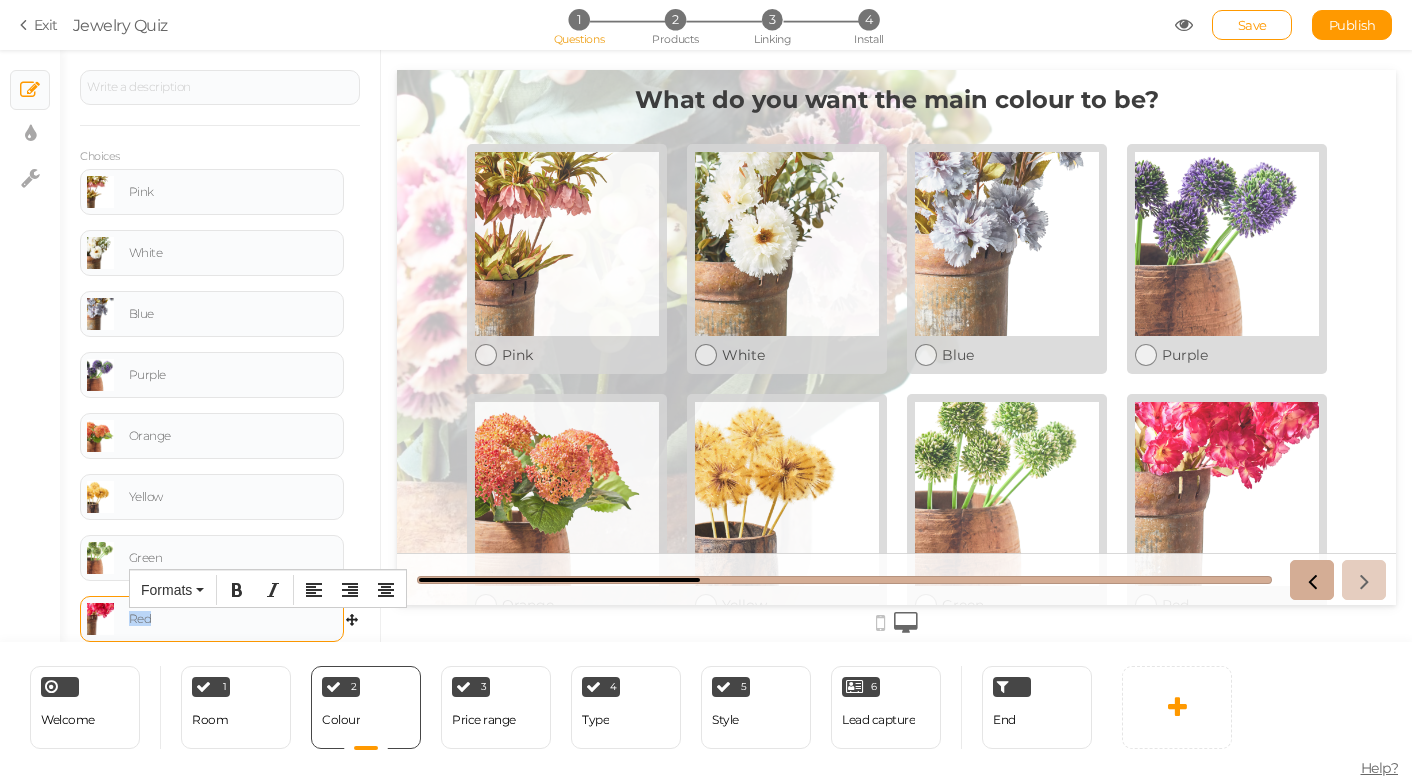 drag, startPoint x: 162, startPoint y: 619, endPoint x: 127, endPoint y: 619, distance: 35 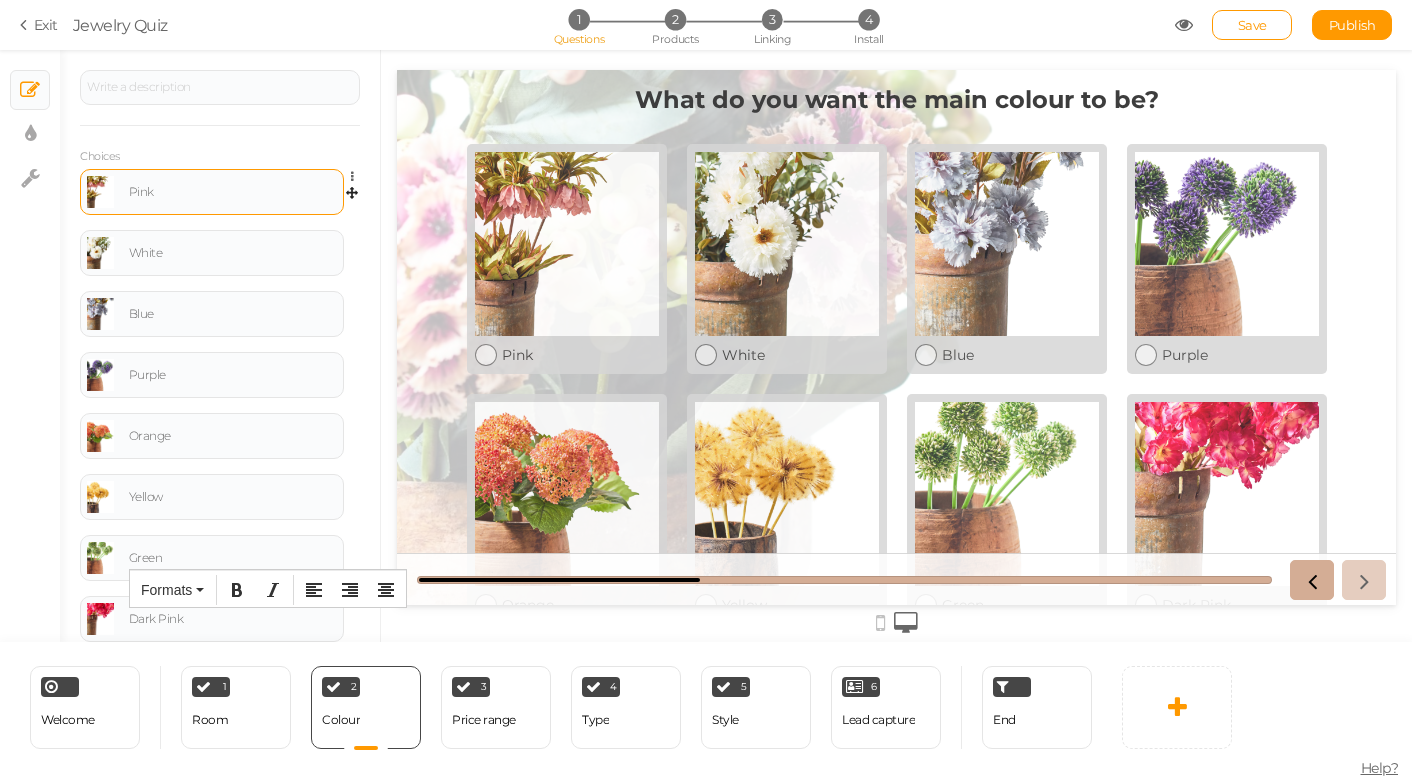 click on "Pink" at bounding box center (233, 192) 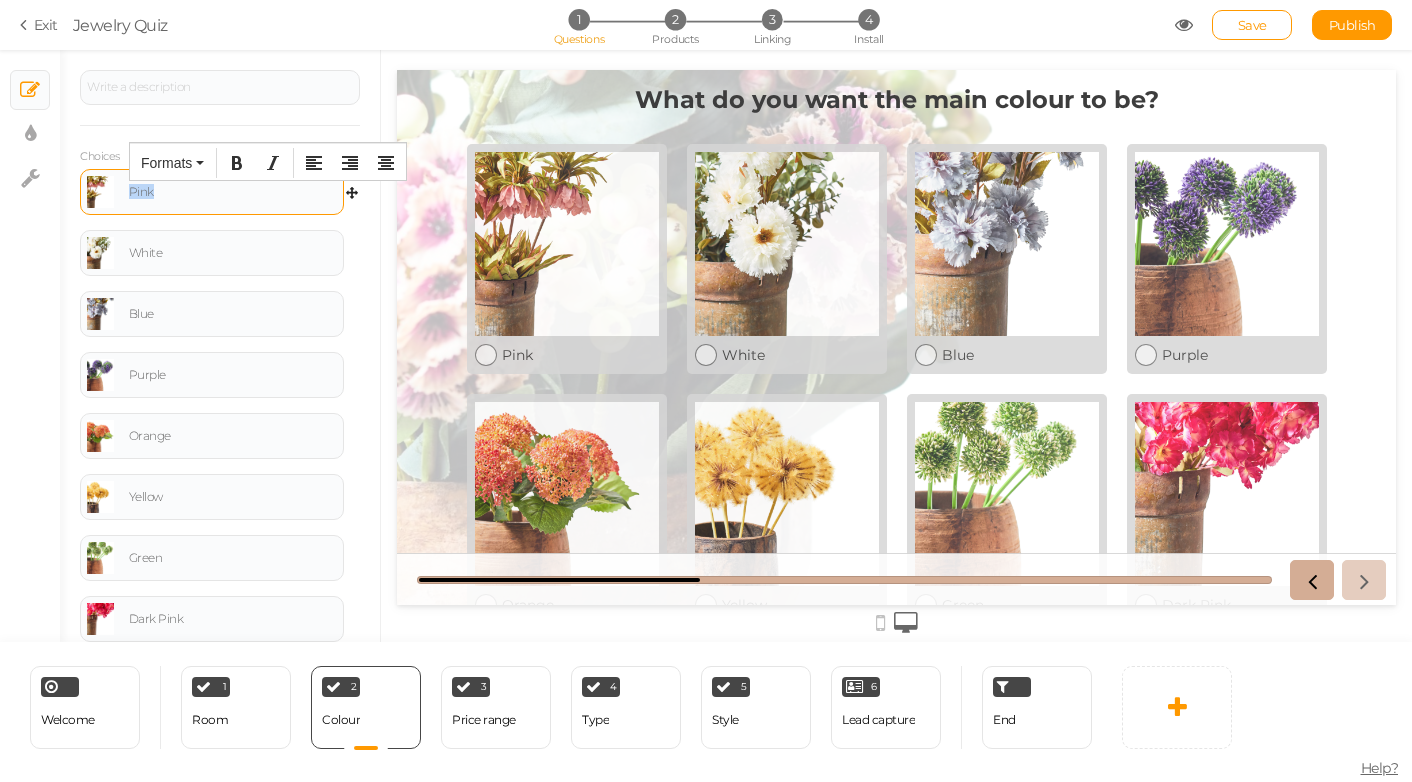 drag, startPoint x: 162, startPoint y: 191, endPoint x: 129, endPoint y: 191, distance: 33 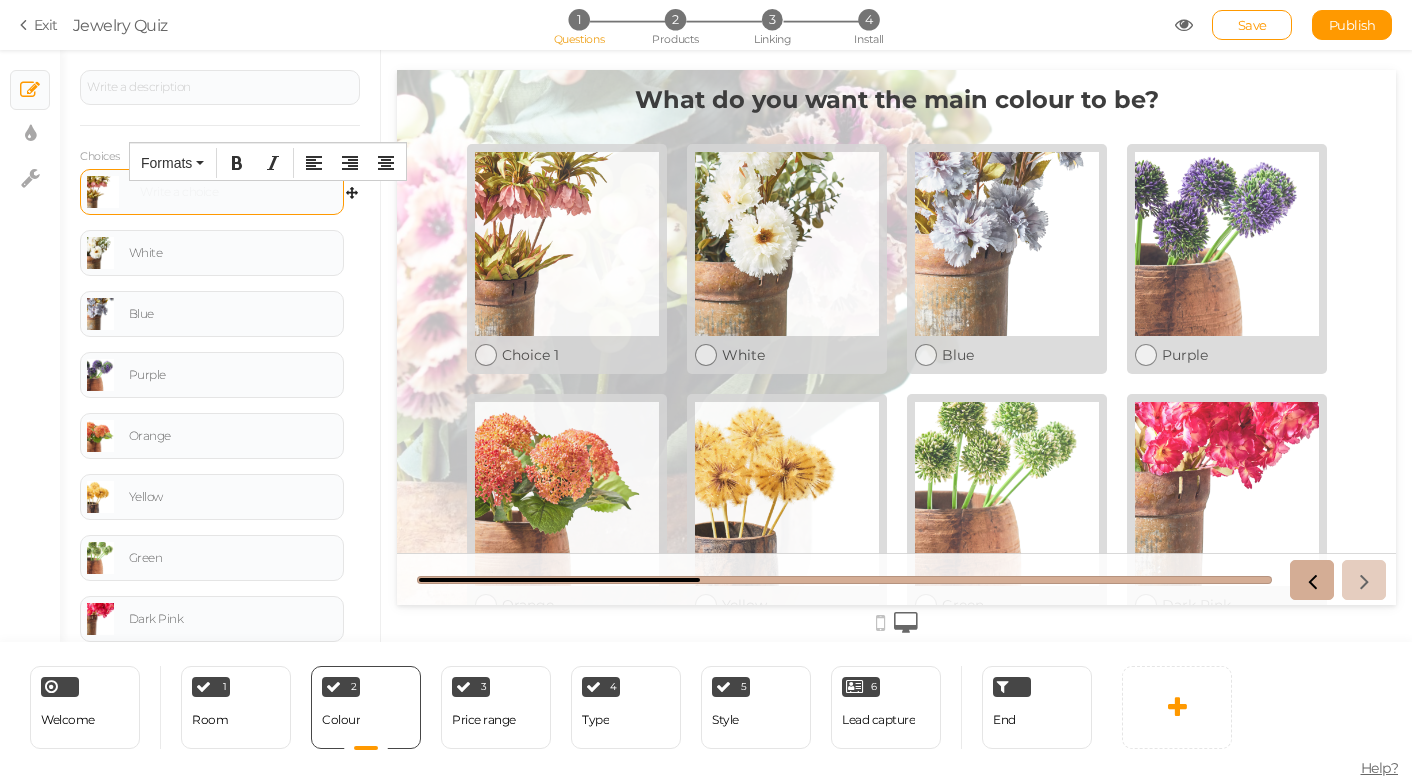 type 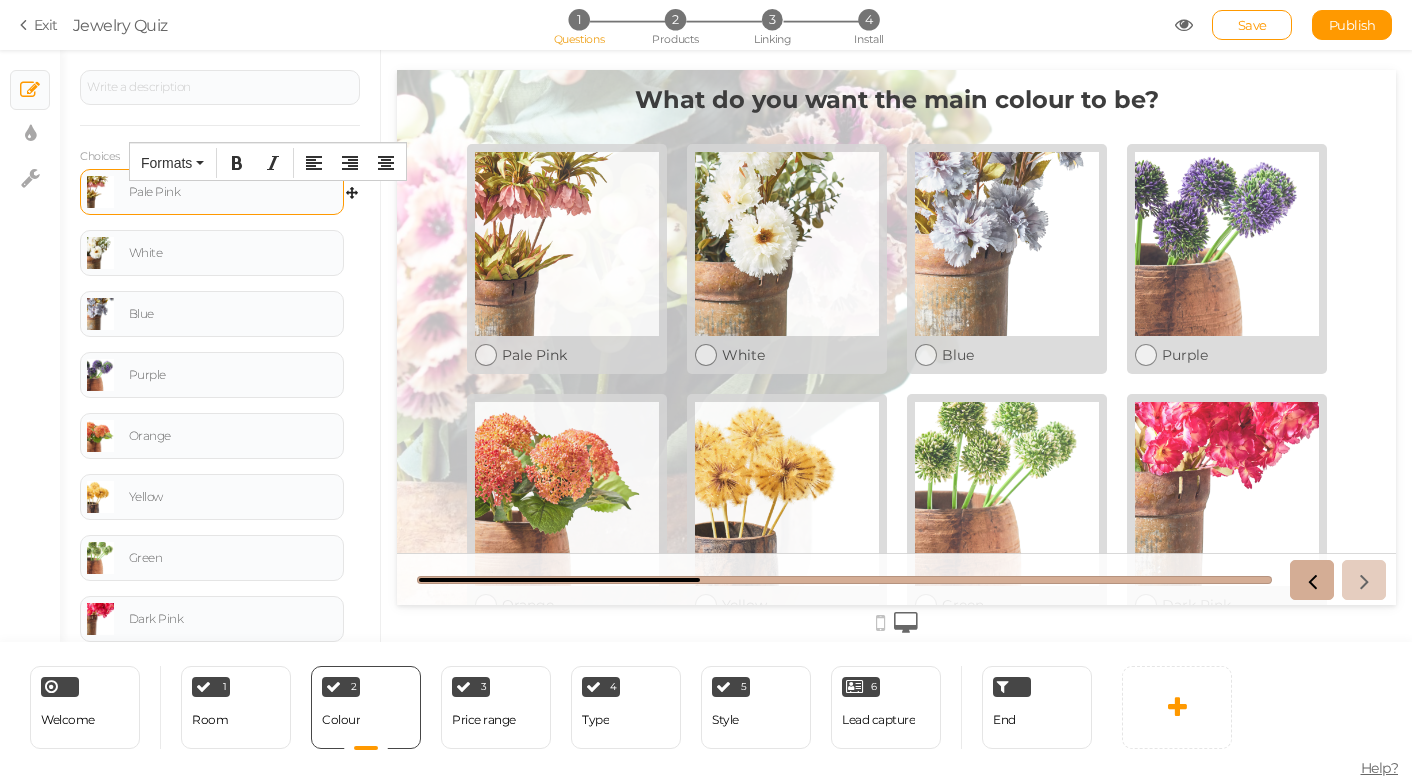 click on "General
Settings
Display
Info
View     Text Images Slider Dropdown                                 Question   What do you want the main colour to be?                         Description                                                       Choices                 Pale Pink                         Settings             Delete                             White                          Settings             Delete                             Blue                          Settings             Delete                             Purple                          Settings             Delete                             Orange                          Settings             Delete                             Yellow                         Settings             Delete                             Green                         Settings             Delete                             Dark Pink                         Settings             Delete" at bounding box center [220, 353] 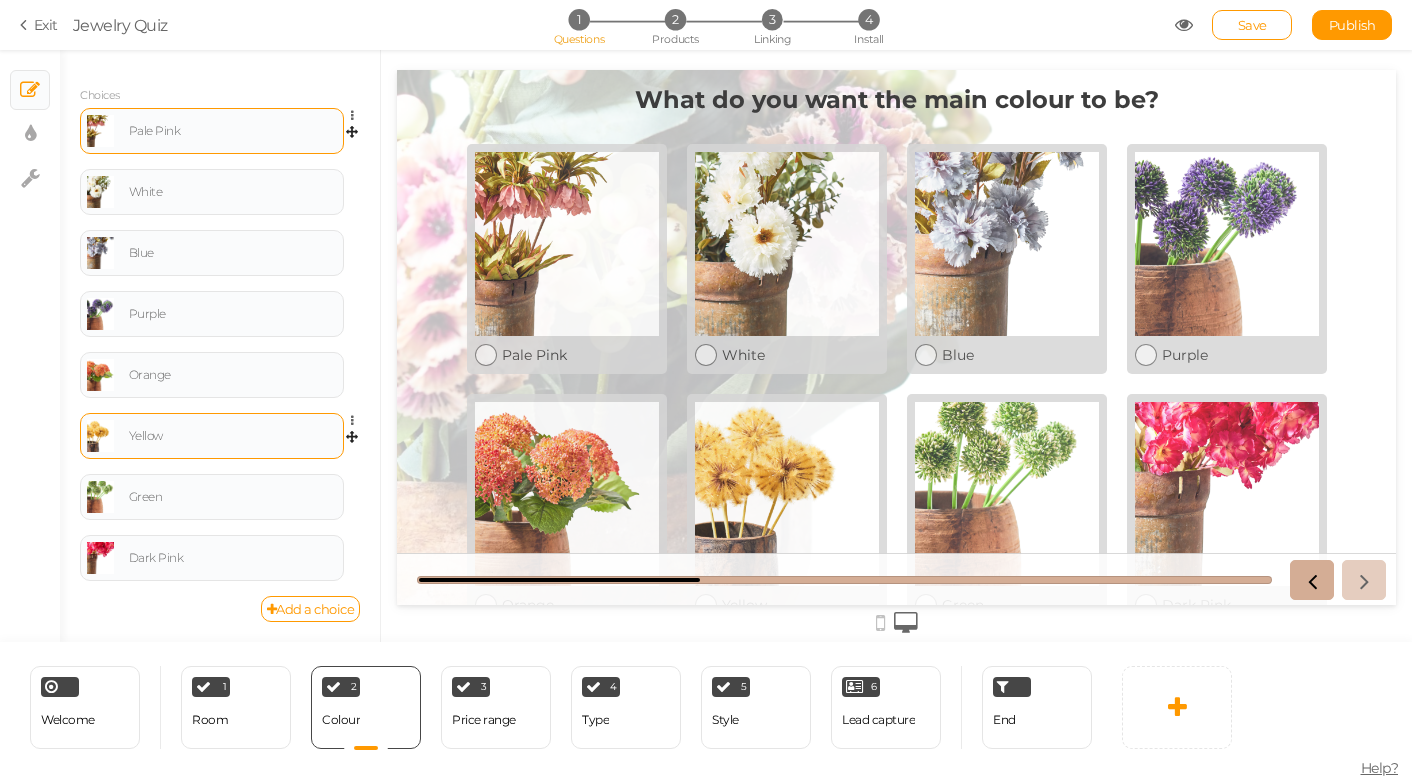scroll, scrollTop: 0, scrollLeft: 0, axis: both 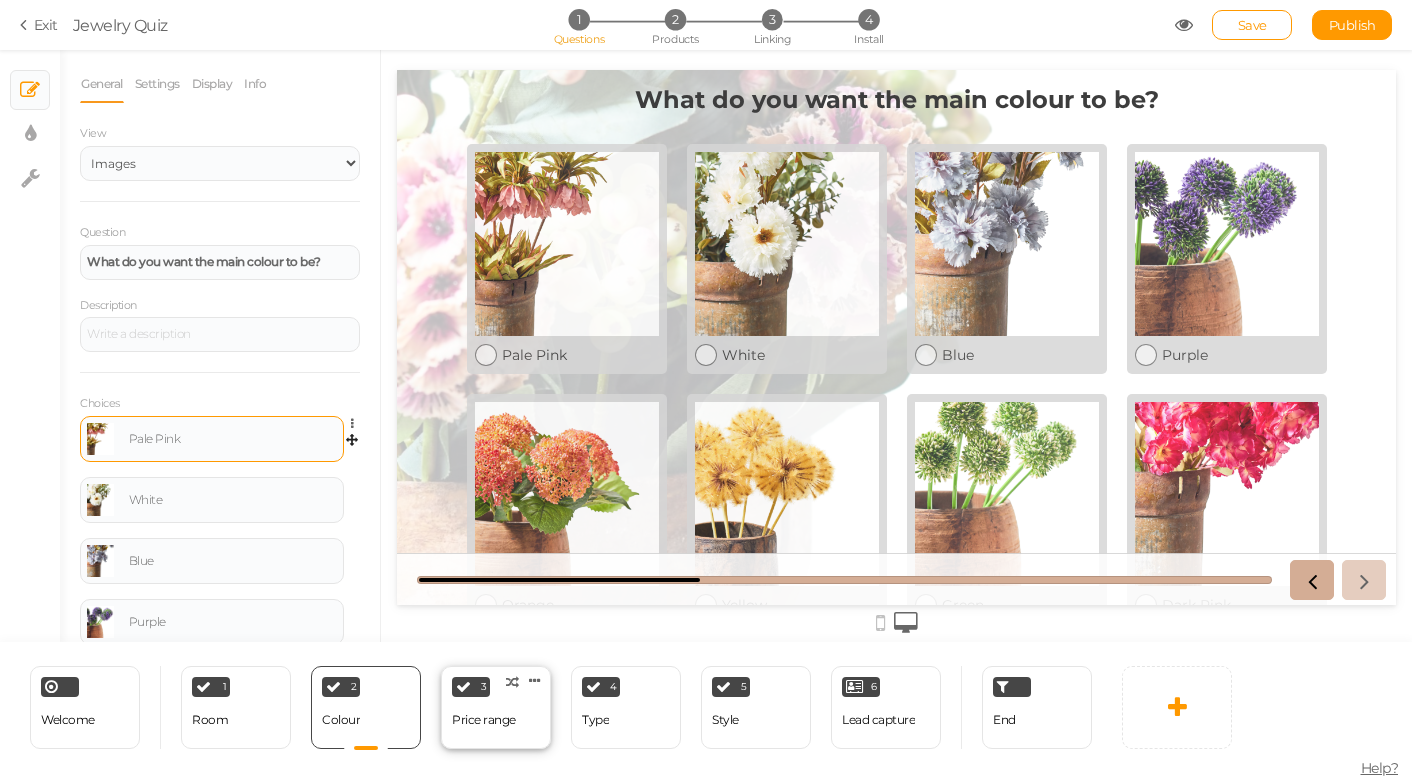 click on "3         Price range         × Define the conditions to show this slide.                     Clone             Change type             Delete" at bounding box center [496, 707] 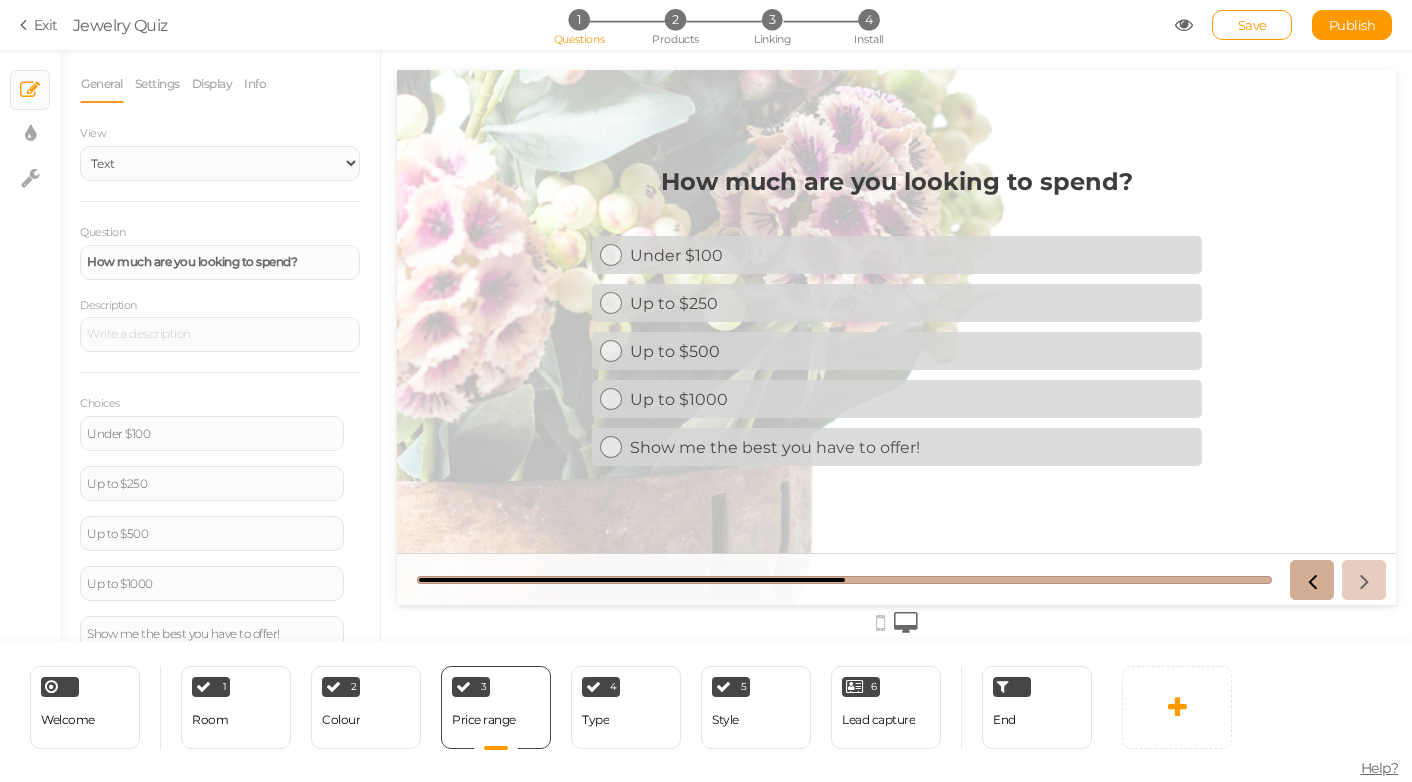scroll, scrollTop: 0, scrollLeft: 0, axis: both 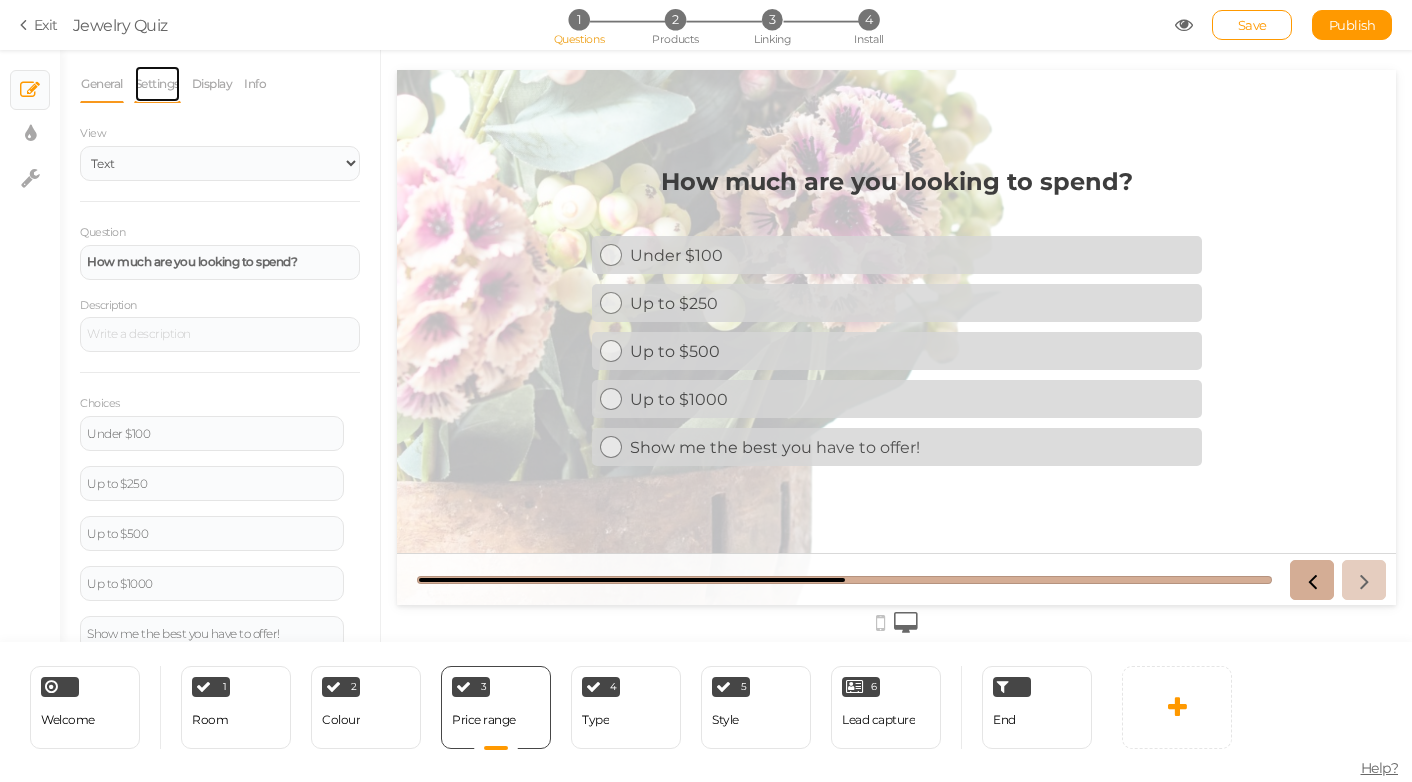 click on "Settings" at bounding box center (157, 84) 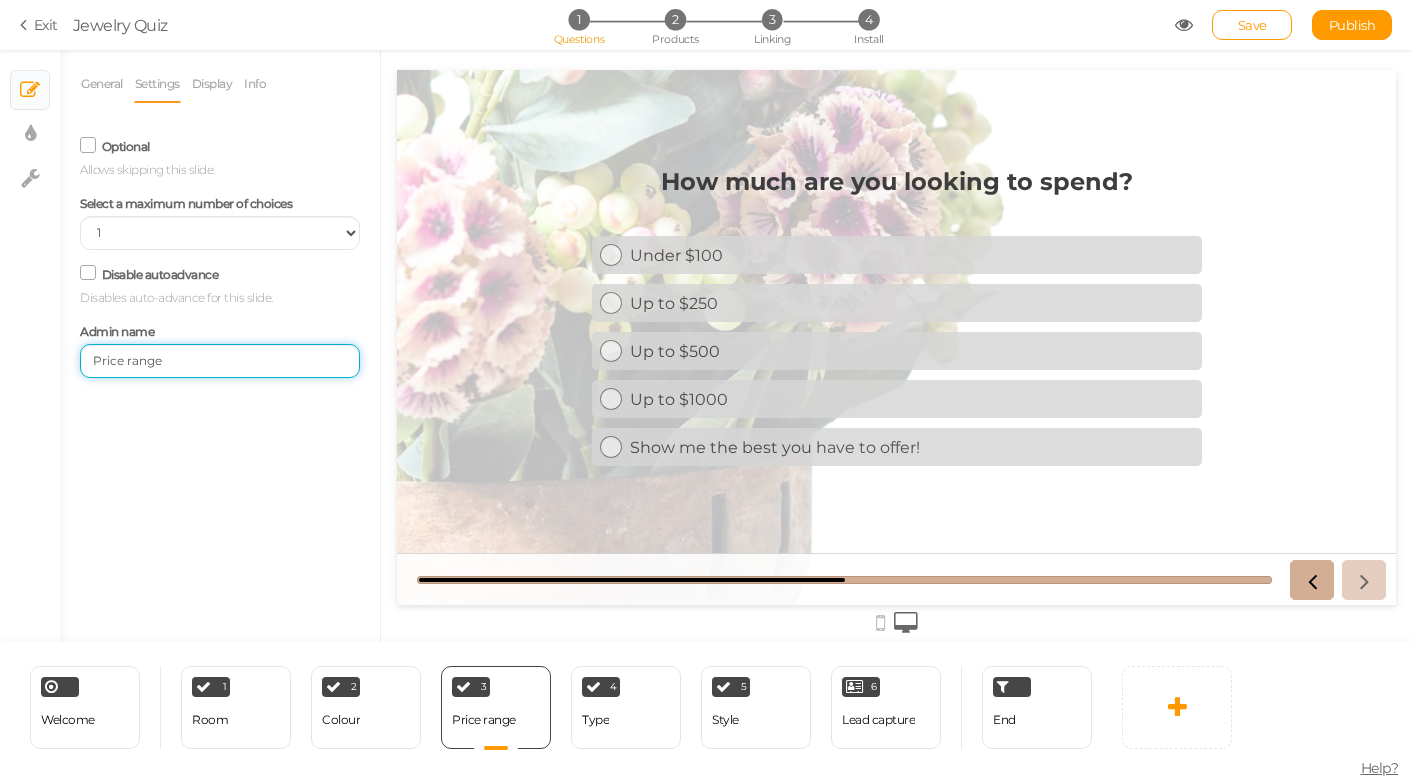 drag, startPoint x: 179, startPoint y: 372, endPoint x: 49, endPoint y: 361, distance: 130.46455 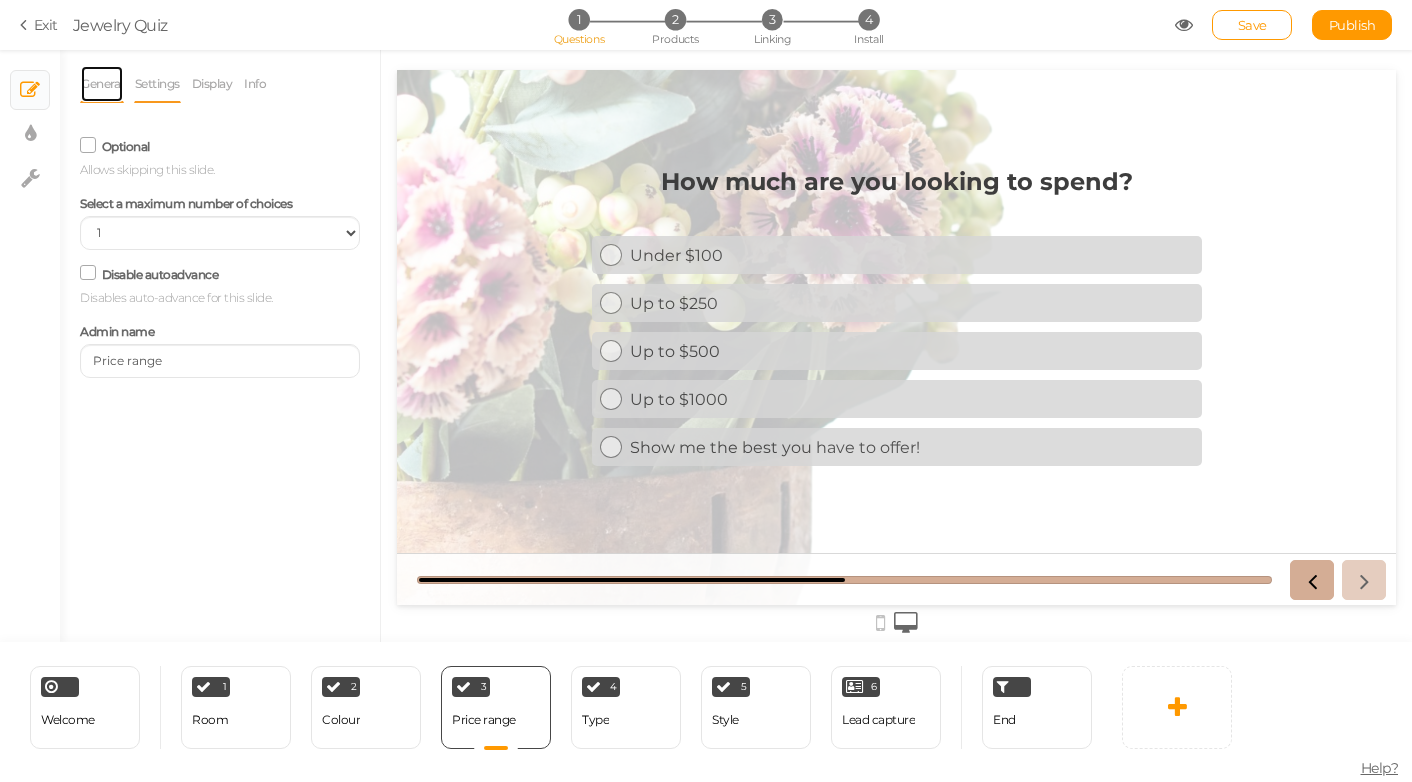 click on "General" at bounding box center [102, 84] 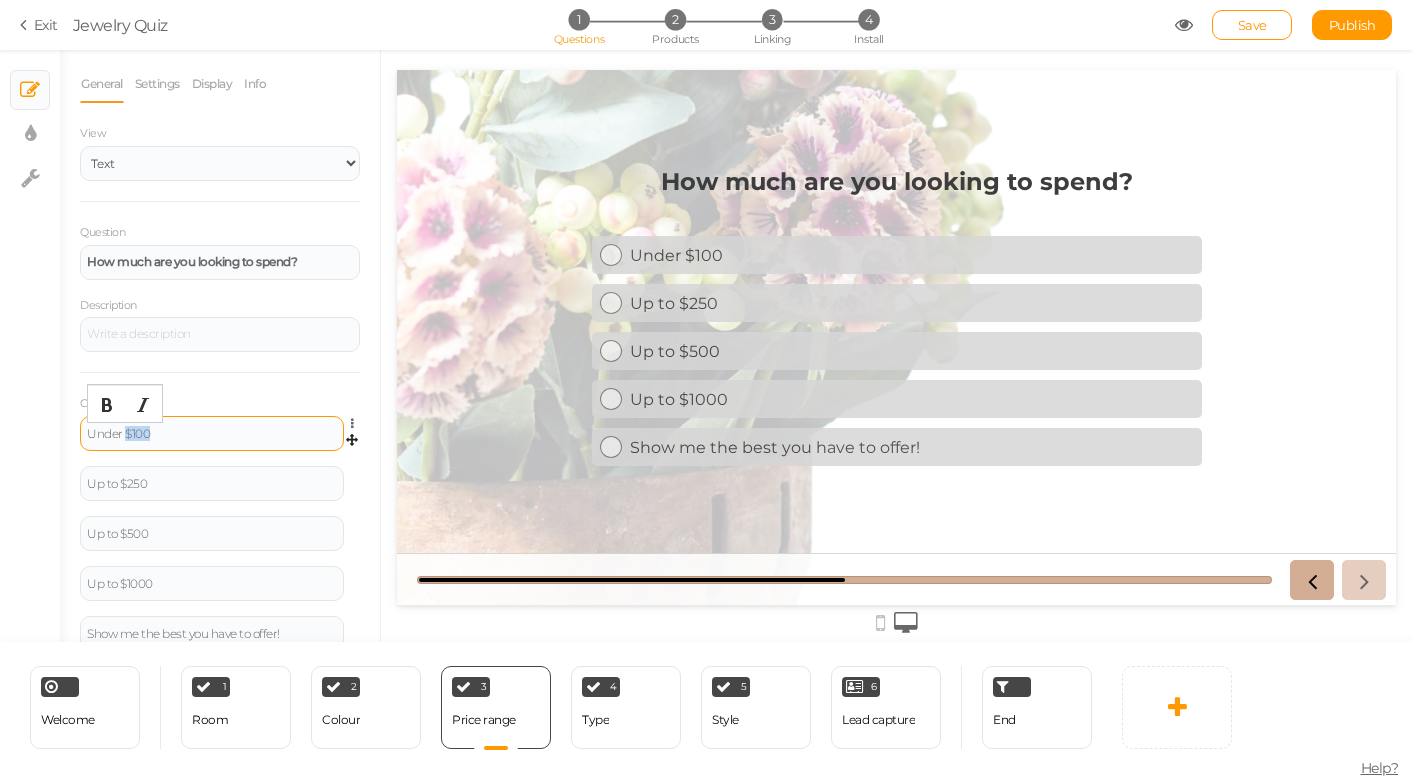 drag, startPoint x: 171, startPoint y: 433, endPoint x: 124, endPoint y: 431, distance: 47.042534 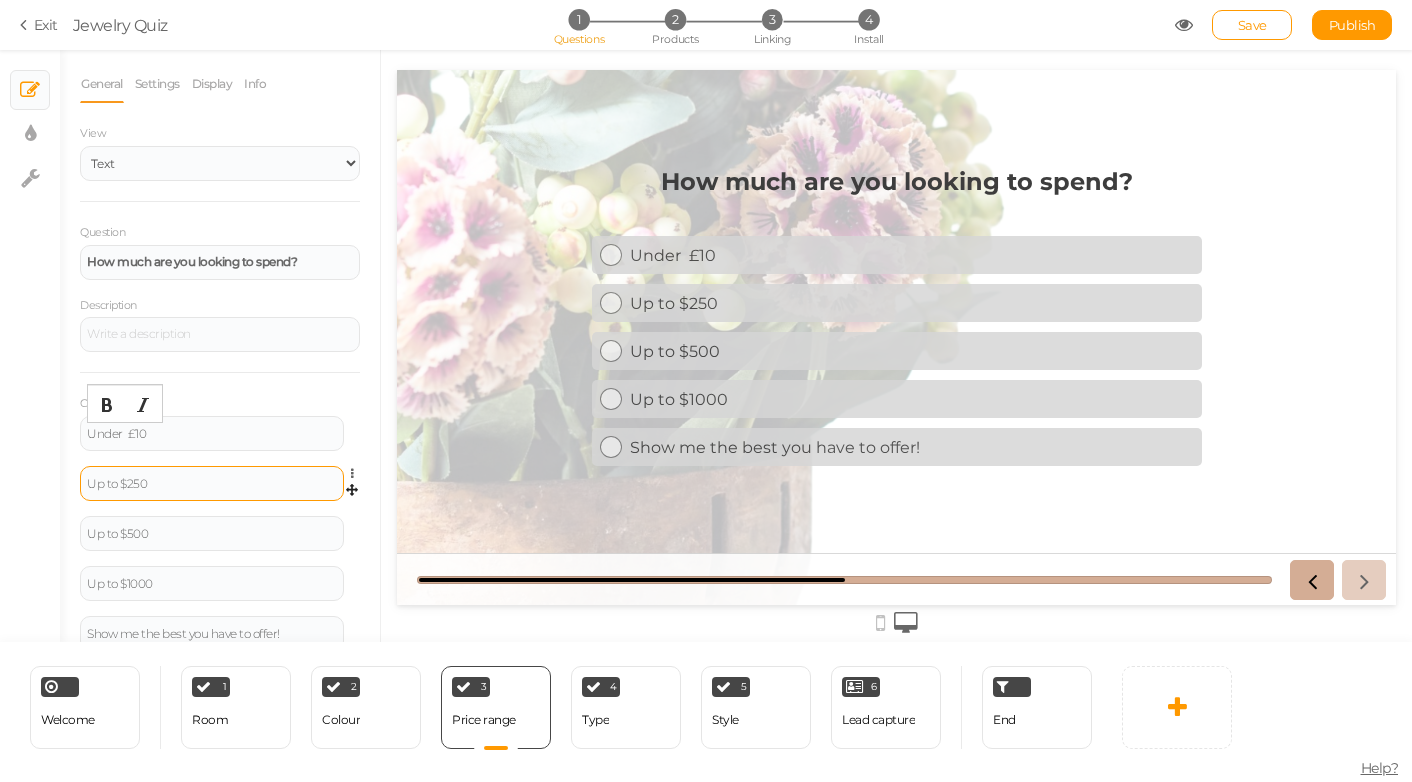click on "Up to $250" at bounding box center [212, 484] 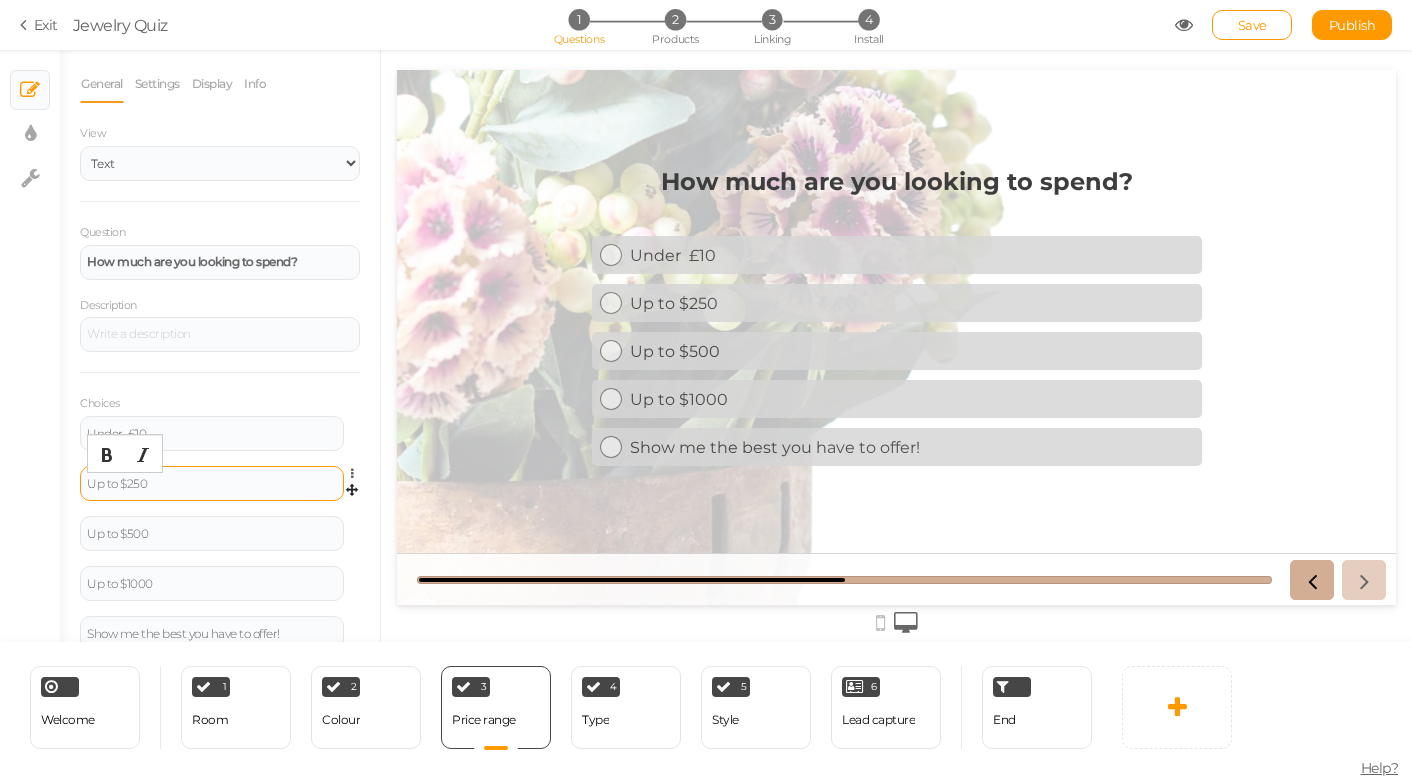 type 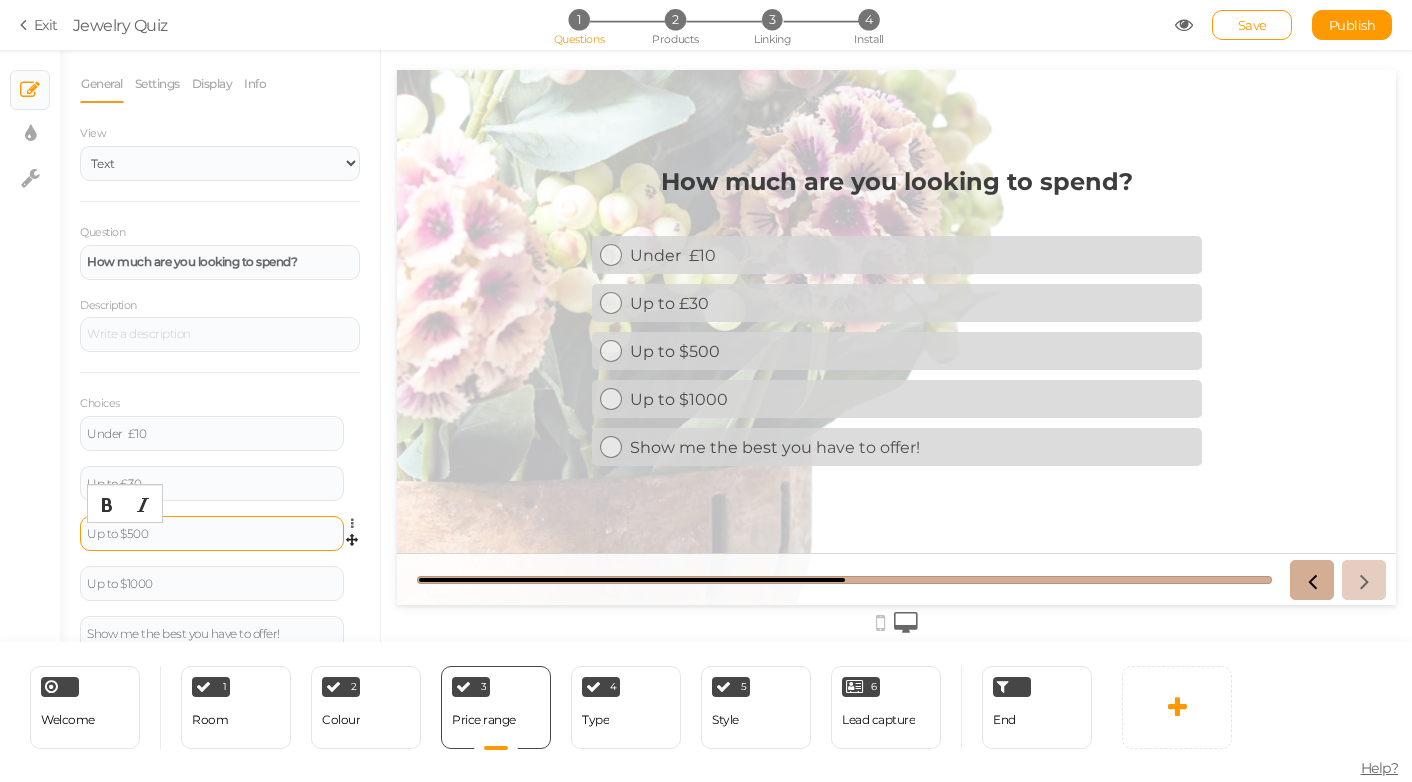 click on "Up to $500" at bounding box center (212, 534) 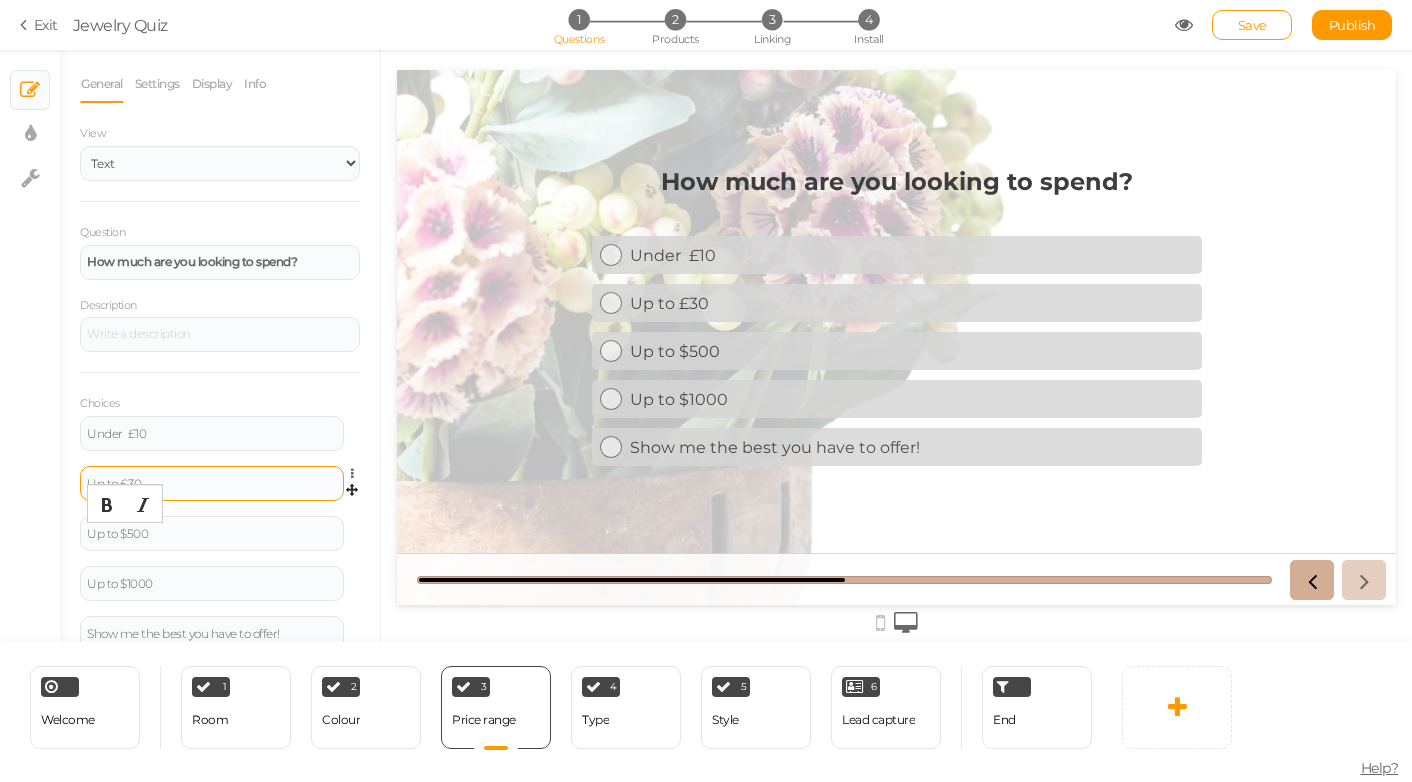 click on "Up to £30" at bounding box center [212, 484] 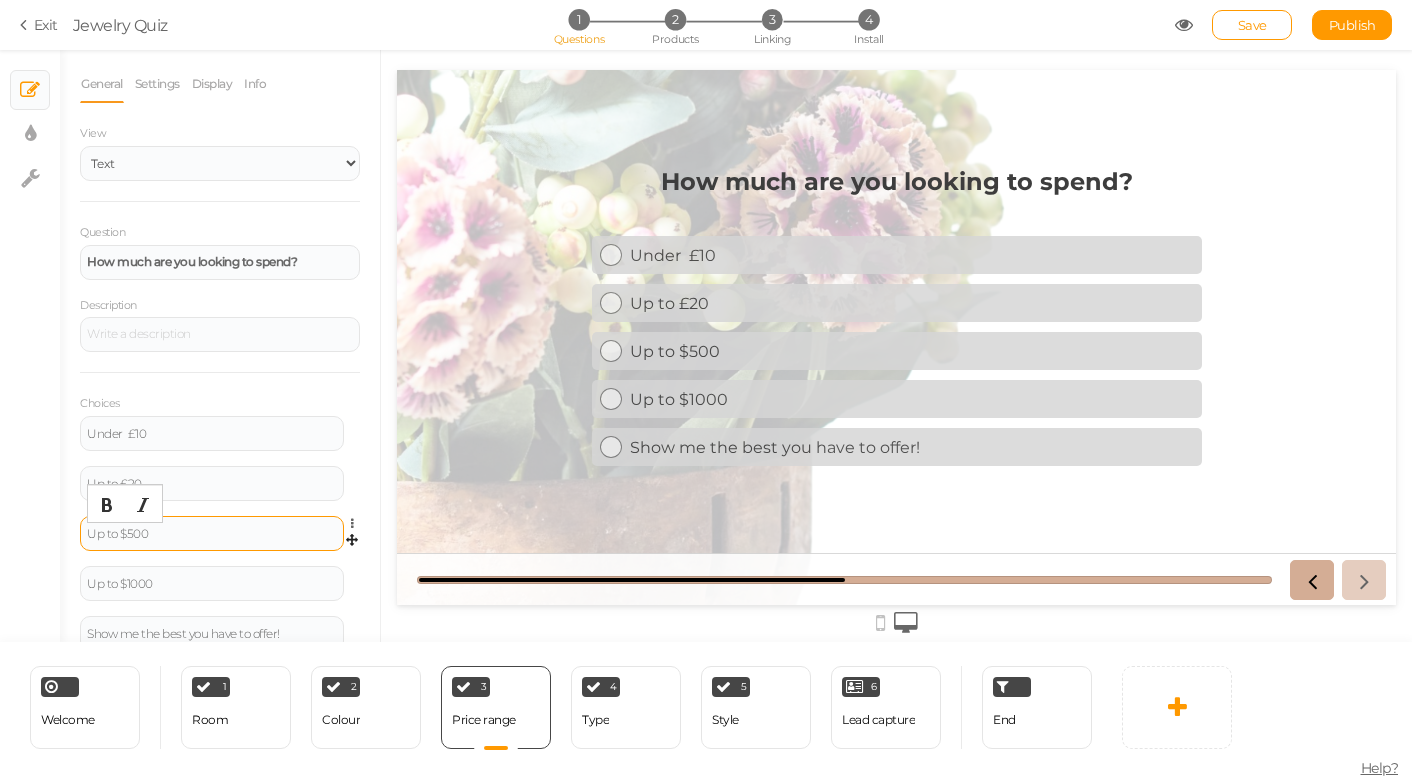 click on "Up to $500" at bounding box center [212, 534] 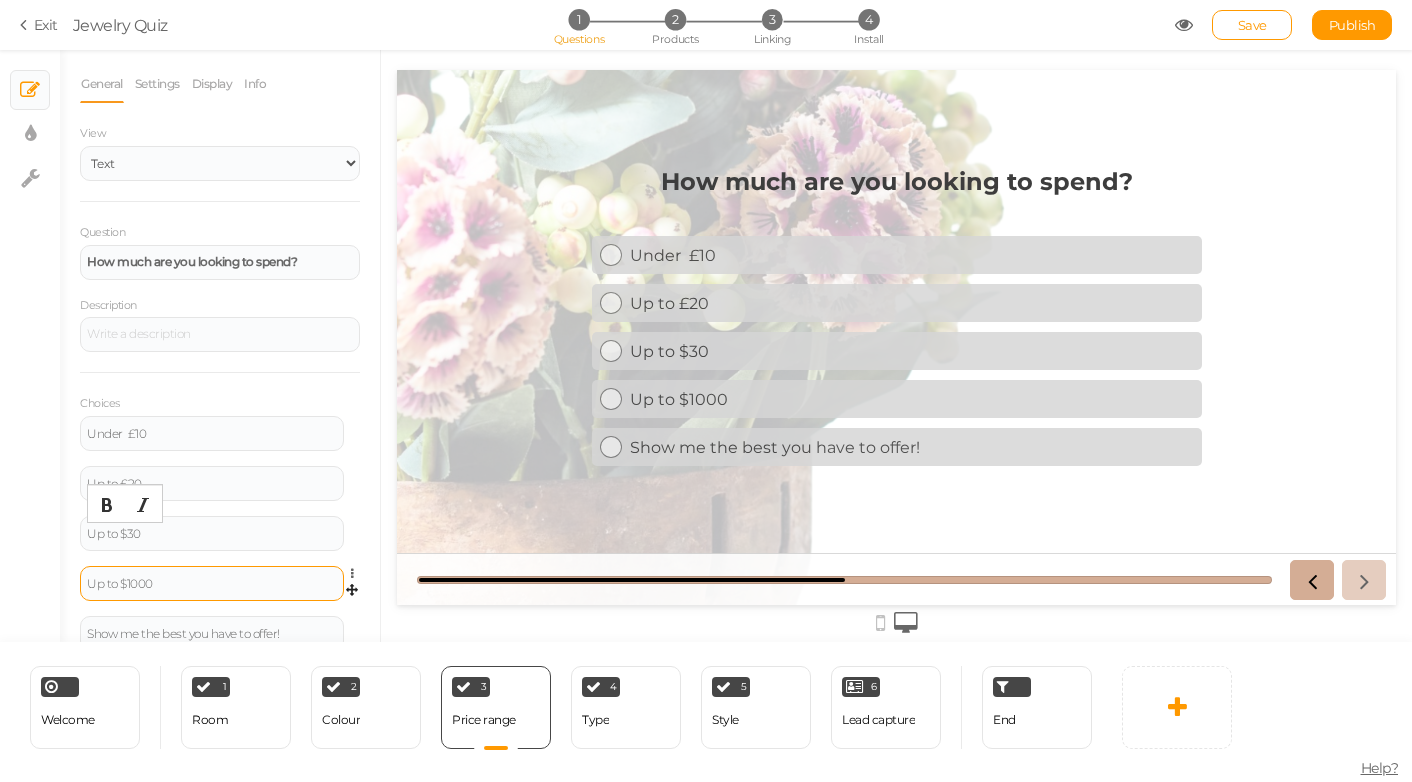 click on "Up to $1000" at bounding box center [212, 584] 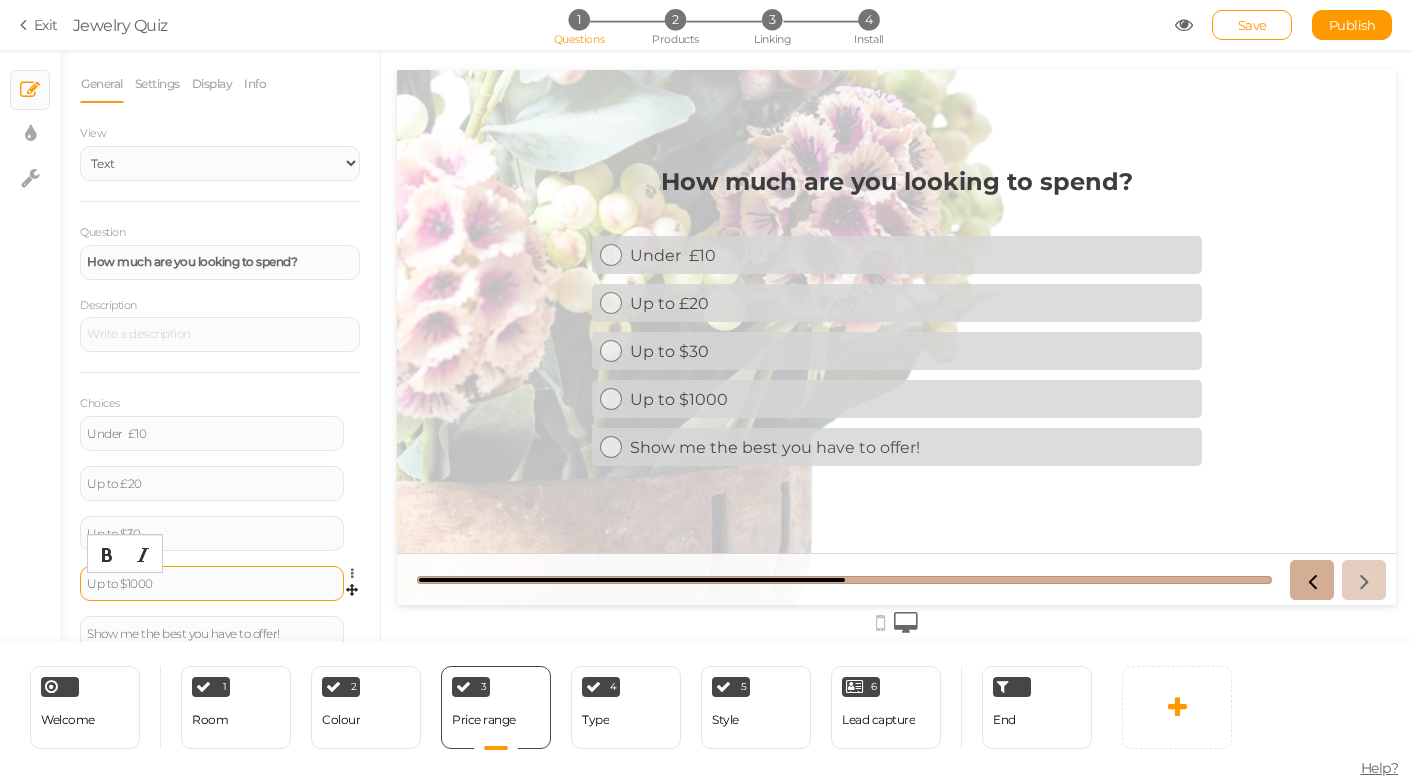 type 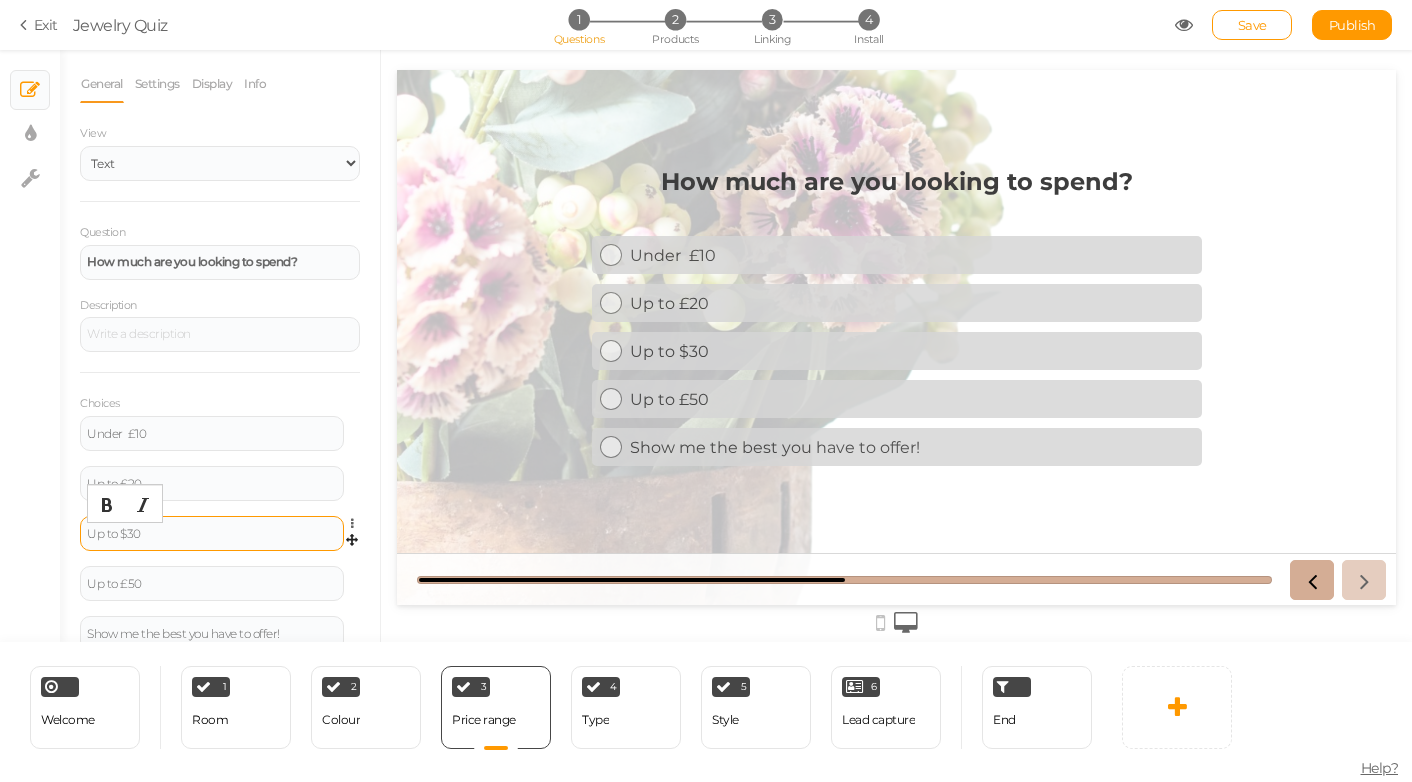 click on "Up to $30" at bounding box center (212, 534) 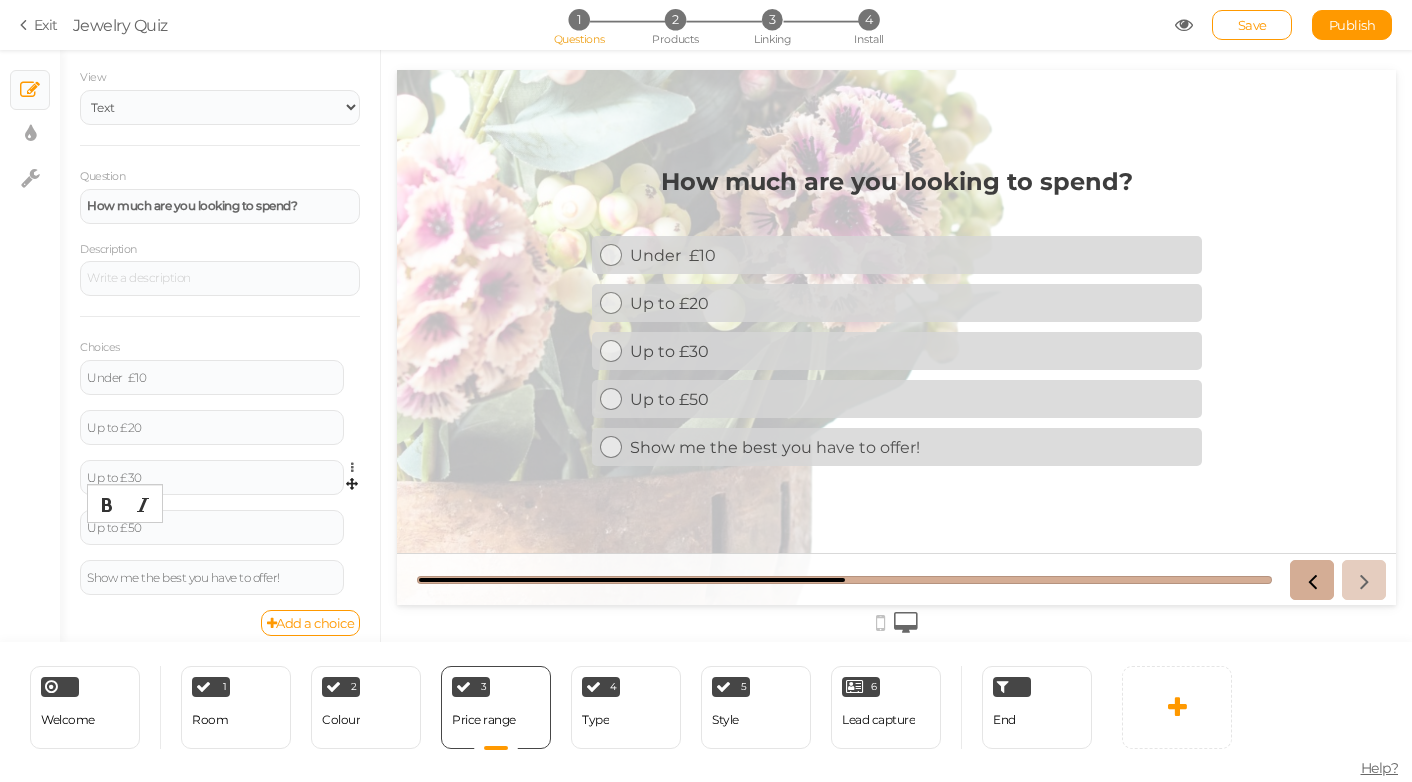 scroll, scrollTop: 70, scrollLeft: 0, axis: vertical 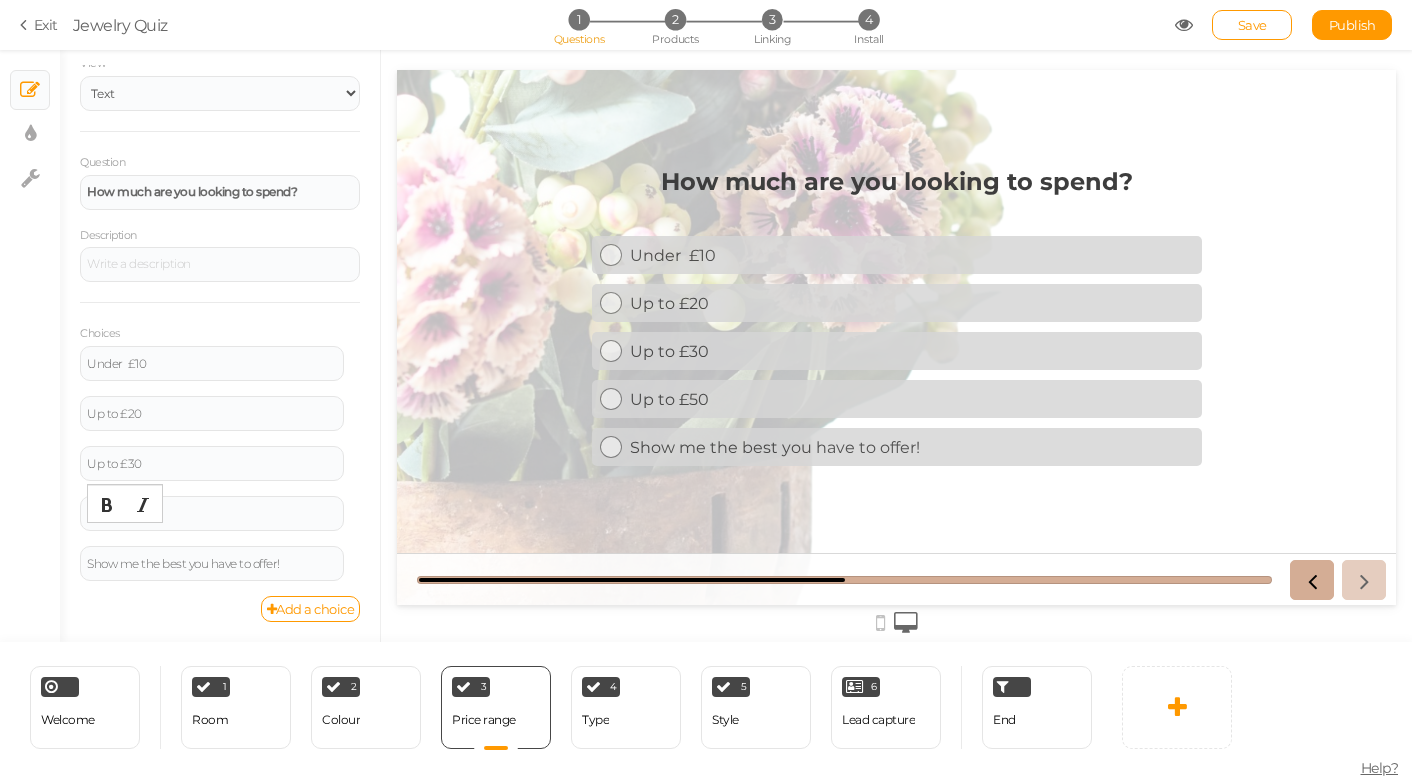 click on "Add a choice" at bounding box center [220, 609] 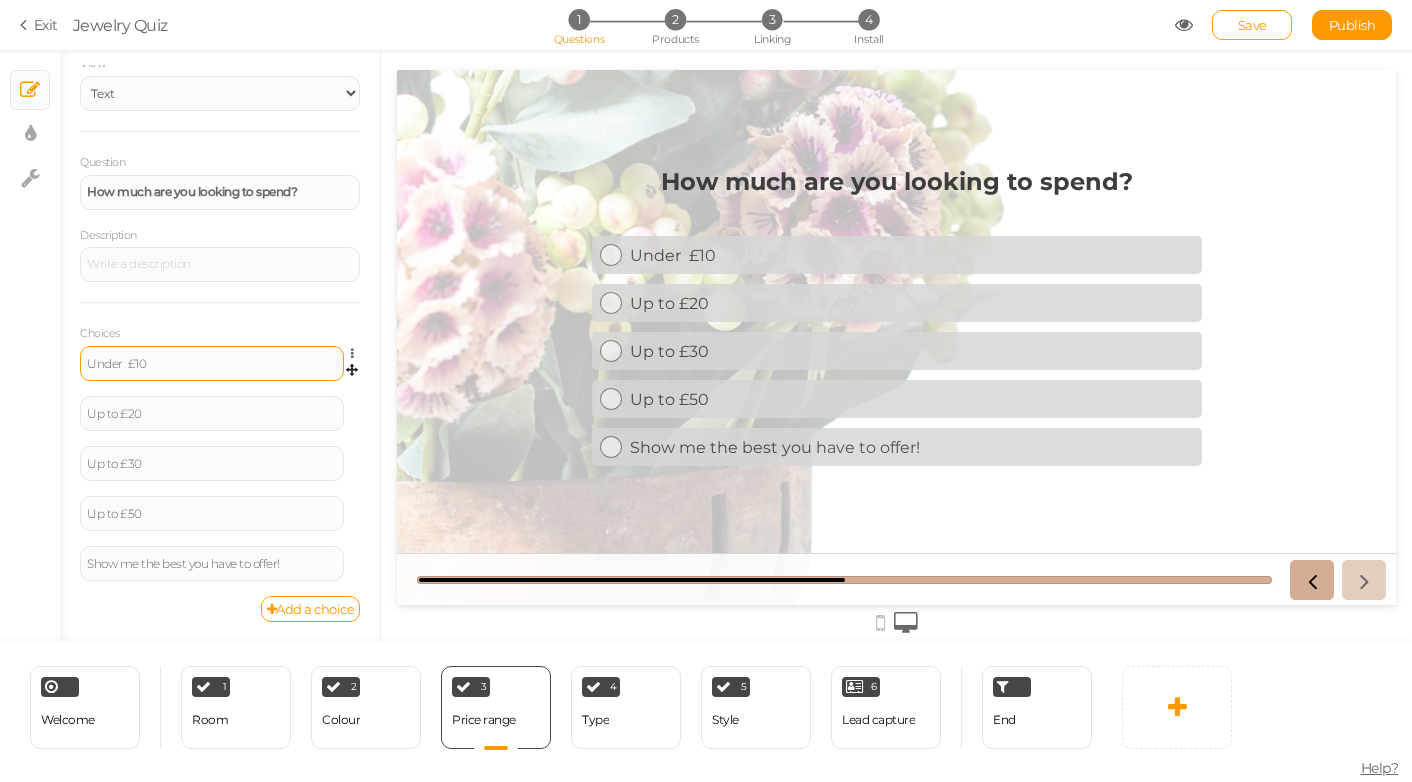 click on "Under  £10" at bounding box center [212, 364] 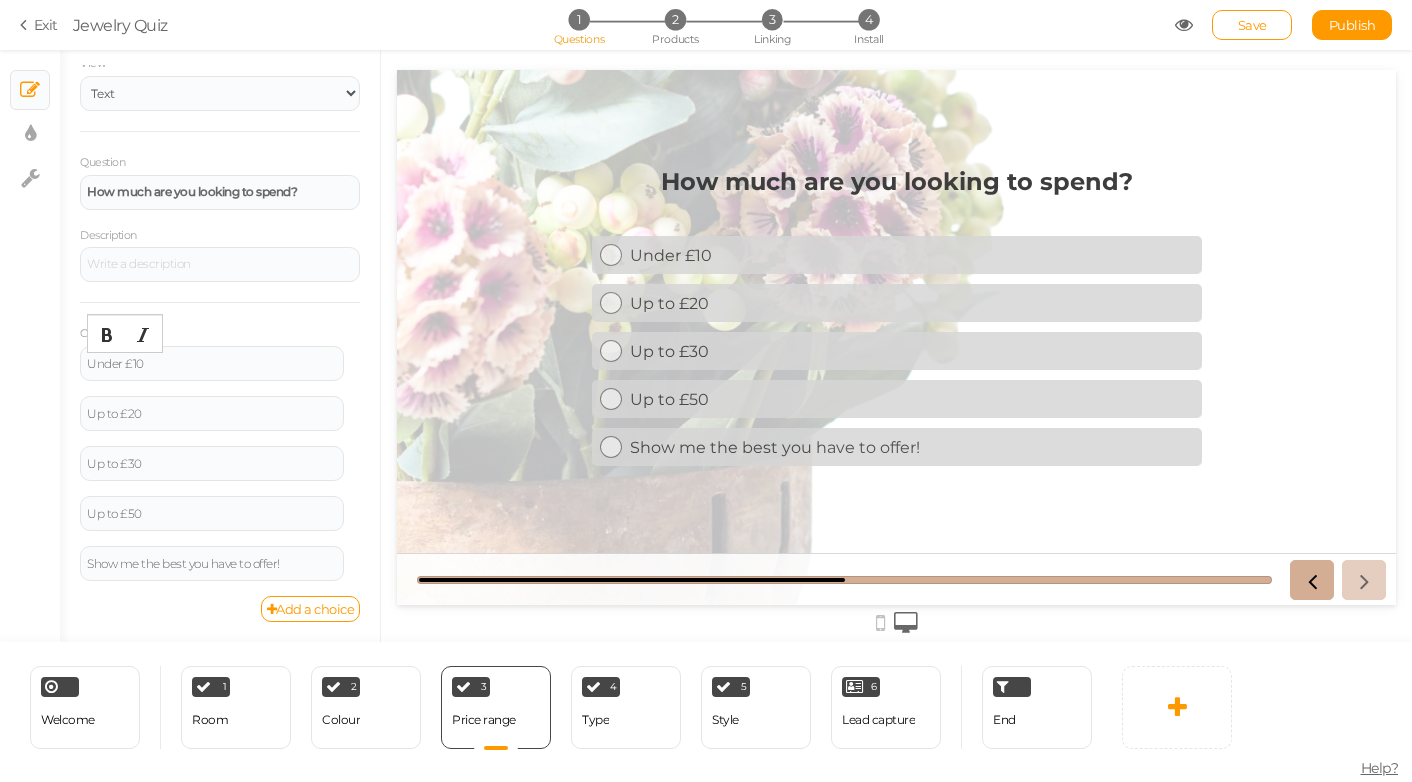 click at bounding box center [896, 346] 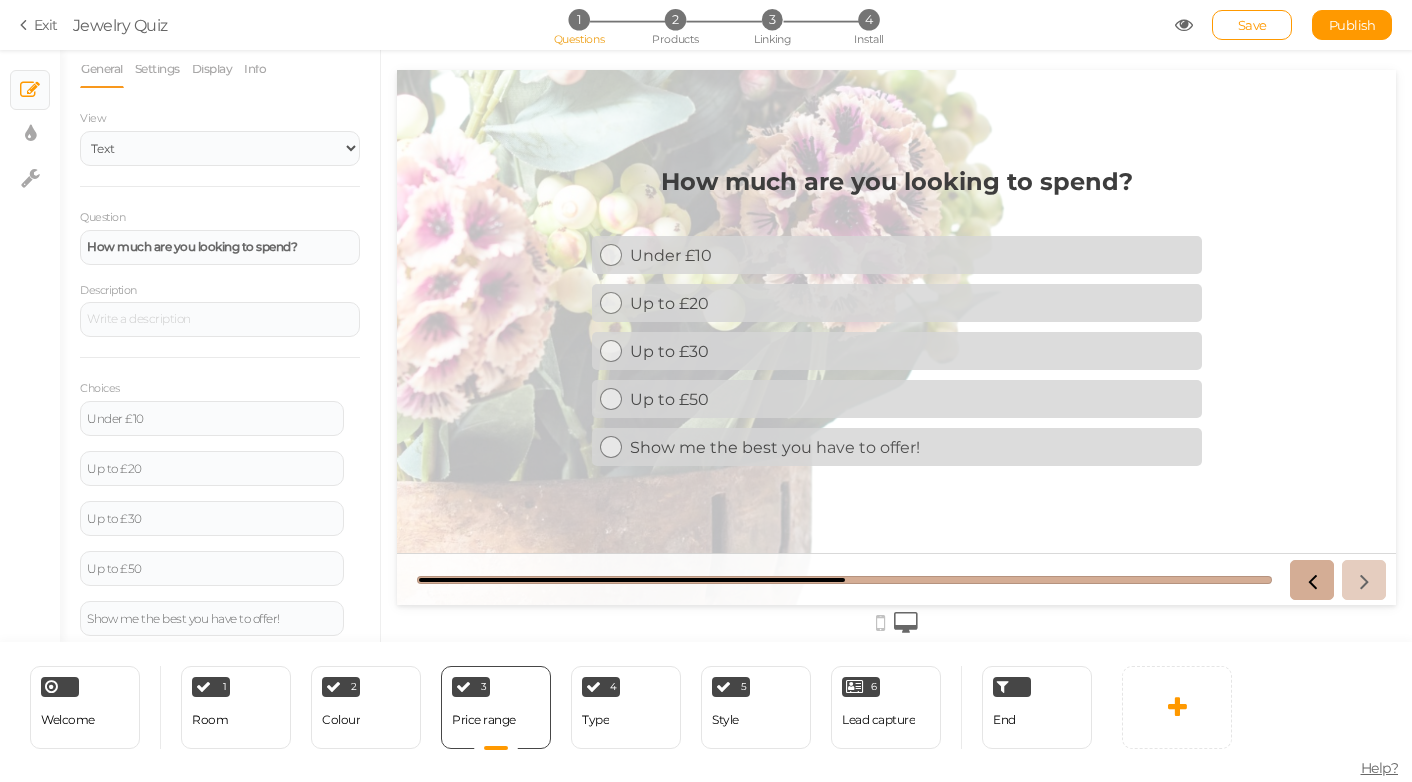 scroll, scrollTop: 70, scrollLeft: 0, axis: vertical 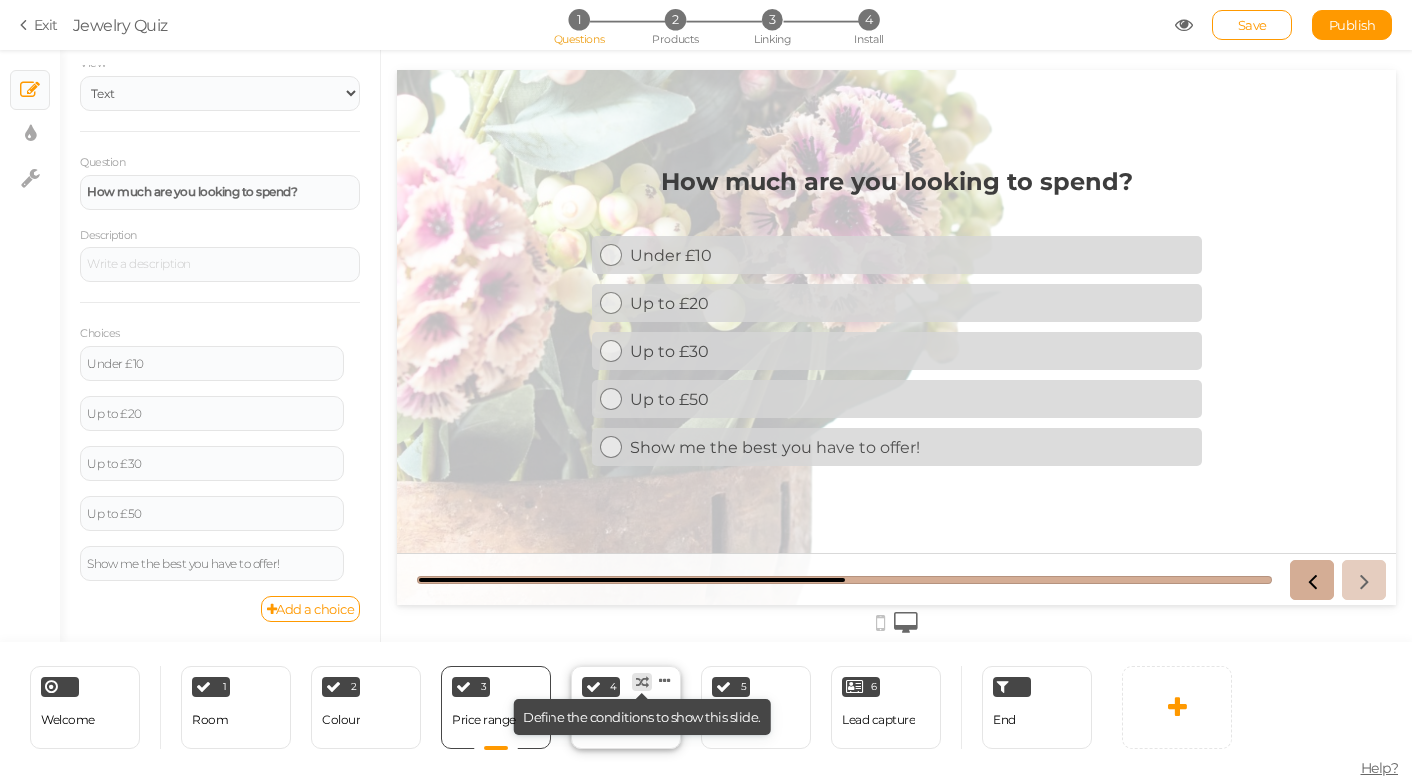 click on "× Define the conditions to show this slide." 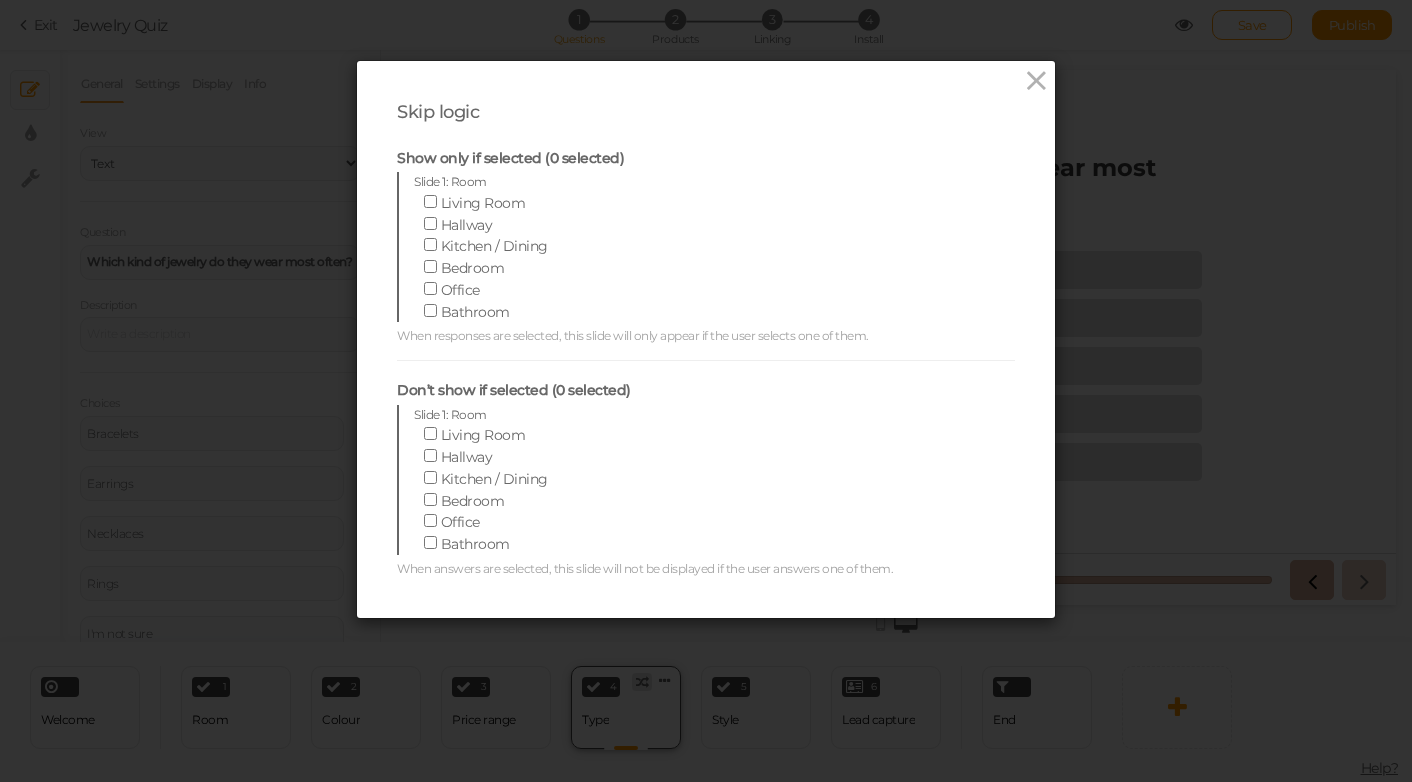 scroll, scrollTop: 0, scrollLeft: 0, axis: both 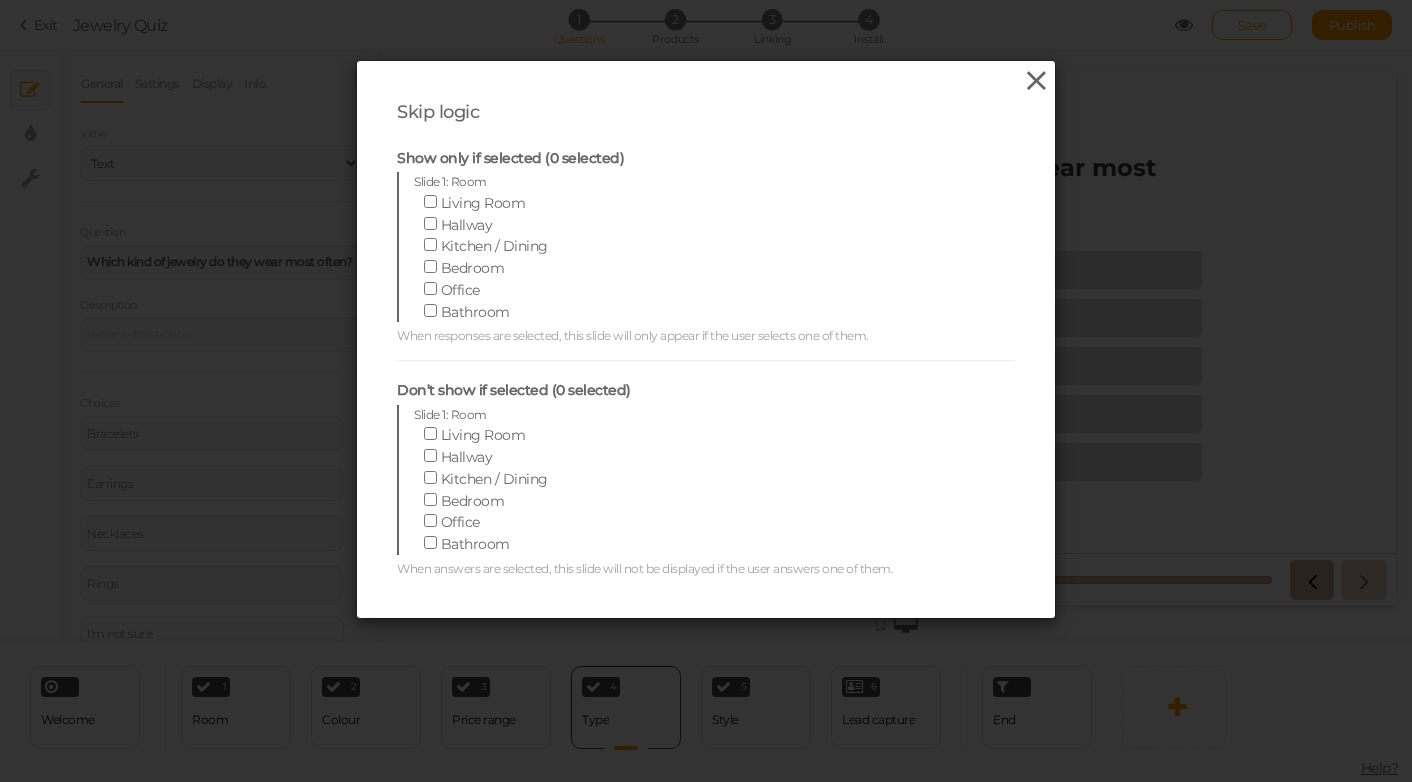 click at bounding box center (1036, 81) 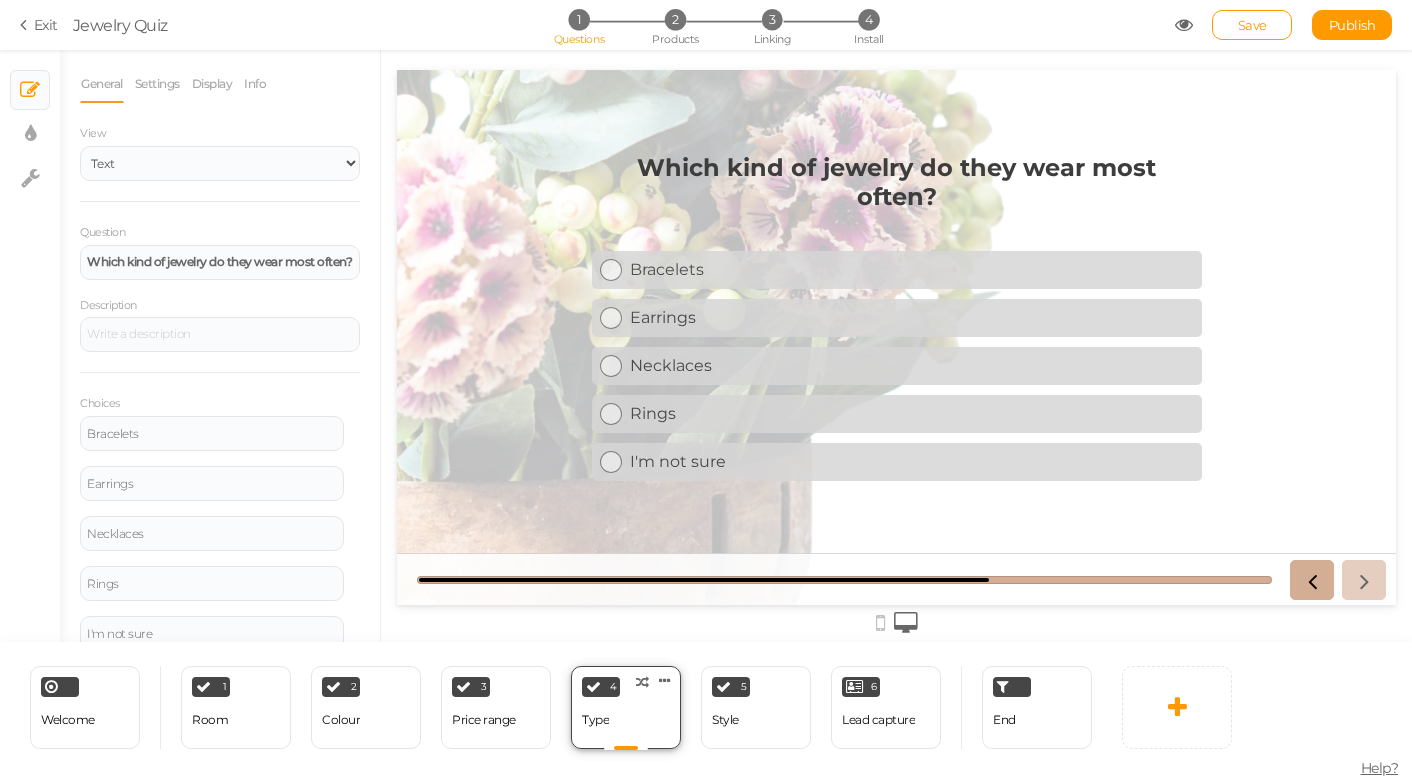click on "4         Type         × Define the conditions to show this slide.                     Clone             Change type             Delete" at bounding box center [626, 707] 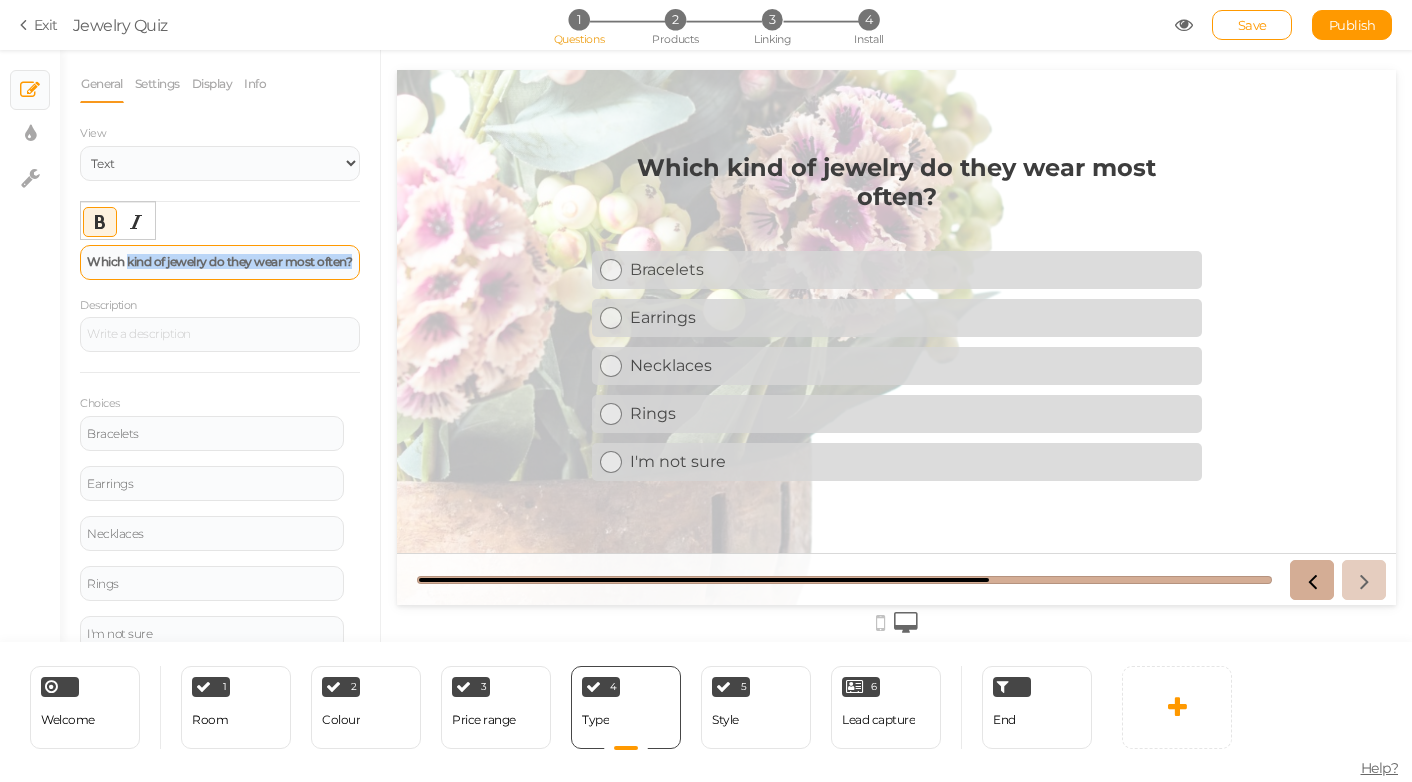 drag, startPoint x: 126, startPoint y: 256, endPoint x: 335, endPoint y: 281, distance: 210.4899 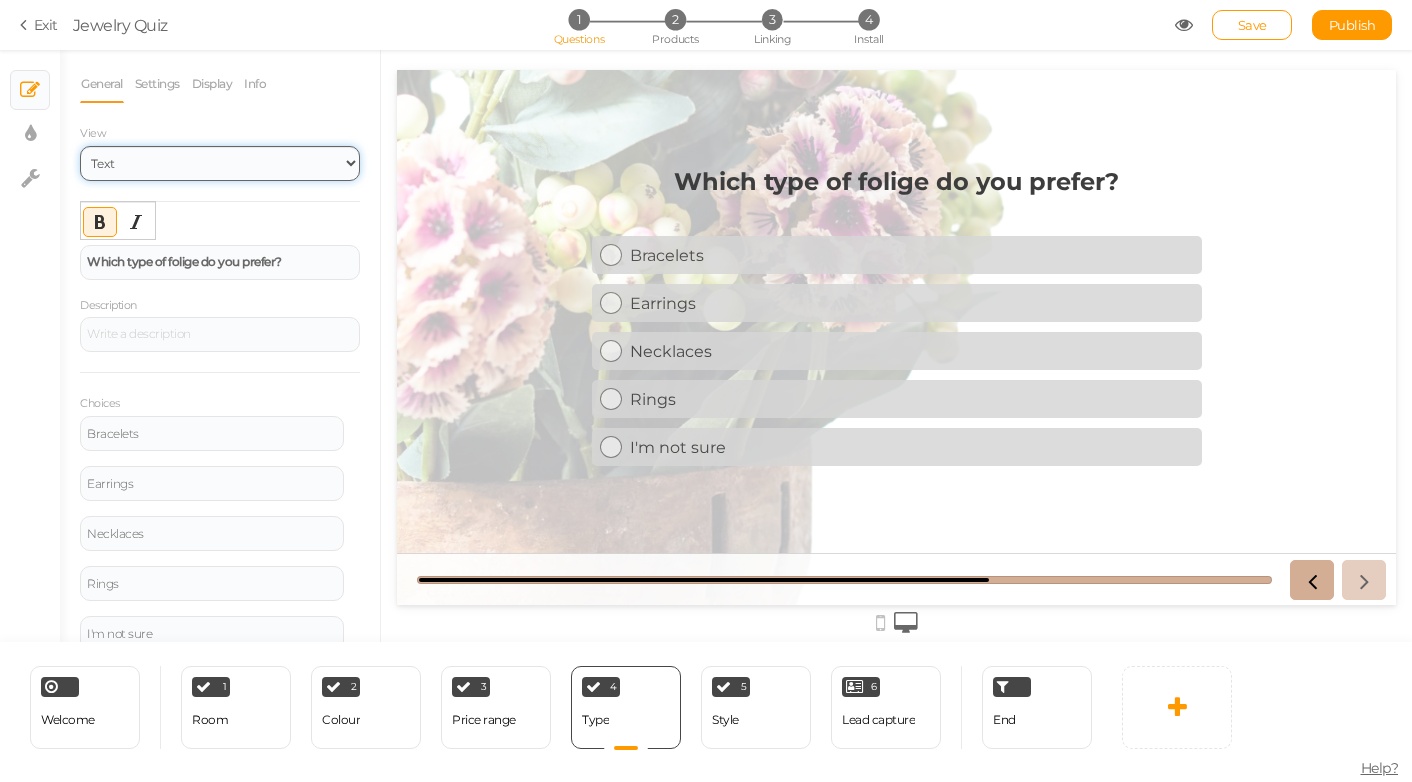 click on "Text Images Slider Dropdown" at bounding box center (220, 163) 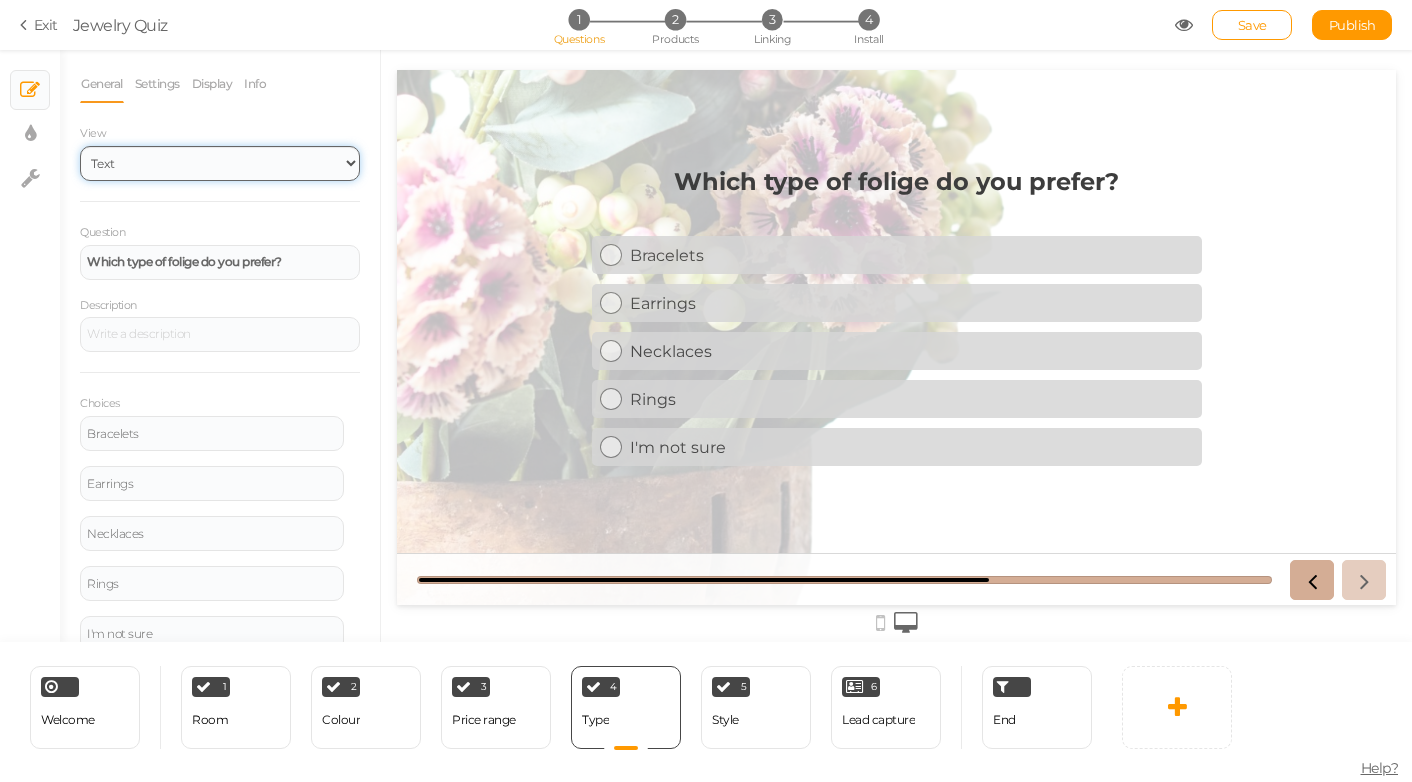select on "2" 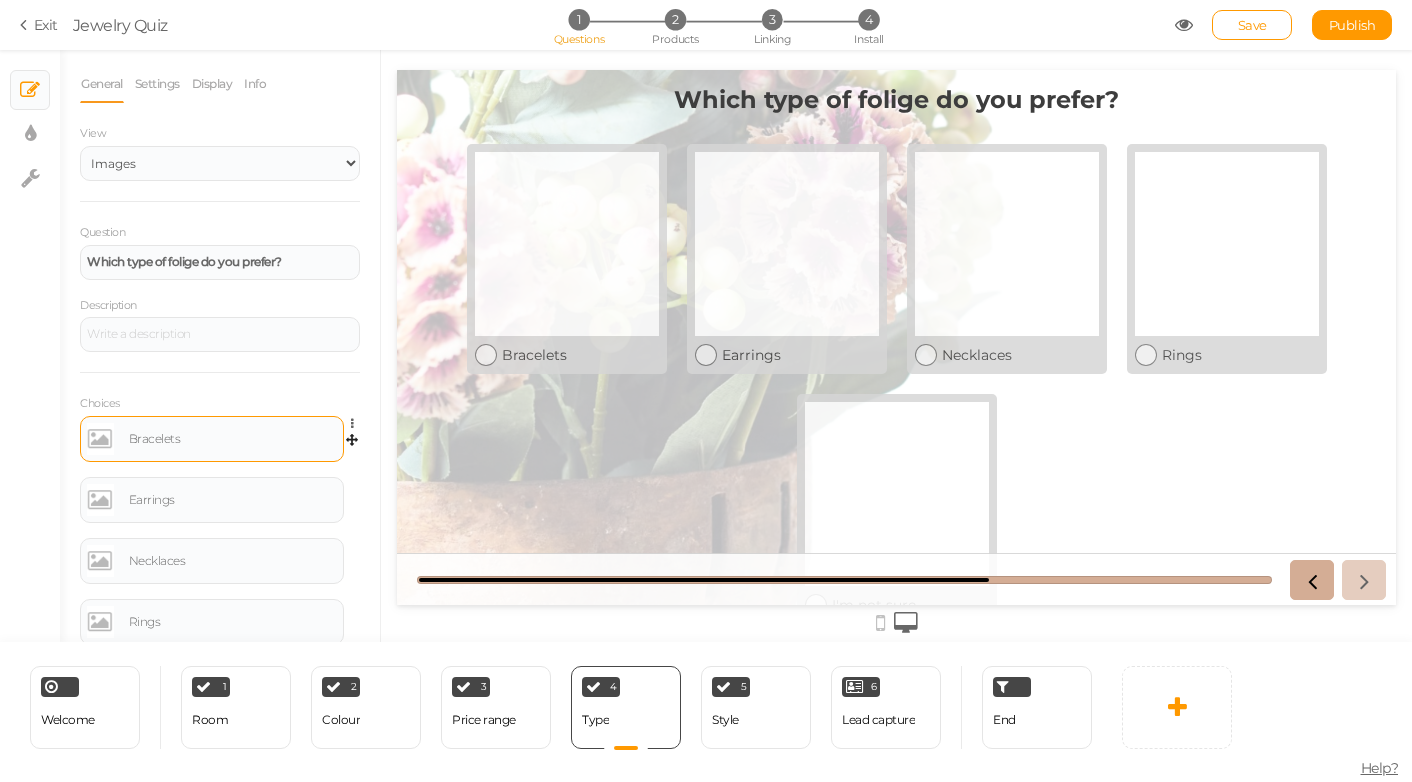 click at bounding box center (100, 439) 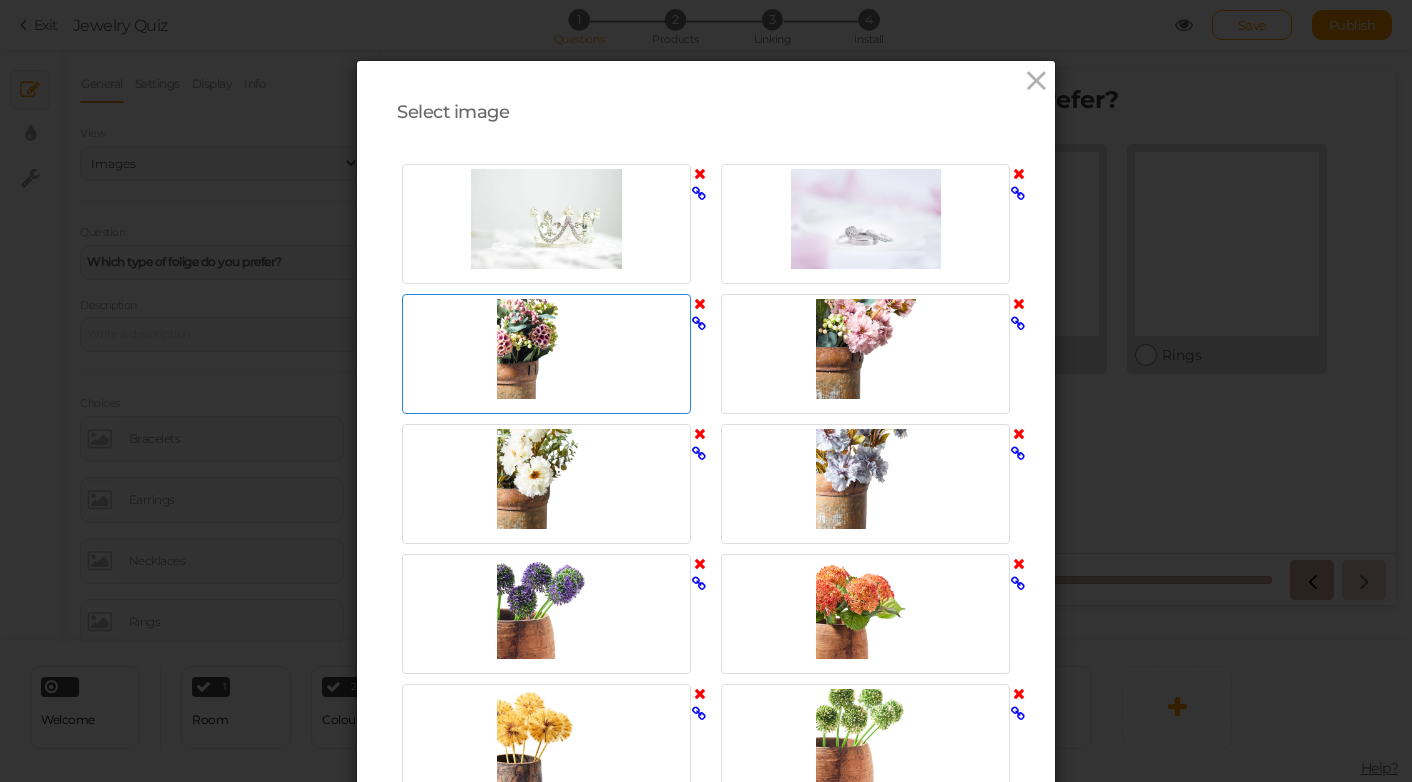 scroll, scrollTop: 426, scrollLeft: 0, axis: vertical 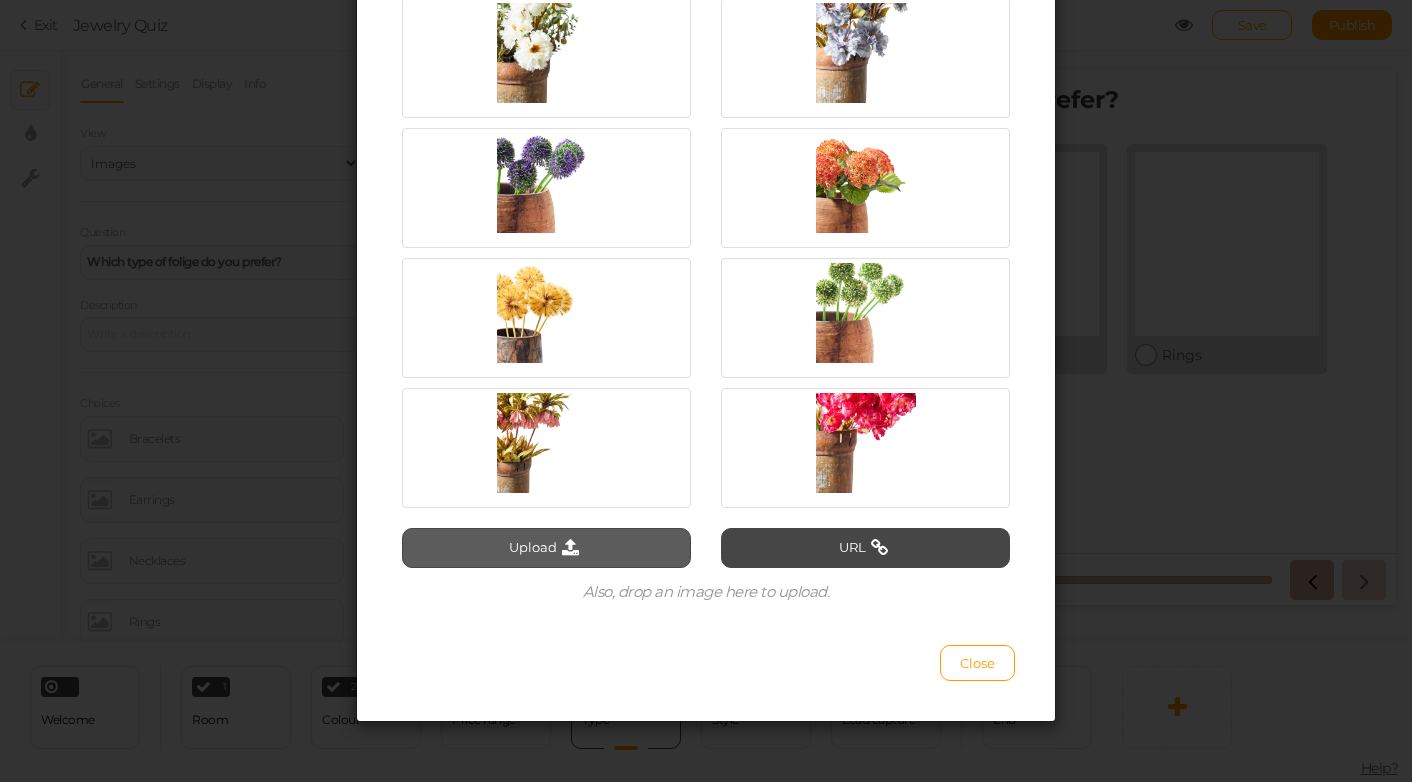 click on "Upload" at bounding box center (546, 548) 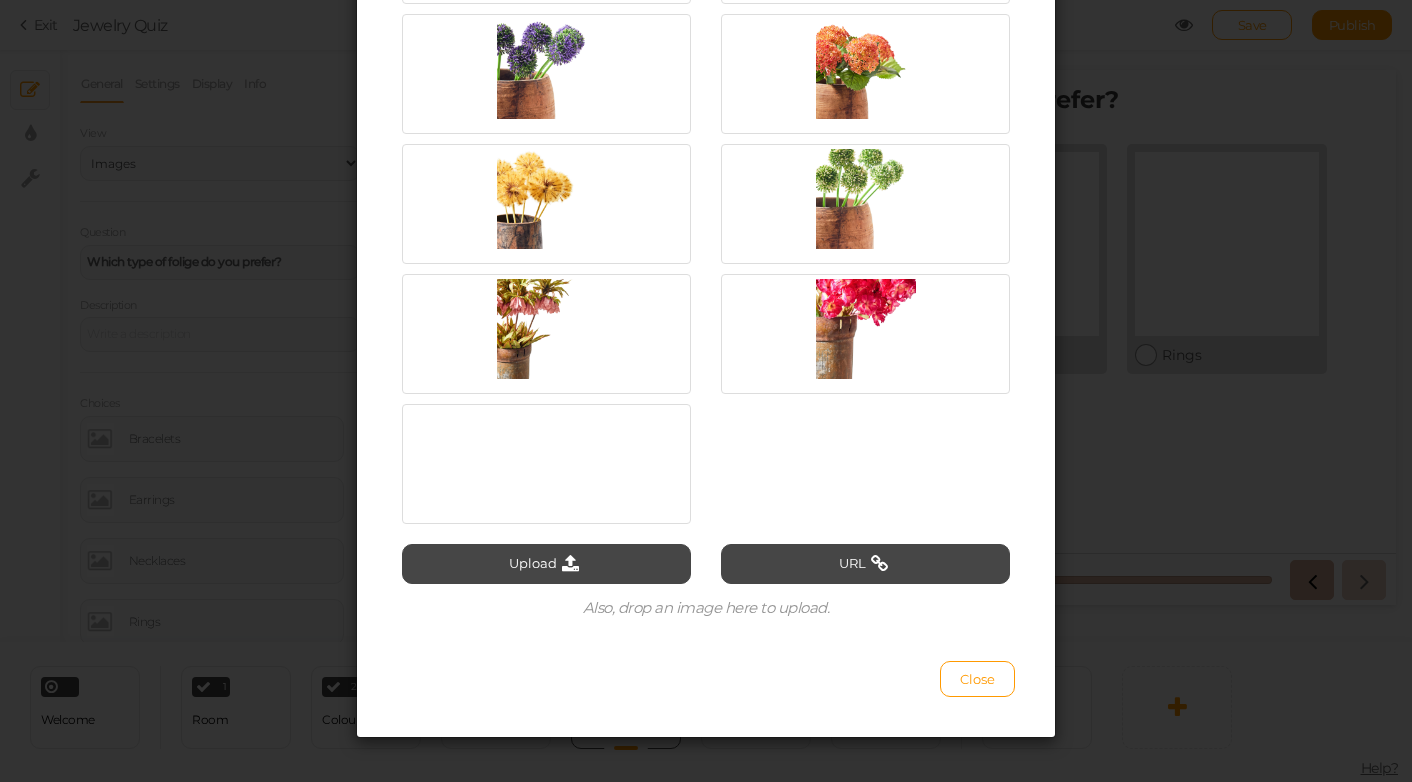 scroll, scrollTop: 545, scrollLeft: 0, axis: vertical 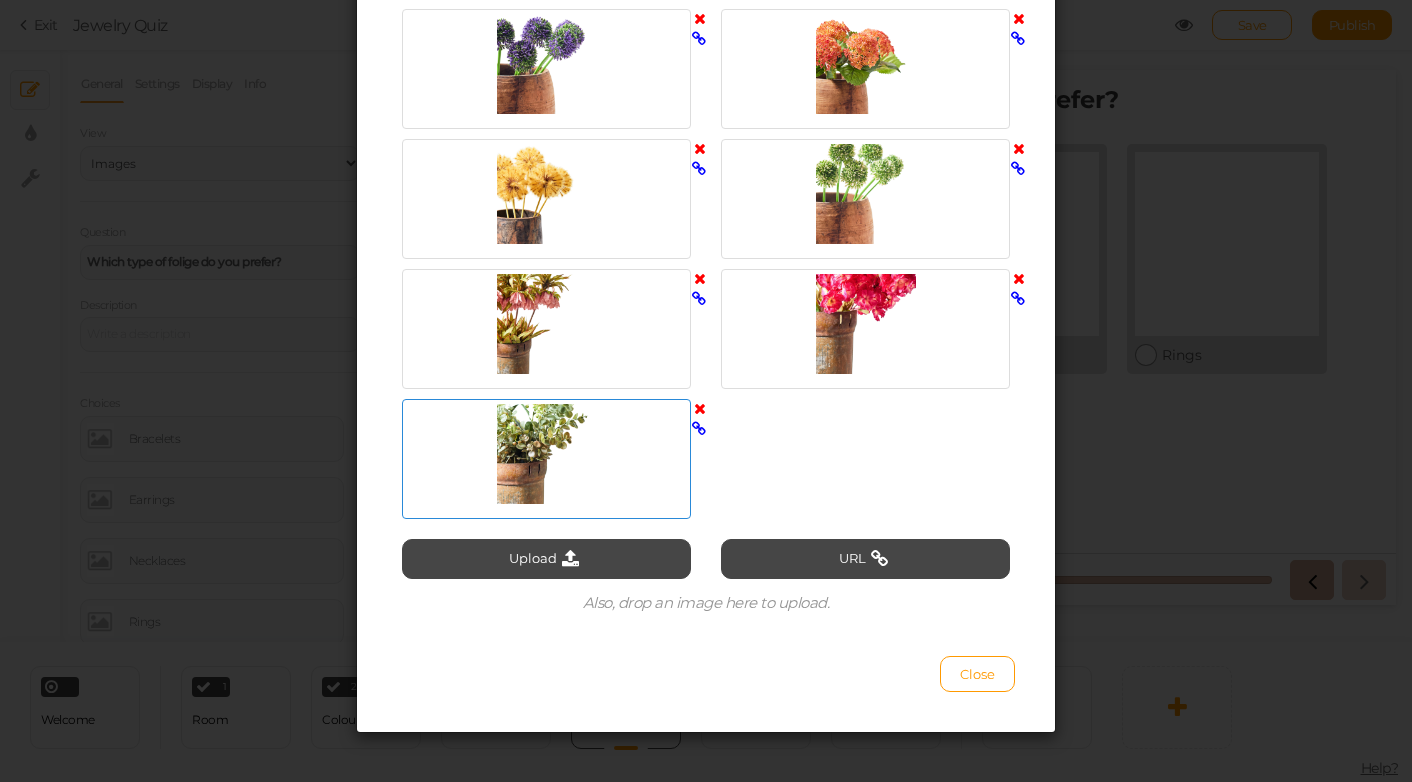 click at bounding box center (546, 454) 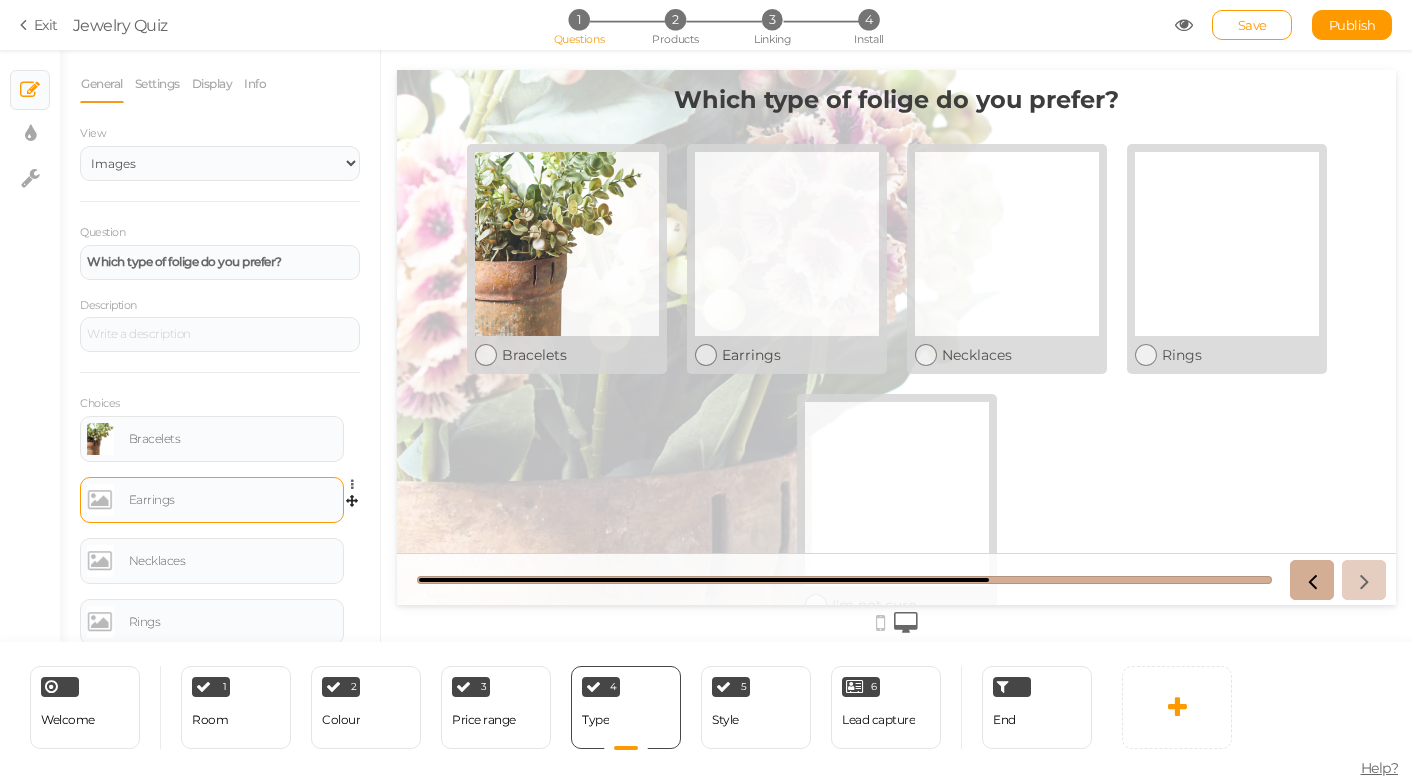 click at bounding box center [100, 500] 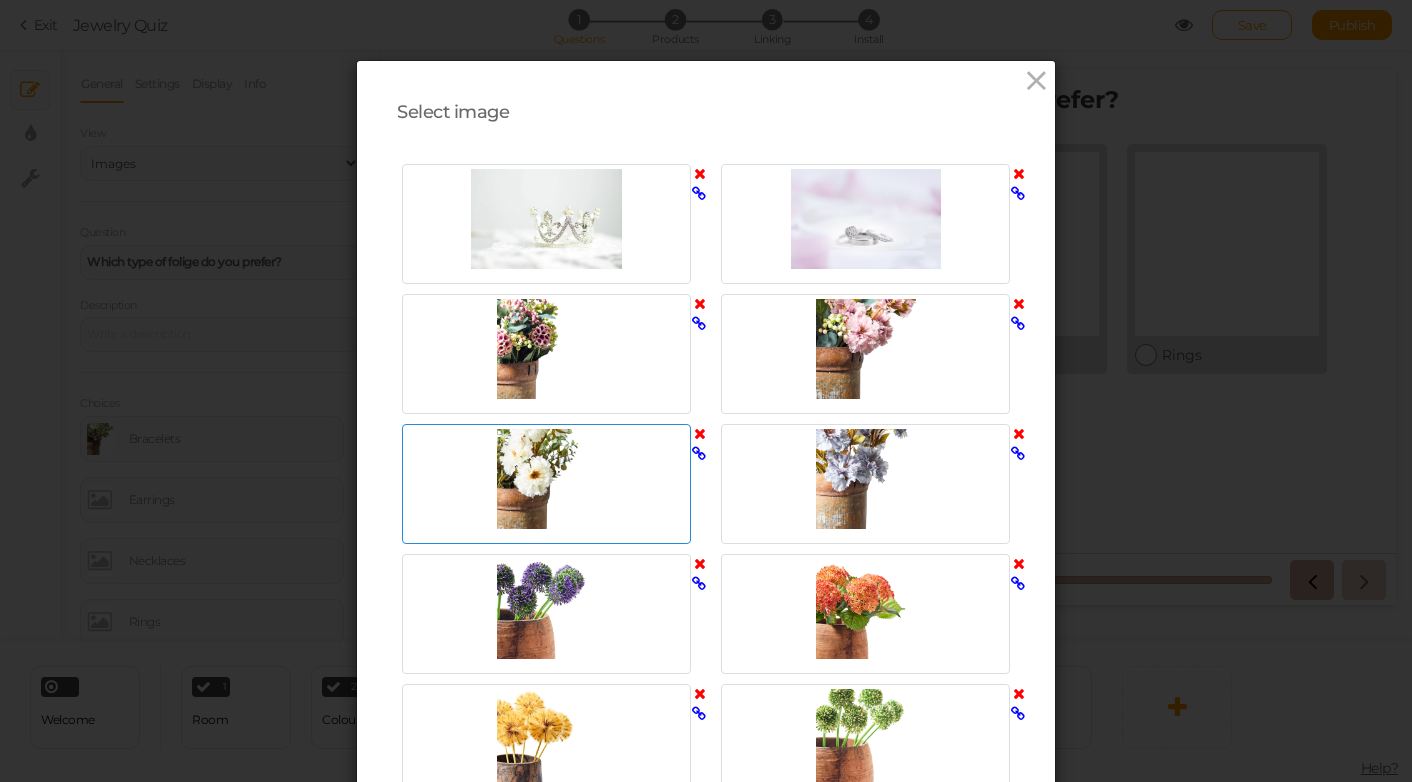 scroll, scrollTop: 556, scrollLeft: 0, axis: vertical 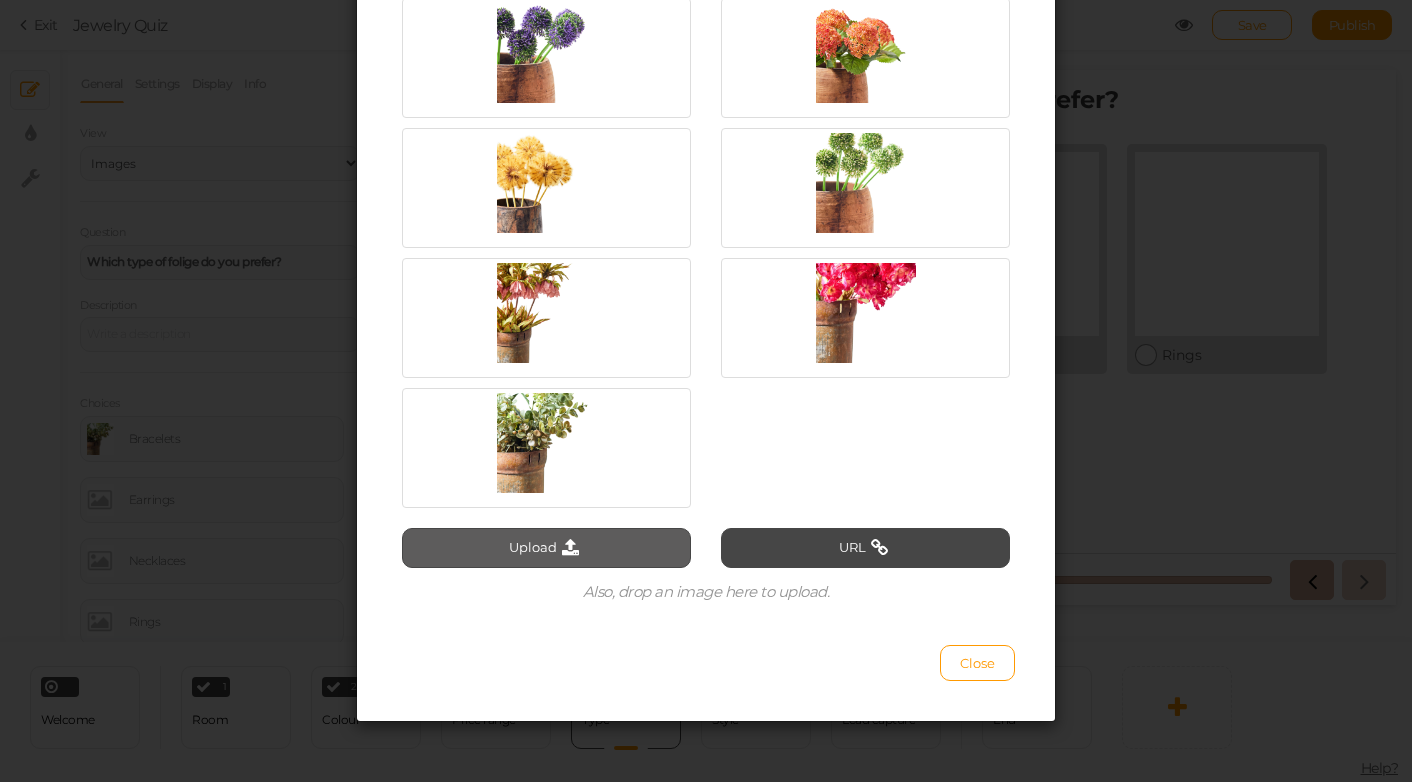 click on "Upload" at bounding box center [546, 548] 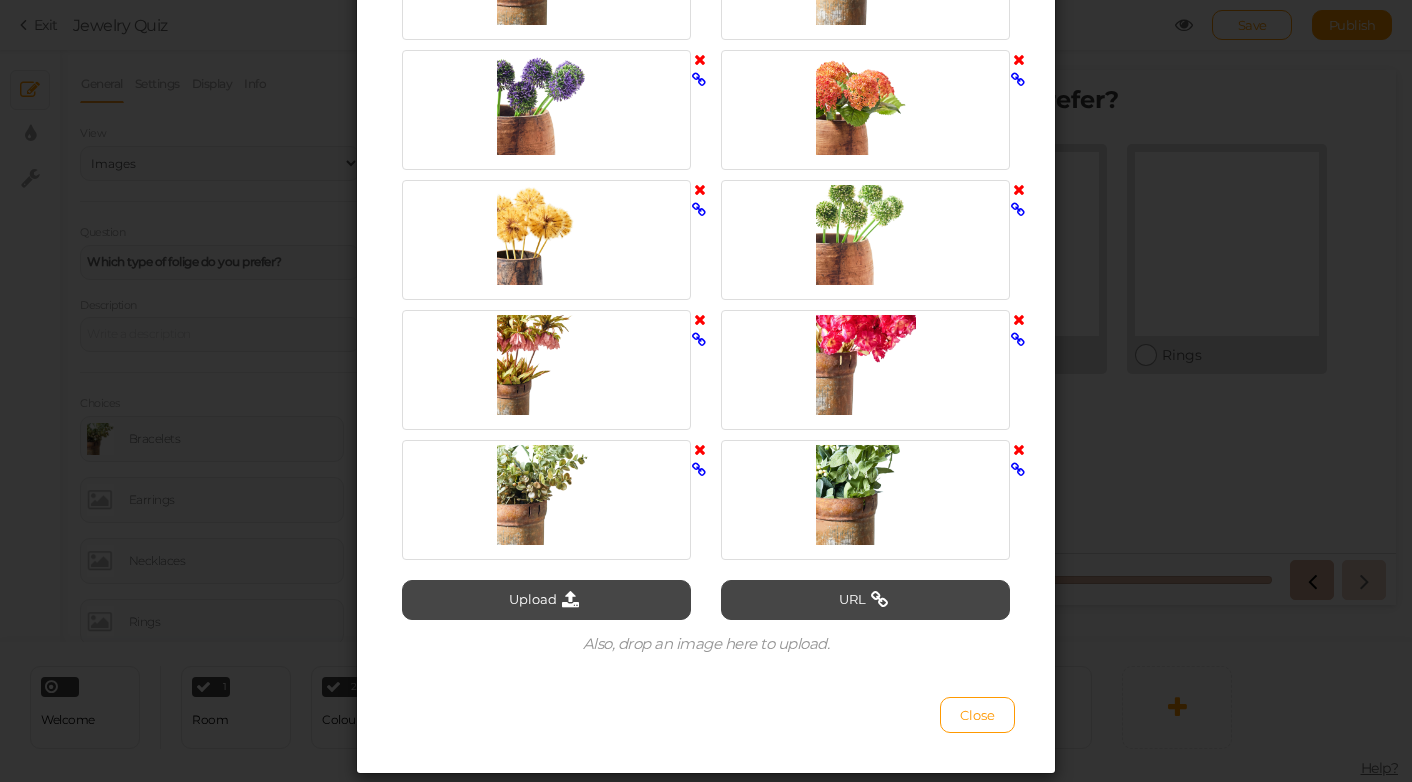 scroll, scrollTop: 556, scrollLeft: 0, axis: vertical 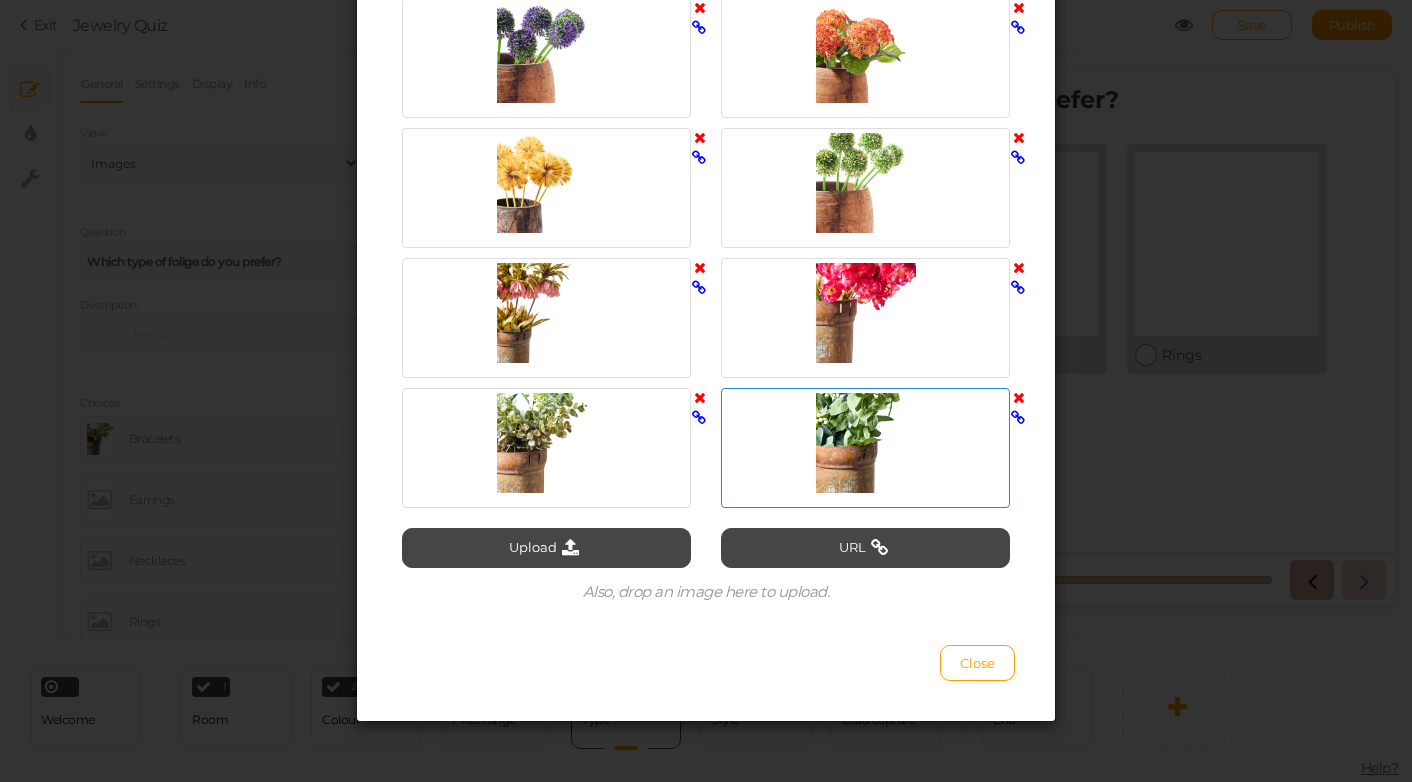 click at bounding box center [865, 443] 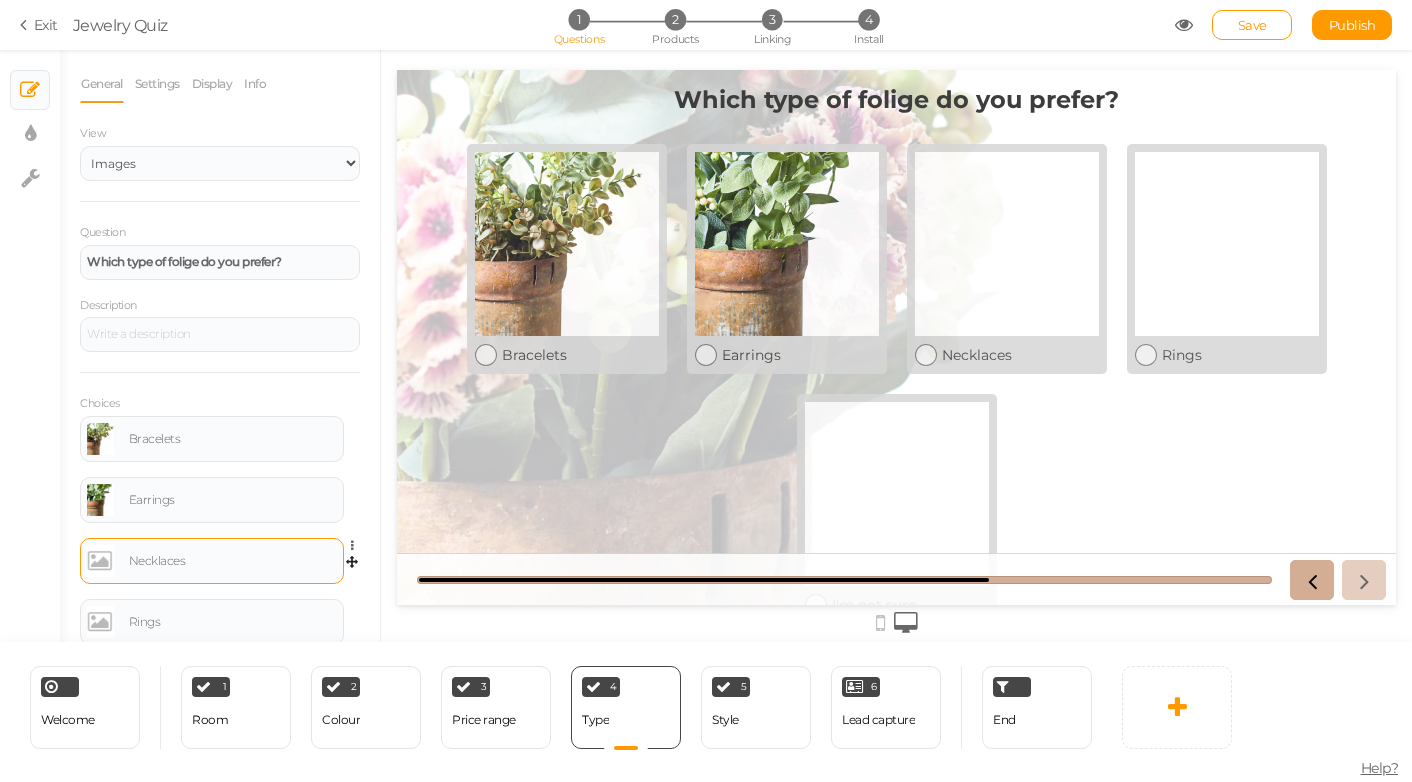click on "Necklaces" at bounding box center [233, 561] 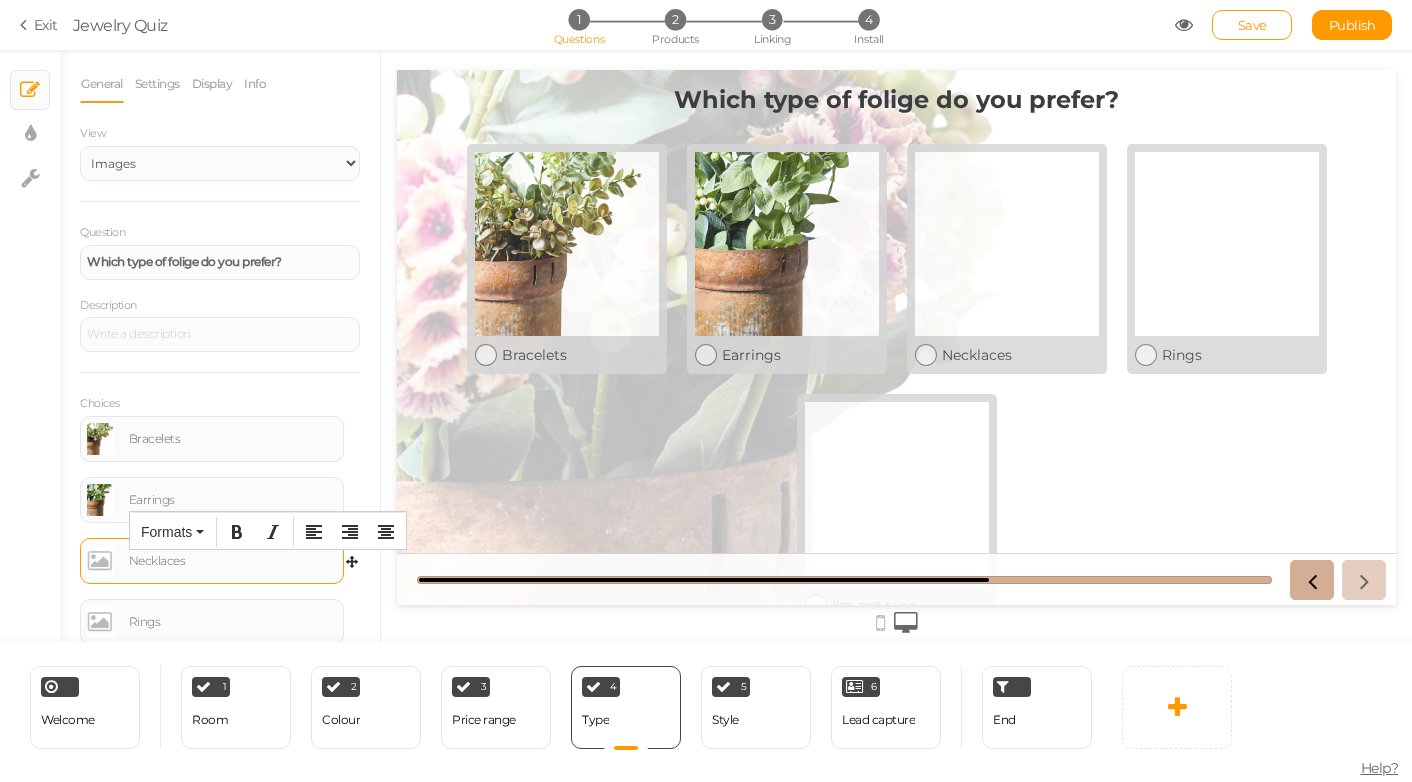 click at bounding box center (100, 561) 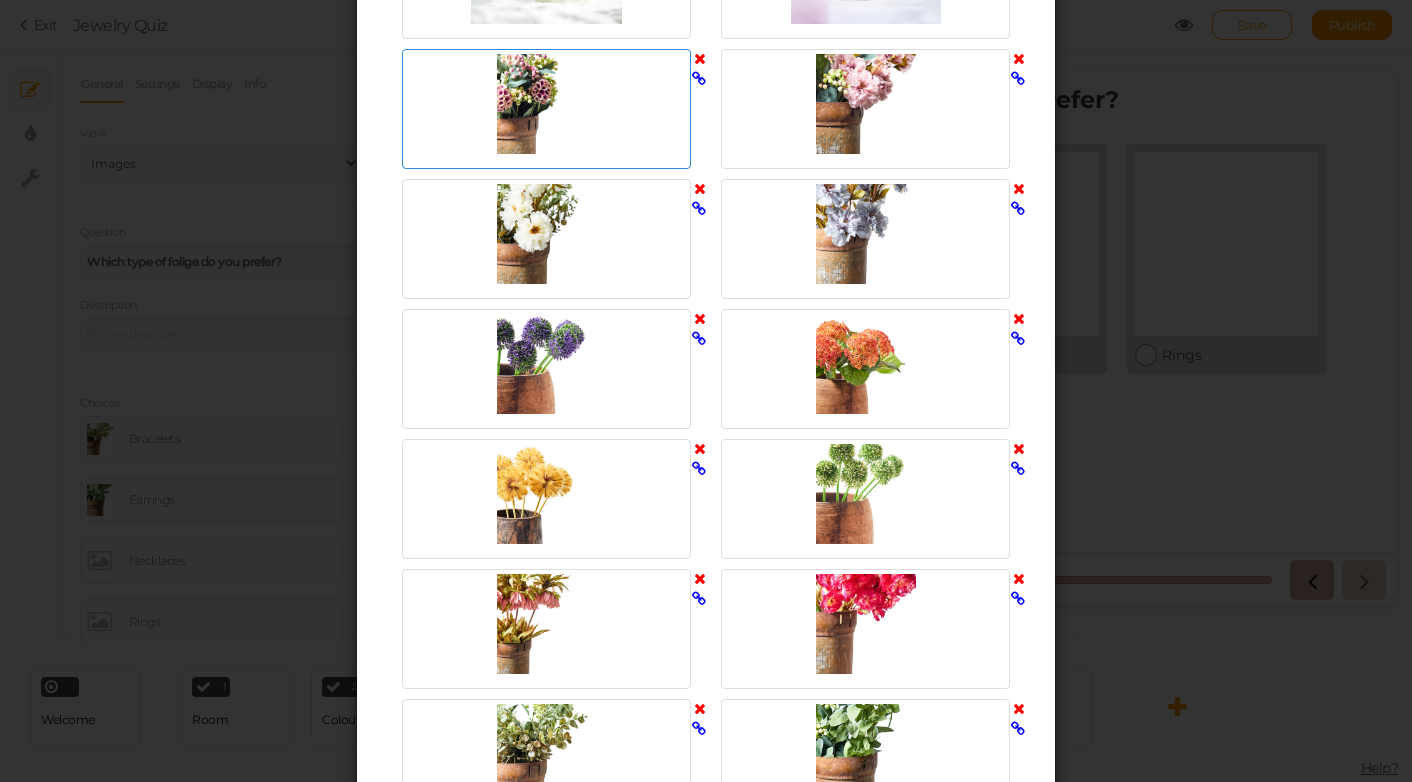 scroll, scrollTop: 556, scrollLeft: 0, axis: vertical 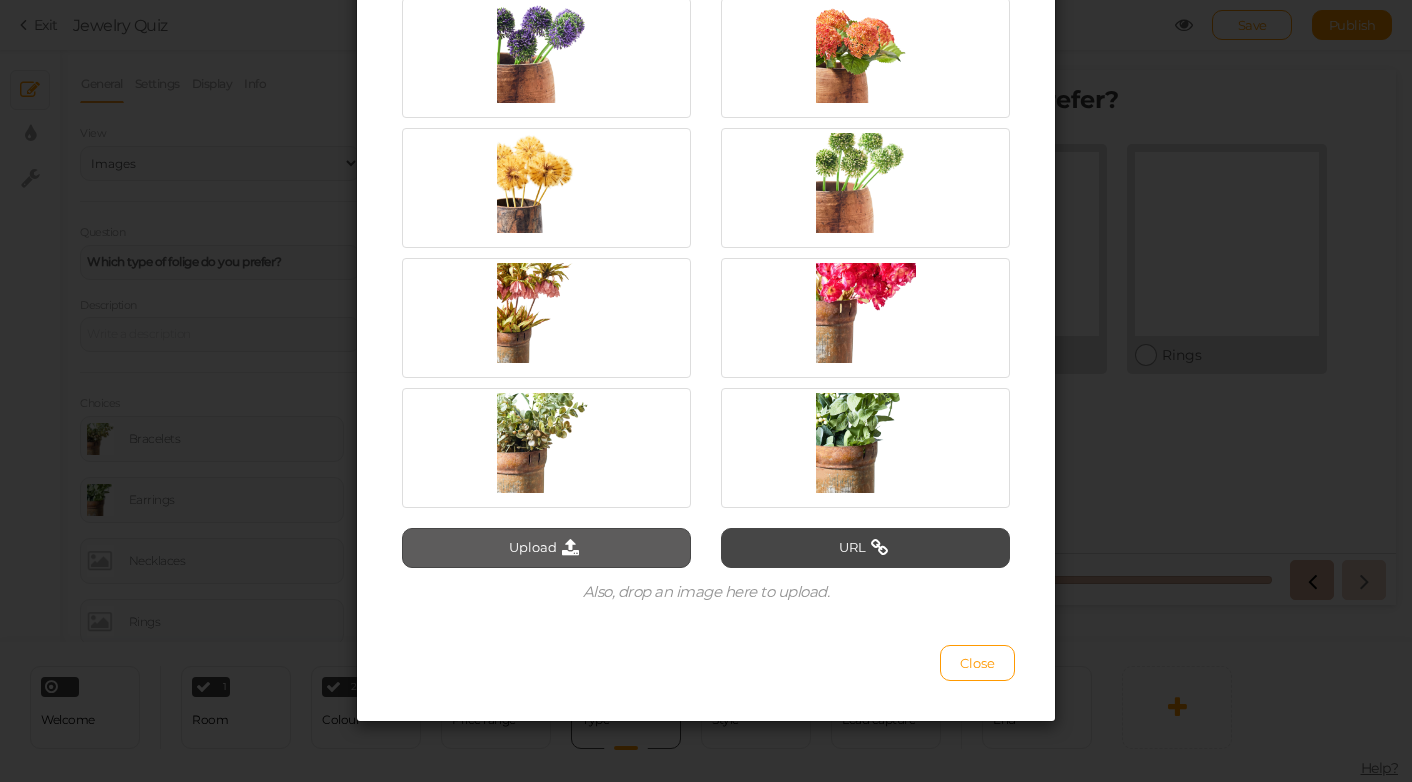 click on "Upload" at bounding box center (546, 548) 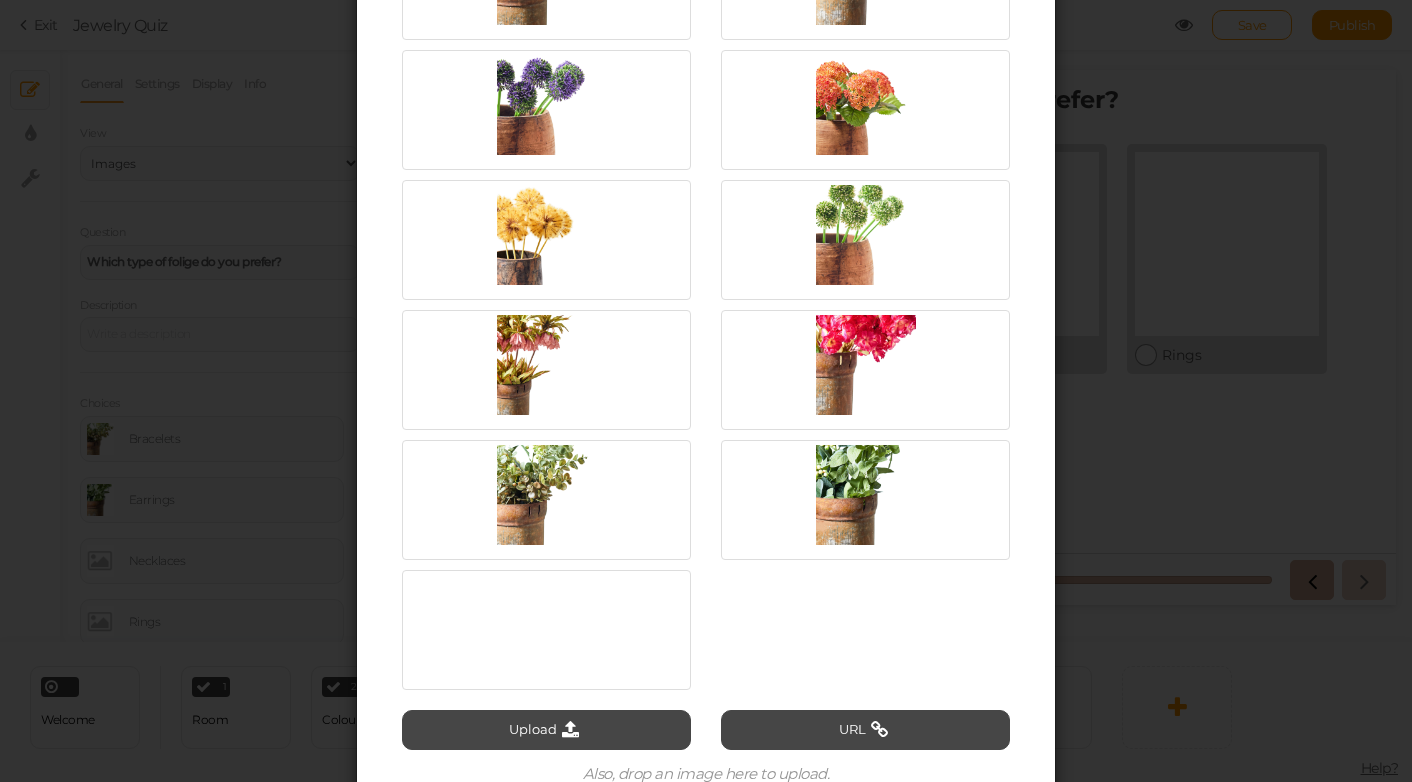scroll, scrollTop: 556, scrollLeft: 0, axis: vertical 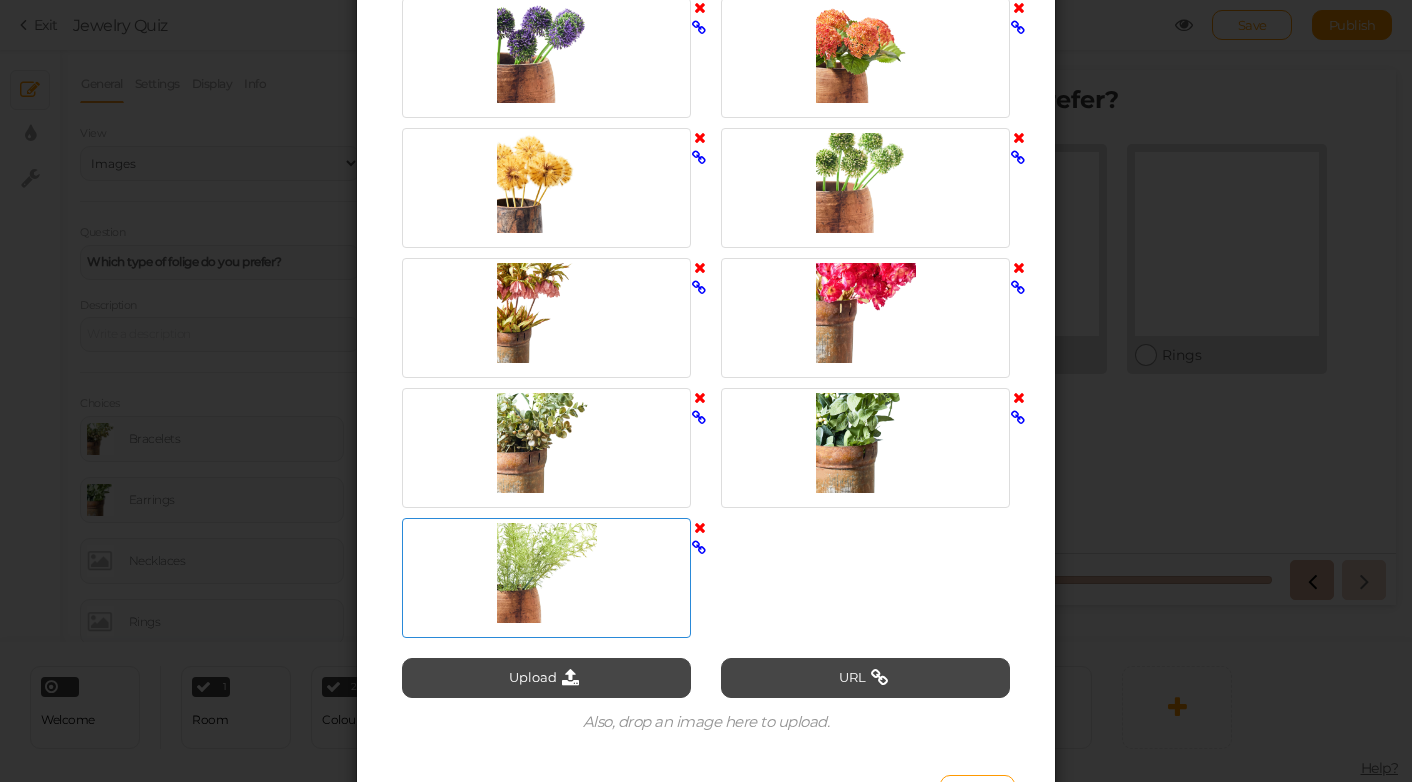 click at bounding box center (546, 573) 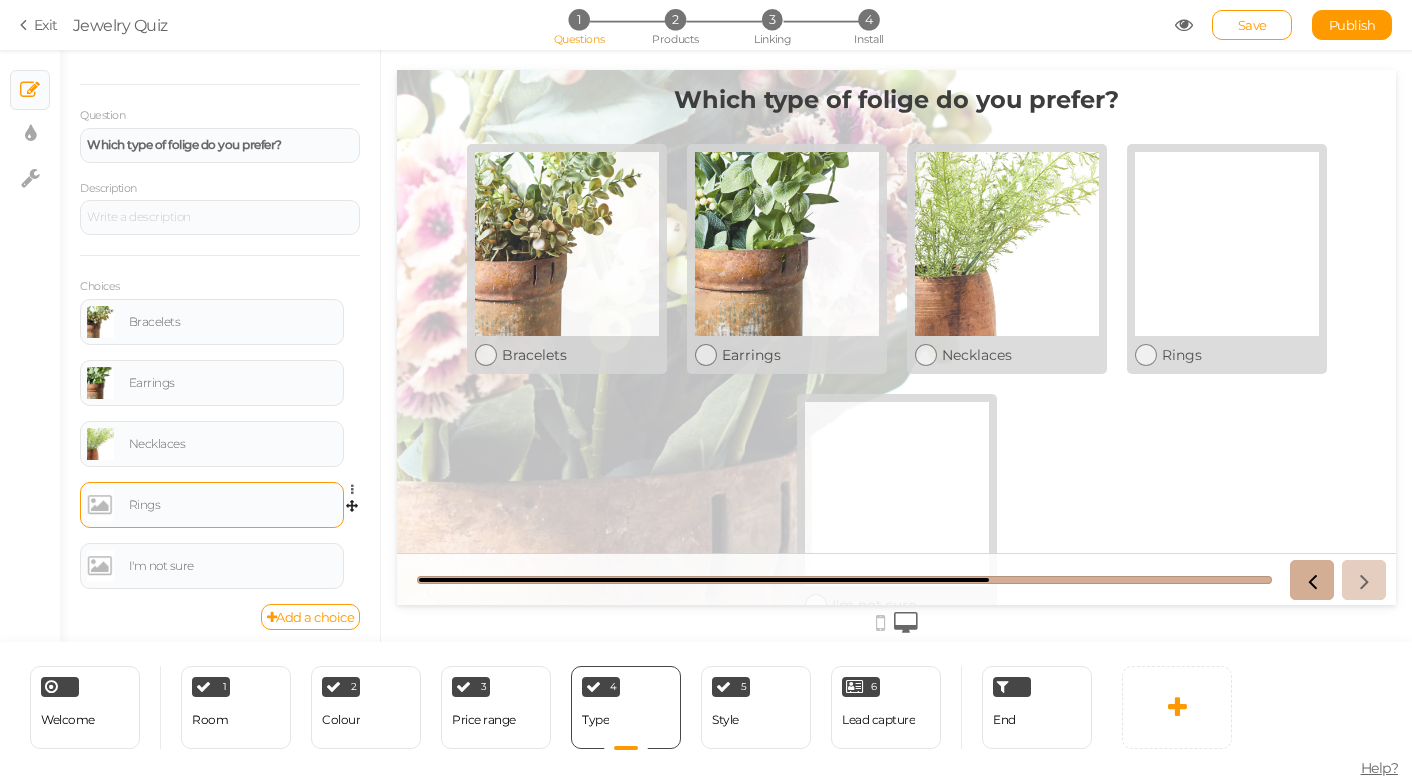scroll, scrollTop: 125, scrollLeft: 0, axis: vertical 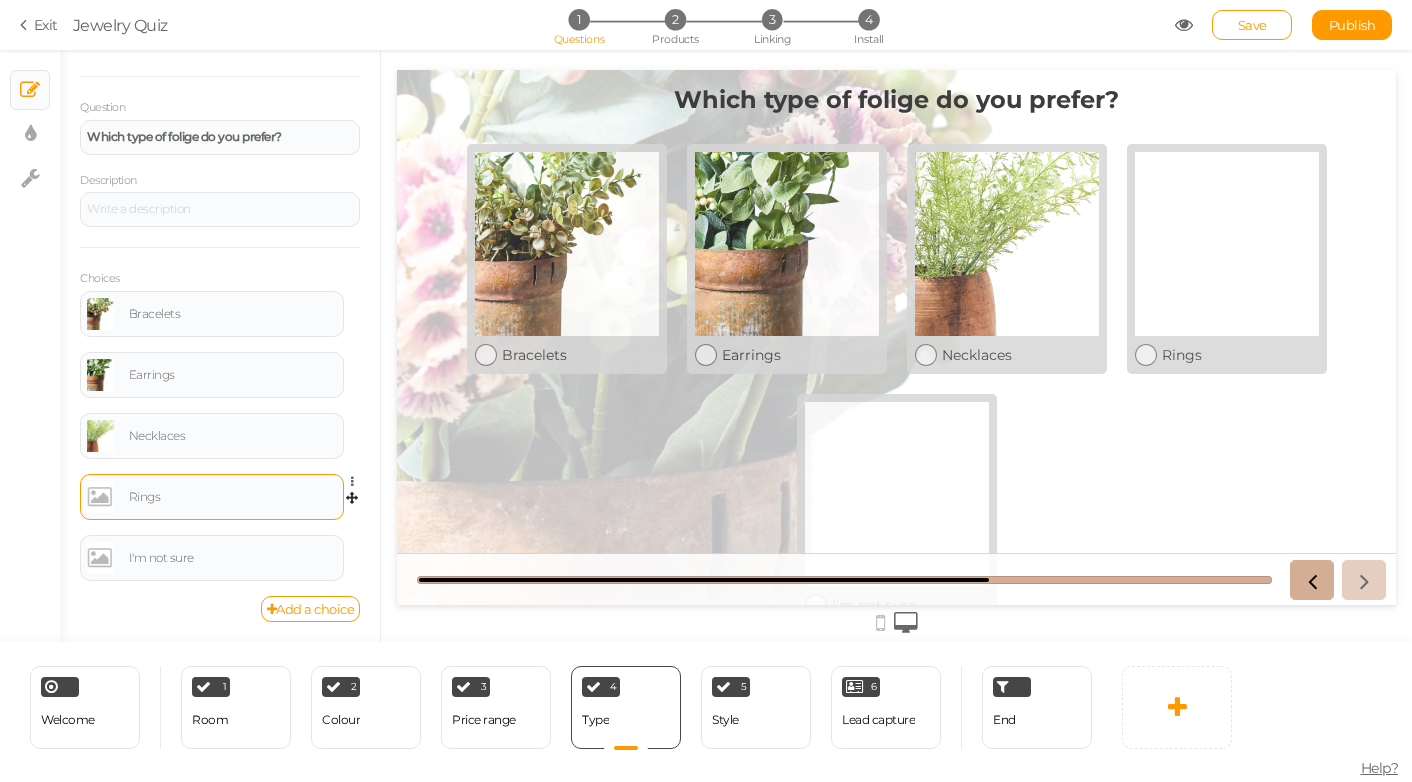 click at bounding box center (100, 497) 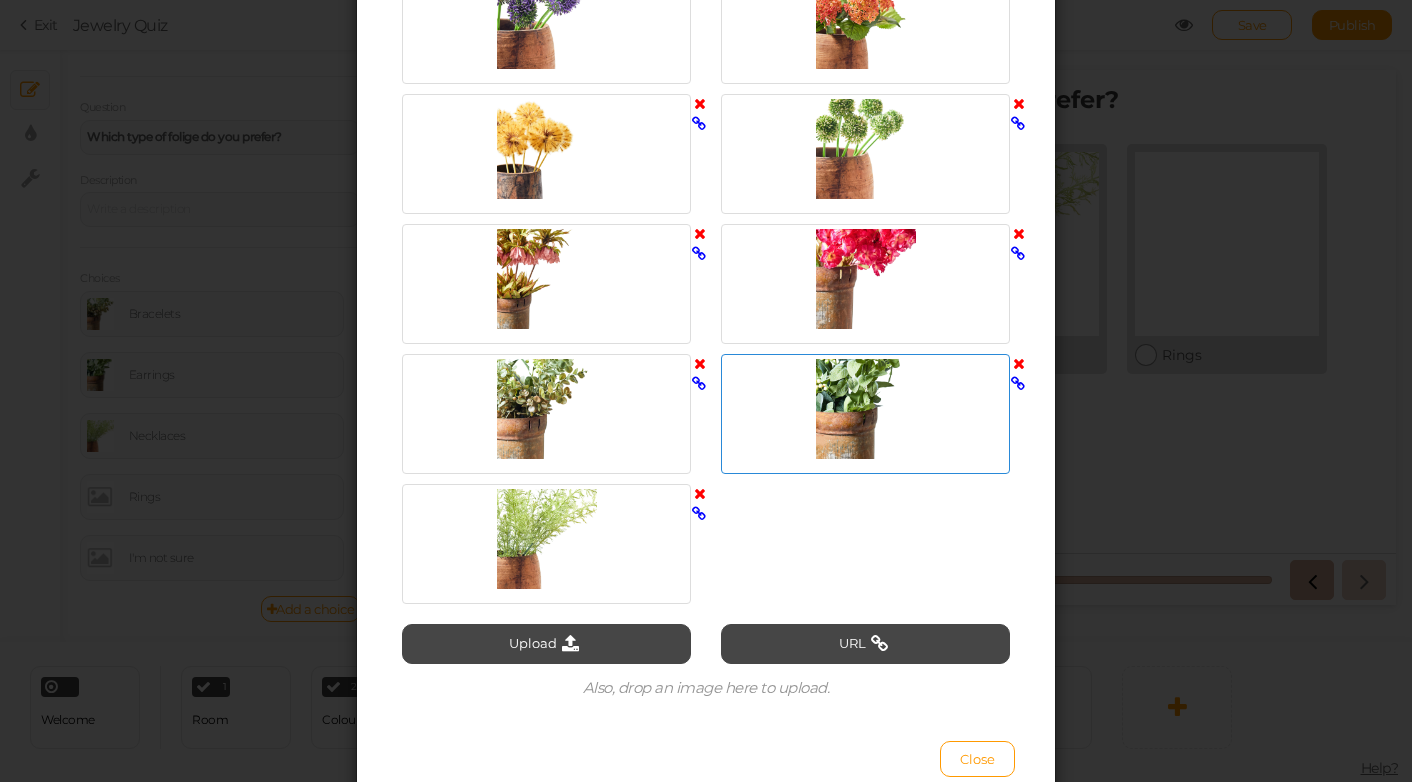 scroll, scrollTop: 657, scrollLeft: 0, axis: vertical 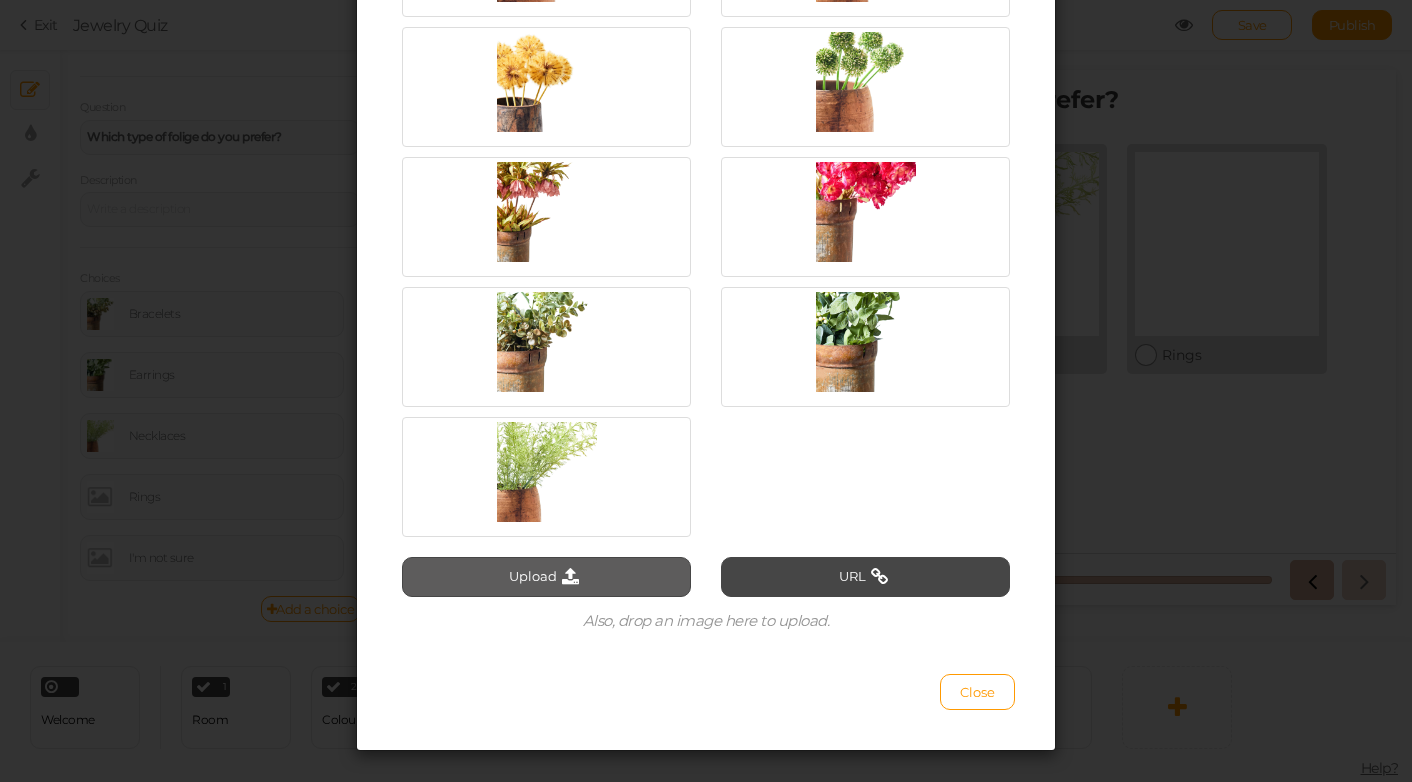 click on "Upload" at bounding box center [546, 577] 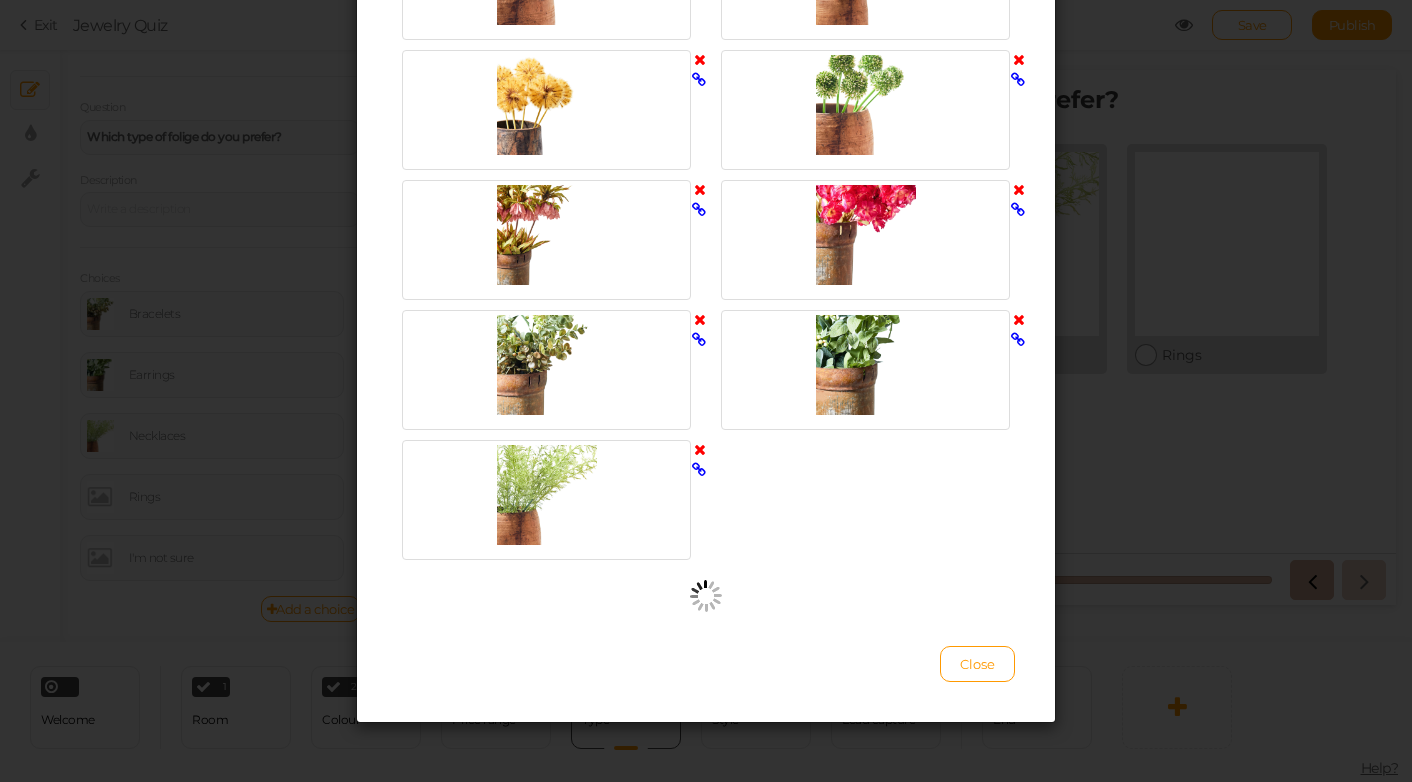 scroll, scrollTop: 657, scrollLeft: 0, axis: vertical 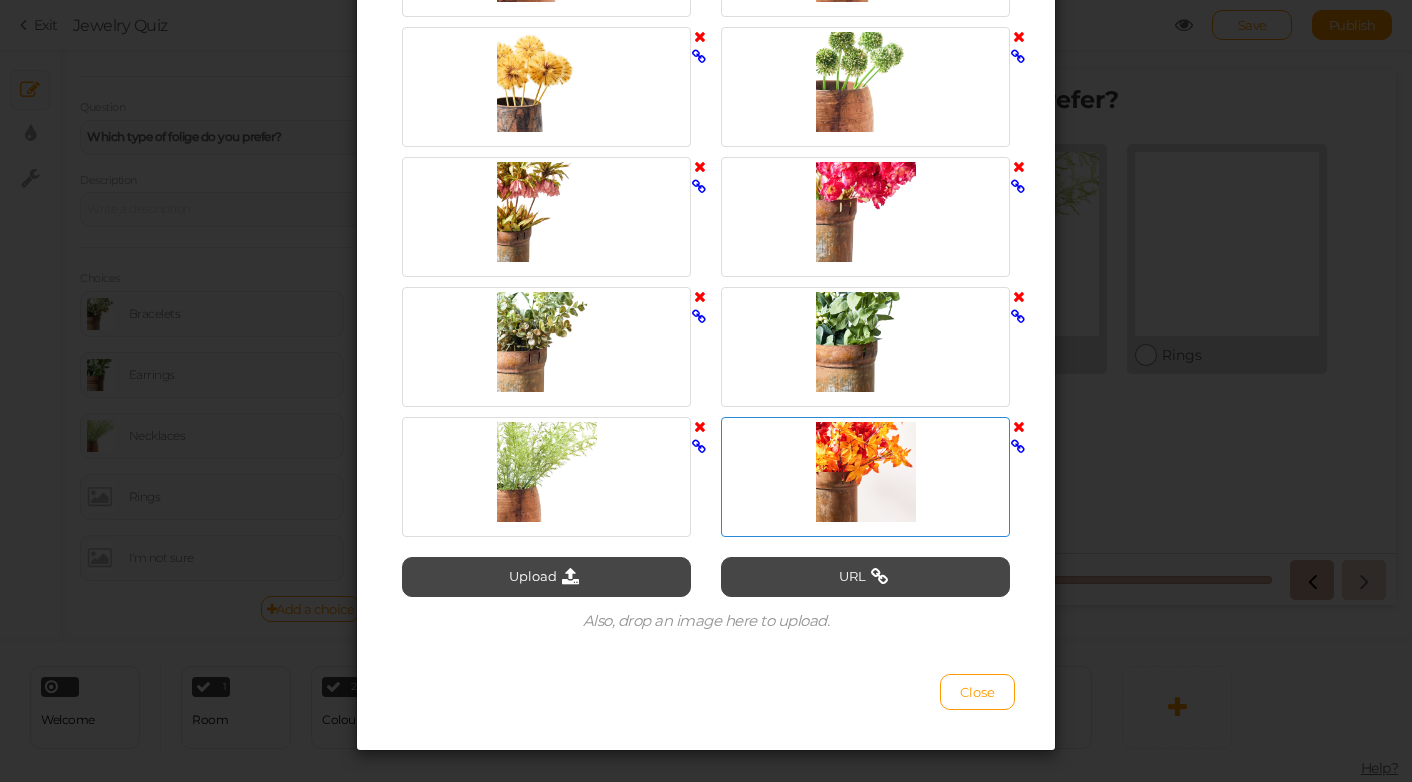 click at bounding box center (865, 472) 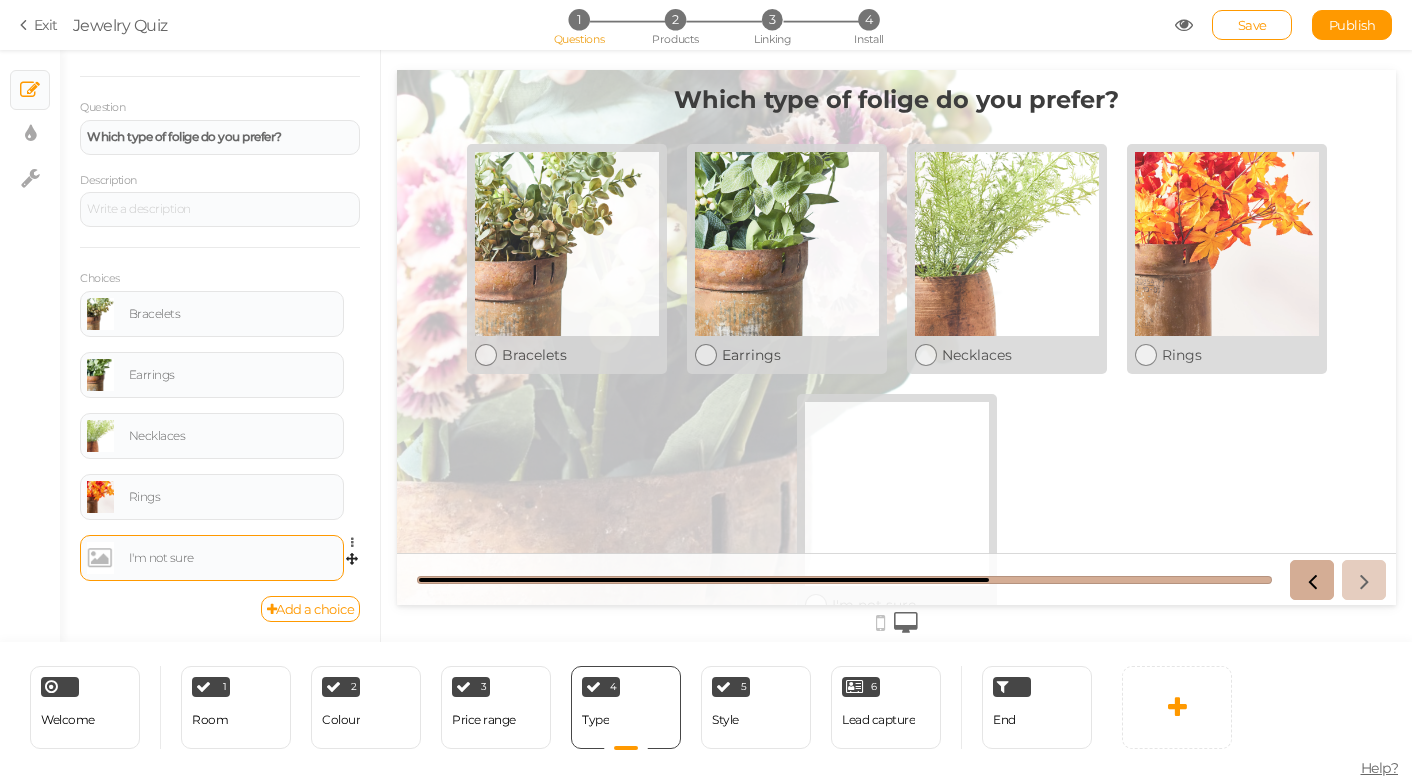 click at bounding box center (100, 558) 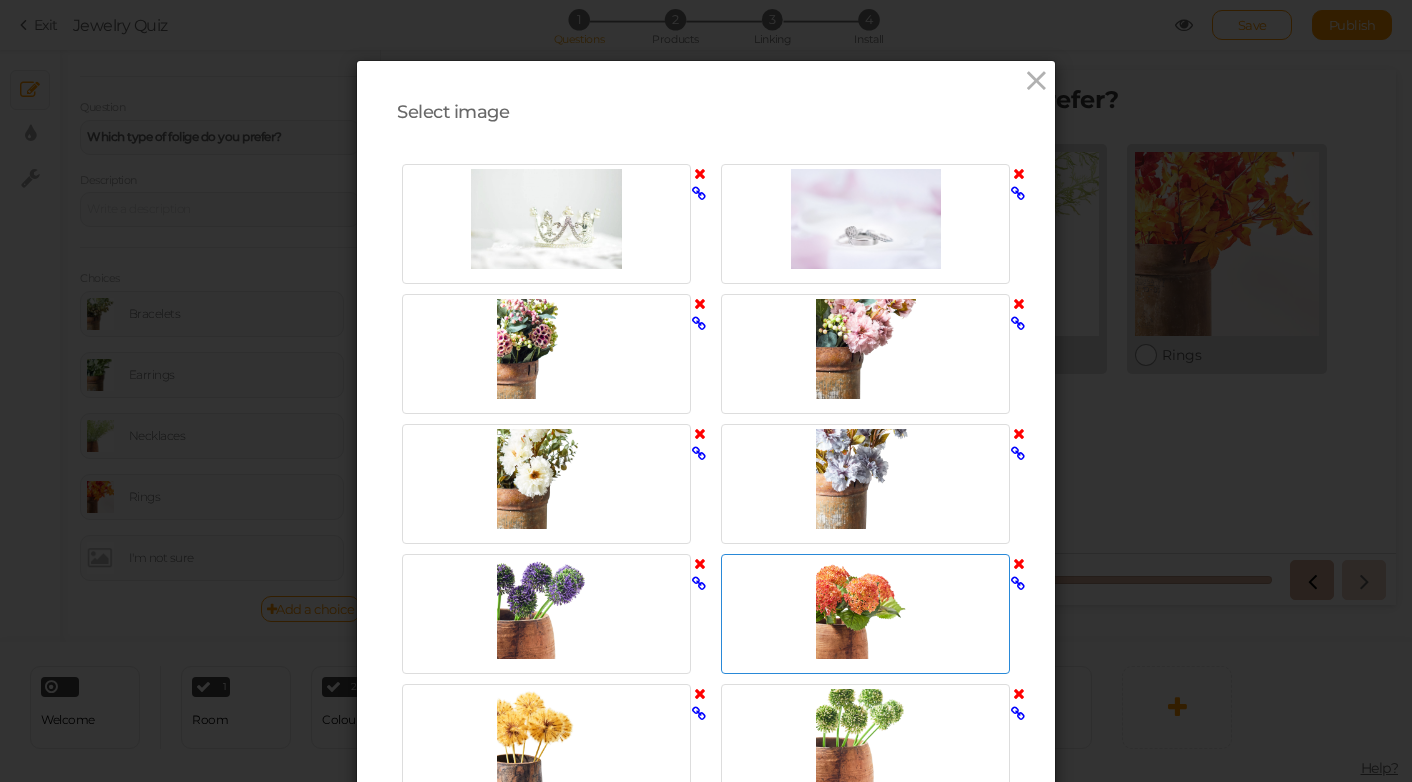 scroll, scrollTop: 686, scrollLeft: 0, axis: vertical 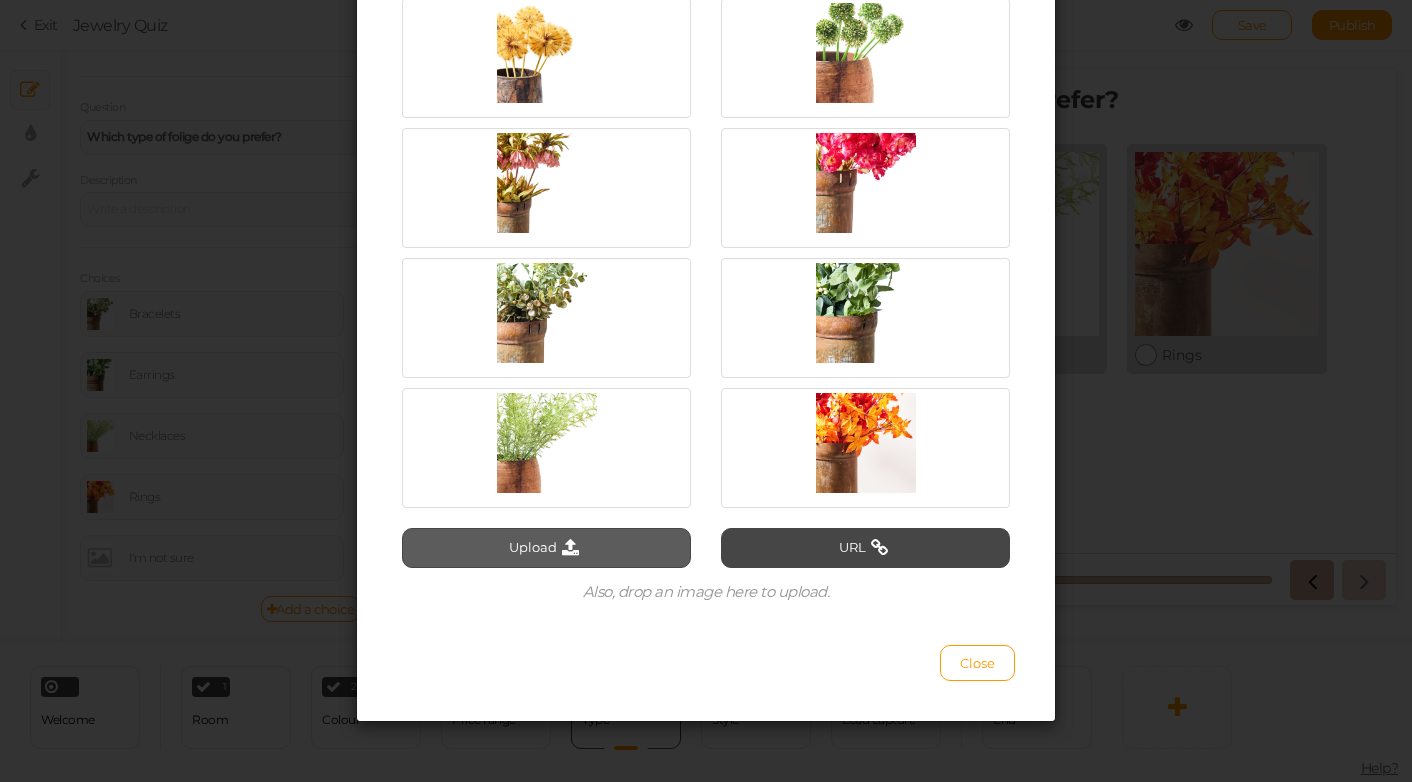 click on "Upload" at bounding box center [546, 548] 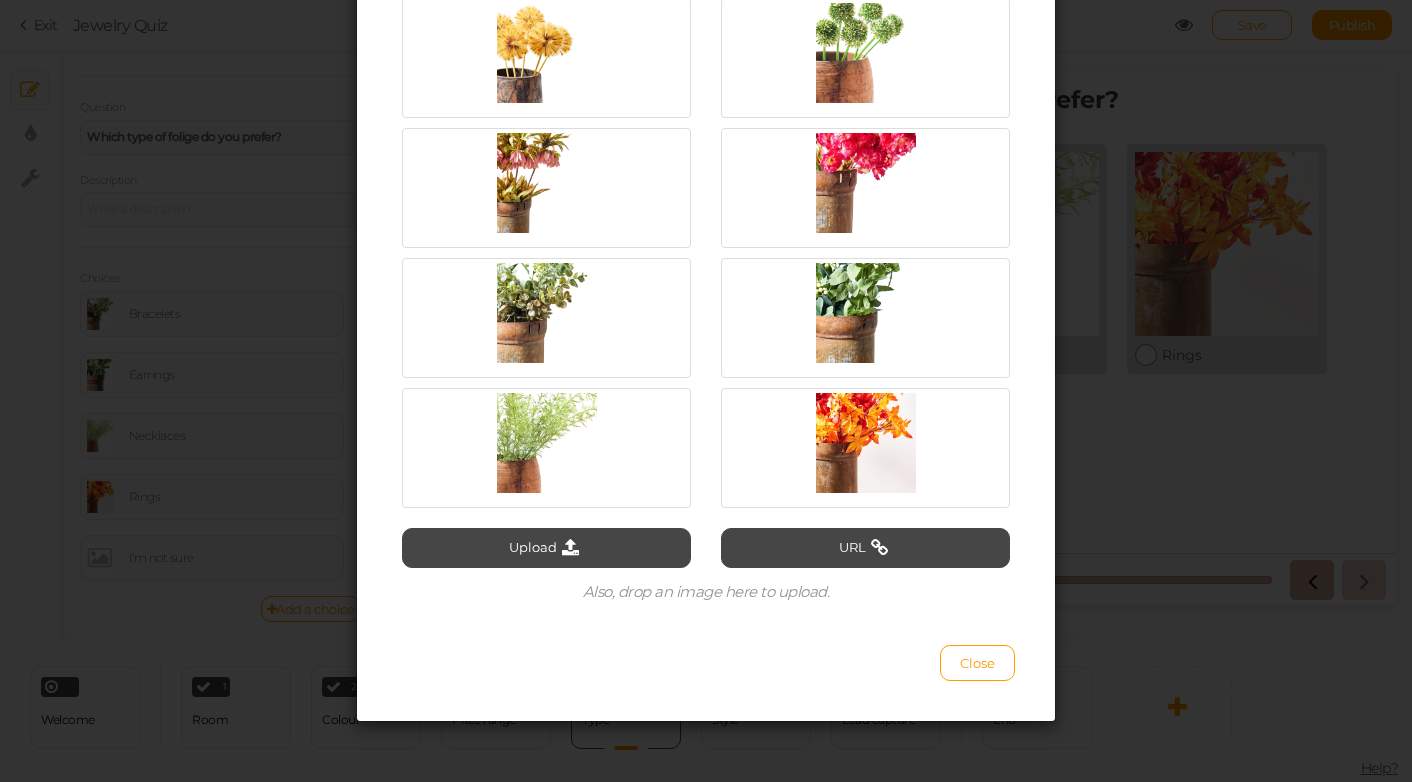 type on "C:\fakepath\AF96-2.webp" 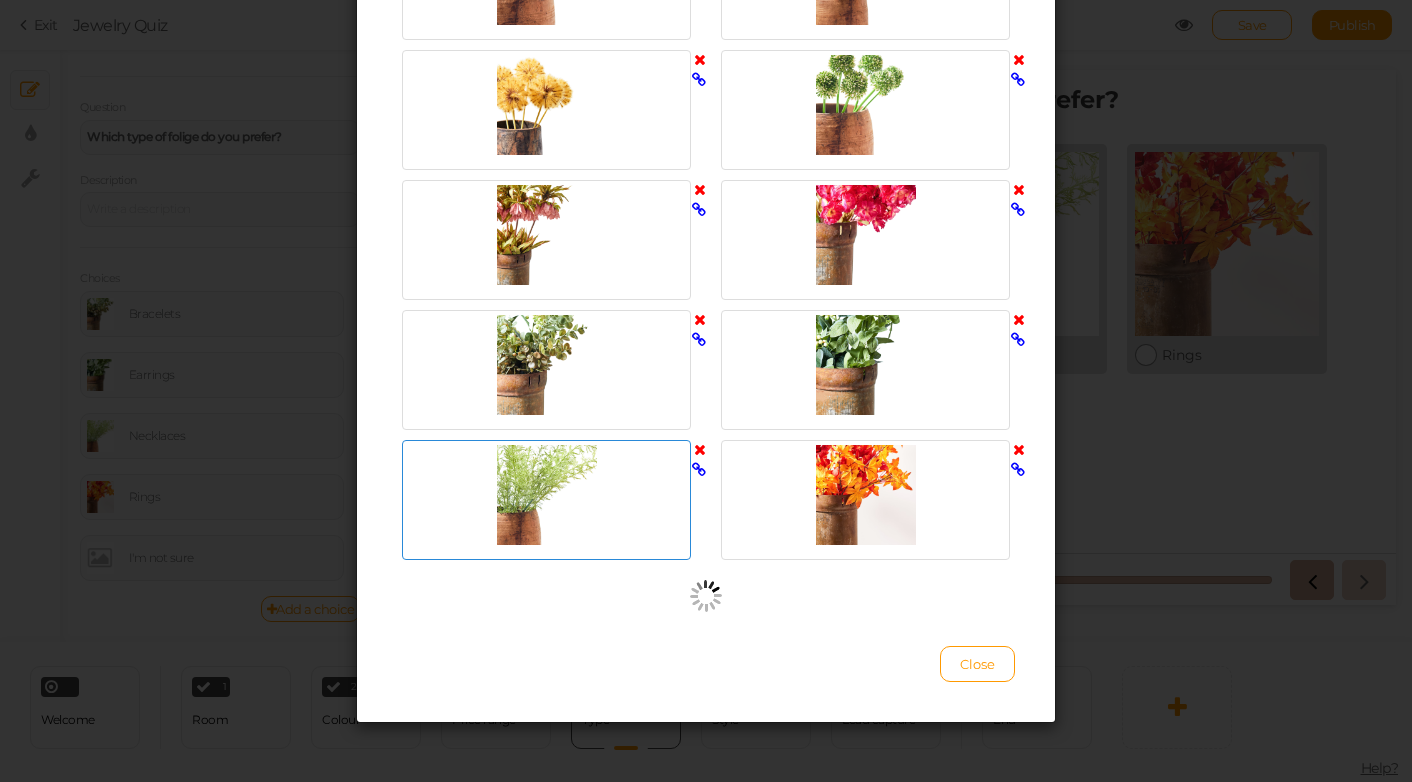 scroll, scrollTop: 686, scrollLeft: 0, axis: vertical 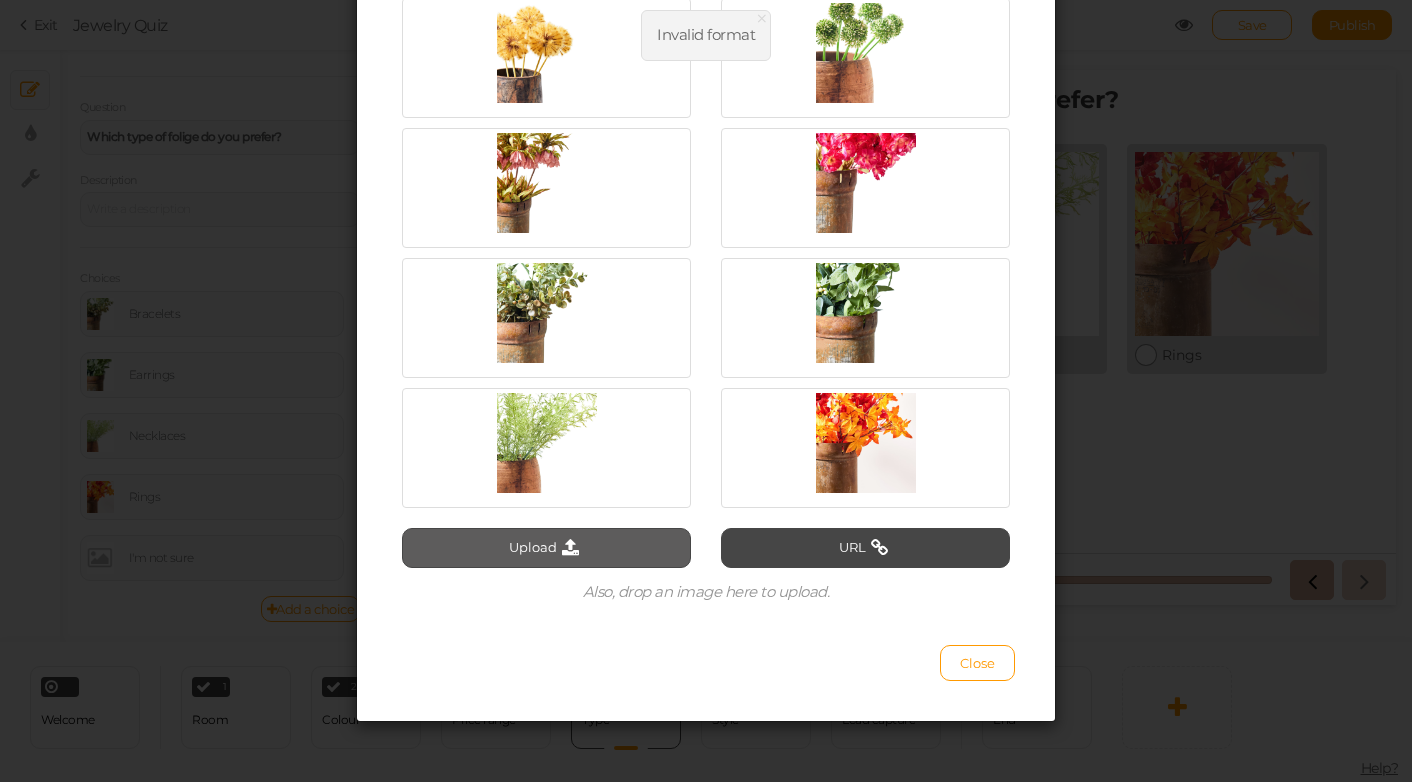 click on "Upload" at bounding box center [546, 548] 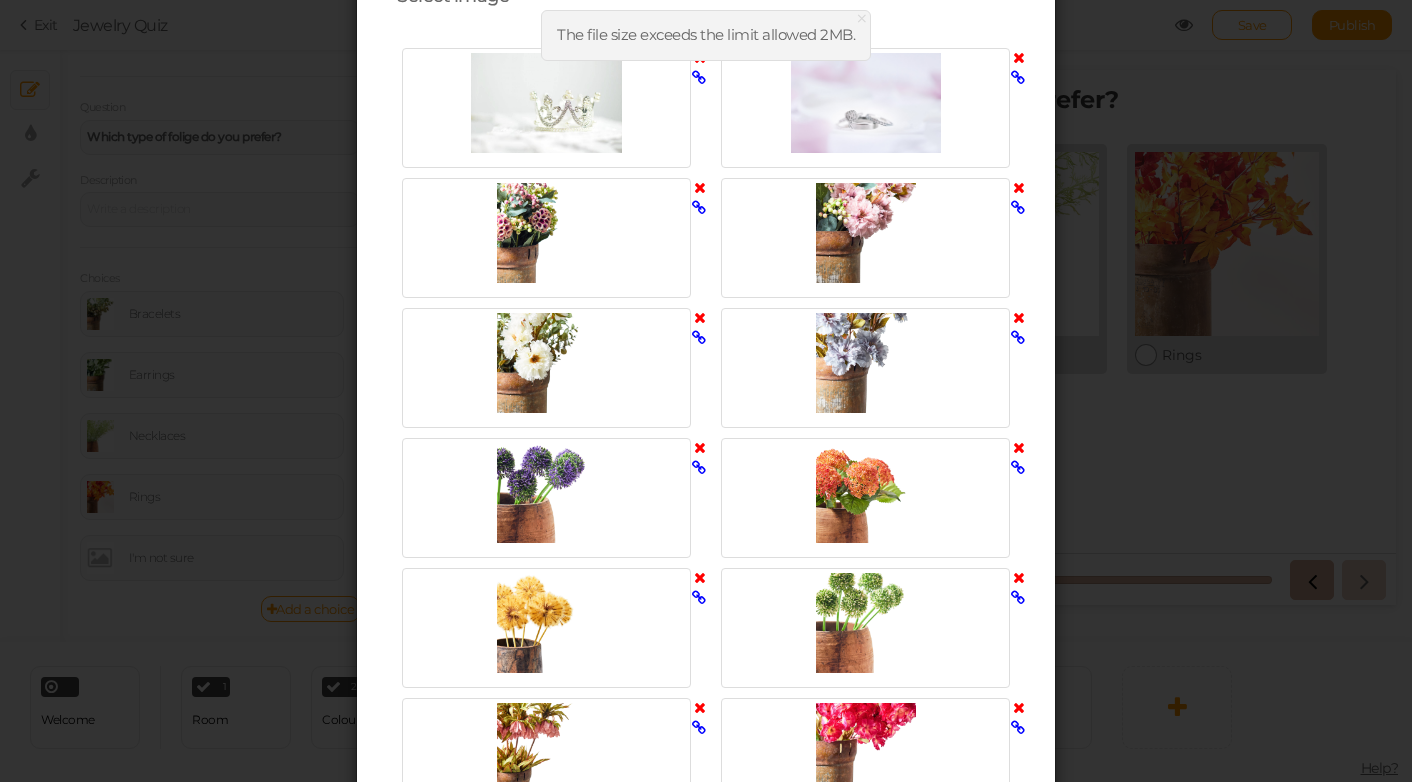 scroll, scrollTop: 0, scrollLeft: 0, axis: both 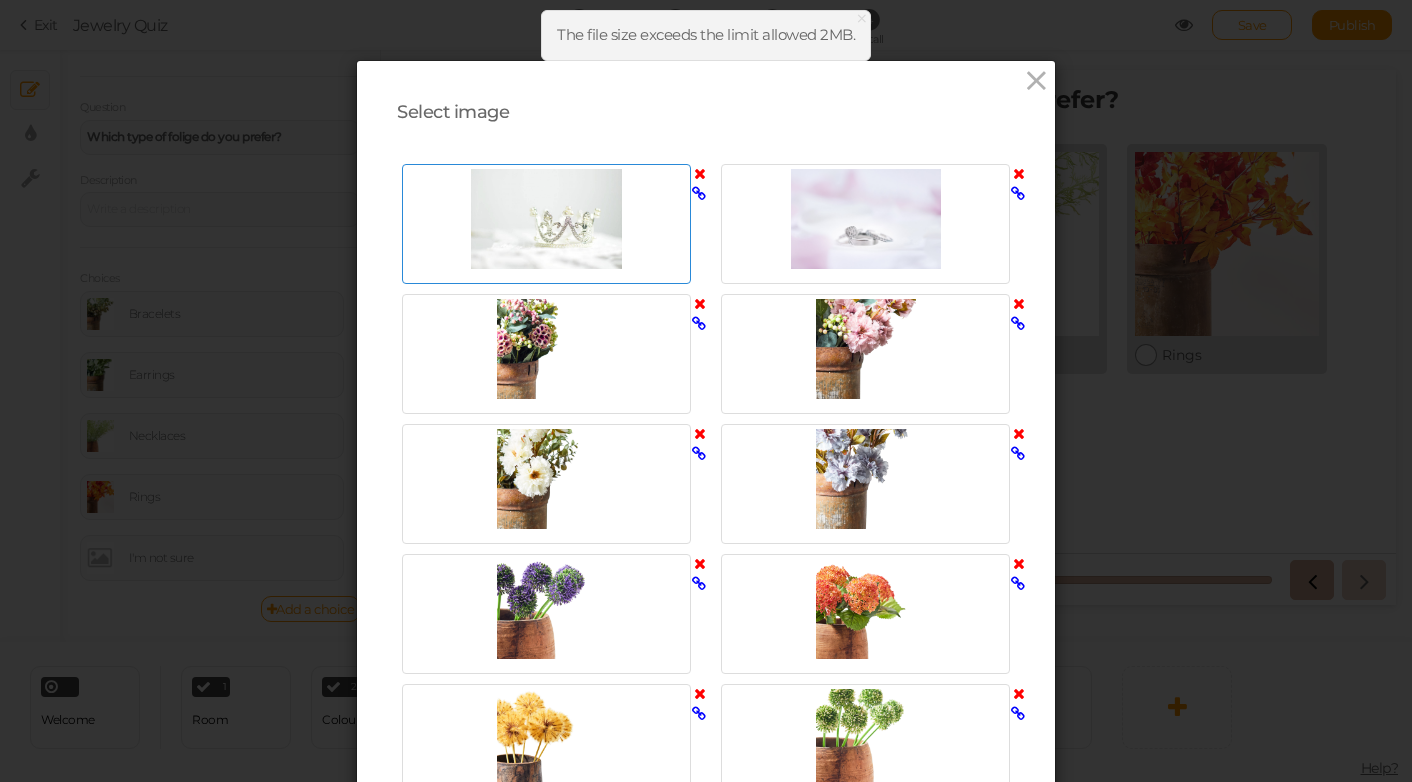 click at bounding box center [700, 173] 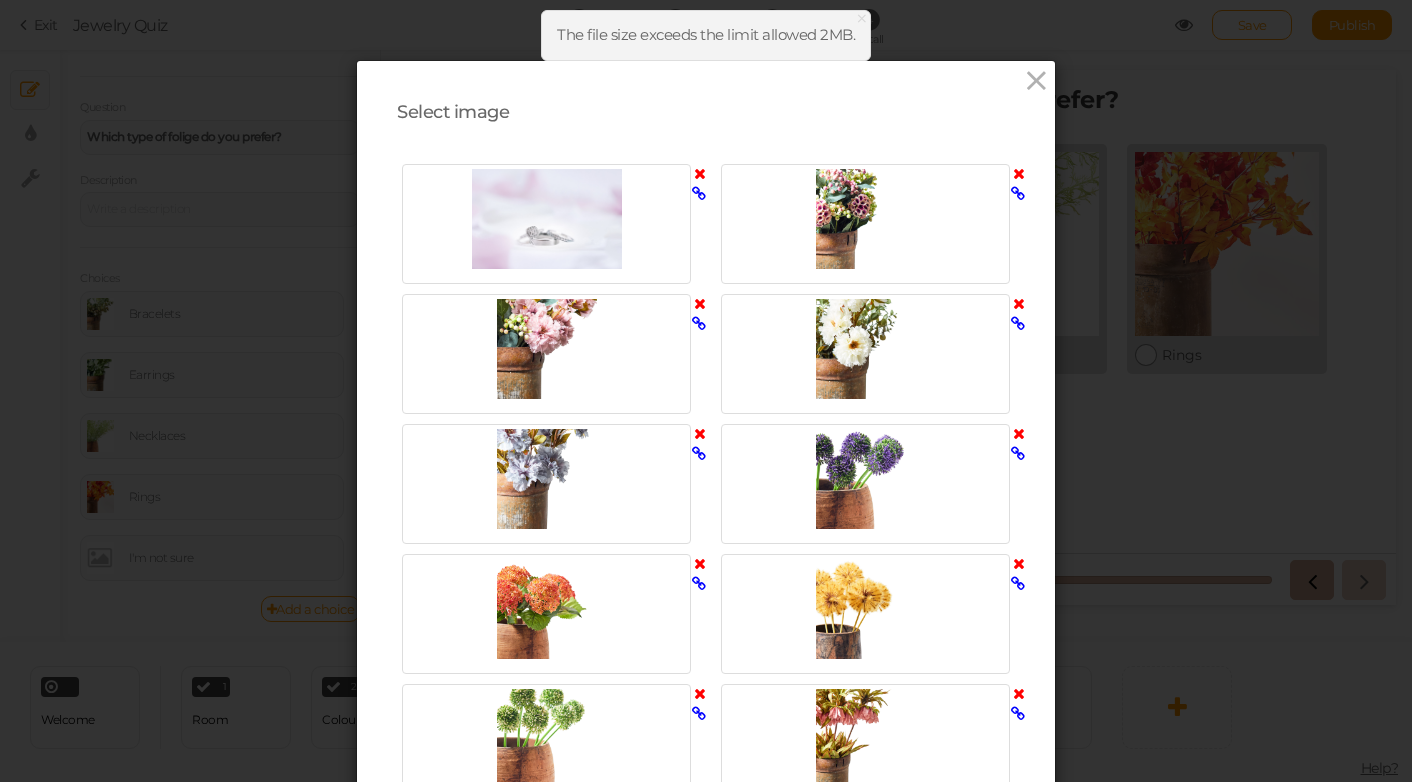 click at bounding box center [700, 173] 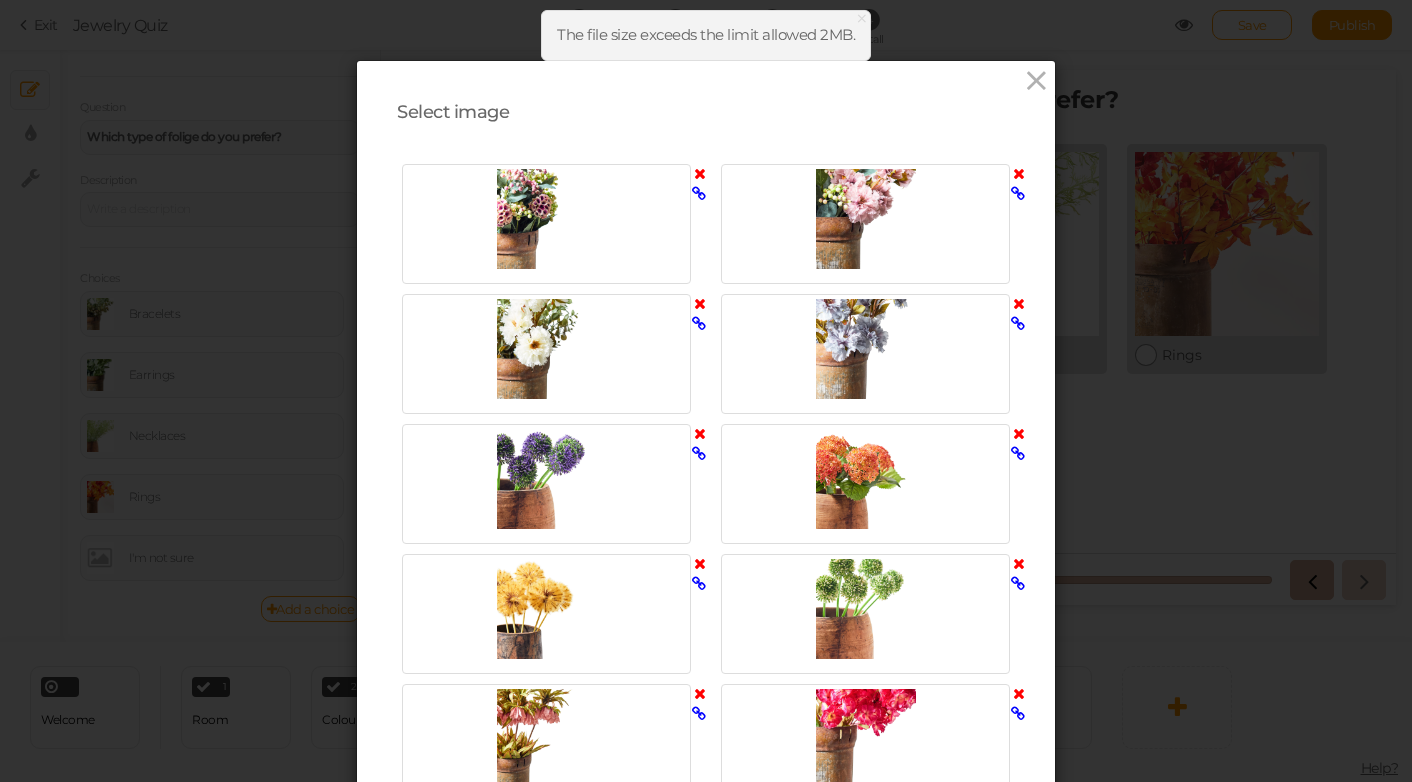 click at bounding box center (700, 173) 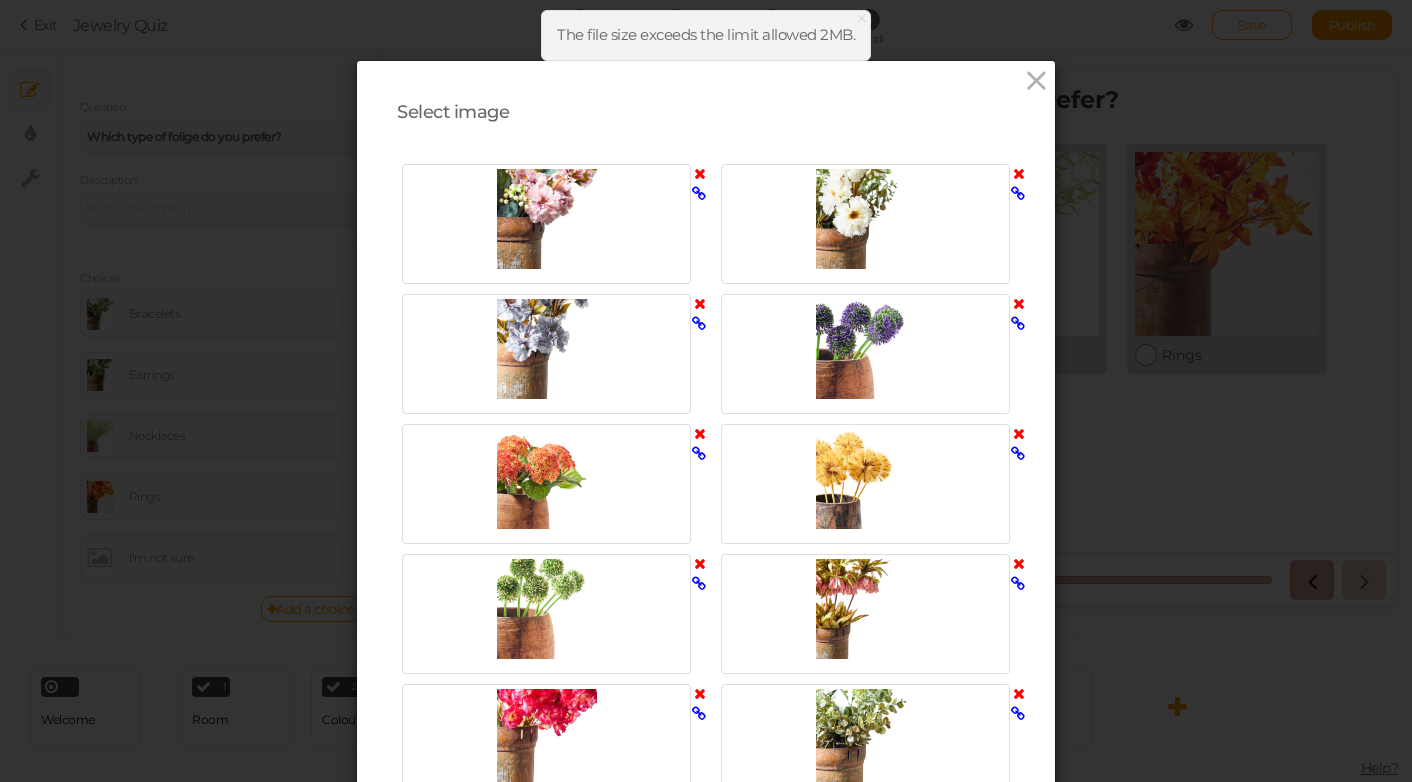 click at bounding box center (700, 173) 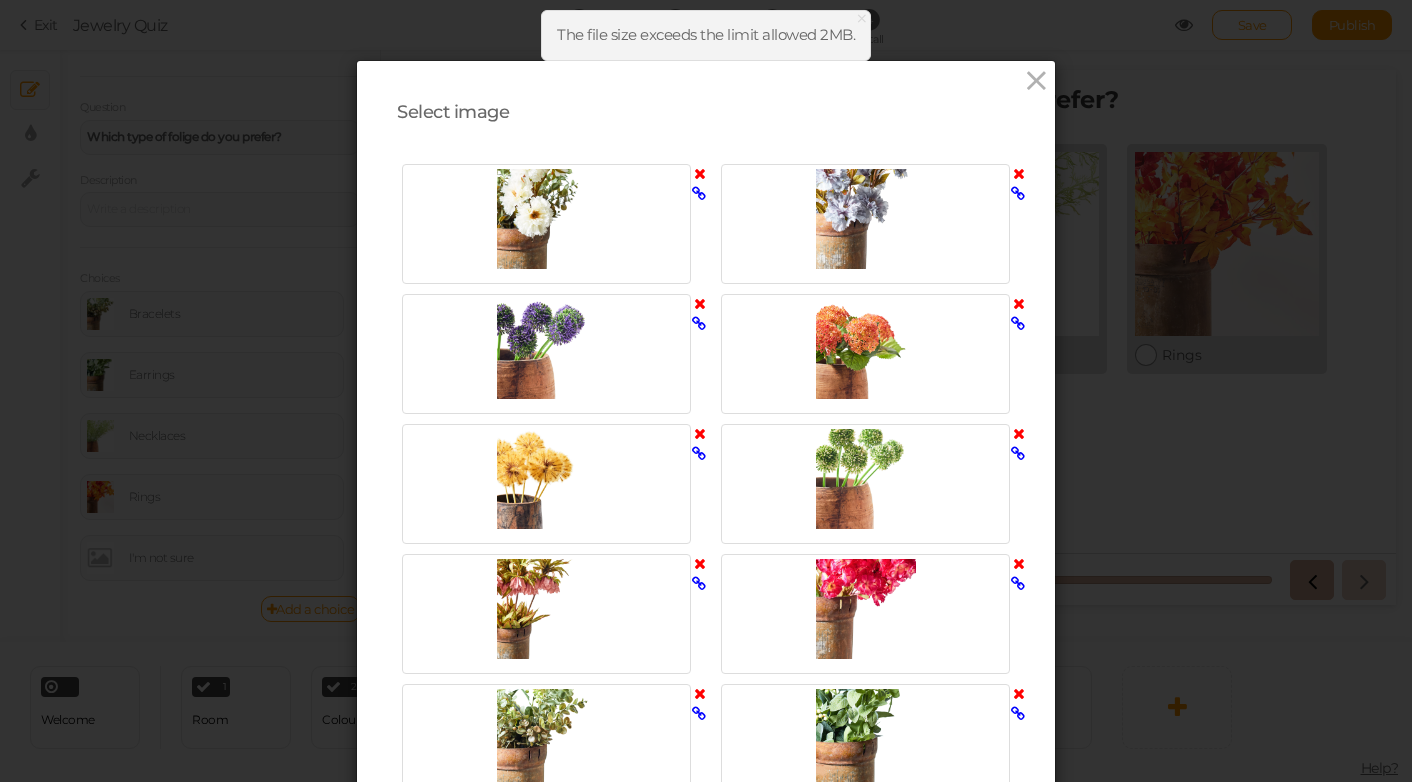 click at bounding box center (700, 173) 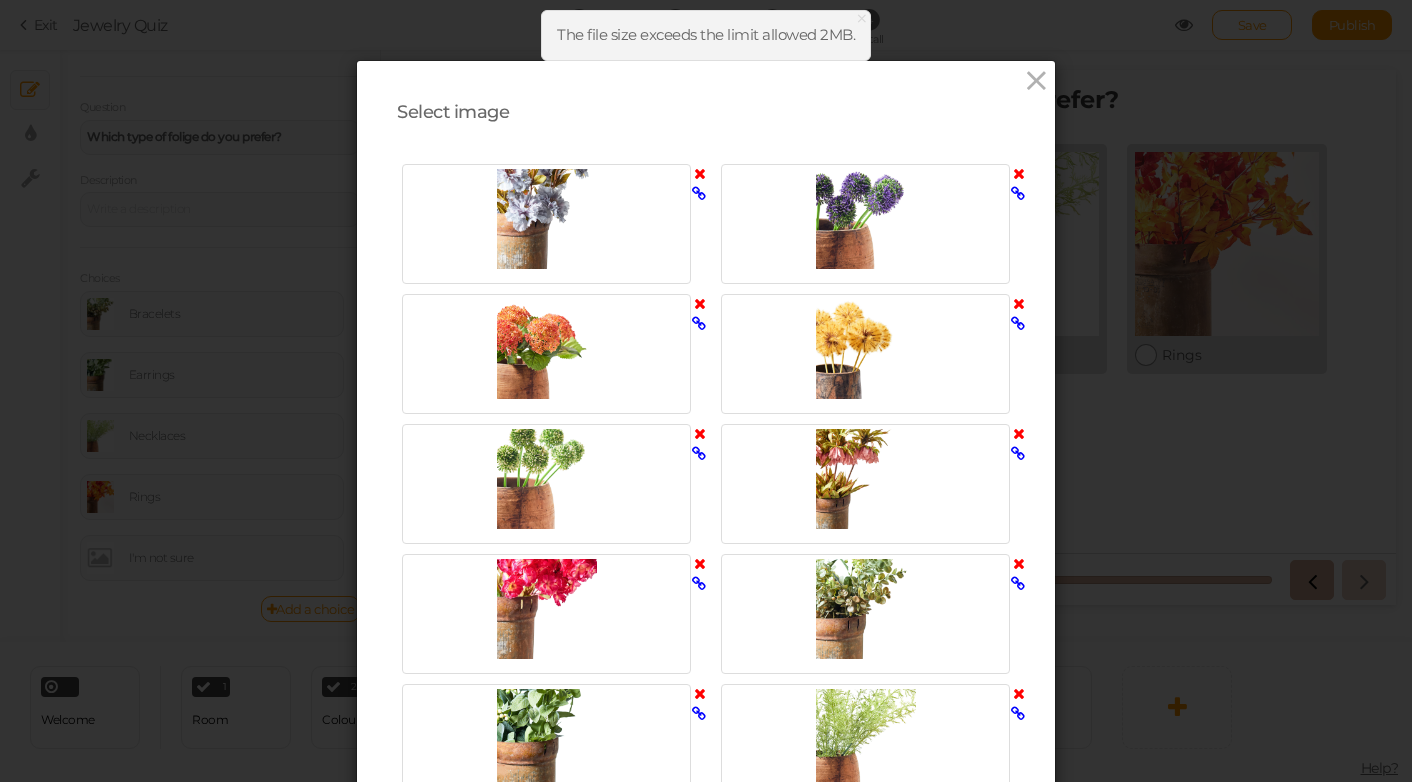 click at bounding box center (700, 173) 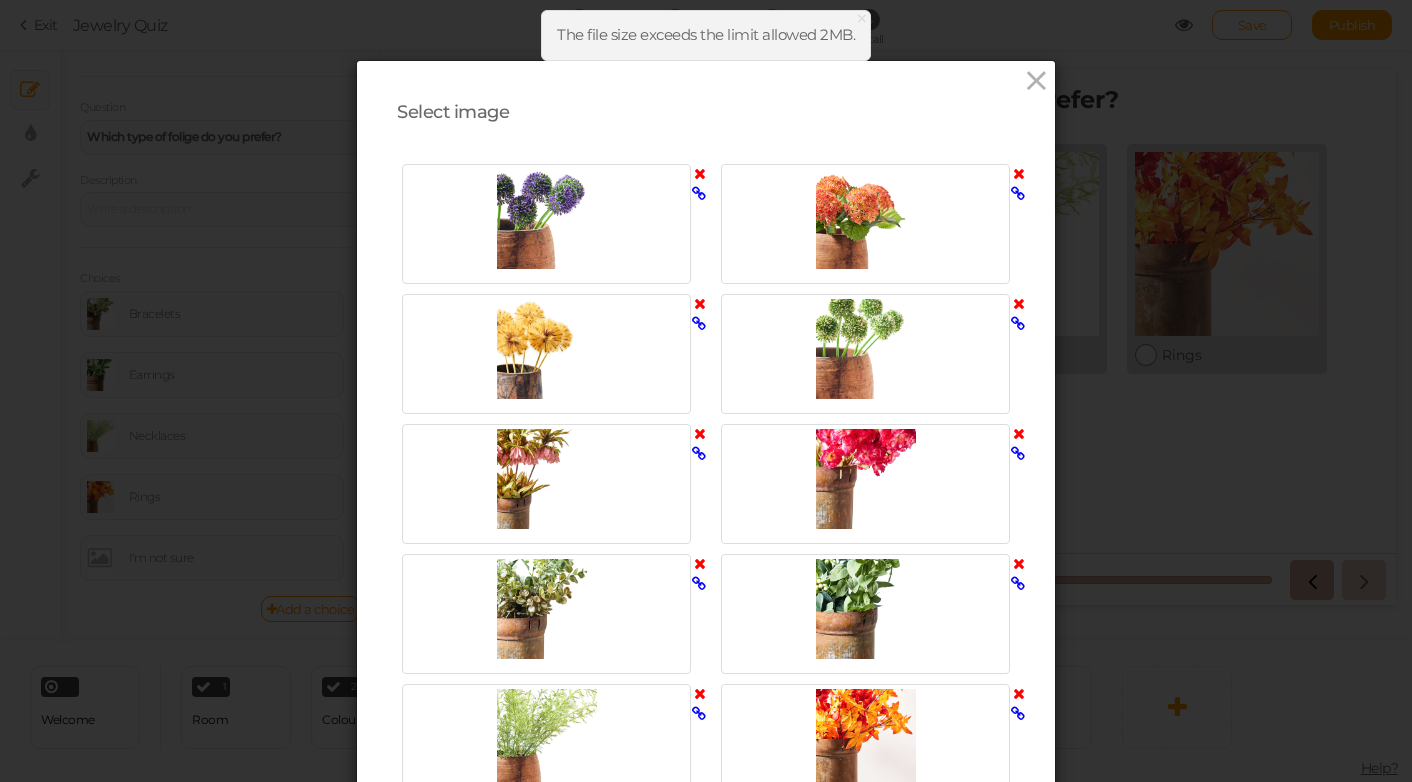 click at bounding box center [700, 173] 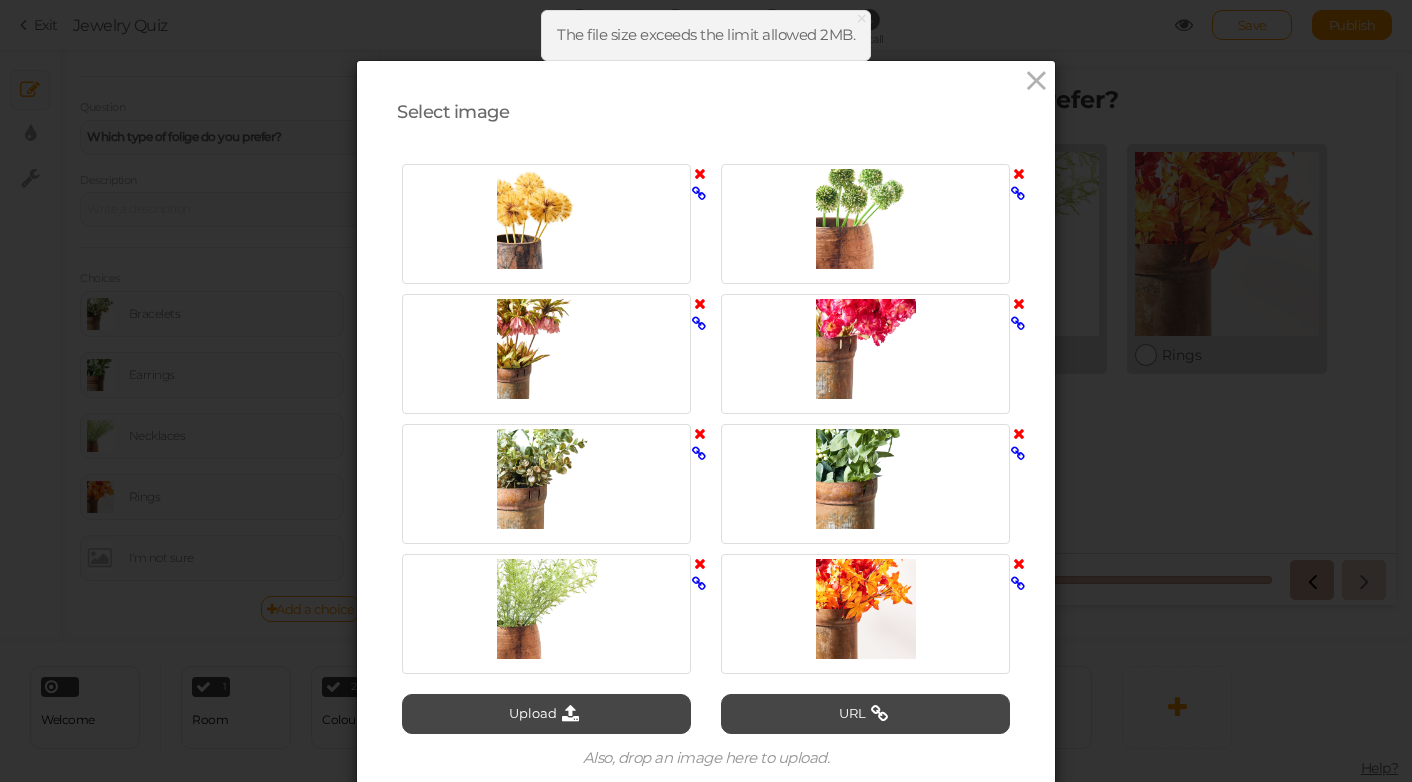 click at bounding box center [700, 173] 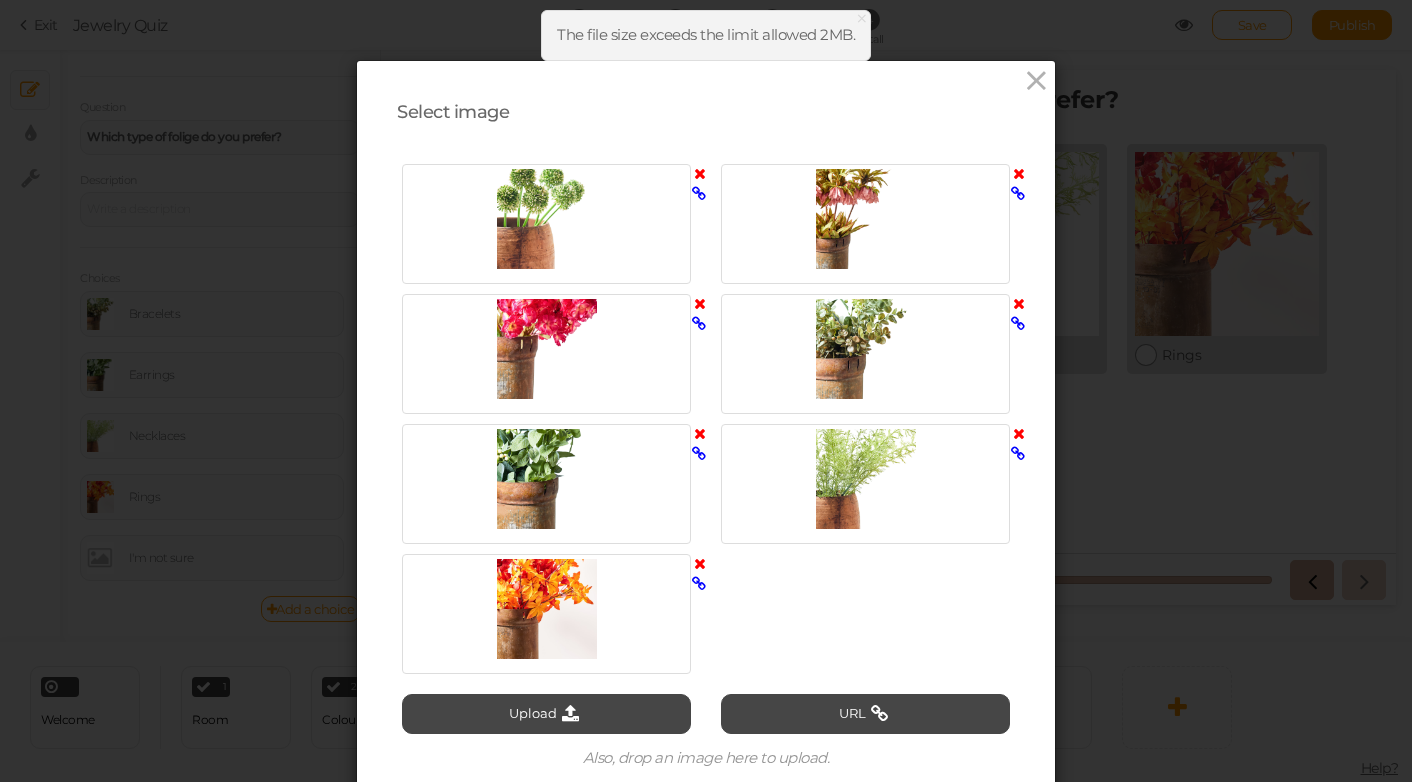 click at bounding box center [700, 173] 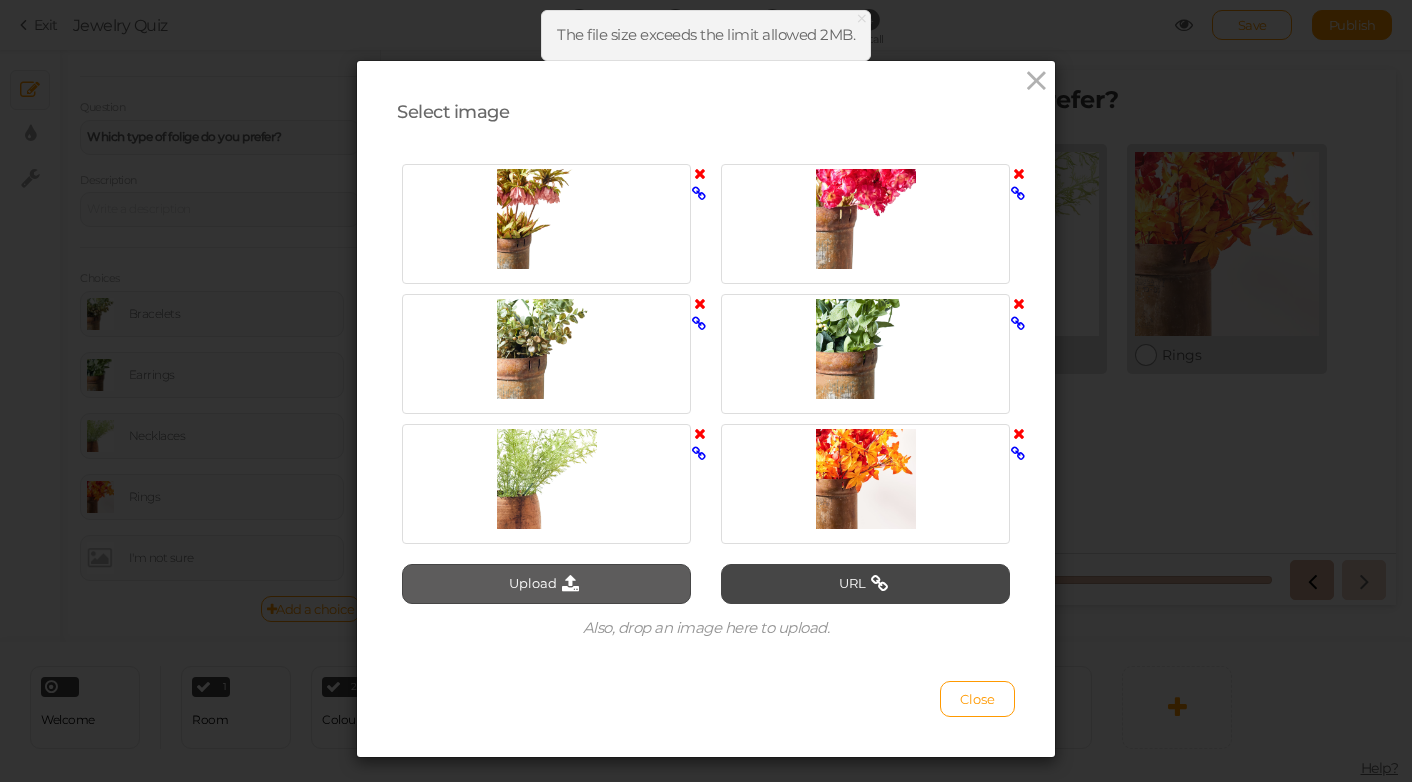 click on "Upload" at bounding box center (546, 584) 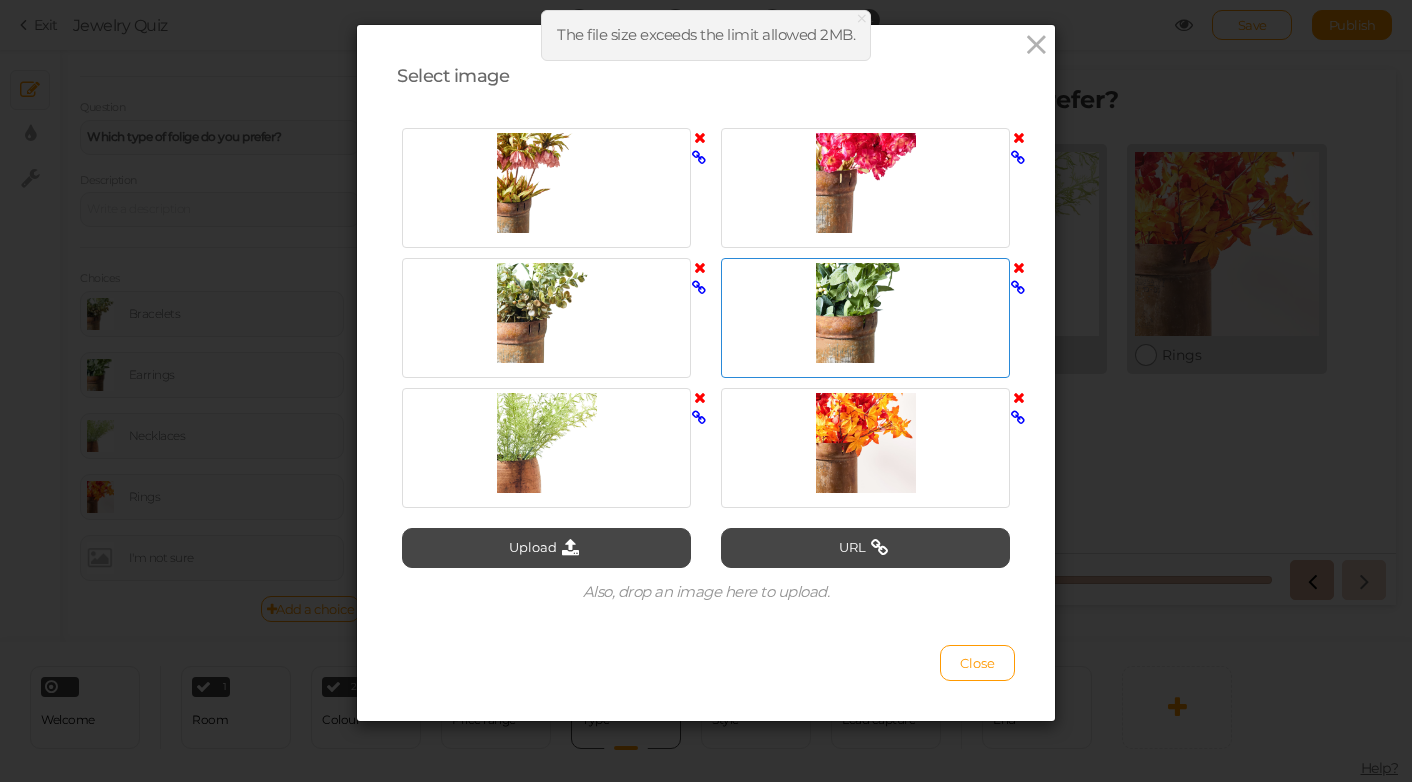 scroll, scrollTop: 31, scrollLeft: 0, axis: vertical 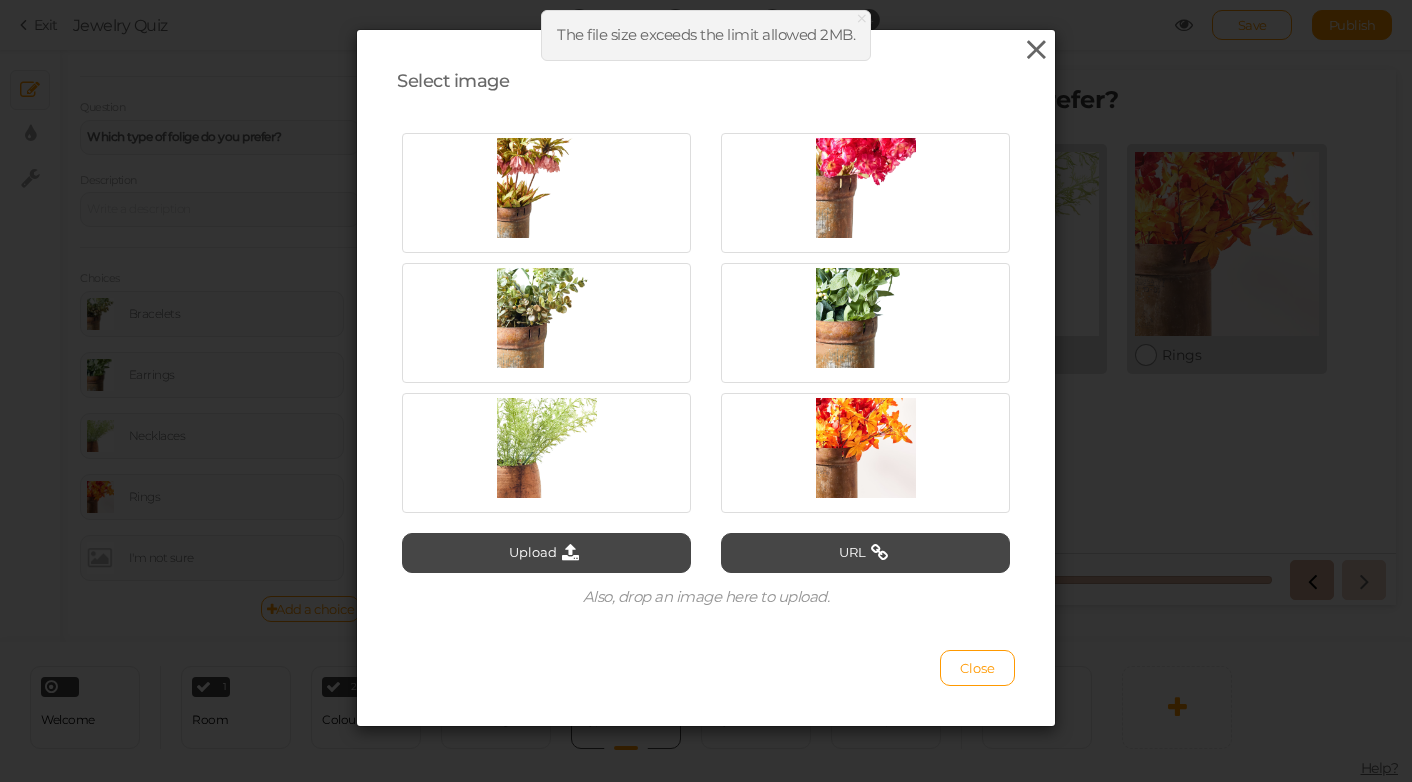 click at bounding box center [1036, 50] 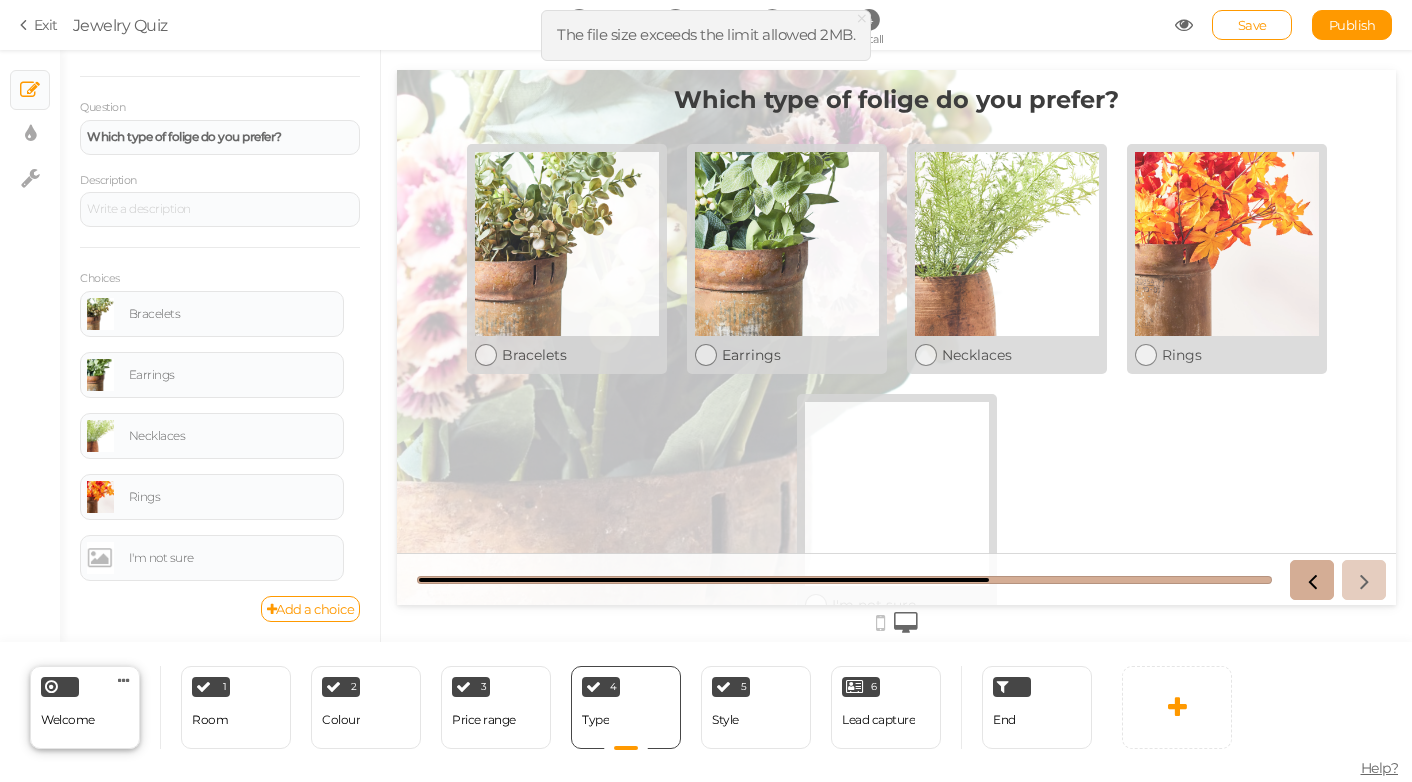 click on "Welcome                       Delete" at bounding box center [85, 707] 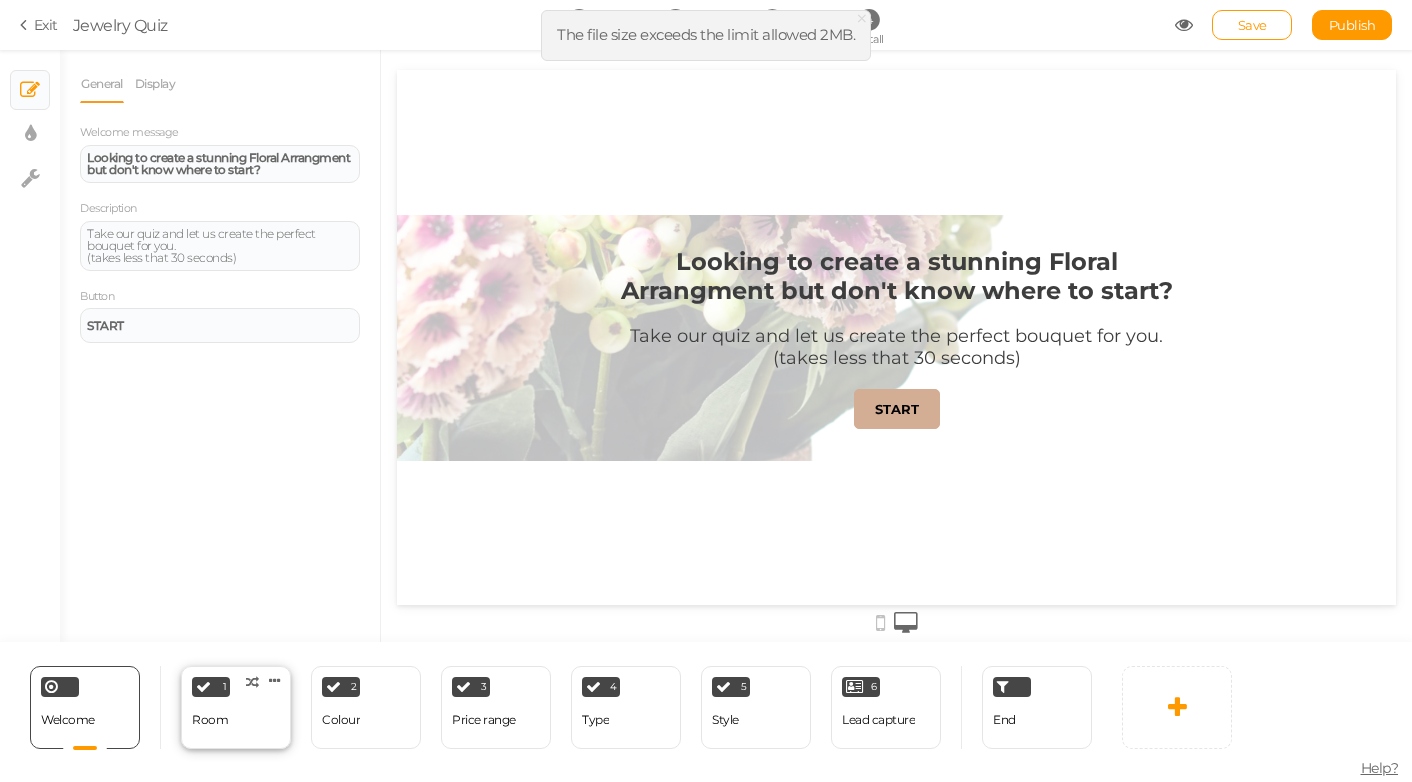 click on "1         Room         × Define the conditions to show this slide.                     Clone             Change type             Delete" at bounding box center (236, 707) 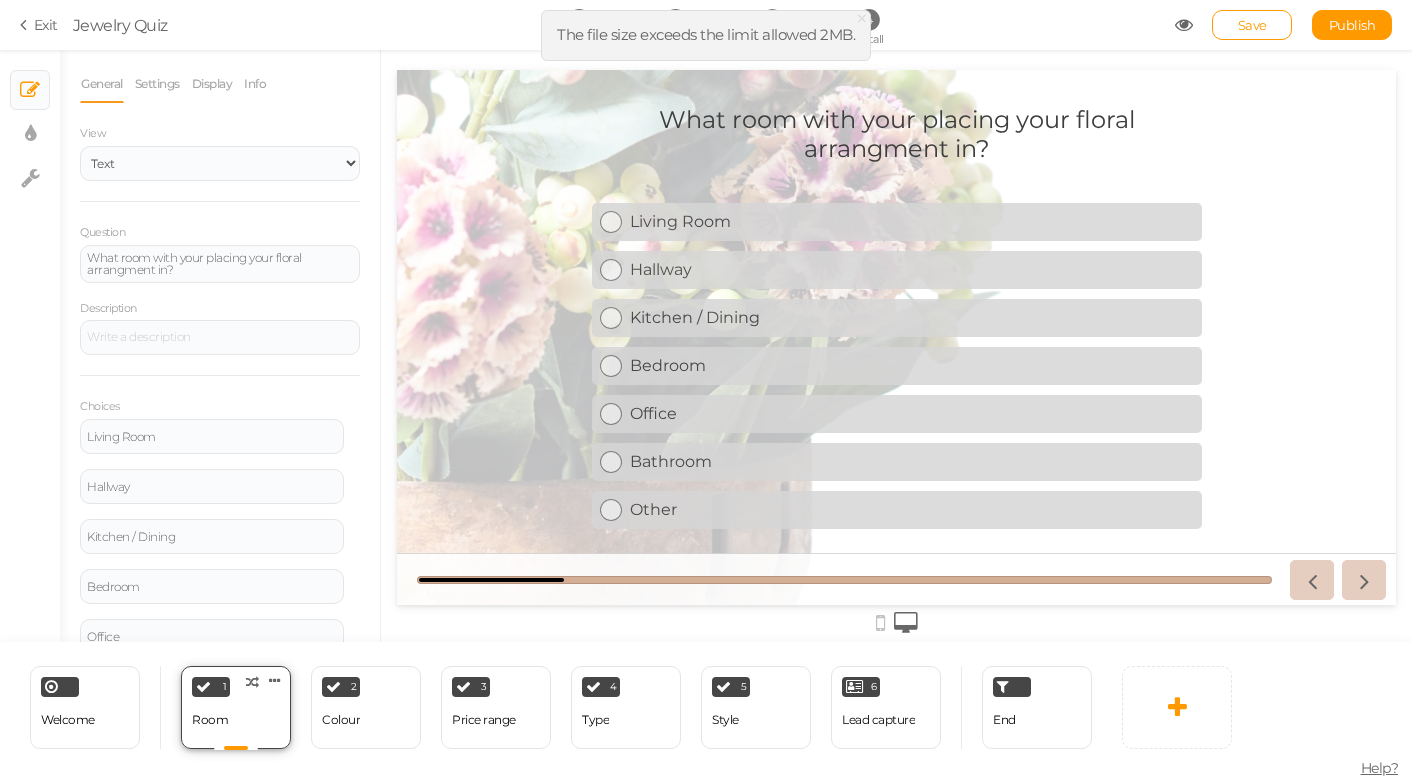 scroll, scrollTop: 0, scrollLeft: 0, axis: both 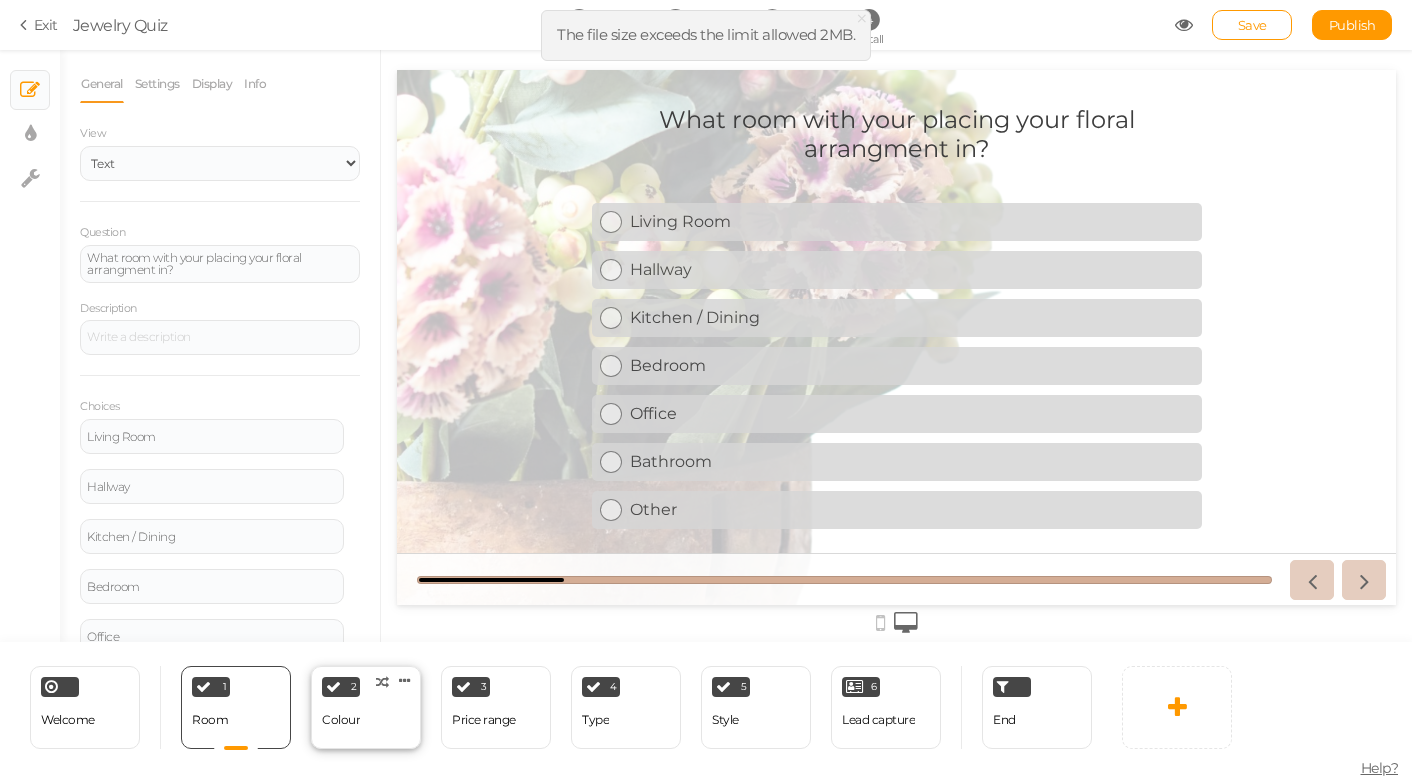click on "2         Colour         × Define the conditions to show this slide.                     Clone             Change type             Delete" at bounding box center (366, 707) 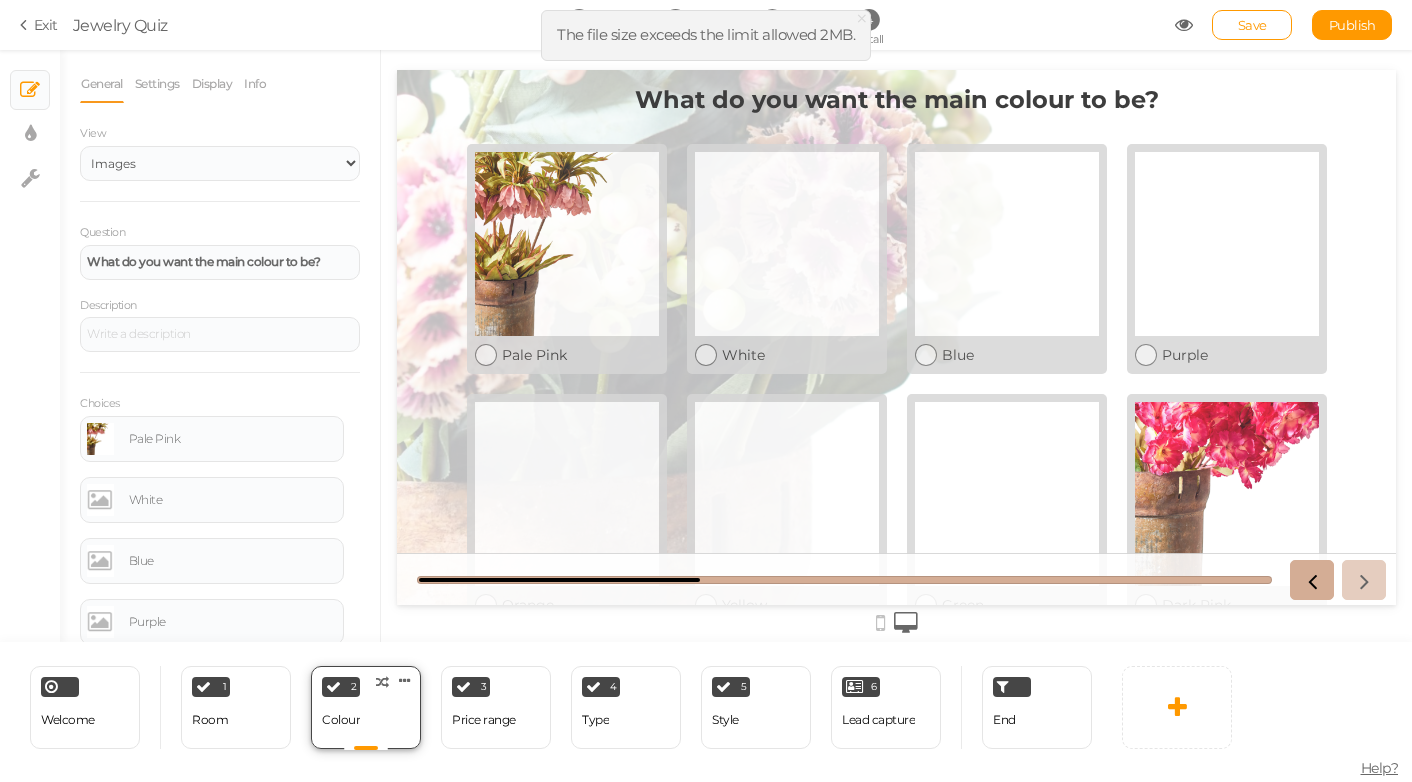 scroll, scrollTop: 0, scrollLeft: 0, axis: both 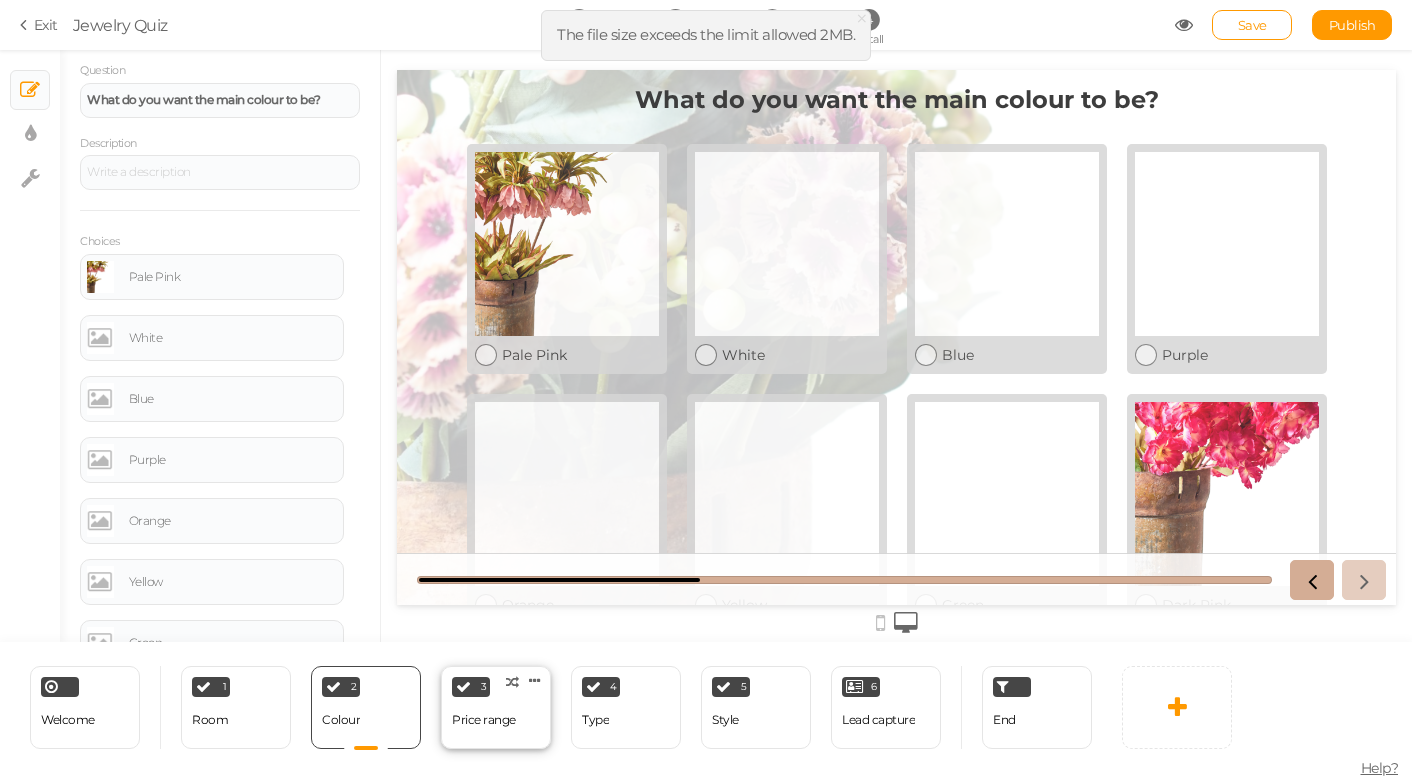 click on "Price range" at bounding box center (484, 720) 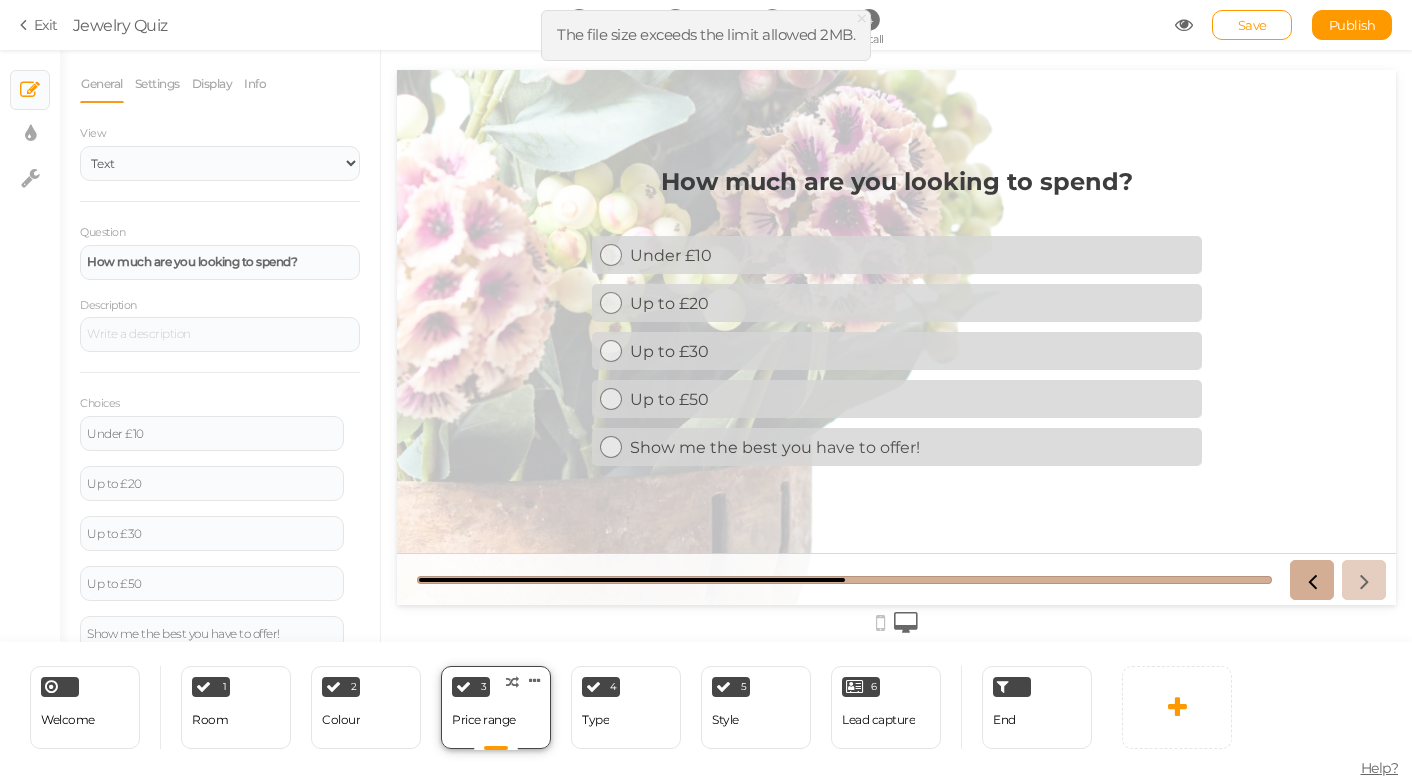 scroll, scrollTop: 0, scrollLeft: 0, axis: both 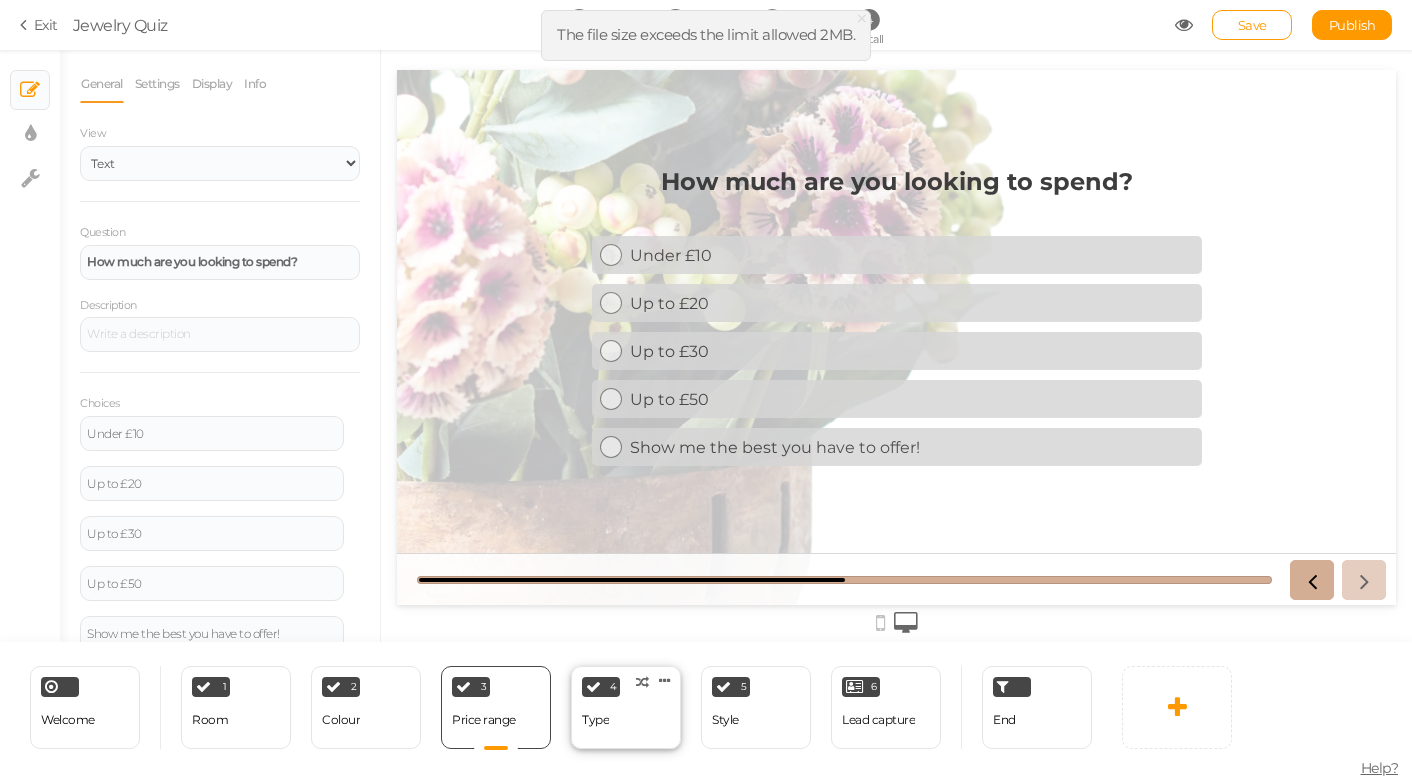 click on "4         Type         × Define the conditions to show this slide.                     Clone             Change type             Delete" at bounding box center (626, 707) 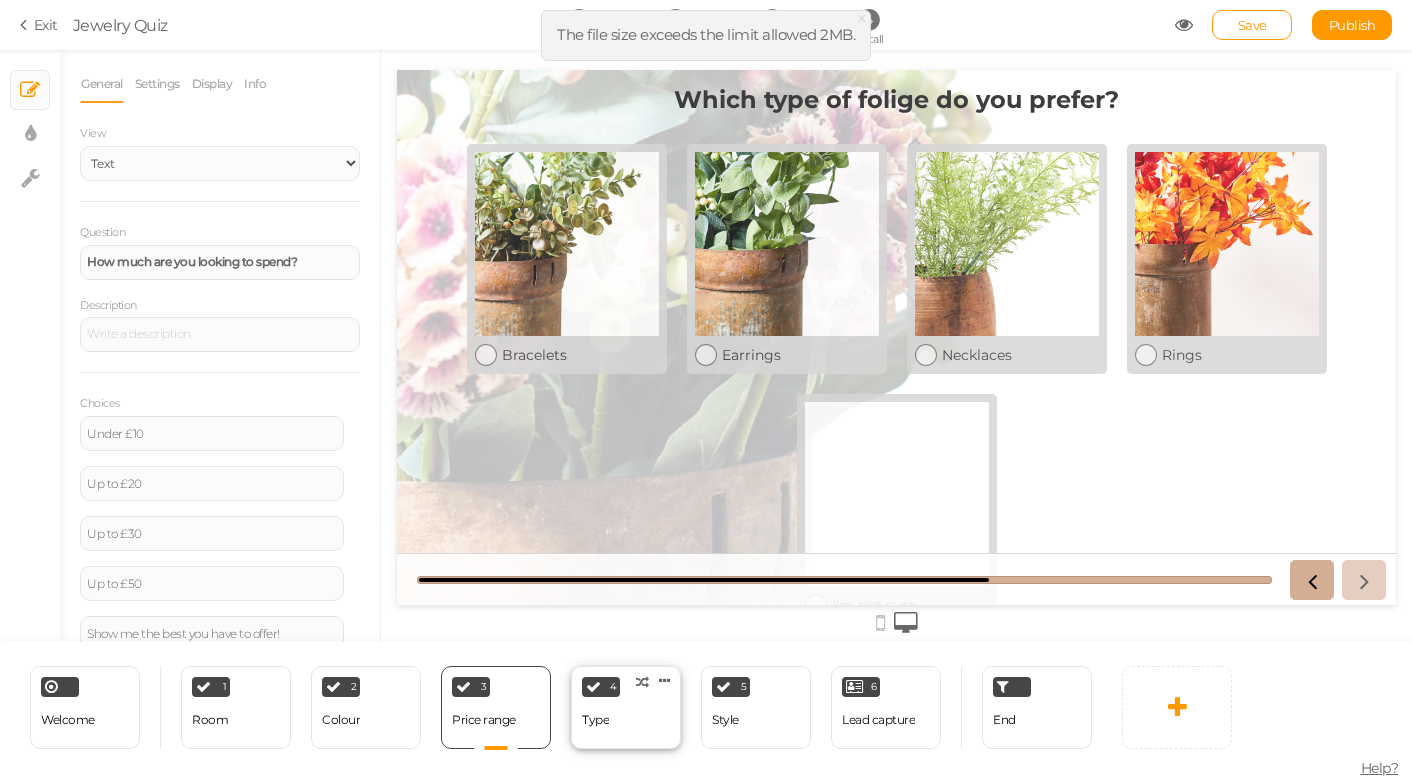 select on "2" 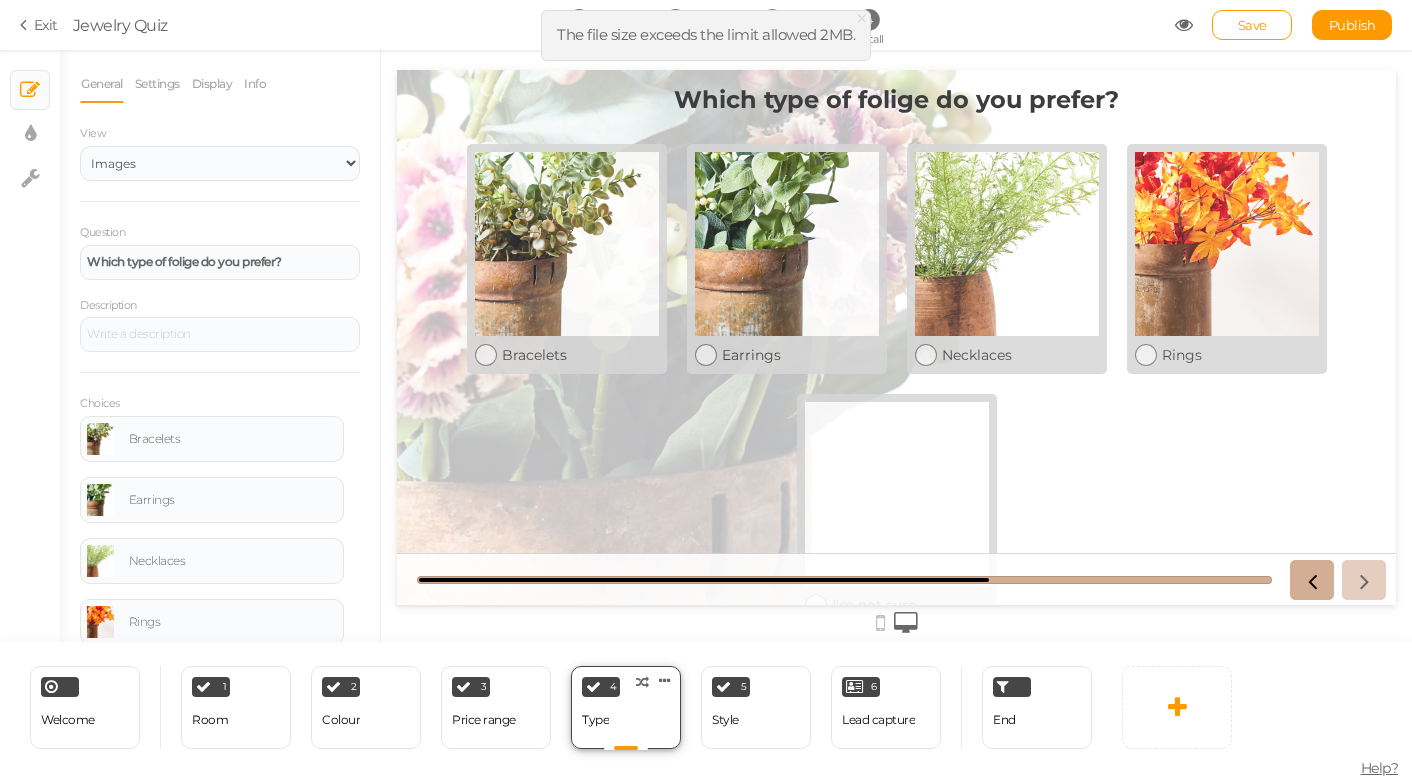 scroll, scrollTop: 0, scrollLeft: 0, axis: both 